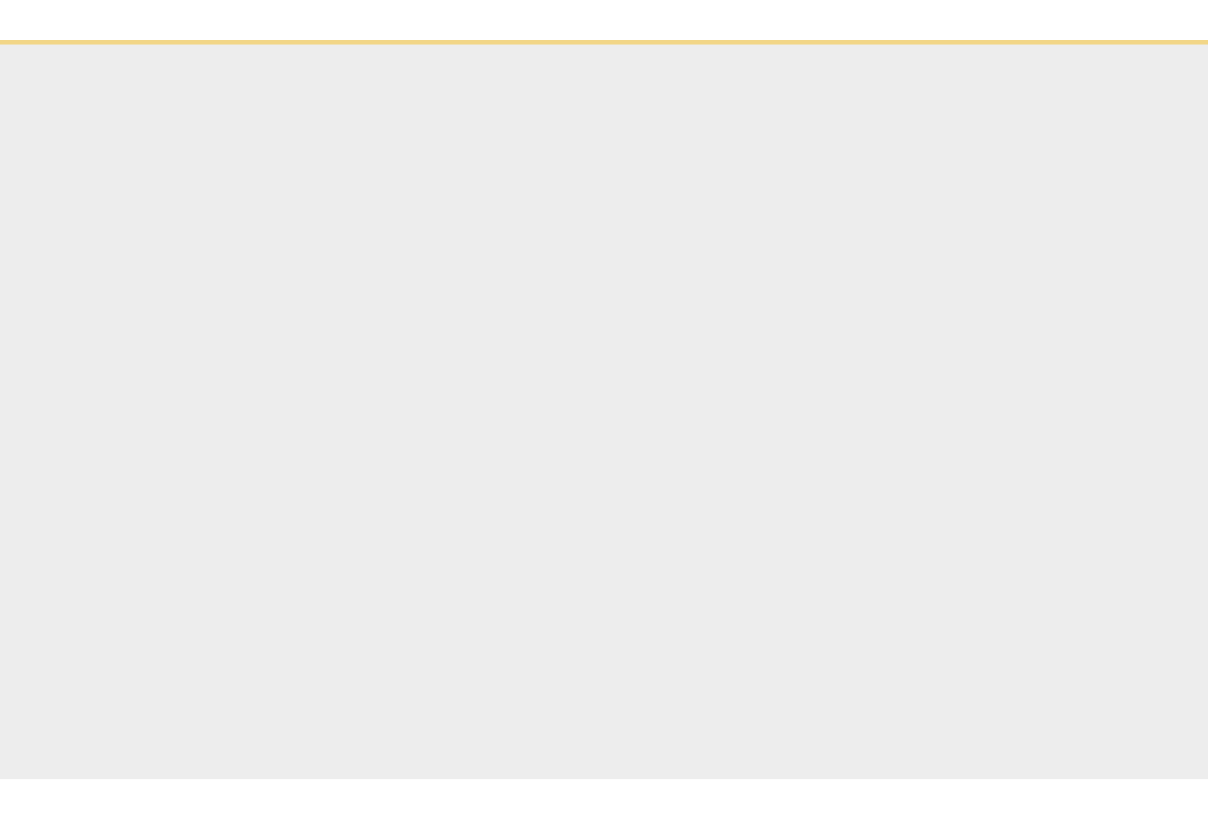scroll, scrollTop: 0, scrollLeft: 0, axis: both 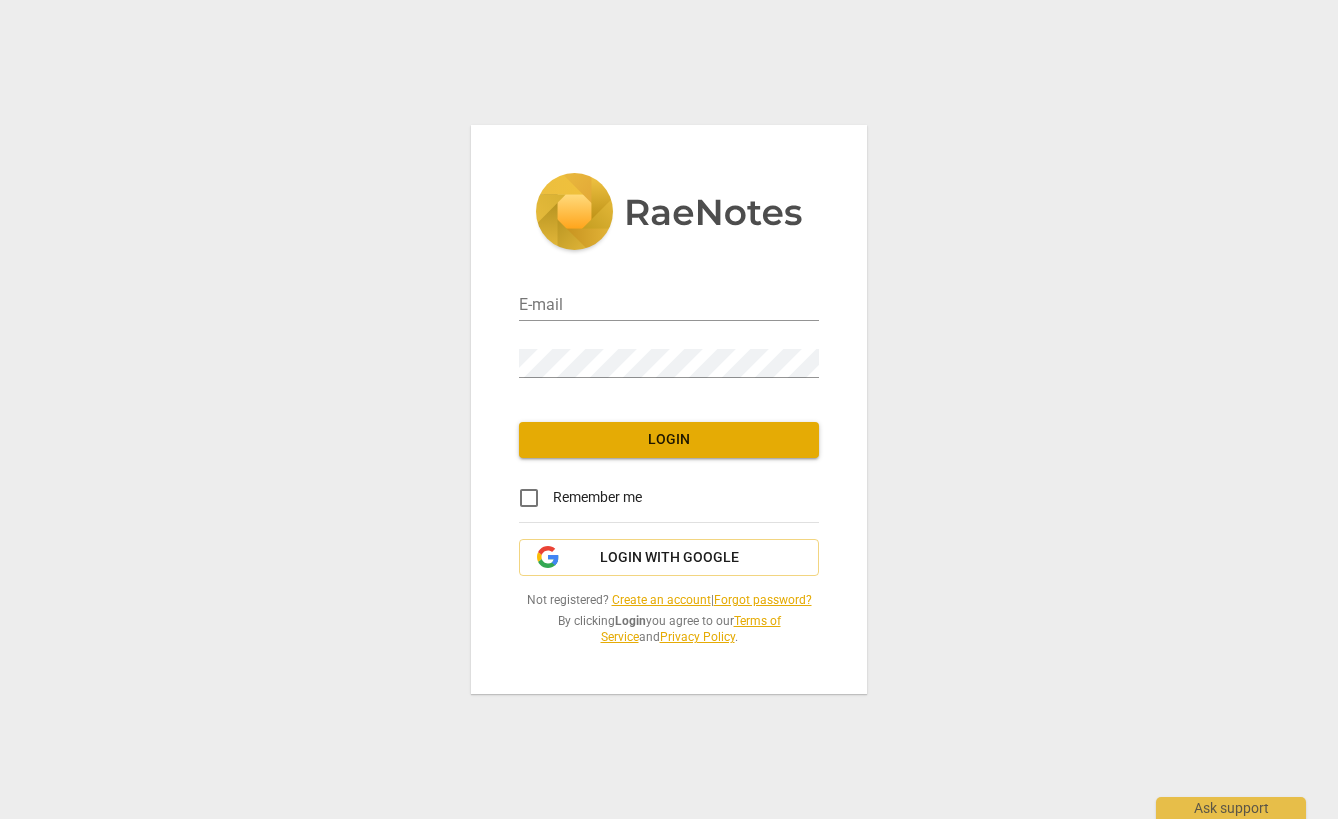 type on "[PERSON_NAME][EMAIL_ADDRESS][DOMAIN_NAME]" 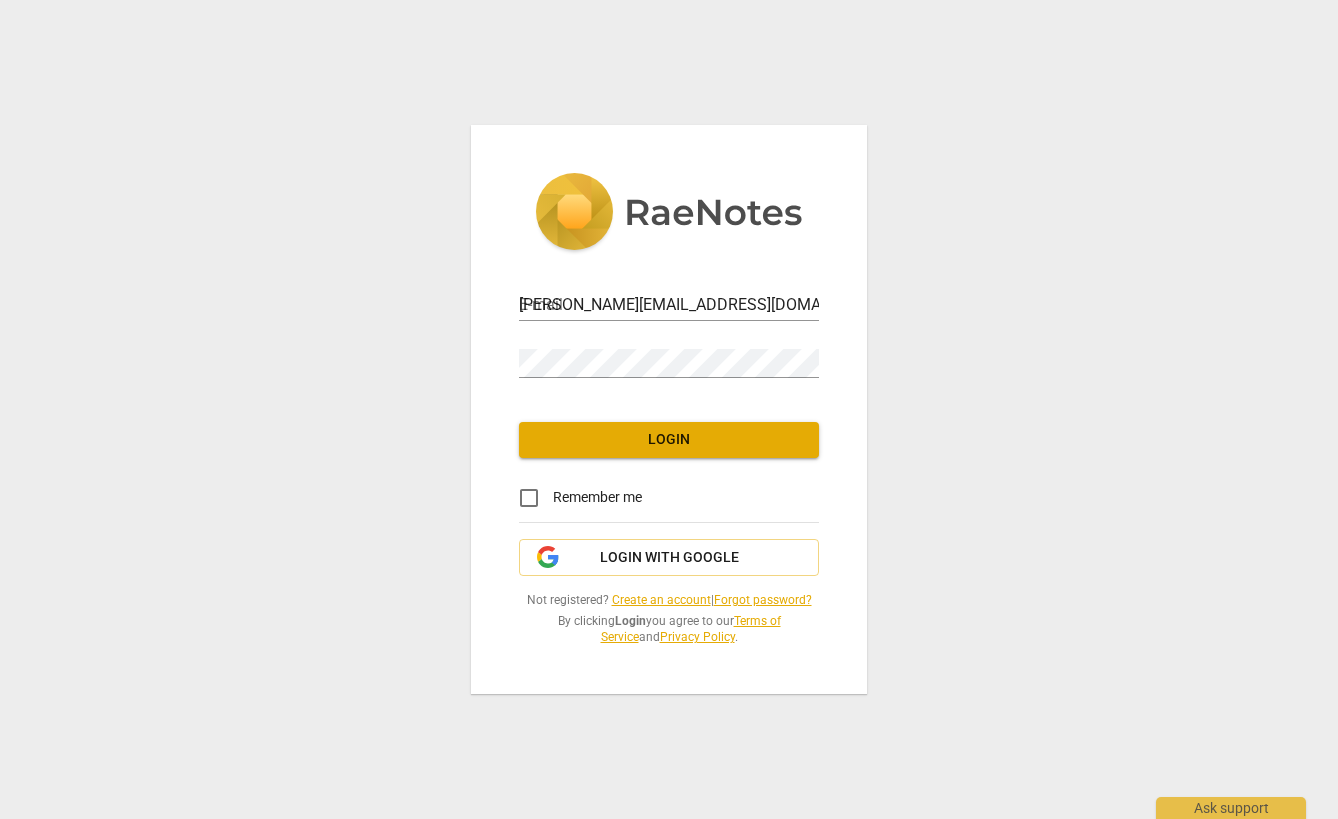 click on "Login" at bounding box center [669, 440] 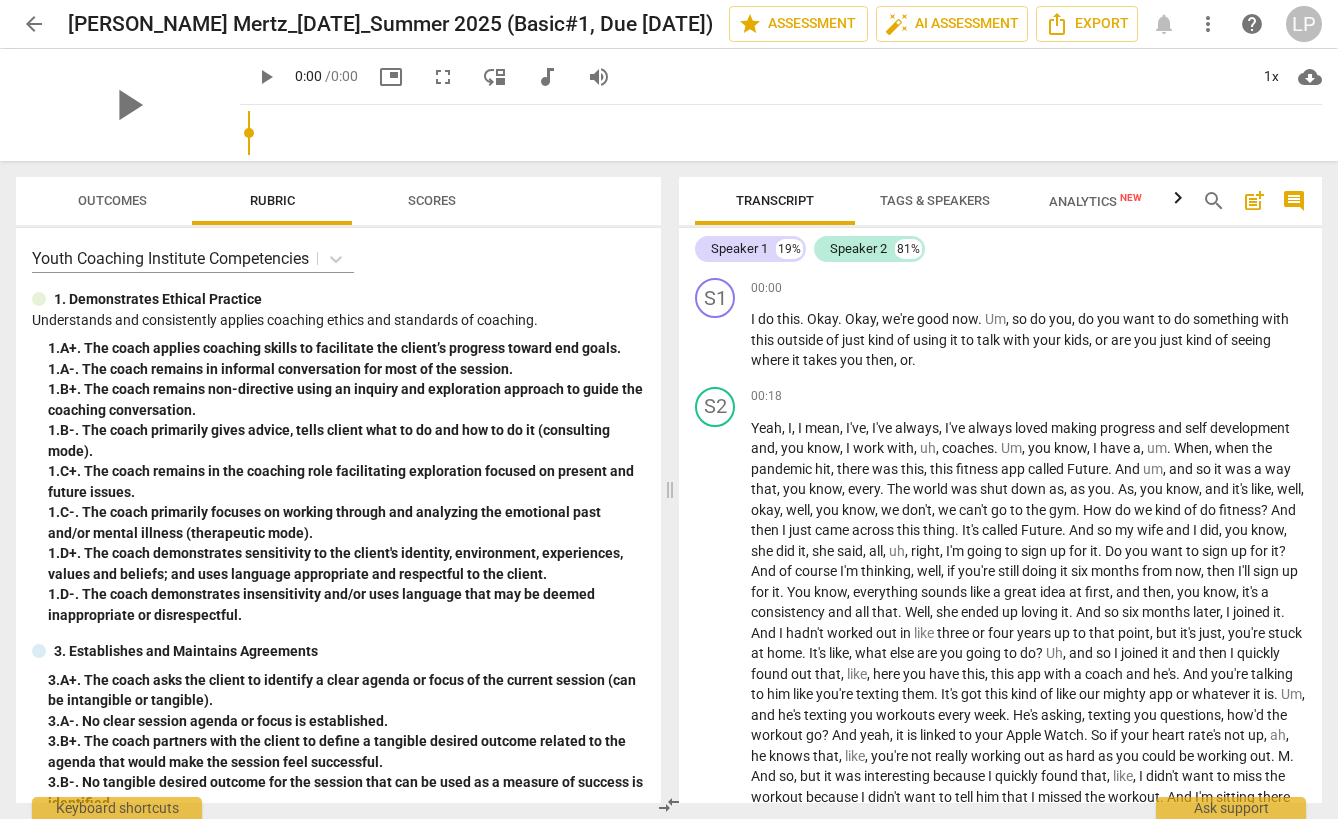 click on "Outcomes" at bounding box center [112, 200] 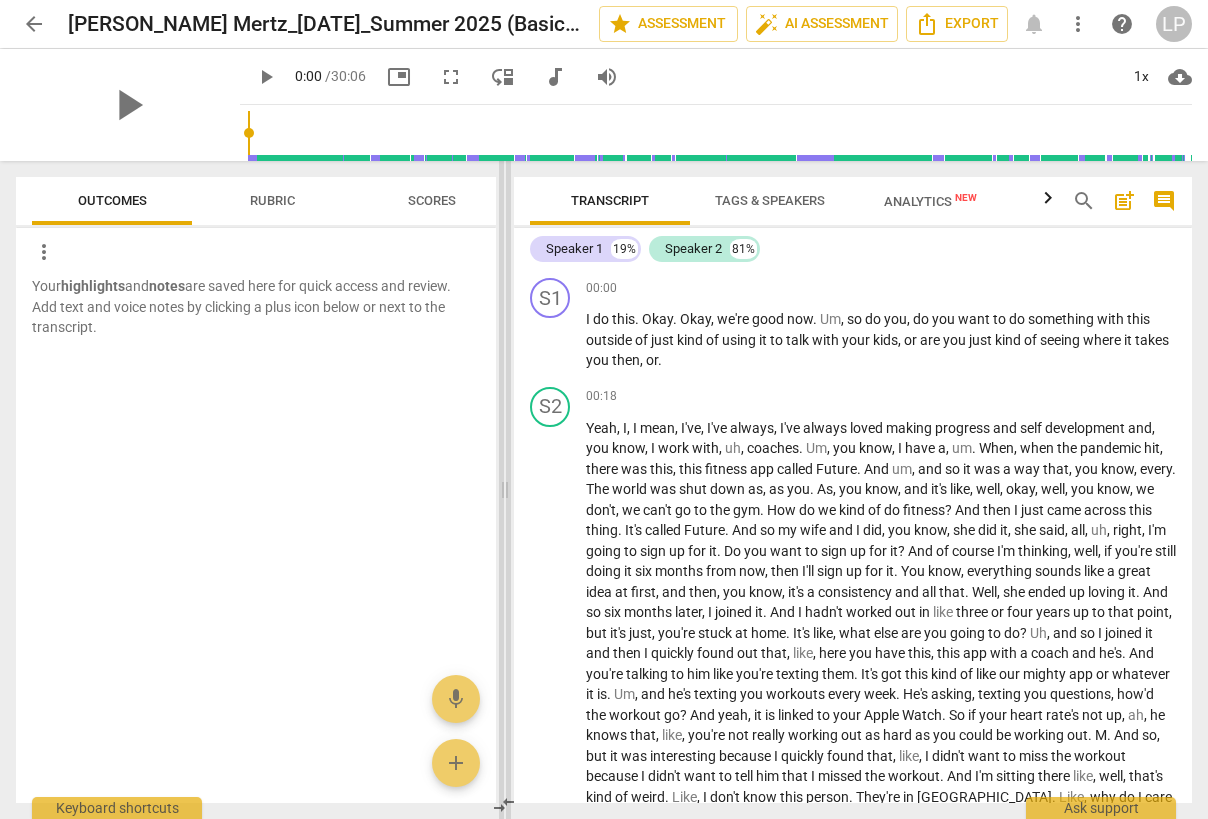 drag, startPoint x: 607, startPoint y: 489, endPoint x: 507, endPoint y: 492, distance: 100.04499 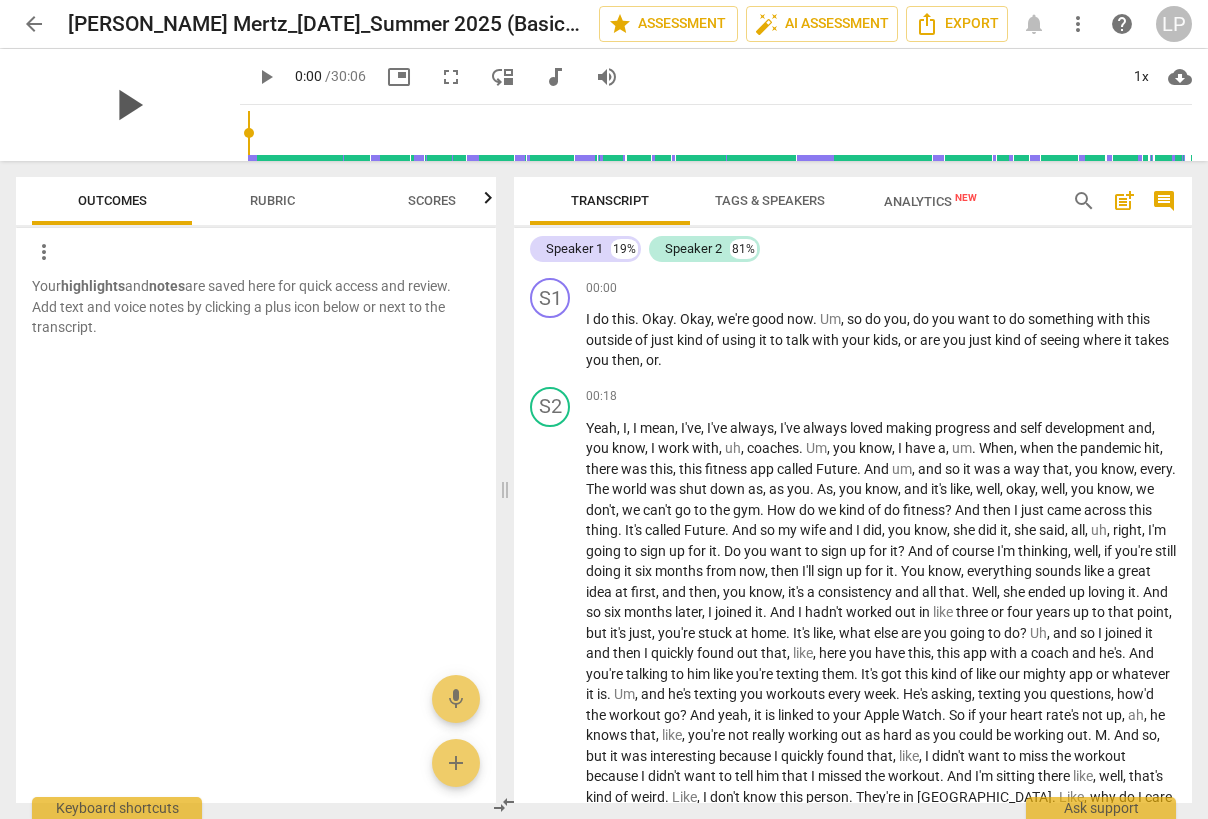 click on "play_arrow" at bounding box center [128, 105] 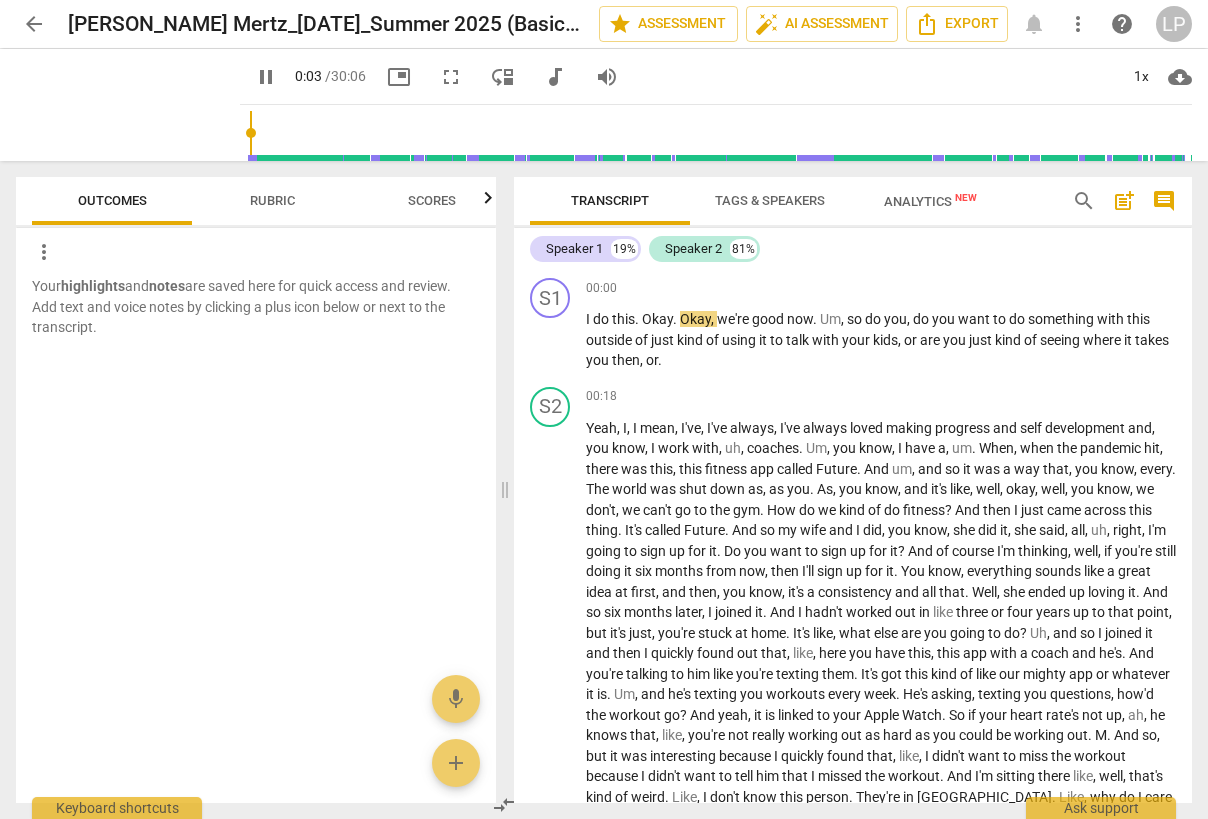 click on "picture_in_picture" at bounding box center (399, 77) 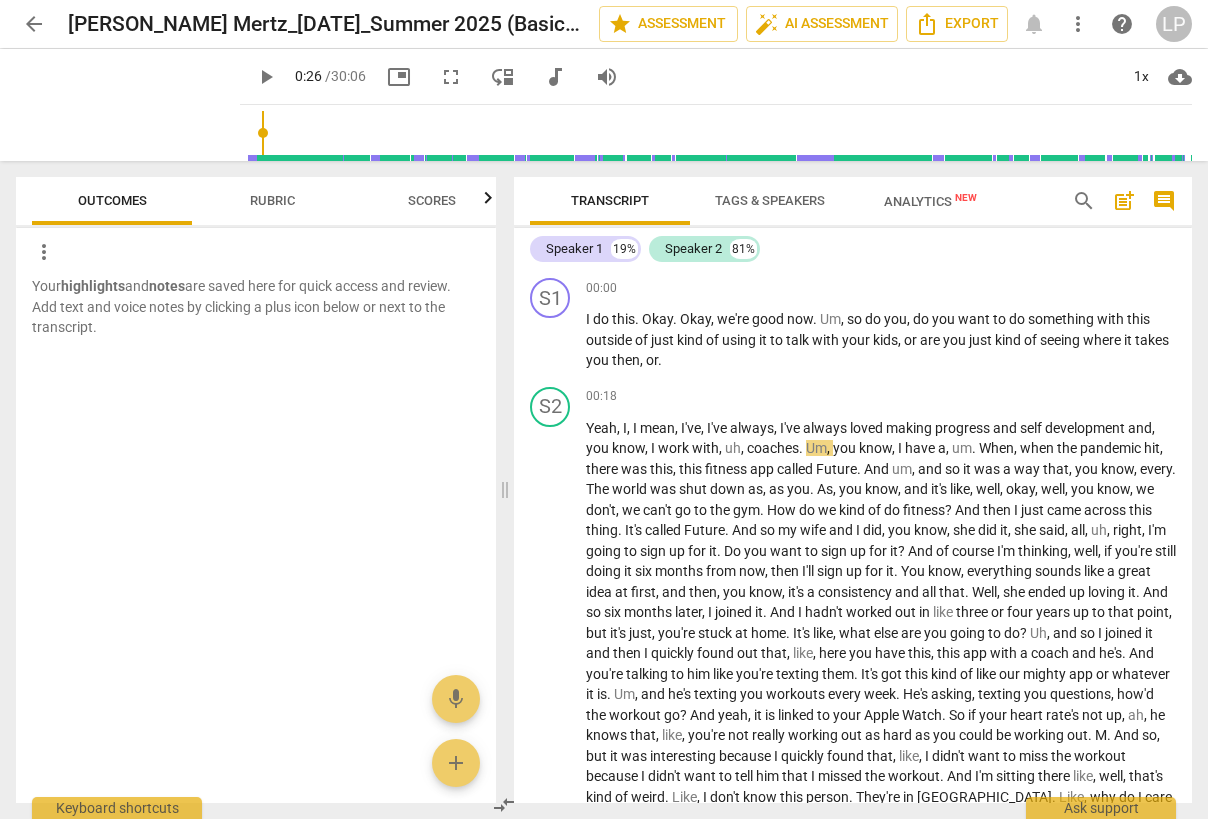 type on "27" 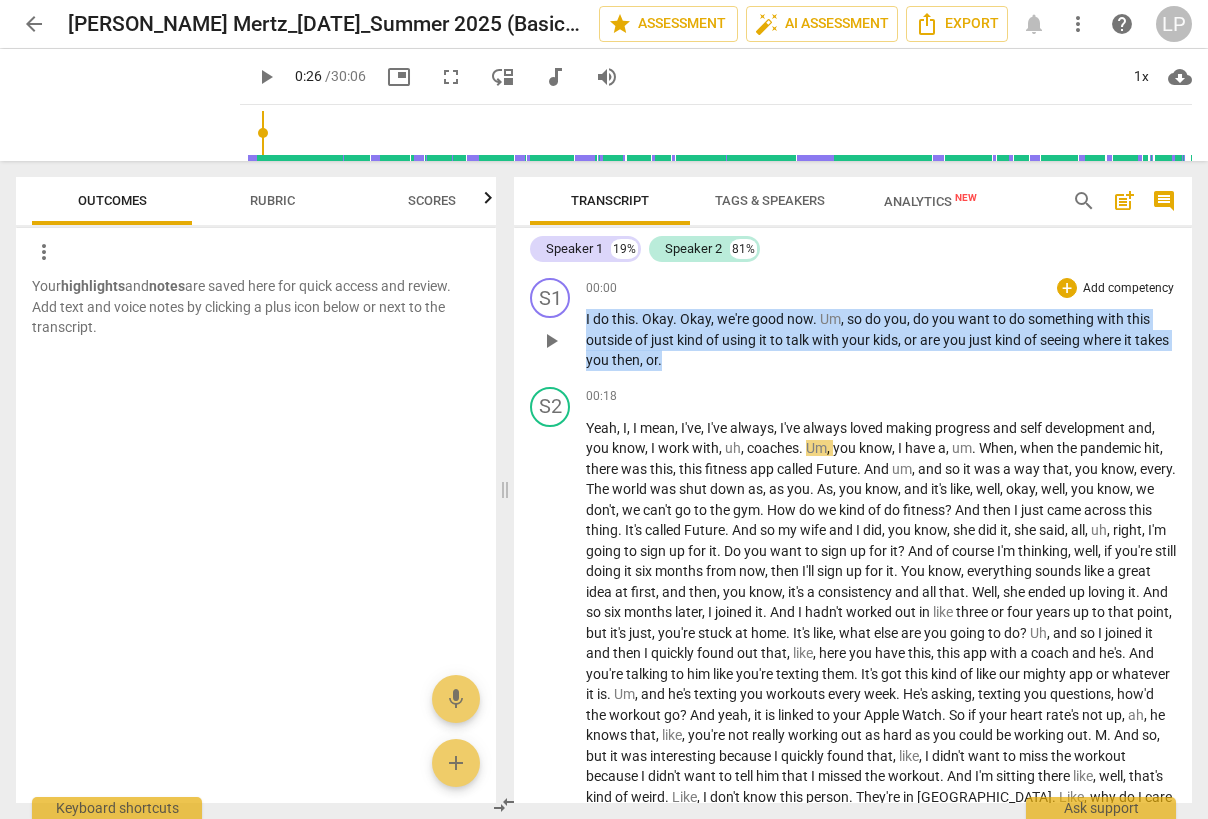 drag, startPoint x: 698, startPoint y: 359, endPoint x: 585, endPoint y: 319, distance: 119.870766 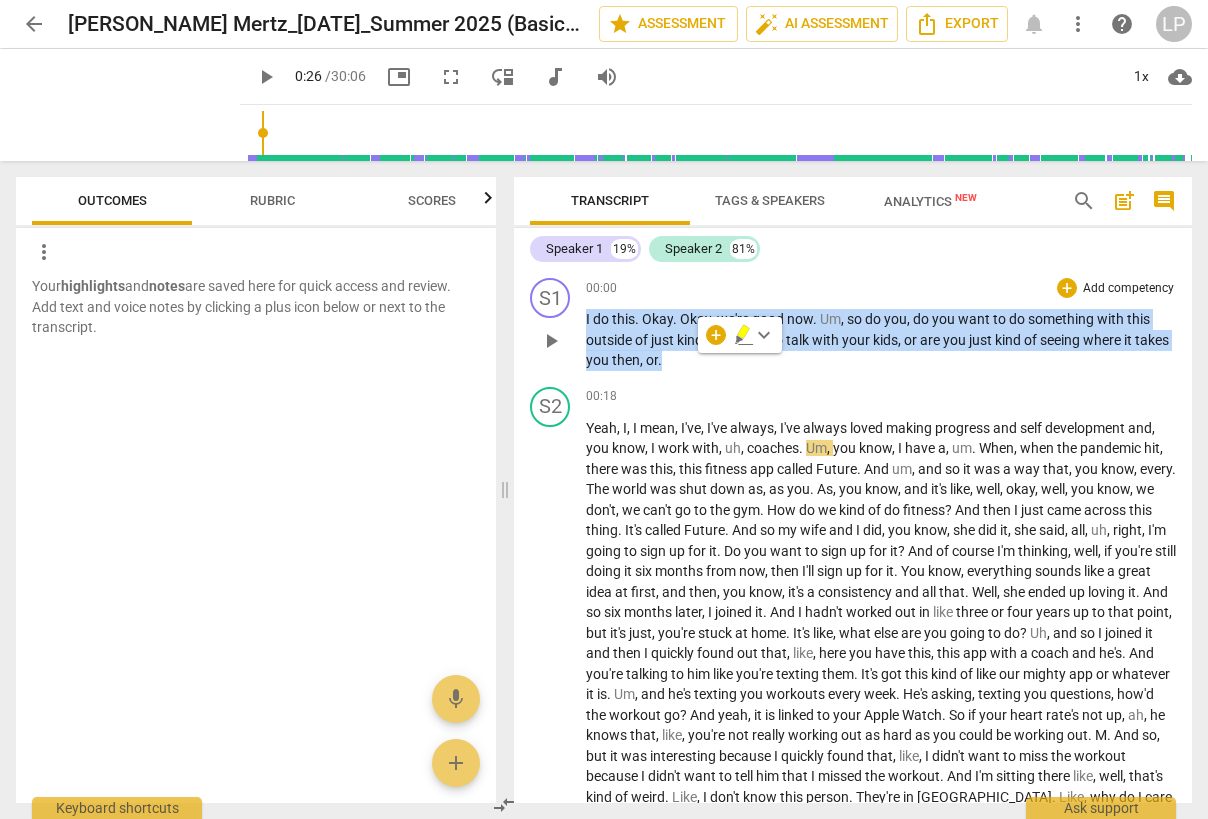 click on "Add competency" at bounding box center (1128, 289) 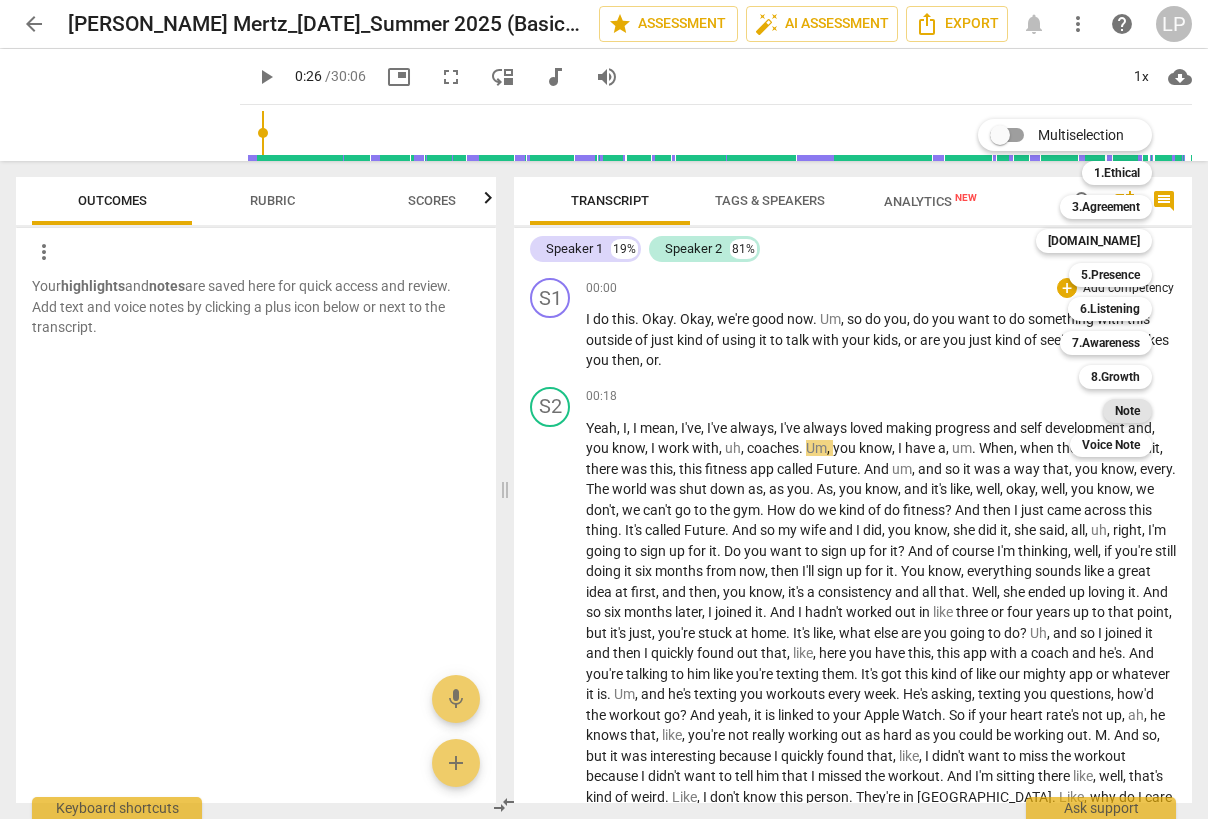 click on "Note" at bounding box center (1127, 411) 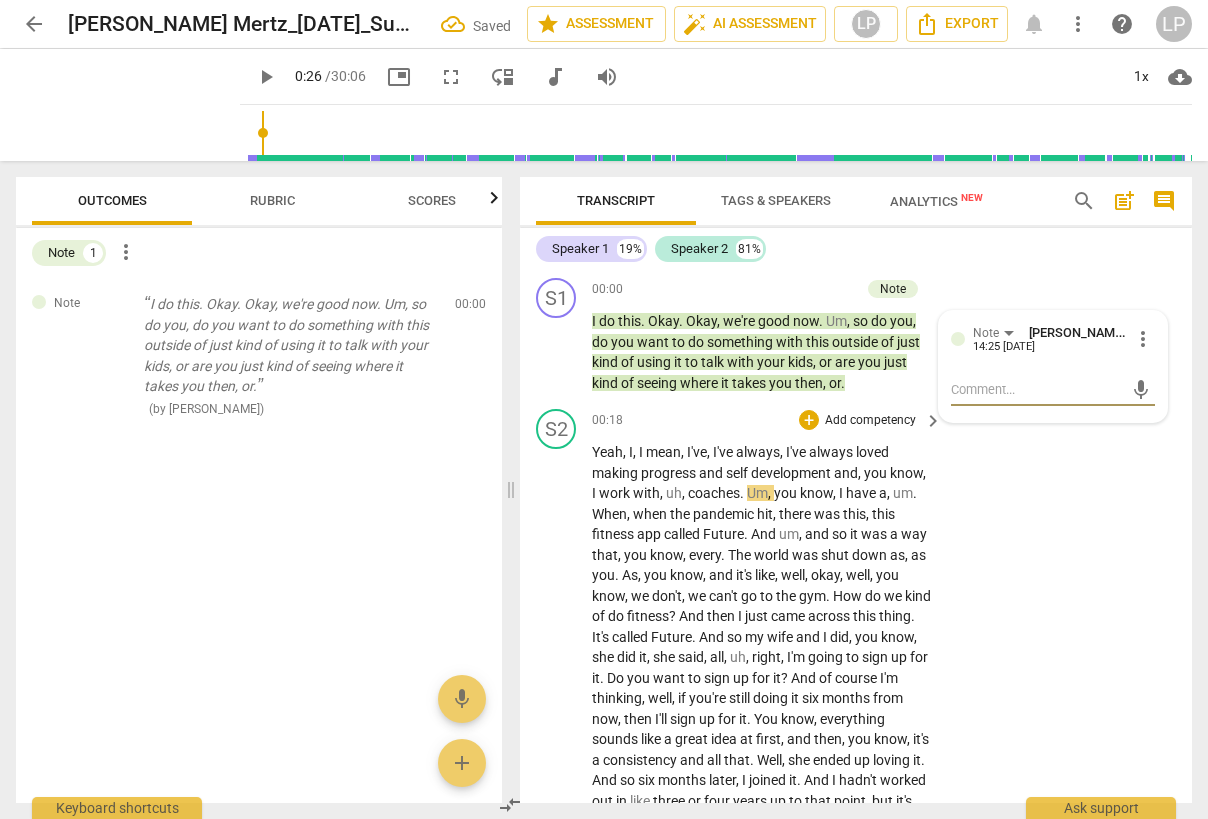 type on "D" 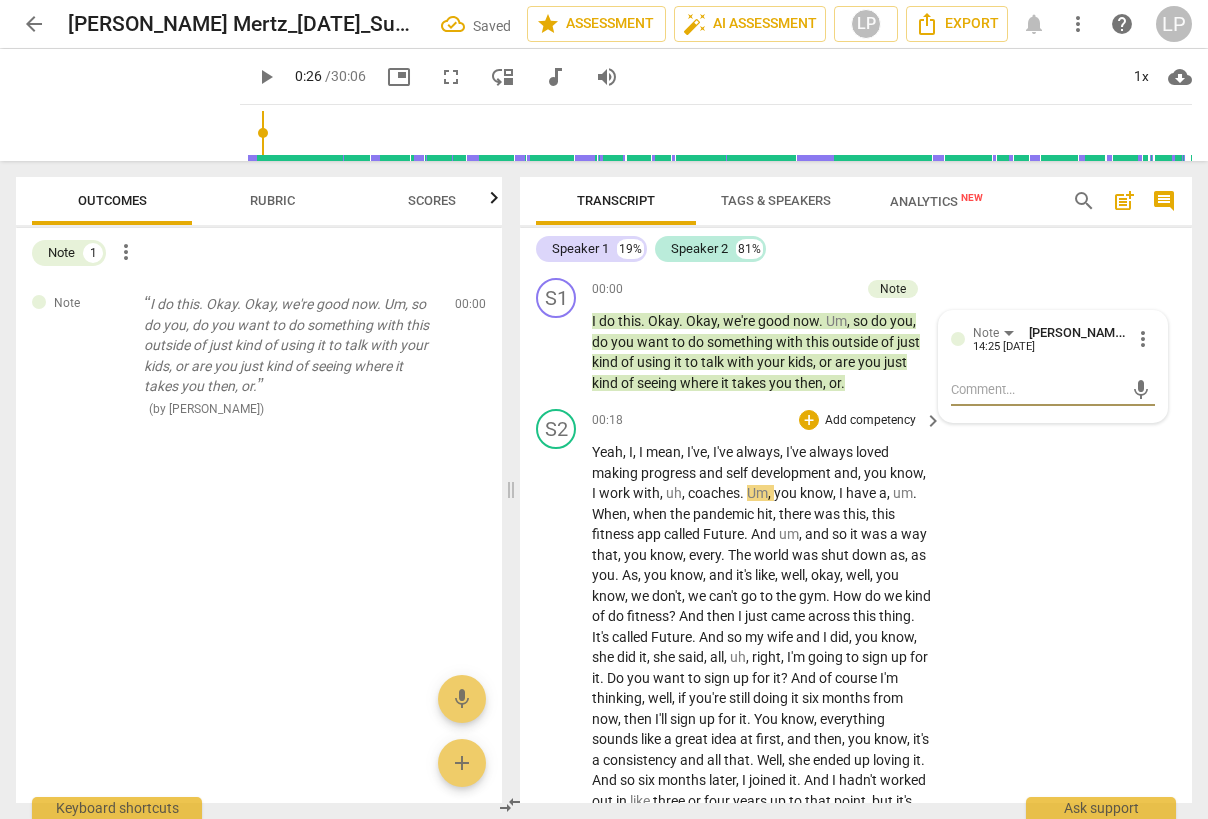 type on "D" 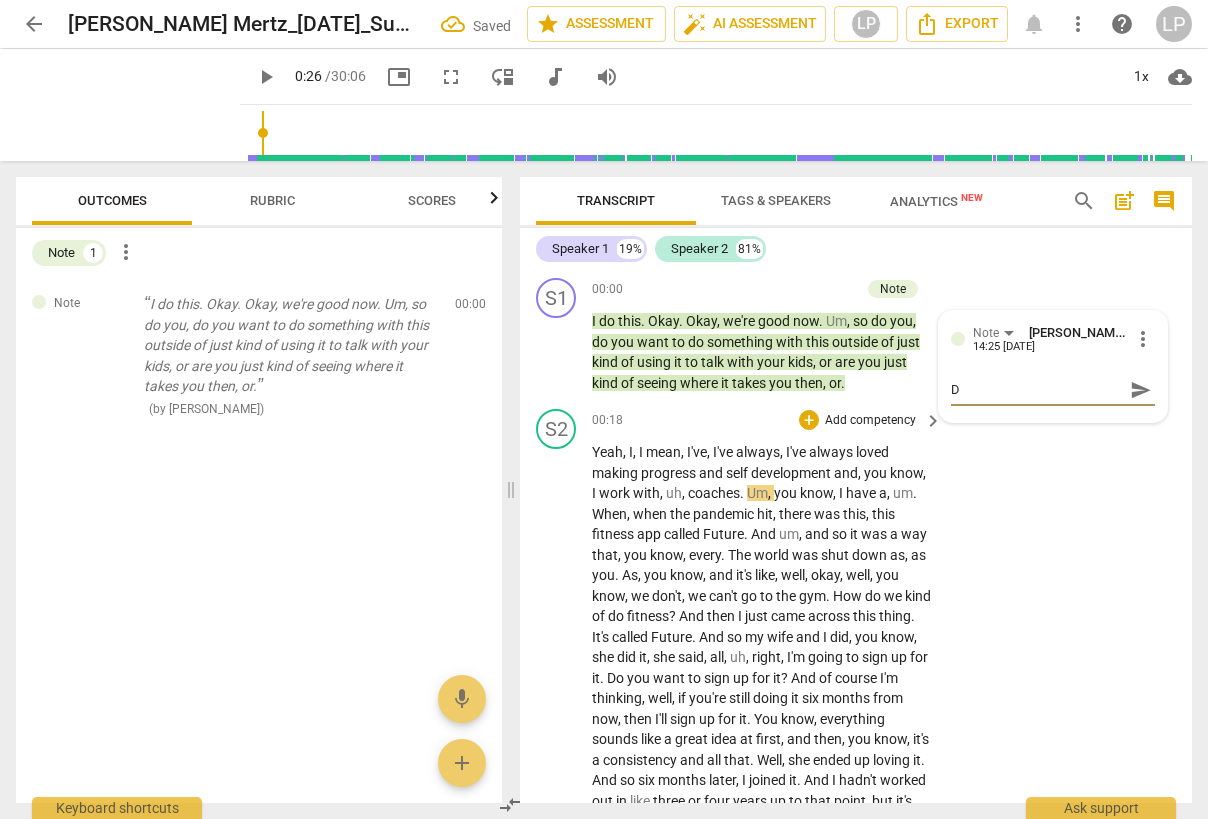 type on "Di" 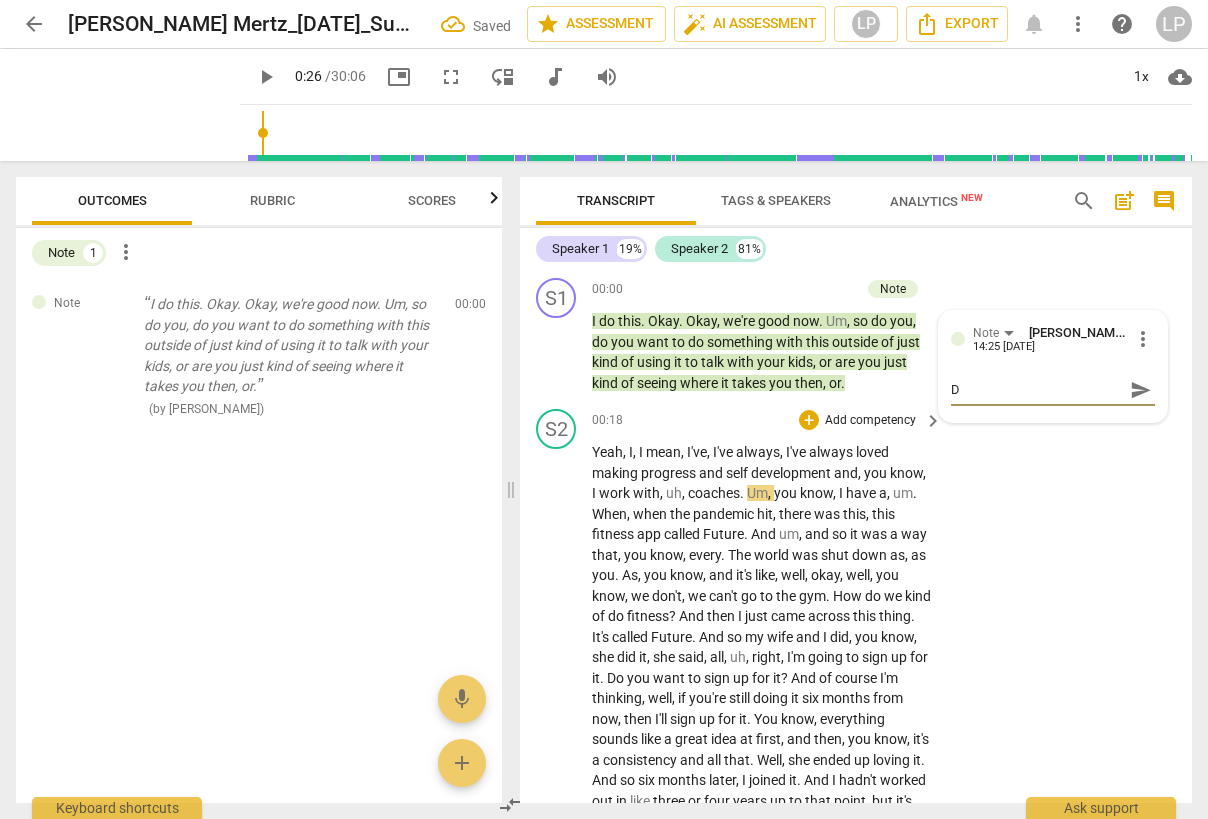 type on "Di" 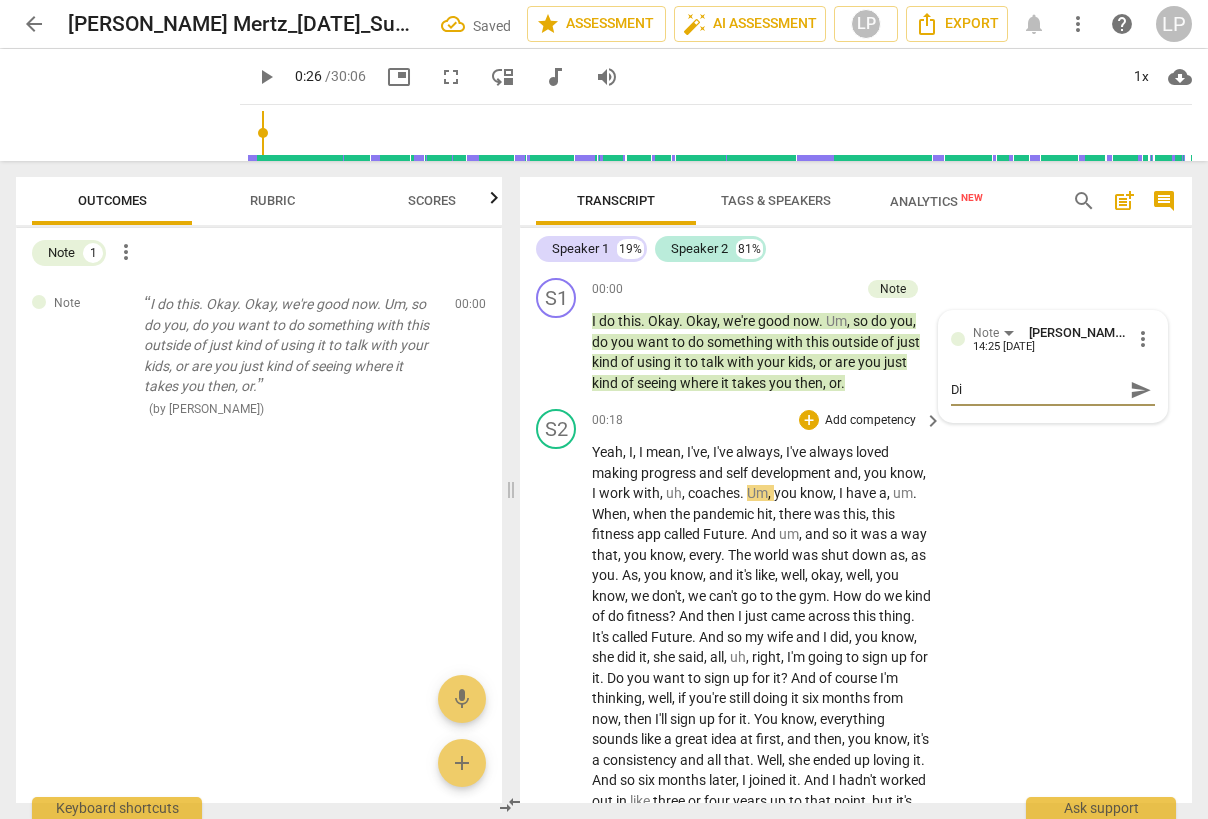 type on "Dir" 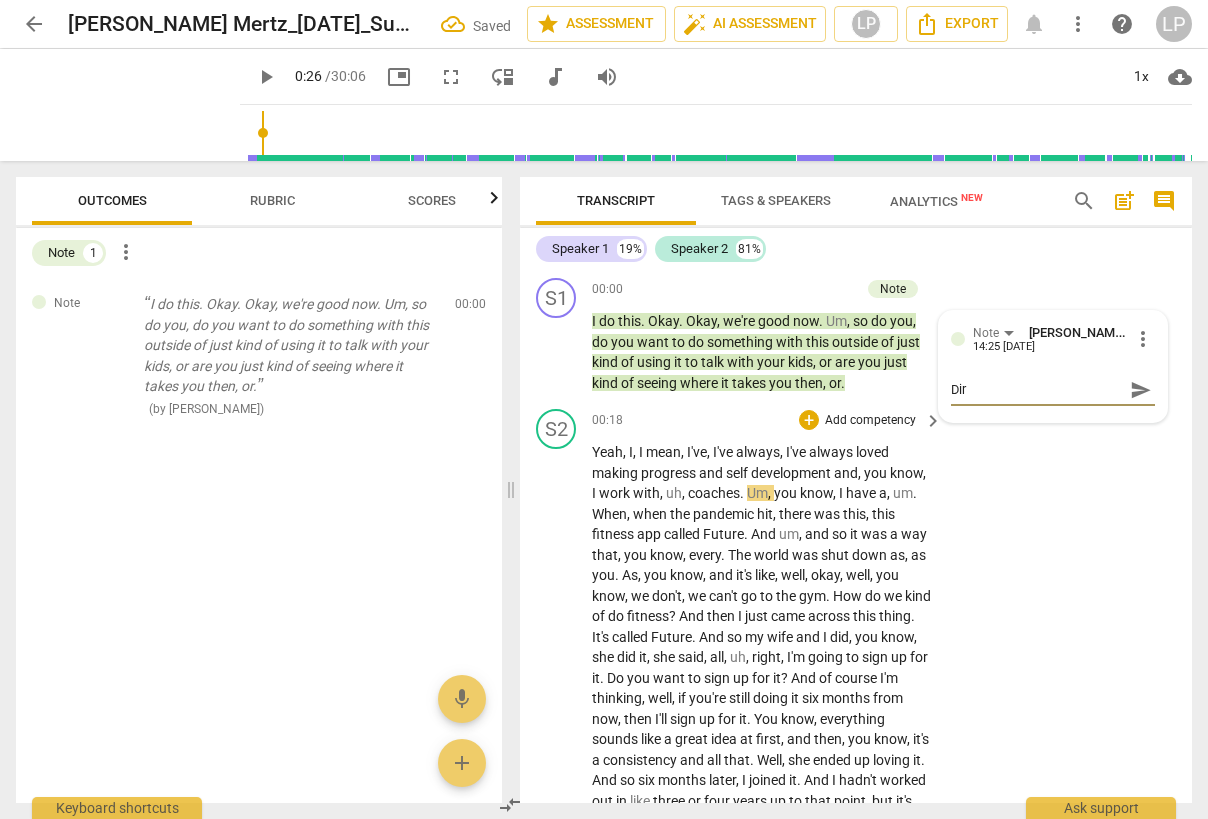 type on "Dire" 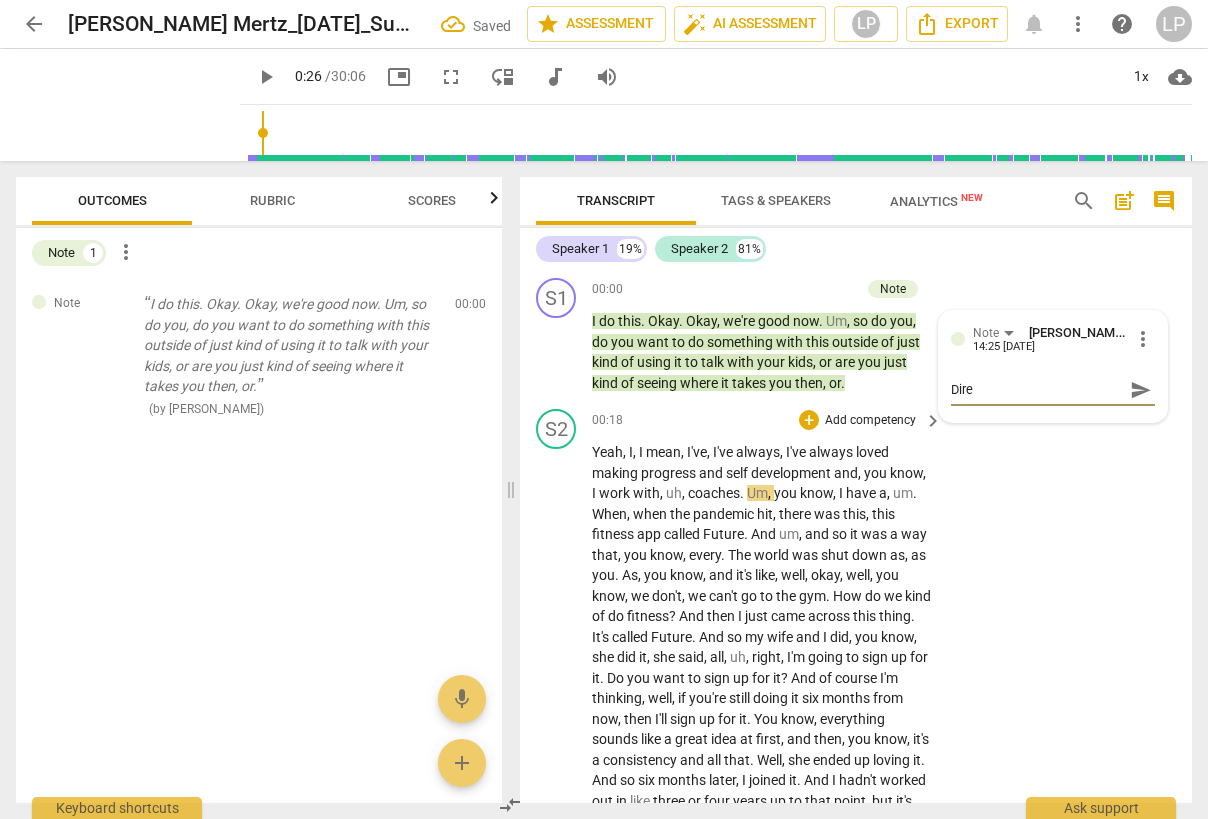 type on "Direc" 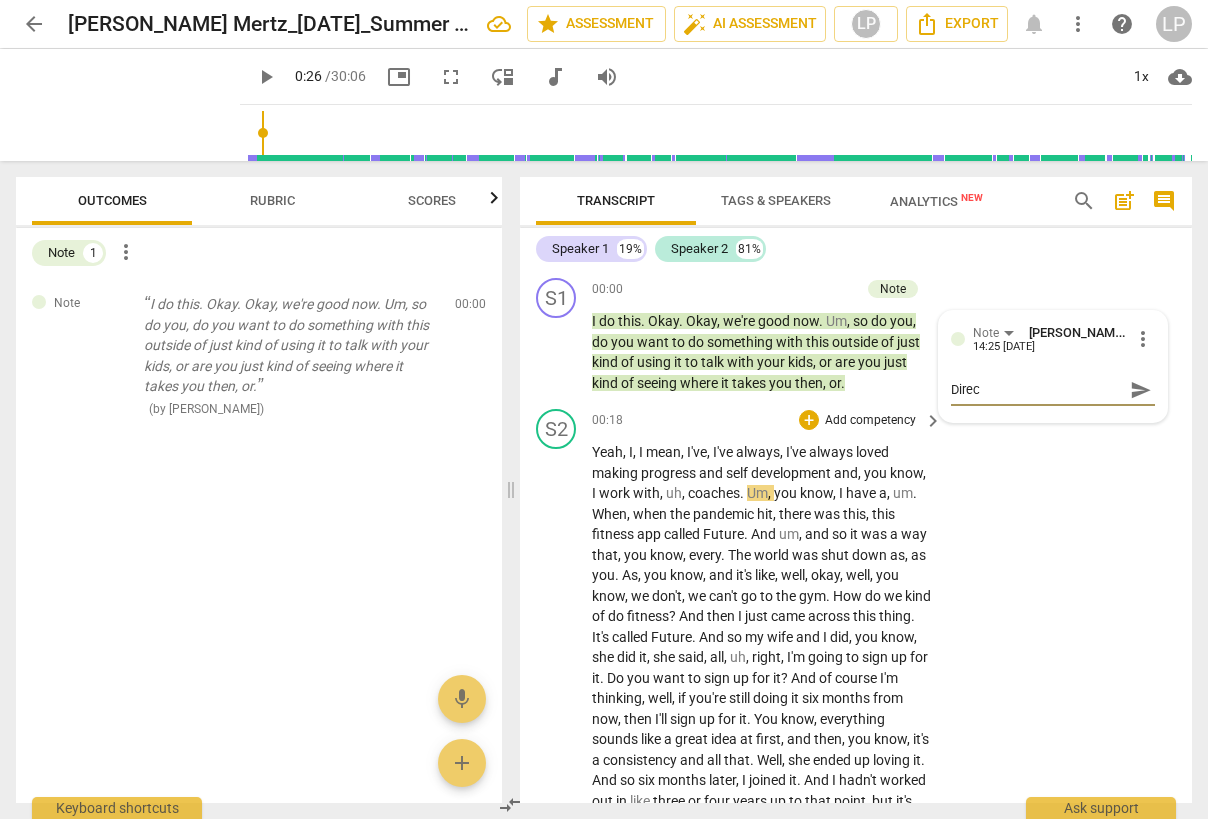 type on "Direct" 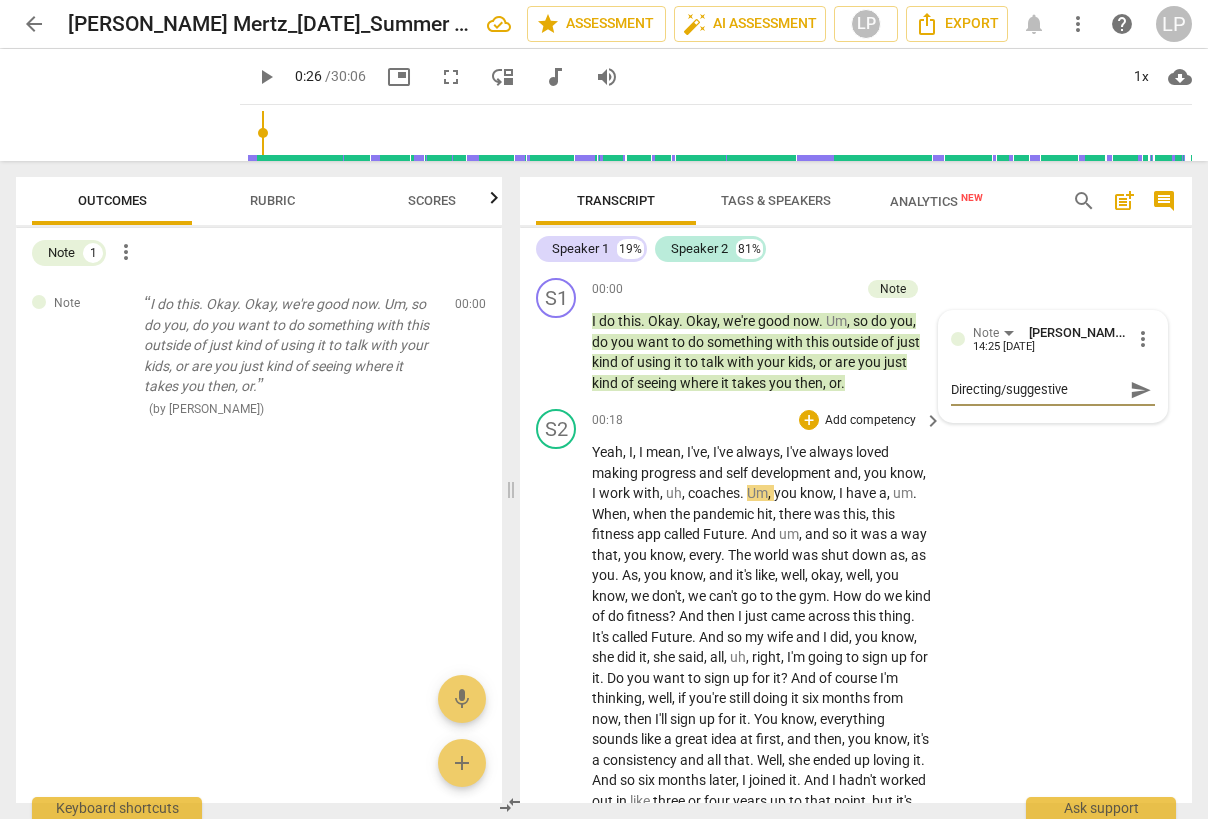 type on "Directing/suggestive." 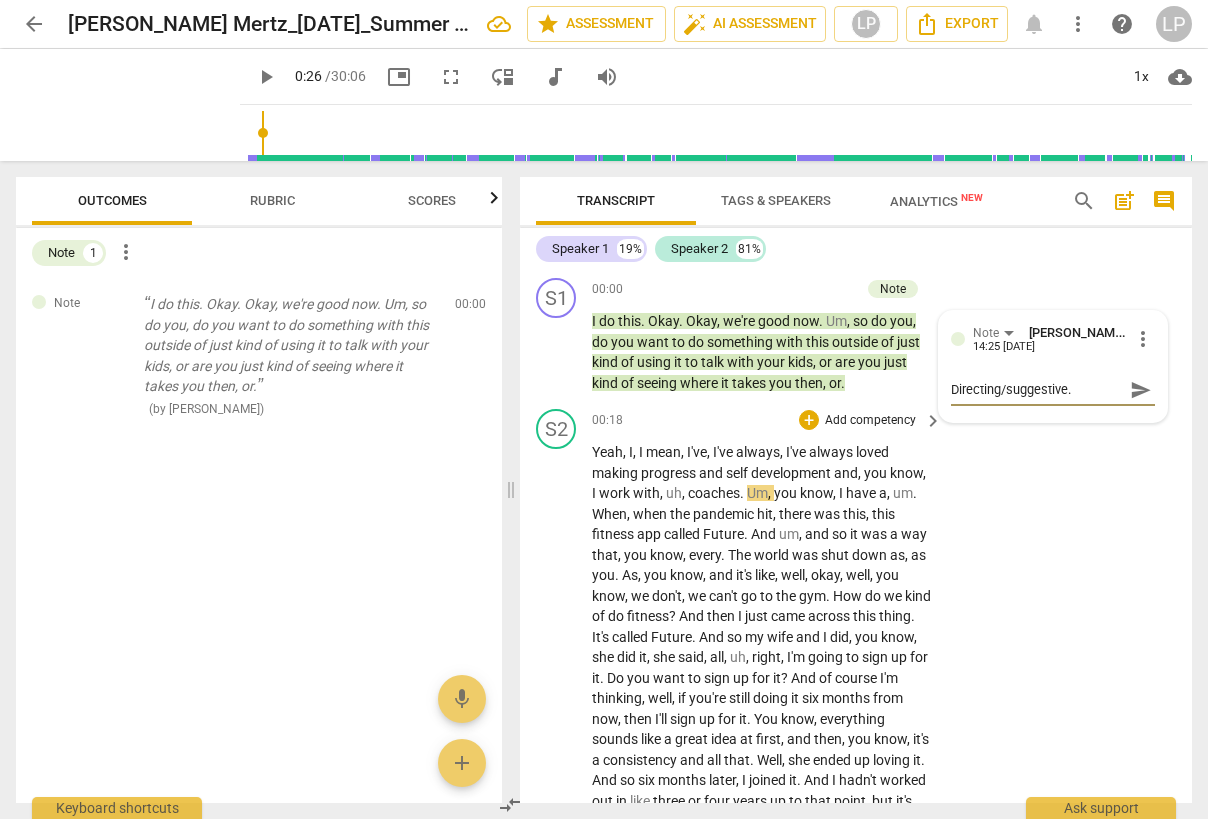type on "Directing/suggestive." 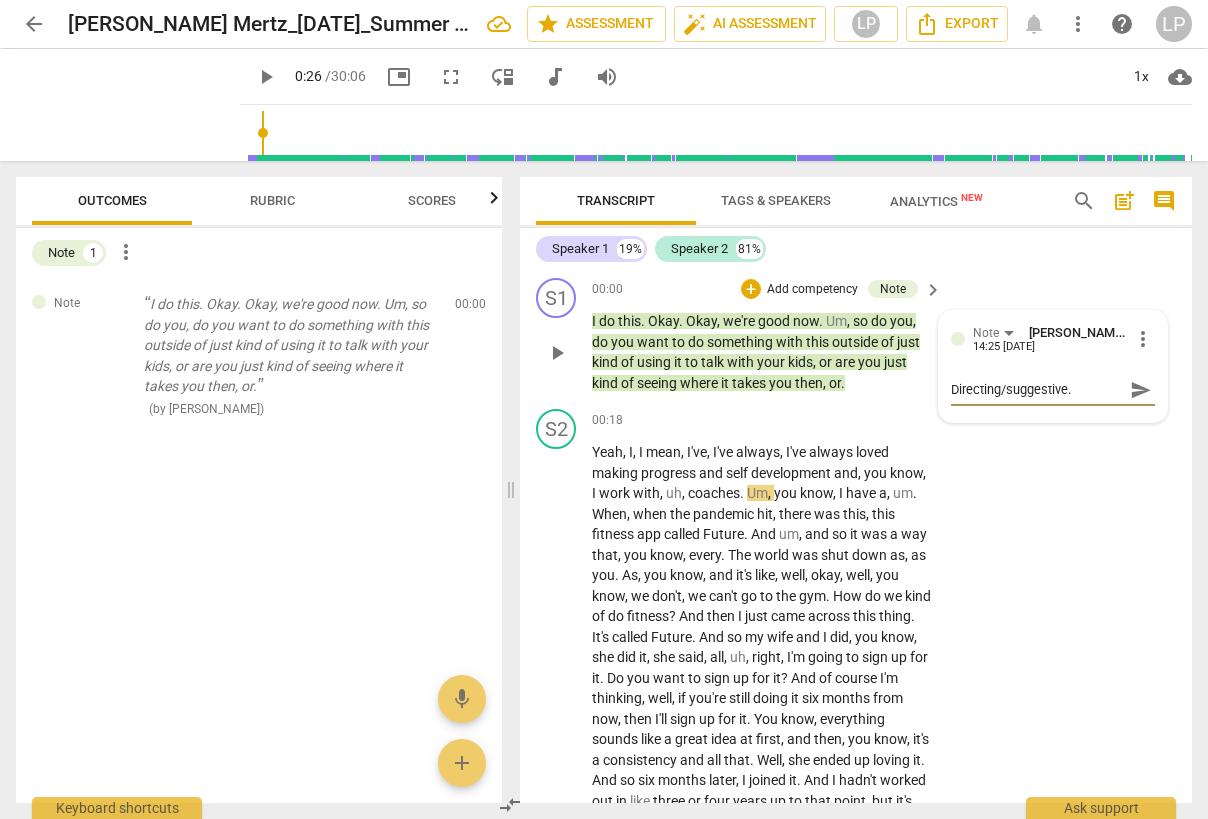type on "Directing/suggestive." 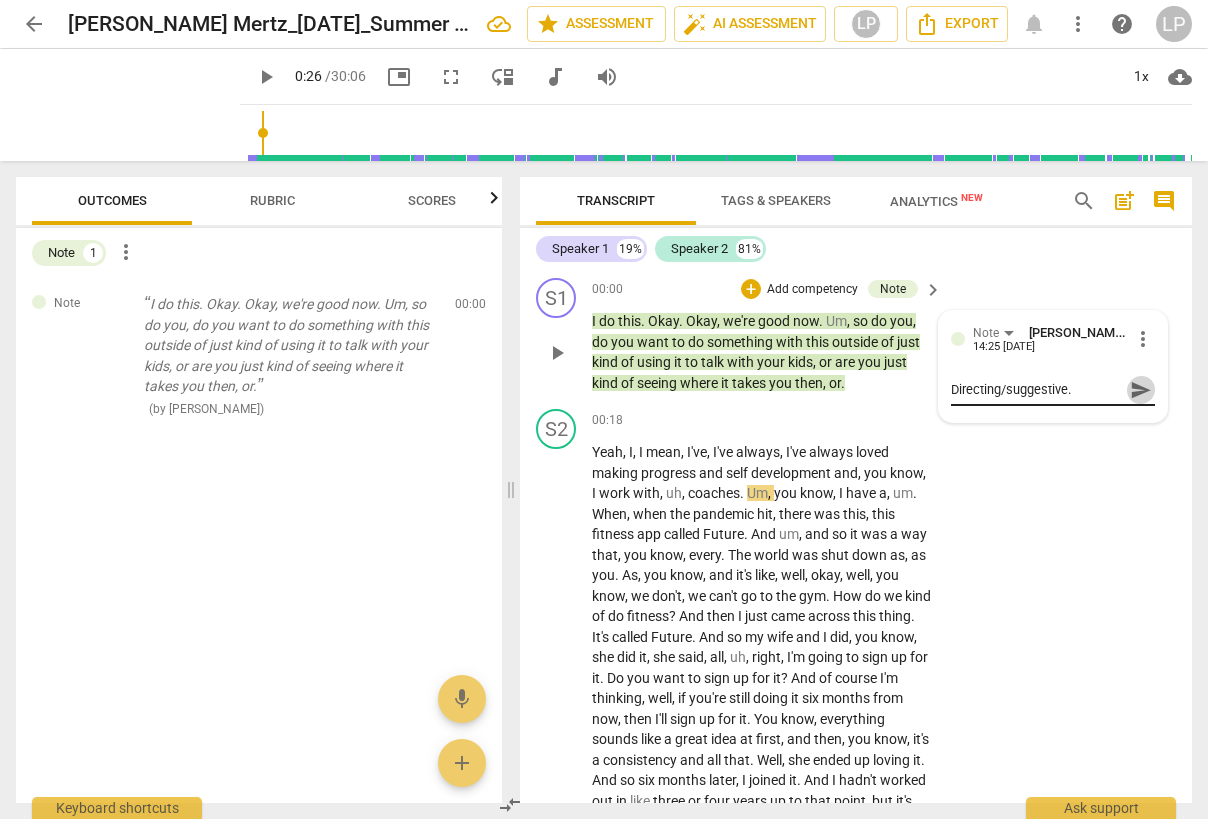 click on "send" at bounding box center [1141, 390] 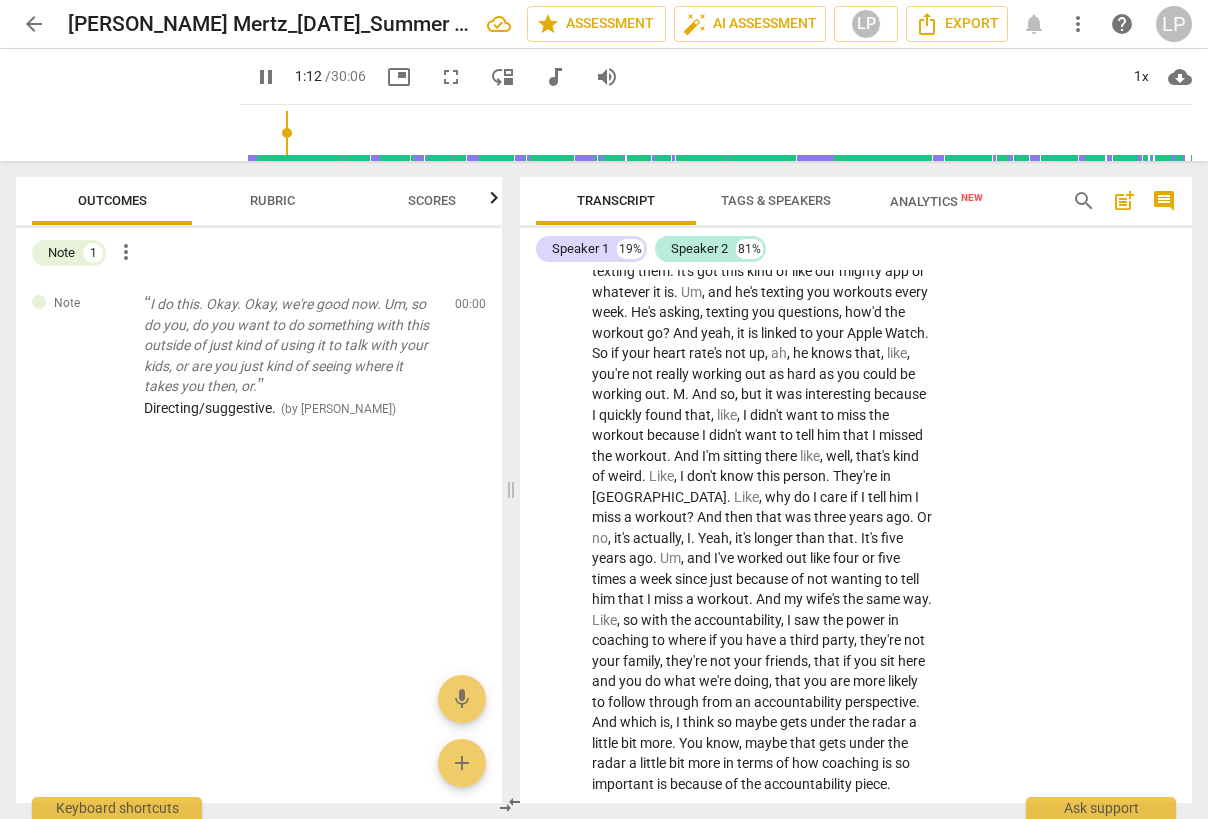scroll, scrollTop: 763, scrollLeft: 0, axis: vertical 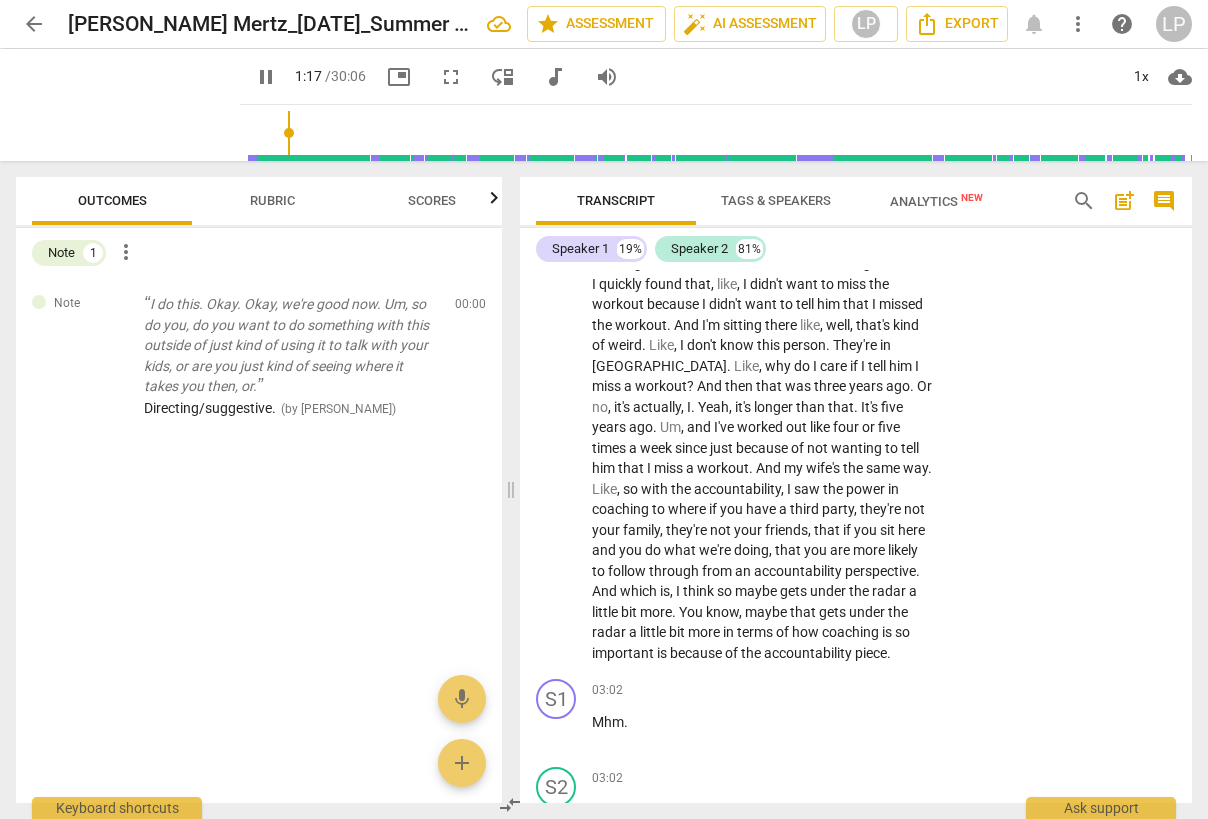 click on "Yeah ,   I ,   I   mean ,   I've ,   I've   always ,   I've   always   loved   making   progress   and   self   development   and ,   you   know ,   I   work   with ,   uh ,   coaches .   Um ,   you   know ,   I   have   a ,   um .   When ,   when   the   pandemic   hit ,   there   was   this ,   this   fitness   app   called   Future .   And   um ,   and   so   it   was   a   way   that ,   you   know ,   every .   The   world   was   shut   down   as ,   as   you .   As ,   you   know ,   and   it's   like ,   well ,   okay ,   well ,   you   know ,   we   don't ,   we   can't   go   to   the   gym .   How   do   we   kind   of   do   fitness ?   And   then   I   just   came   across   this   thing .   It's   called   Future .   And   so   my   wife   and   I   did ,   you   know ,   she   did   it ,   she   said ,   all ,   uh ,   right ,   I'm   going   to   sign   up   for   it .   Do   you   want   to   sign   up   for   it ?   And   of   course   I'm   thinking ,   well ,   if   you're   still   doing" at bounding box center [762, 171] 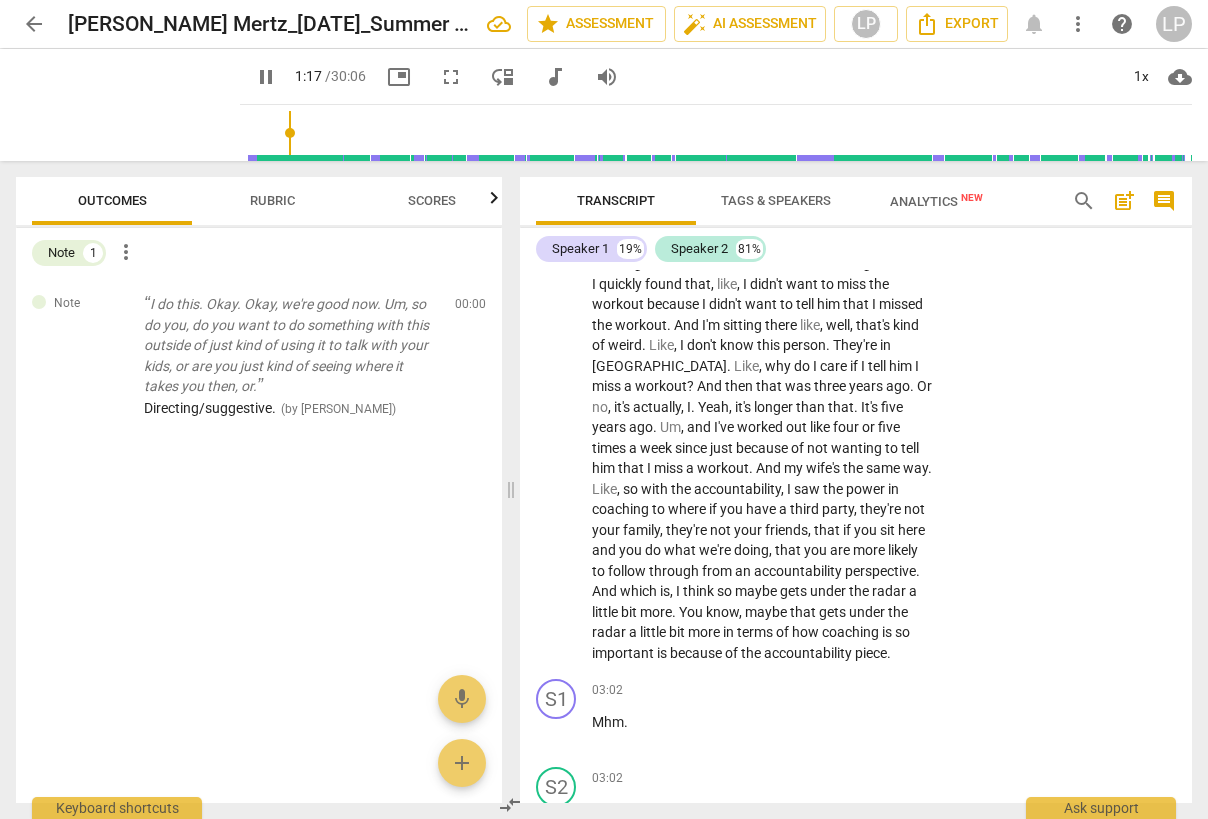click on "Yeah ,   I ,   I   mean ,   I've ,   I've   always ,   I've   always   loved   making   progress   and   self   development   and ,   you   know ,   I   work   with ,   uh ,   coaches .   Um ,   you   know ,   I   have   a ,   um .   When ,   when   the   pandemic   hit ,   there   was   this ,   this   fitness   app   called   Future .   And   um ,   and   so   it   was   a   way   that ,   you   know ,   every .   The   world   was   shut   down   as ,   as   you .   As ,   you   know ,   and   it's   like ,   well ,   okay ,   well ,   you   know ,   we   don't ,   we   can't   go   to   the   gym .   How   do   we   kind   of   do   fitness ?   And   then   I   just   came   across   this   thing .   It's   called   Future .   And   so   my   wife   and   I   did ,   you   know ,   she   did   it ,   she   said ,   all ,   uh ,   right ,   I'm   going   to   sign   up   for   it .   Do   you   want   to   sign   up   for   it ?   And   of   course   I'm   thinking ,   well ,   if   you're   still   doing" at bounding box center [762, 171] 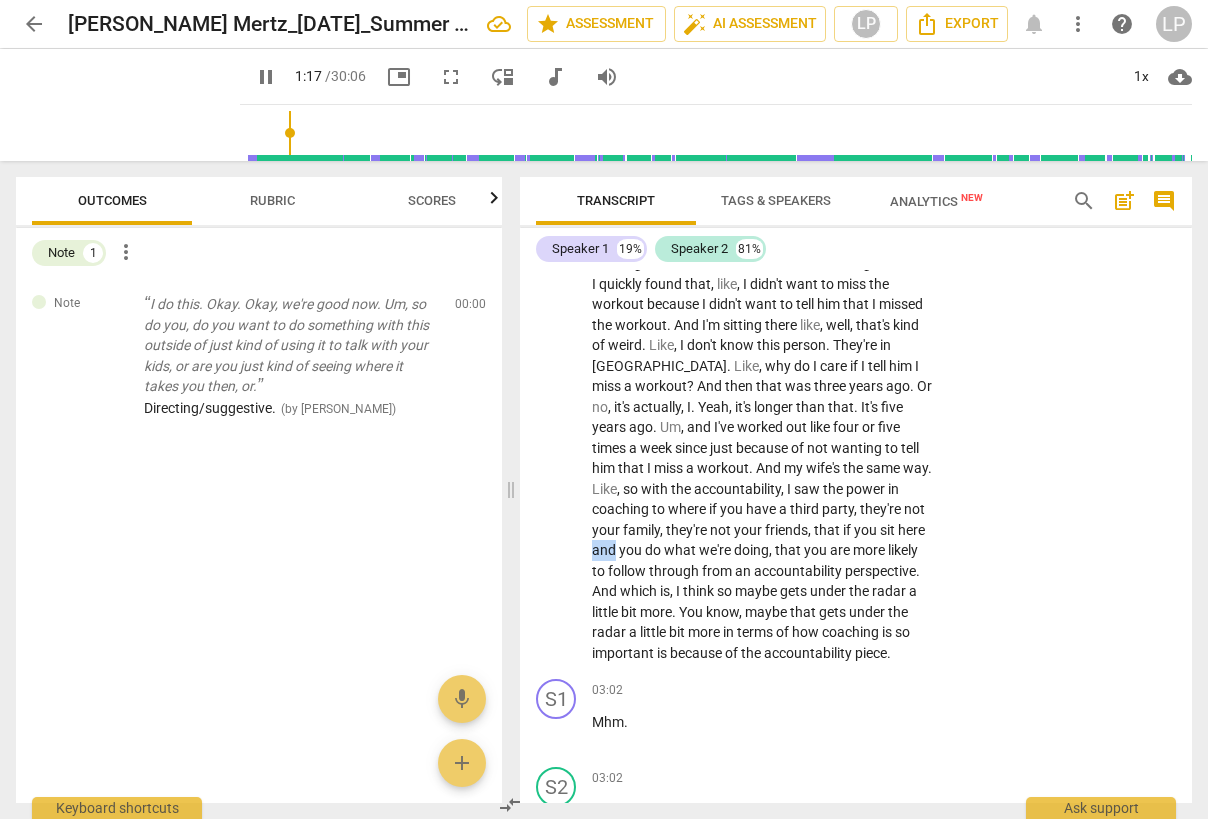 click on "Yeah ,   I ,   I   mean ,   I've ,   I've   always ,   I've   always   loved   making   progress   and   self   development   and ,   you   know ,   I   work   with ,   uh ,   coaches .   Um ,   you   know ,   I   have   a ,   um .   When ,   when   the   pandemic   hit ,   there   was   this ,   this   fitness   app   called   Future .   And   um ,   and   so   it   was   a   way   that ,   you   know ,   every .   The   world   was   shut   down   as ,   as   you .   As ,   you   know ,   and   it's   like ,   well ,   okay ,   well ,   you   know ,   we   don't ,   we   can't   go   to   the   gym .   How   do   we   kind   of   do   fitness ?   And   then   I   just   came   across   this   thing .   It's   called   Future .   And   so   my   wife   and   I   did ,   you   know ,   she   did   it ,   she   said ,   all ,   uh ,   right ,   I'm   going   to   sign   up   for   it .   Do   you   want   to   sign   up   for   it ?   And   of   course   I'm   thinking ,   well ,   if   you're   still   doing" at bounding box center [762, 171] 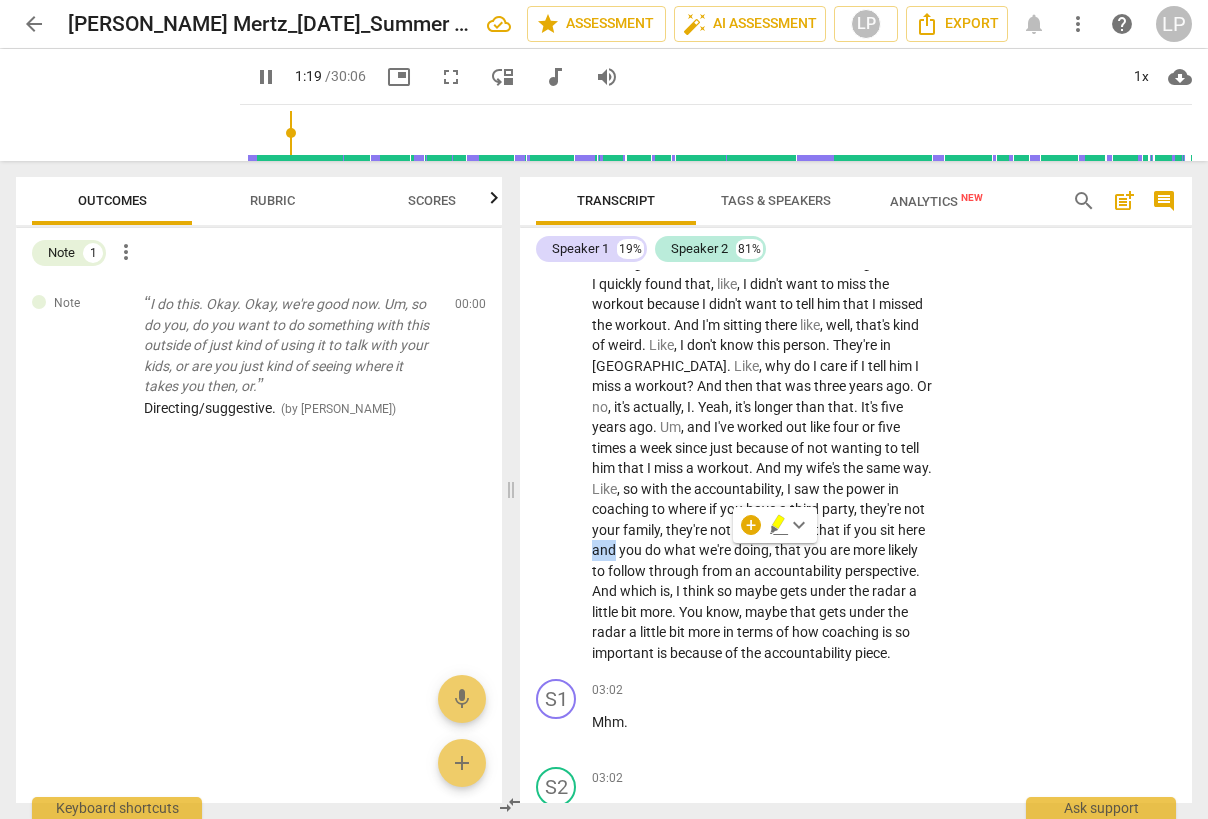click on "and" at bounding box center [605, 550] 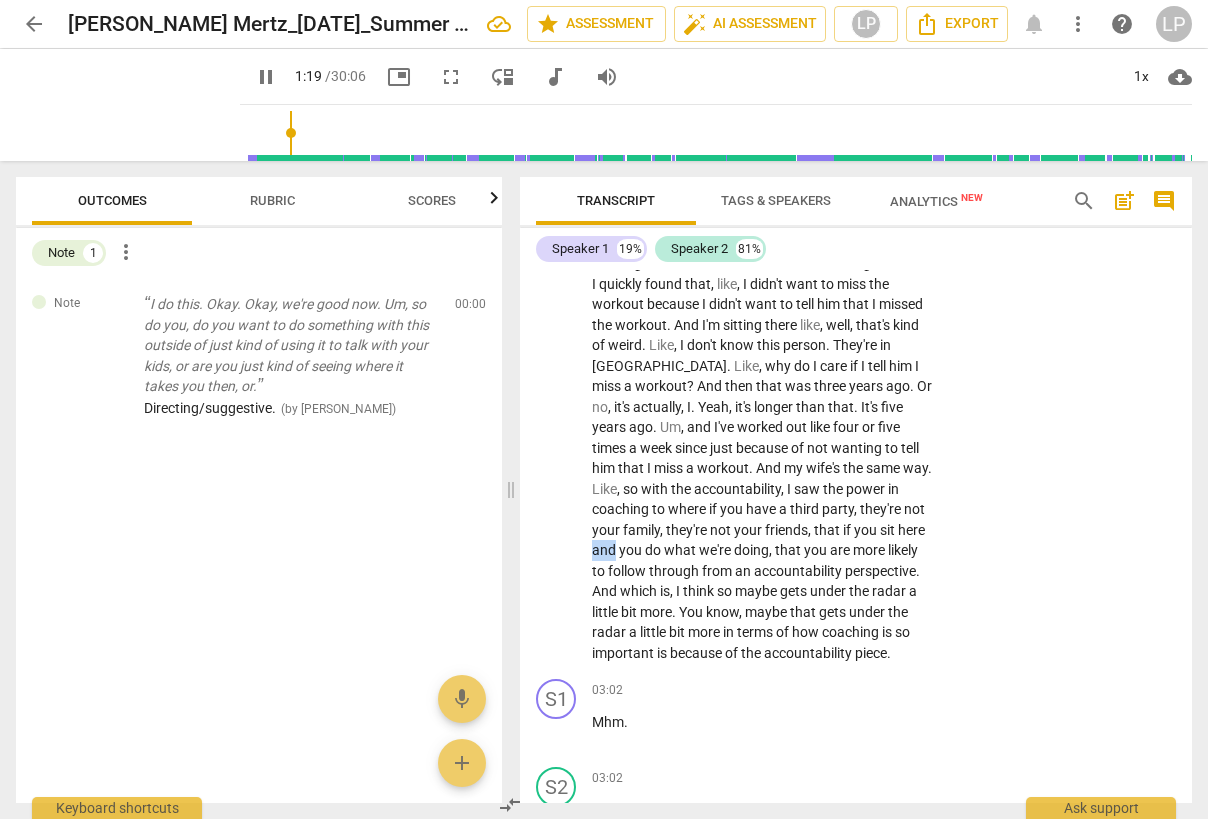 click on "and" at bounding box center [605, 550] 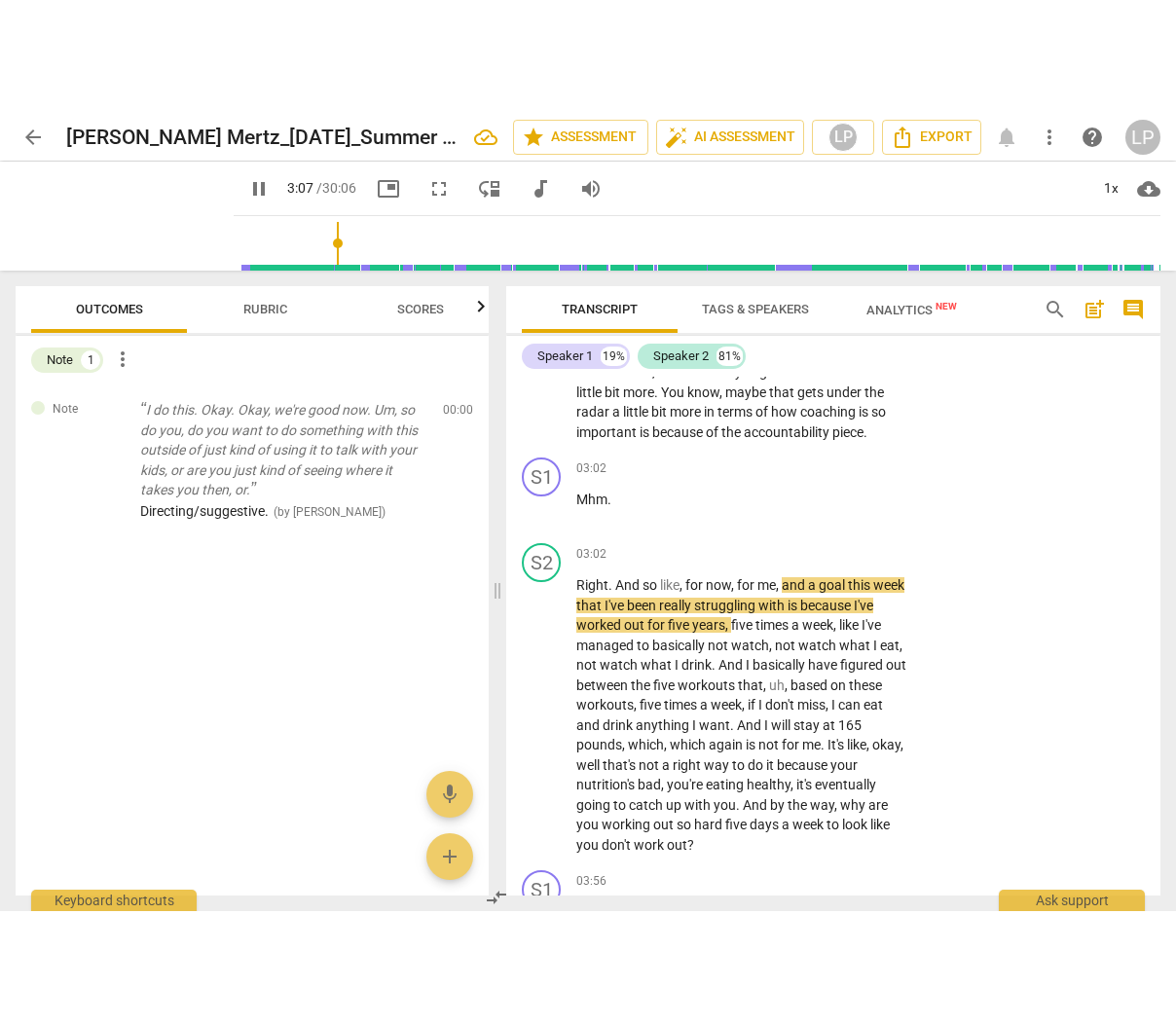 scroll, scrollTop: 1207, scrollLeft: 0, axis: vertical 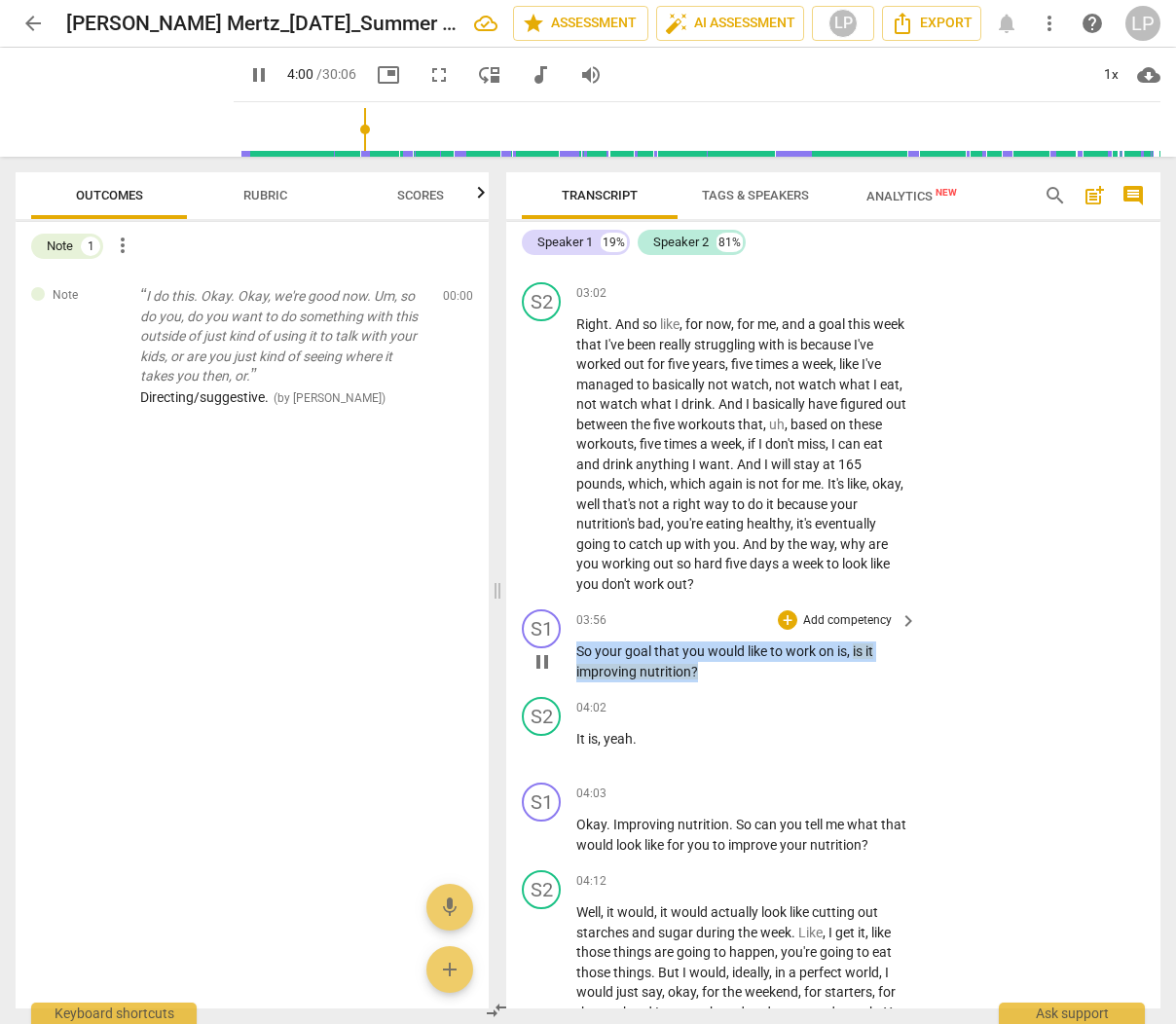 drag, startPoint x: 716, startPoint y: 689, endPoint x: 578, endPoint y: 668, distance: 139.589 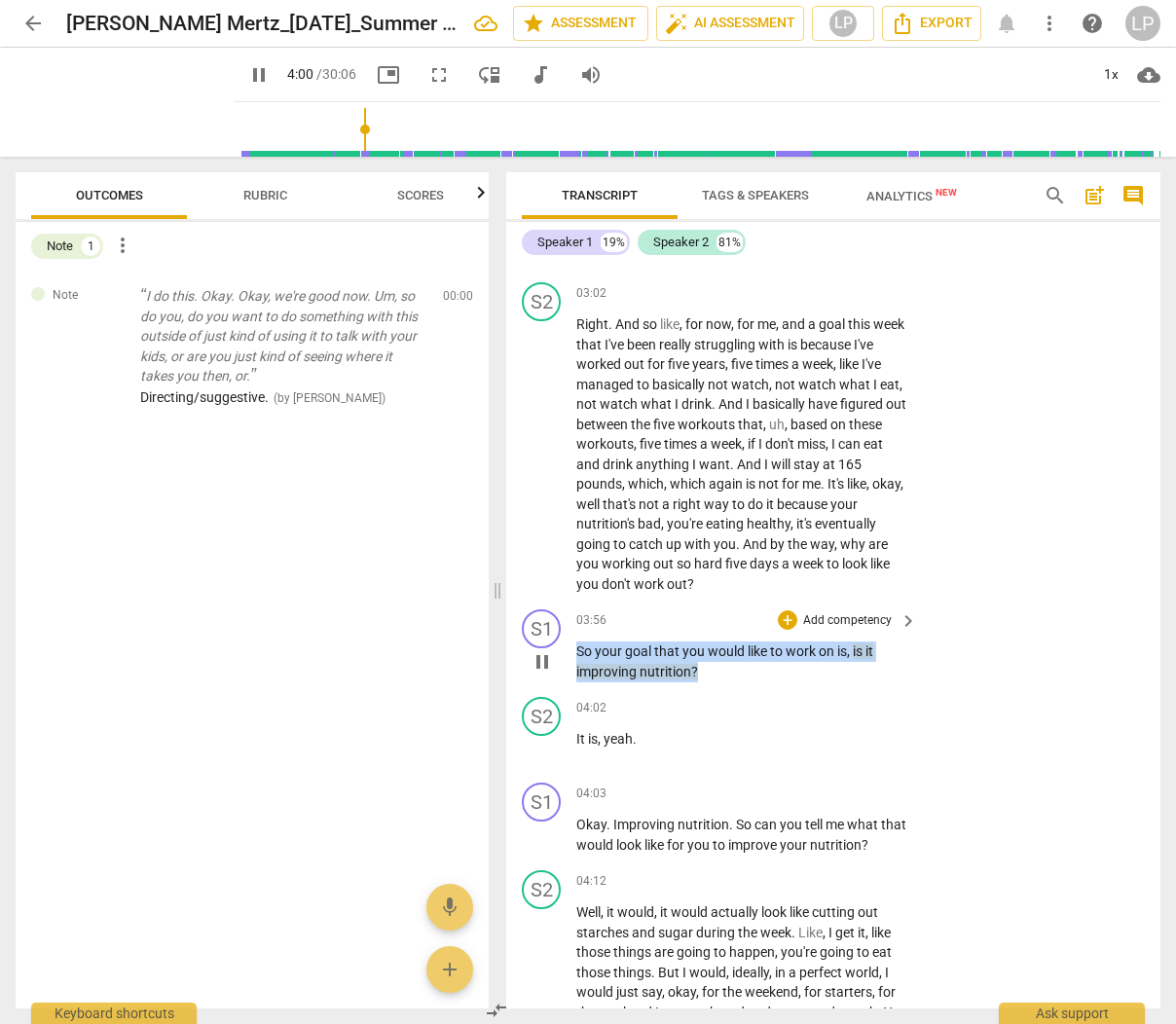 click on "So   your   goal   that   you   would   like   to   work   on   is ,   is   it   improving   nutrition ?" at bounding box center (742, 661) 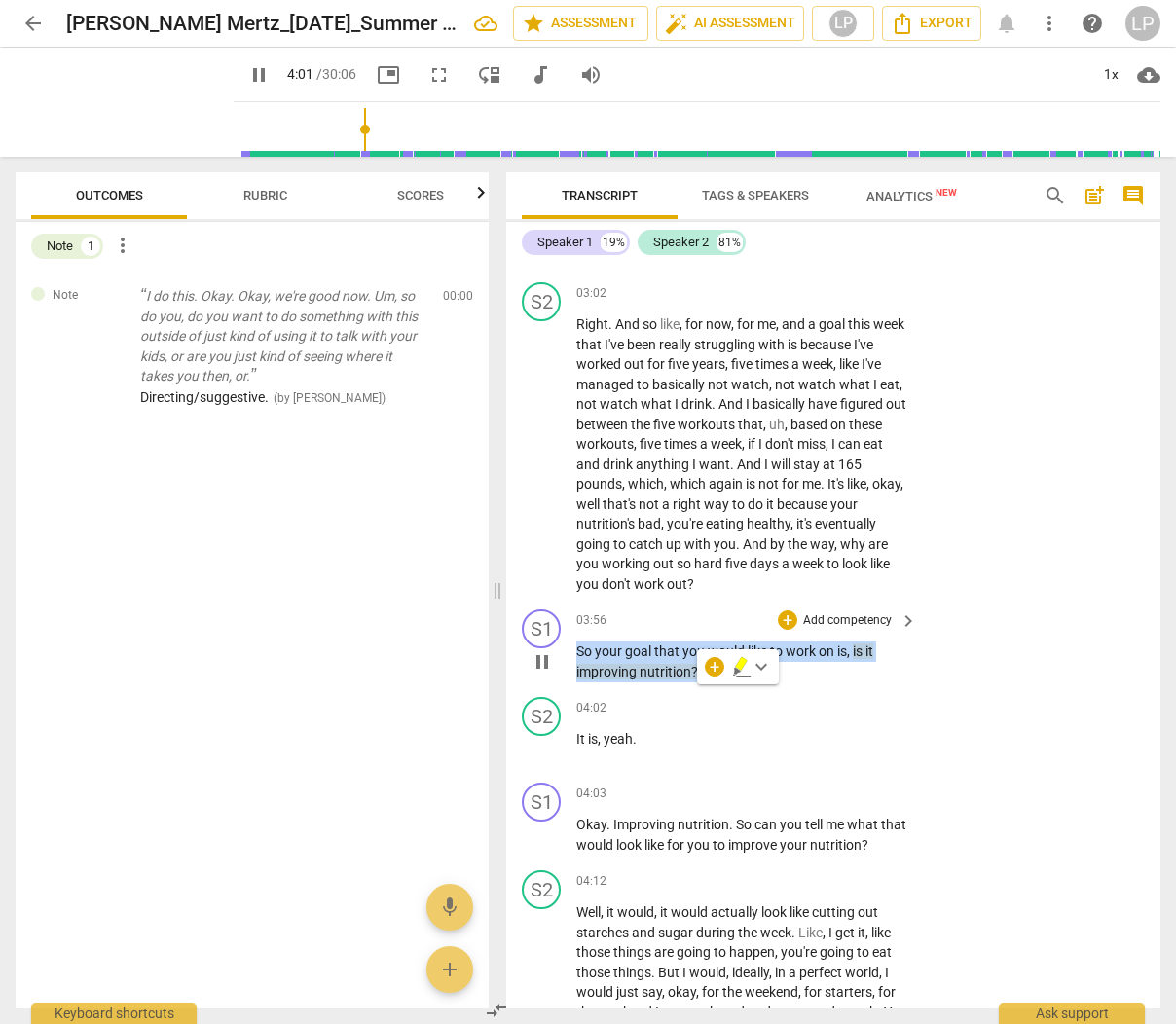 click on "Add competency" at bounding box center [847, 621] 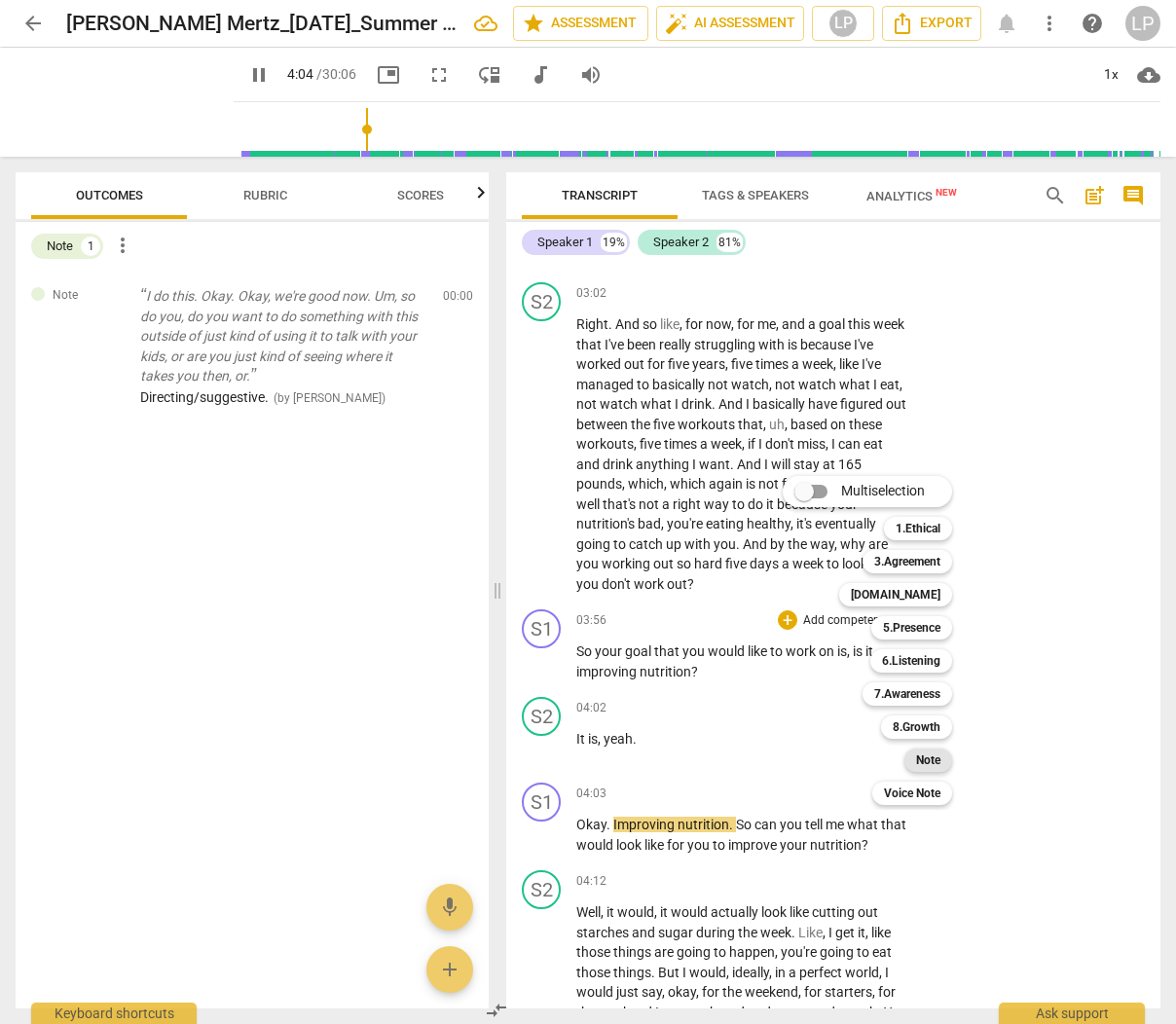 click on "Note" at bounding box center [928, 760] 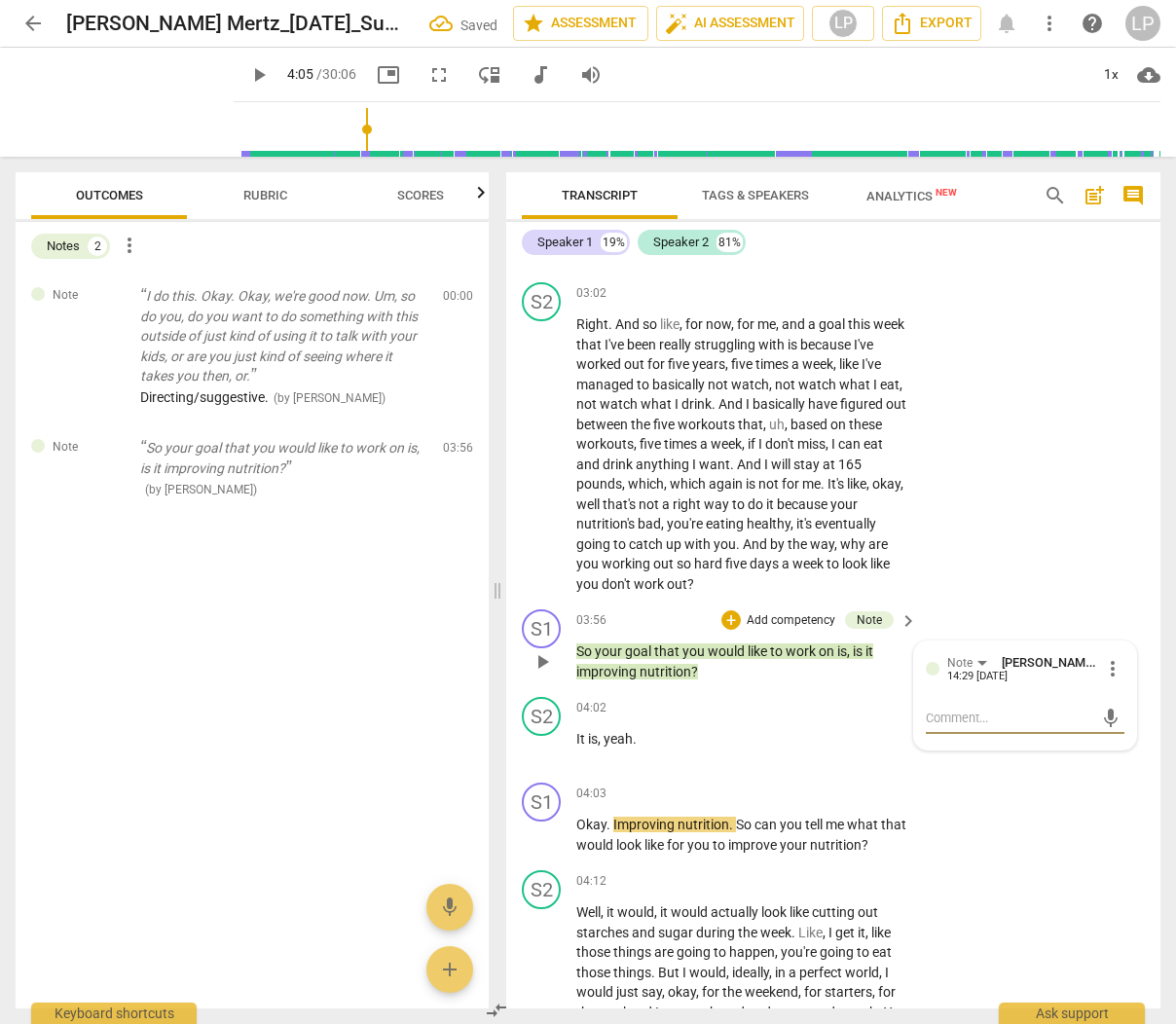 type on "A" 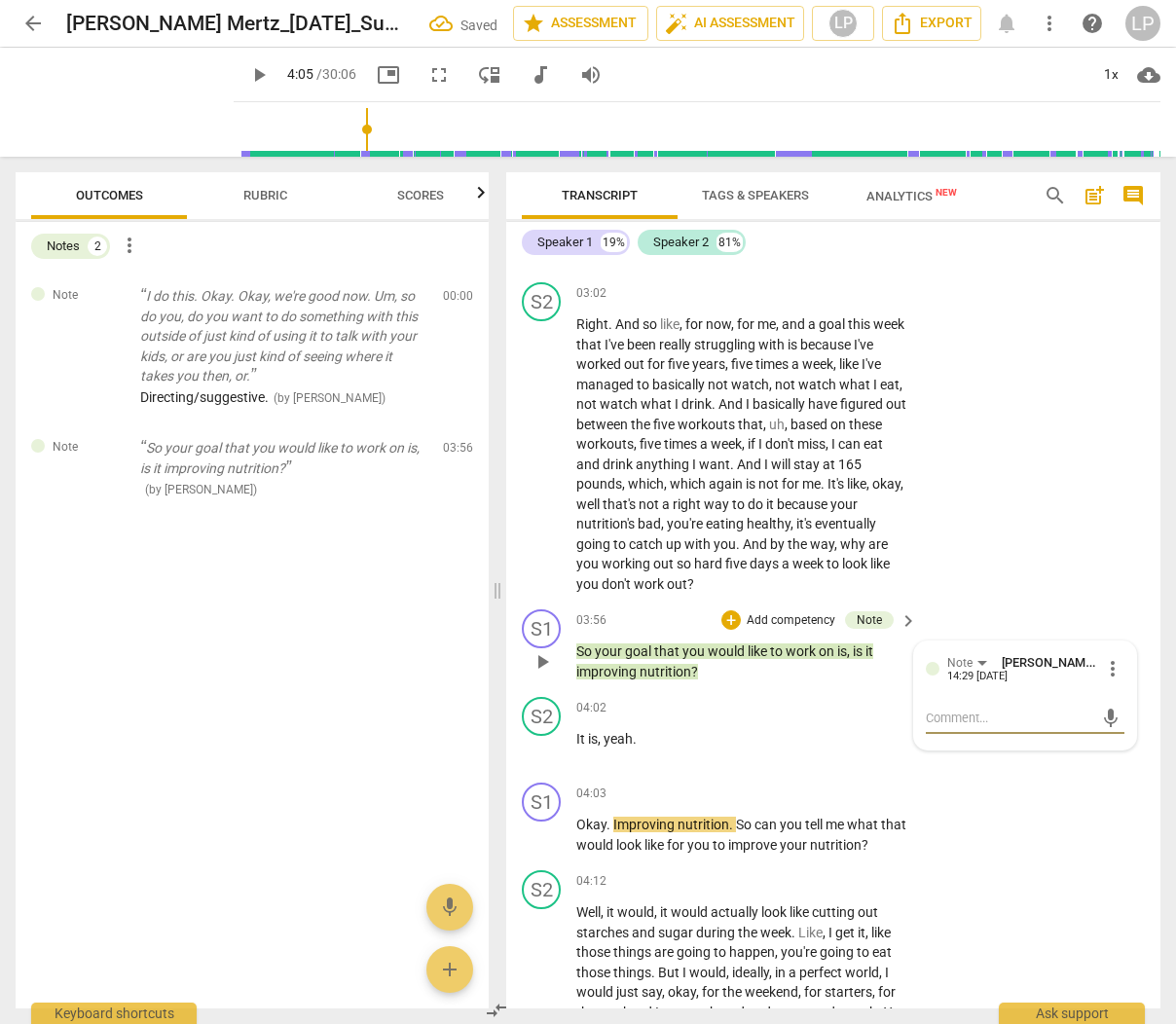 type on "A" 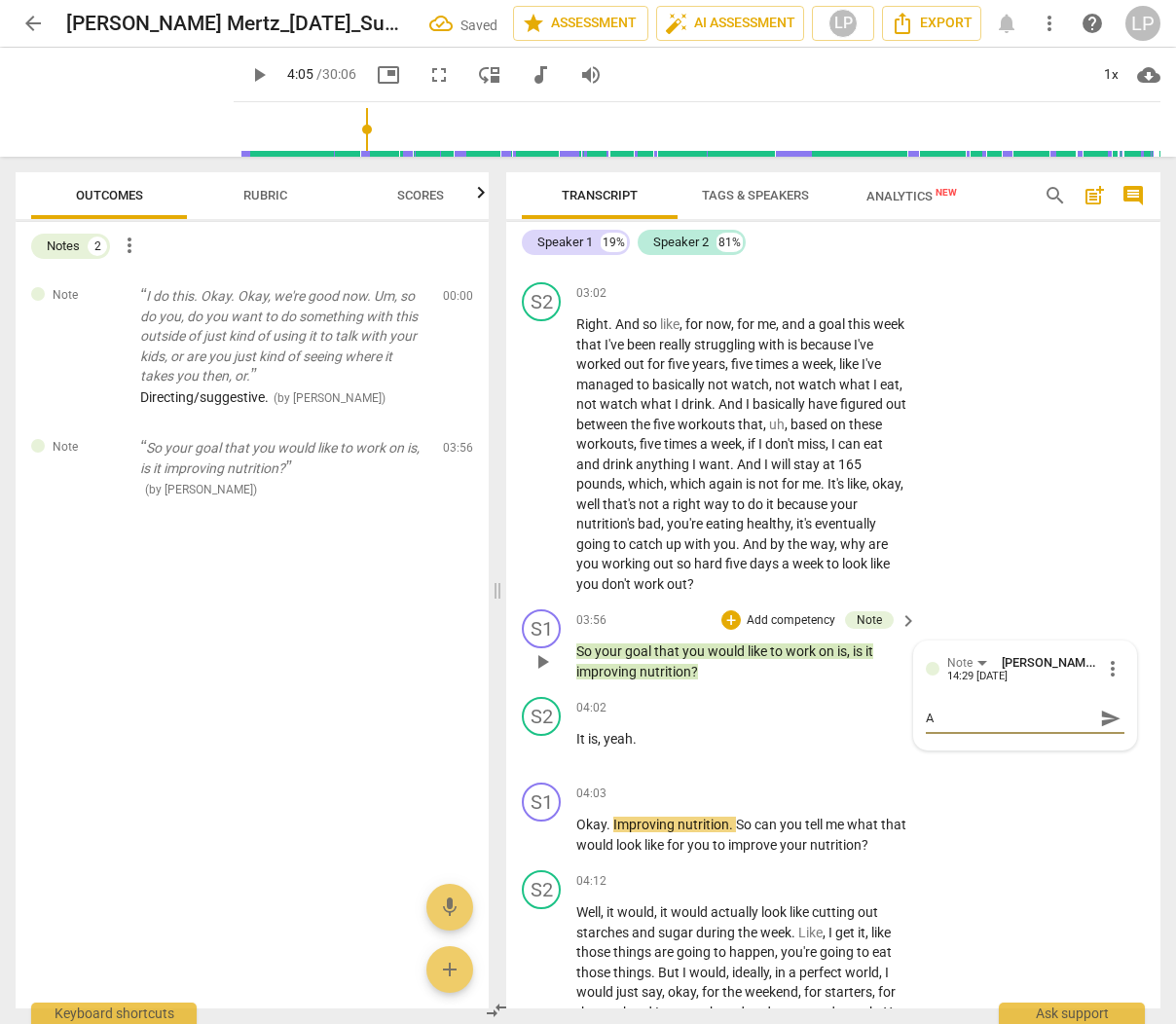 type on "Ag" 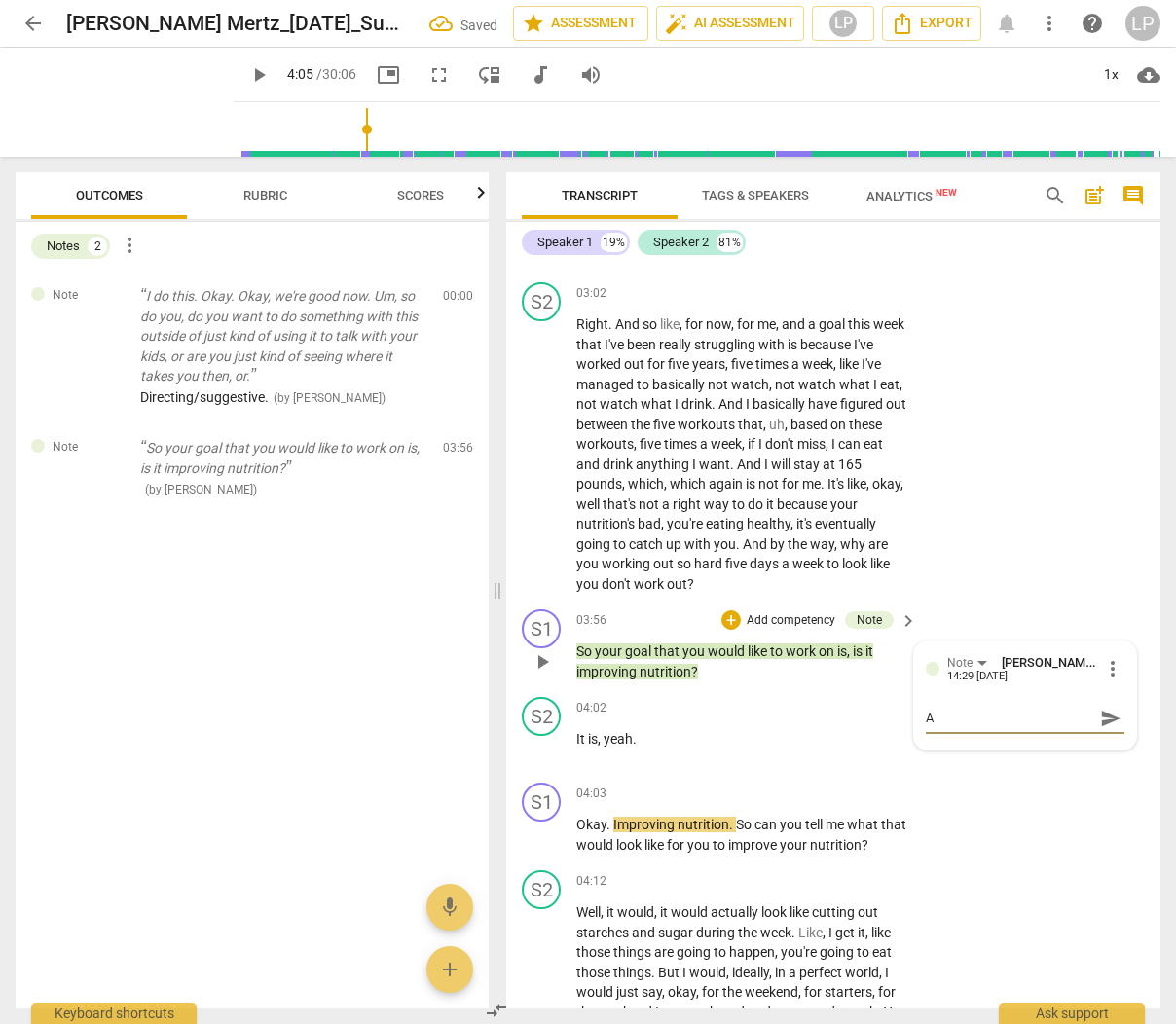 type on "Ag" 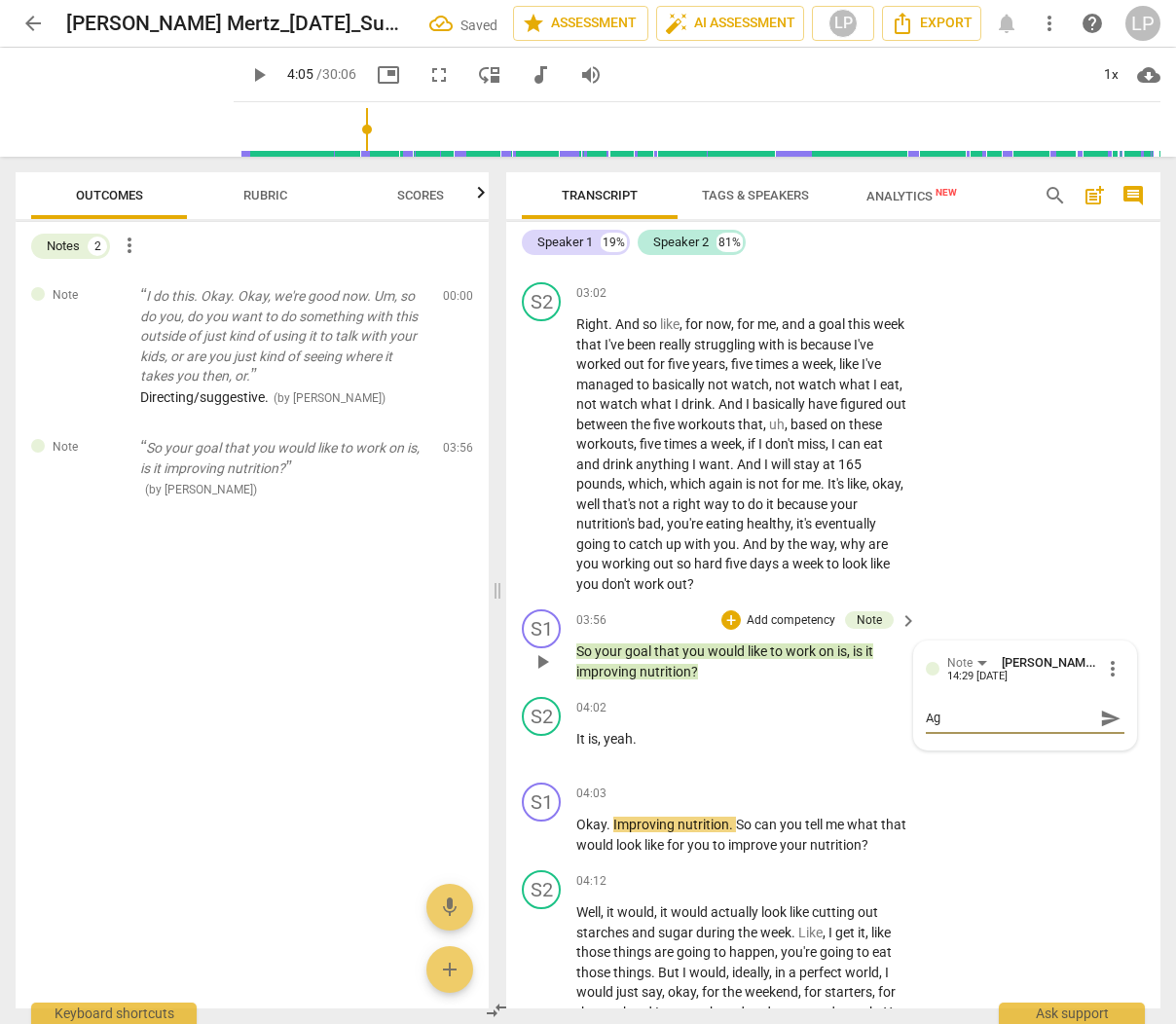 type on "Age" 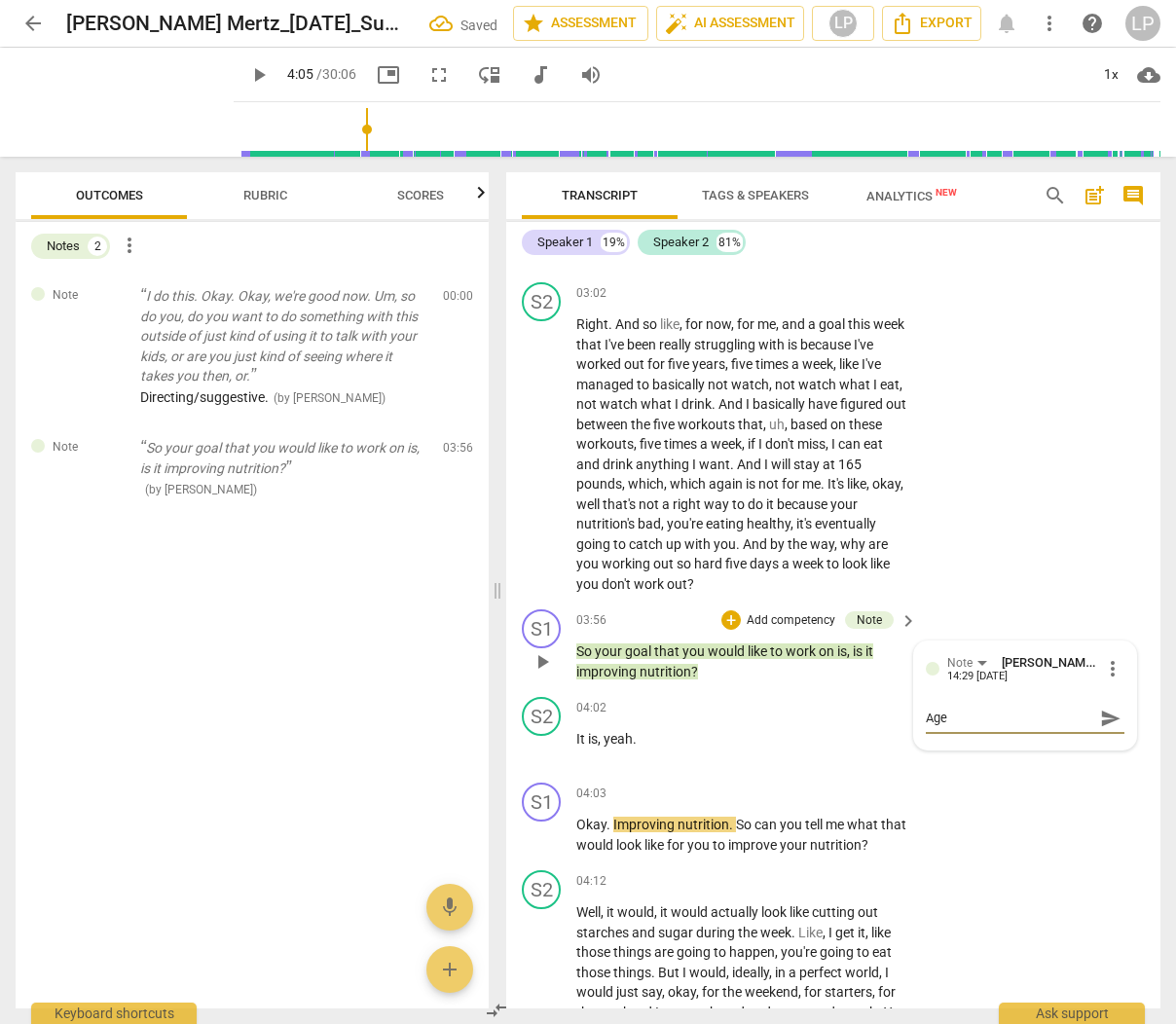 type on "Agen" 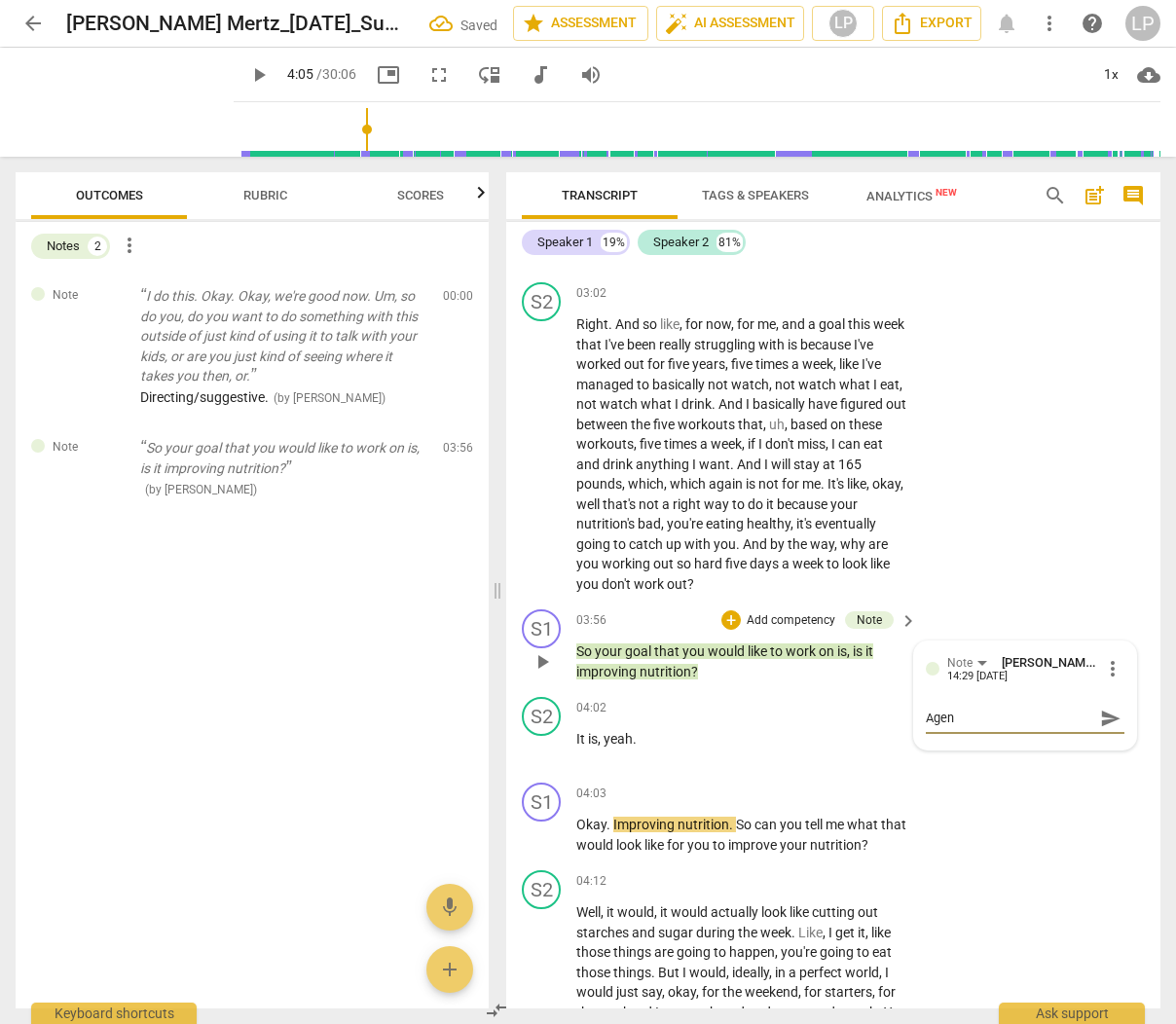 type on "Agend" 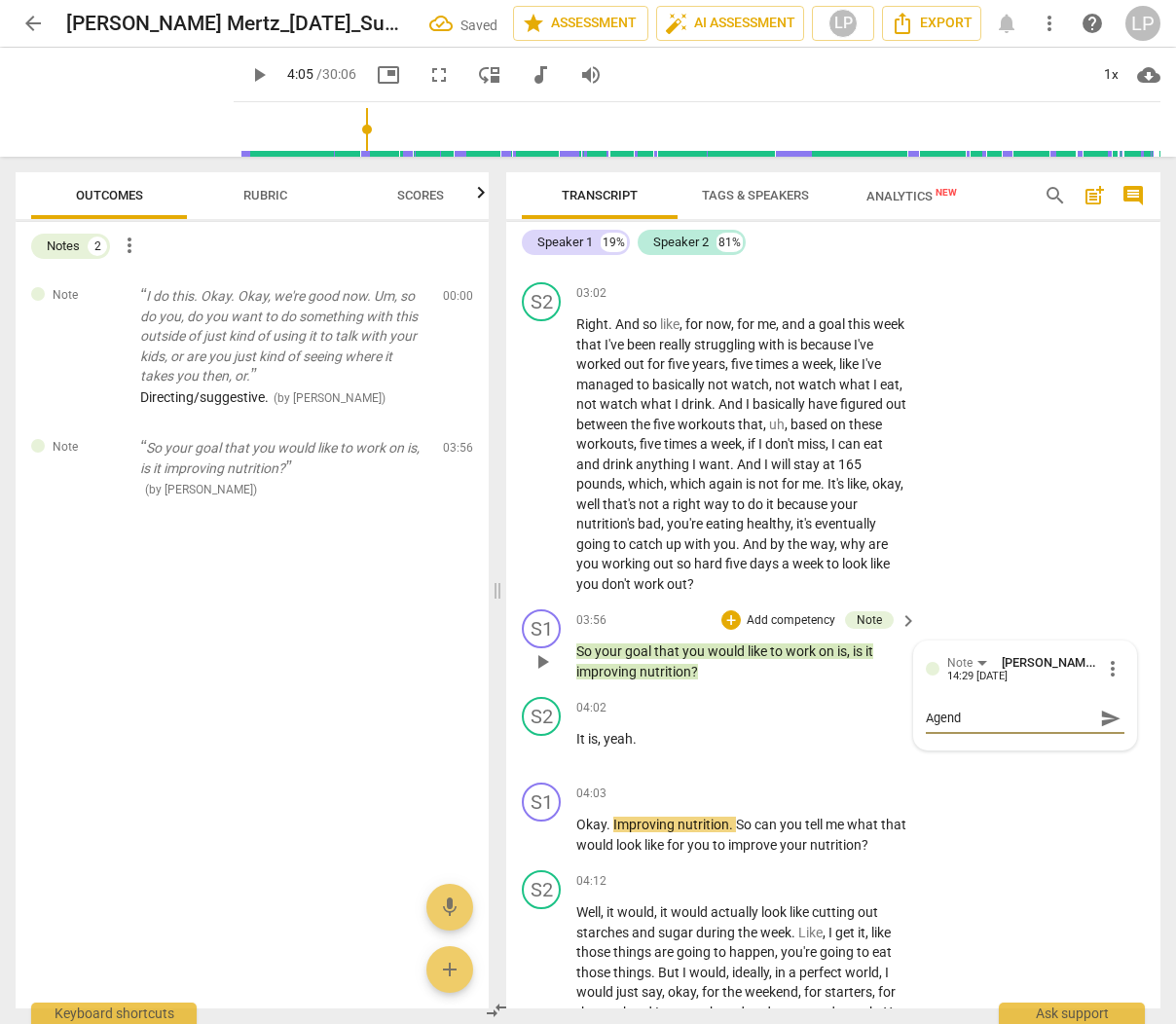 type on "Agenda" 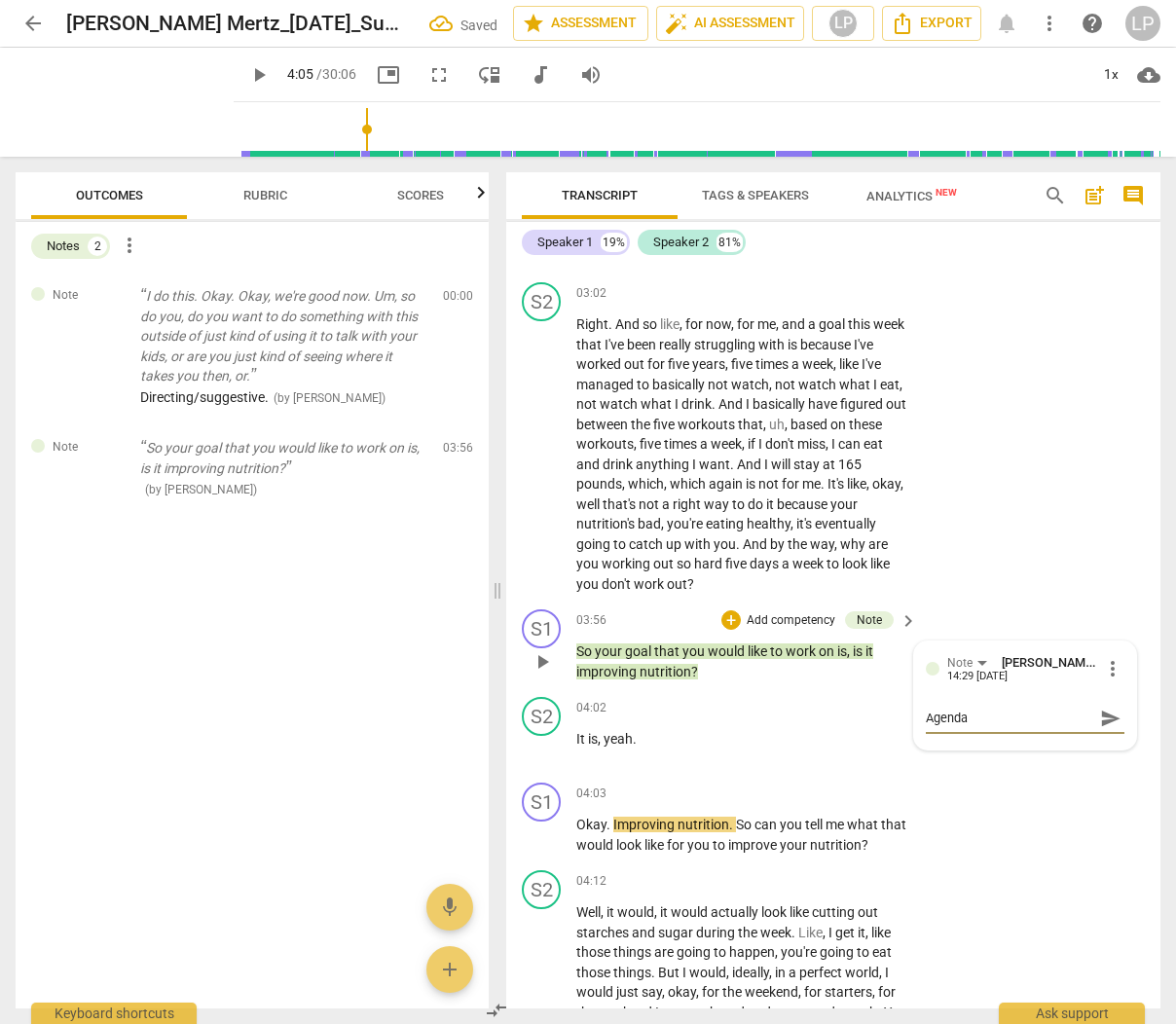 type on "Agenda" 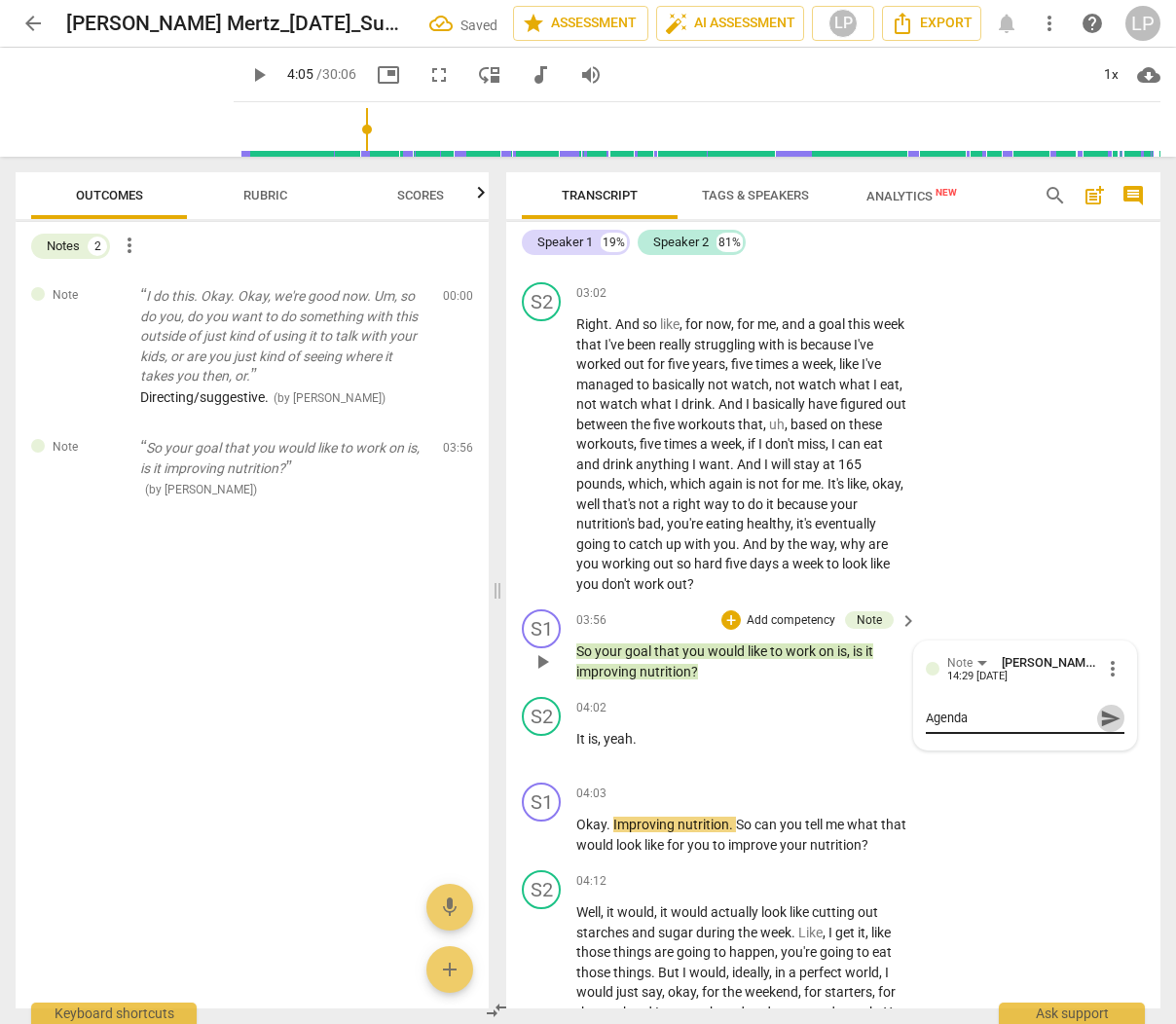 click on "send" at bounding box center [1111, 718] 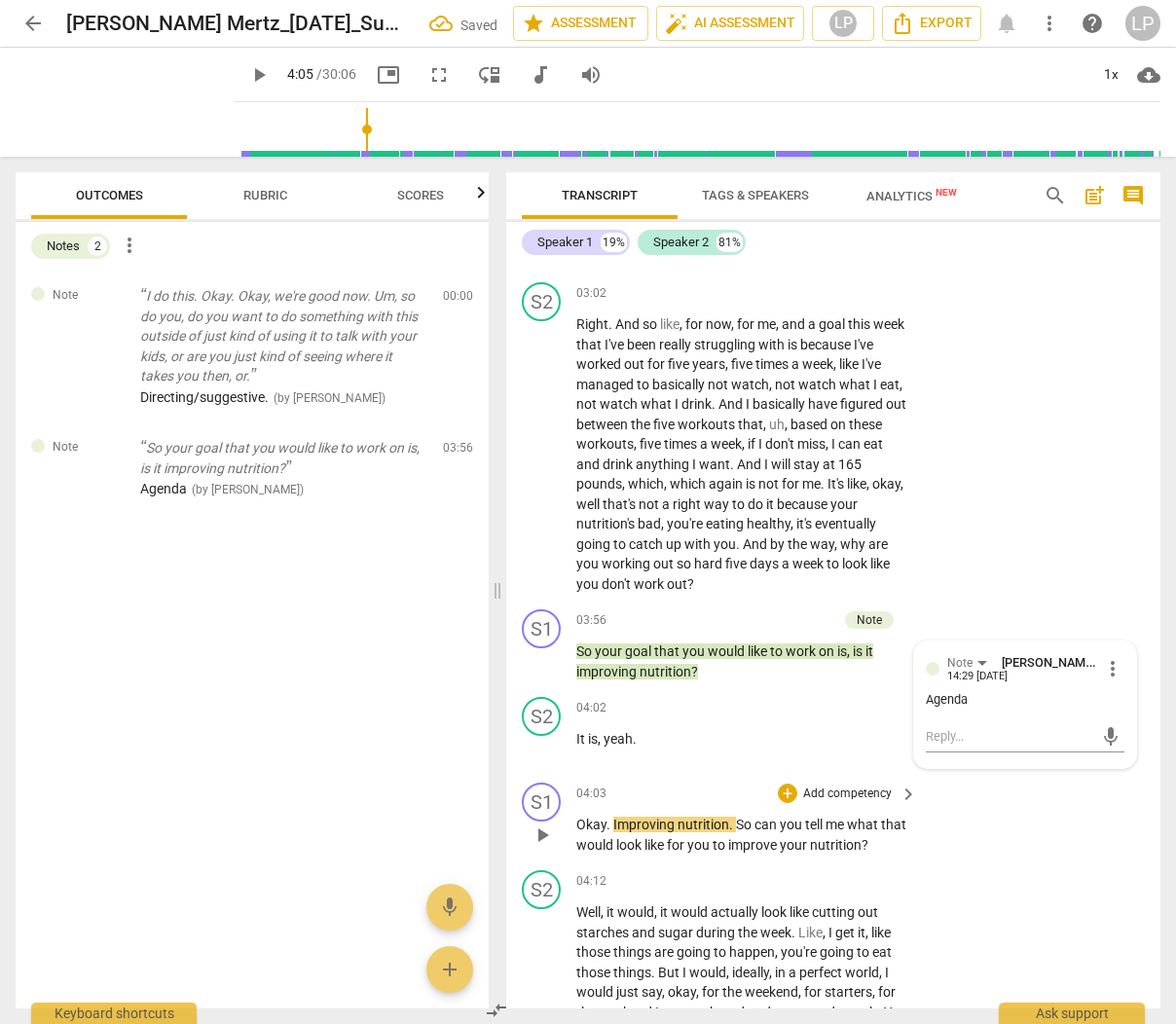 click on "improve" at bounding box center [753, 845] 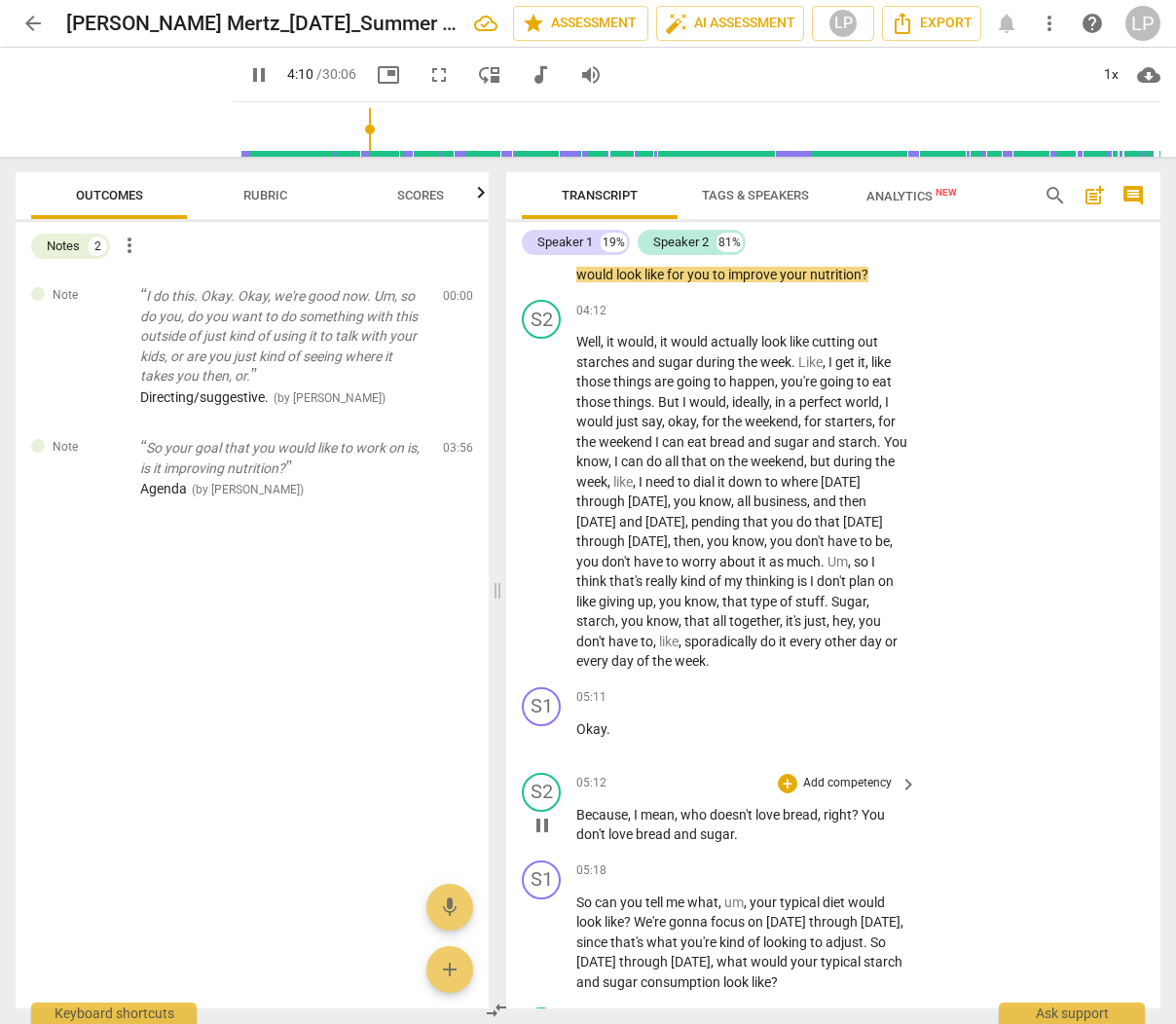scroll, scrollTop: 1243, scrollLeft: 0, axis: vertical 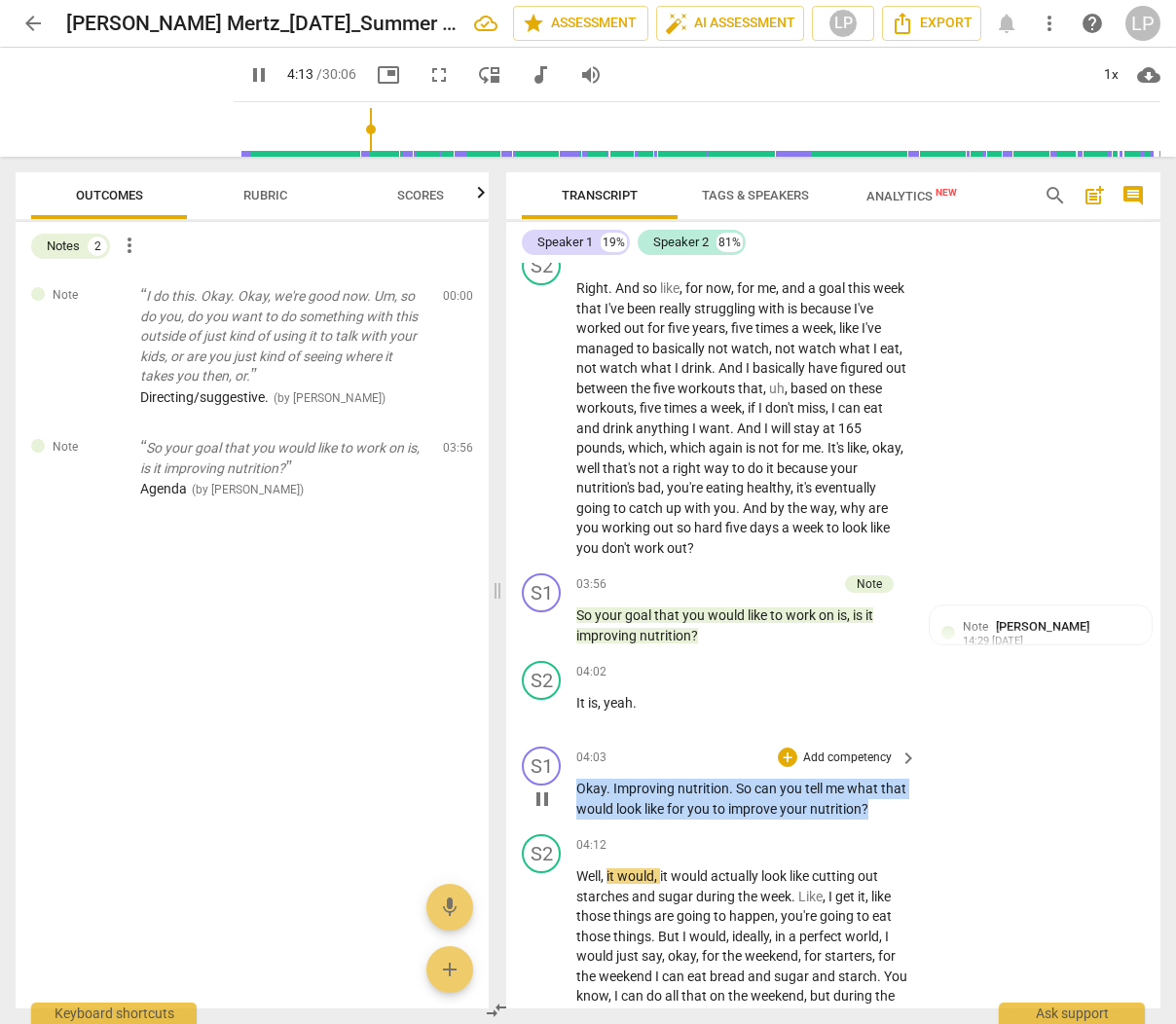 drag, startPoint x: 900, startPoint y: 825, endPoint x: 558, endPoint y: 808, distance: 342.42225 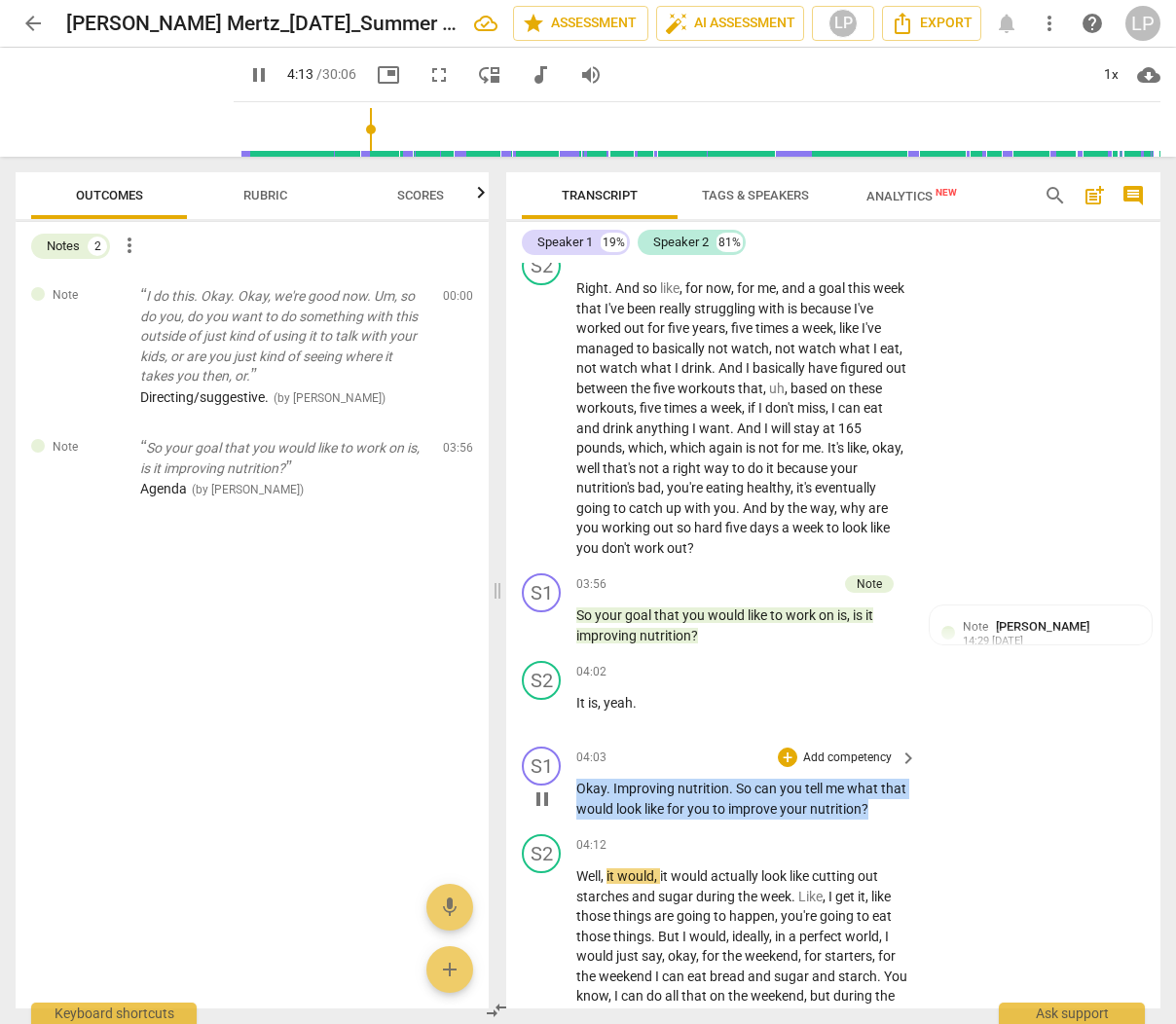 click on "S1 play_arrow pause 04:03 + Add competency keyboard_arrow_right Okay .   Improving   nutrition .   So   can   you   tell   me   what   that   would   look   like   for   you   to   improve   your   nutrition ?" at bounding box center [833, 783] 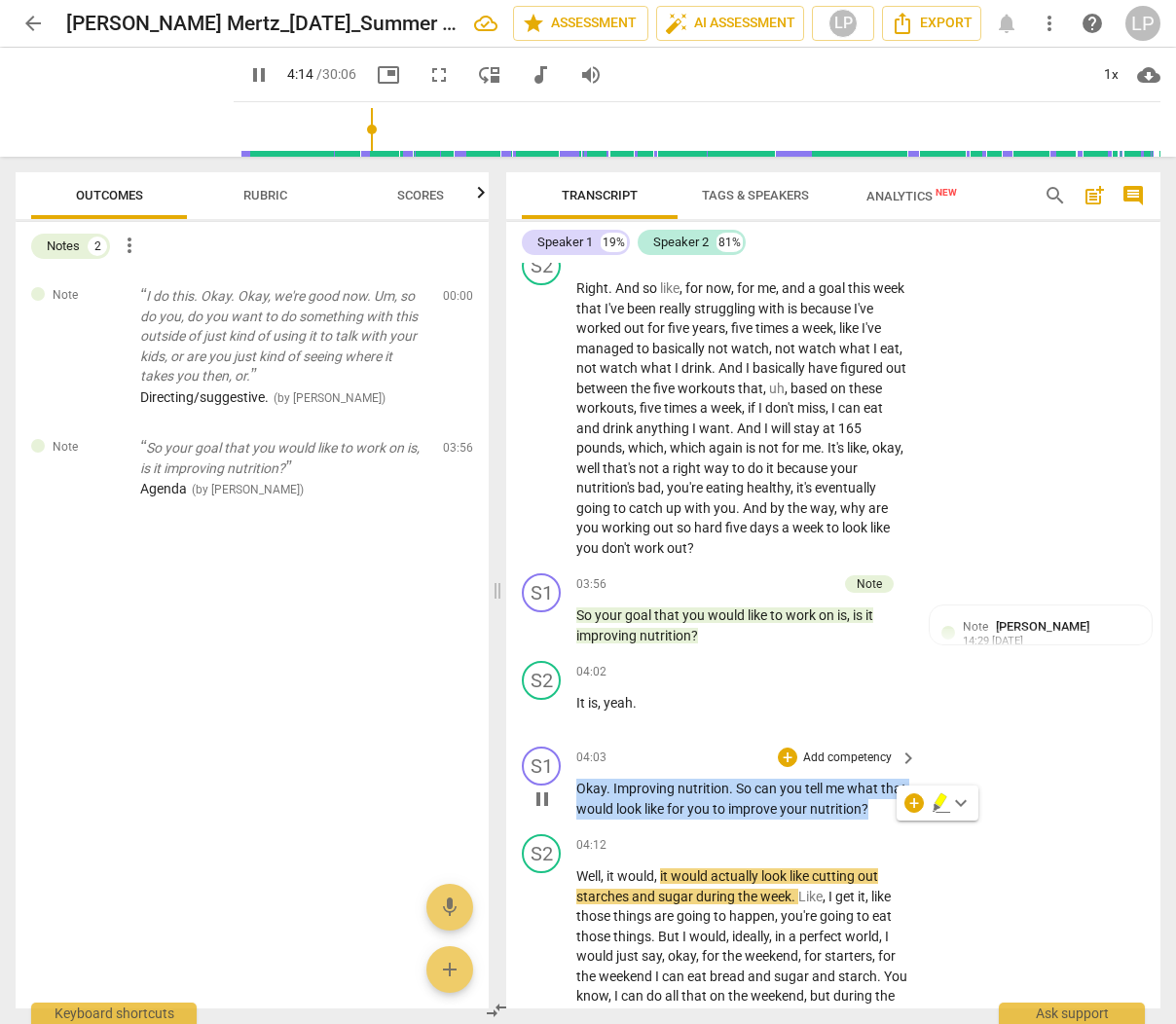 click on "Add competency" at bounding box center [847, 758] 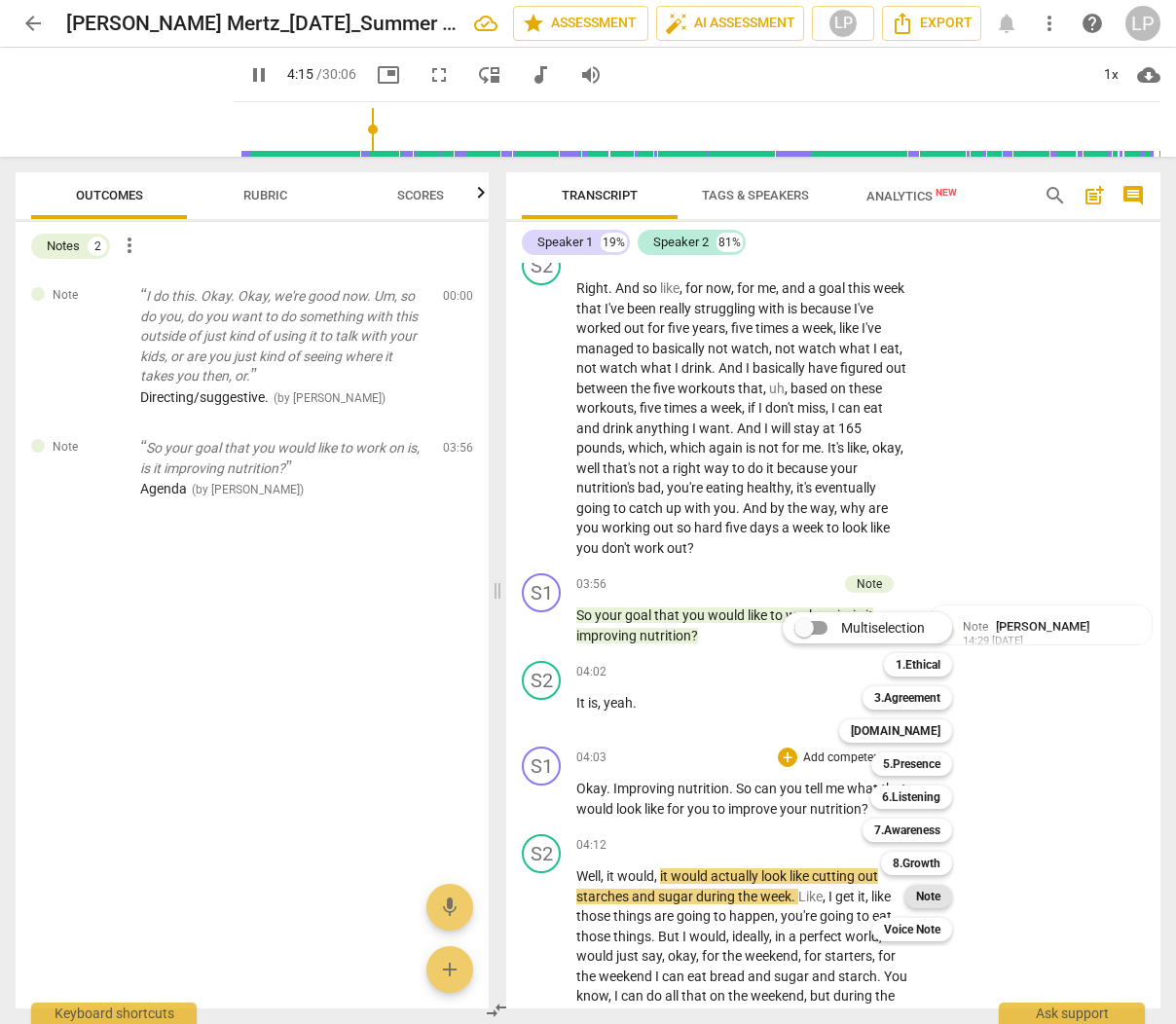 click on "Note" at bounding box center [928, 896] 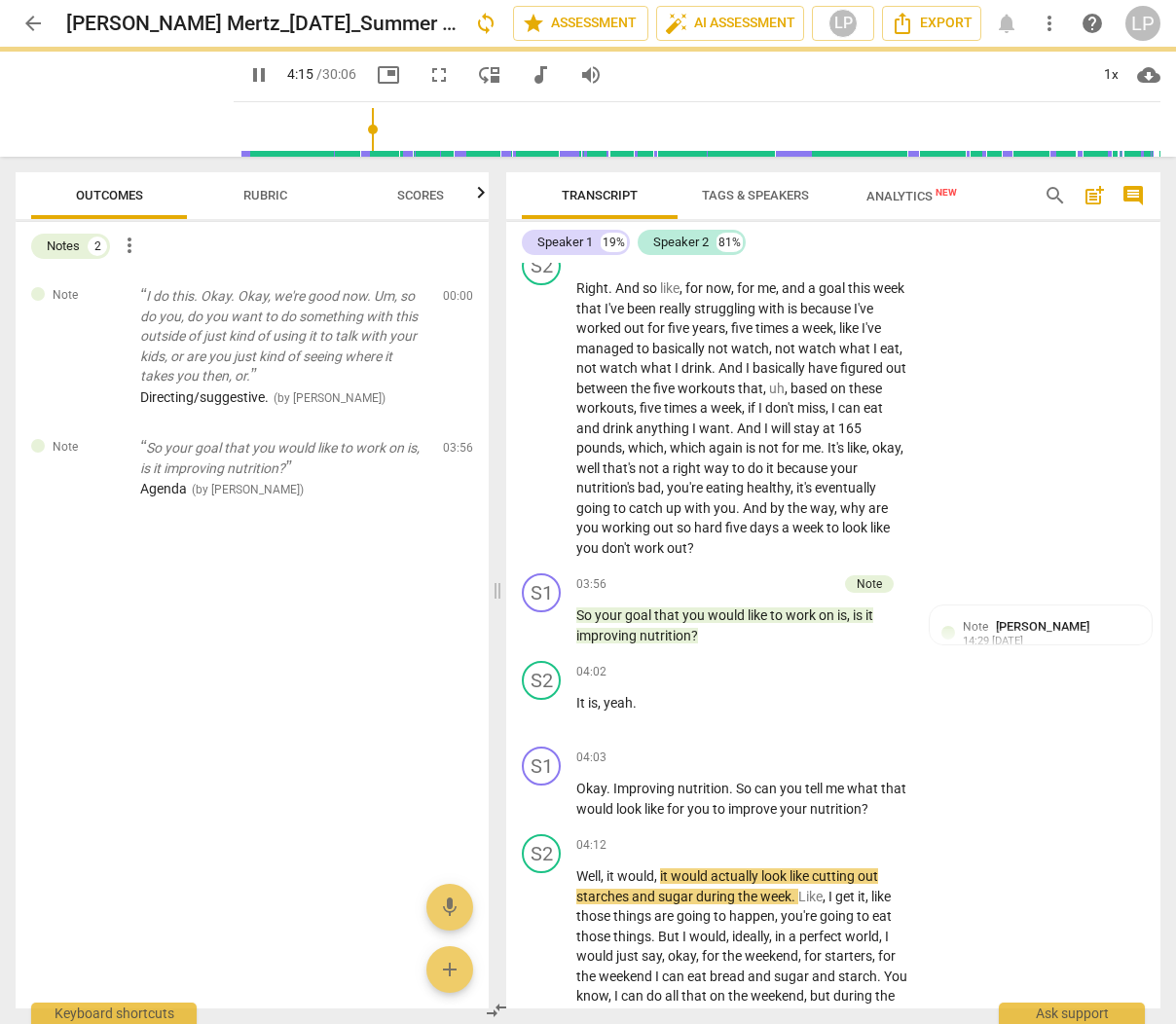 type on "256" 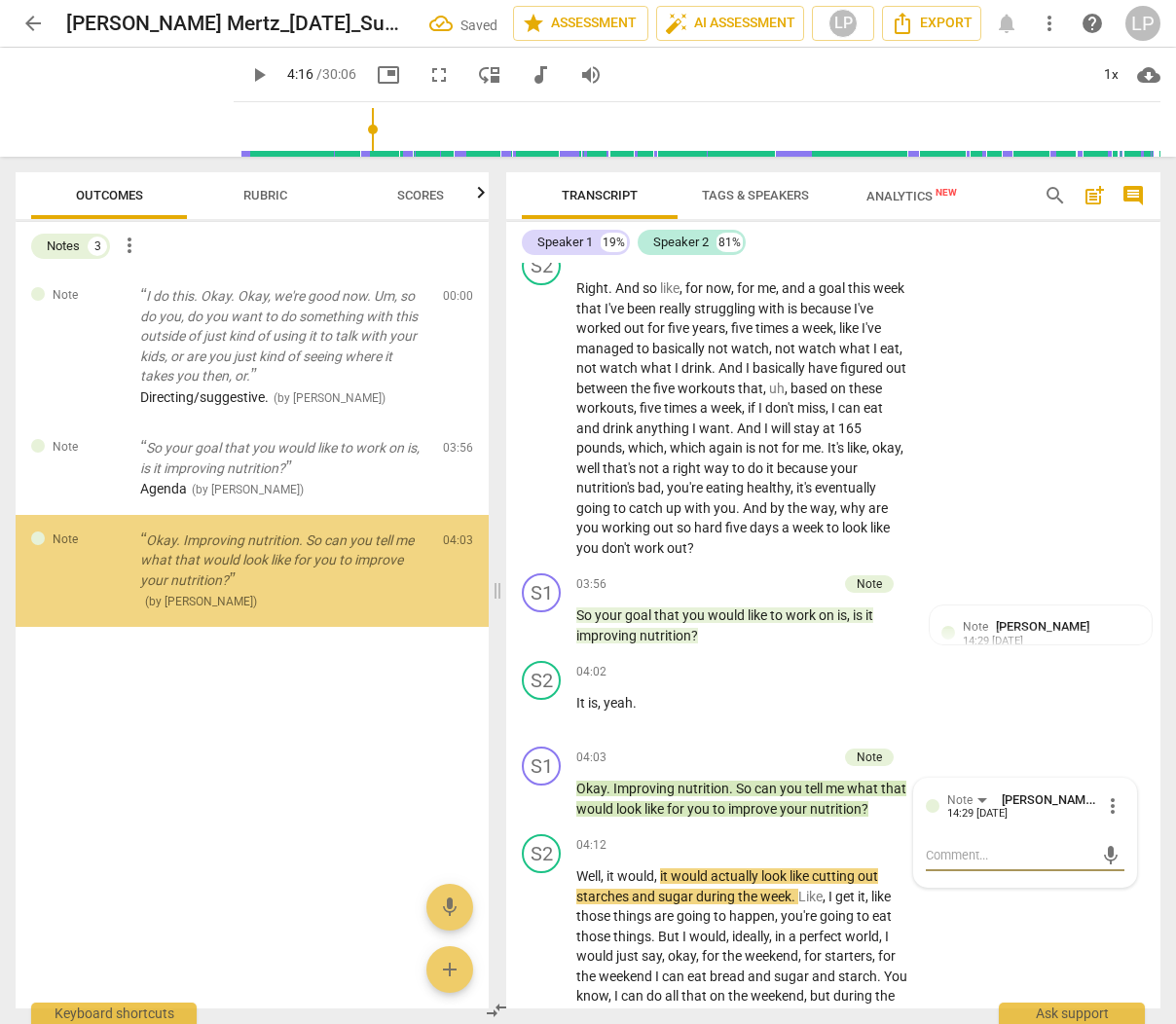 type on "A" 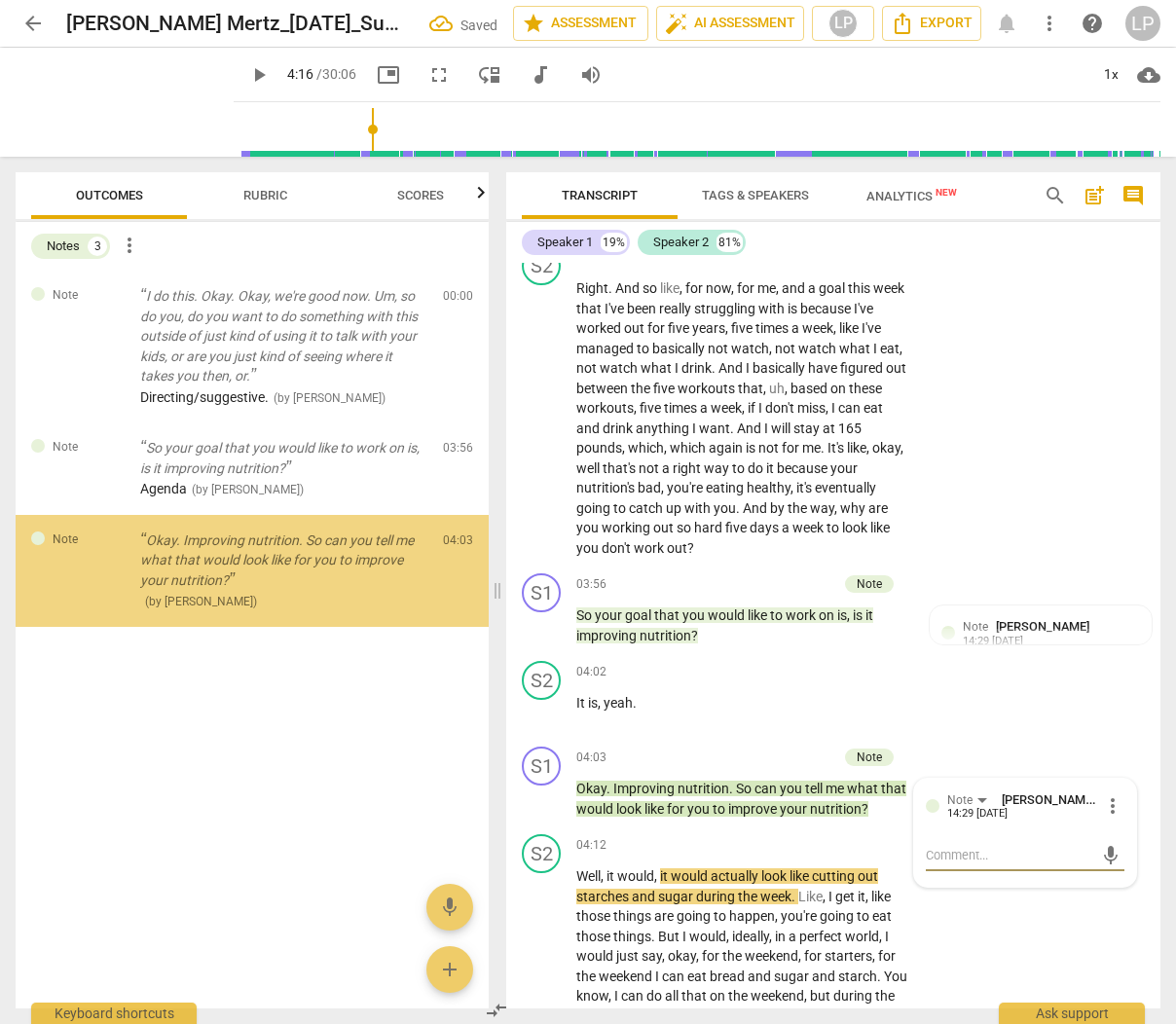 type on "A" 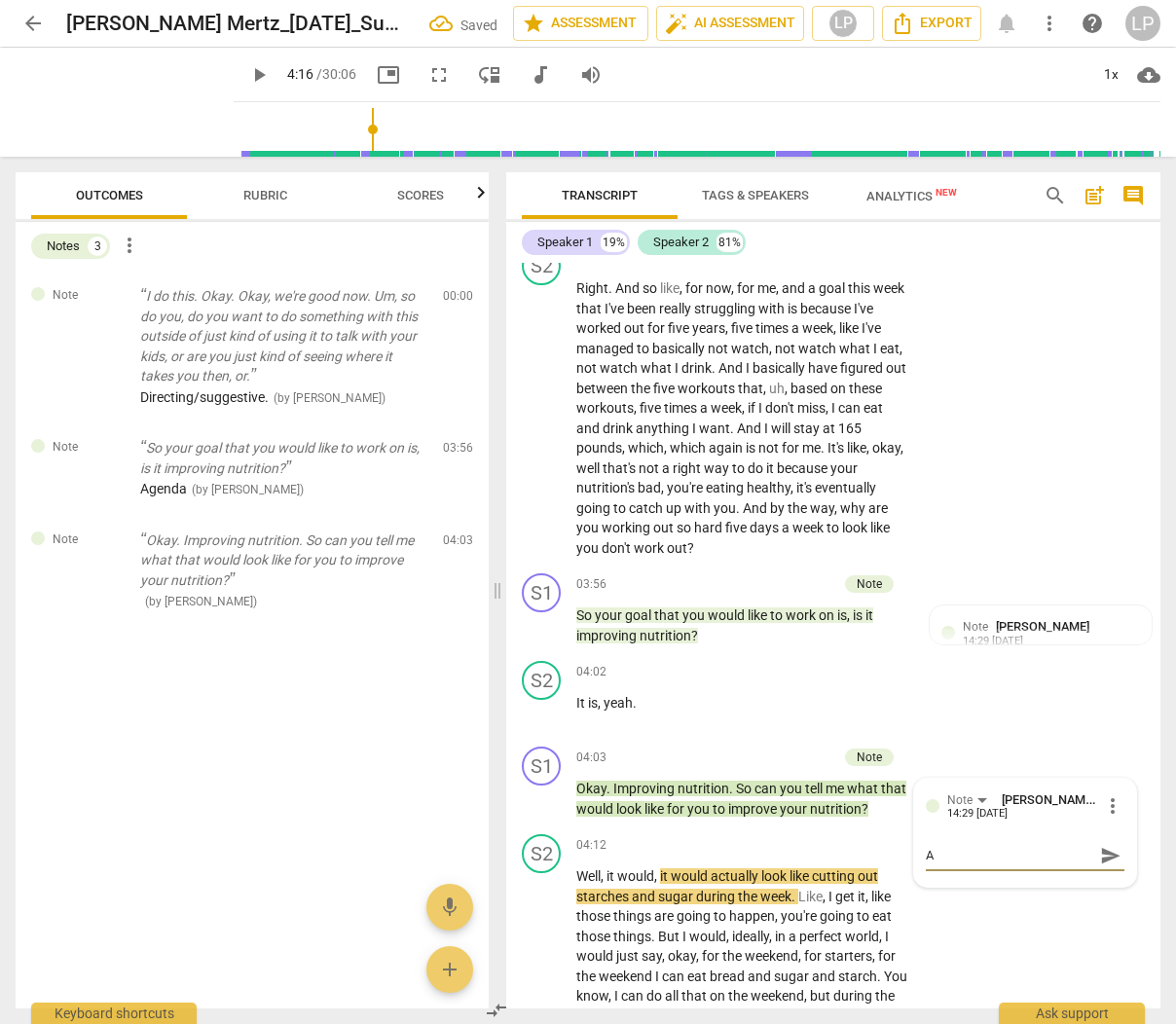 type on "Ag" 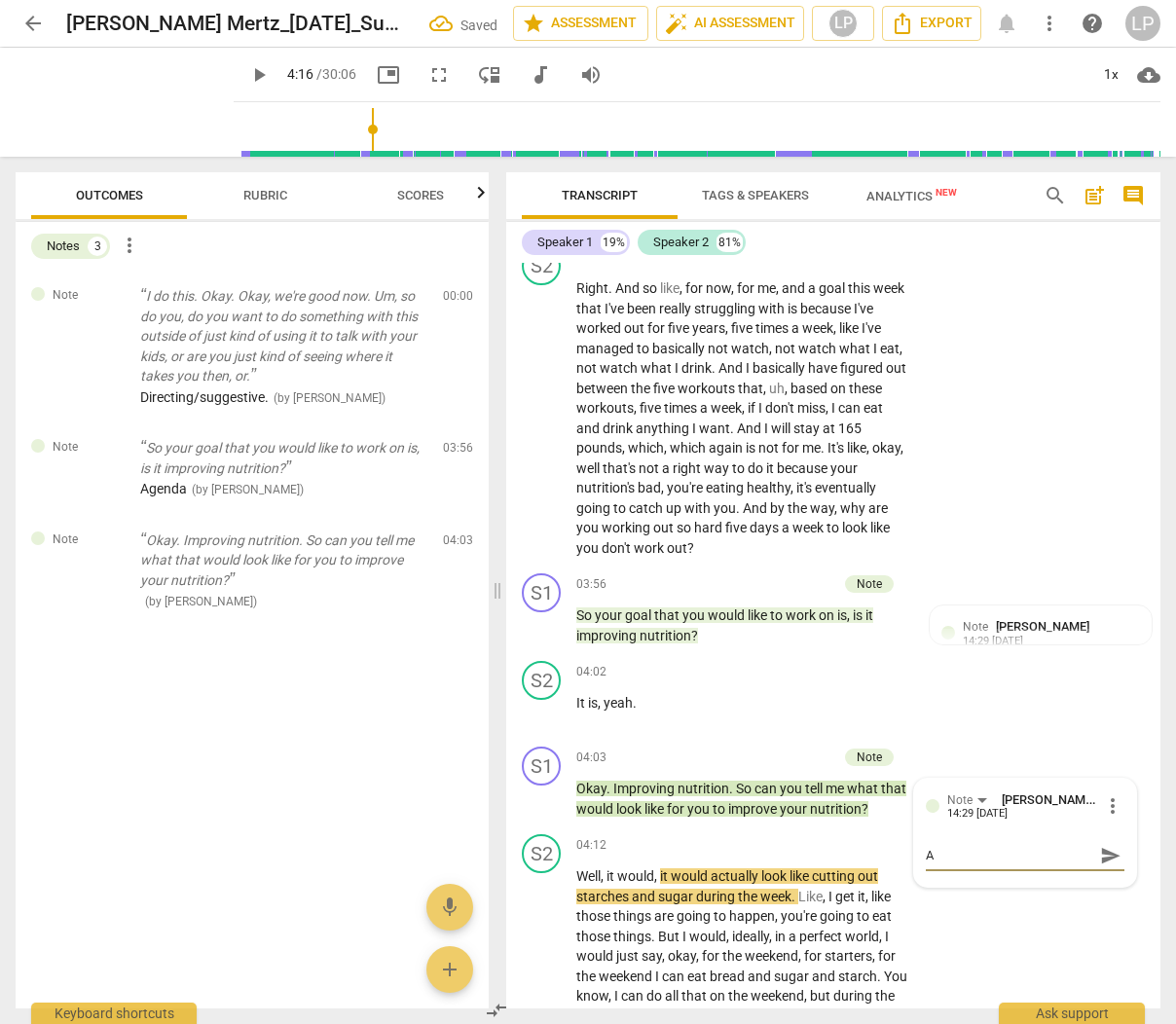 type on "Ag" 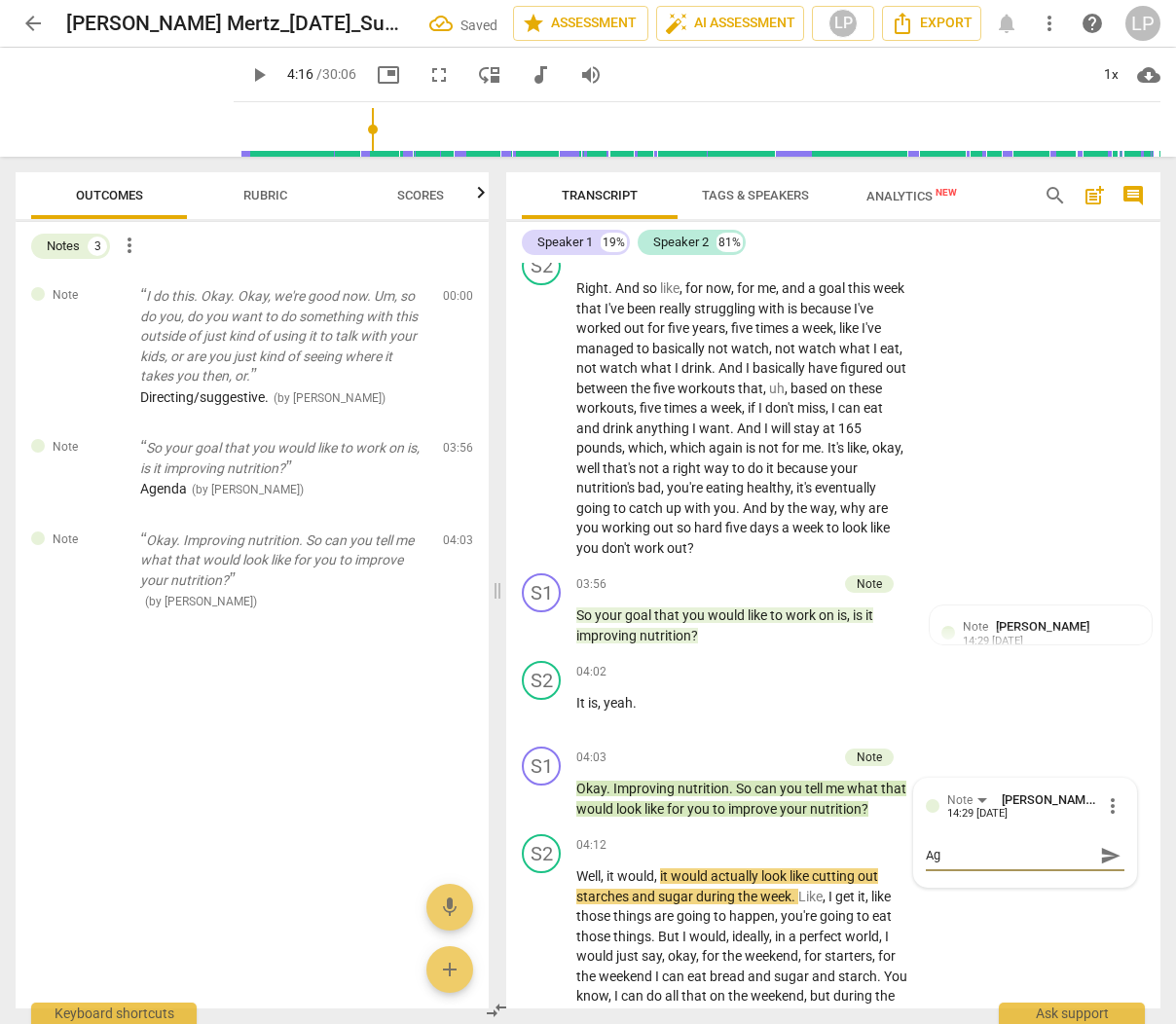 type on "Age" 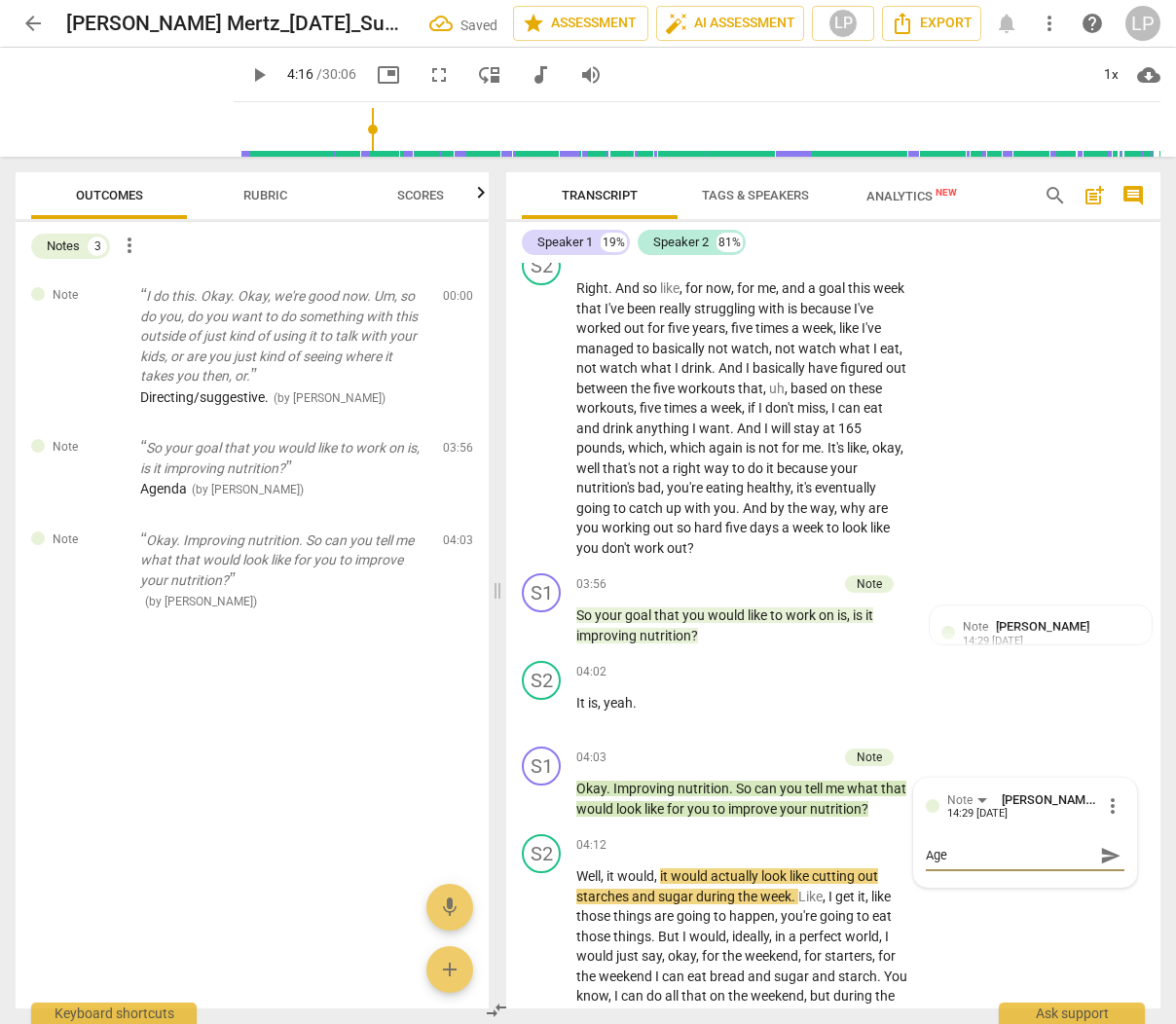 type on "Agen" 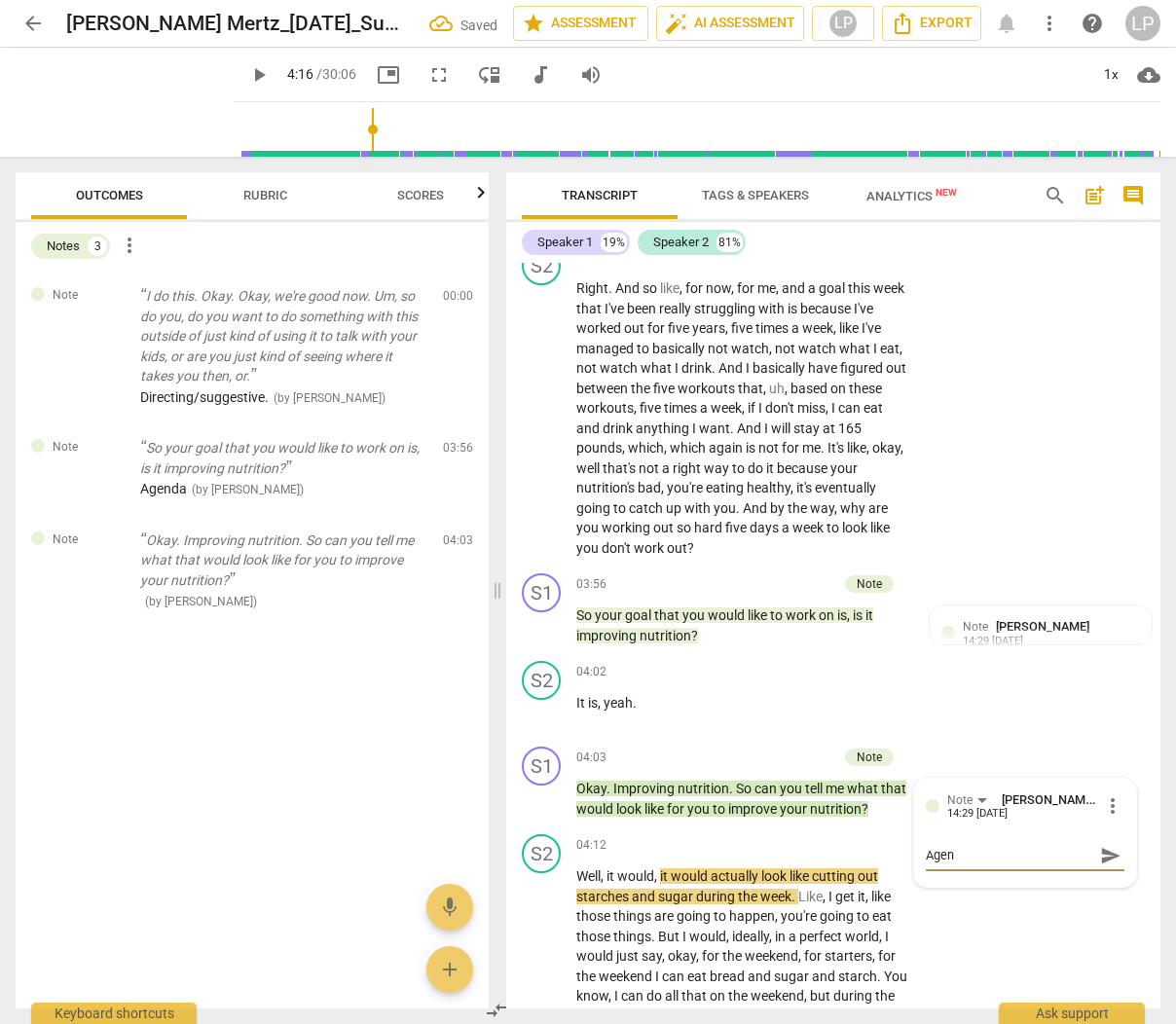 type on "Agend" 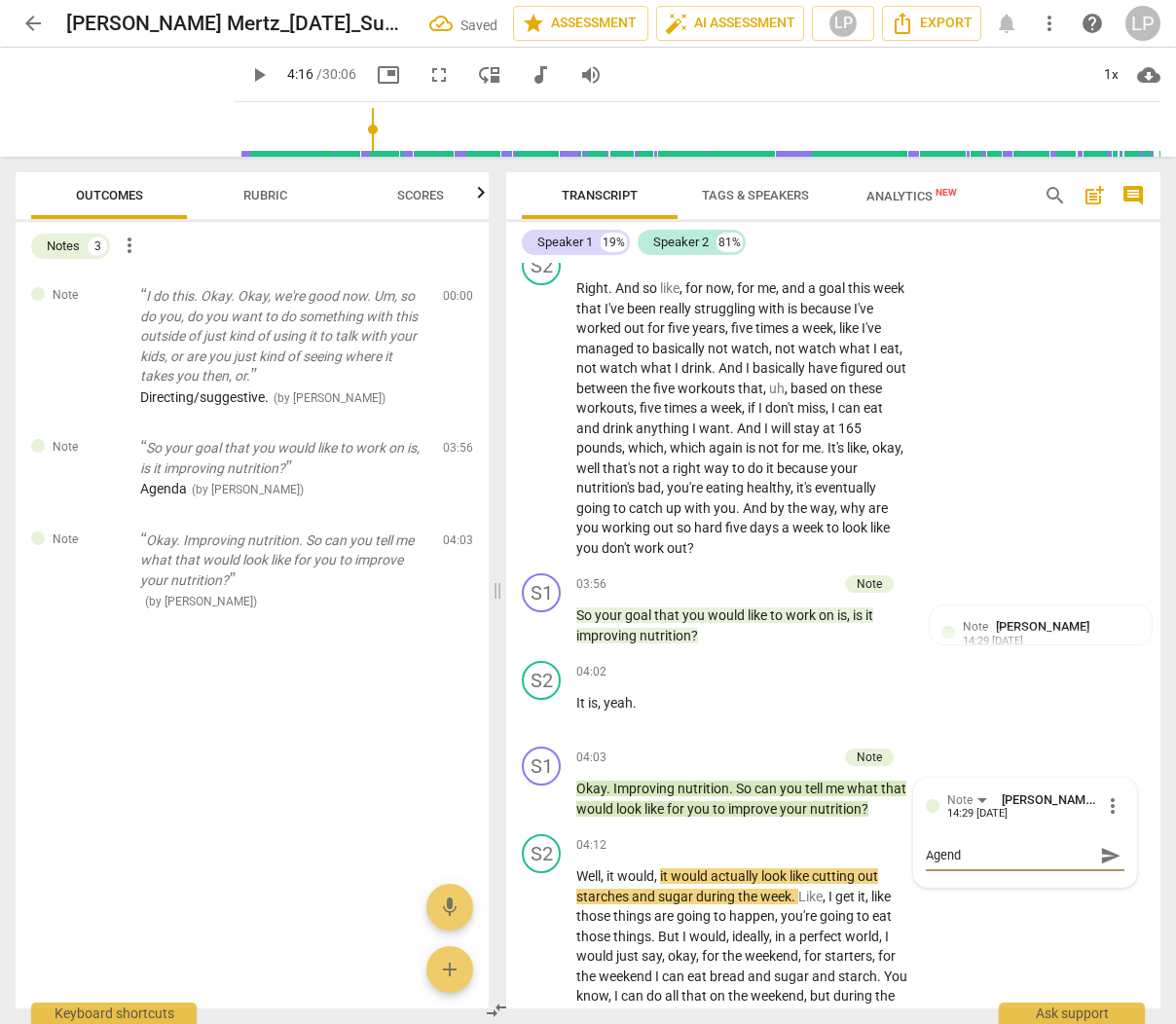 type on "Agenda" 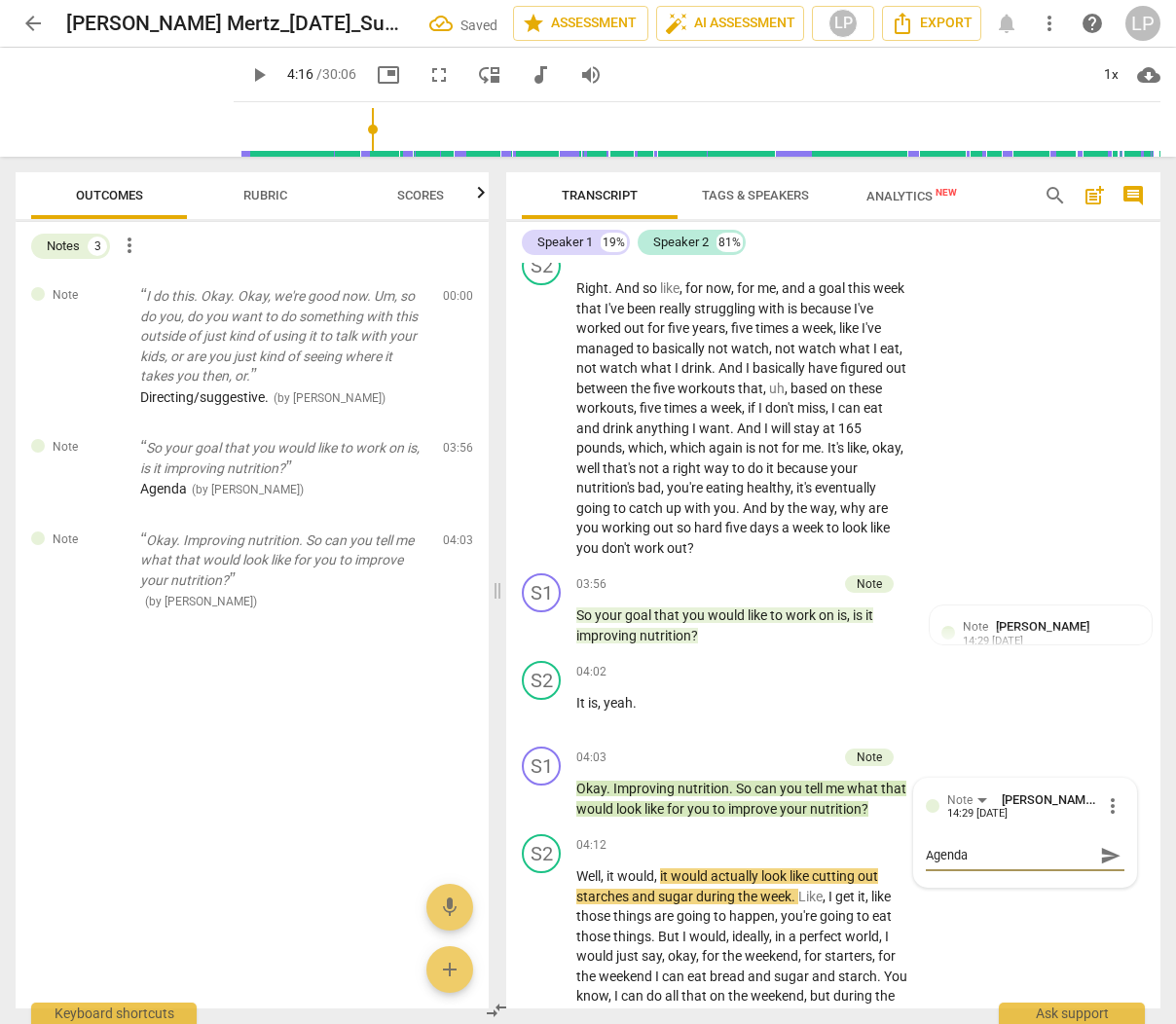 type on "Agenda-" 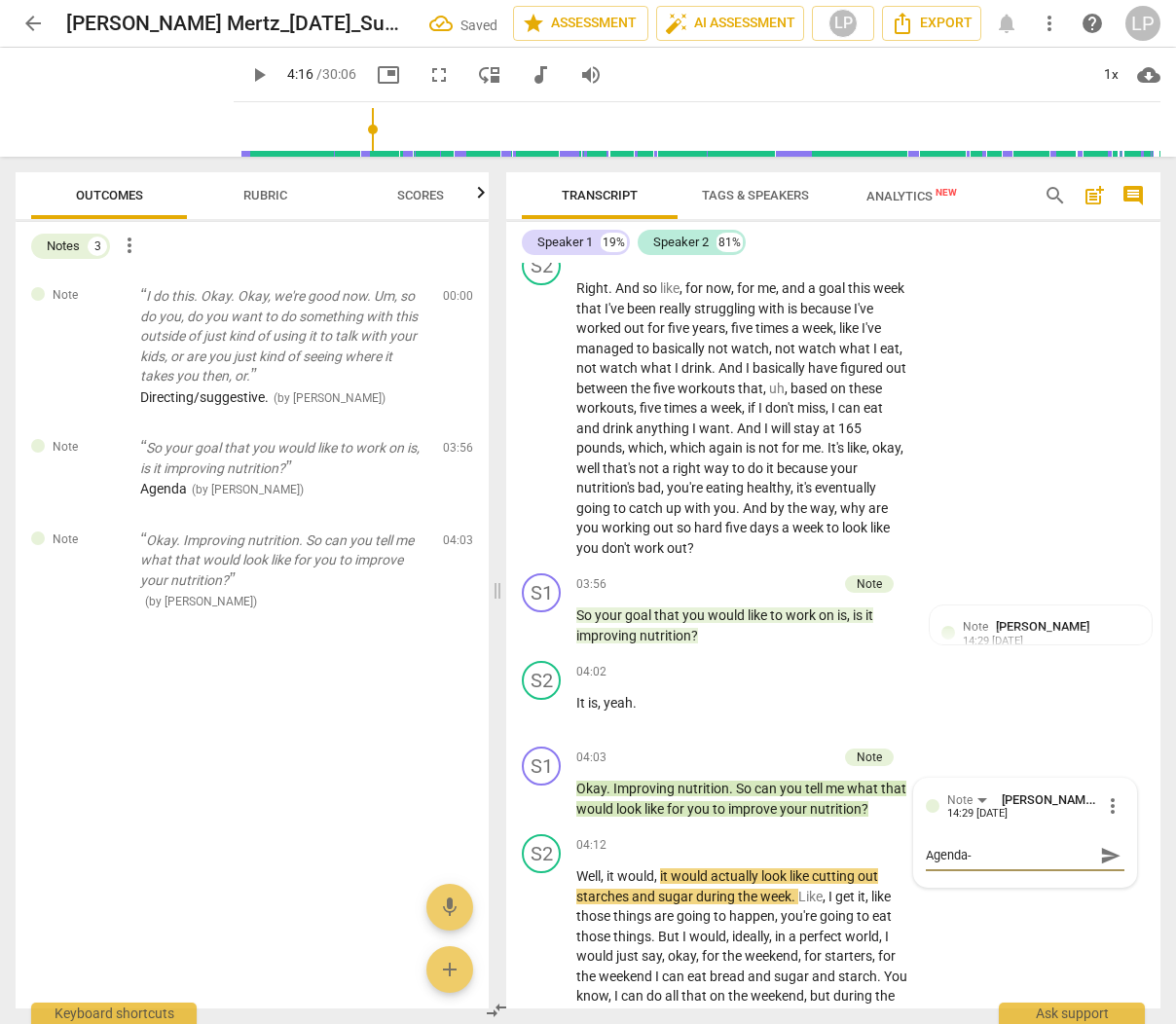 type on "Agenda-v" 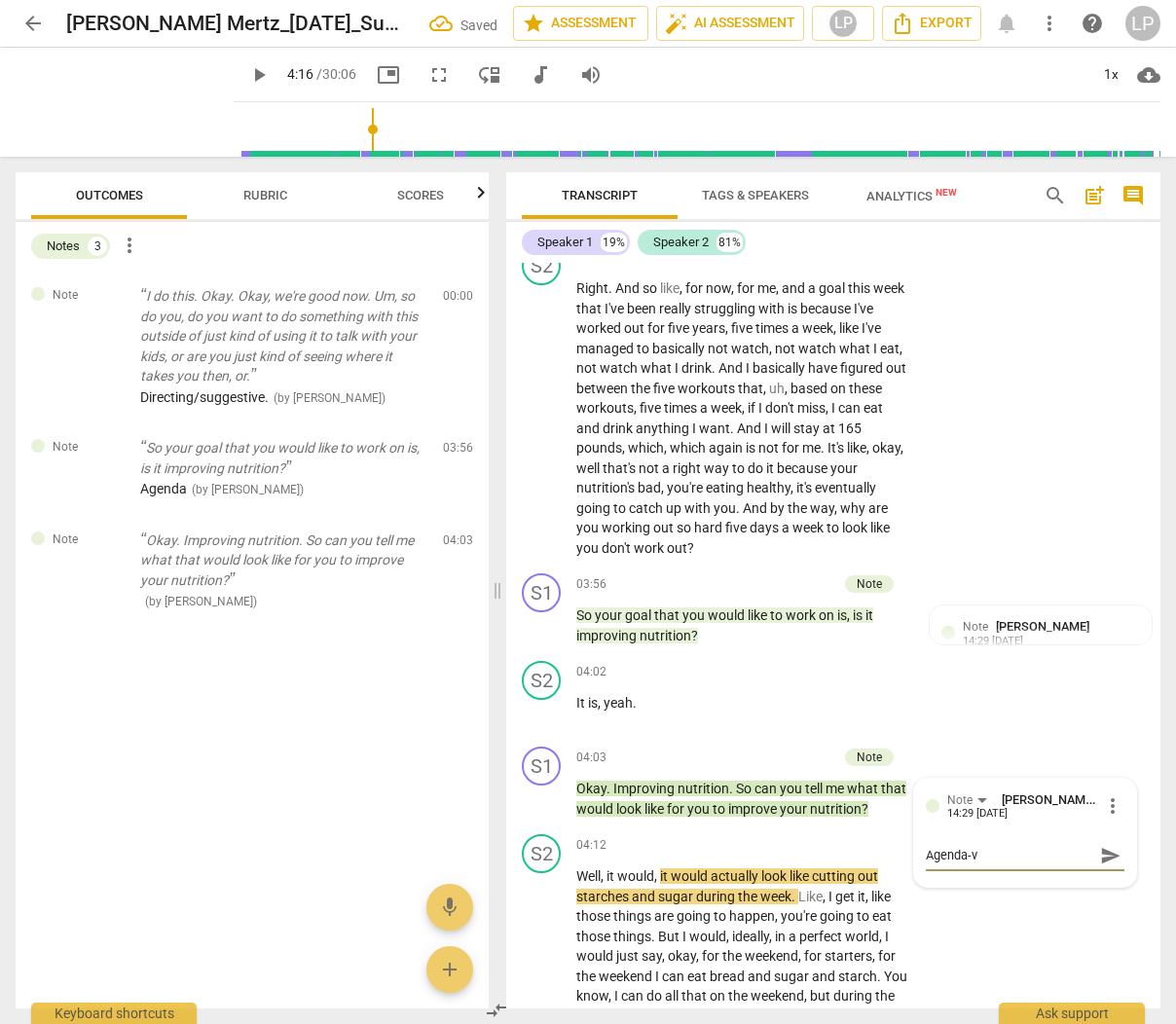 type on "Agenda-vi" 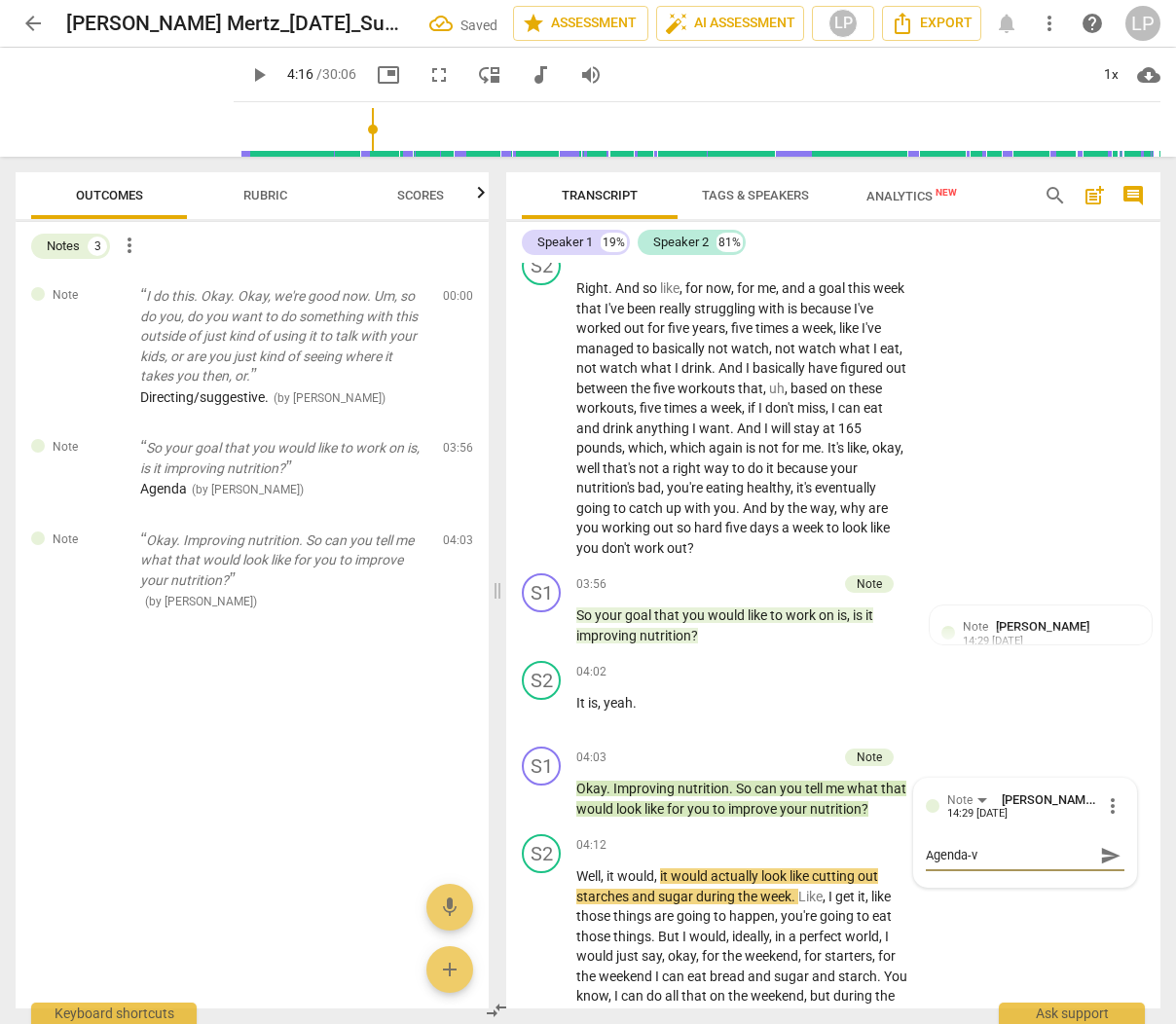 type on "Agenda-vi" 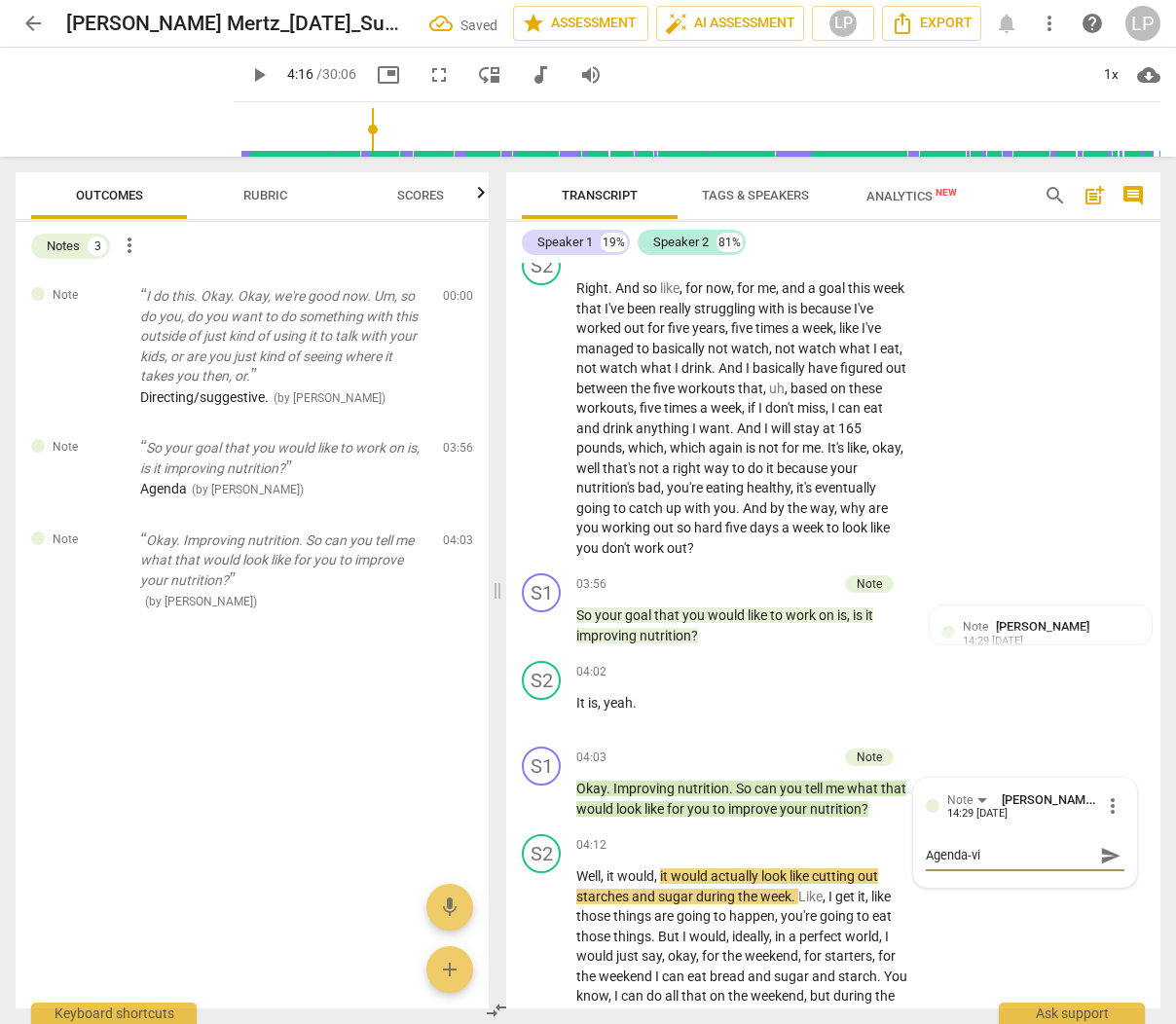 type on "Agenda-vis" 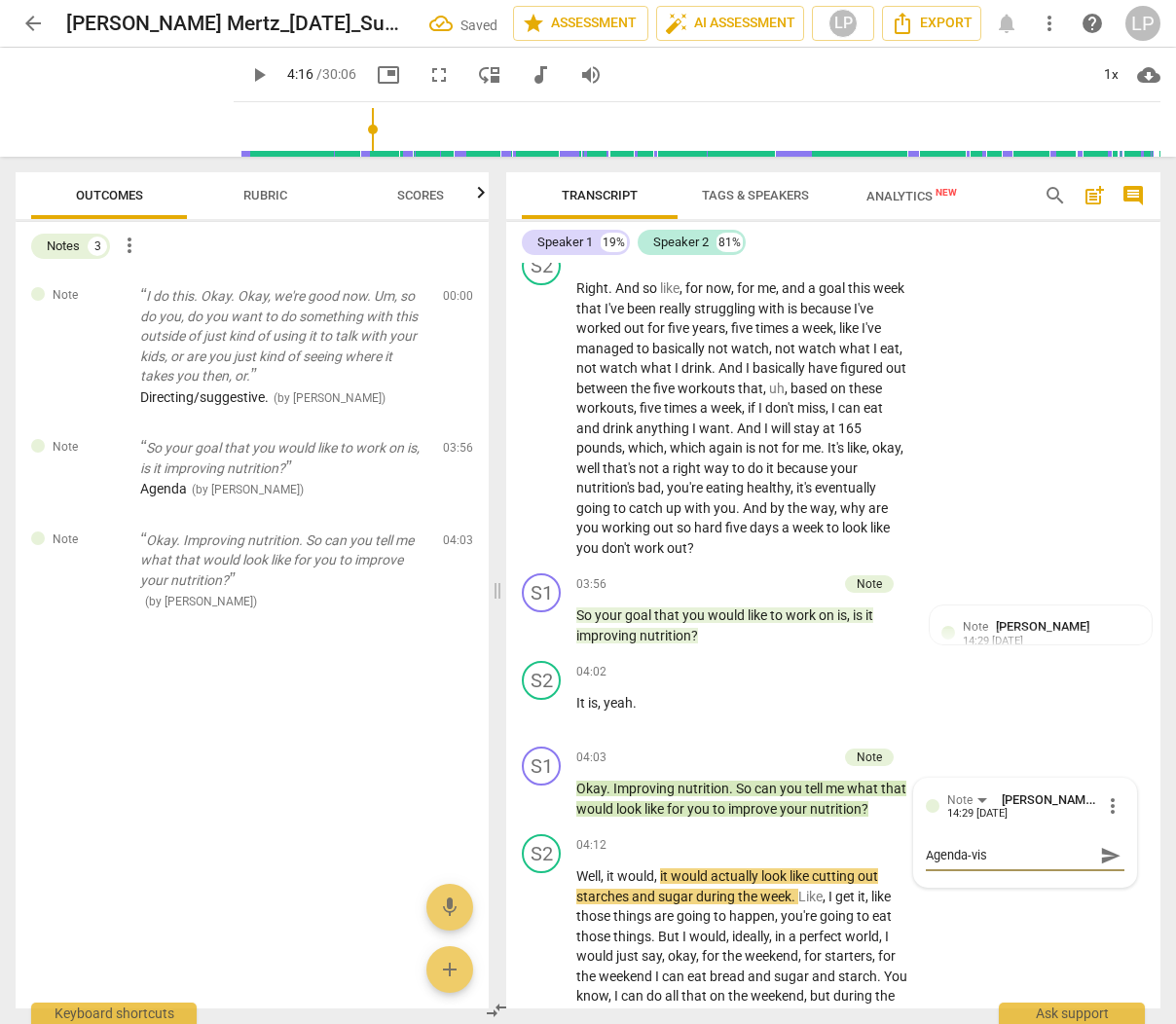 type on "Agenda-visi" 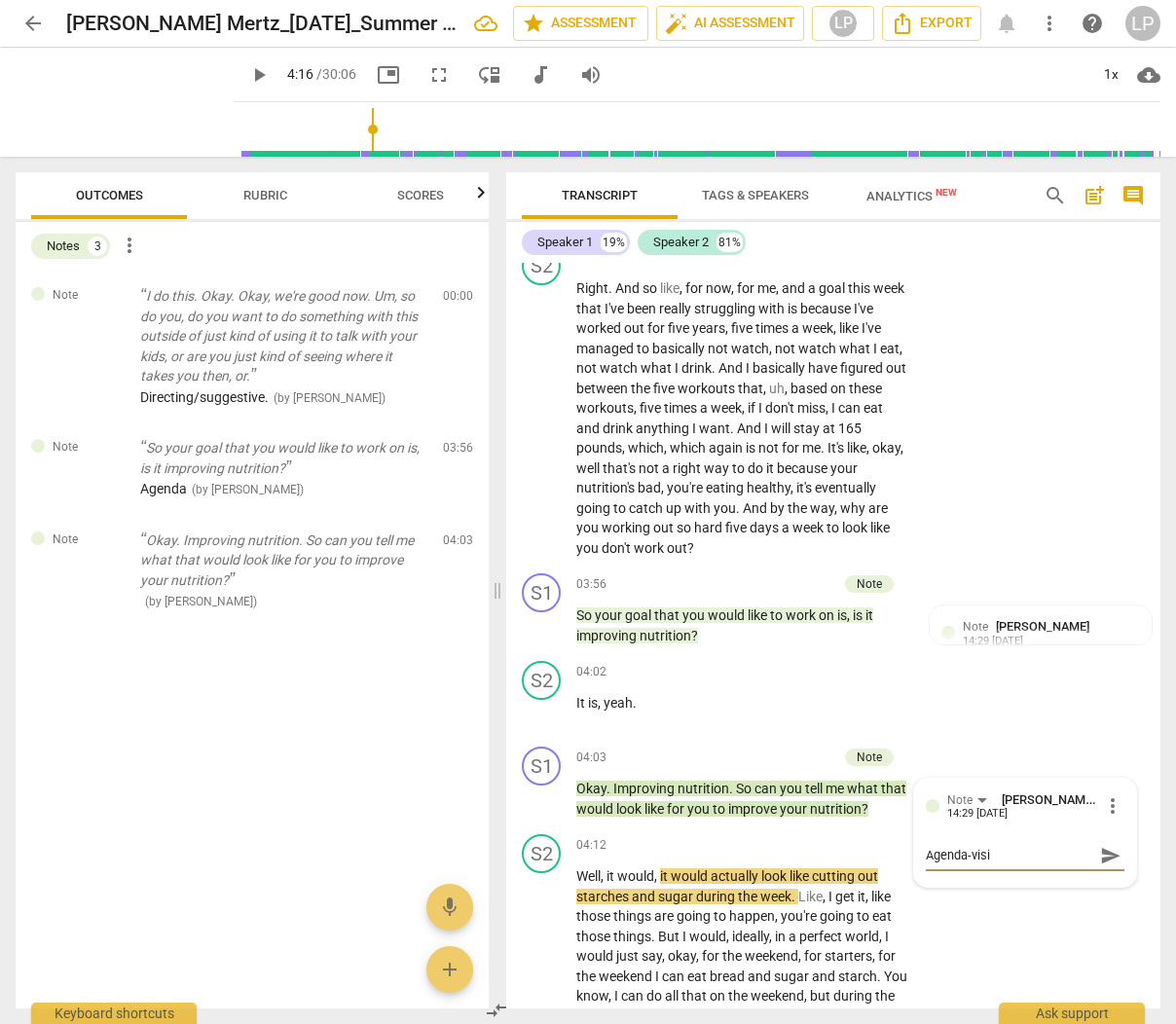 type on "Agenda-visio" 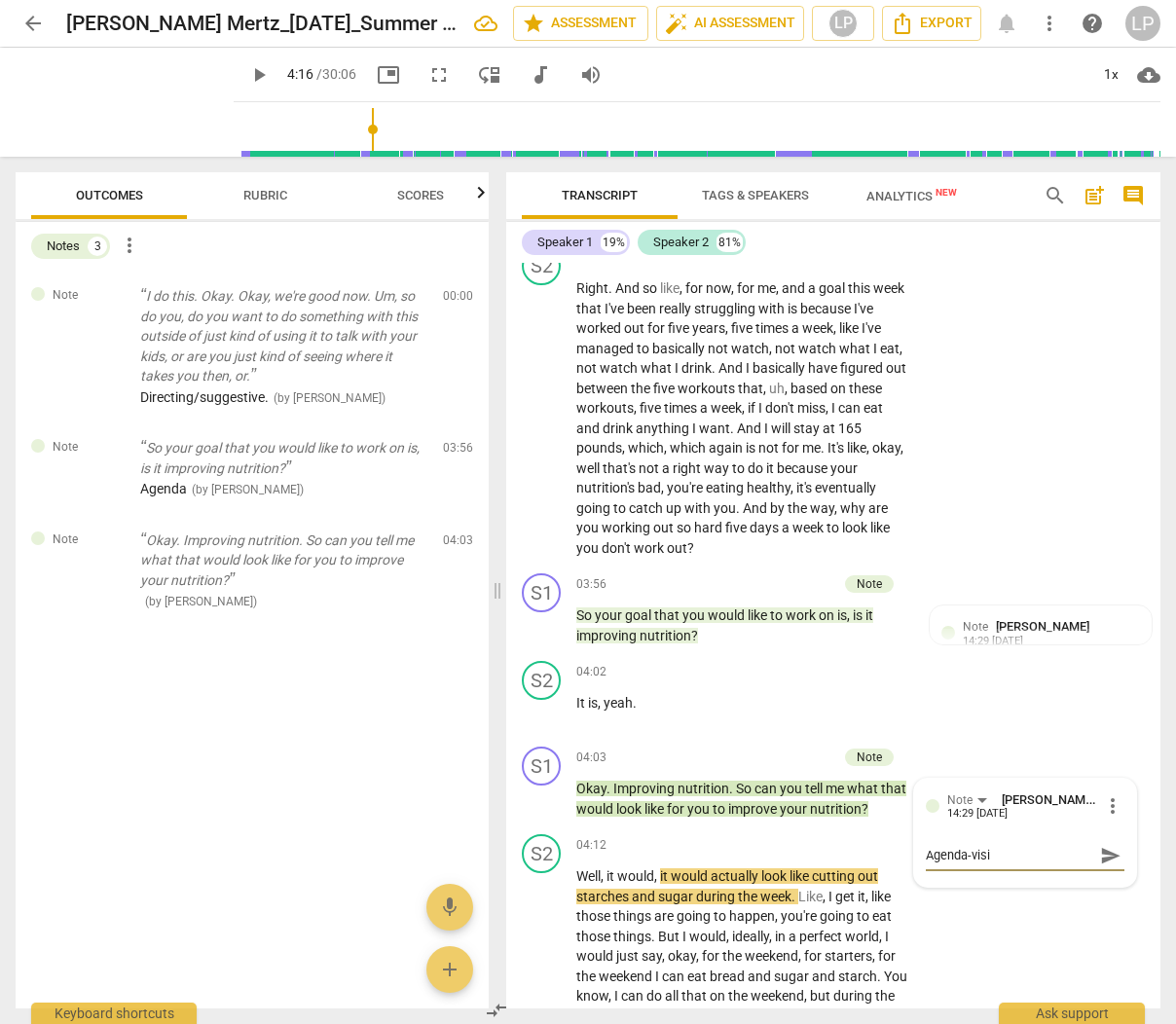 type on "Agenda-visio" 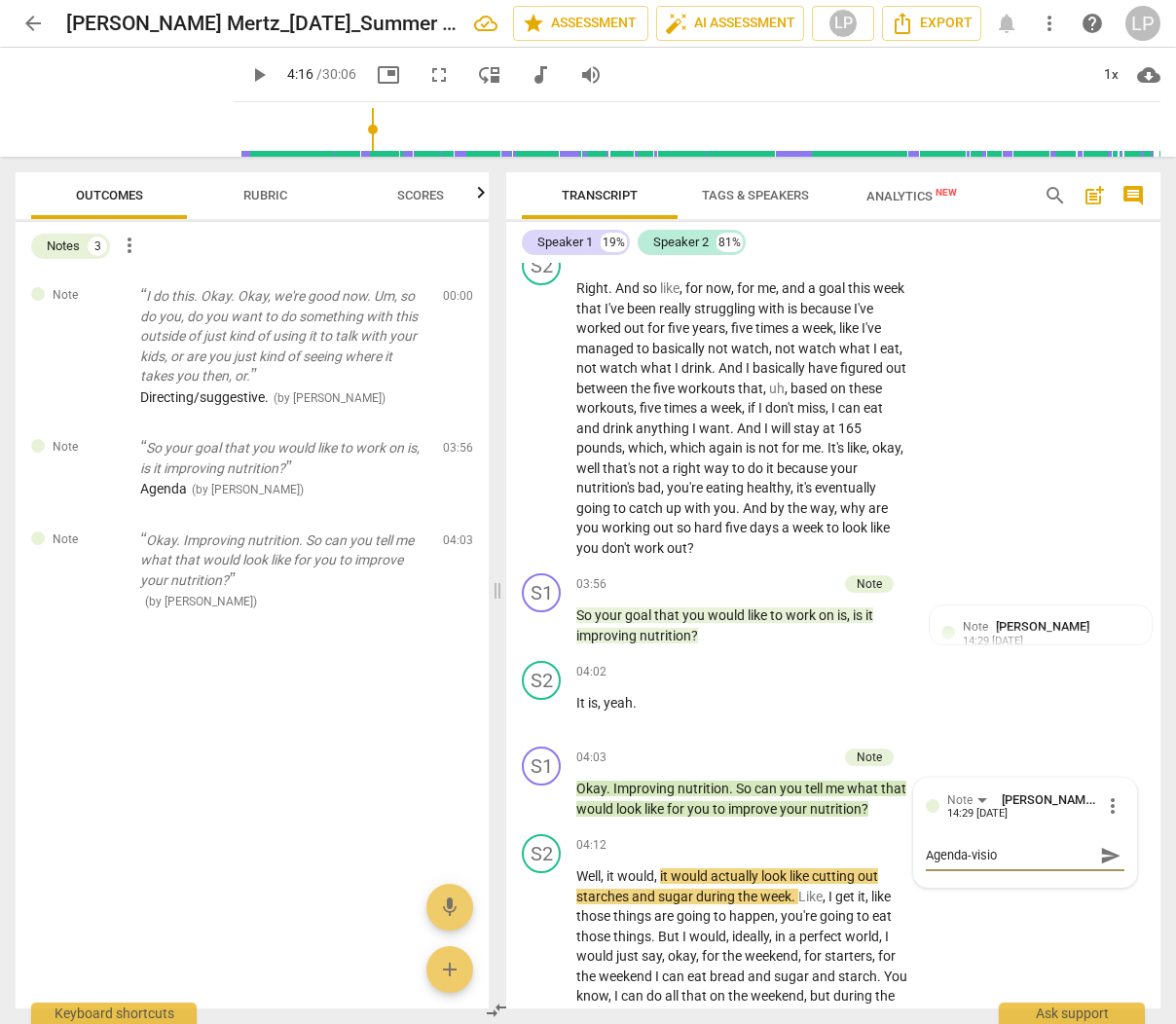 type on "Agenda-vision" 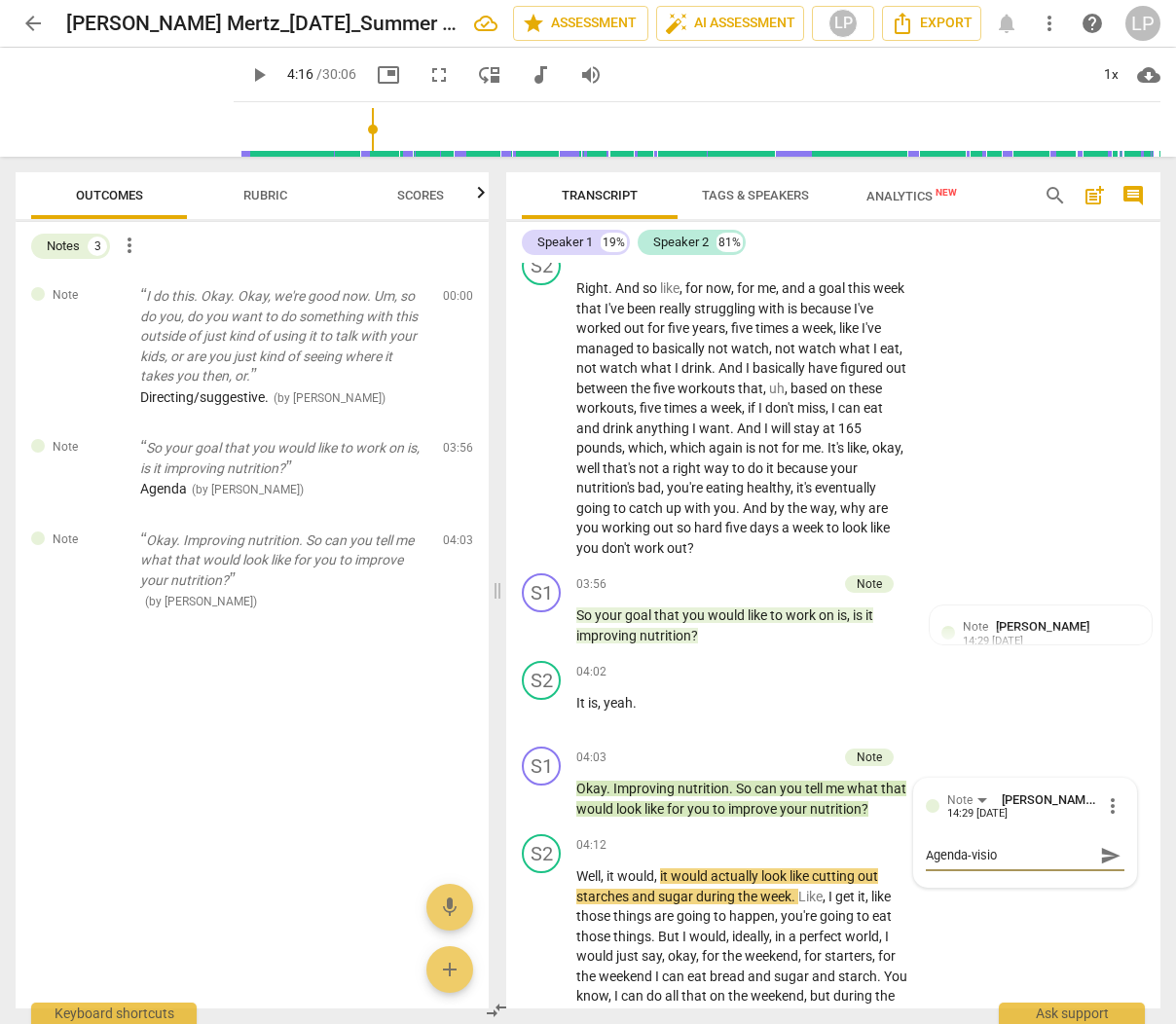 type on "Agenda-vision" 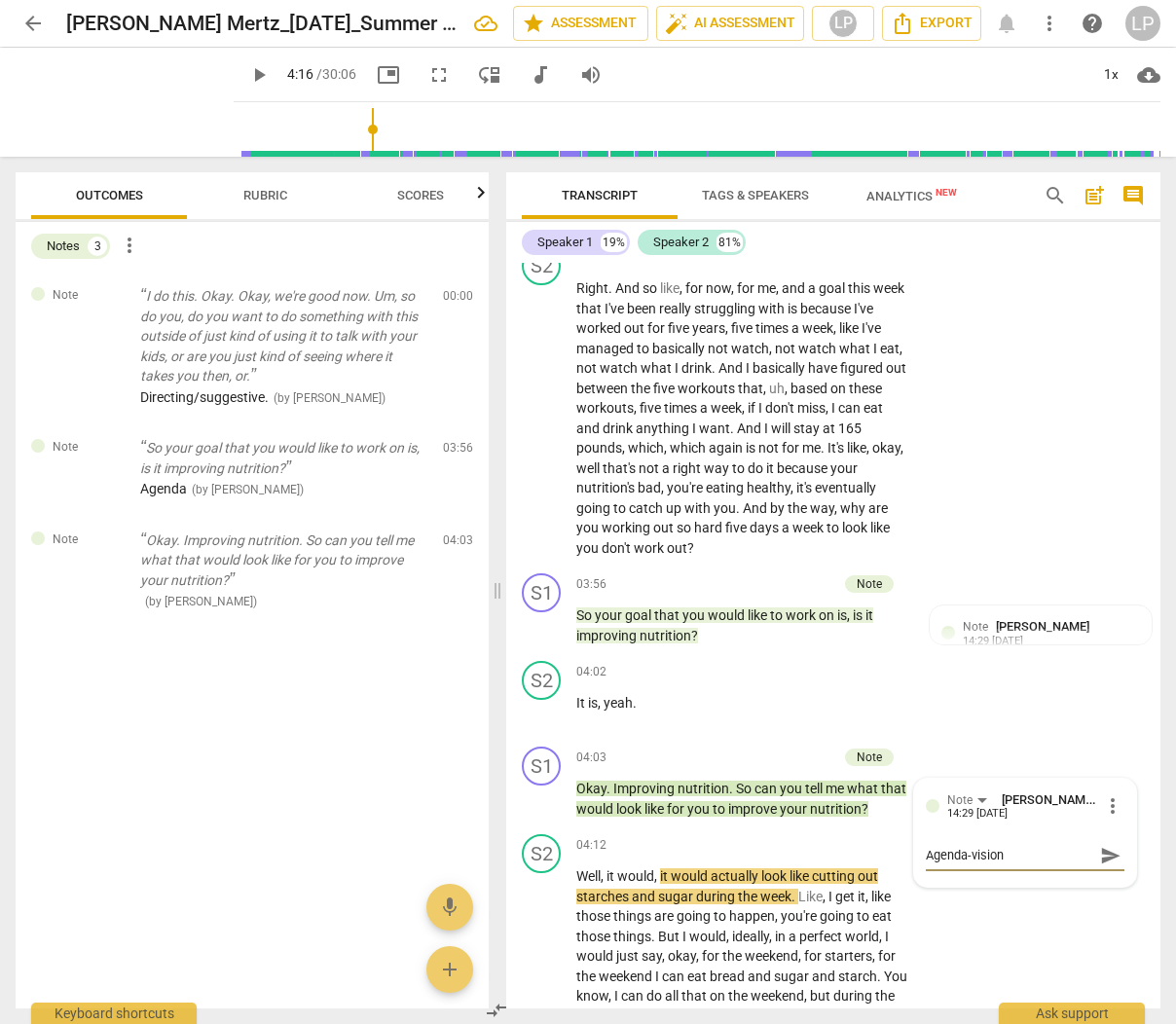 type on "Agenda-vision." 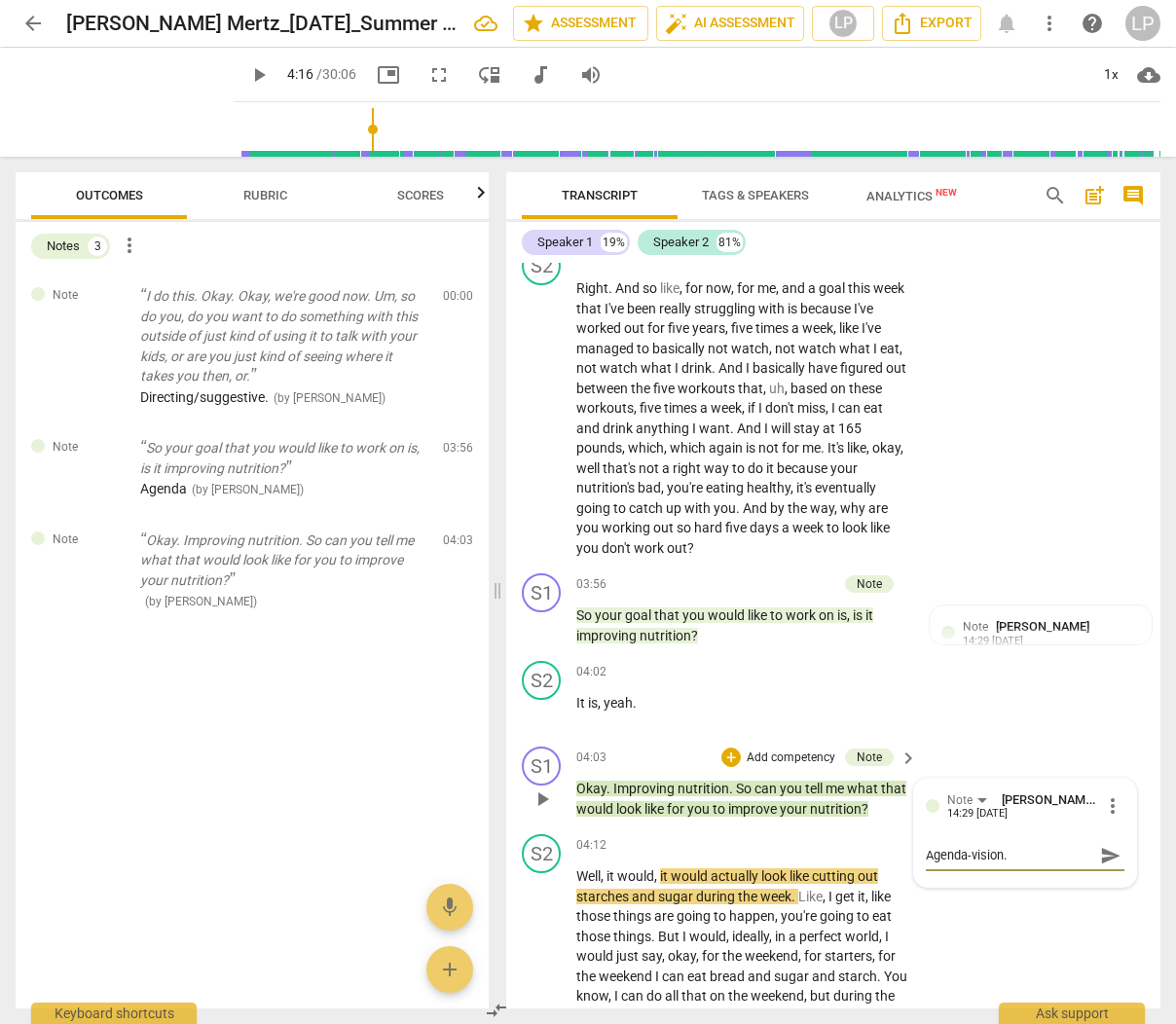 type on "Agenda-vision." 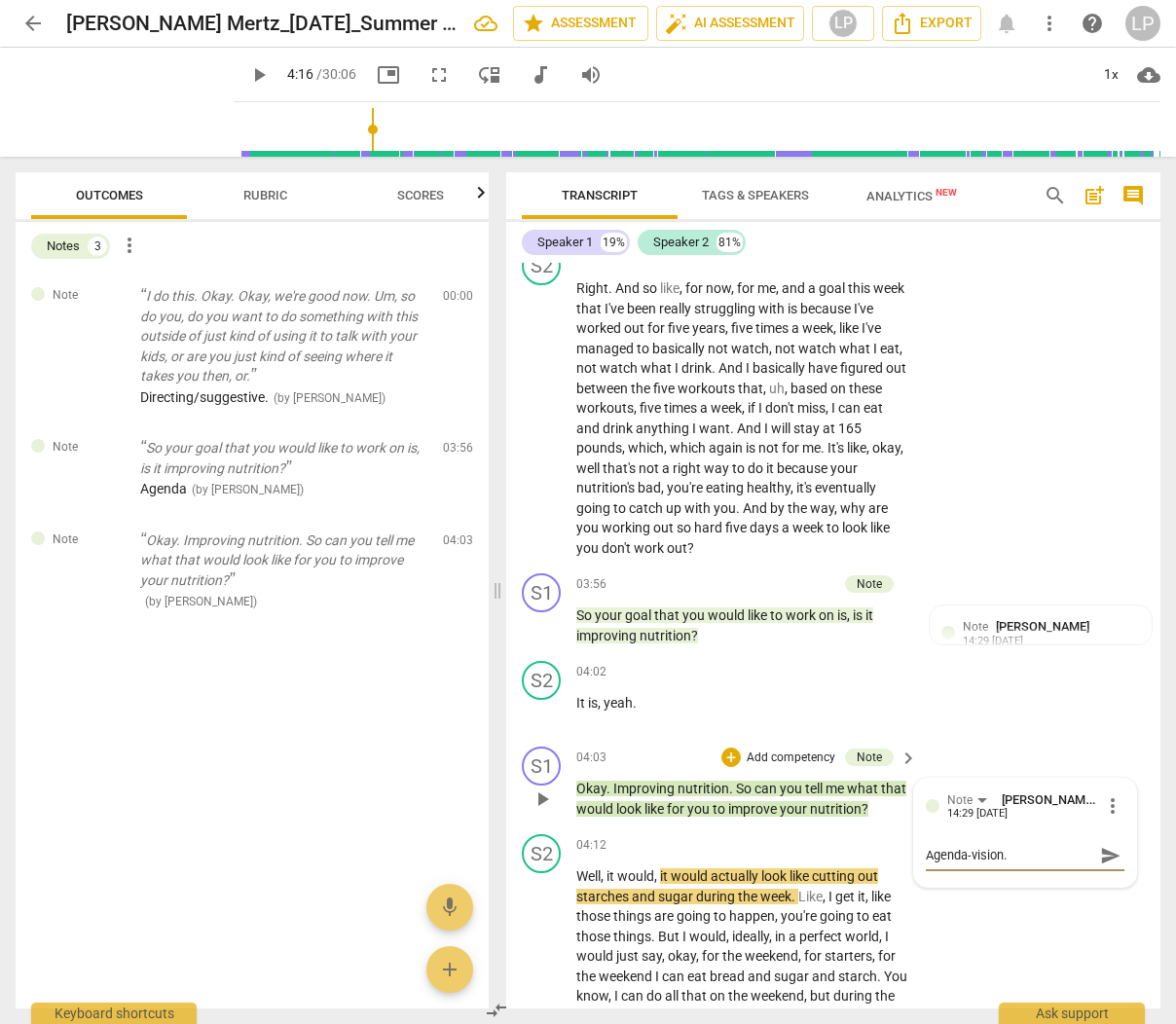 click on "send" at bounding box center (1111, 856) 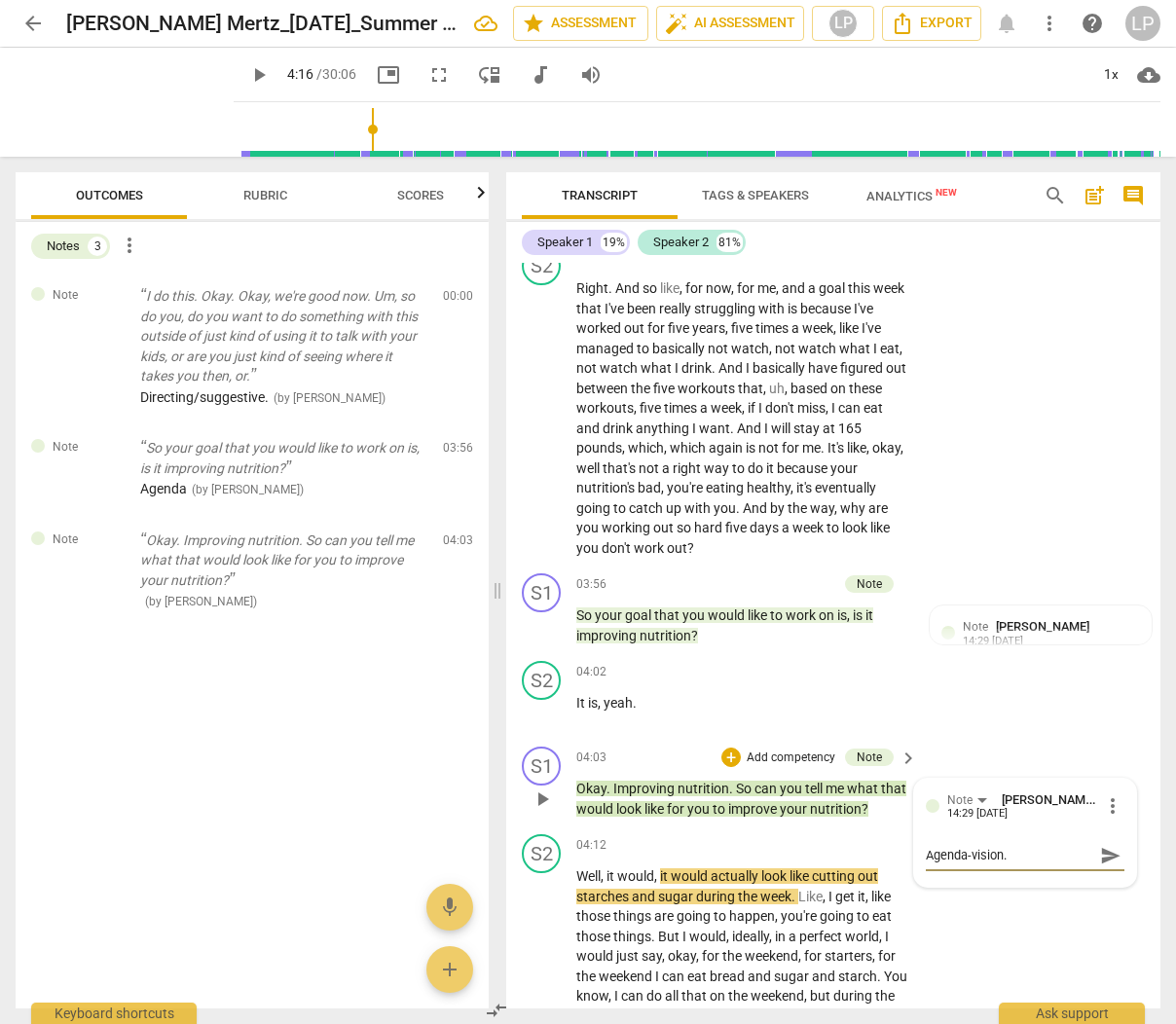 type 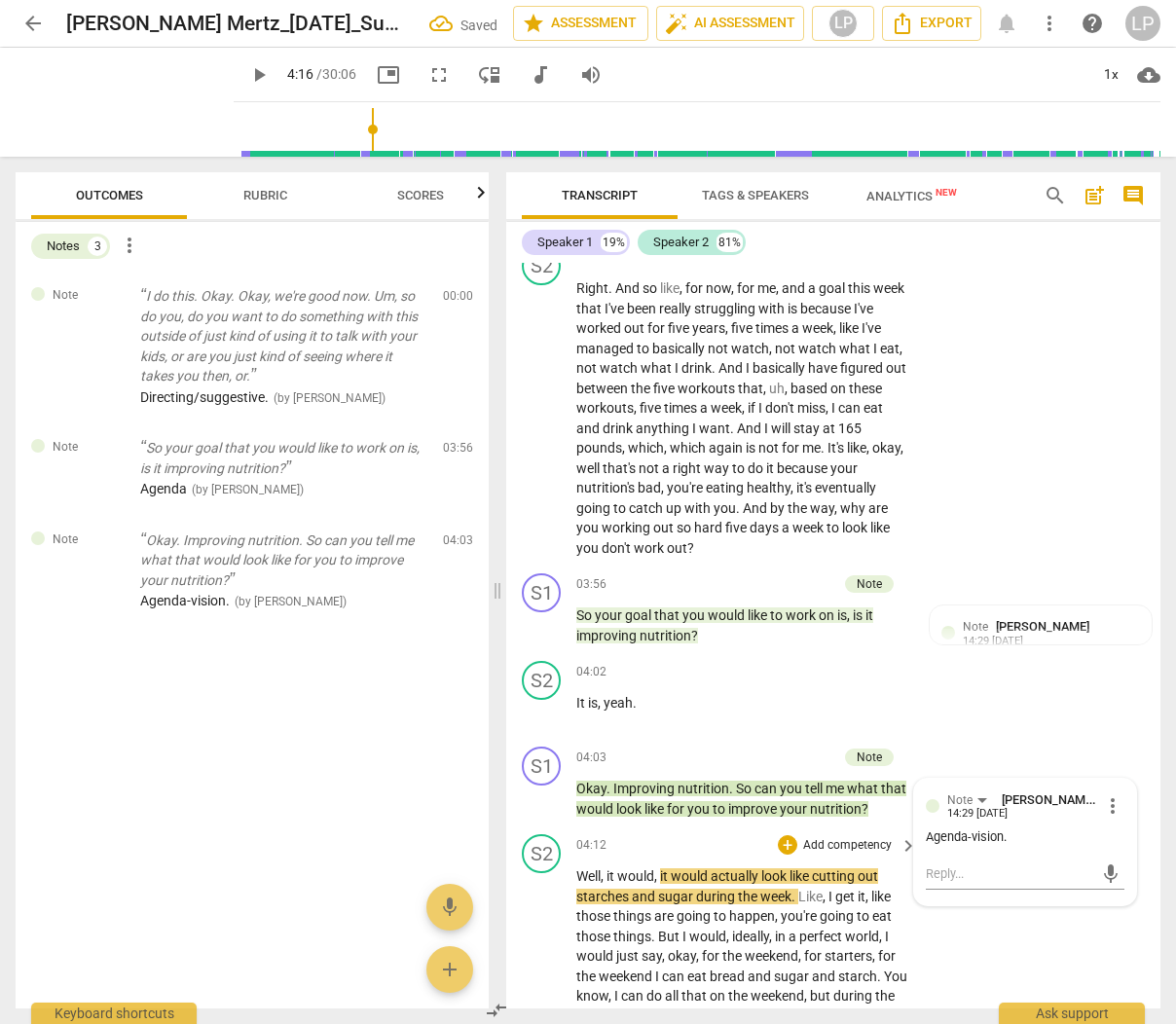 click on "week" at bounding box center [776, 896] 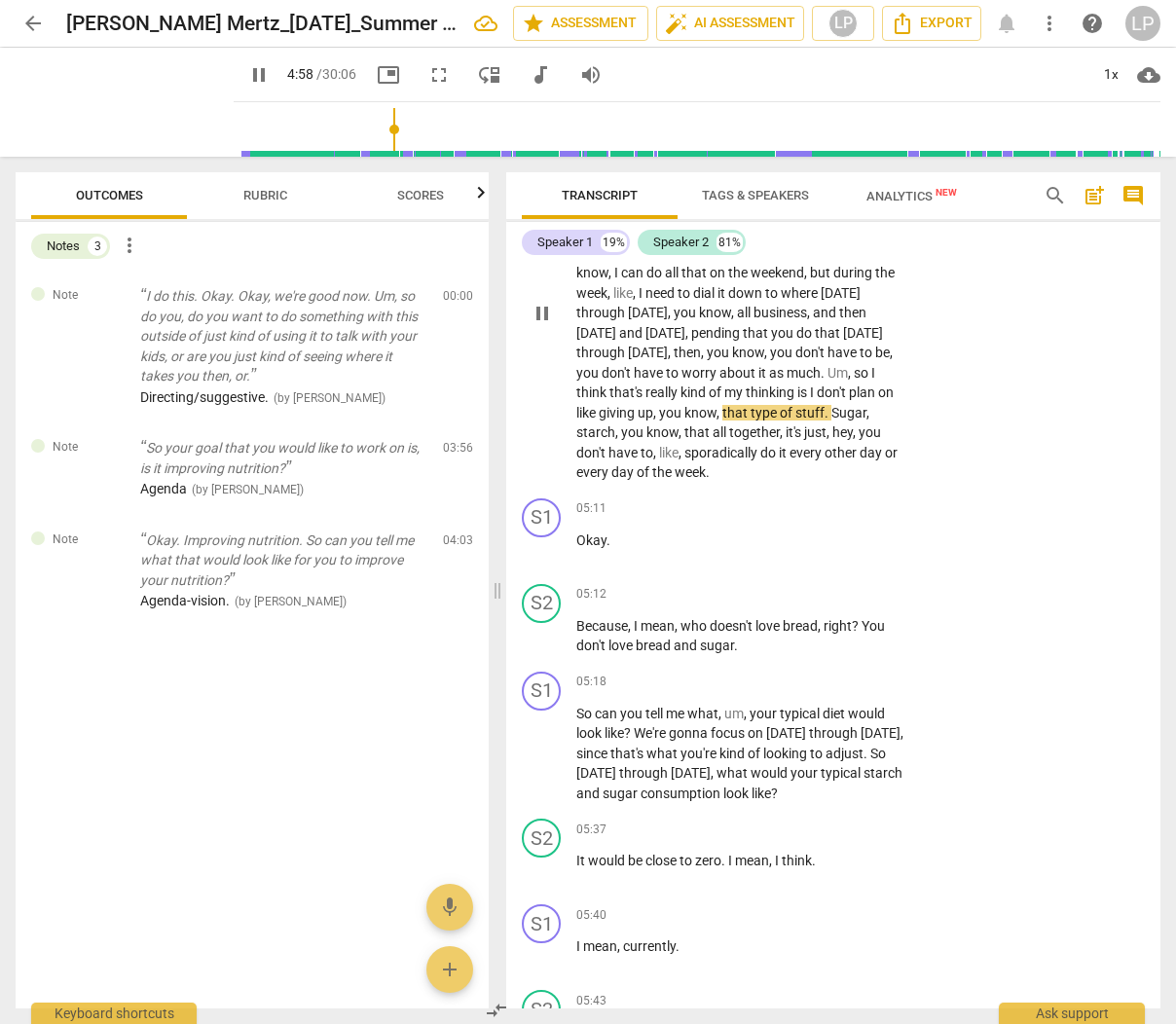 scroll, scrollTop: 2148, scrollLeft: 0, axis: vertical 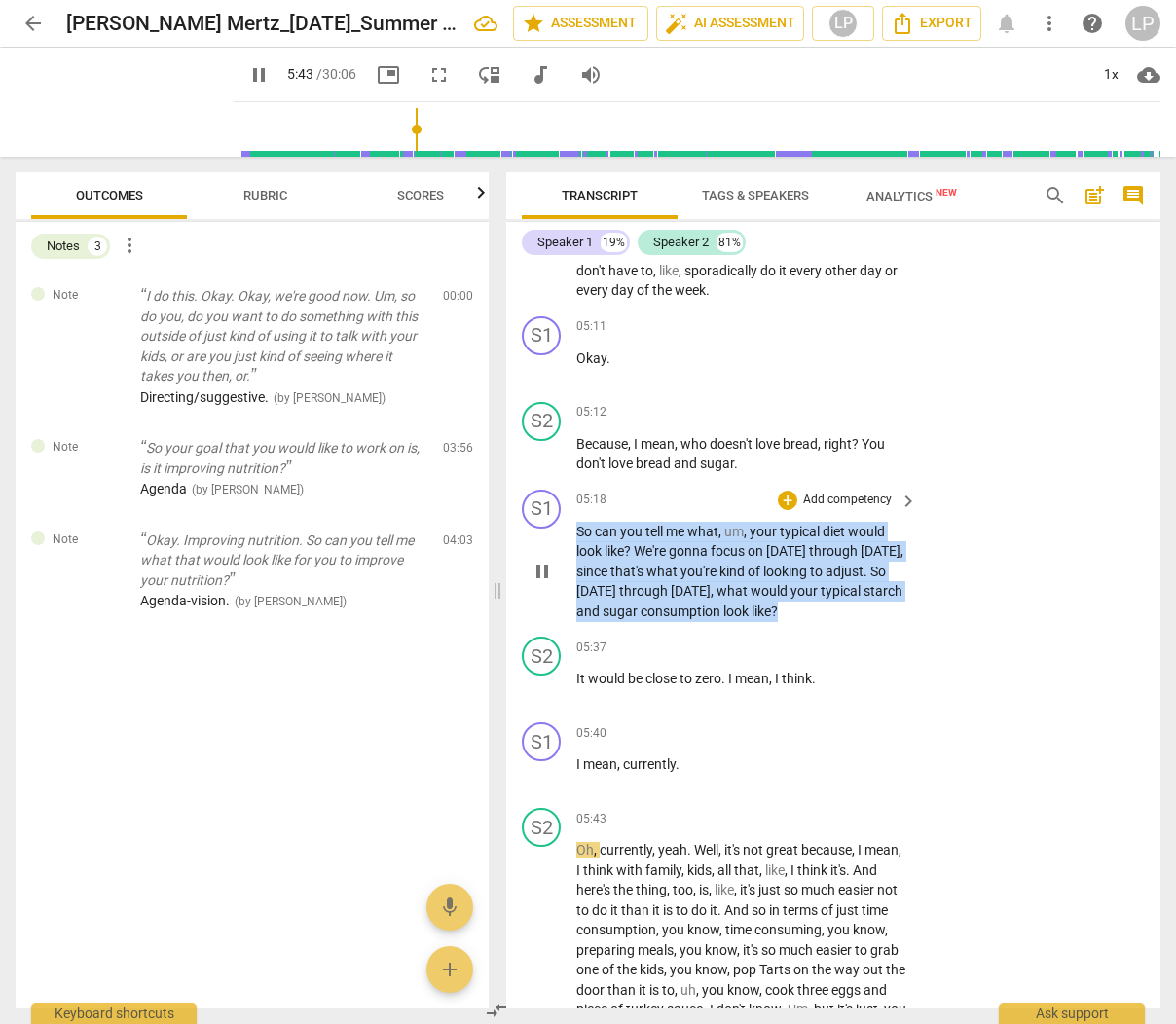 drag, startPoint x: 870, startPoint y: 633, endPoint x: 573, endPoint y: 554, distance: 307.3272 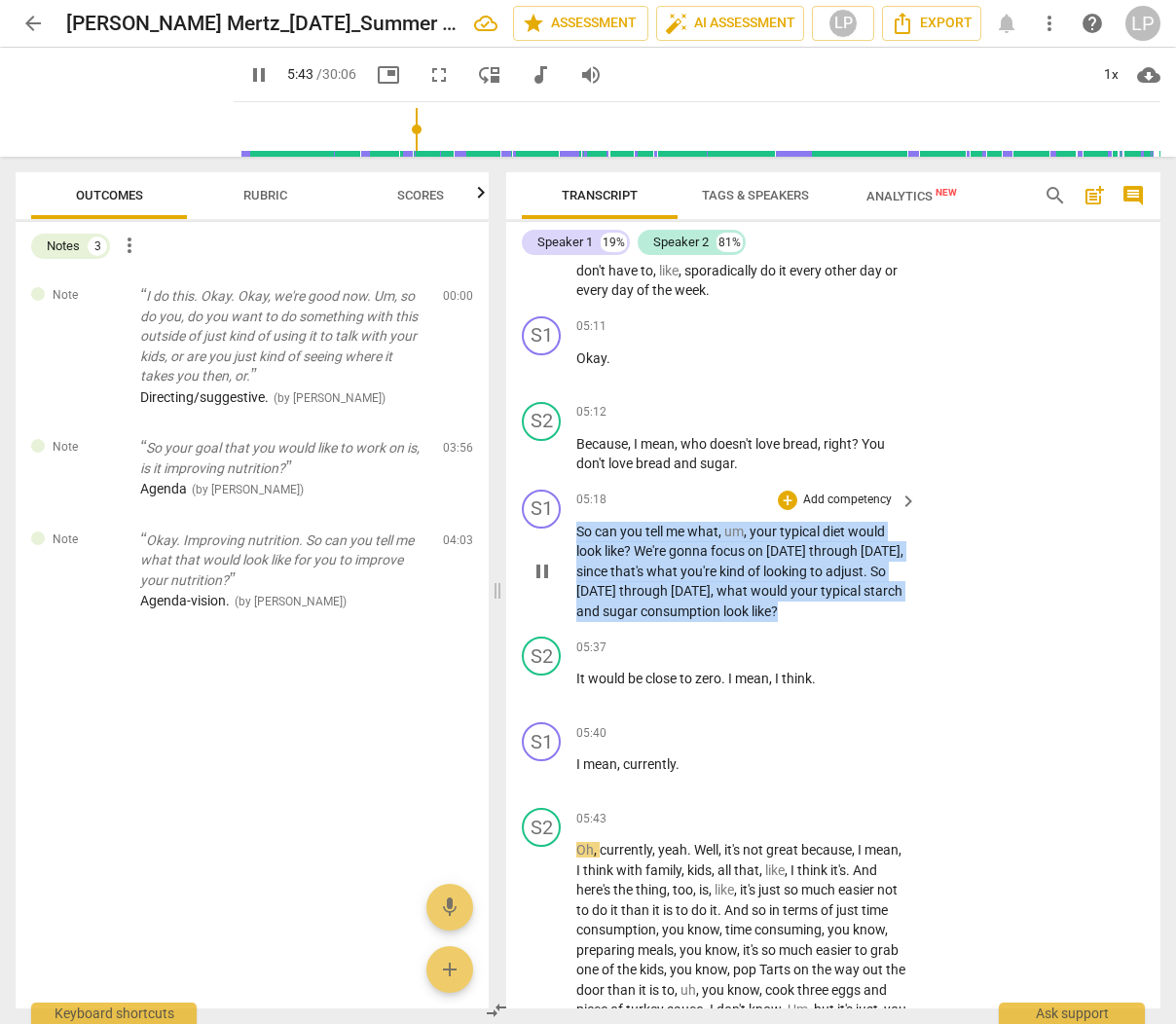 click on "S1 play_arrow pause 05:18 + Add competency keyboard_arrow_right So   can   you   tell   me   what ,   um ,   your   typical   diet   would   look   like ?   We're   gonna   focus   [DATE]   through   [DATE] ,   since   that's   what   you're   kind   of   looking   to   adjust .   So   [DATE]   through   [DATE] ,   what   would   your   typical   starch   and   sugar   consumption   look   like ?" at bounding box center [833, 556] 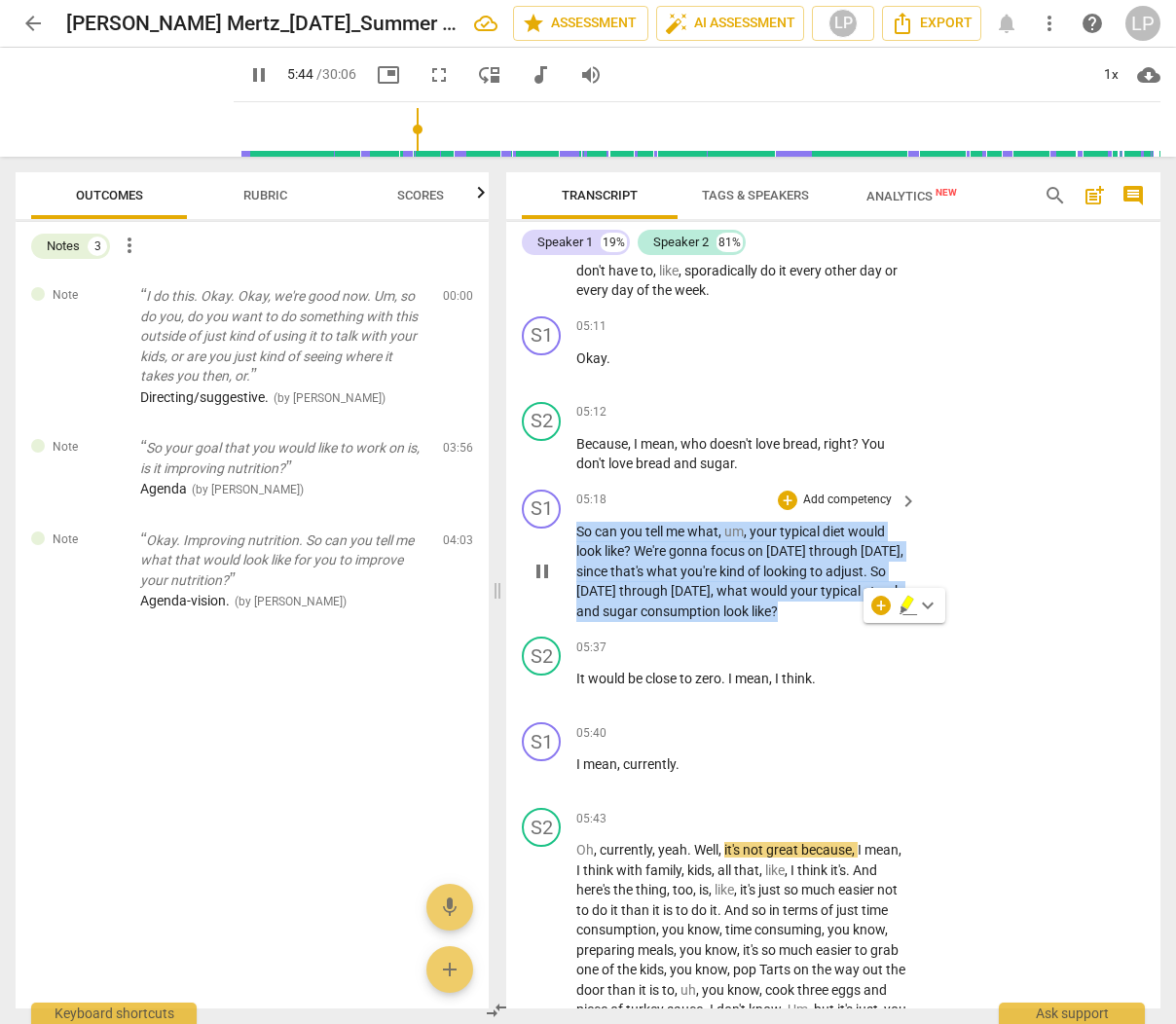 click on "Add competency" at bounding box center [847, 500] 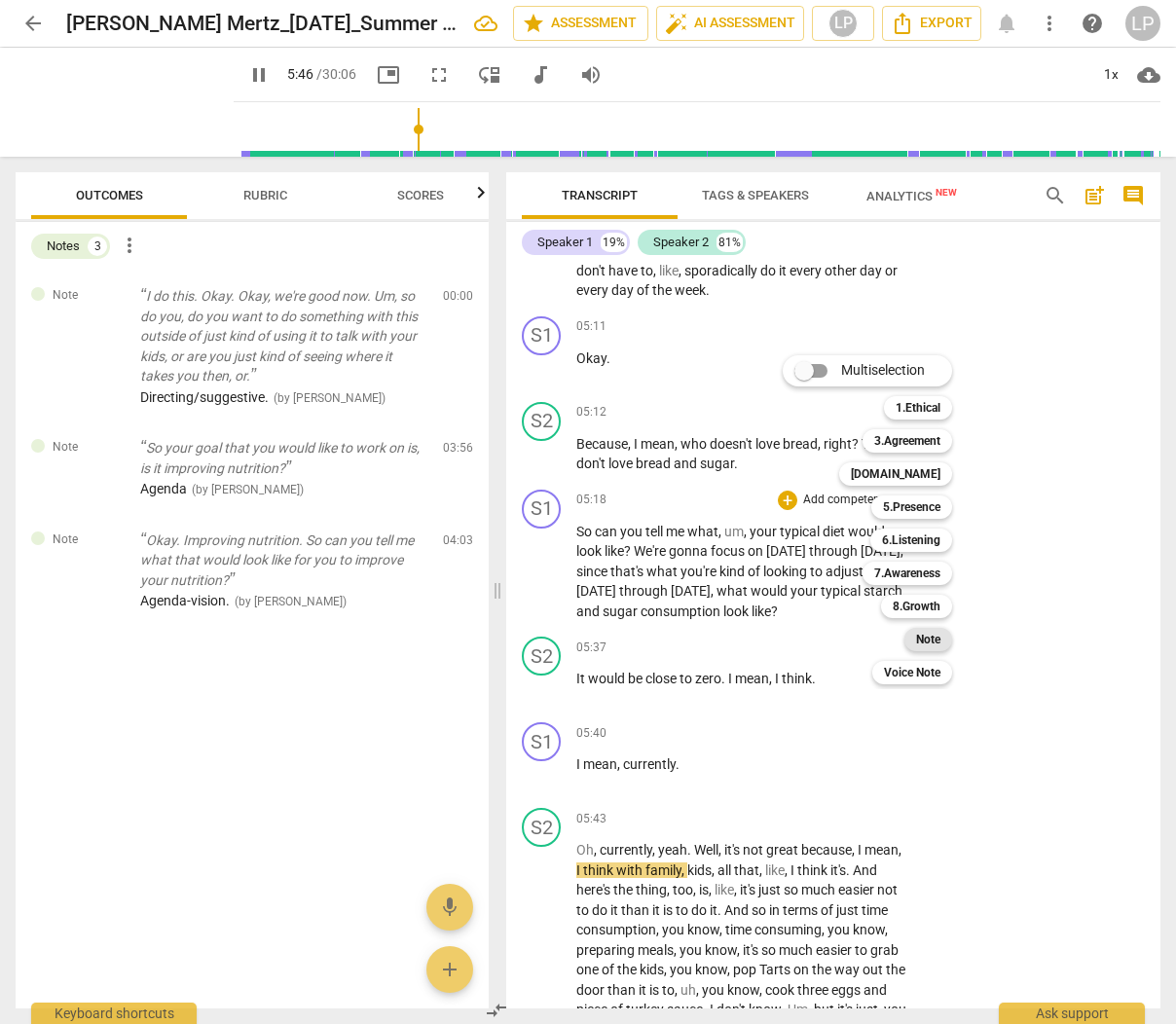 click on "Note" at bounding box center (928, 640) 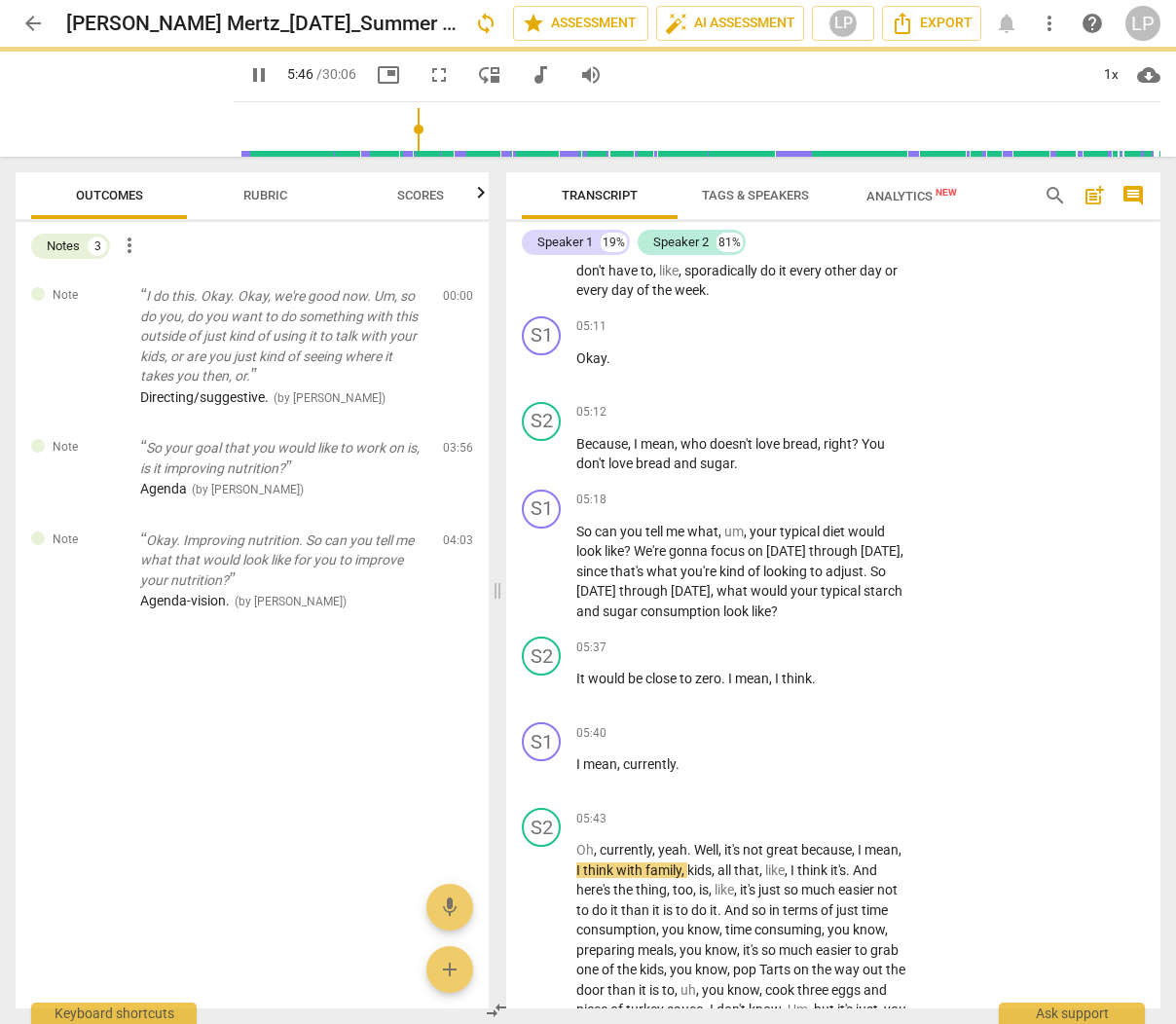 type on "347" 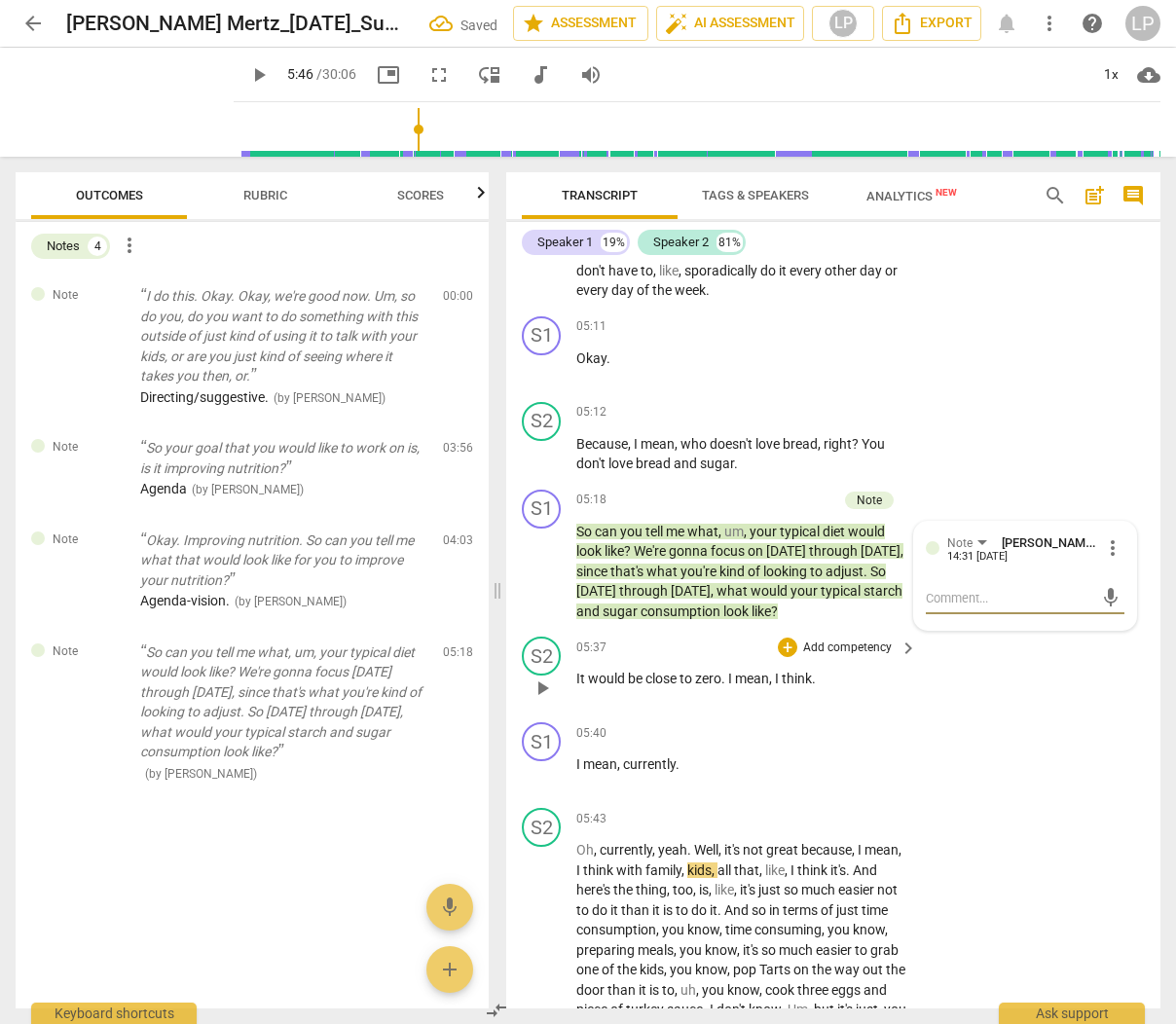 type on "O" 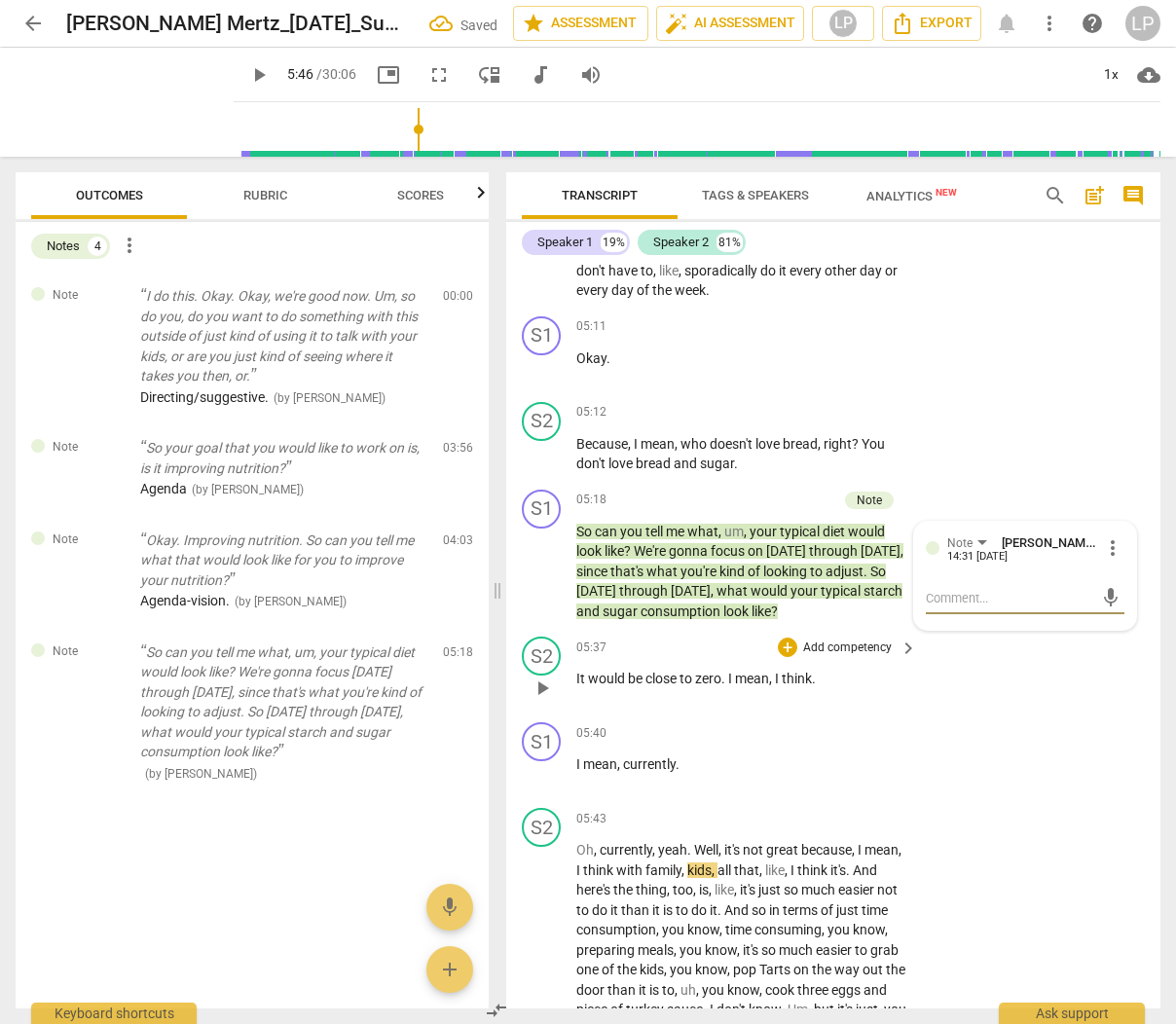 type on "O" 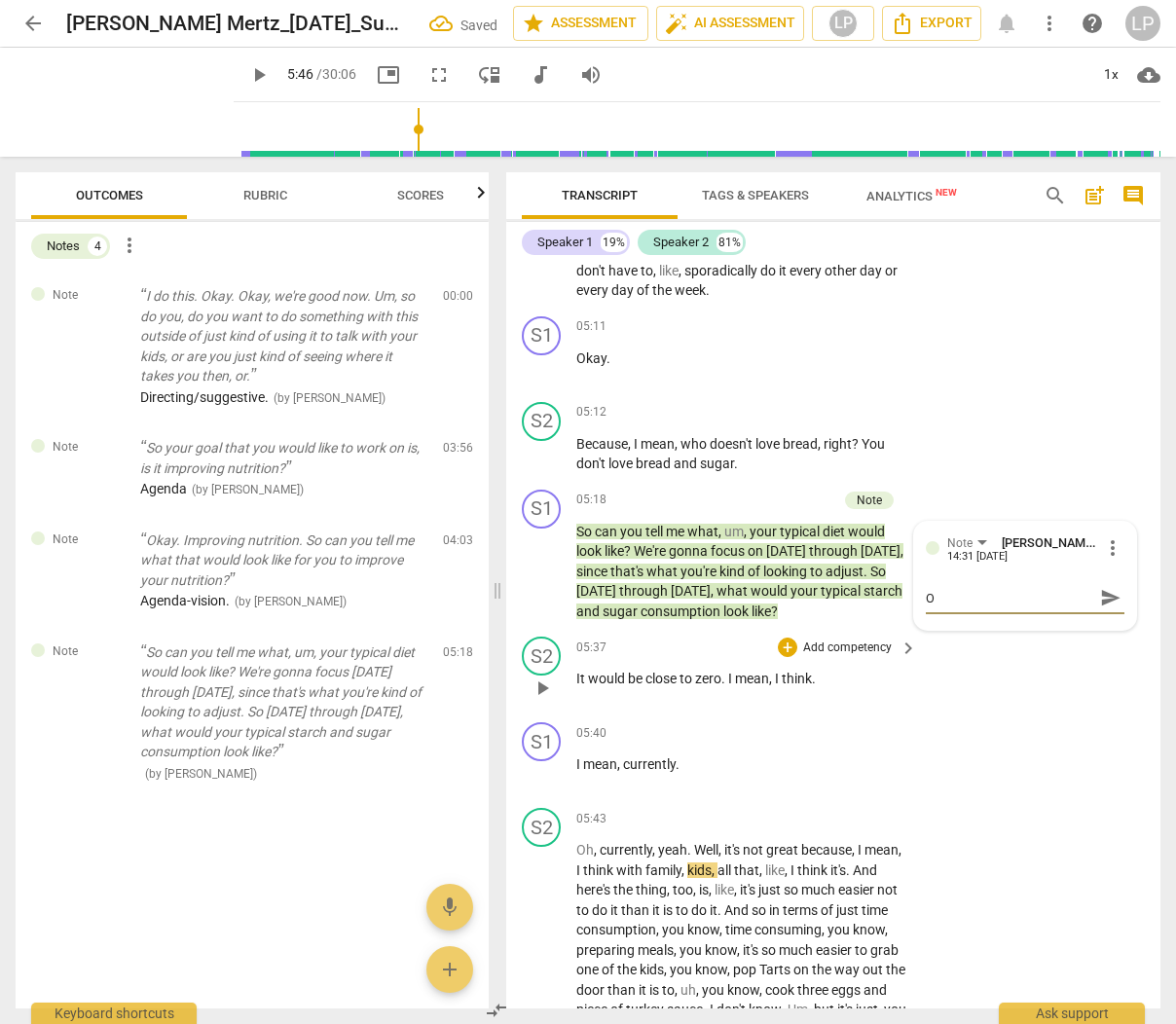 type on "OE" 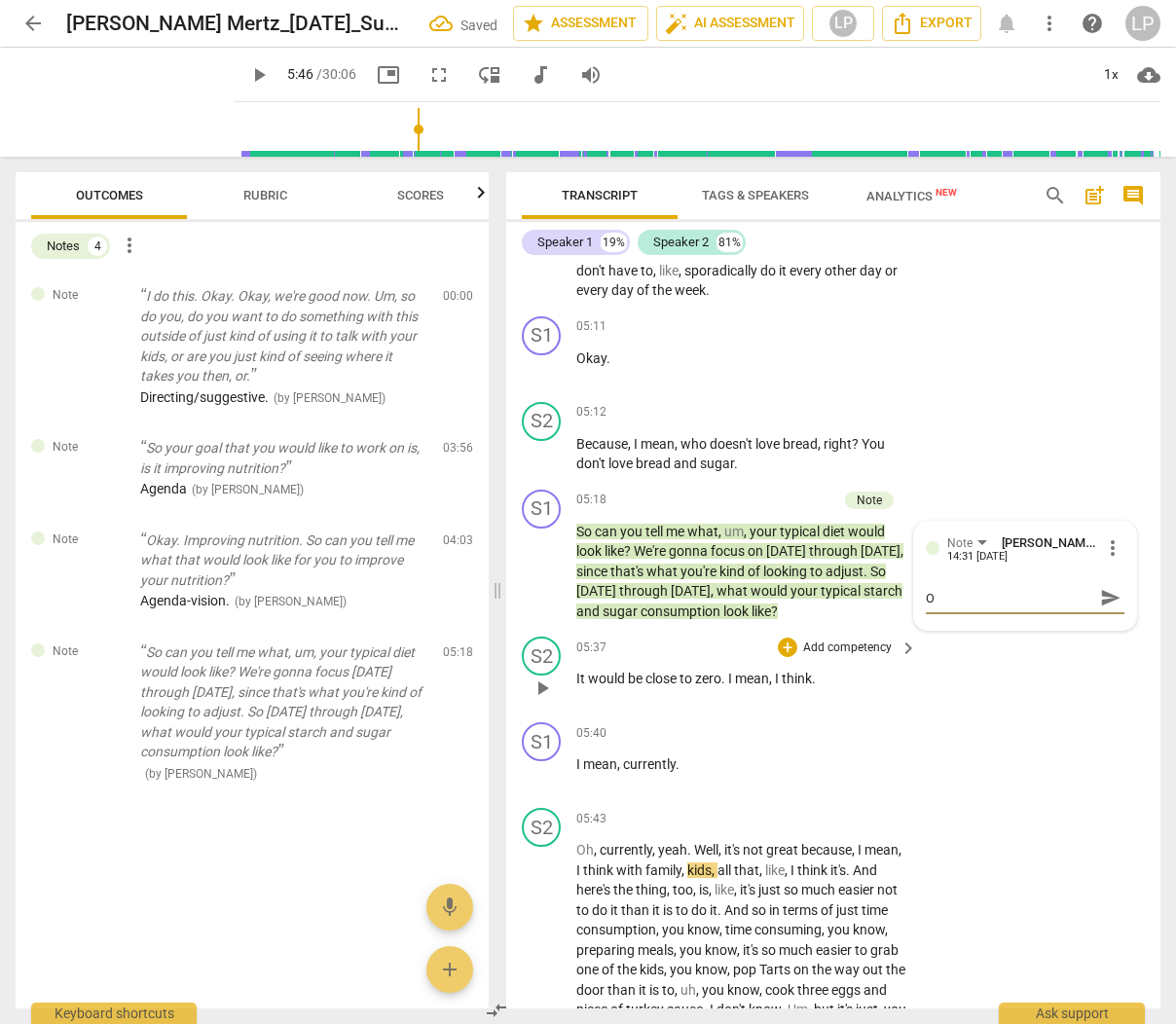 type on "OE" 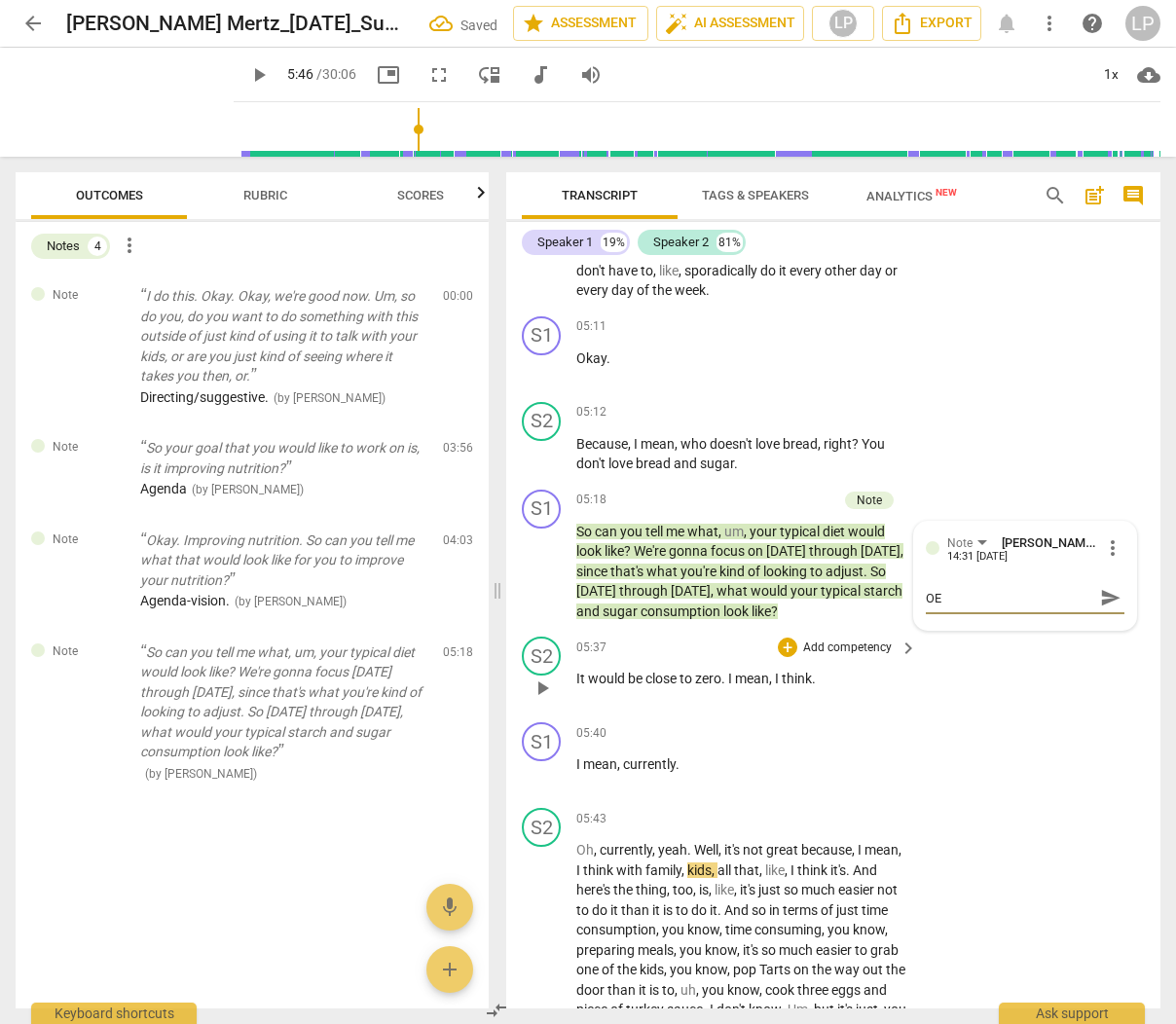 type on "OEQ" 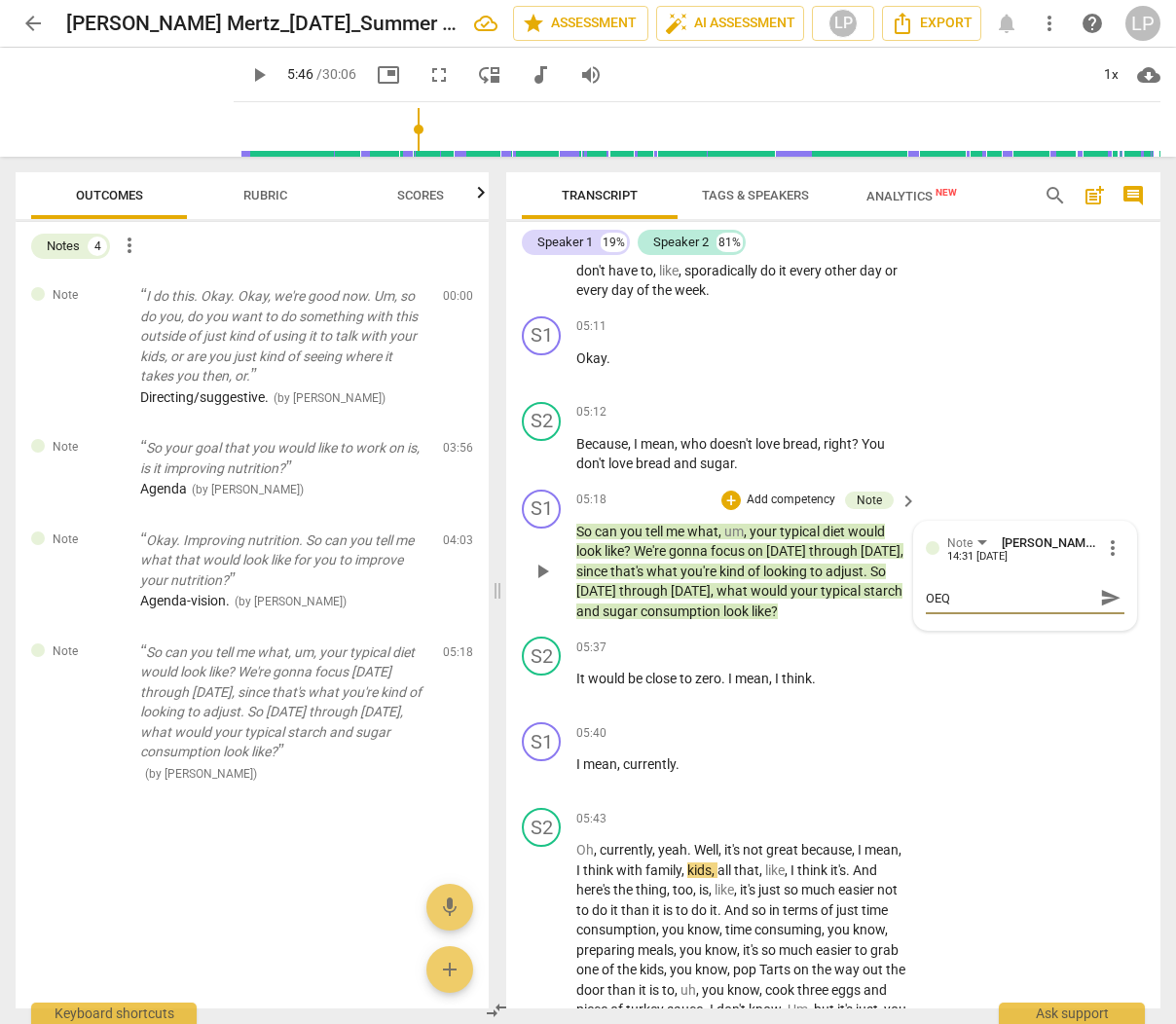 type on "OEQ" 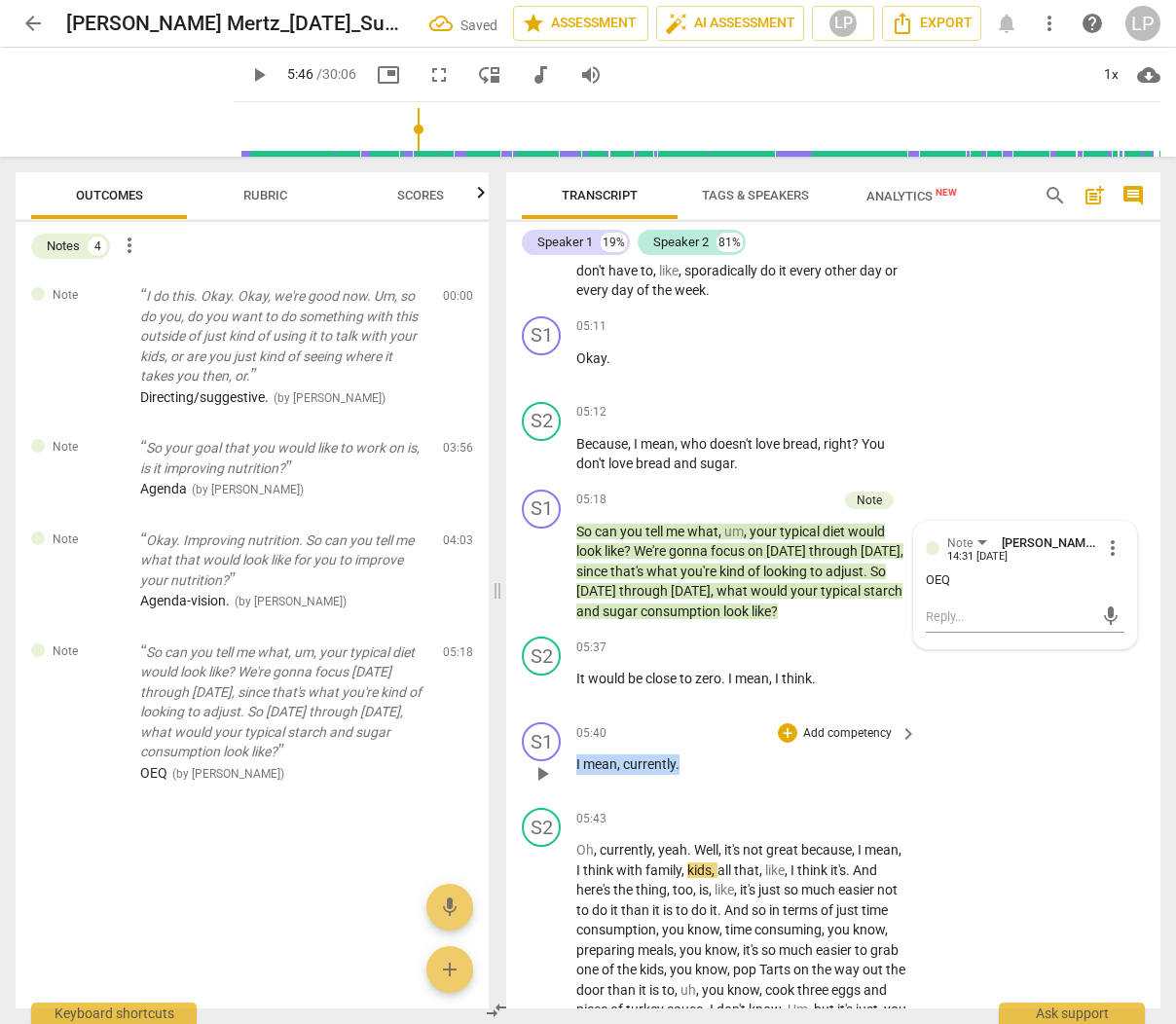 drag, startPoint x: 683, startPoint y: 787, endPoint x: 573, endPoint y: 785, distance: 110.01818 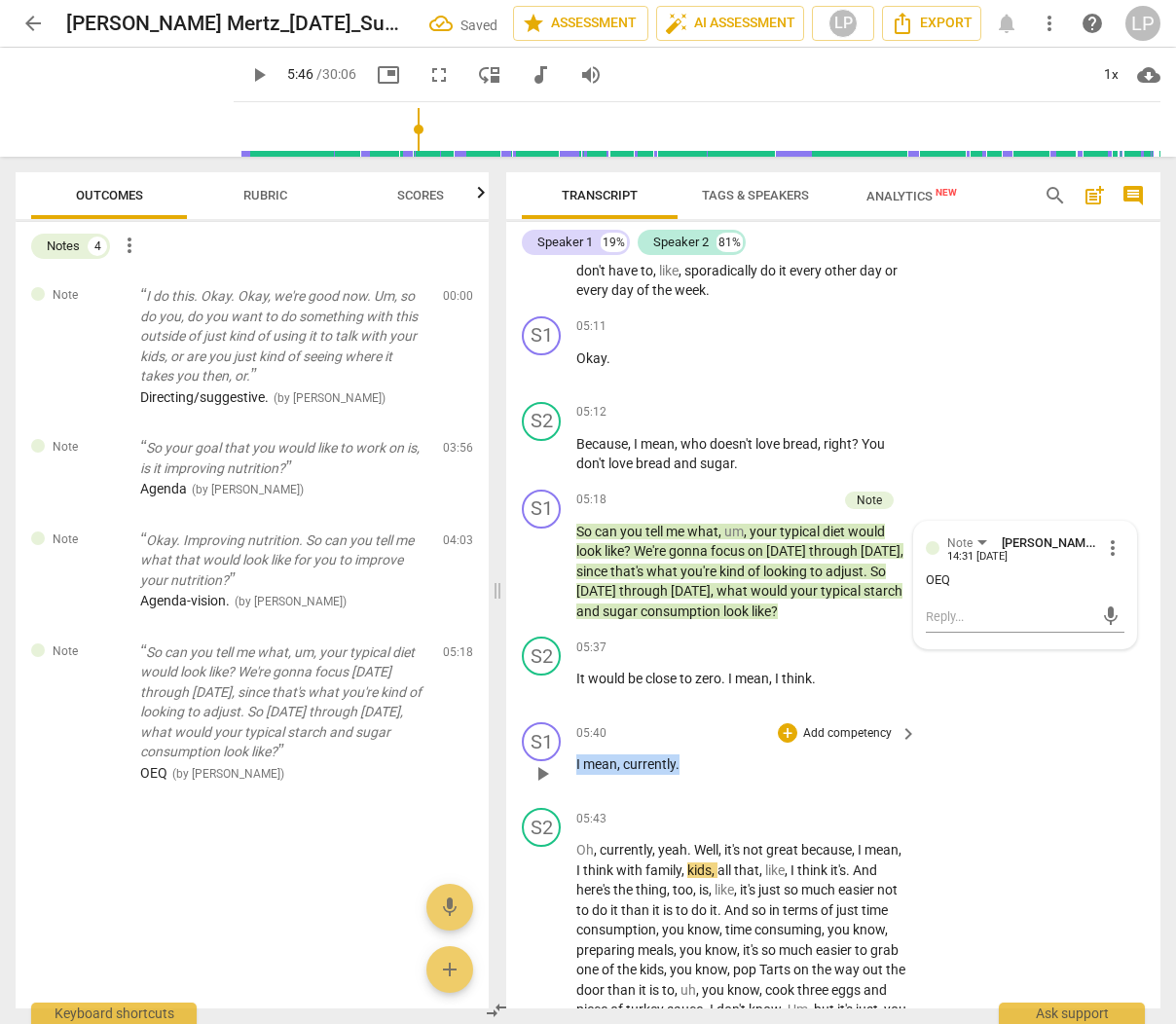 click on "S1 play_arrow pause 05:40 + Add competency keyboard_arrow_right I   mean ,   currently ." at bounding box center (833, 757) 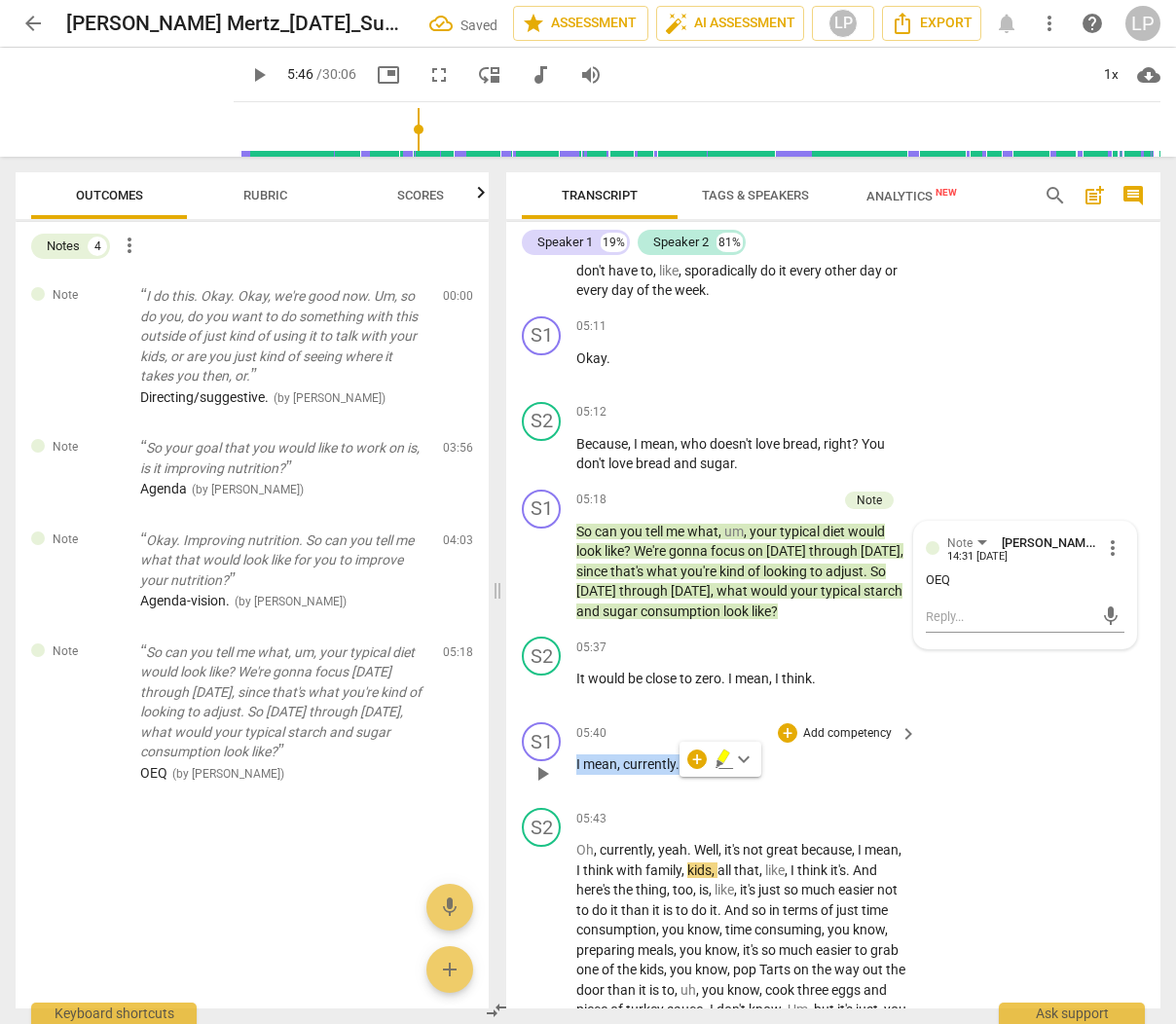 click on "Add competency" at bounding box center [847, 734] 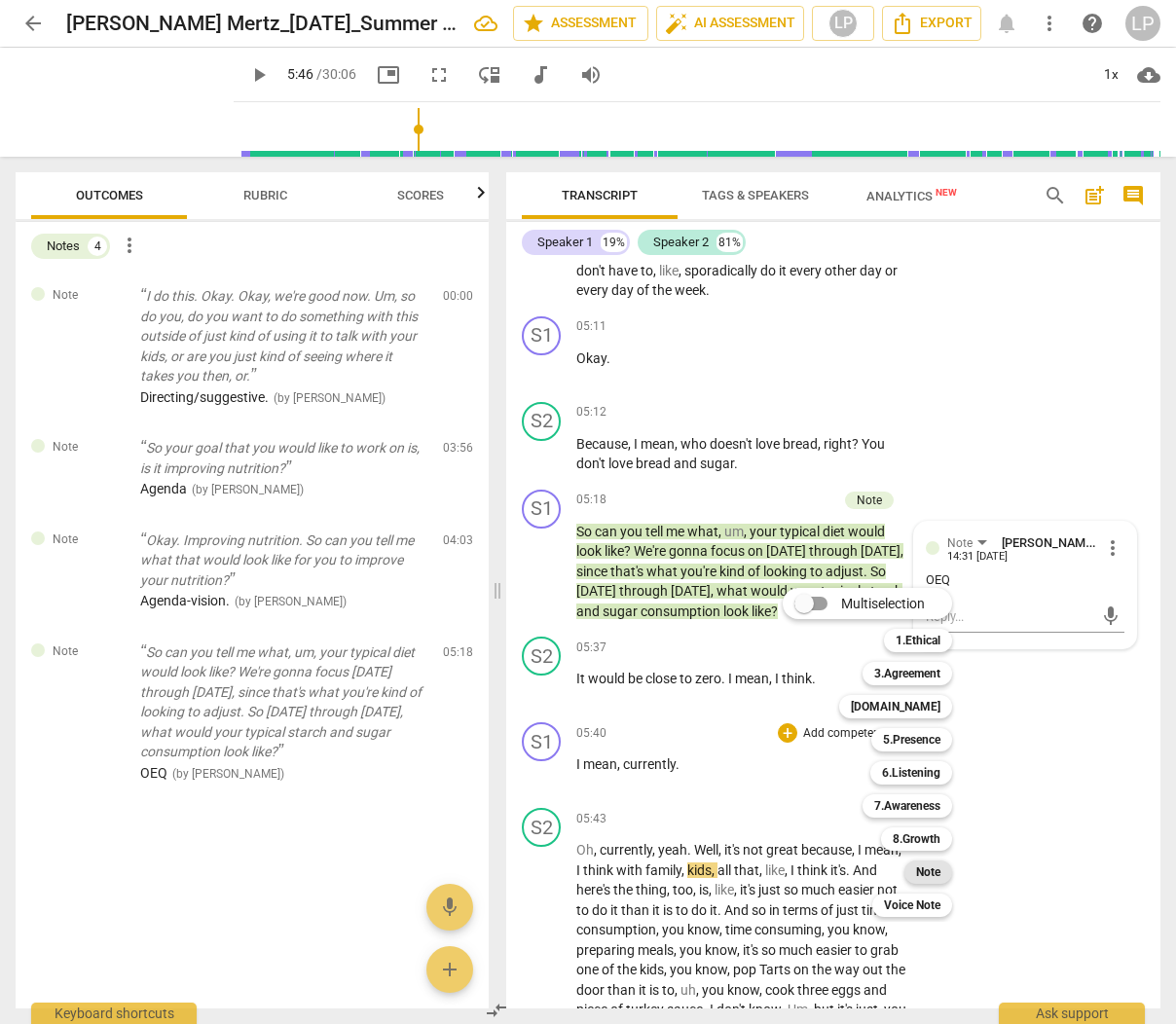 click on "Note" at bounding box center [928, 872] 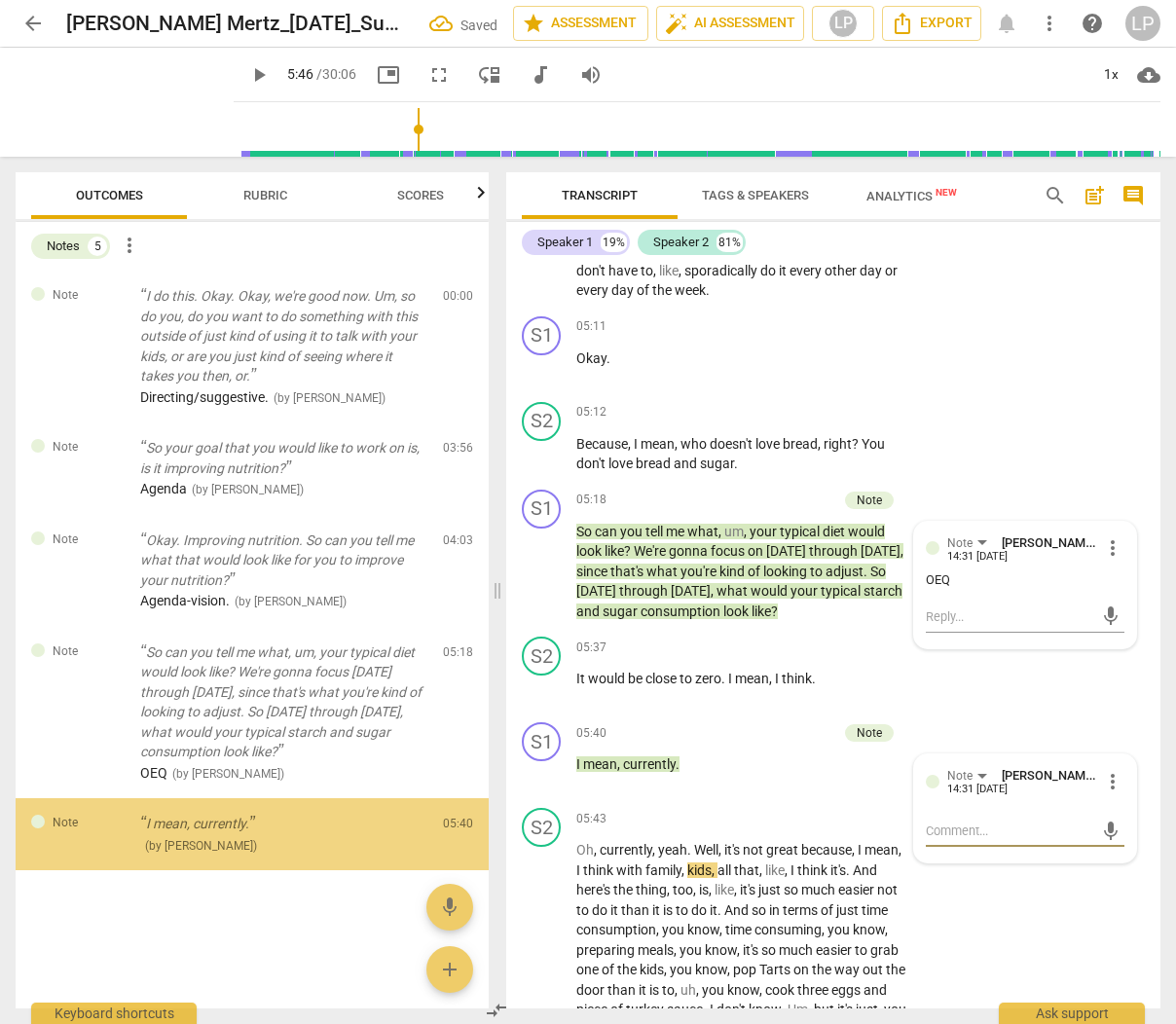 type on "C" 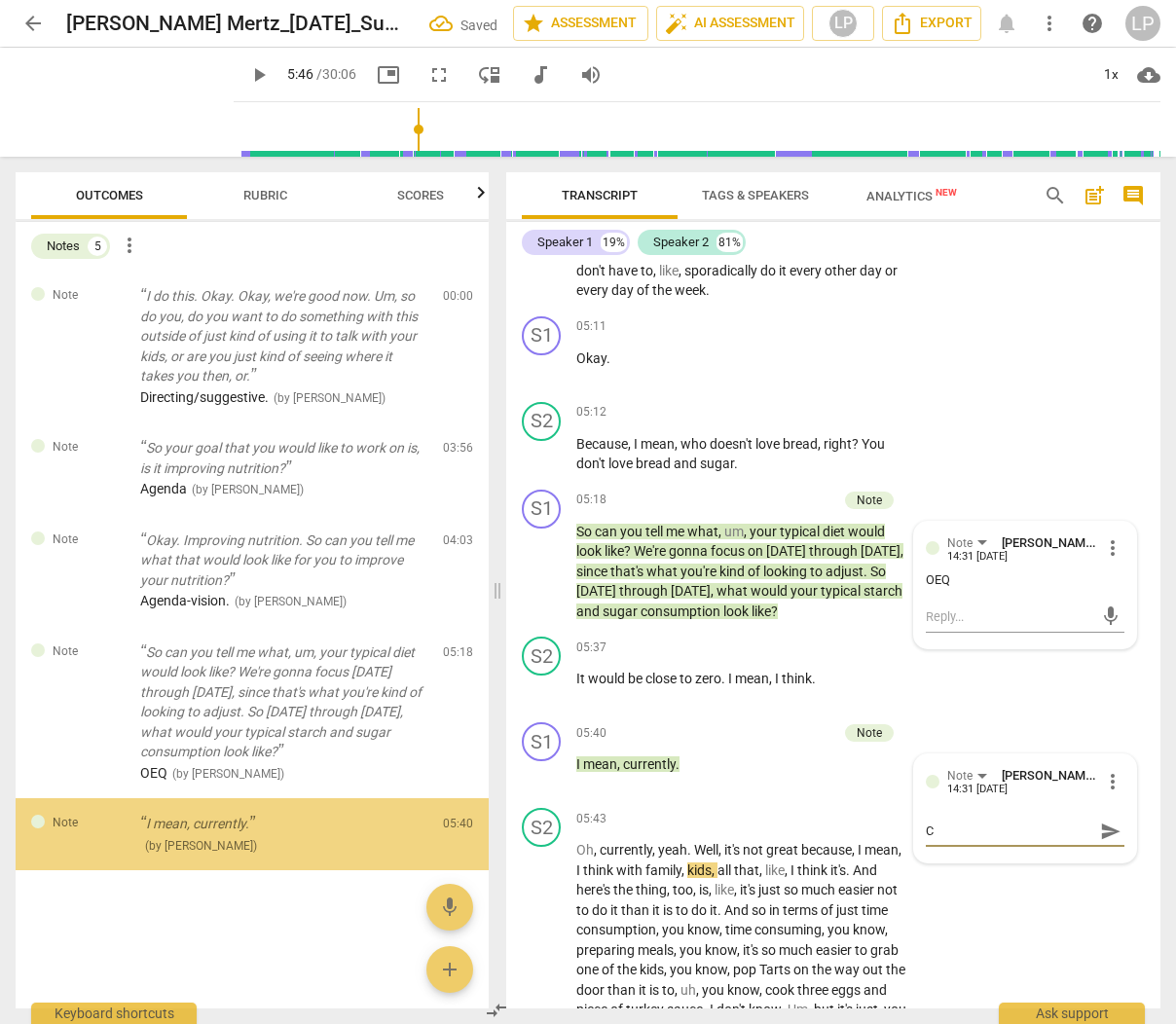 type on "Cl" 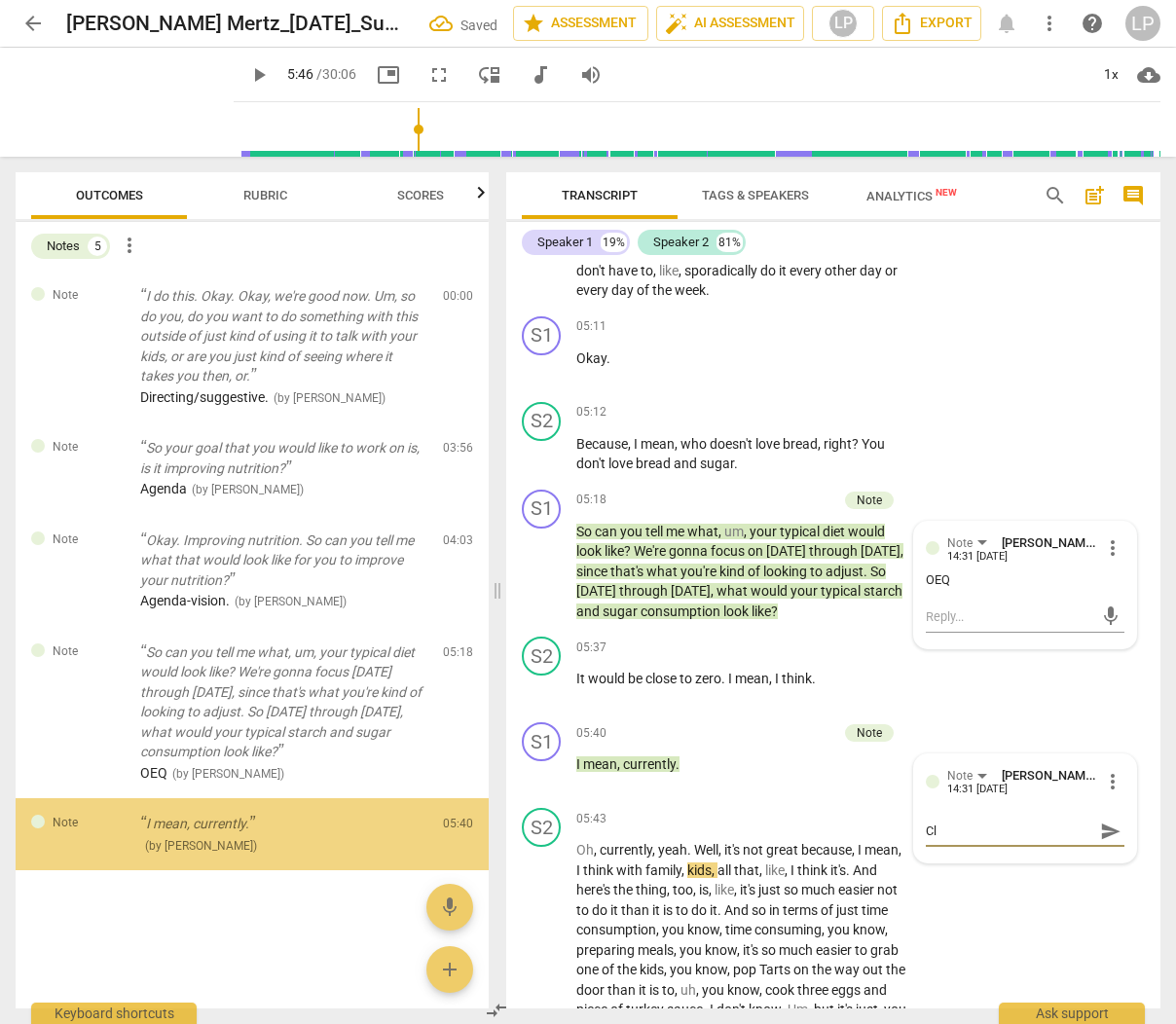 type on "Cla" 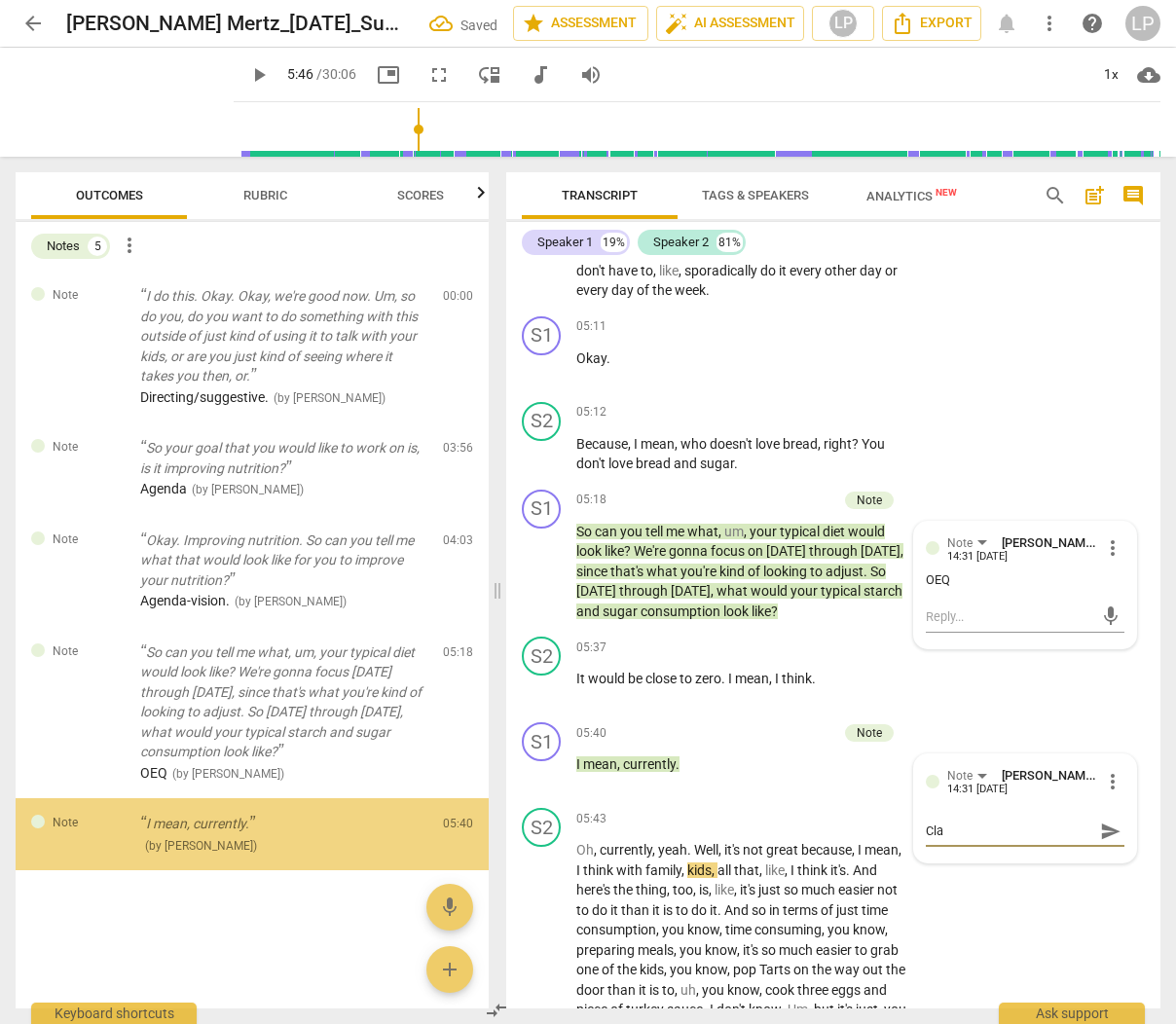 type on "Clar" 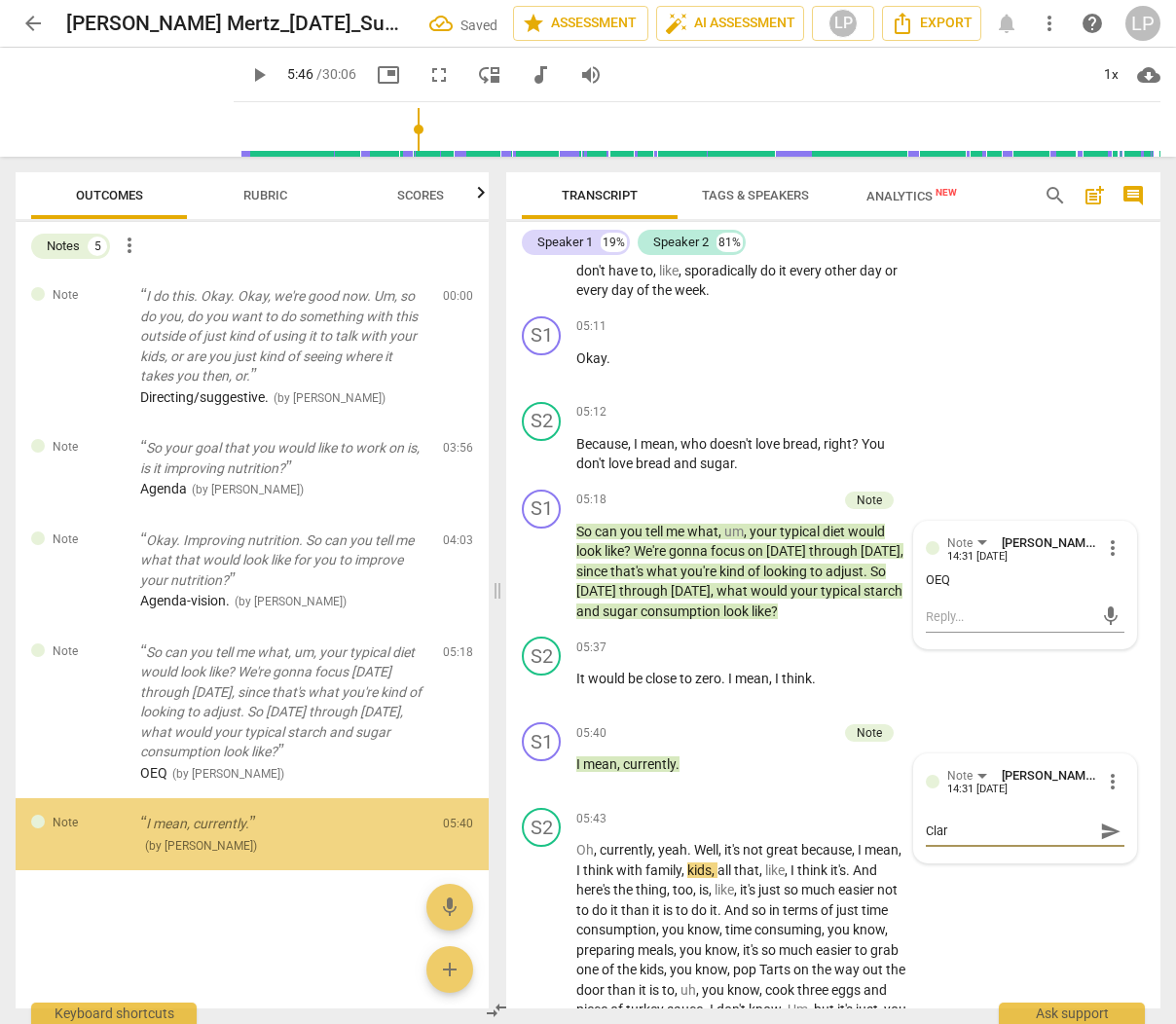 type on "Clari" 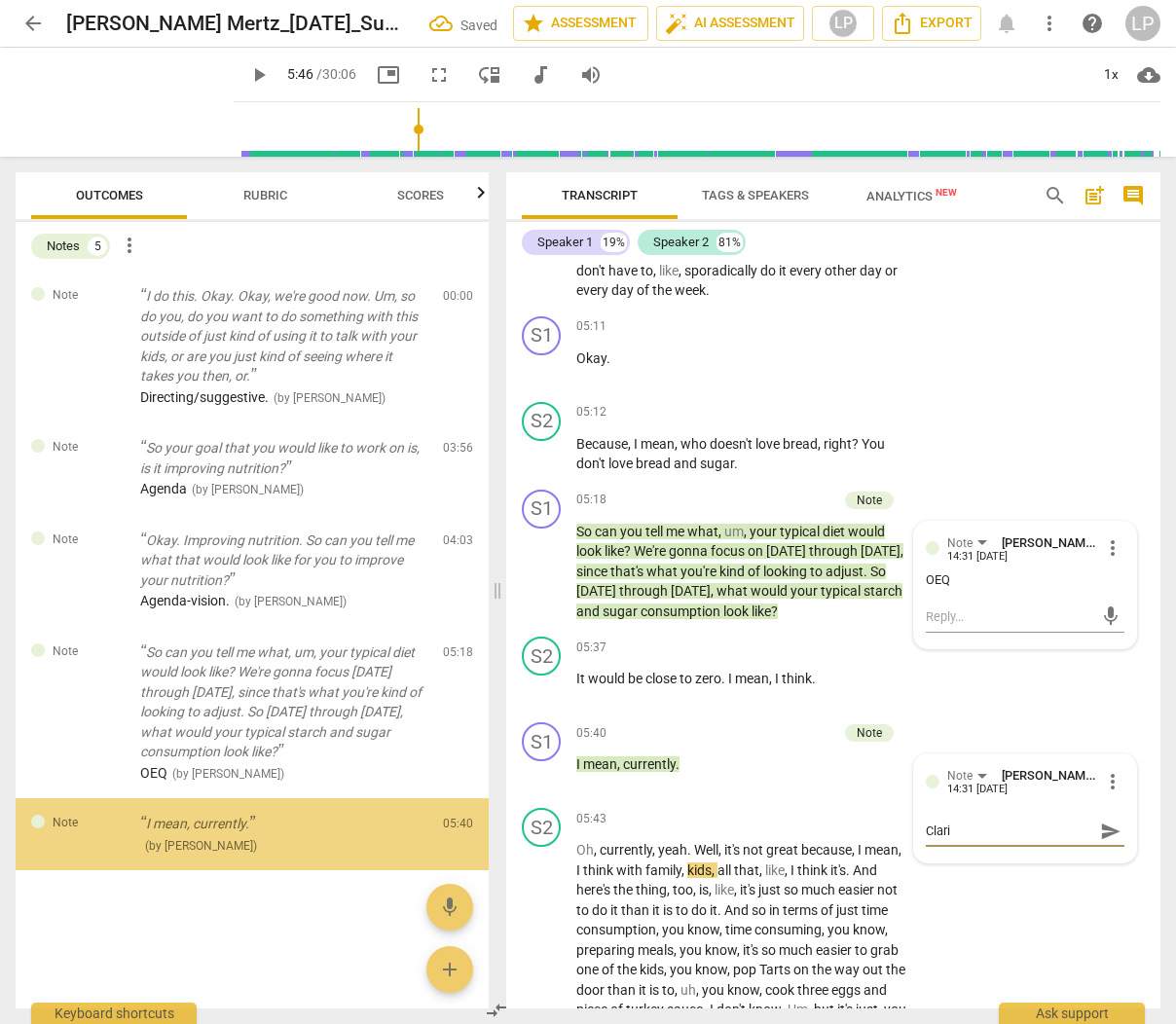 type on "Clarif" 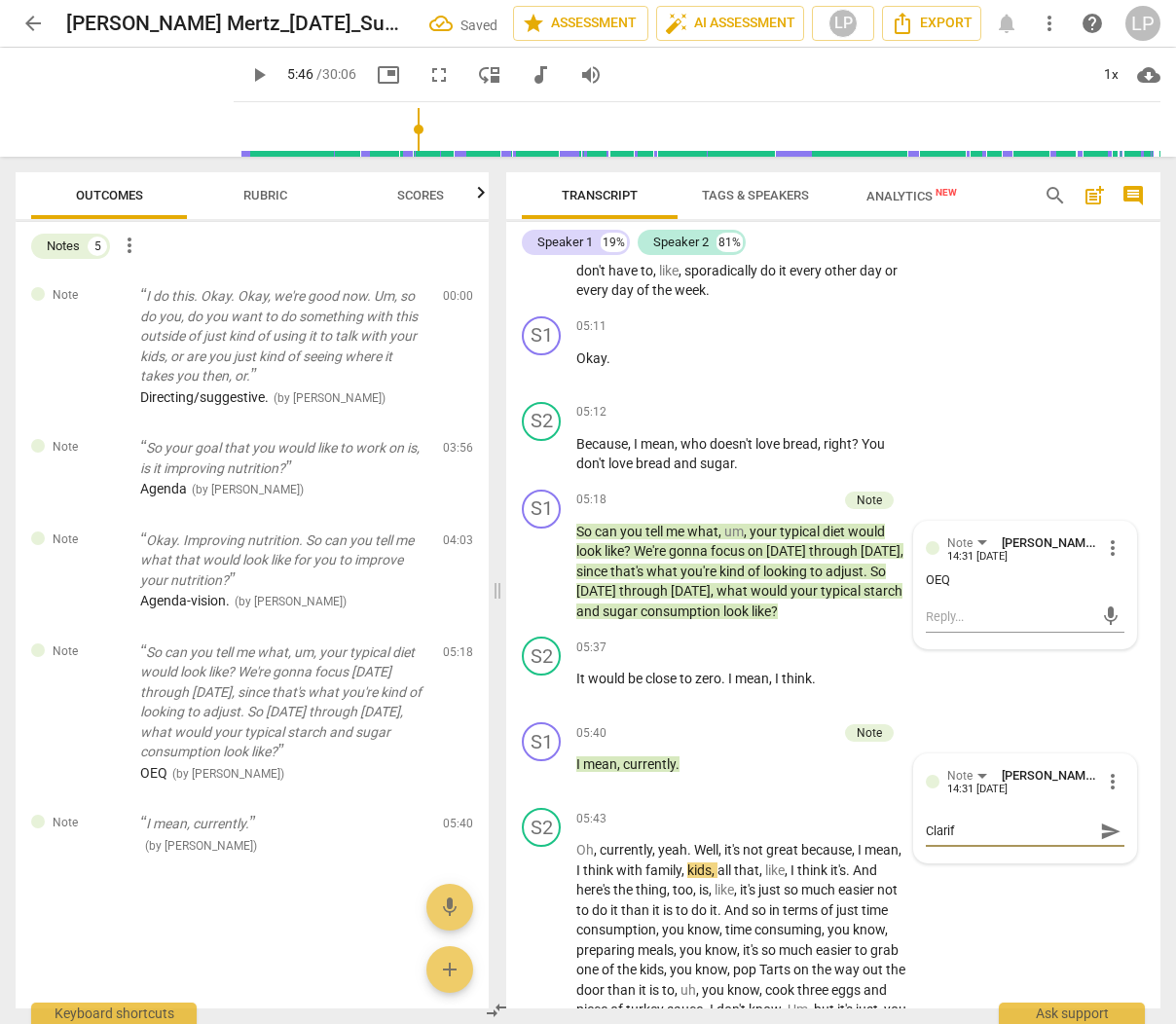 type on "Clarify" 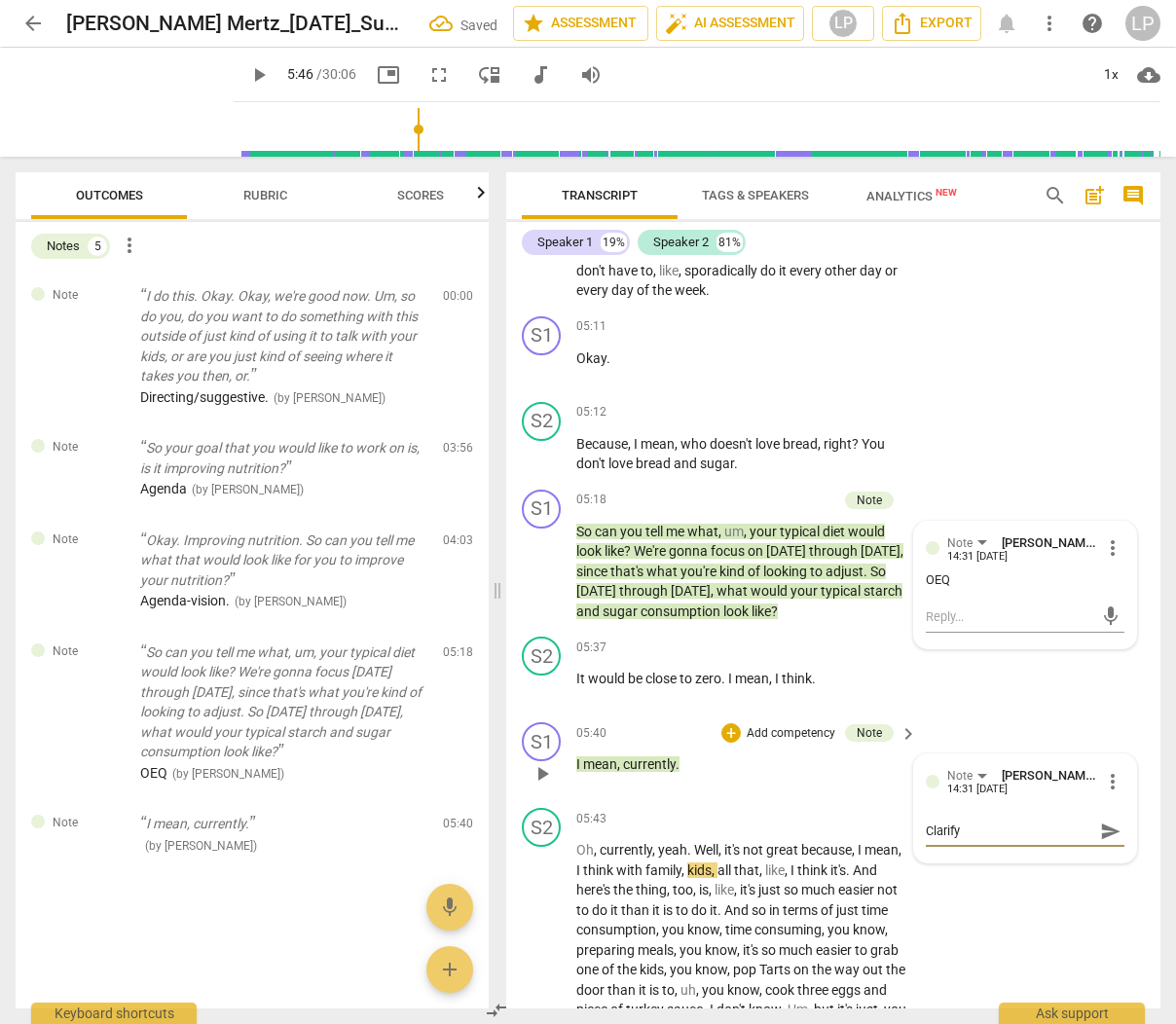 type on "Clarify" 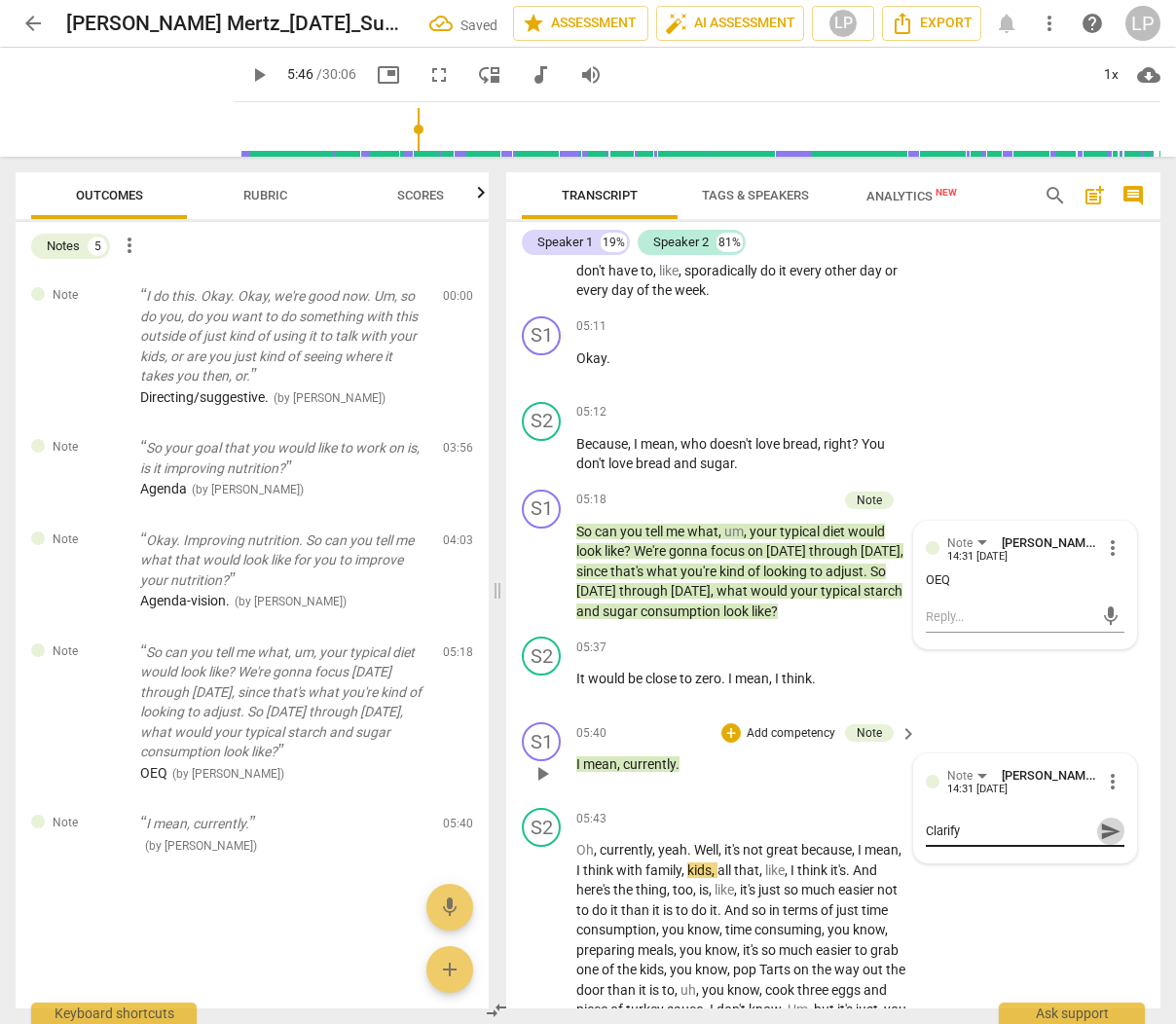 click on "send" at bounding box center [1111, 831] 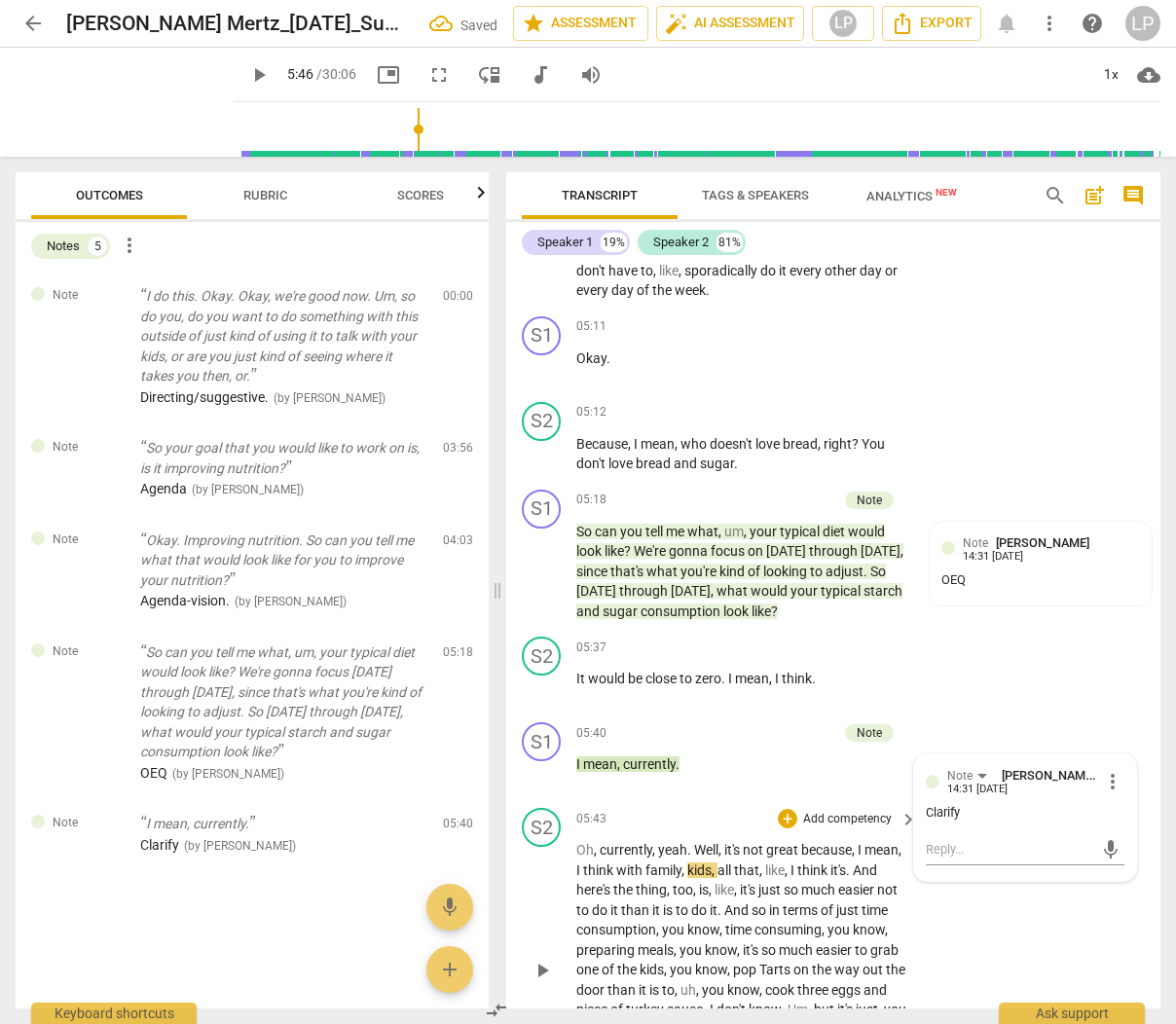 click on "," at bounding box center [737, 890] 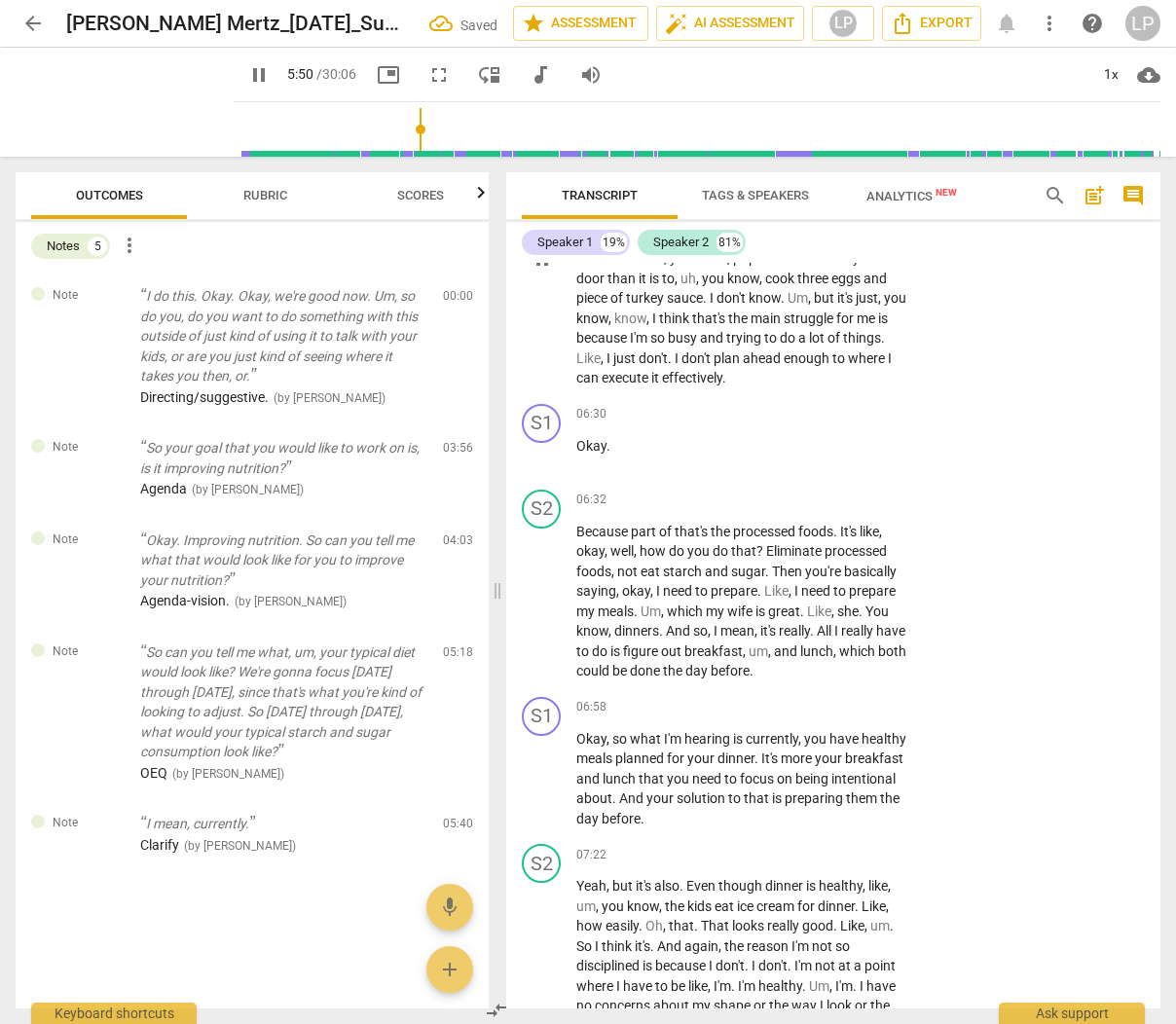scroll, scrollTop: 2859, scrollLeft: 0, axis: vertical 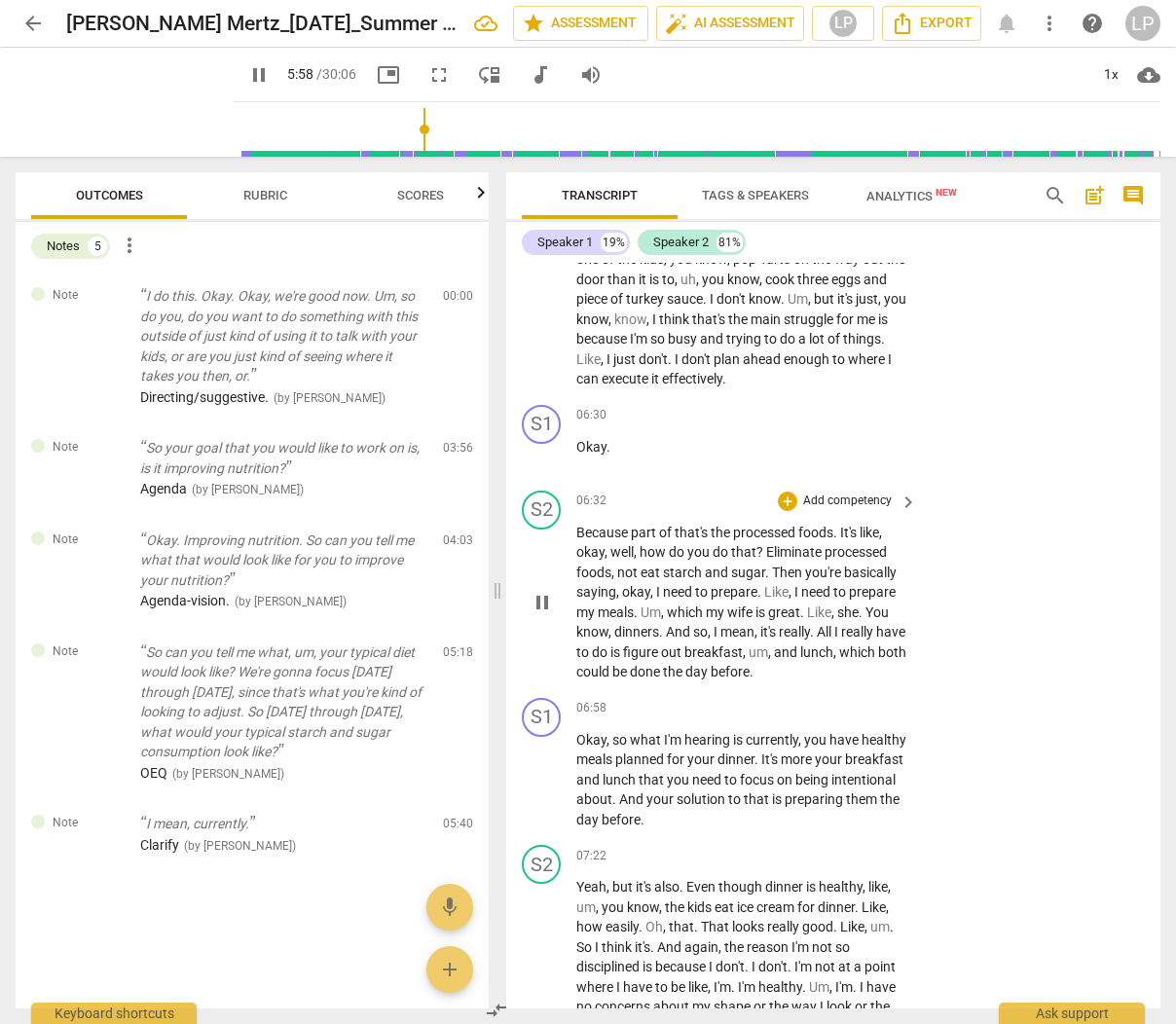 click on "sugar" at bounding box center [748, 572] 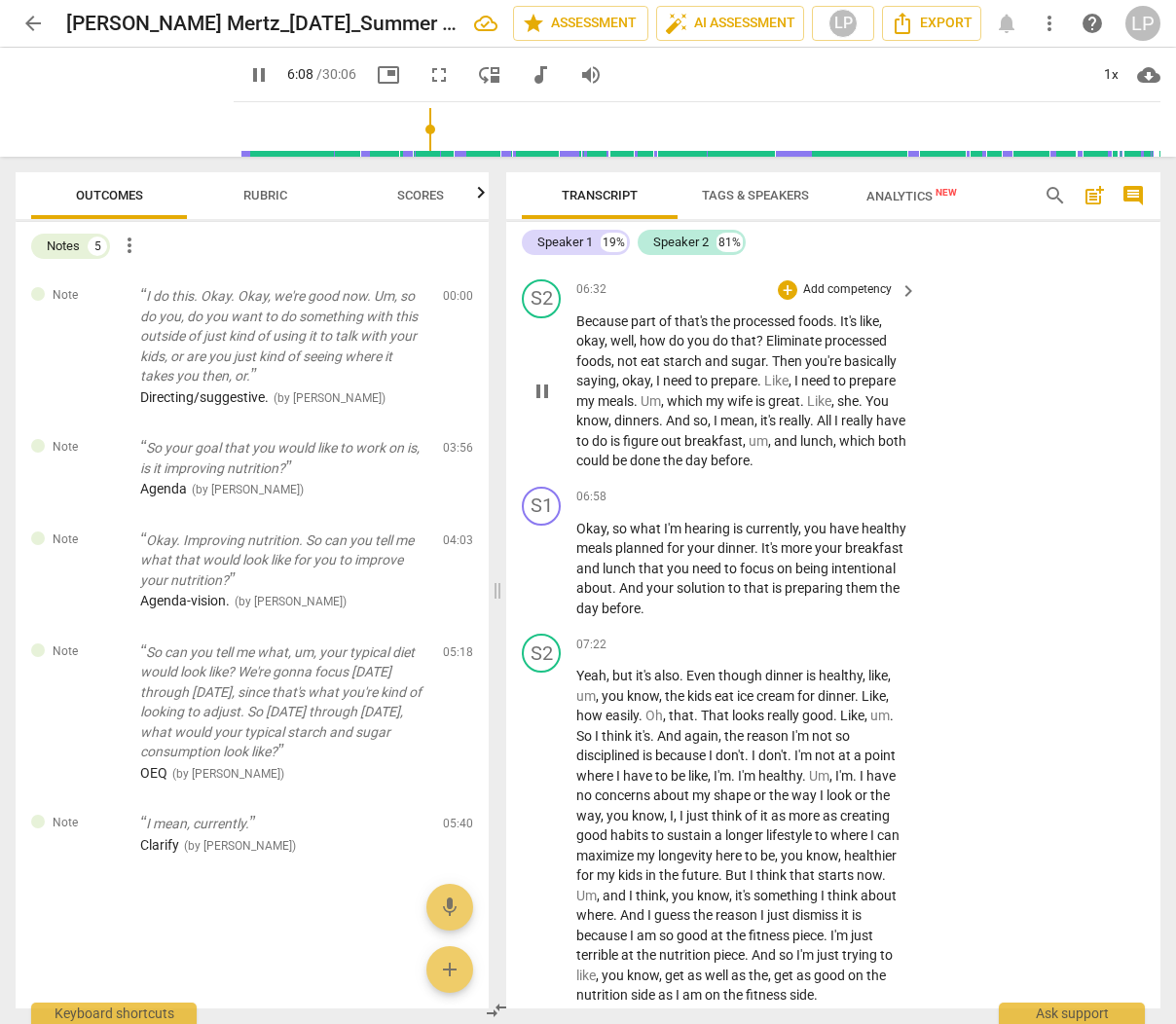 scroll, scrollTop: 3090, scrollLeft: 0, axis: vertical 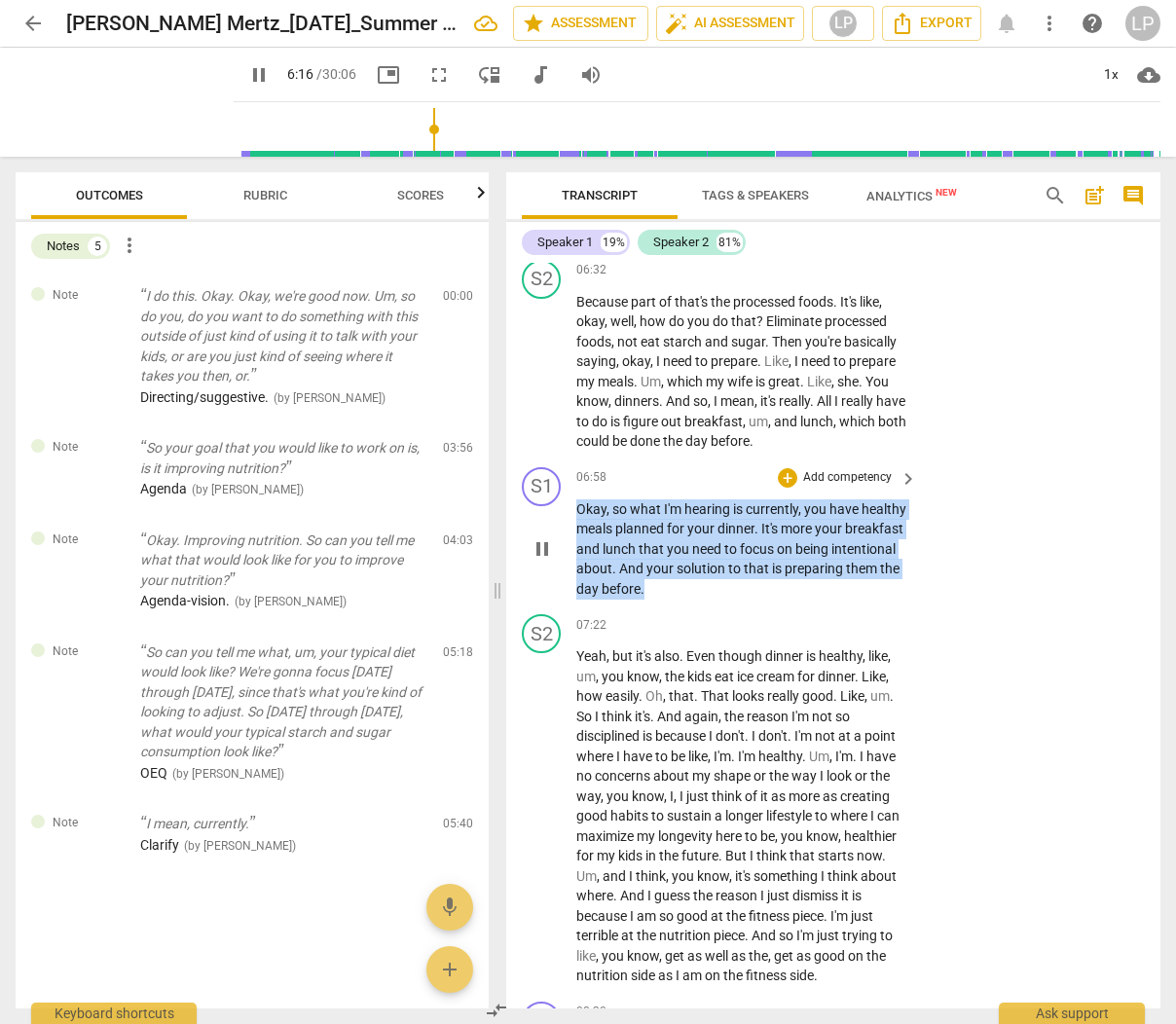 drag, startPoint x: 576, startPoint y: 527, endPoint x: 765, endPoint y: 613, distance: 207.64633 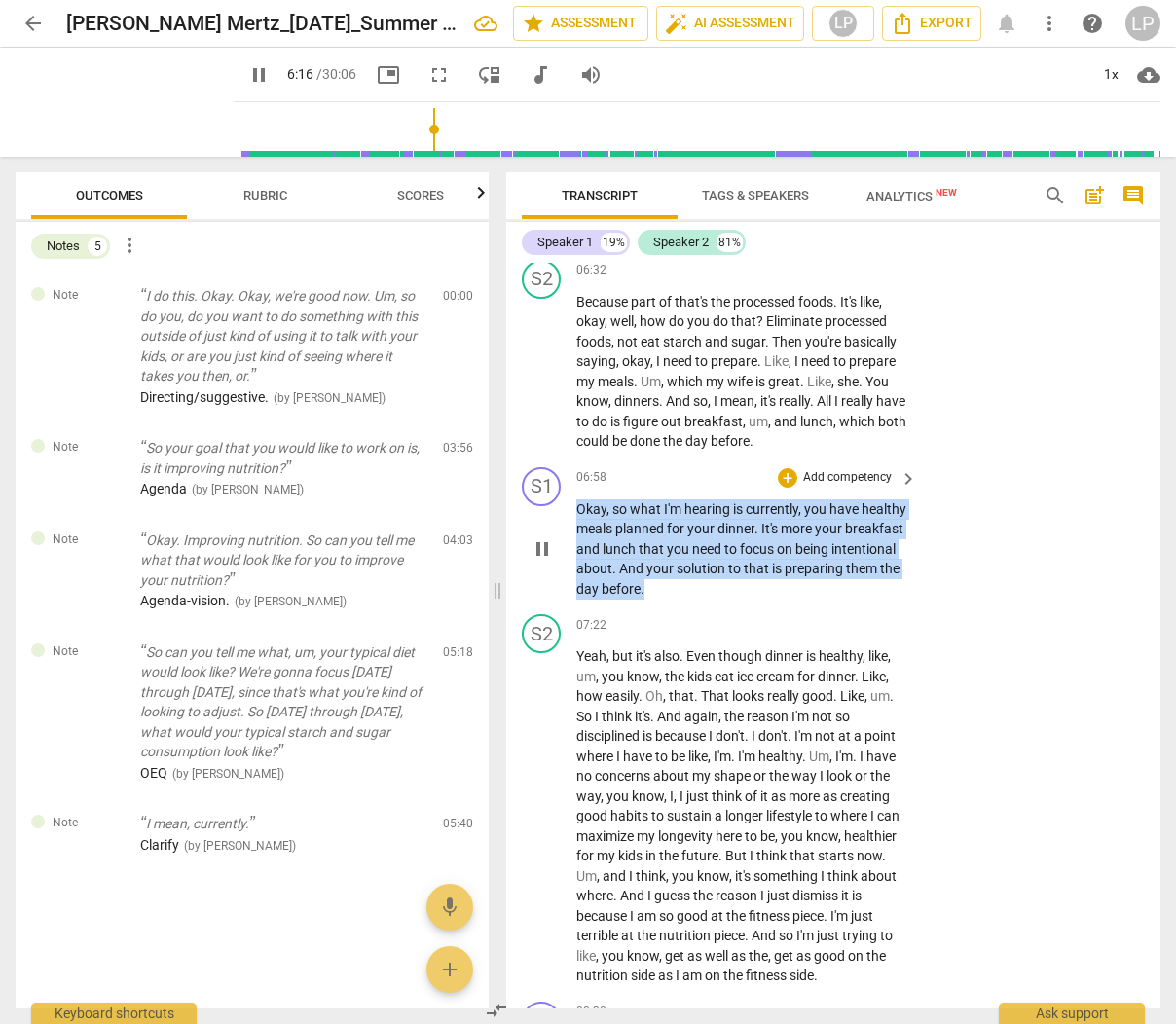 click on "Okay ,   so   what   I'm   hearing   is   currently ,   you   have   healthy   meals   planned   for   your   dinner .   It's   more   your   breakfast   and   lunch   that   you   need   to   focus   on   being   intentional   about .   And   your   solution   to   that   is   preparing   them   the   day   before ." at bounding box center [742, 549] 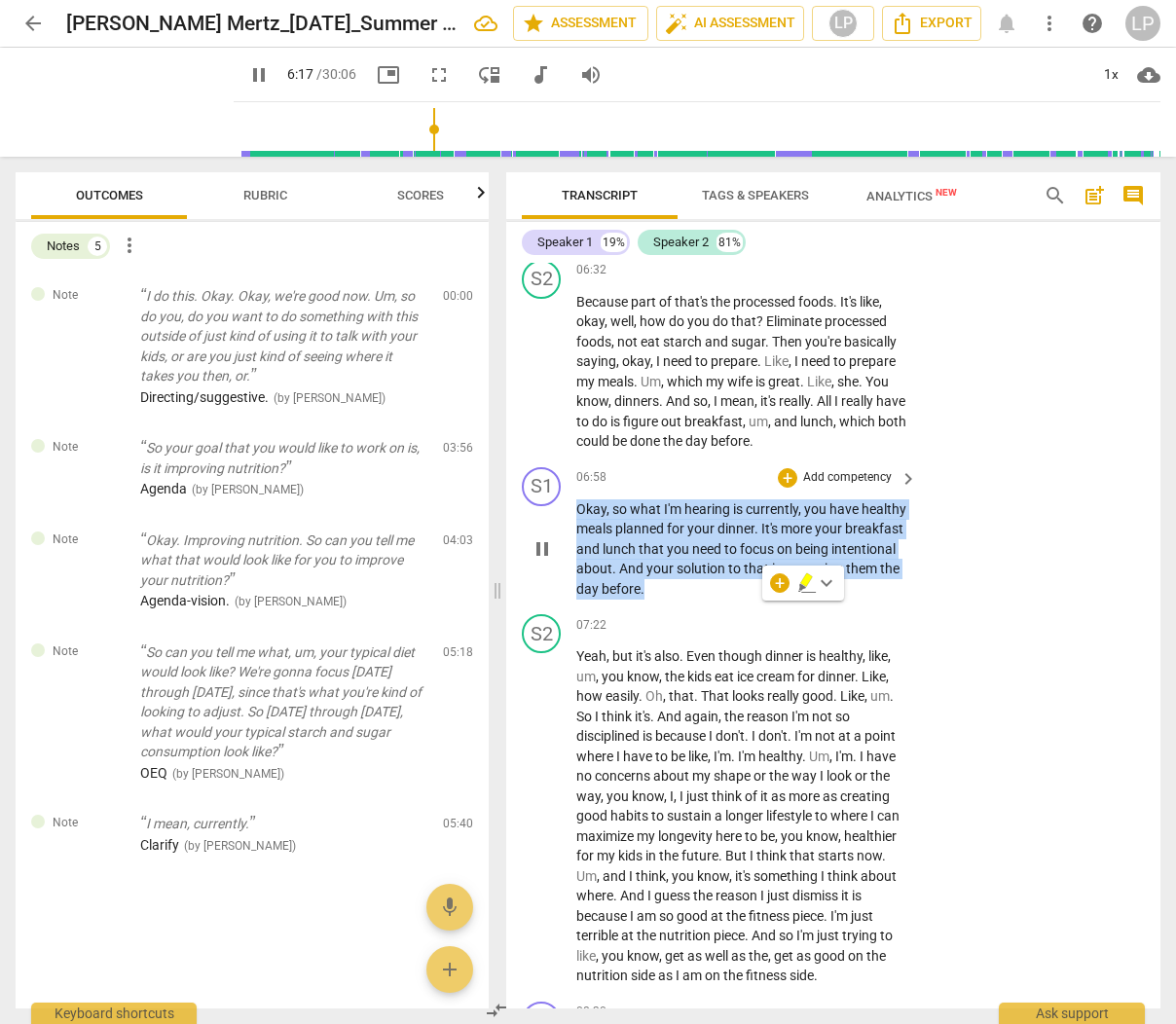 click on "Add competency" at bounding box center [847, 478] 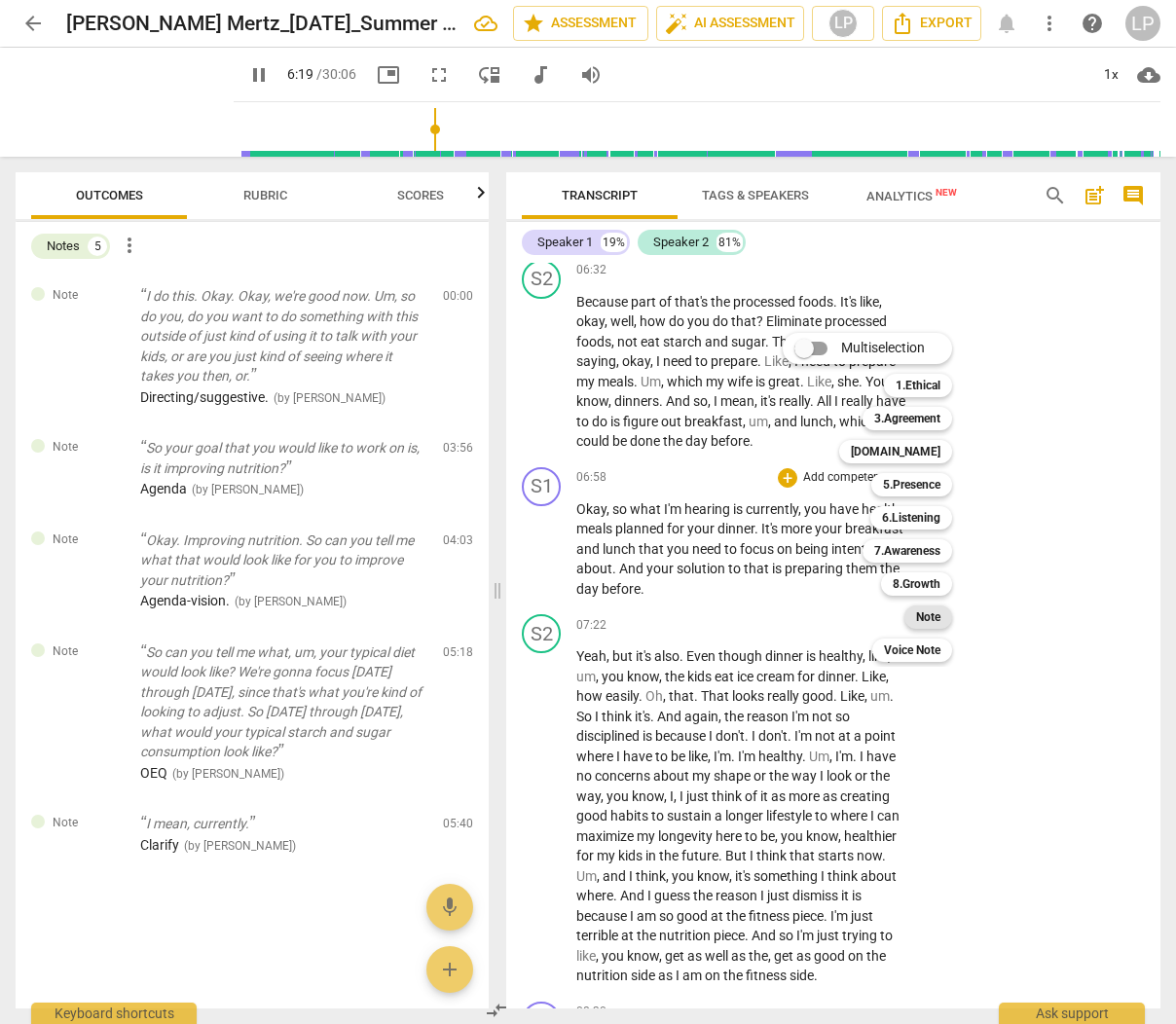click on "Note" at bounding box center (928, 617) 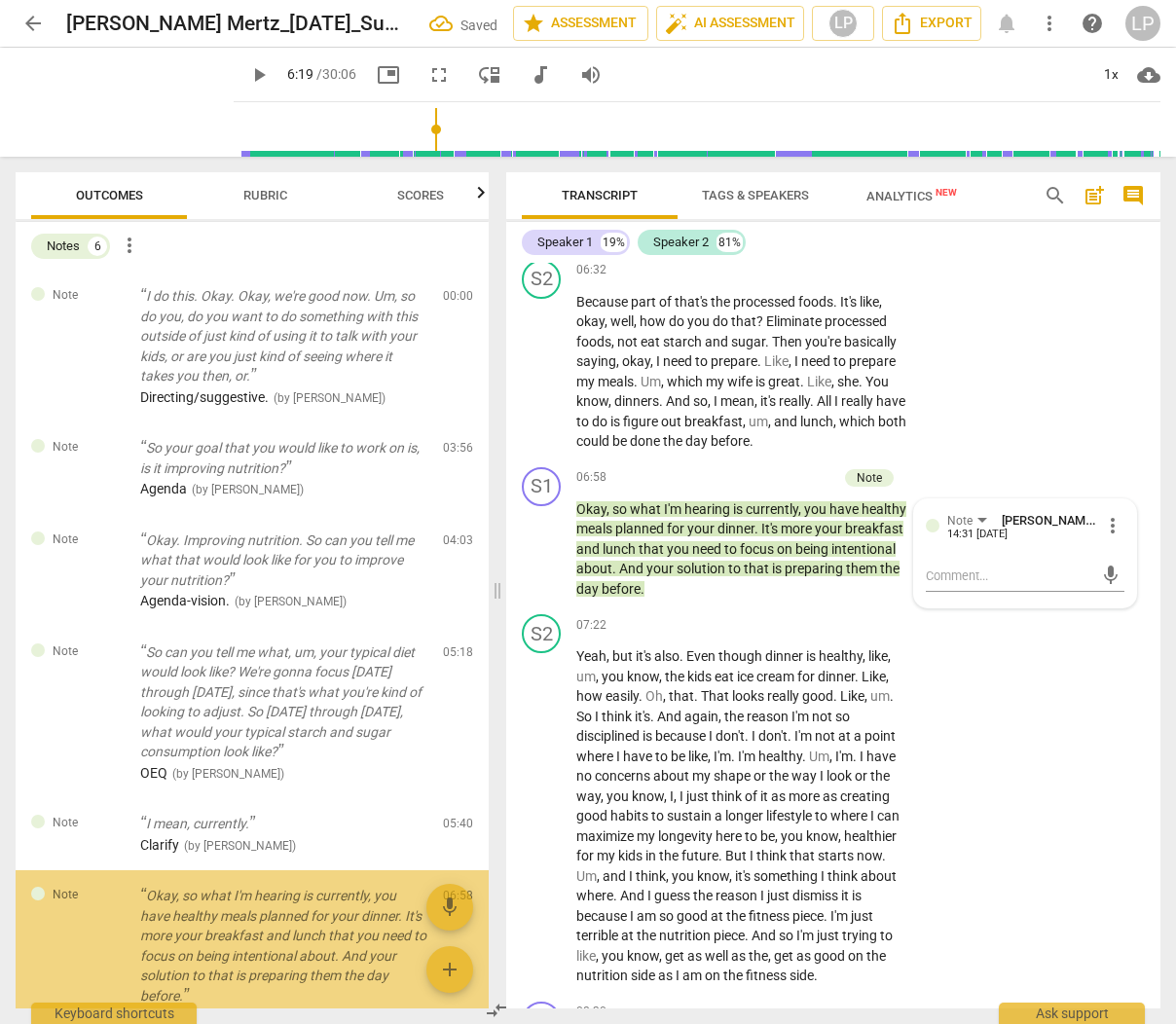 scroll, scrollTop: 130, scrollLeft: 0, axis: vertical 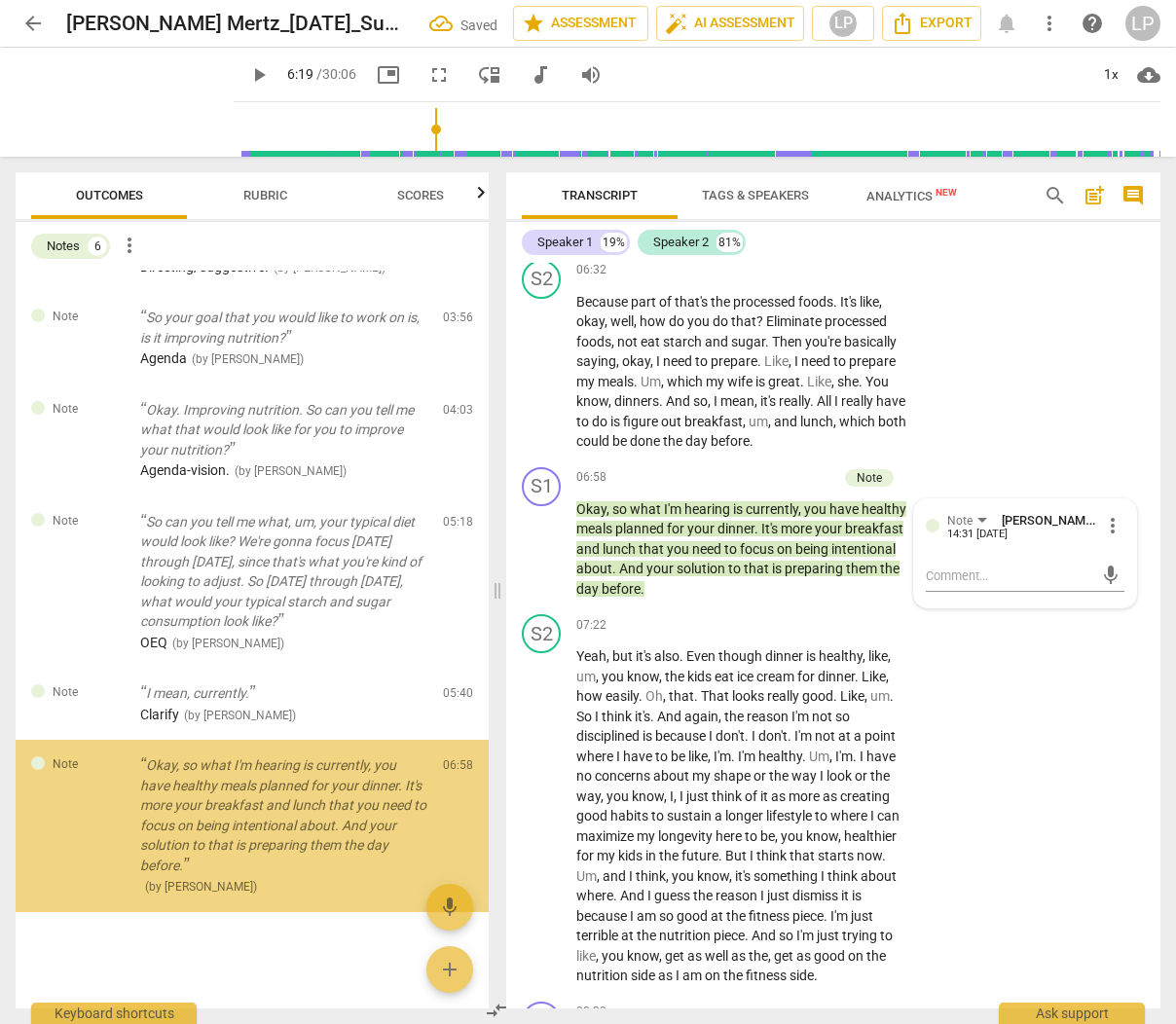 type on "S" 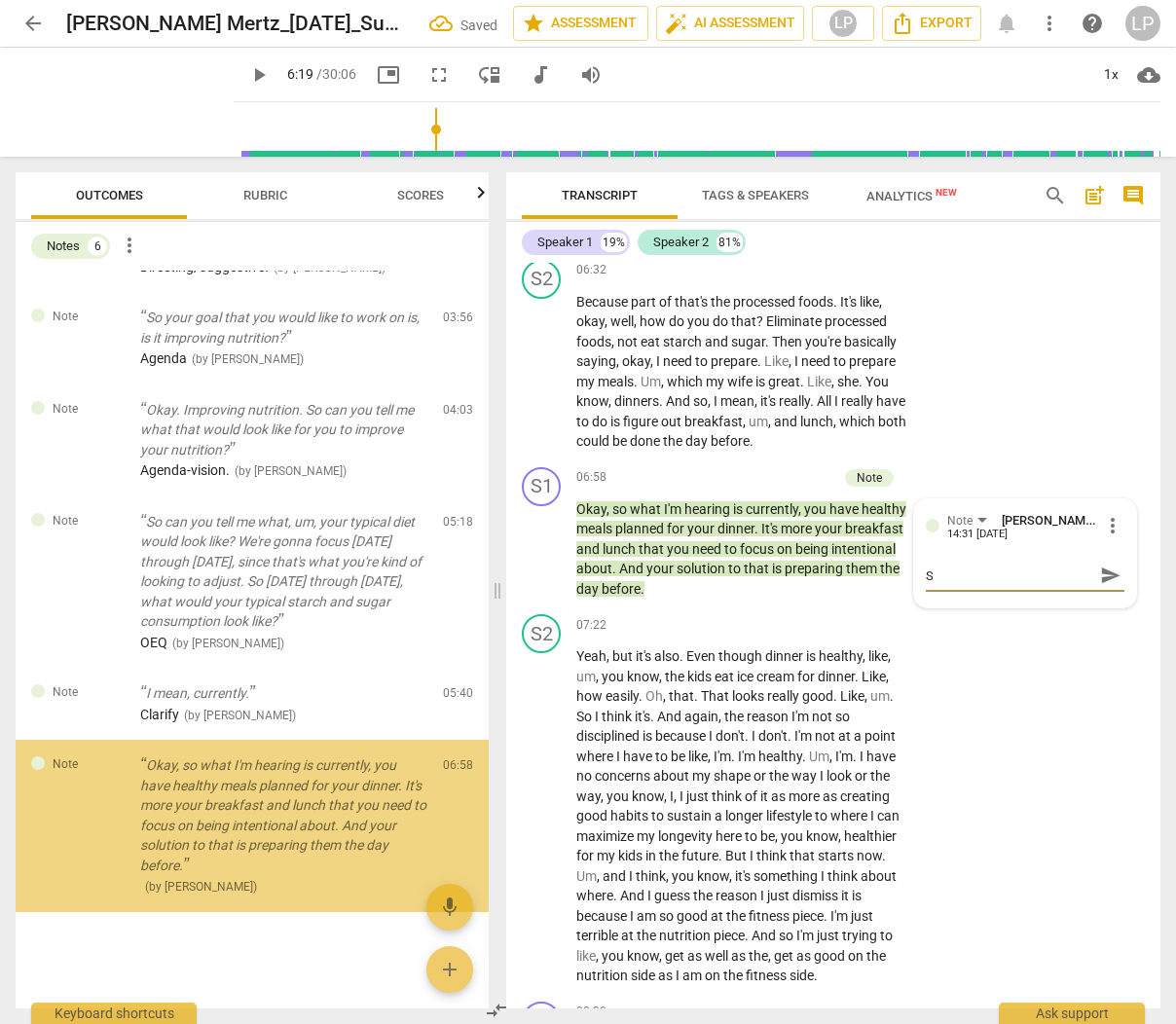 type on "Su" 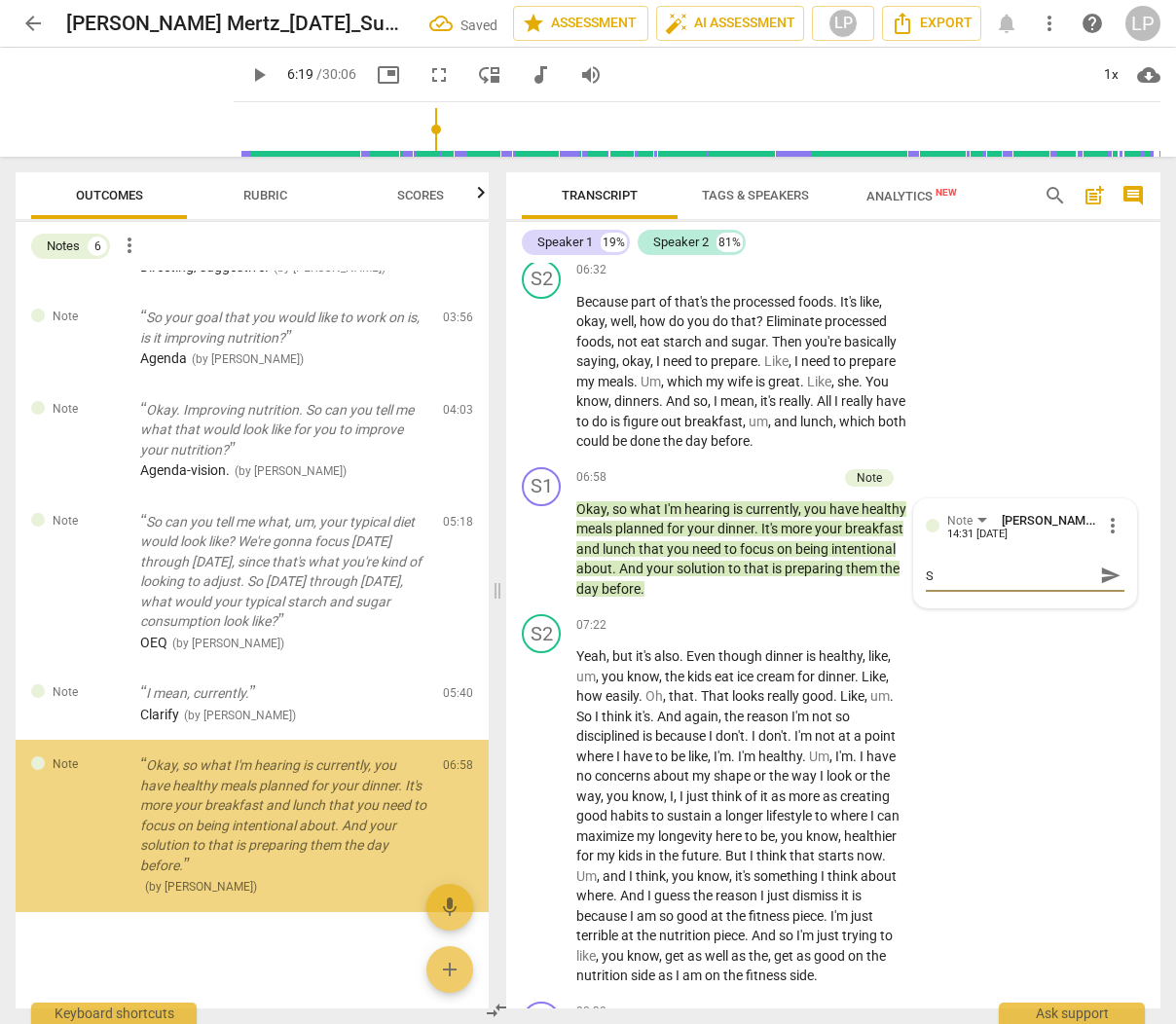 type on "Su" 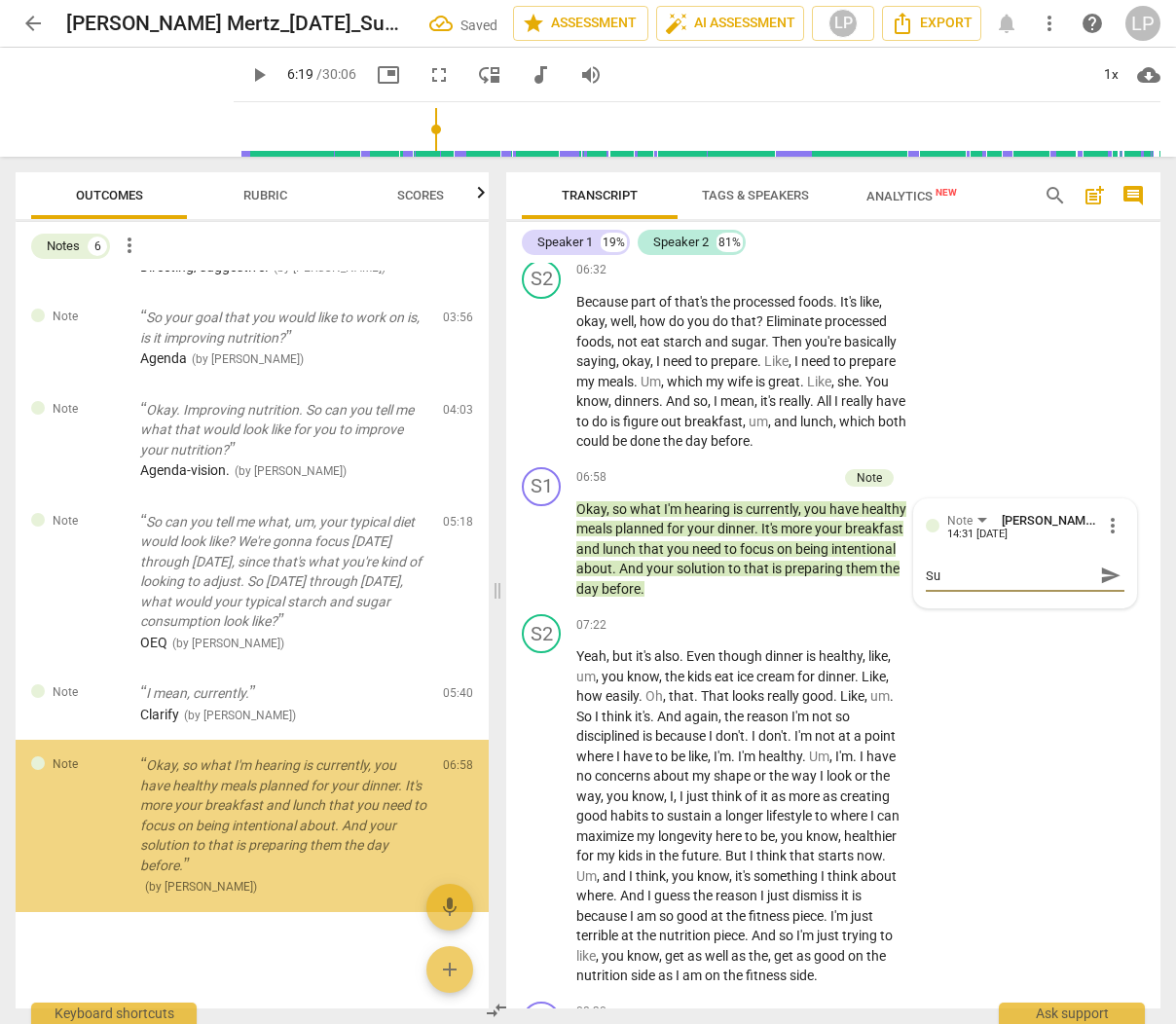 type on "Sum" 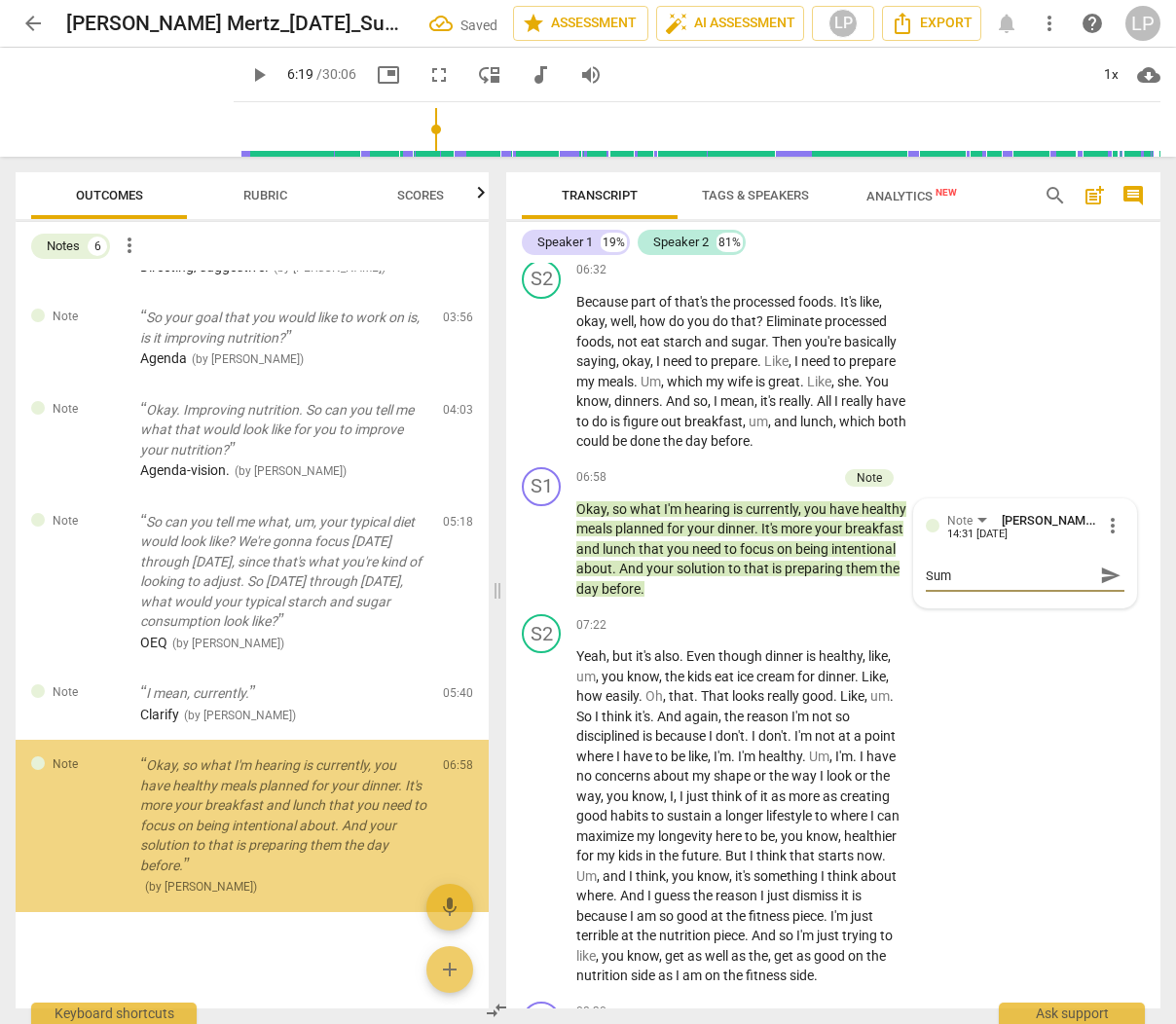 type on "Summ" 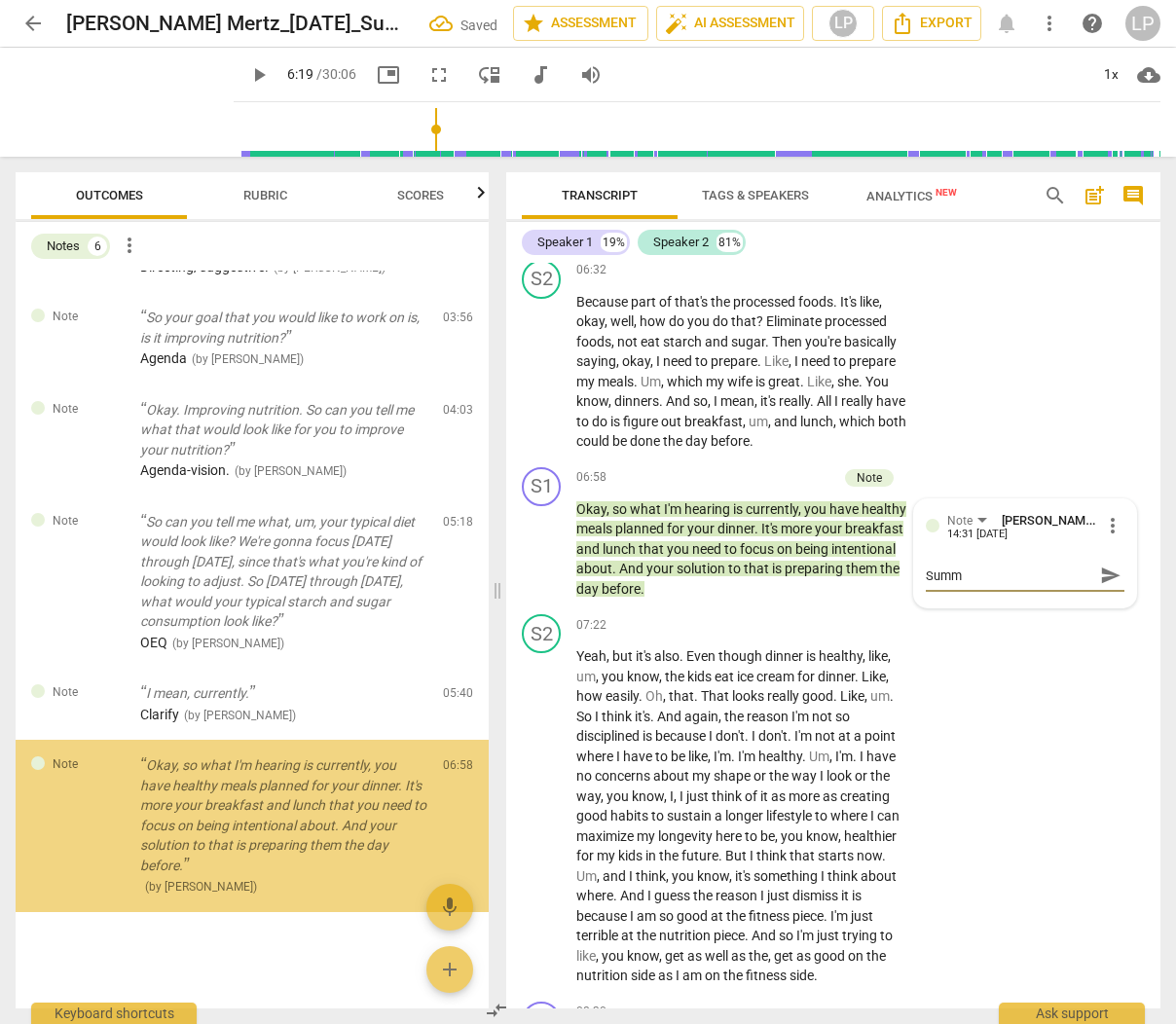 type on "Summa" 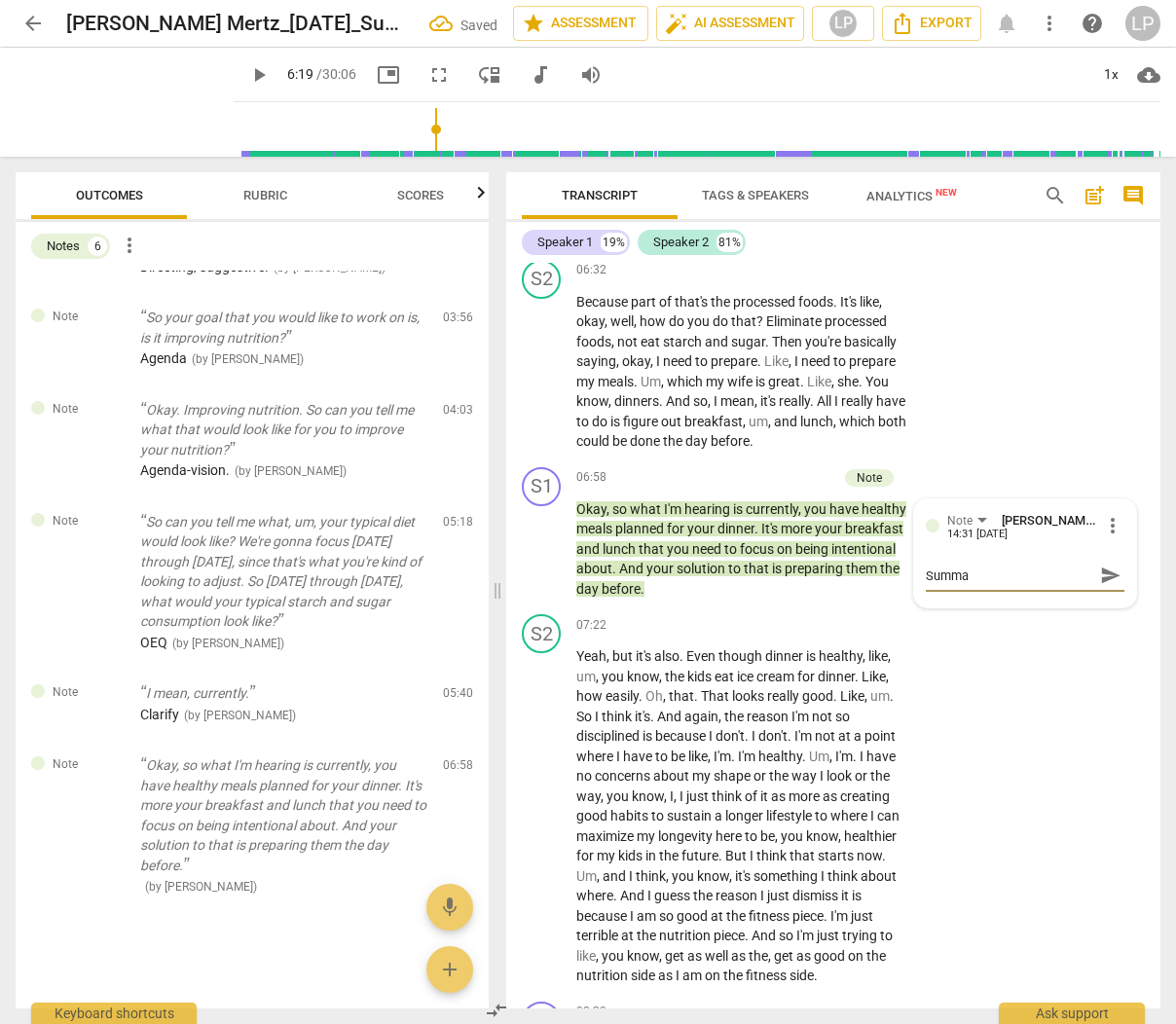 type on "[PERSON_NAME]" 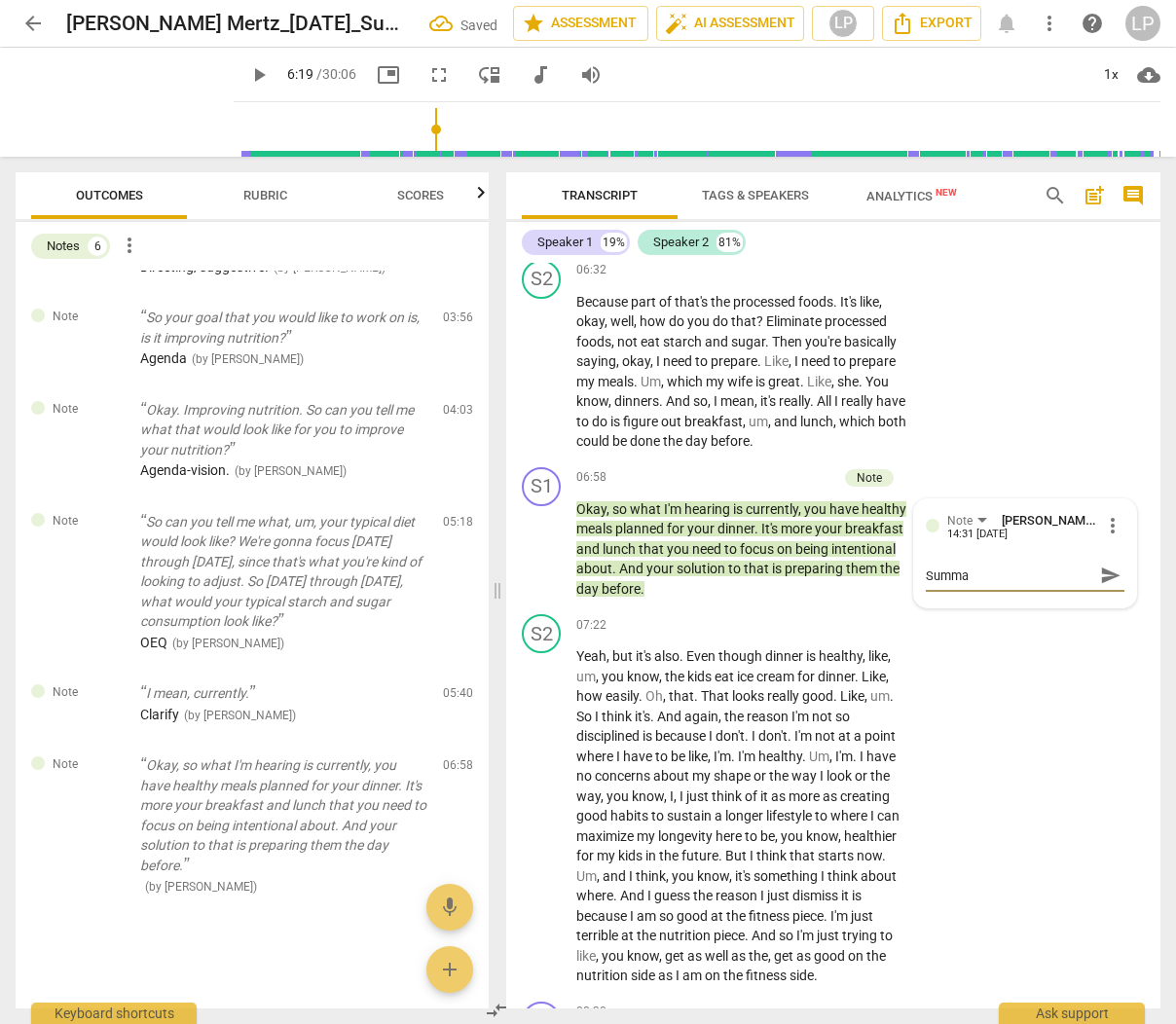 type on "[PERSON_NAME]" 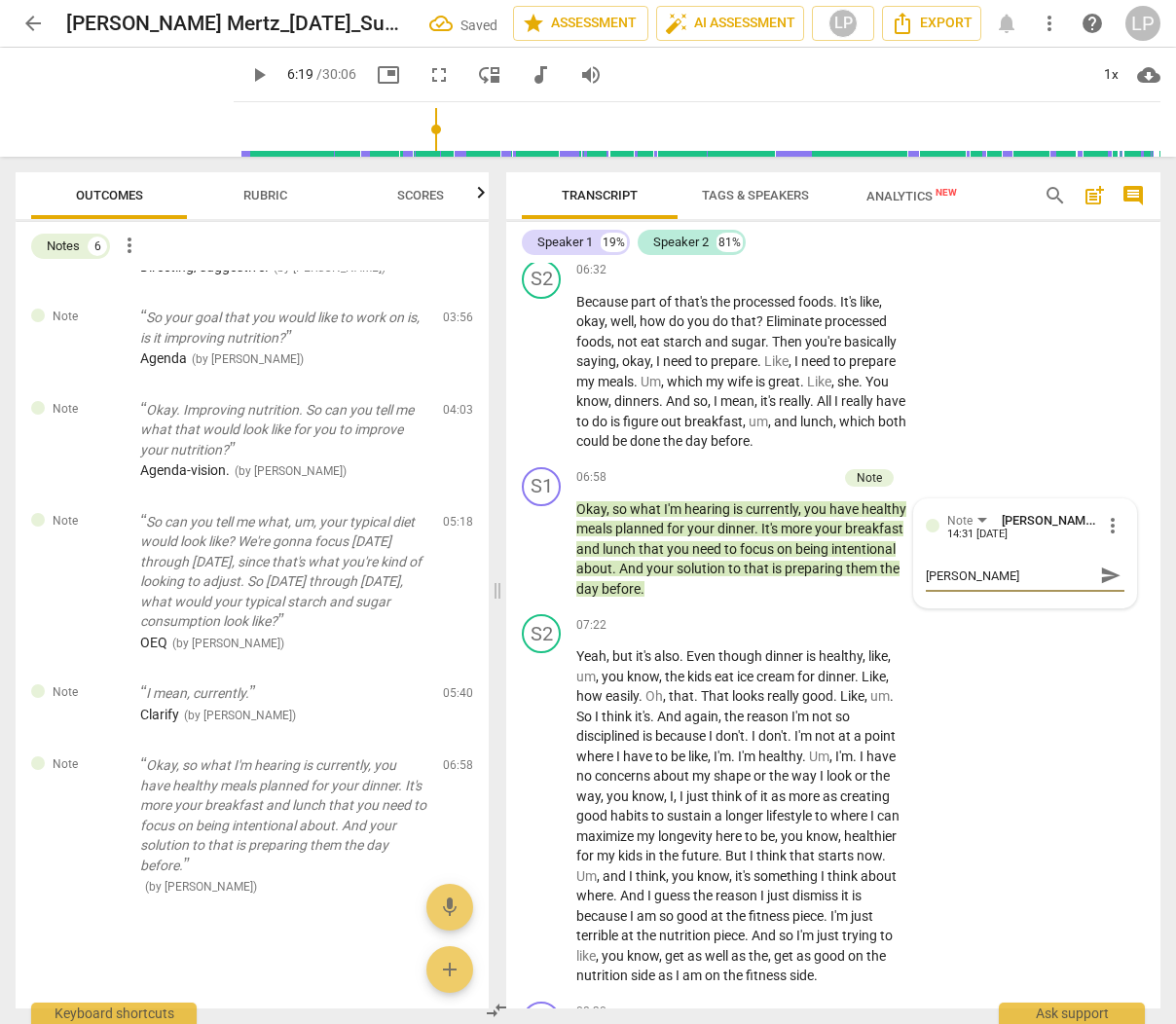 type on "Summary" 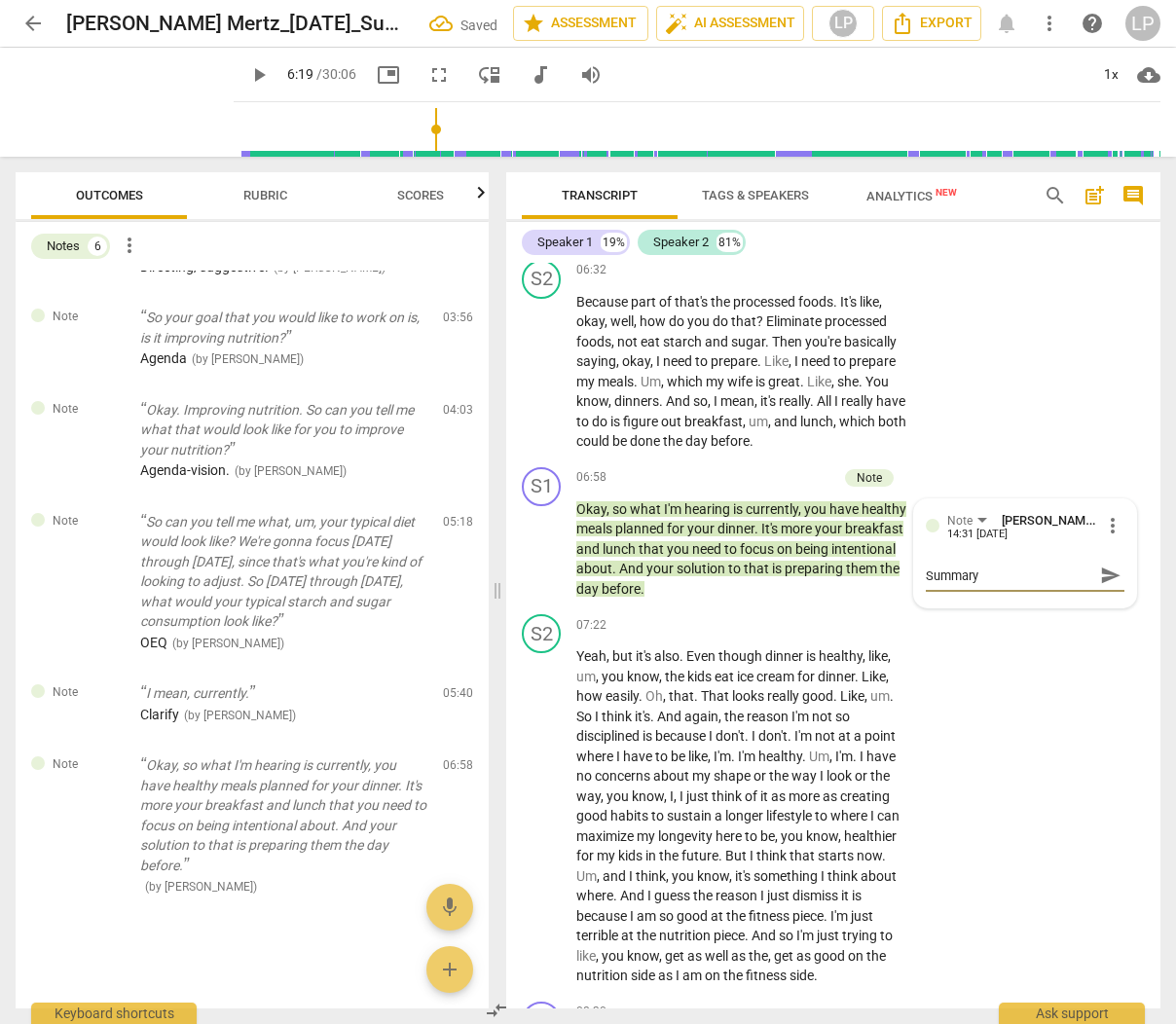 type on "Summary." 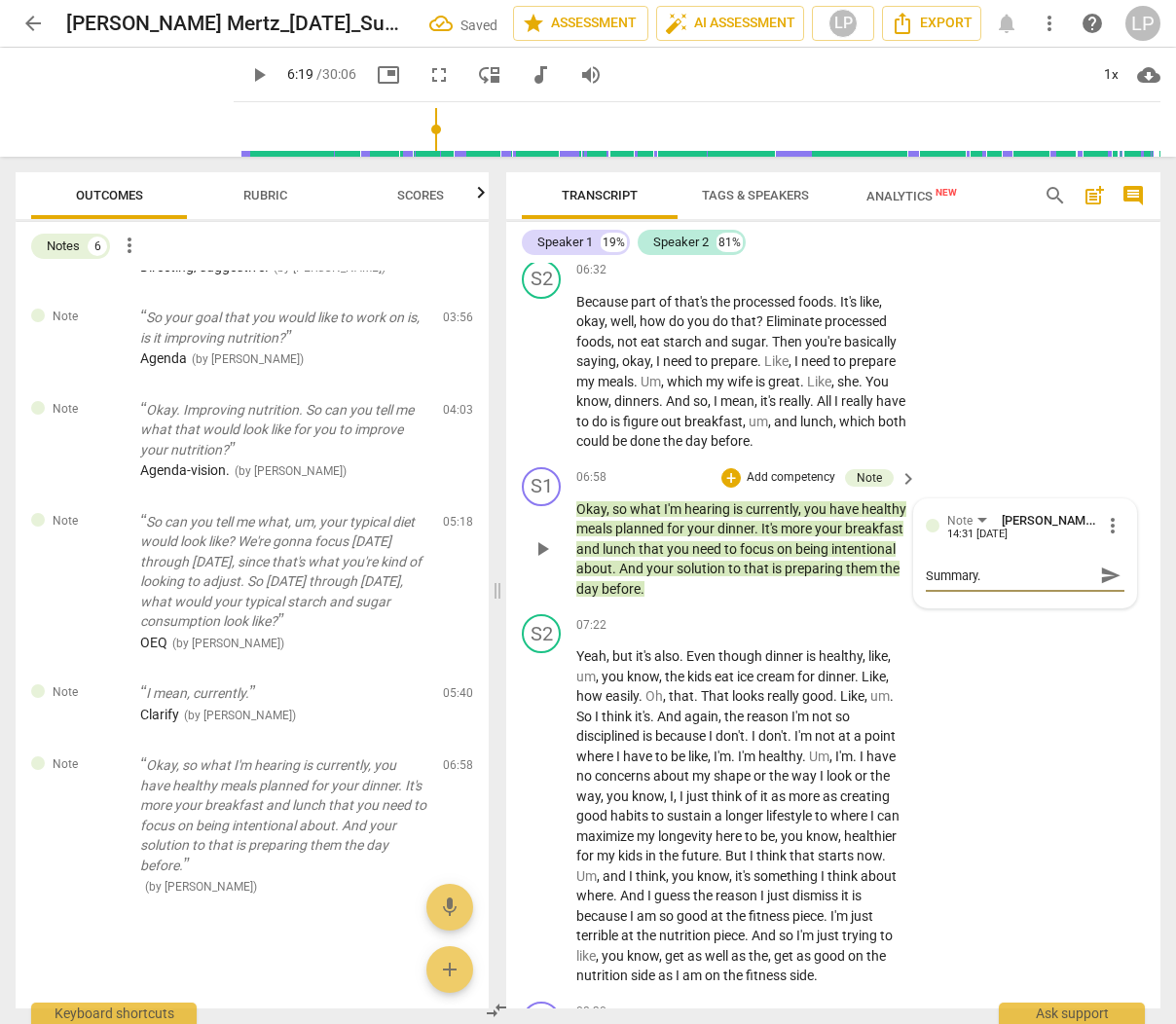 type on "Summary." 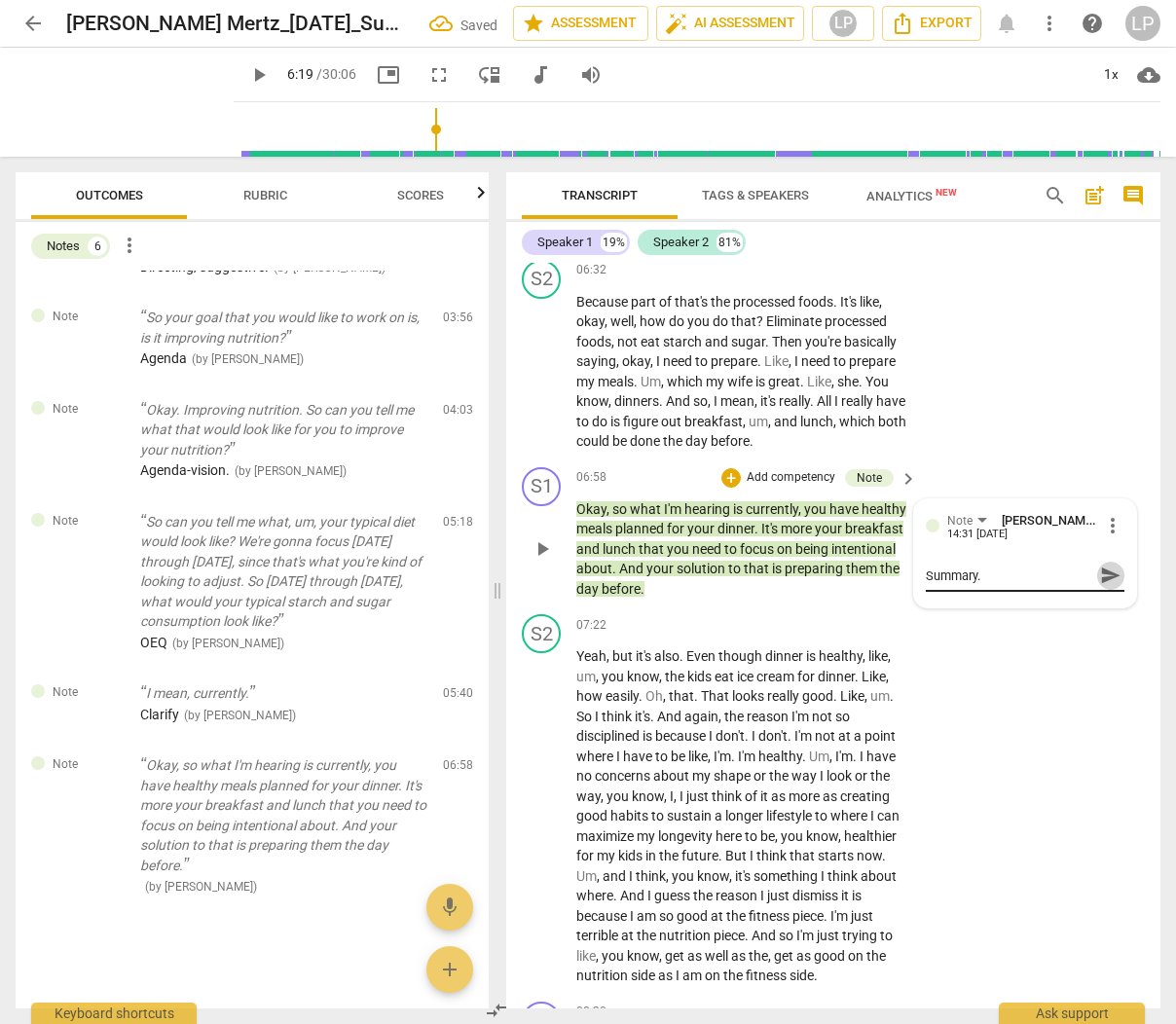 click on "send" at bounding box center [1111, 575] 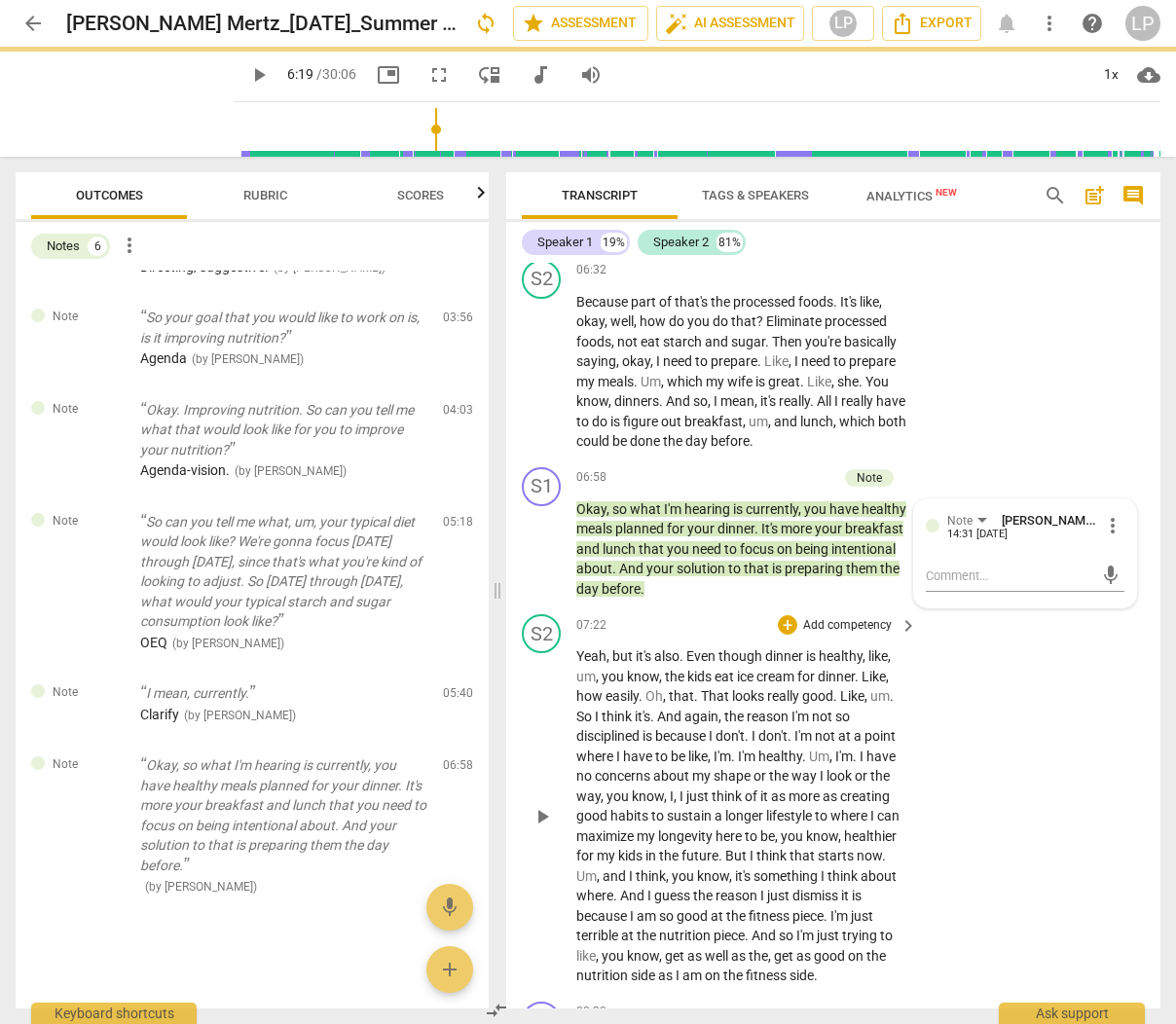 click on "how" at bounding box center (591, 696) 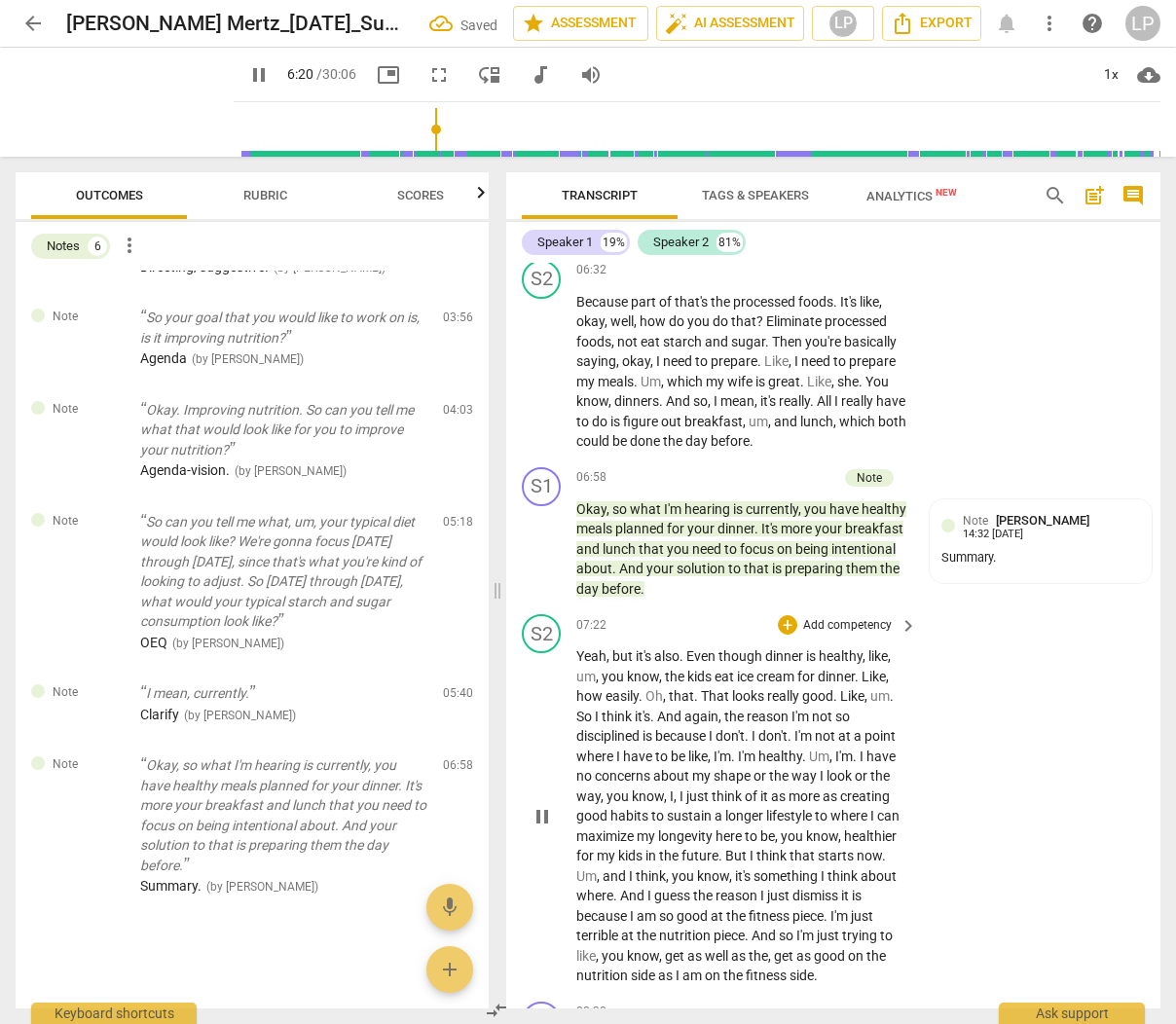 click on "know" at bounding box center [643, 677] 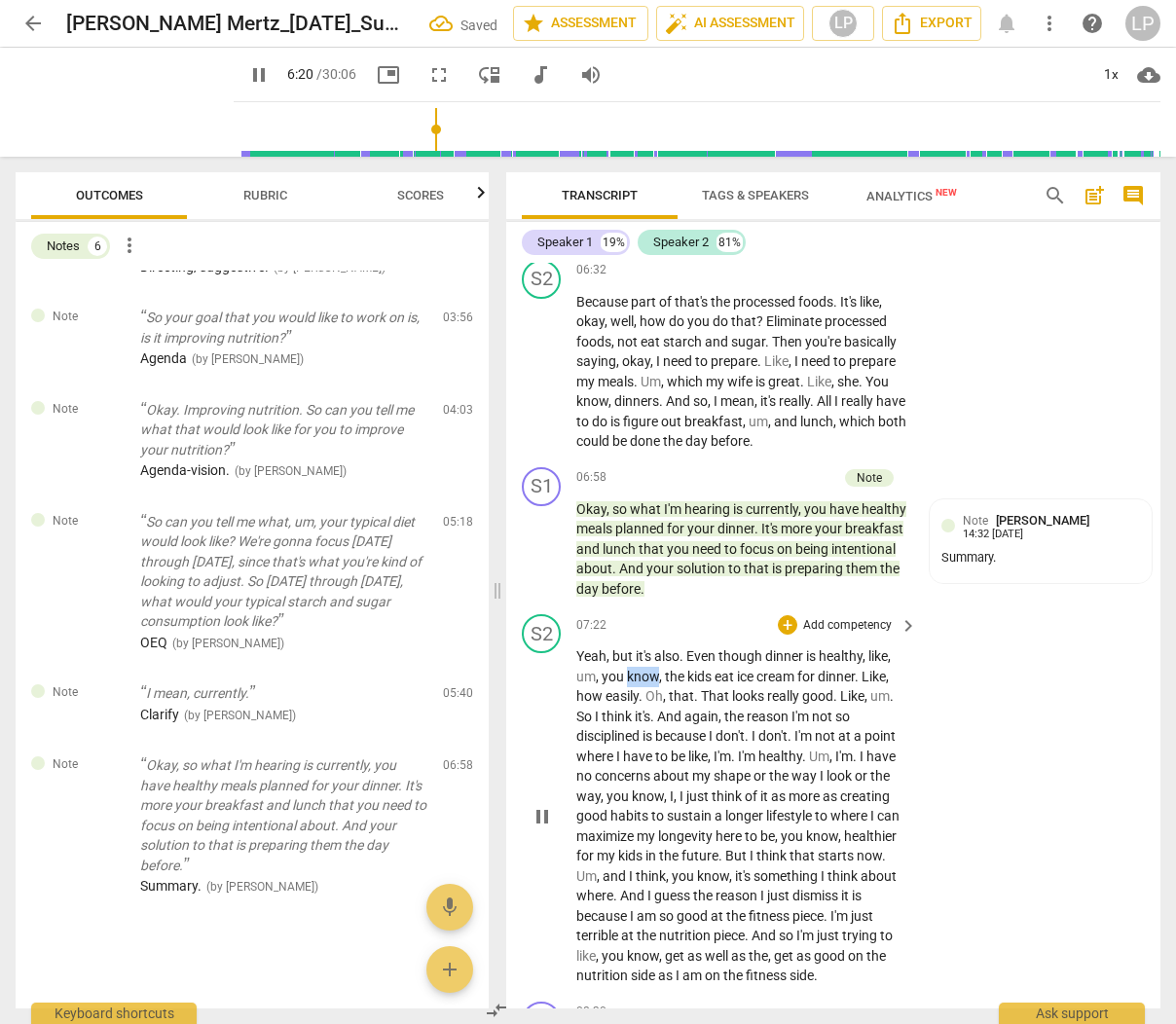 click on "know" at bounding box center (643, 677) 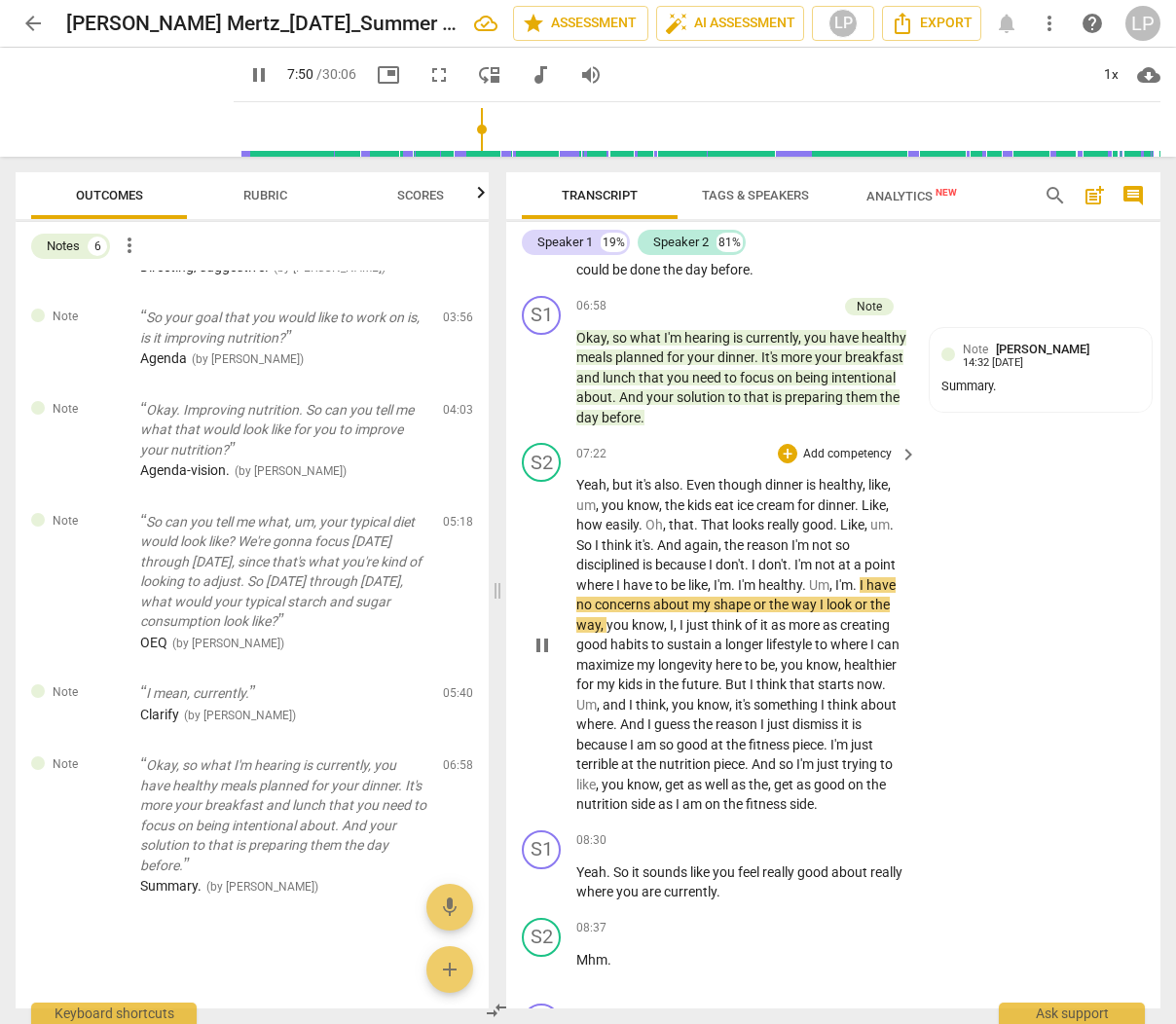scroll, scrollTop: 3271, scrollLeft: 0, axis: vertical 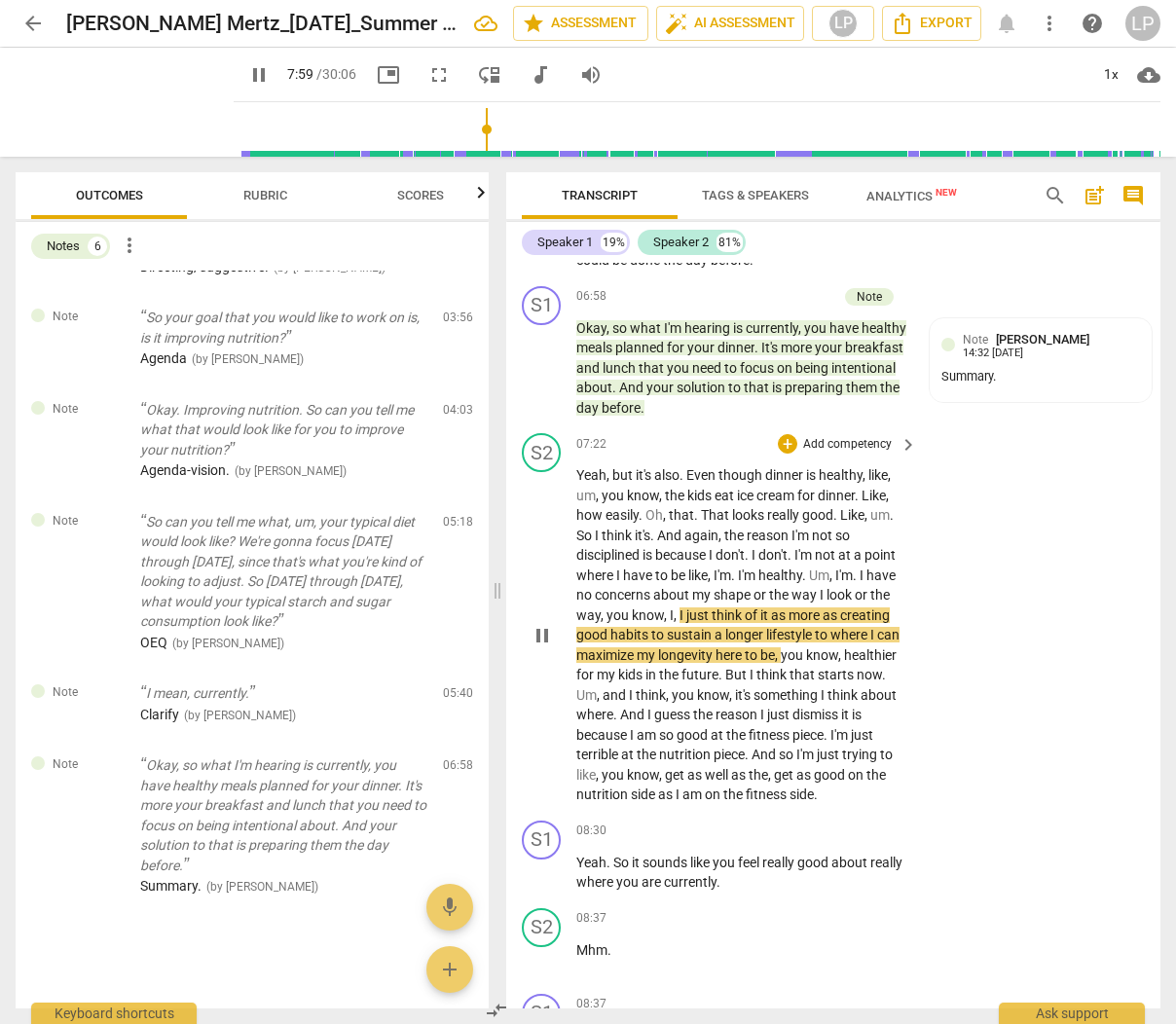 click on "I" at bounding box center (682, 615) 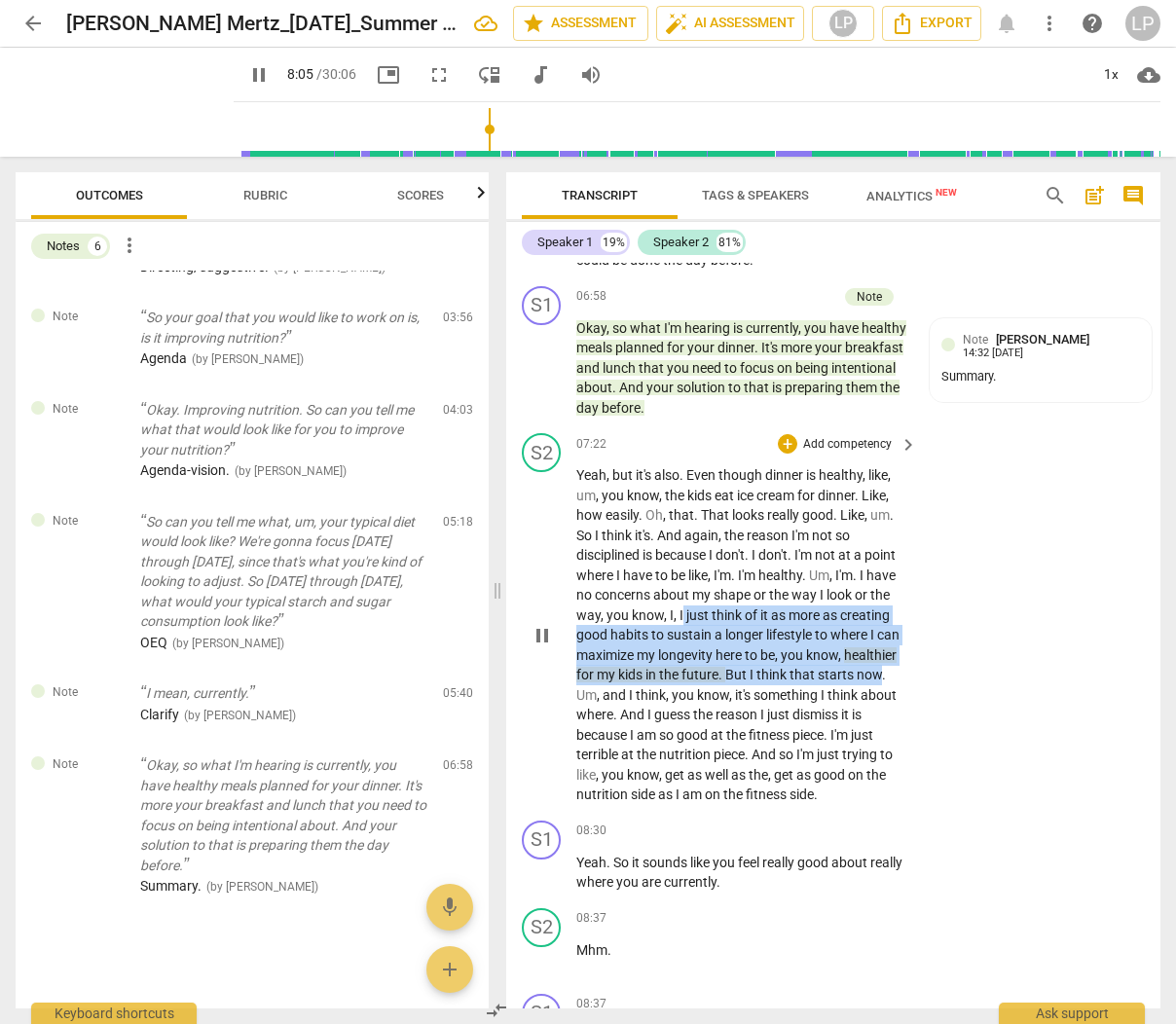 drag, startPoint x: 680, startPoint y: 633, endPoint x: 881, endPoint y: 695, distance: 210.34495 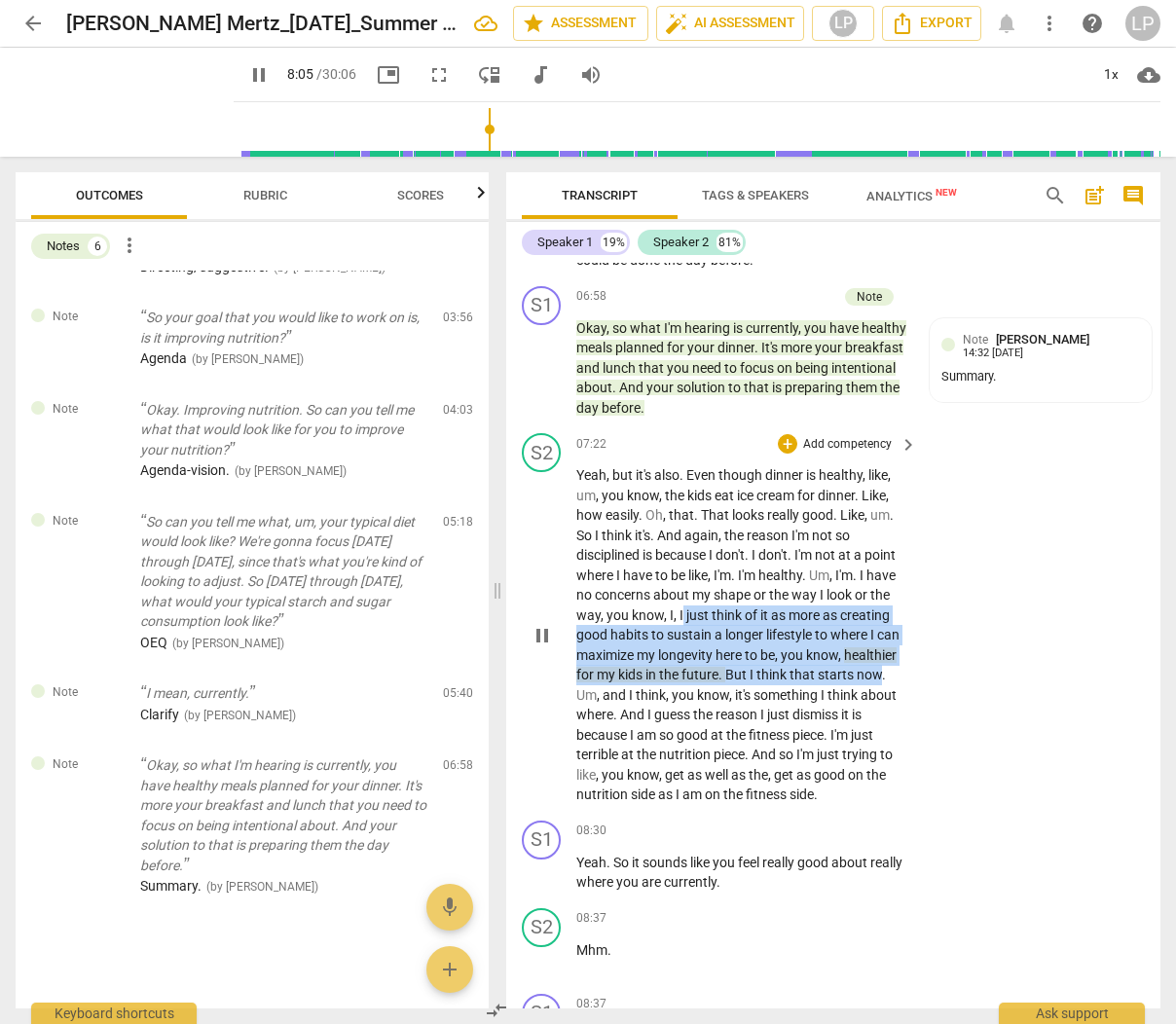 click on "Yeah ,   but   it's   also .   Even   though   dinner   is   healthy ,   like ,   um ,   you   know ,   the   kids   eat   ice   cream   for   dinner .   Like ,   how   easily .   Oh ,   that .   That   looks   really   good .   Like ,   um .   So   I   think   it's .   And   again ,   the   reason   I'm   not   so   disciplined   is   because   I   don't .   I   don't .   I'm   not   at   a   point   where   I   have   to   be   like ,   I'm .   I'm   healthy .   Um ,   I'm .   I   have   no   concerns   about   my   shape   or   the   way   I   look   or   the   way ,   you   know ,   I ,   I   just   think   of   it   as   more   as   creating   good   habits   to   sustain   a   longer   lifestyle   to   where   I   can   maximize   my   longevity   here   to   be ,   you   know ,   healthier   for   my   kids   in   the   future .   But   I   think   that   starts   now .   Um ,   and   I   think ,   you   know ,   it's   something   I   think   about   where .   And   I   guess   the   reason   I   just" at bounding box center [742, 635] 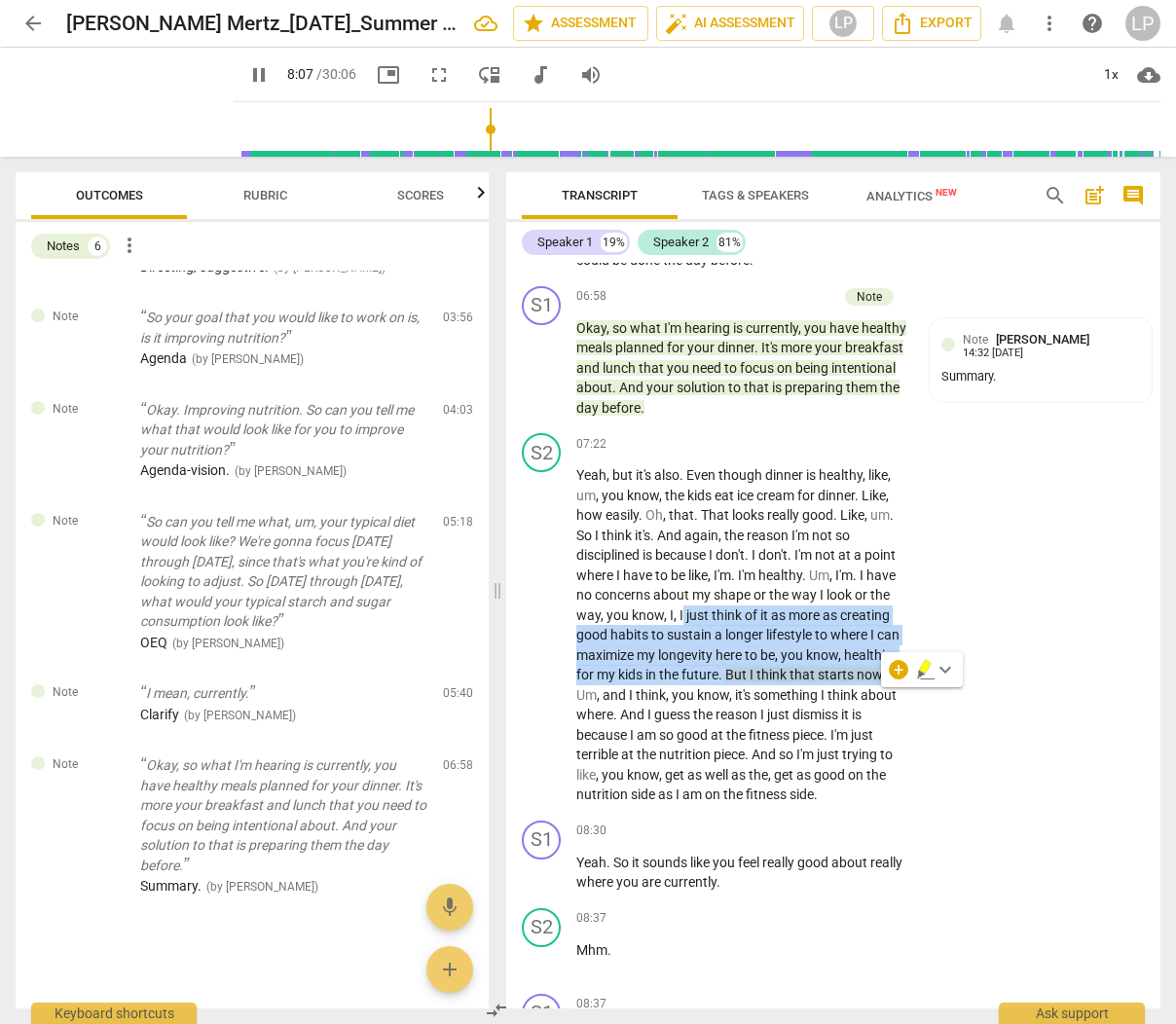 click 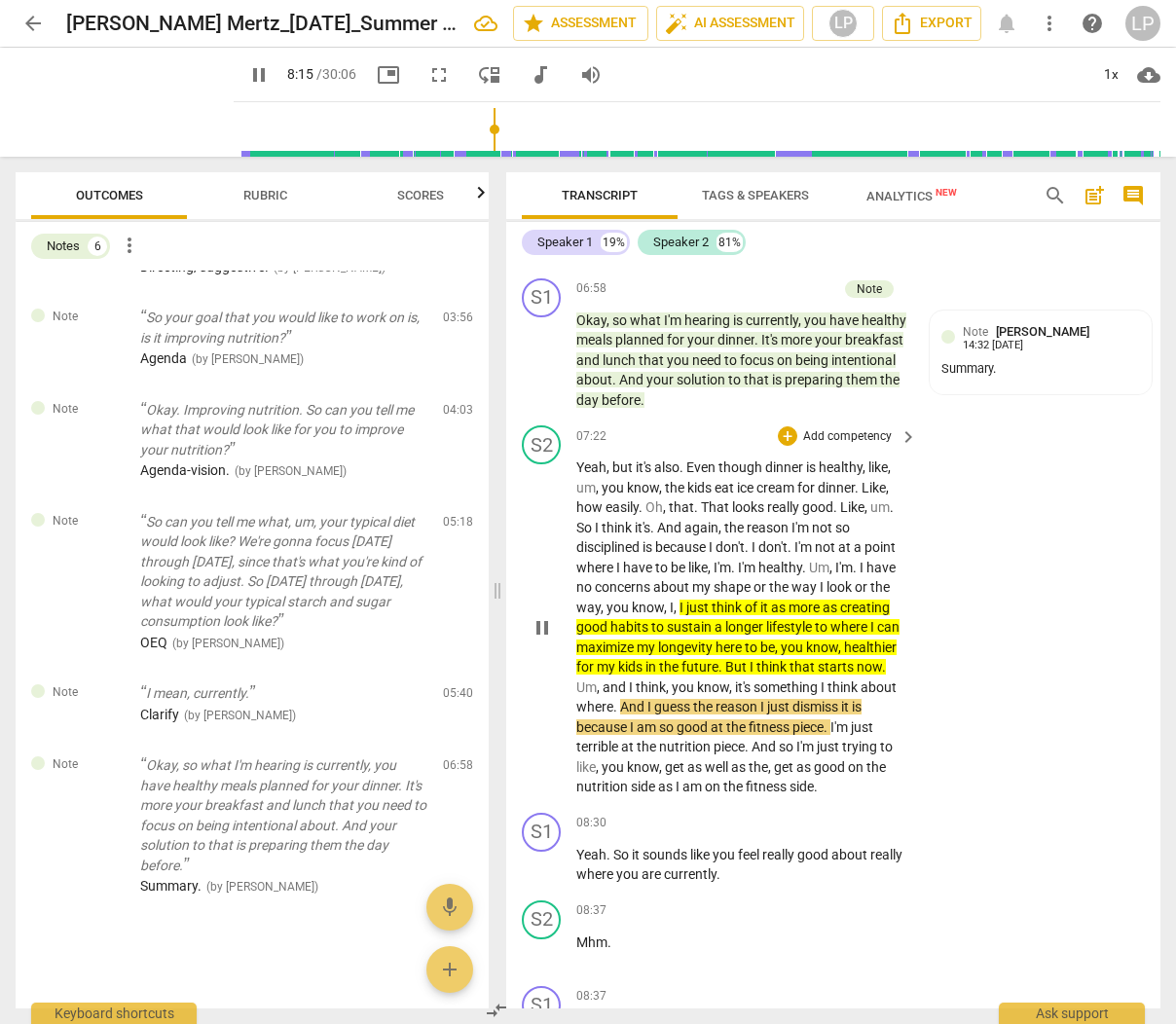 scroll, scrollTop: 3304, scrollLeft: 0, axis: vertical 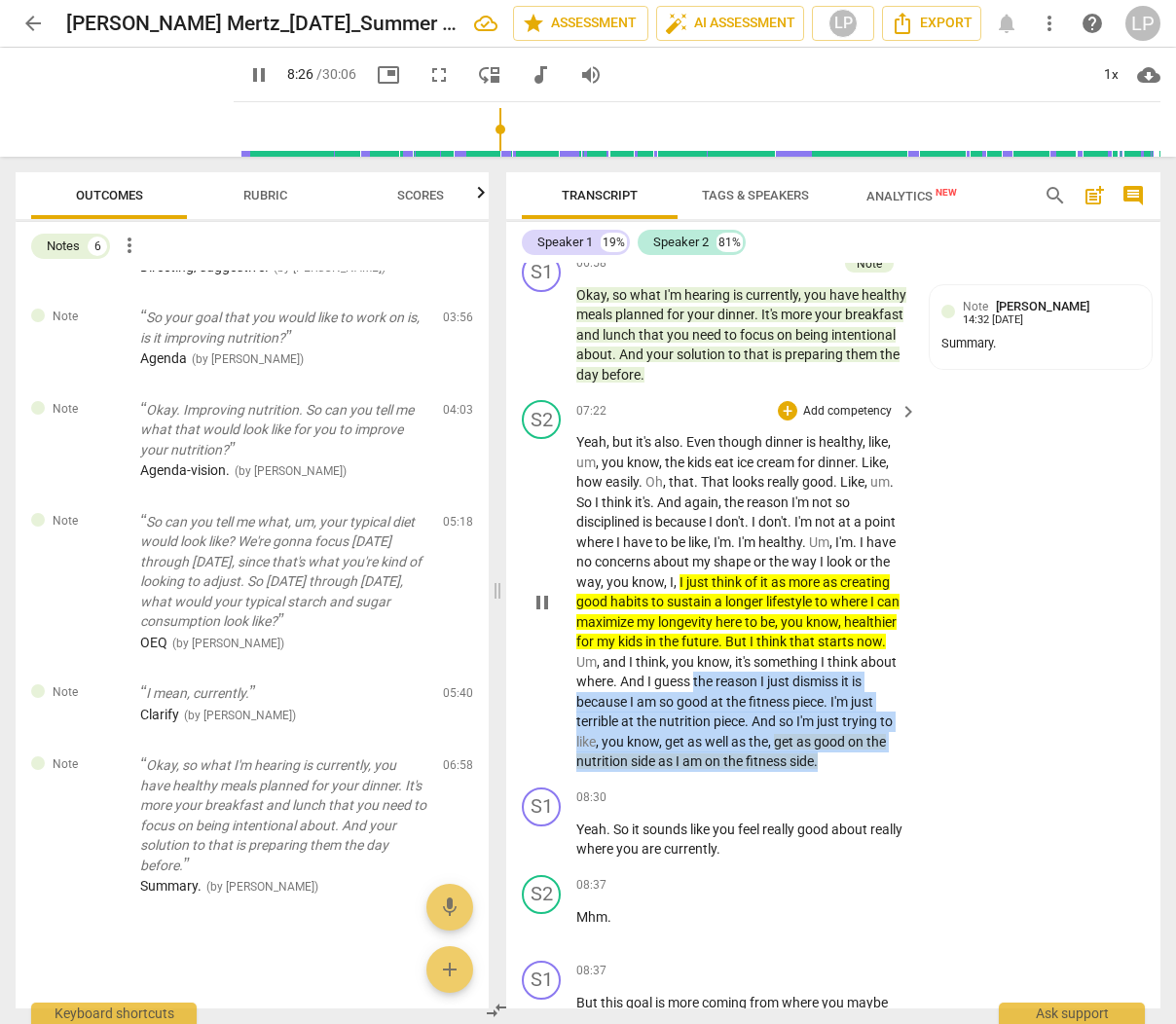drag, startPoint x: 694, startPoint y: 699, endPoint x: 827, endPoint y: 777, distance: 154.18495 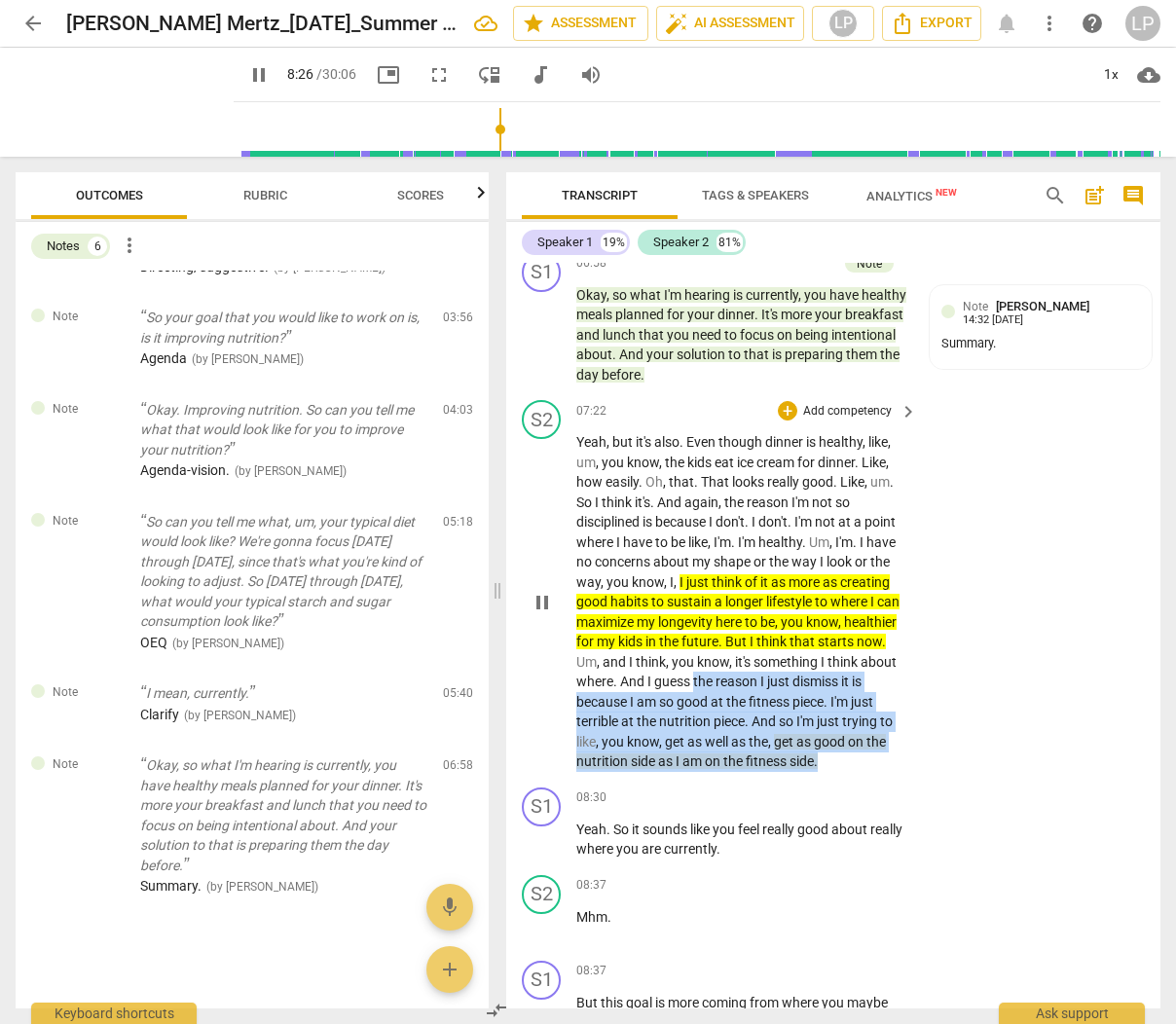 click on "Yeah ,   but   it's   also .   Even   though   dinner   is   healthy ,   like ,   um ,   you   know ,   the   kids   eat   ice   cream   for   dinner .   Like ,   how   easily .   Oh ,   that .   That   looks   really   good .   Like ,   um .   So   I   think   it's .   And   again ,   the   reason   I'm   not   so   disciplined   is   because   I   don't .   I   don't .   I'm   not   at   a   point   where   I   have   to   be   like ,   I'm .   I'm   healthy .   Um ,   I'm .   I   have   no   concerns   about   my   shape   or   the   way   I   look   or   the   way ,   you   know ,   I ,   I   just   think   of   it   as   more   as   creating   good   habits   to   sustain   a   longer   lifestyle   to   where   I   can   maximize   my   longevity   here   to   be ,   you   know ,   healthier   for   my   kids   in   the   future .   But   I   think   that   starts   now .   Um ,   and   I   think ,   you   know ,   it's   something   I   think   about   where .   And   I   guess   the   reason   I   just" at bounding box center [742, 602] 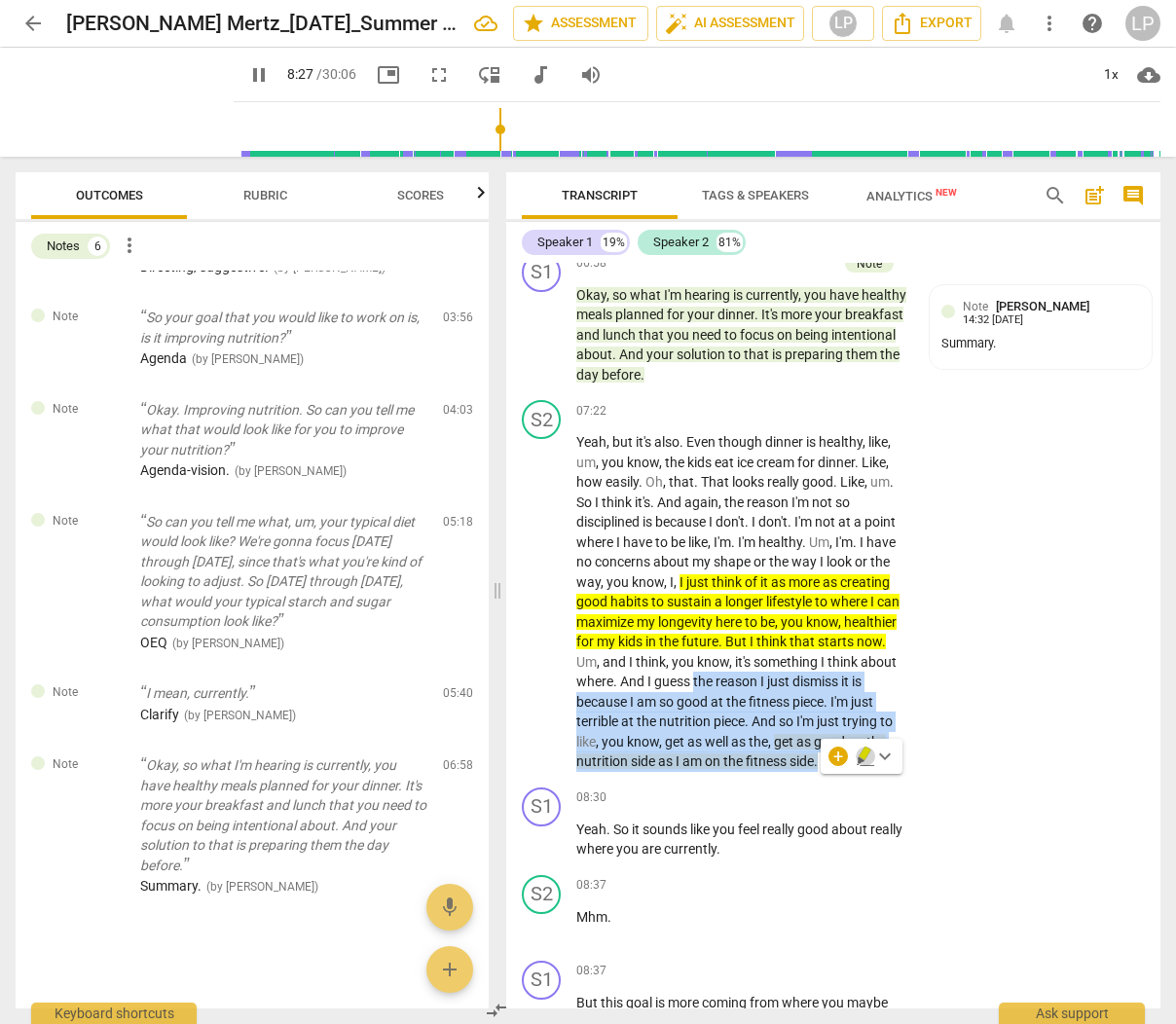 click 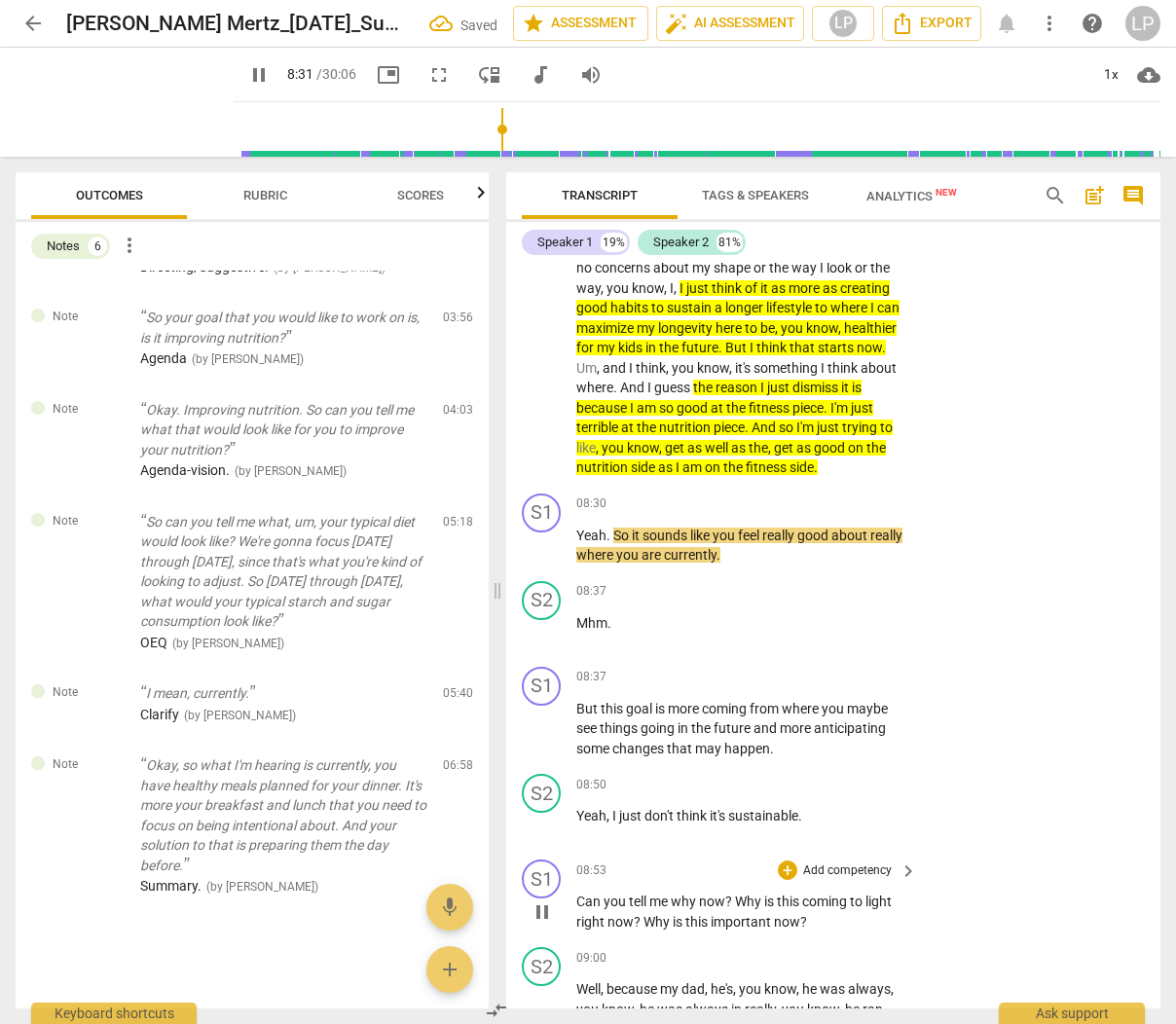 scroll, scrollTop: 3508, scrollLeft: 0, axis: vertical 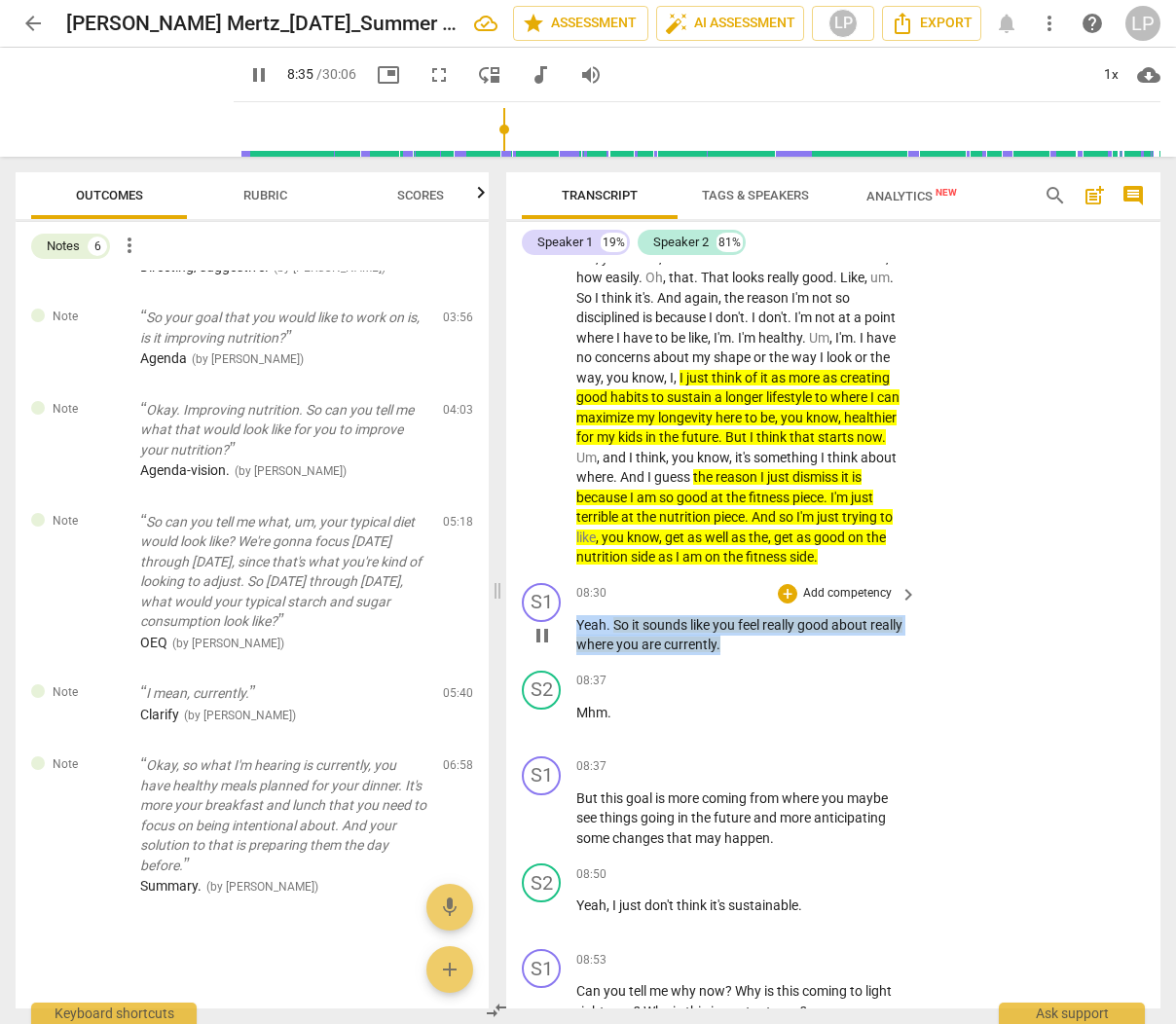 drag, startPoint x: 759, startPoint y: 666, endPoint x: 569, endPoint y: 648, distance: 190.8507 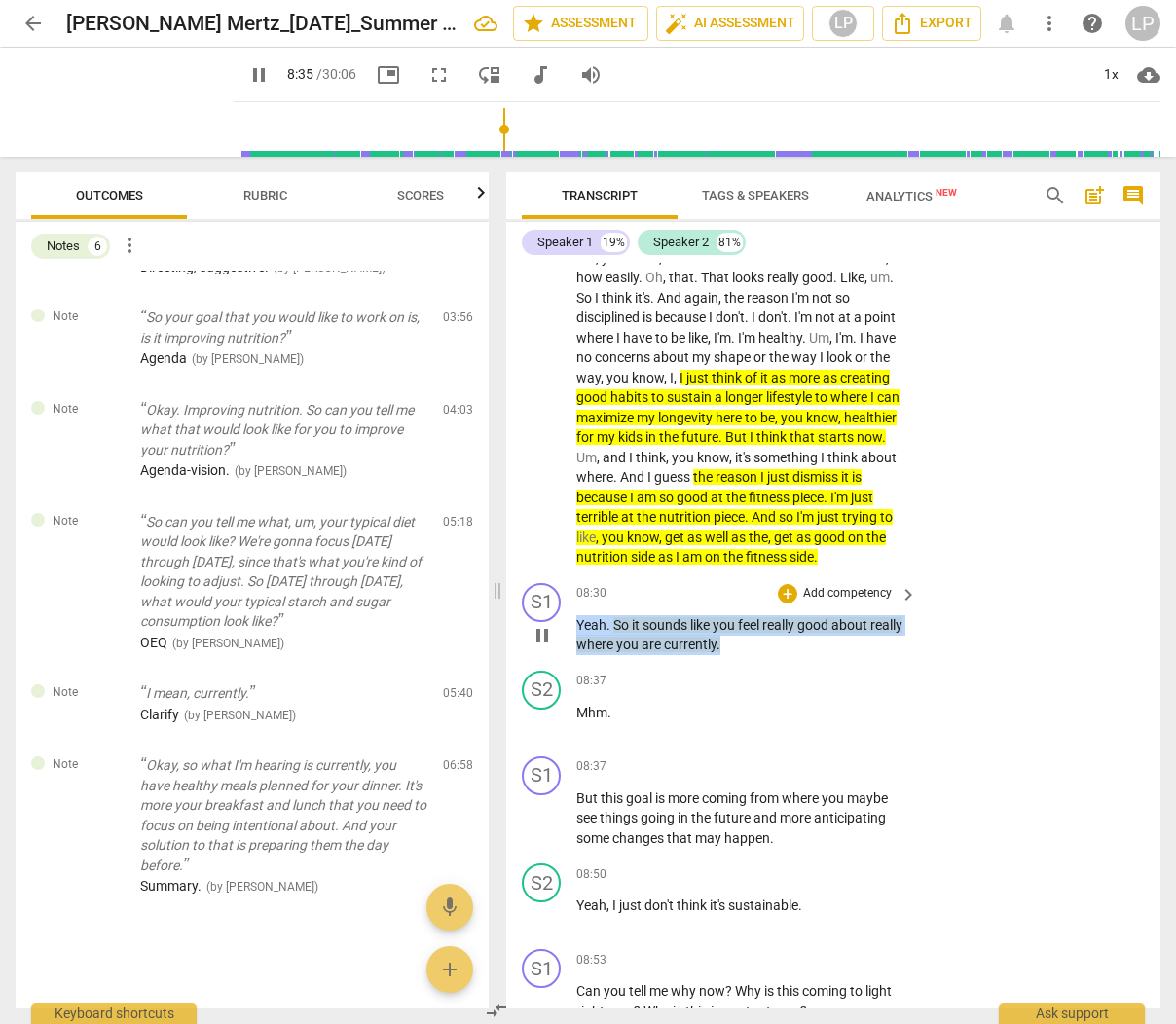 click on "S1 play_arrow pause 08:30 + Add competency keyboard_arrow_right Yeah .   So   it   sounds   like   you   feel   really   good   about   really   where   you   are   currently ." at bounding box center [833, 619] 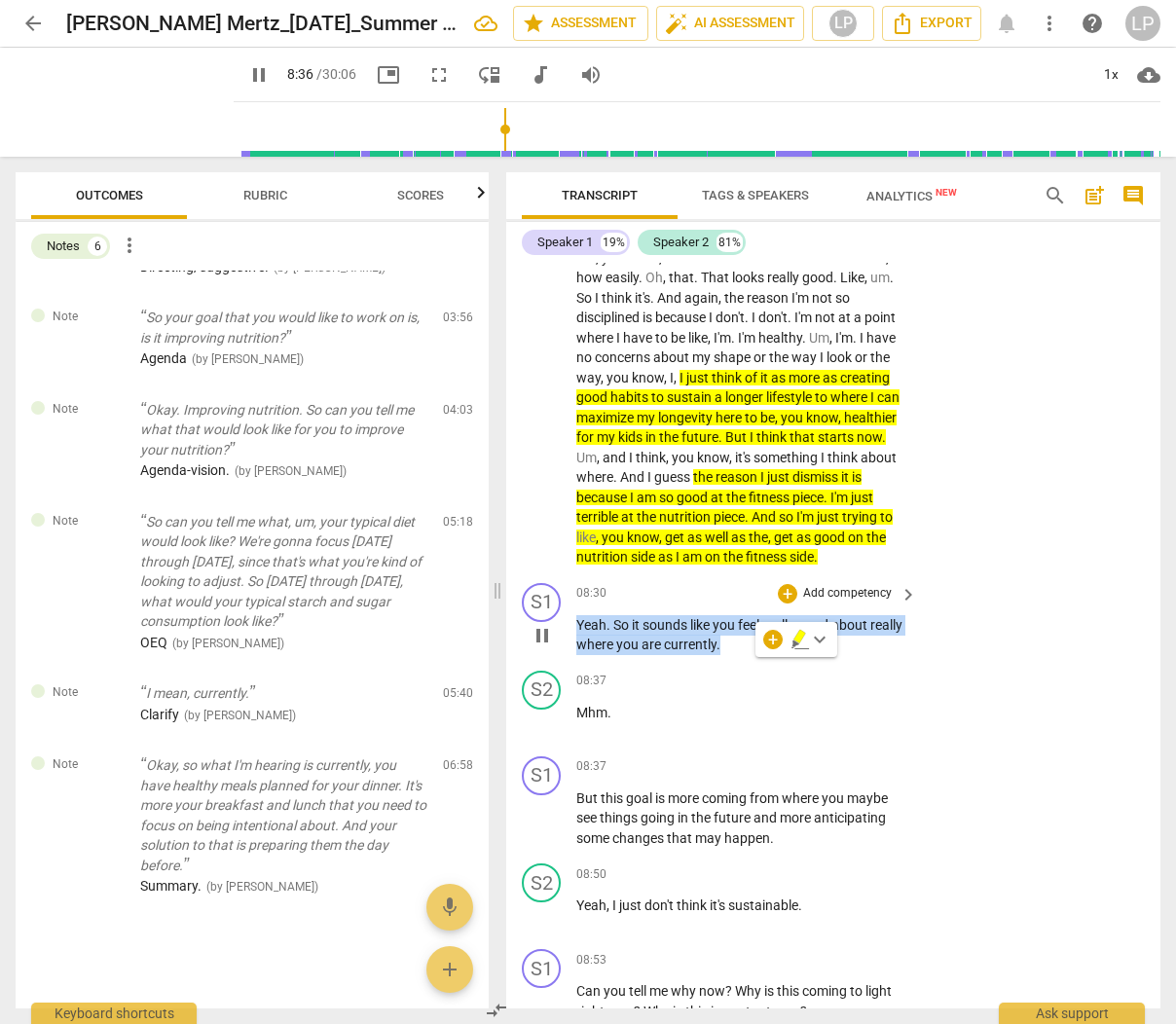 click on "Add competency" at bounding box center [847, 594] 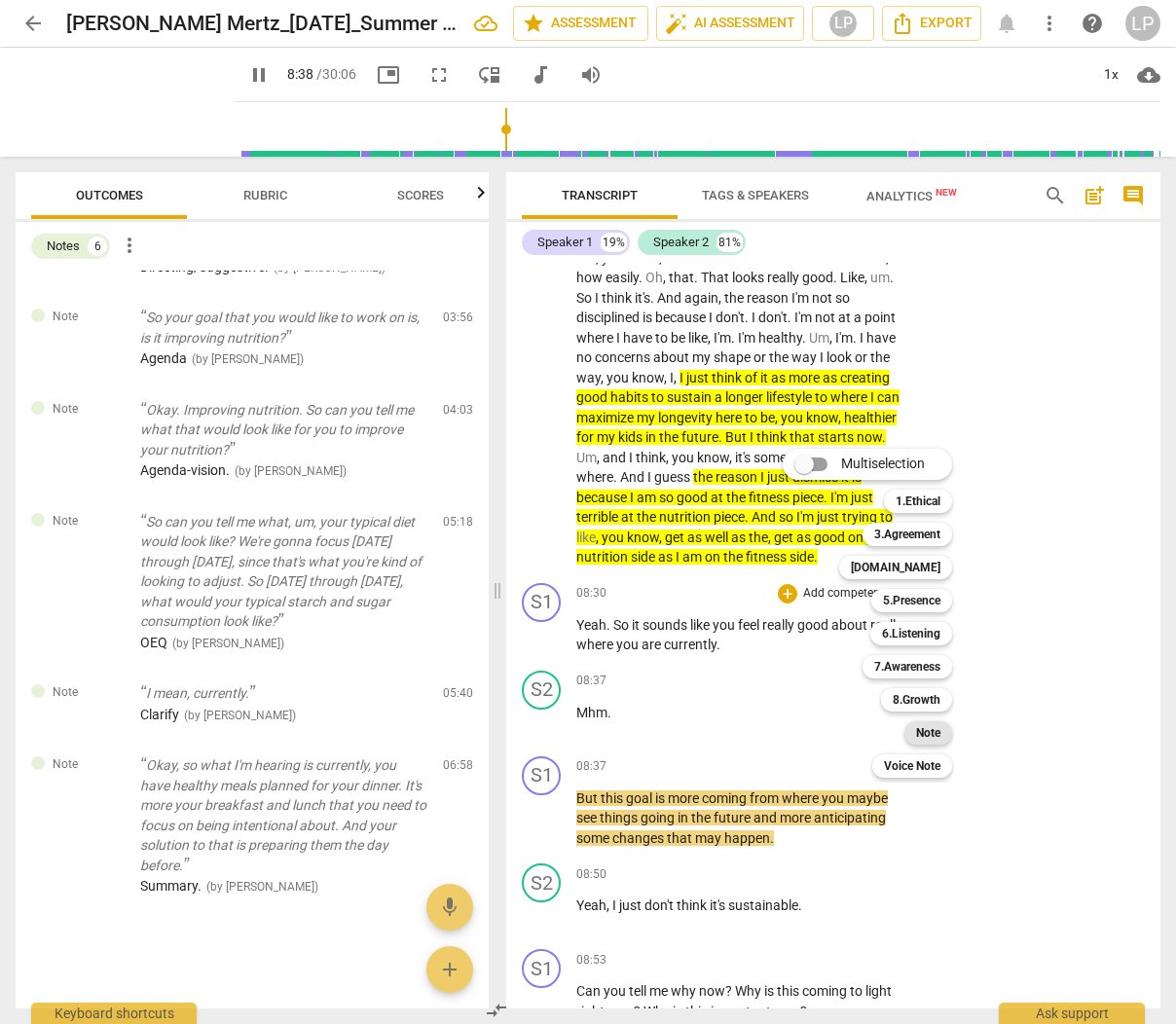 click on "Note" at bounding box center [928, 733] 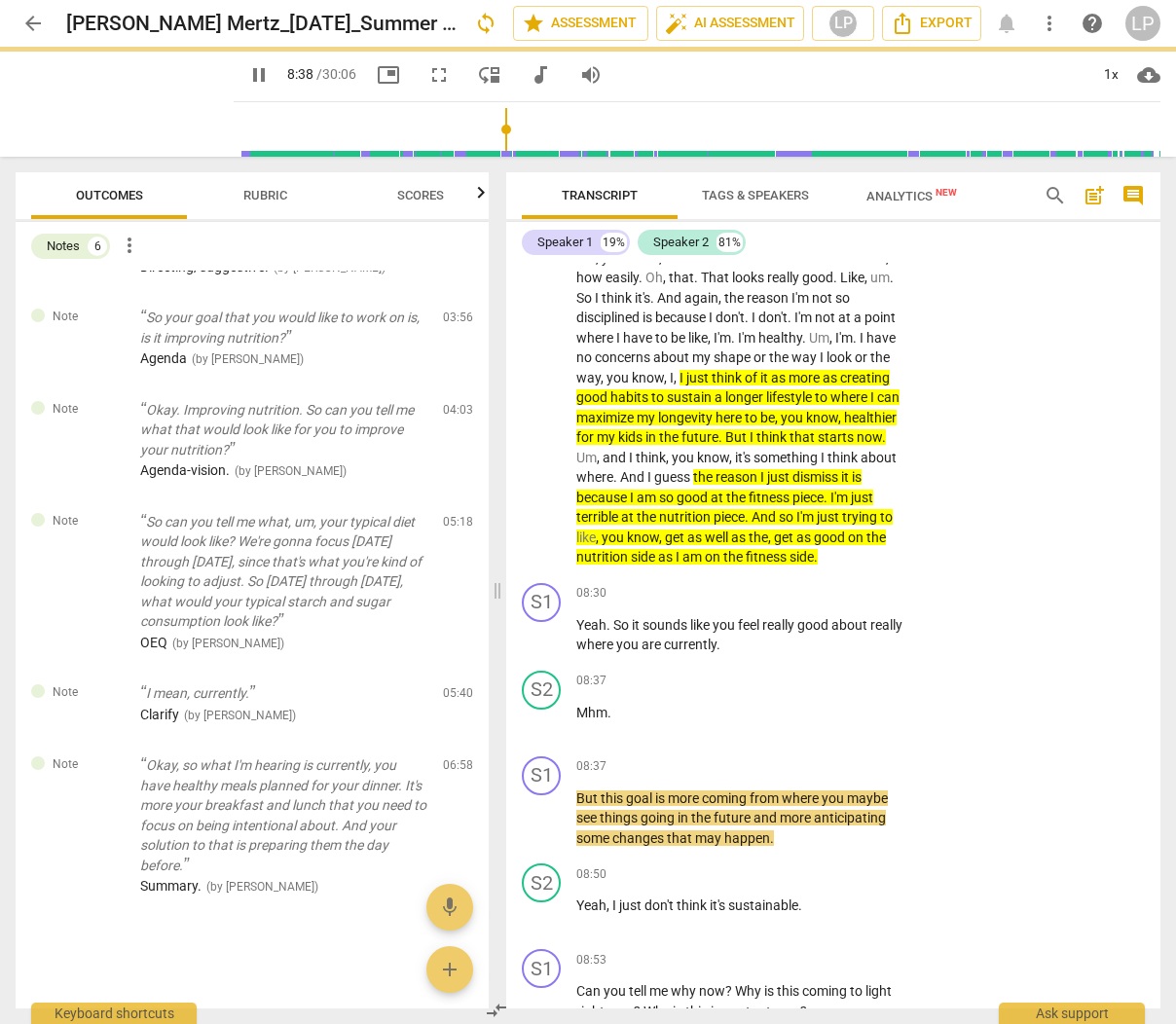 type on "518" 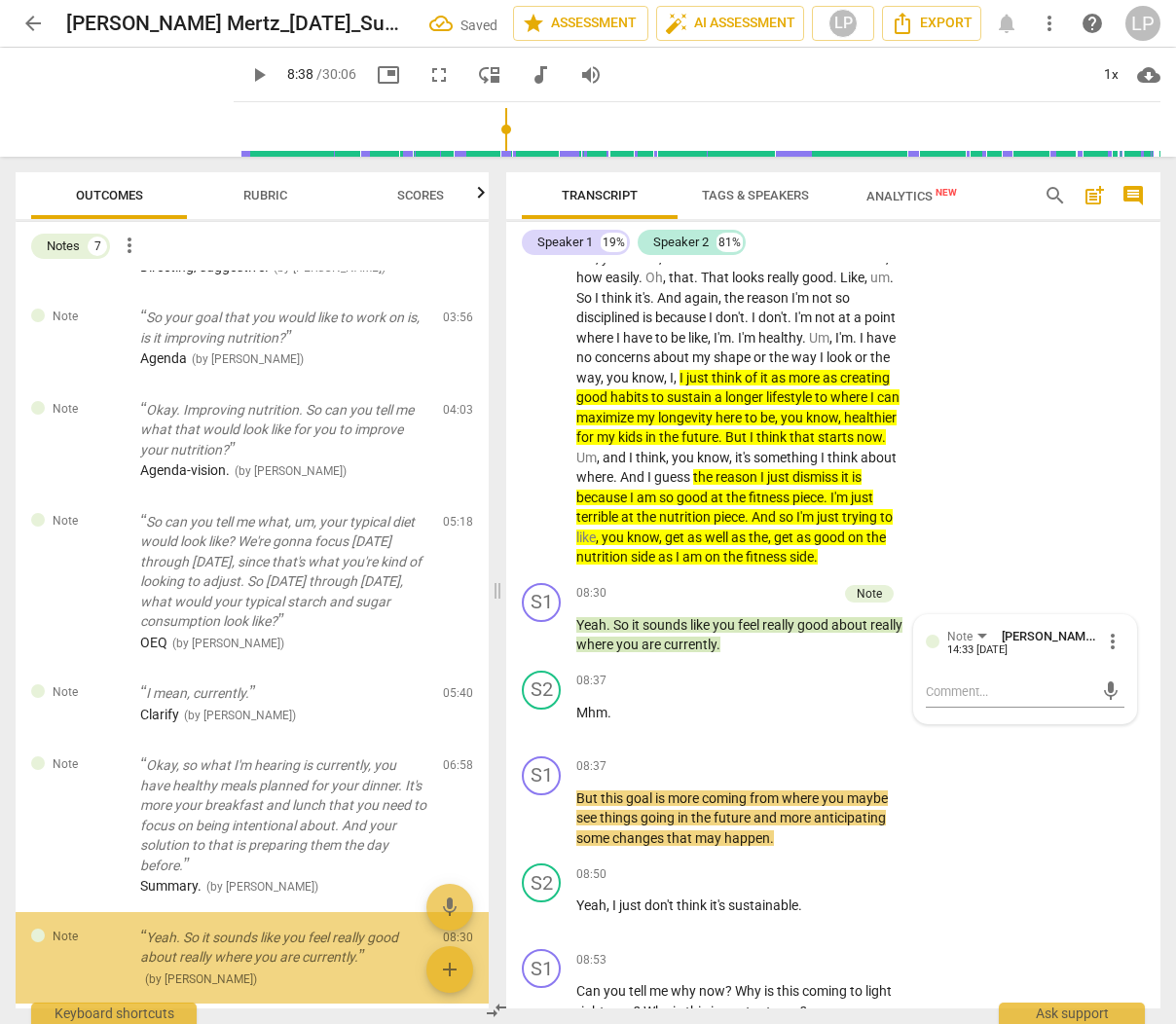 scroll, scrollTop: 223, scrollLeft: 0, axis: vertical 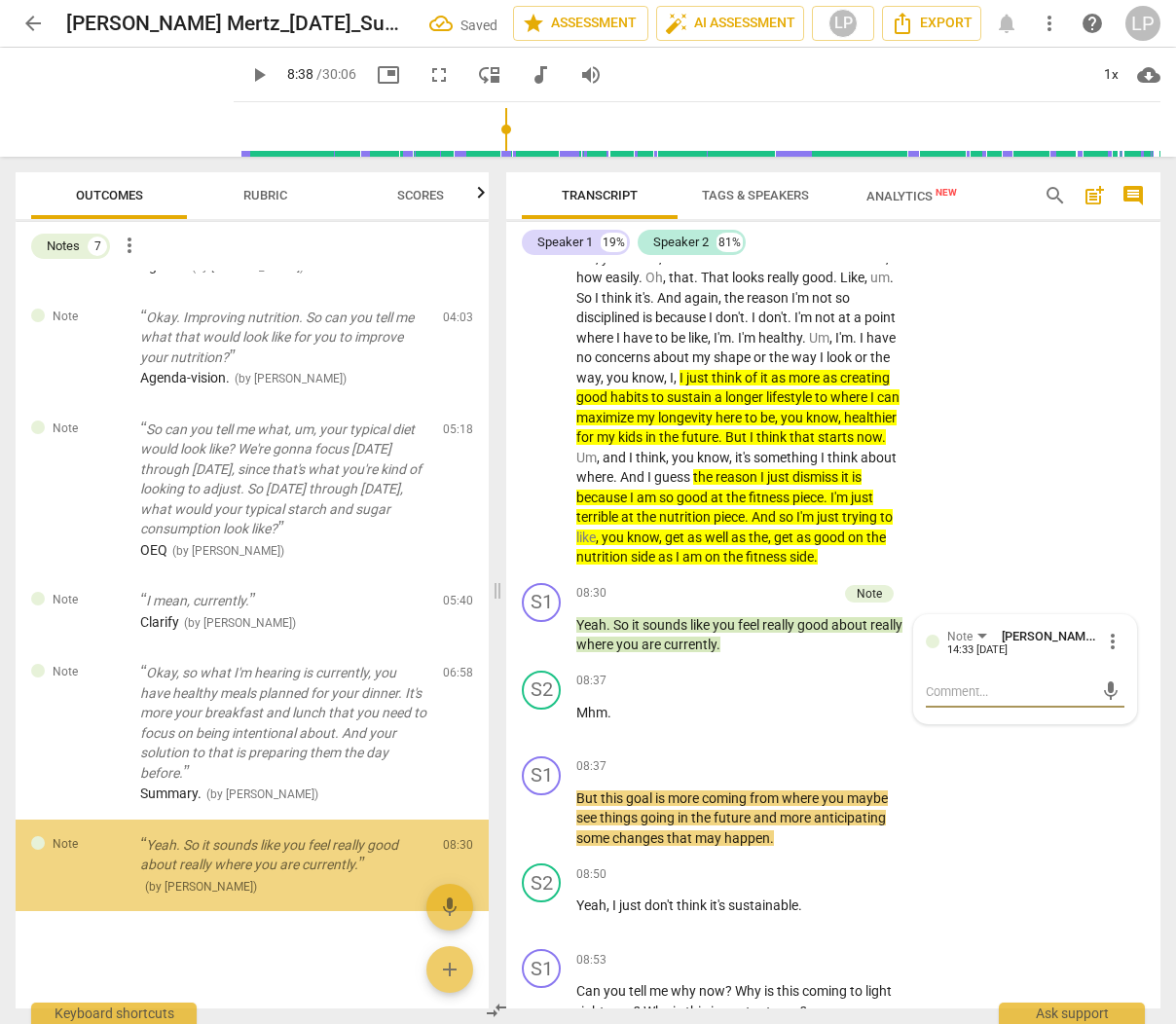 type on "S" 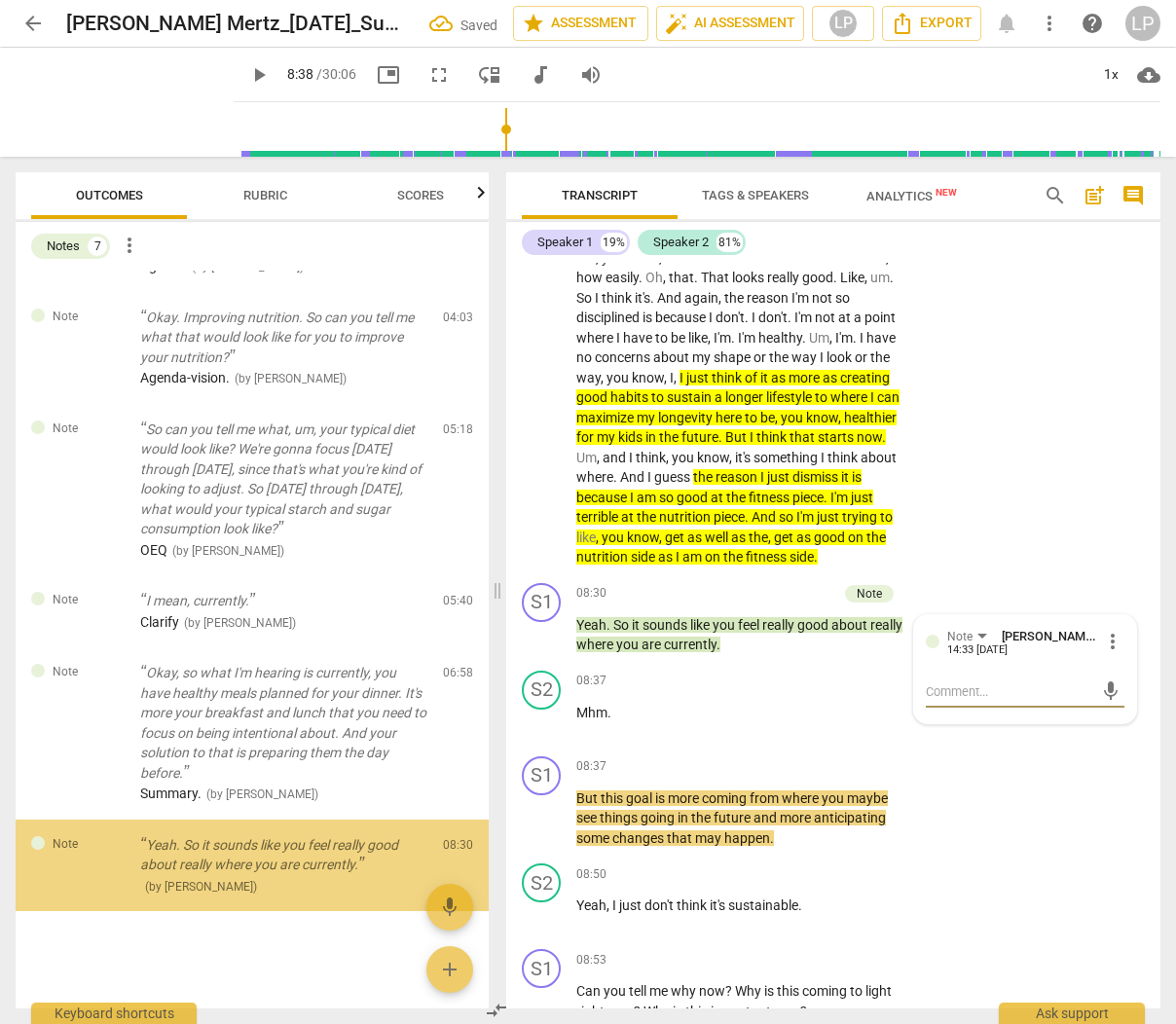 type on "S" 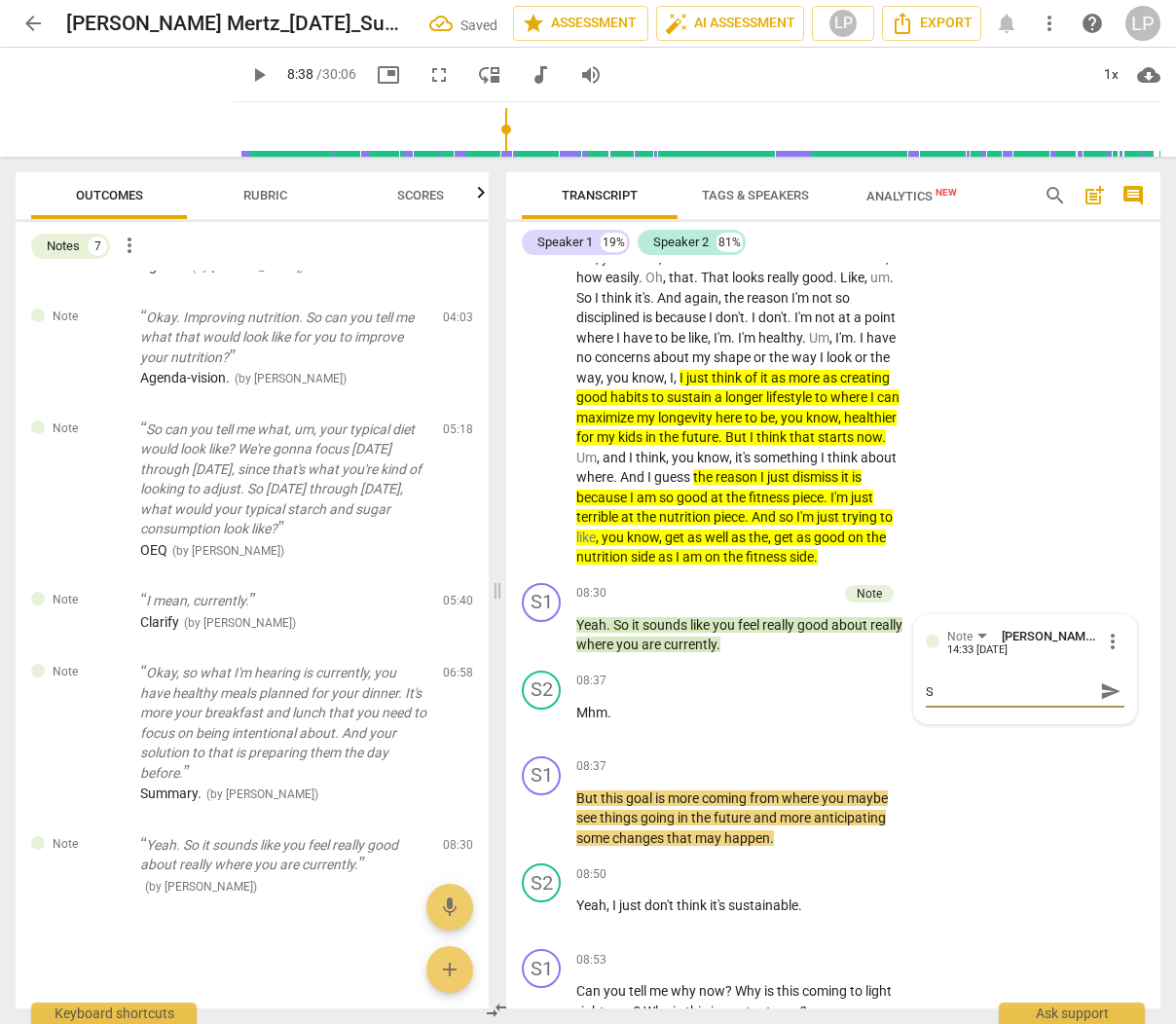 type on "Su" 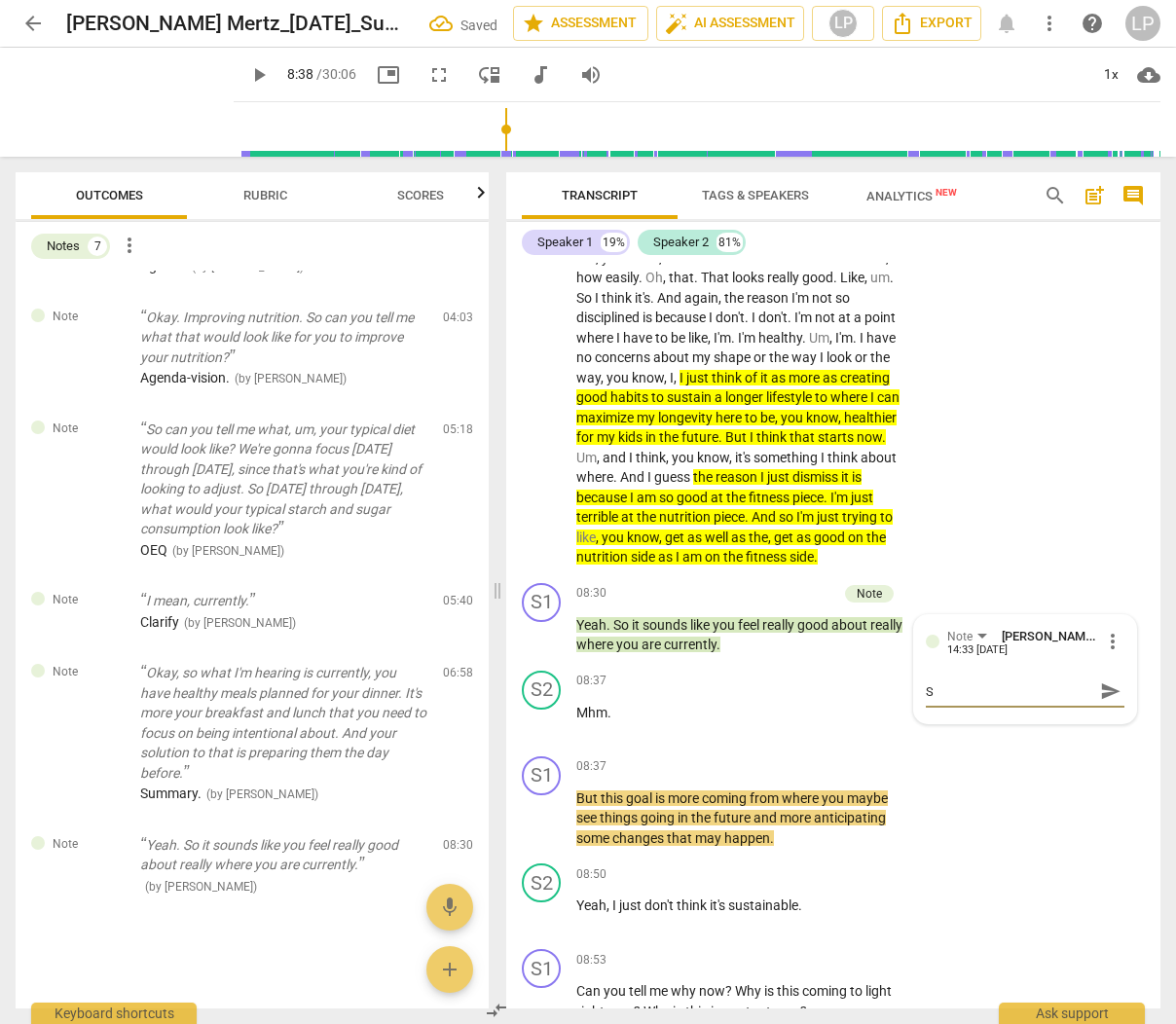 type on "Su" 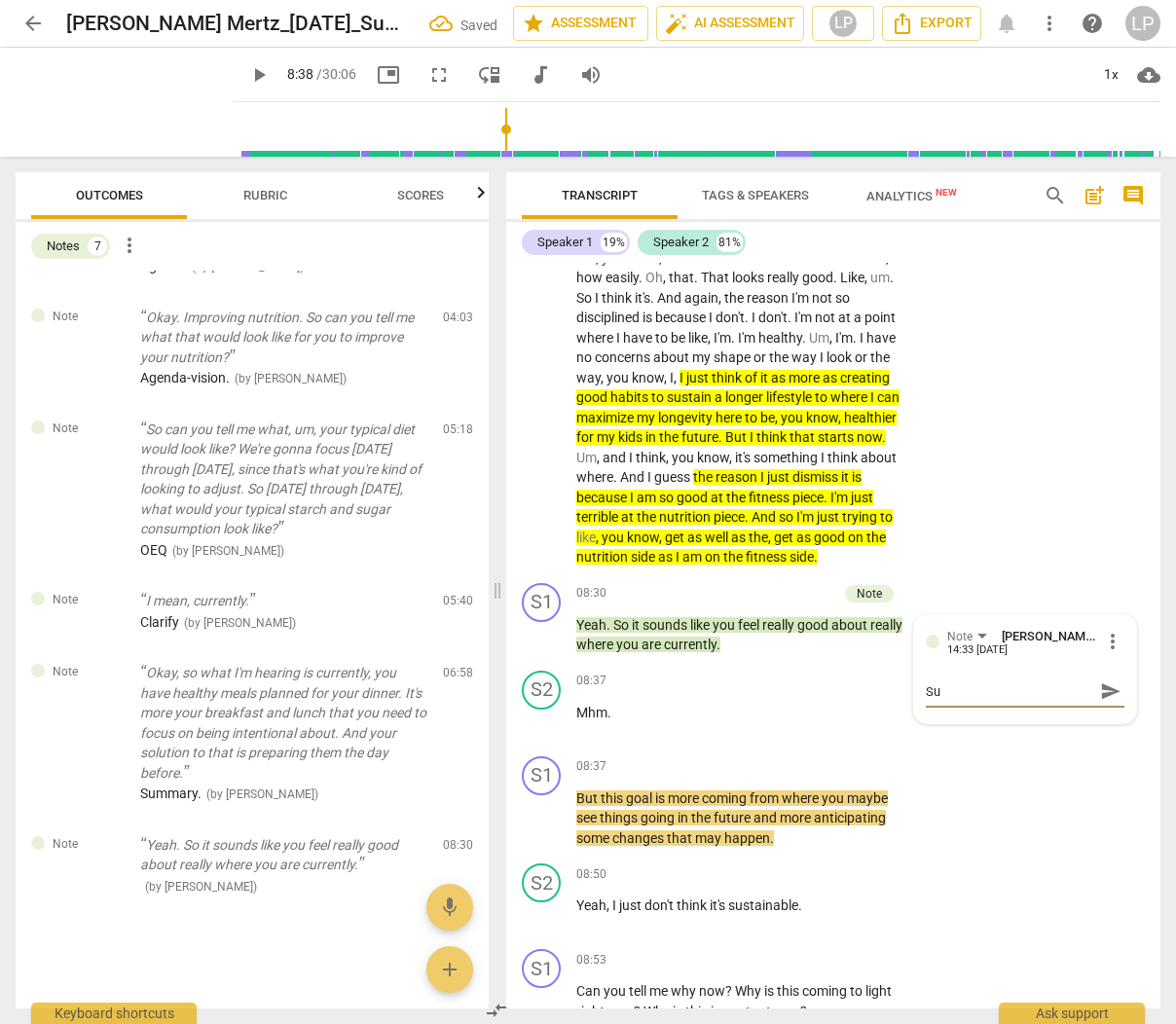 type on "Sum" 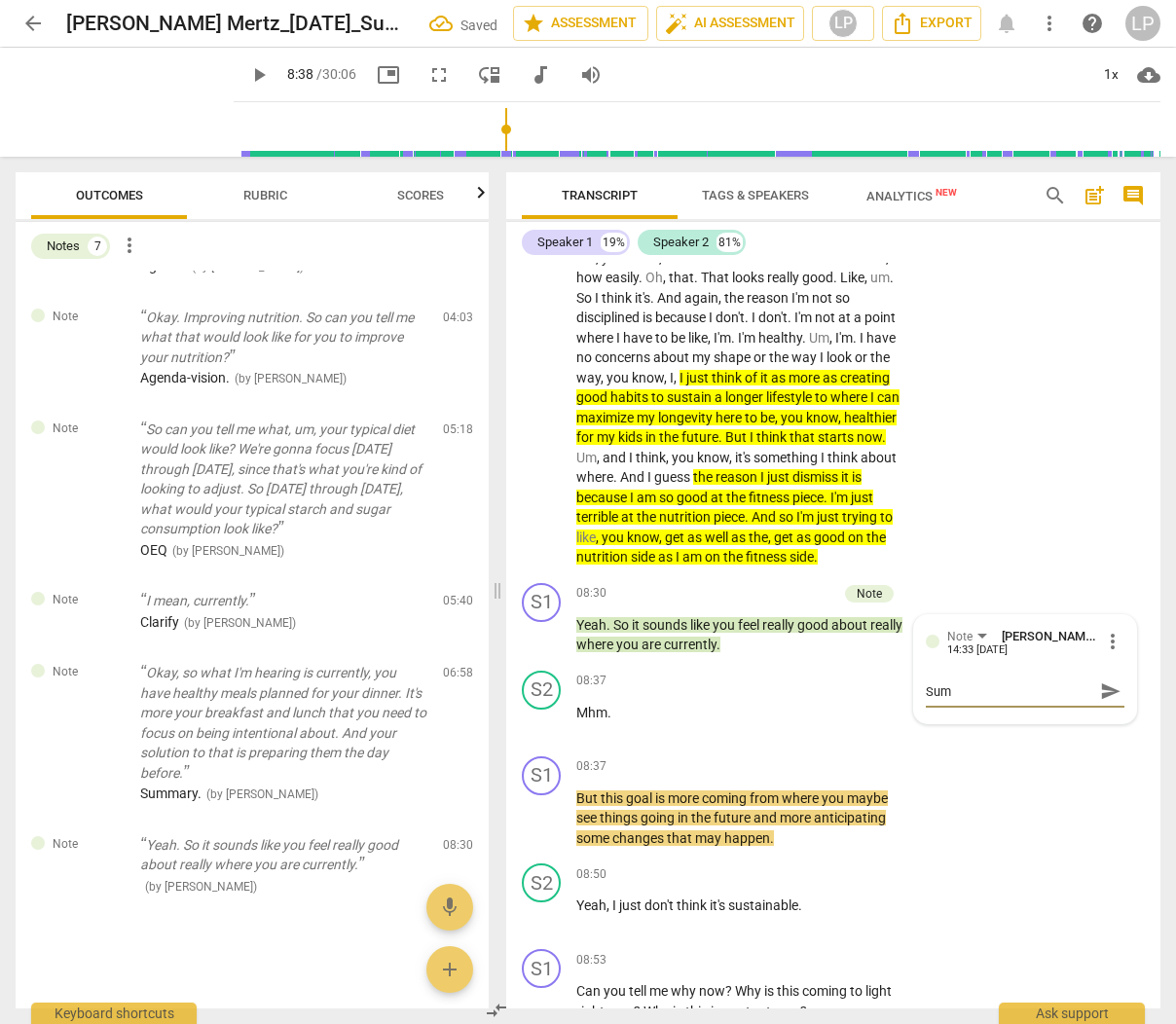 type on "Summ" 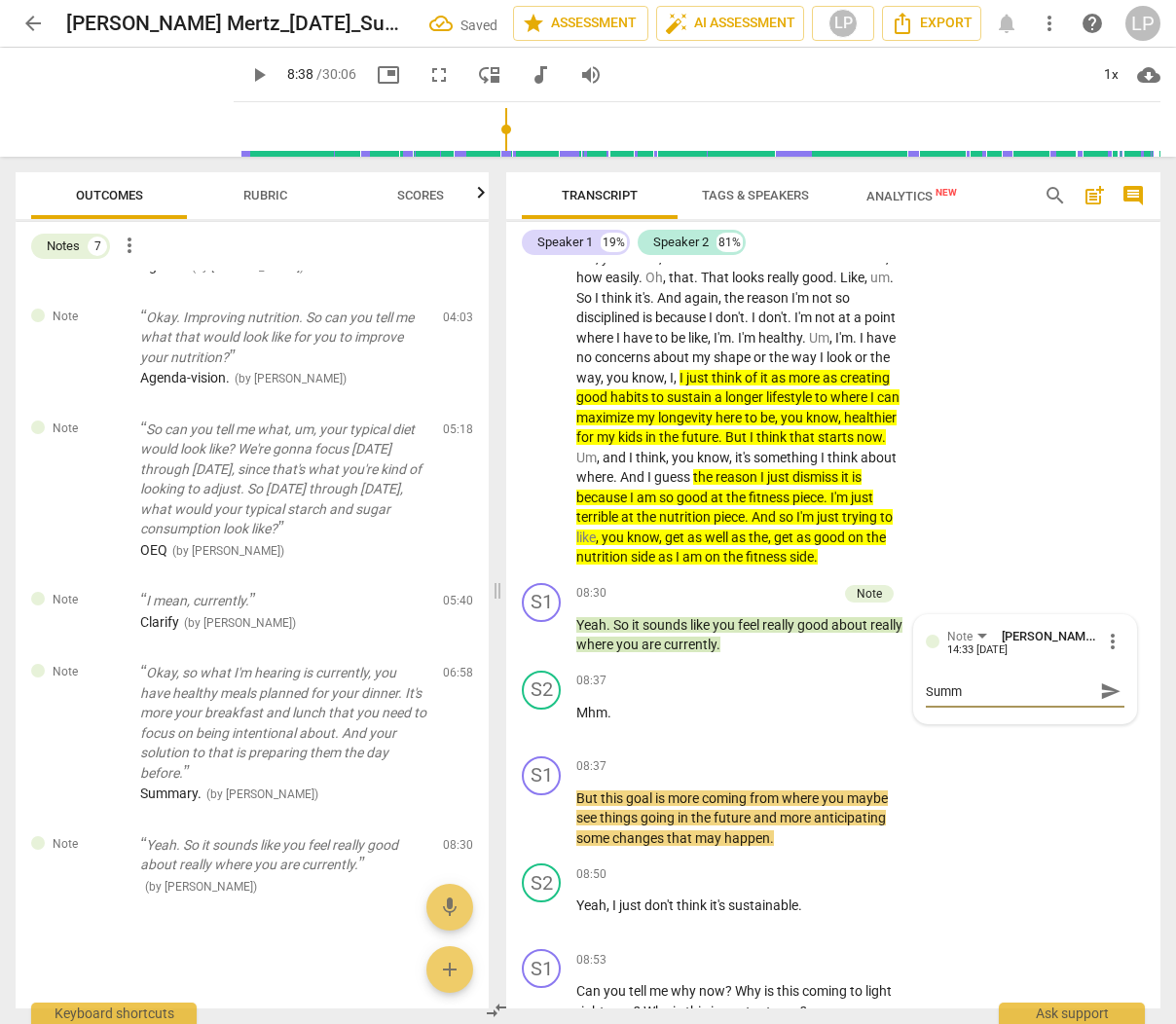 type on "Summa" 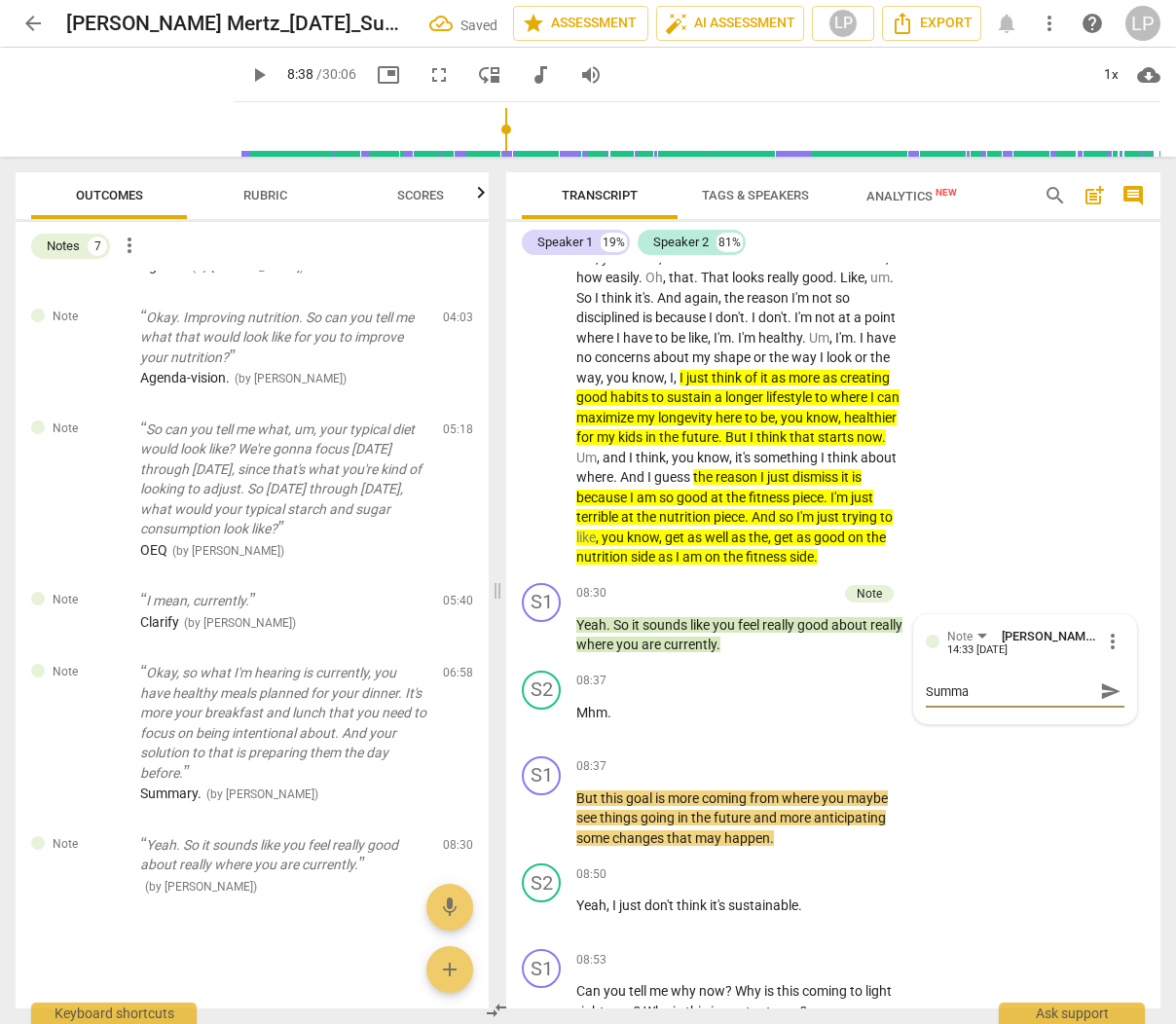 type on "[PERSON_NAME]" 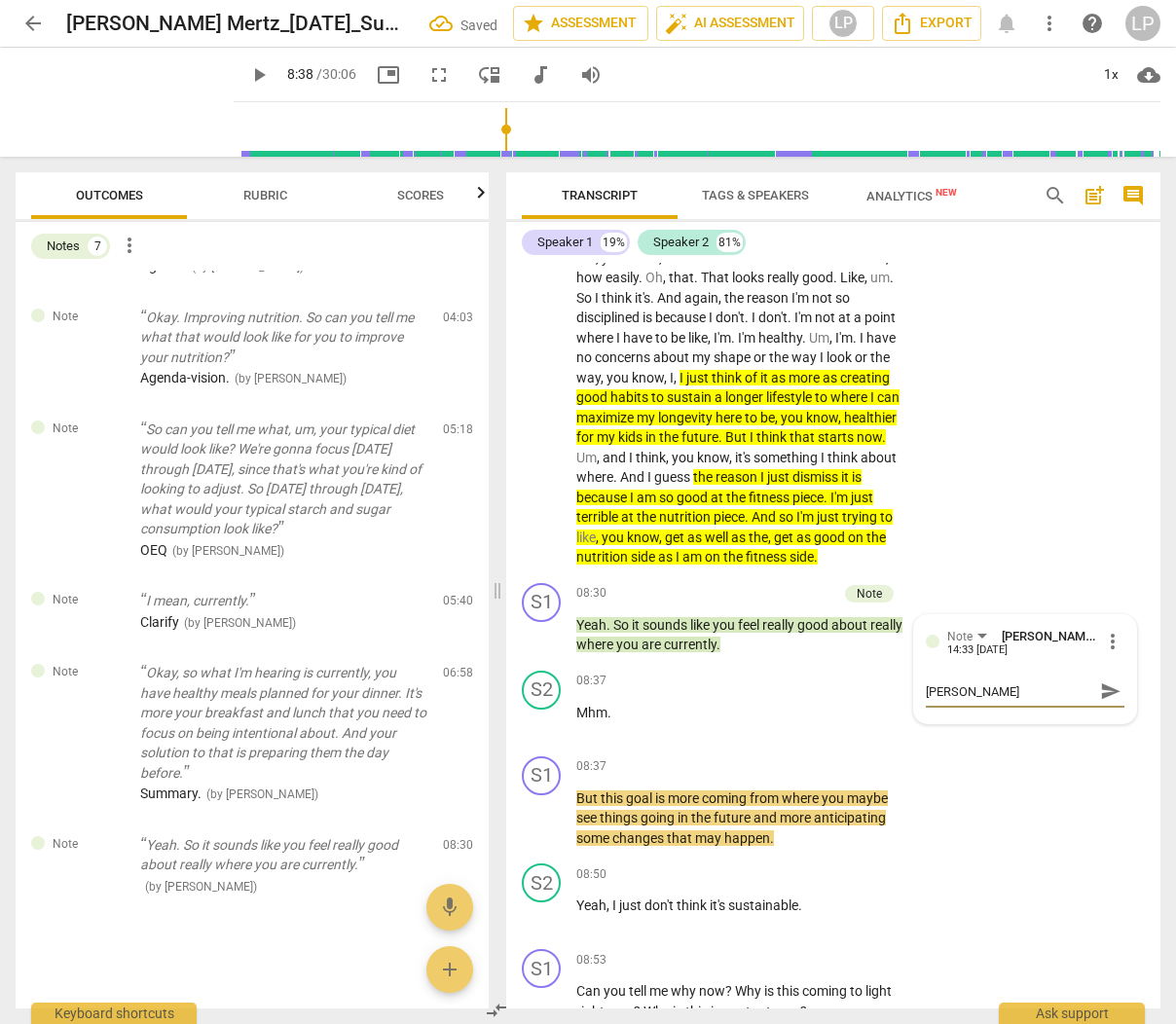 type on "Summary" 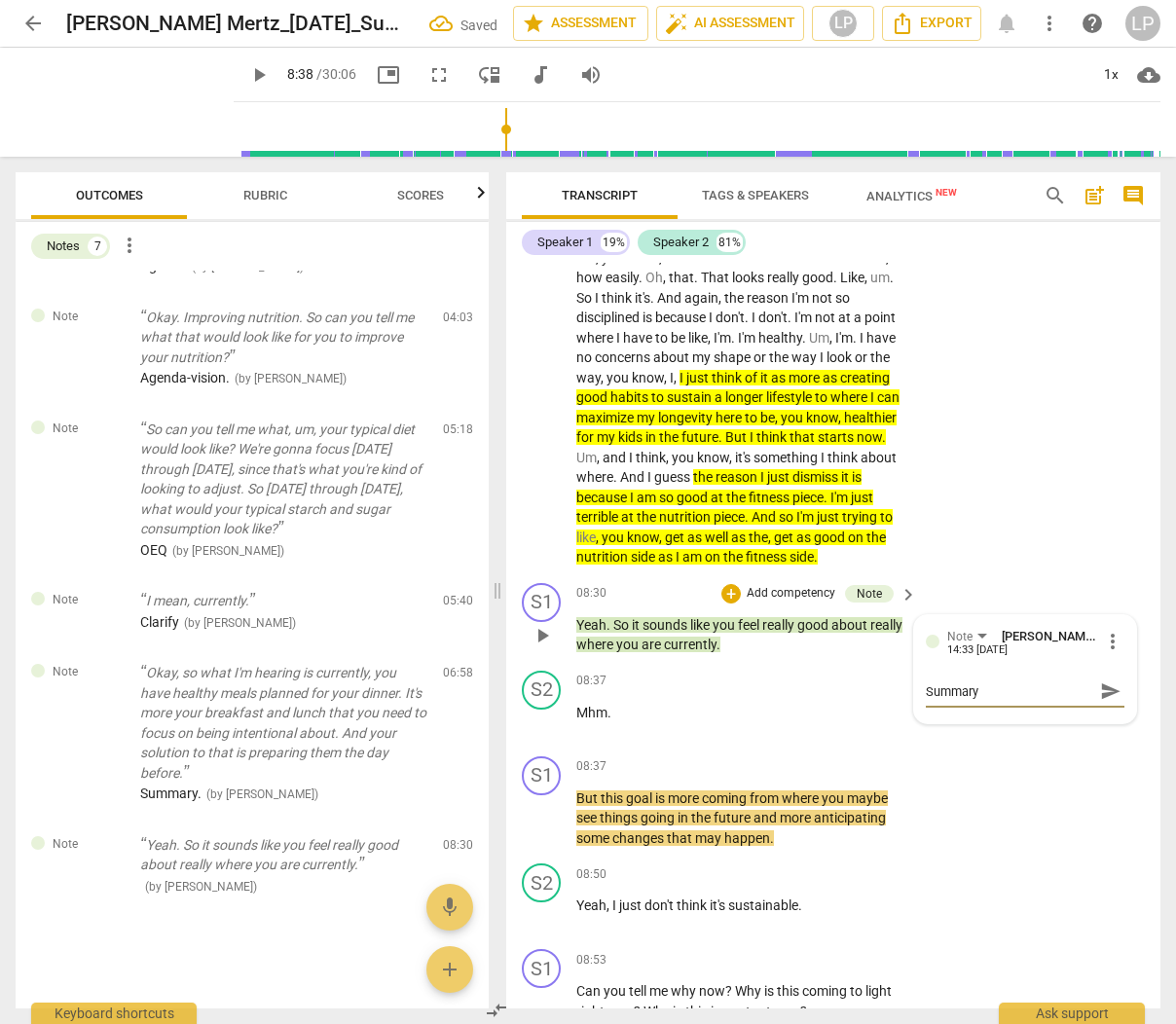 type on "Summary" 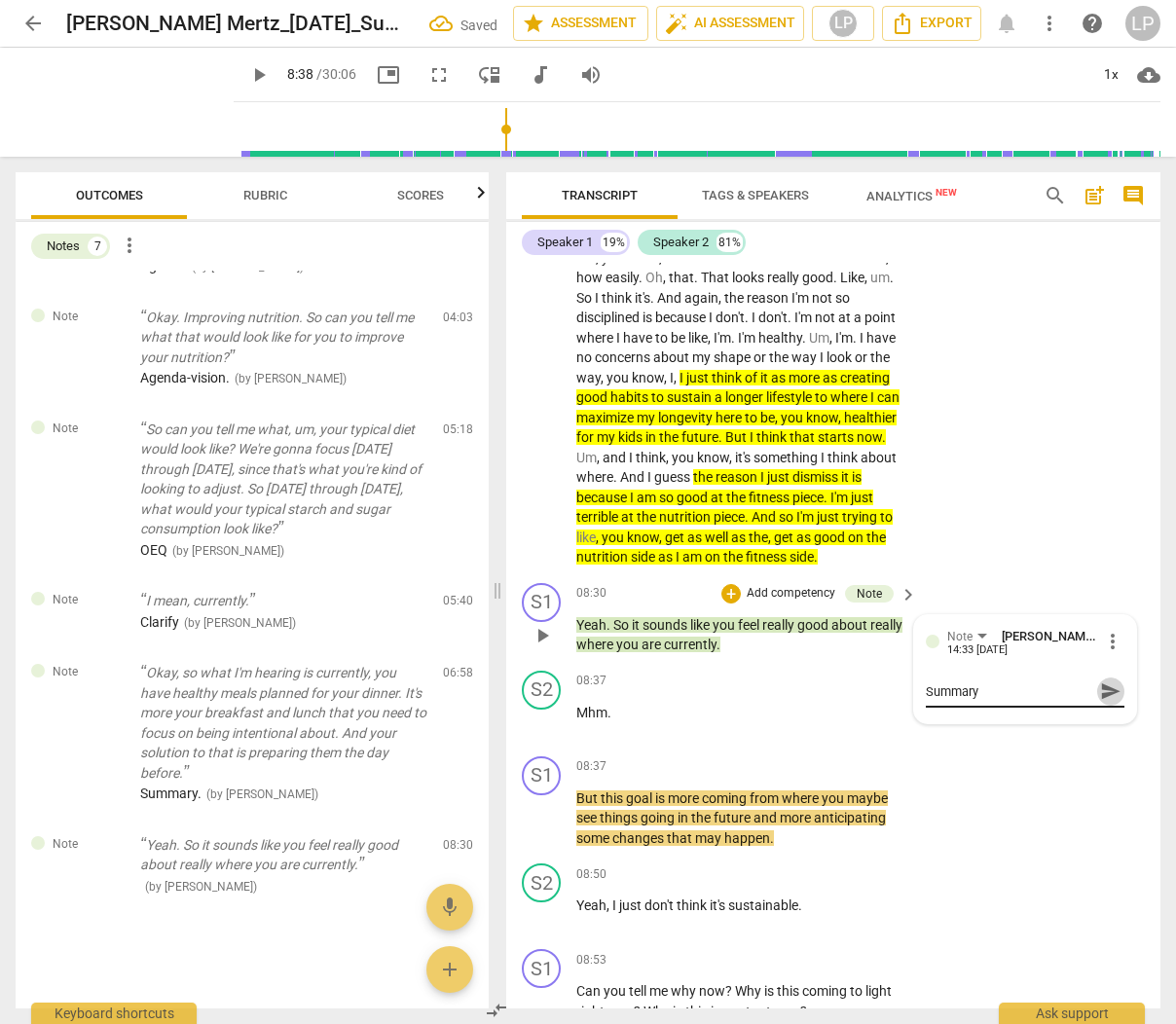 click on "send" at bounding box center [1111, 691] 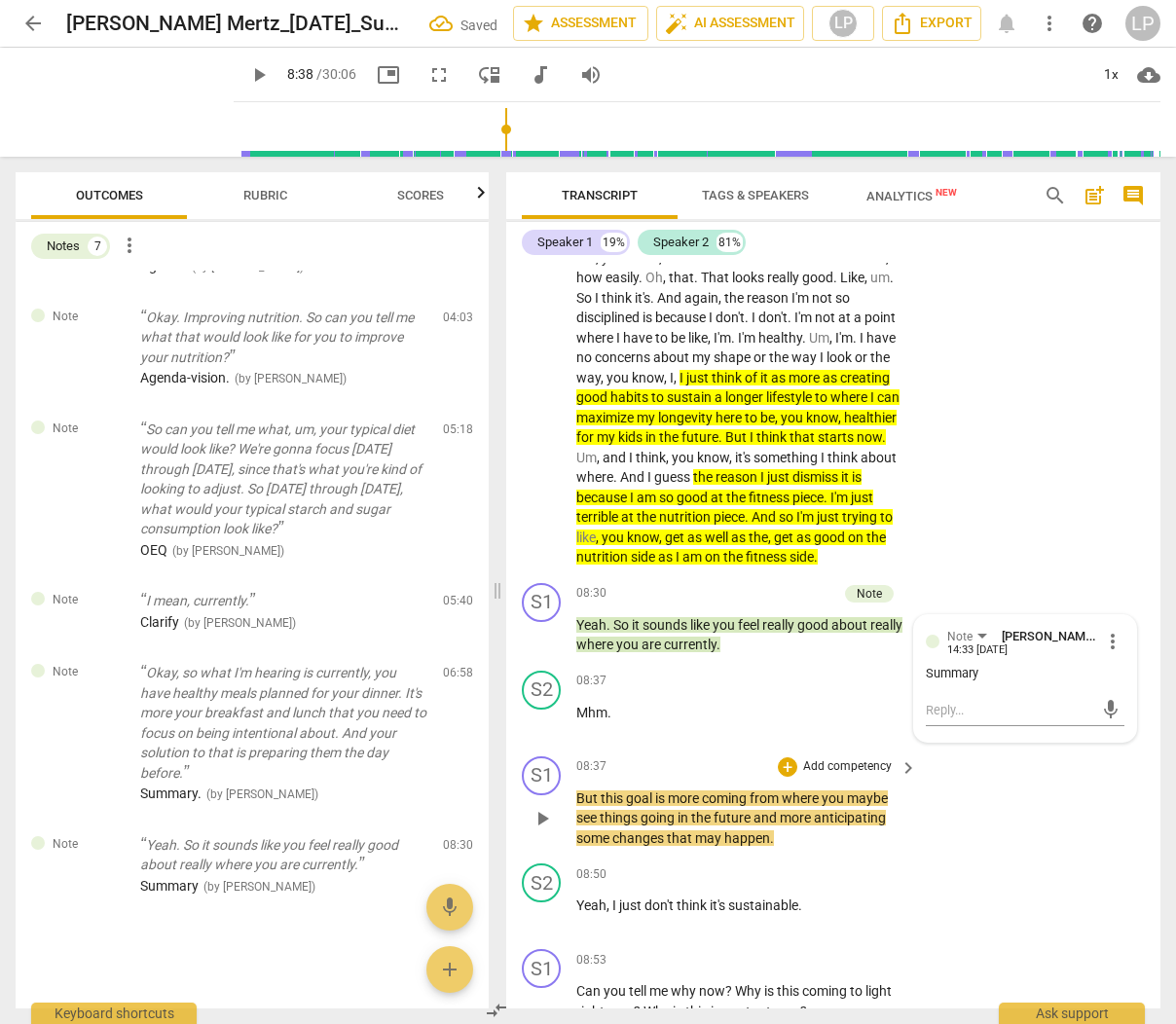 click on "from" at bounding box center [765, 798] 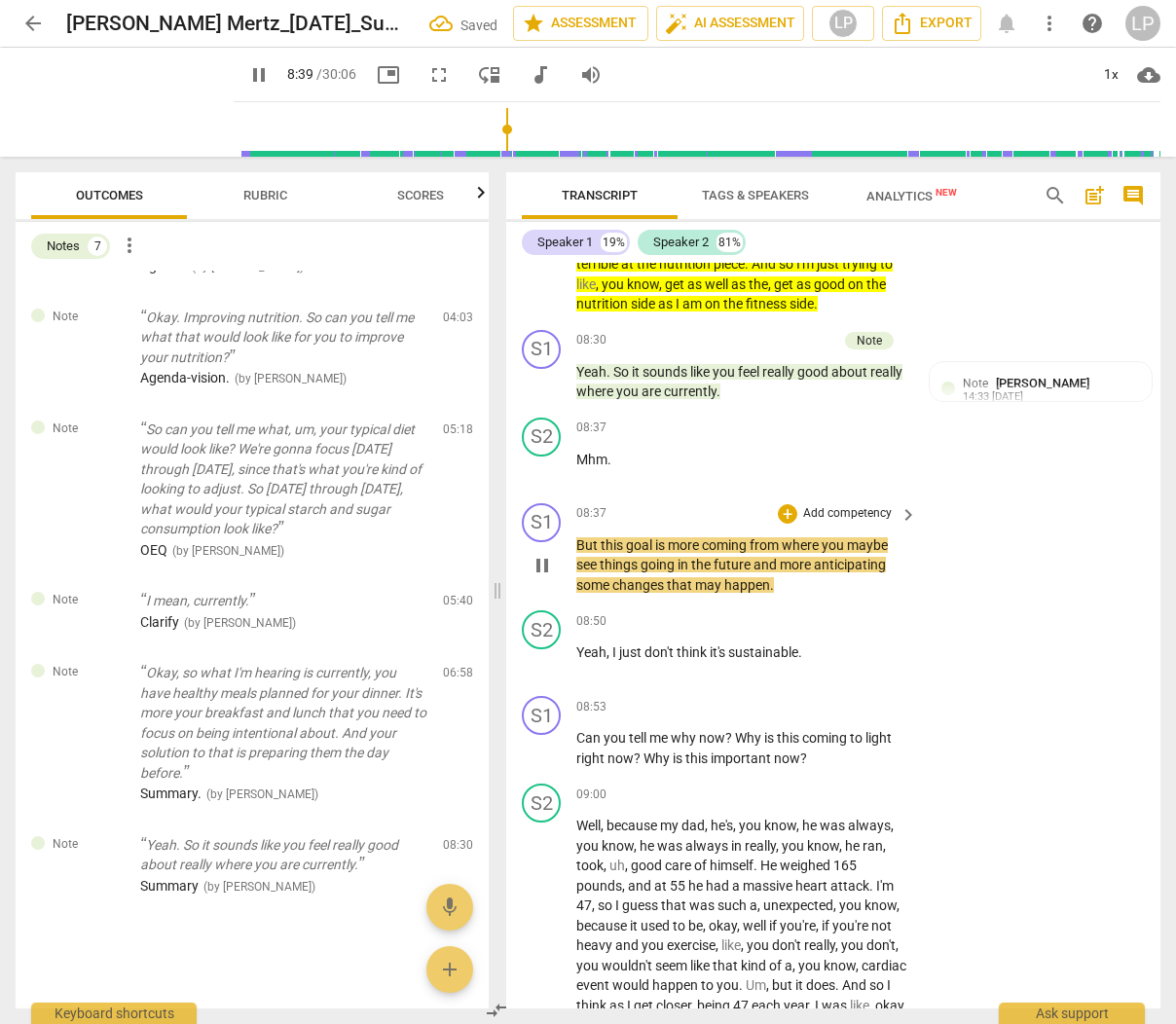 scroll, scrollTop: 3822, scrollLeft: 0, axis: vertical 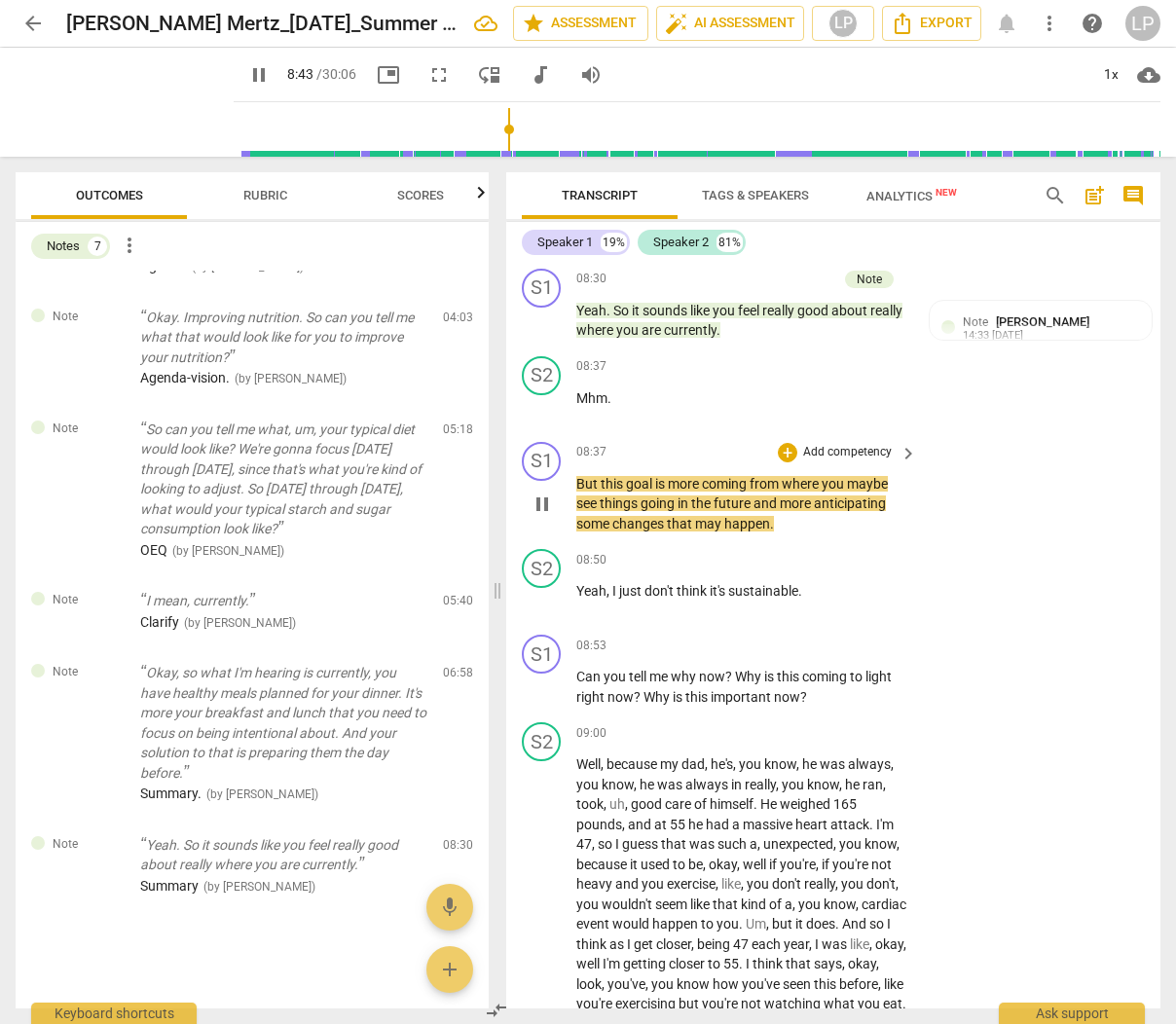 click on "Add competency" at bounding box center (847, 453) 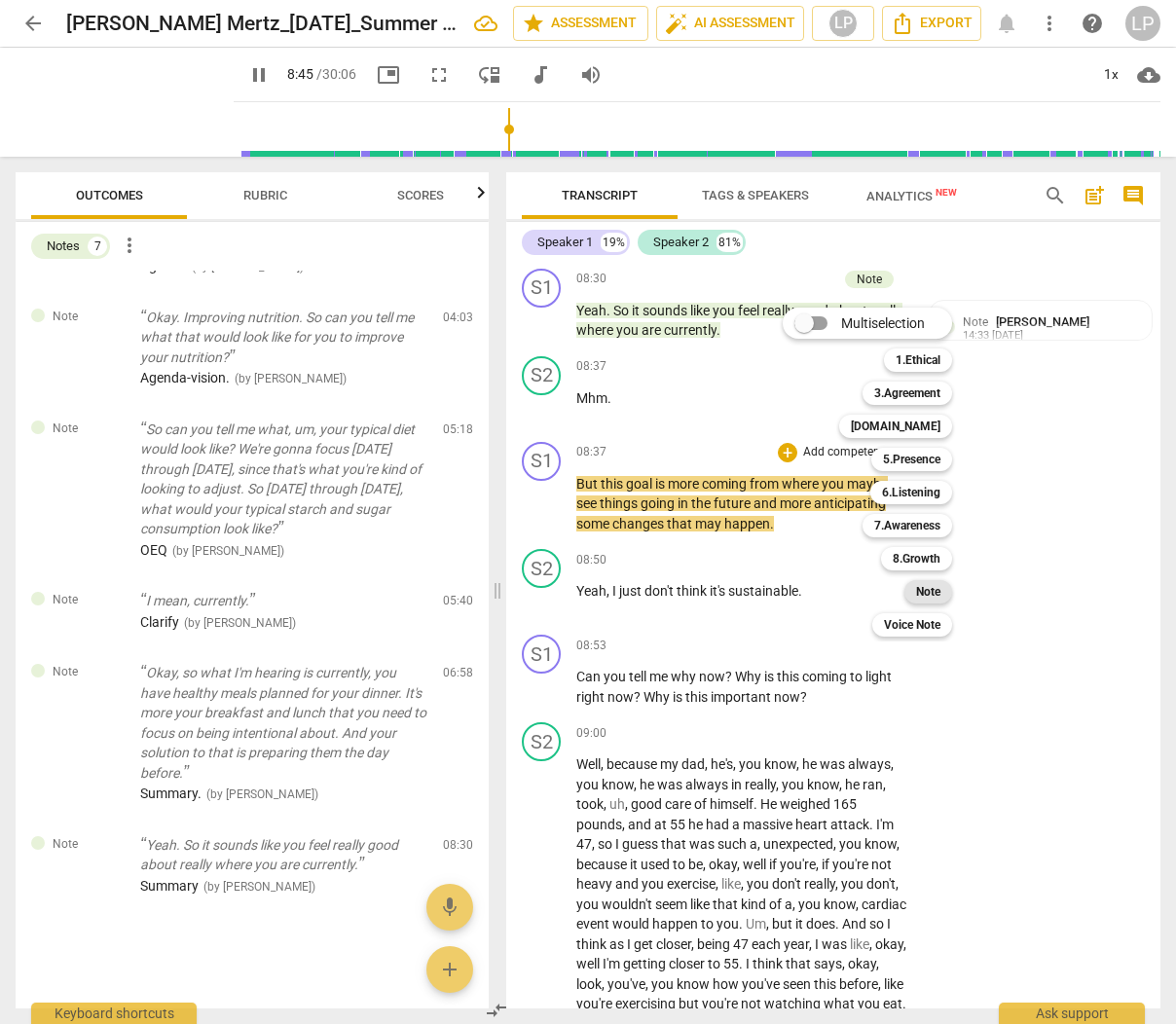 click on "Note" at bounding box center (928, 592) 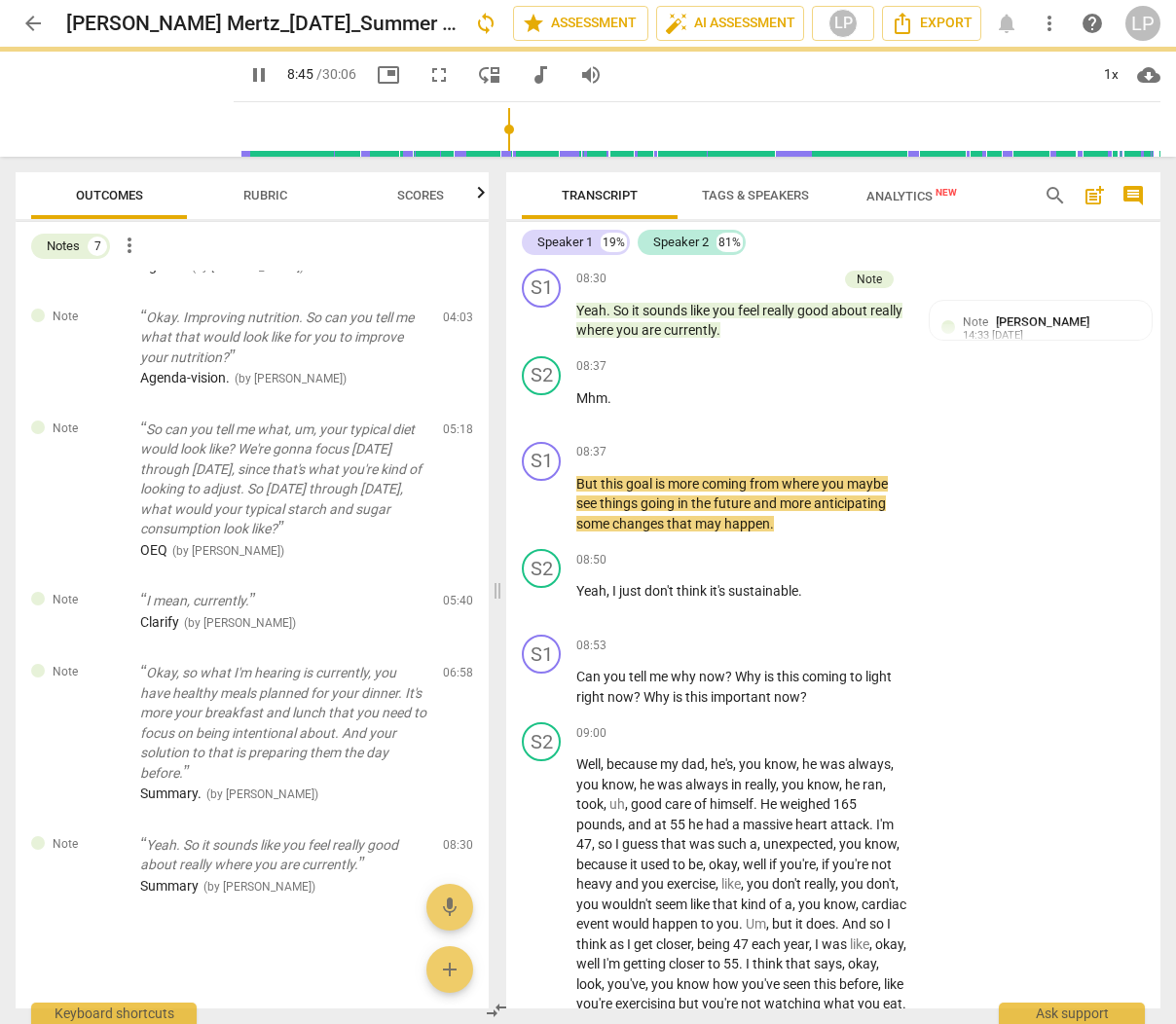 type on "525" 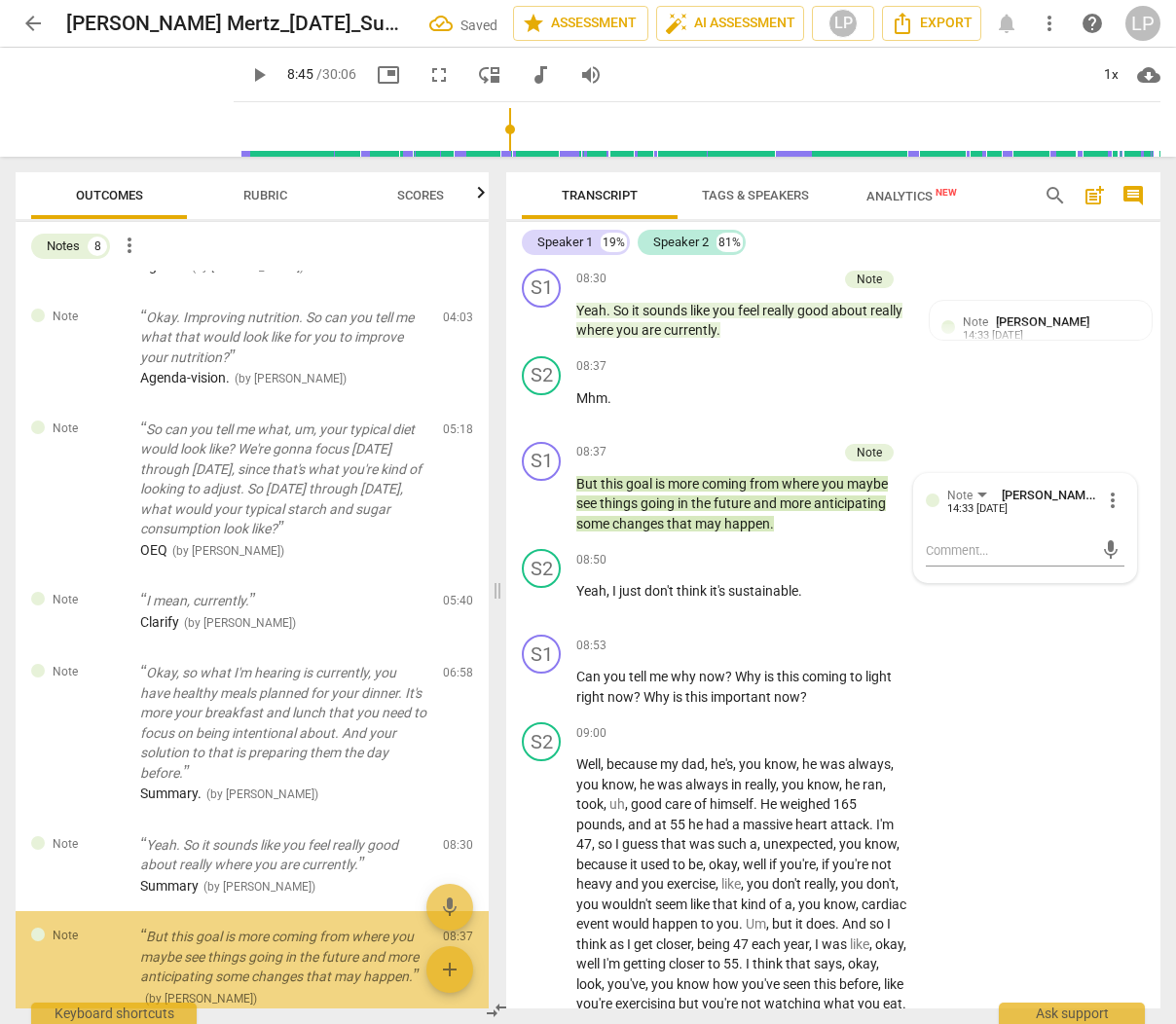 scroll, scrollTop: 335, scrollLeft: 0, axis: vertical 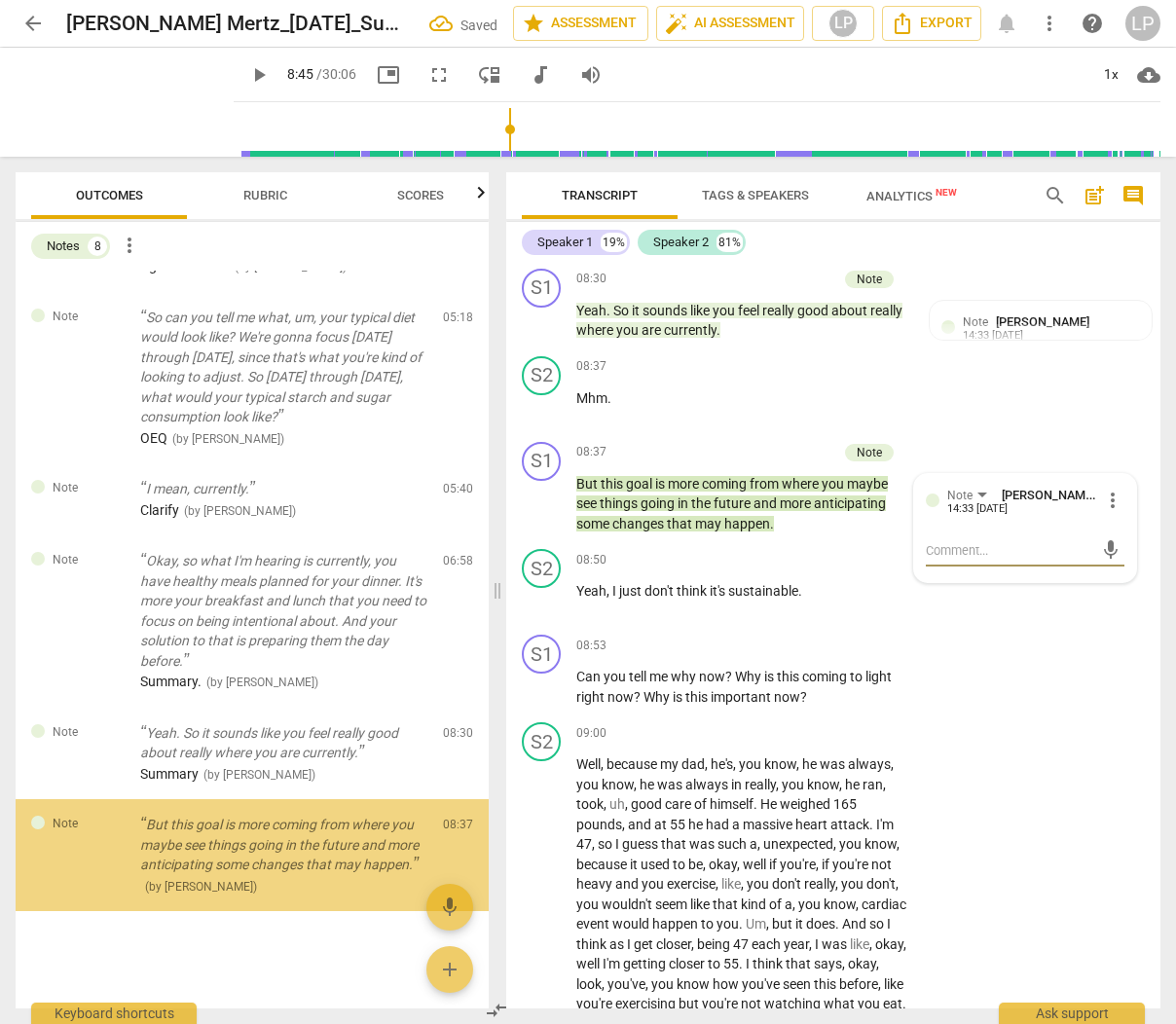 type on "S" 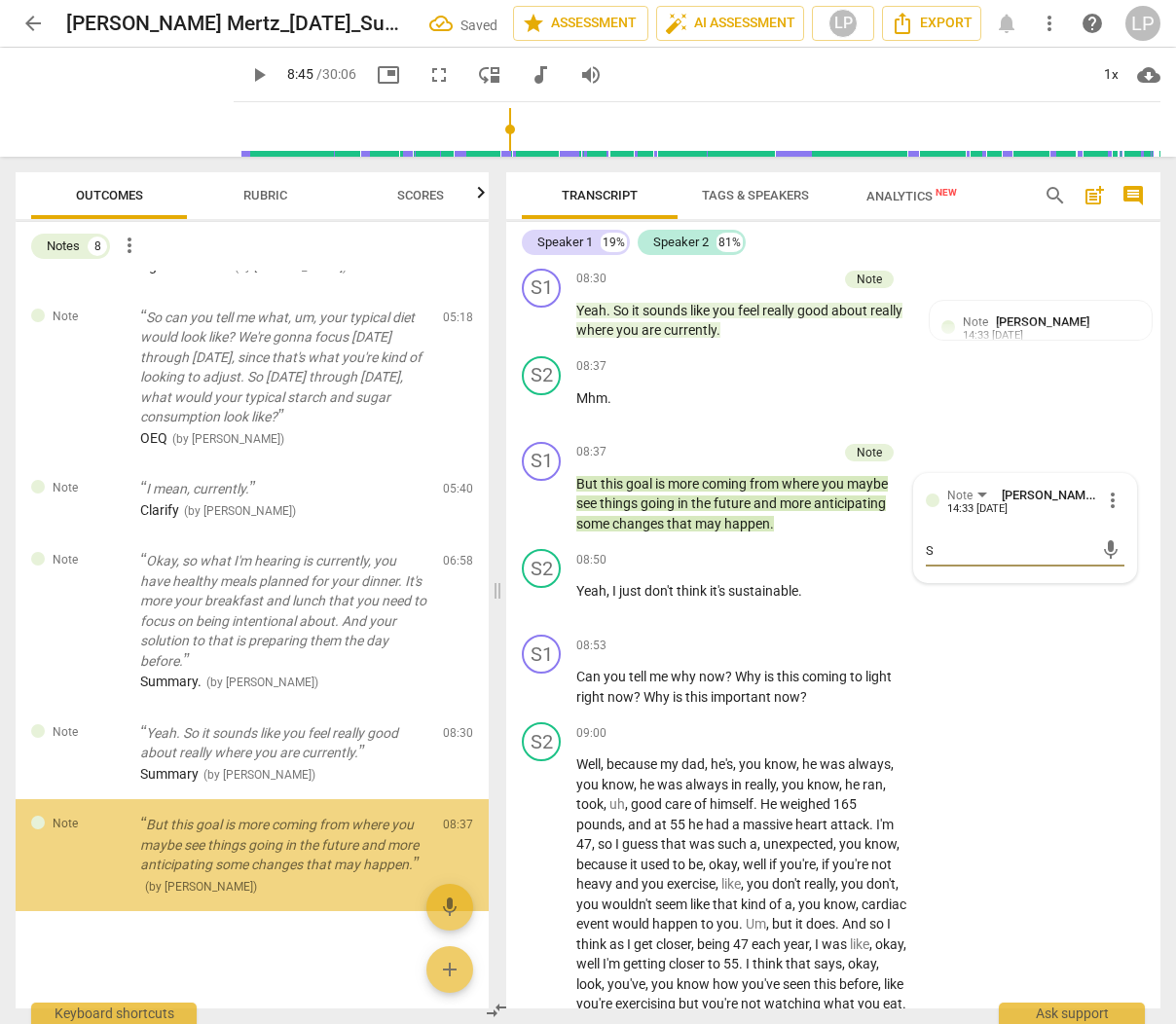 type on "Su" 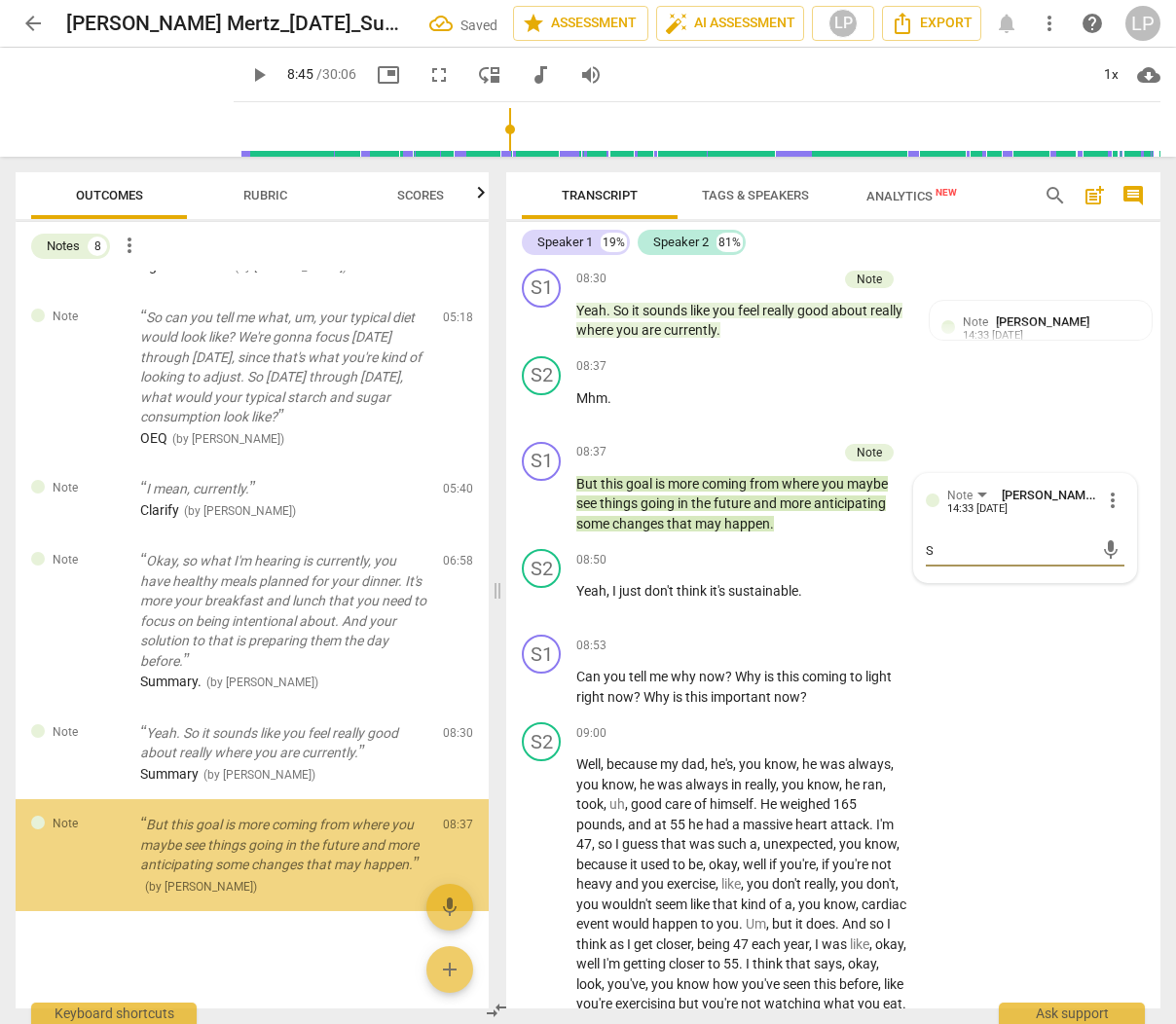 type on "Su" 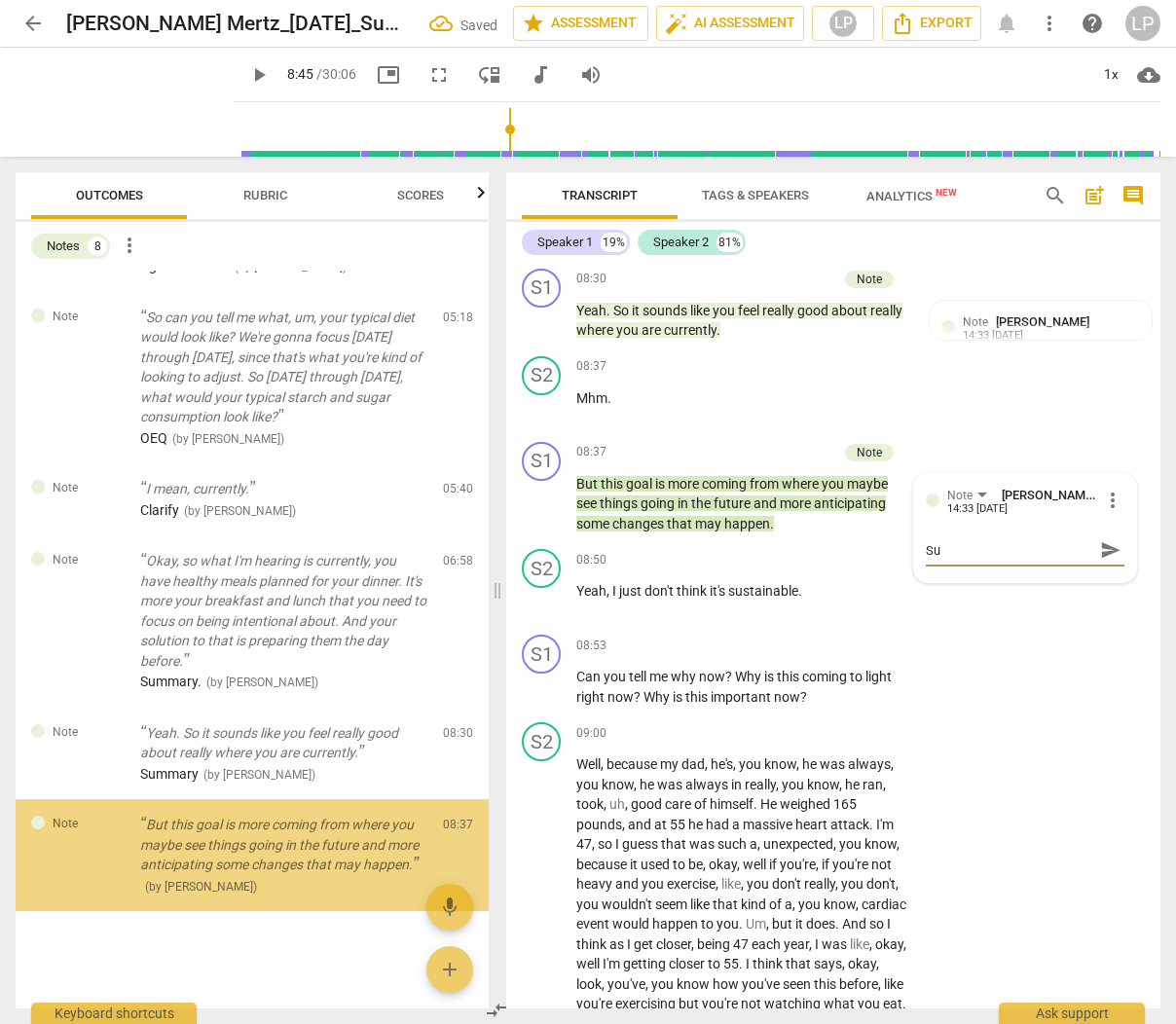 type on "Sum" 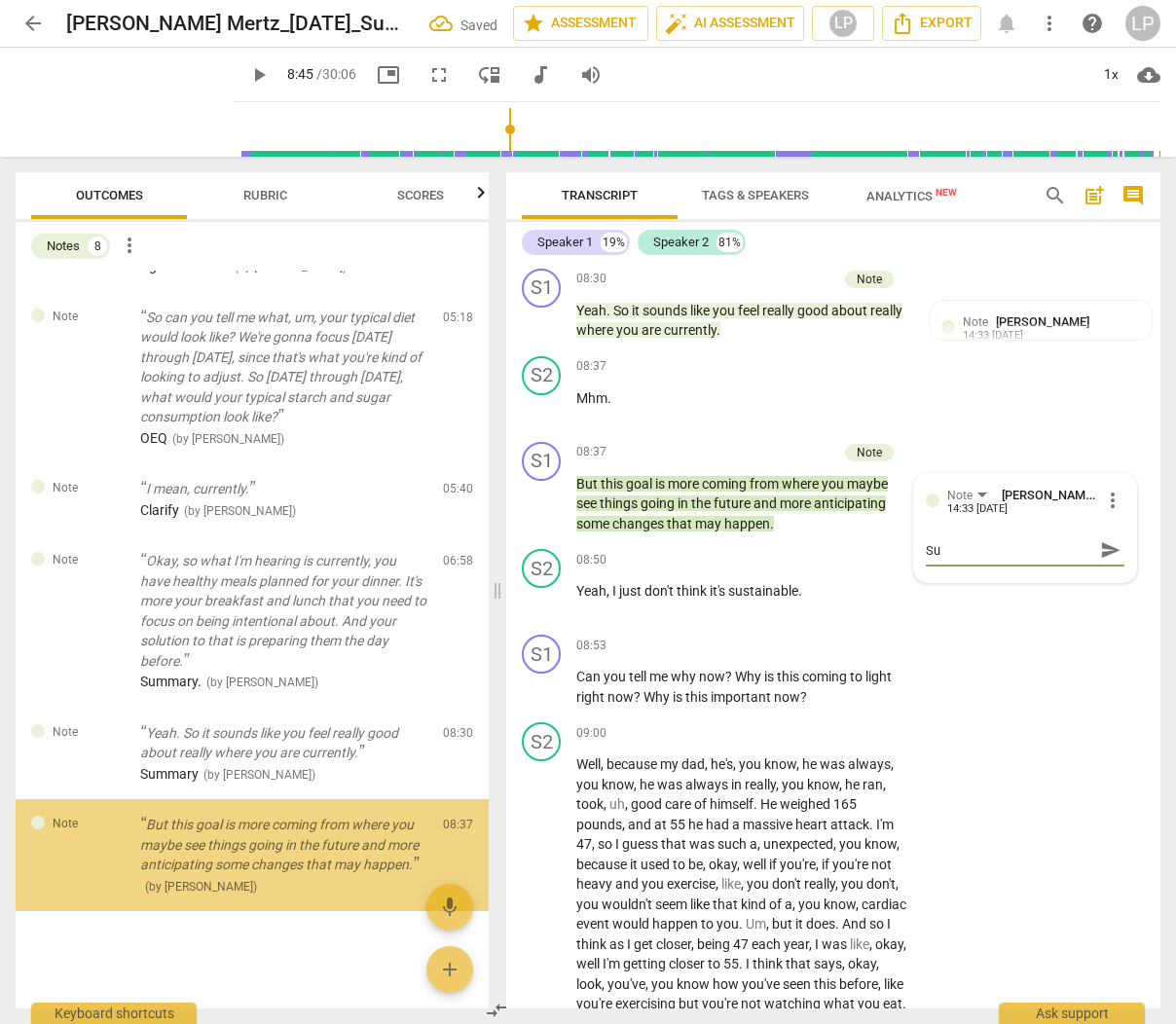 type on "Sum" 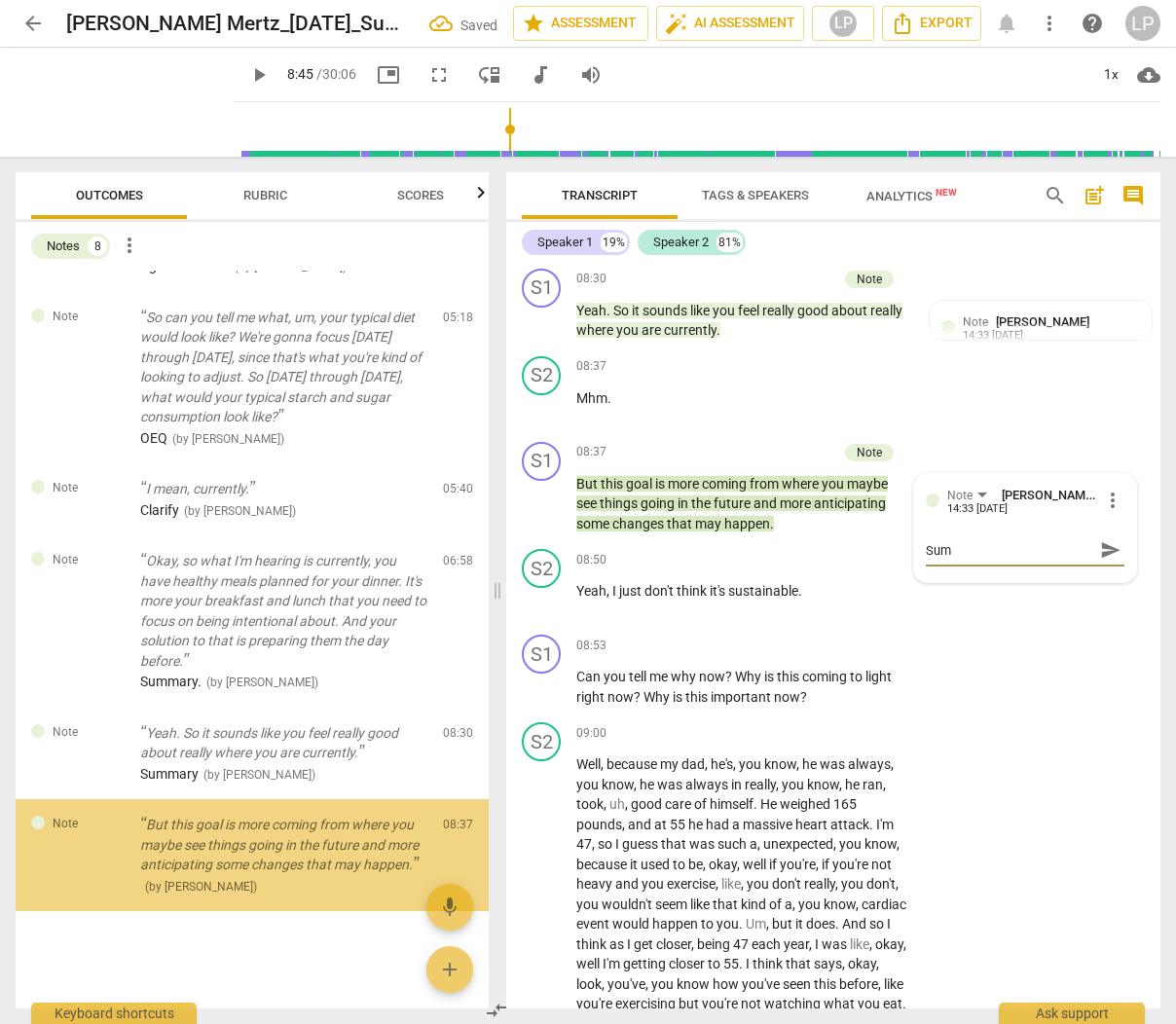type on "Summ" 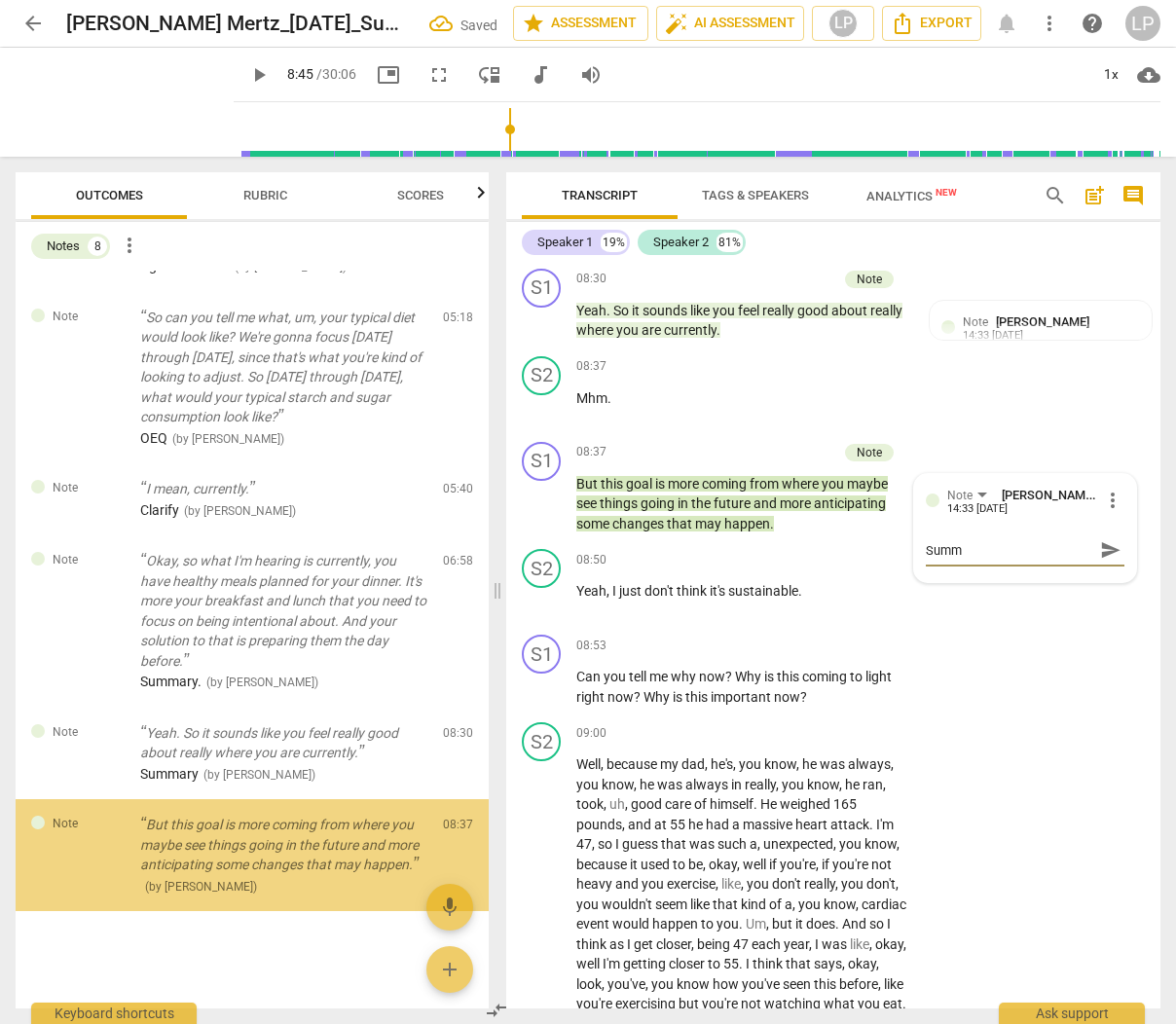 type on "Summa" 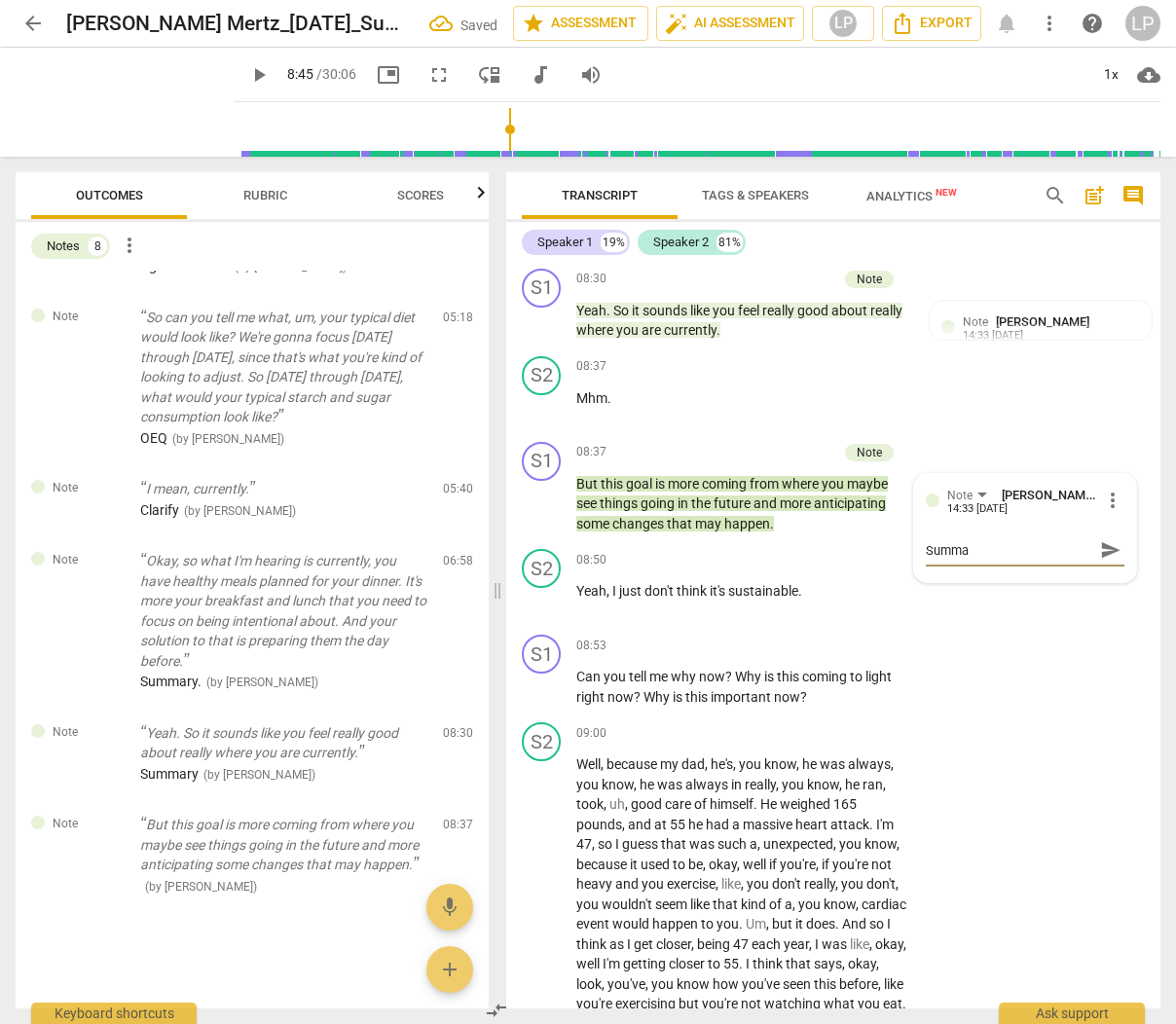 type on "[PERSON_NAME]" 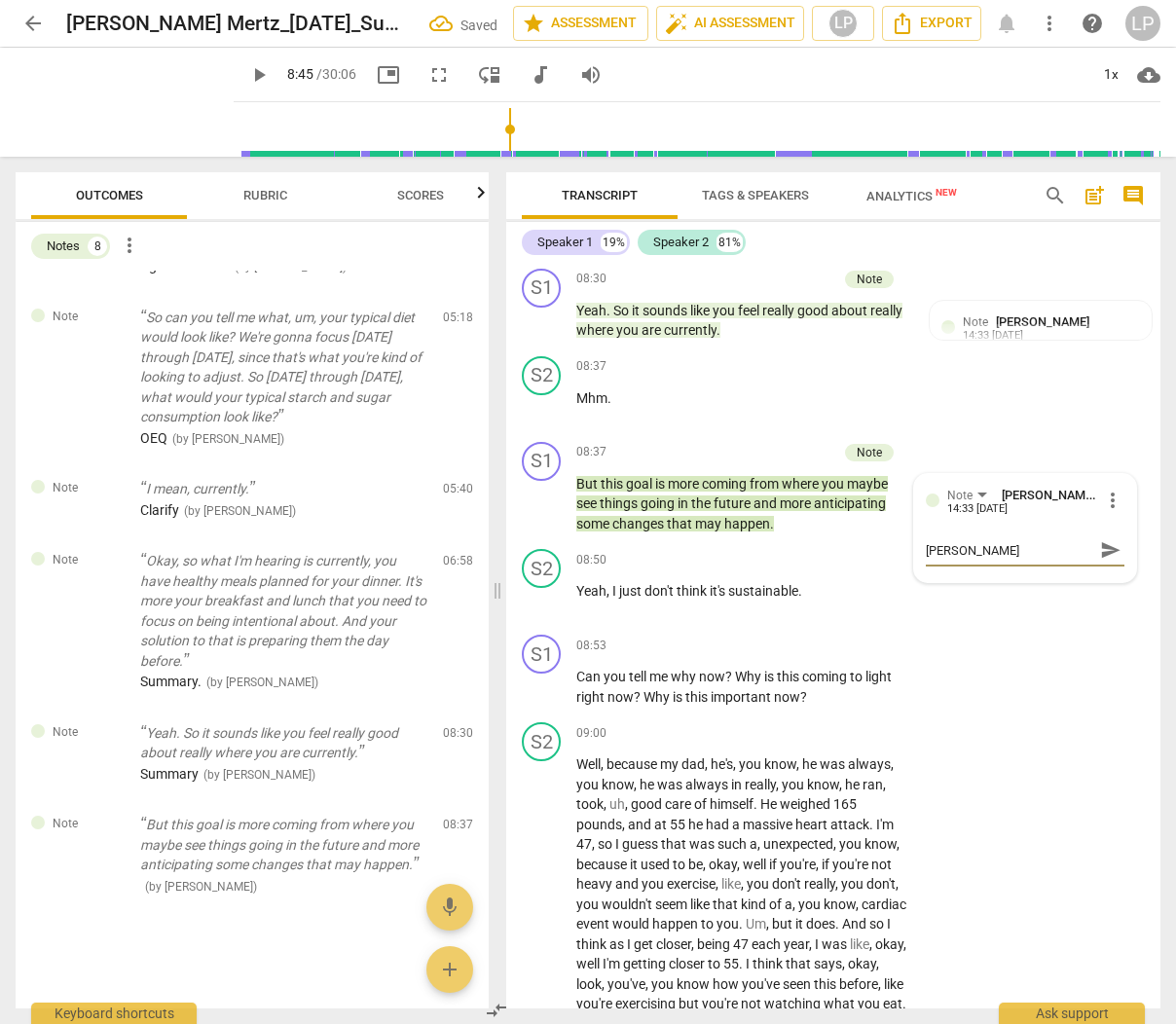 type on "Summary" 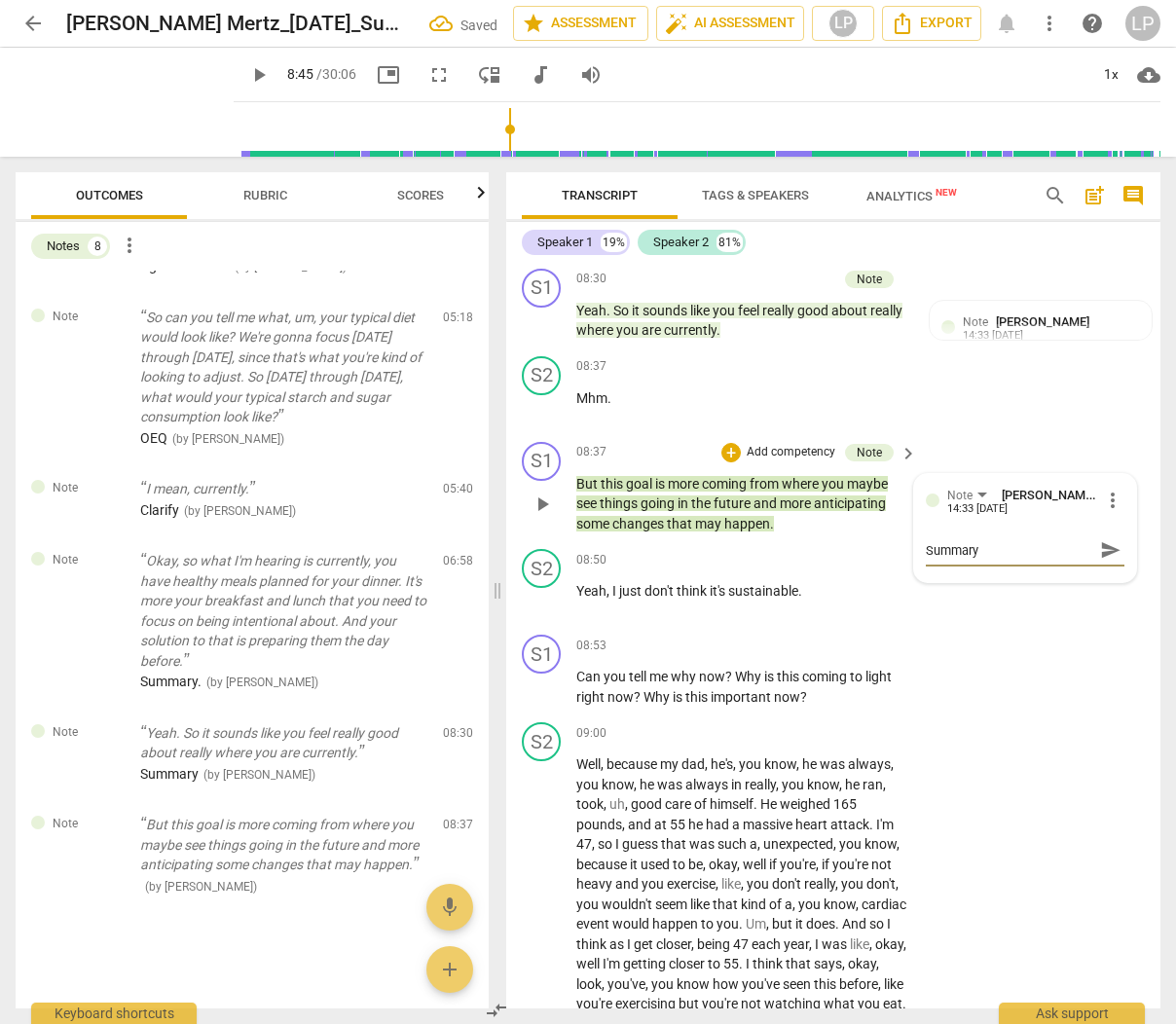 type on "Summary" 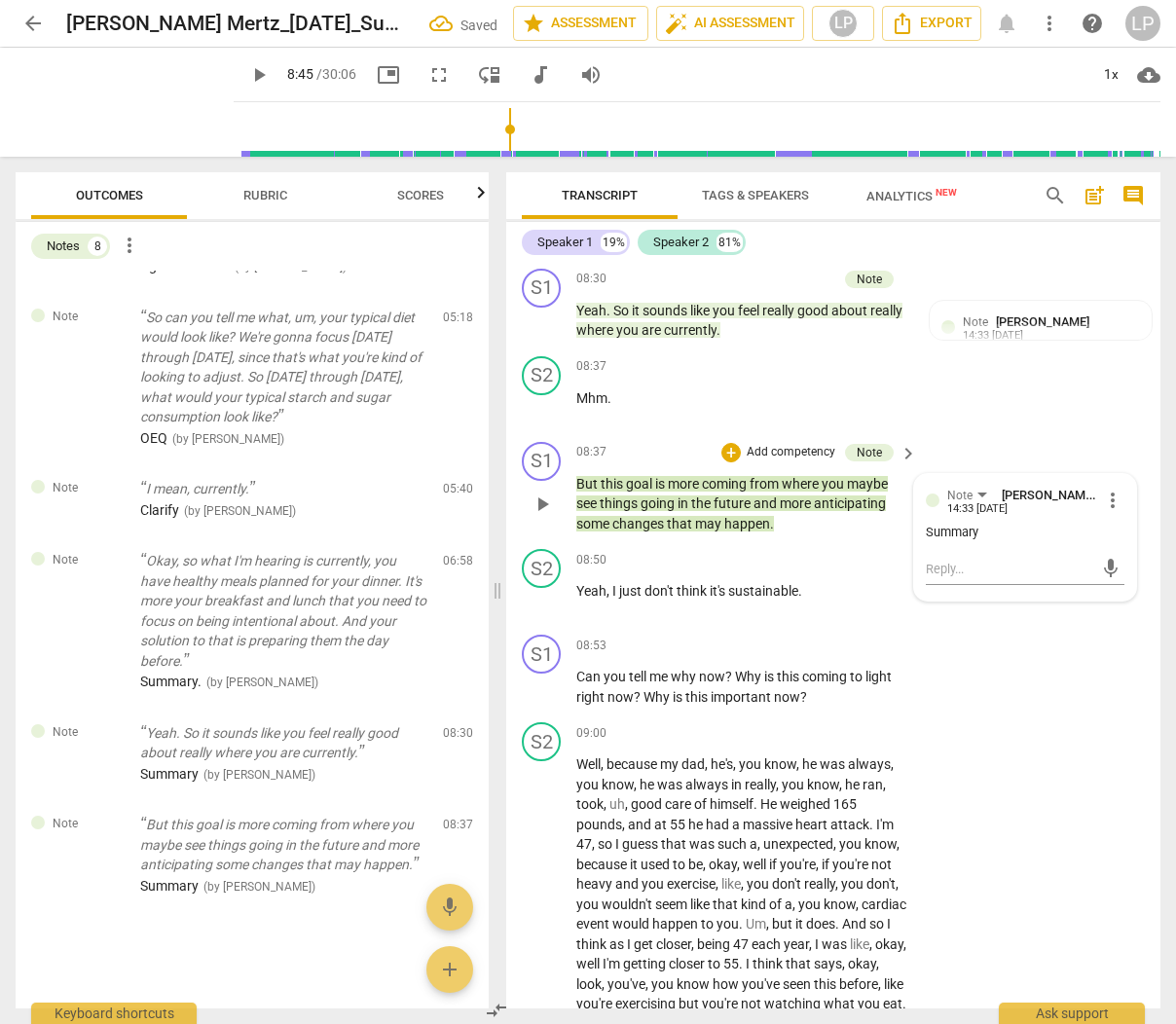 click on "may" at bounding box center (710, 524) 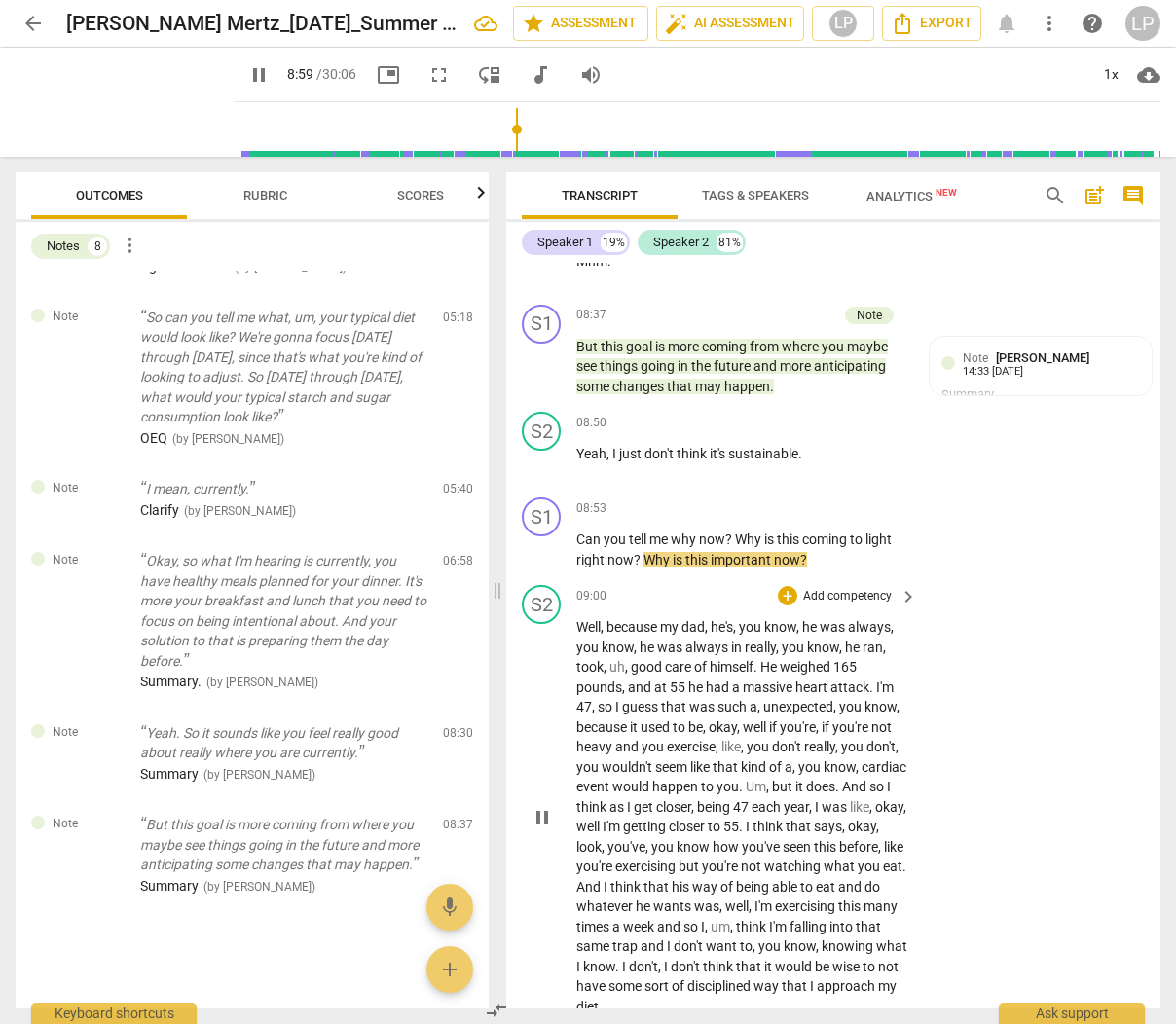 scroll, scrollTop: 3968, scrollLeft: 0, axis: vertical 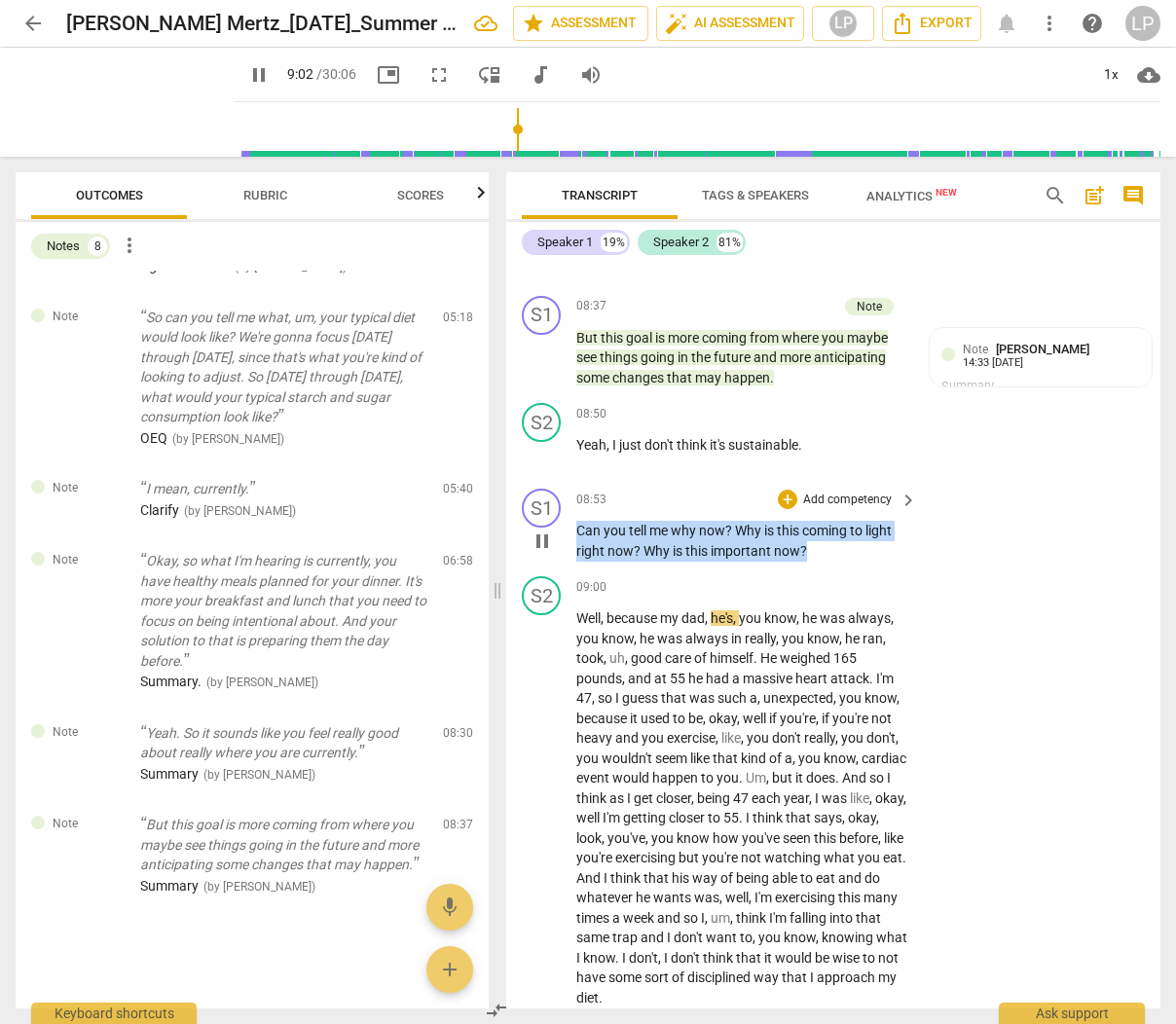 drag, startPoint x: 821, startPoint y: 571, endPoint x: 578, endPoint y: 544, distance: 244.4954 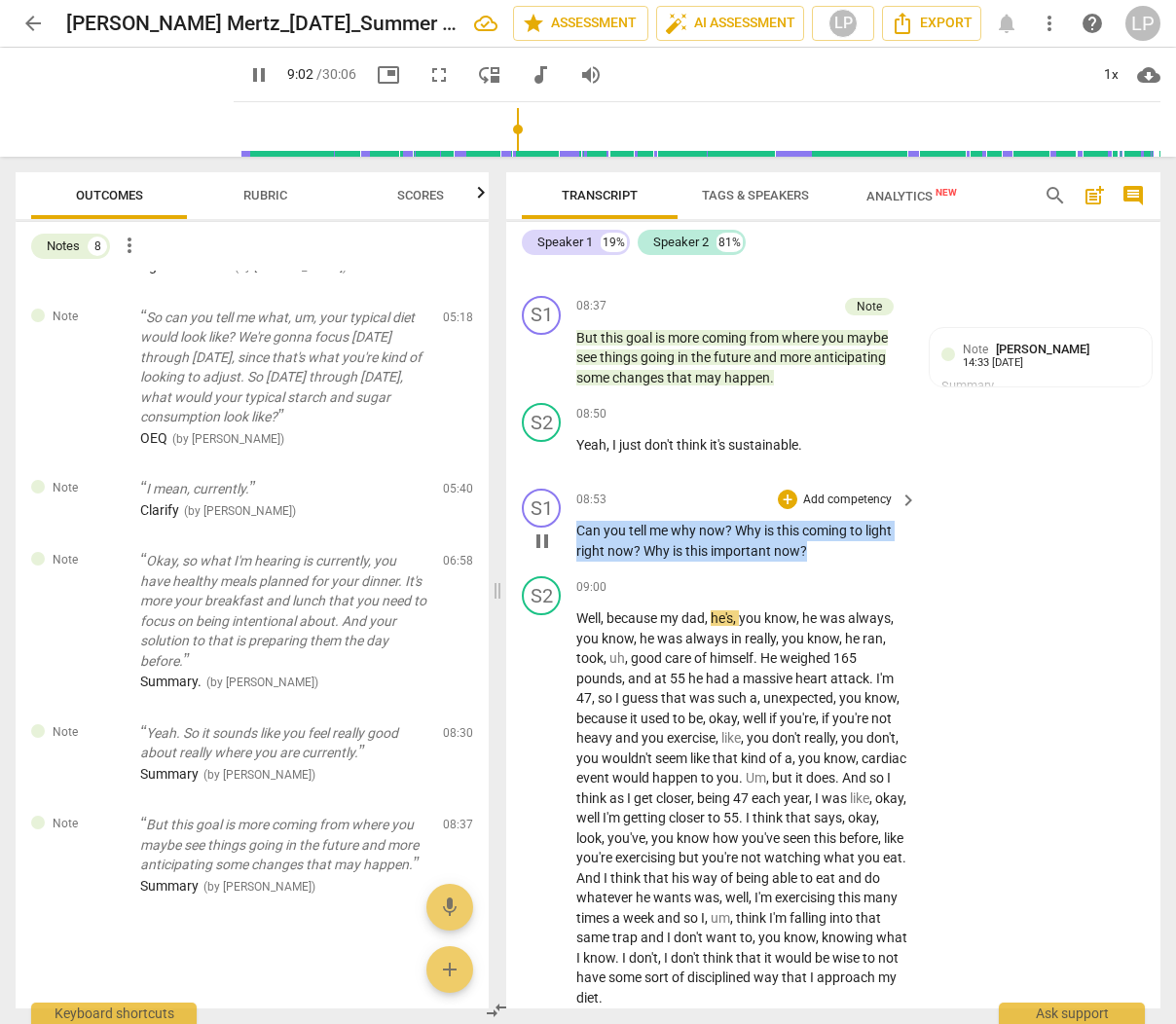 click on "Can   you   tell   me   why   now ?   Why   is   this   coming   to   light   right   now ?   Why   is   this   important   now ?" at bounding box center [742, 540] 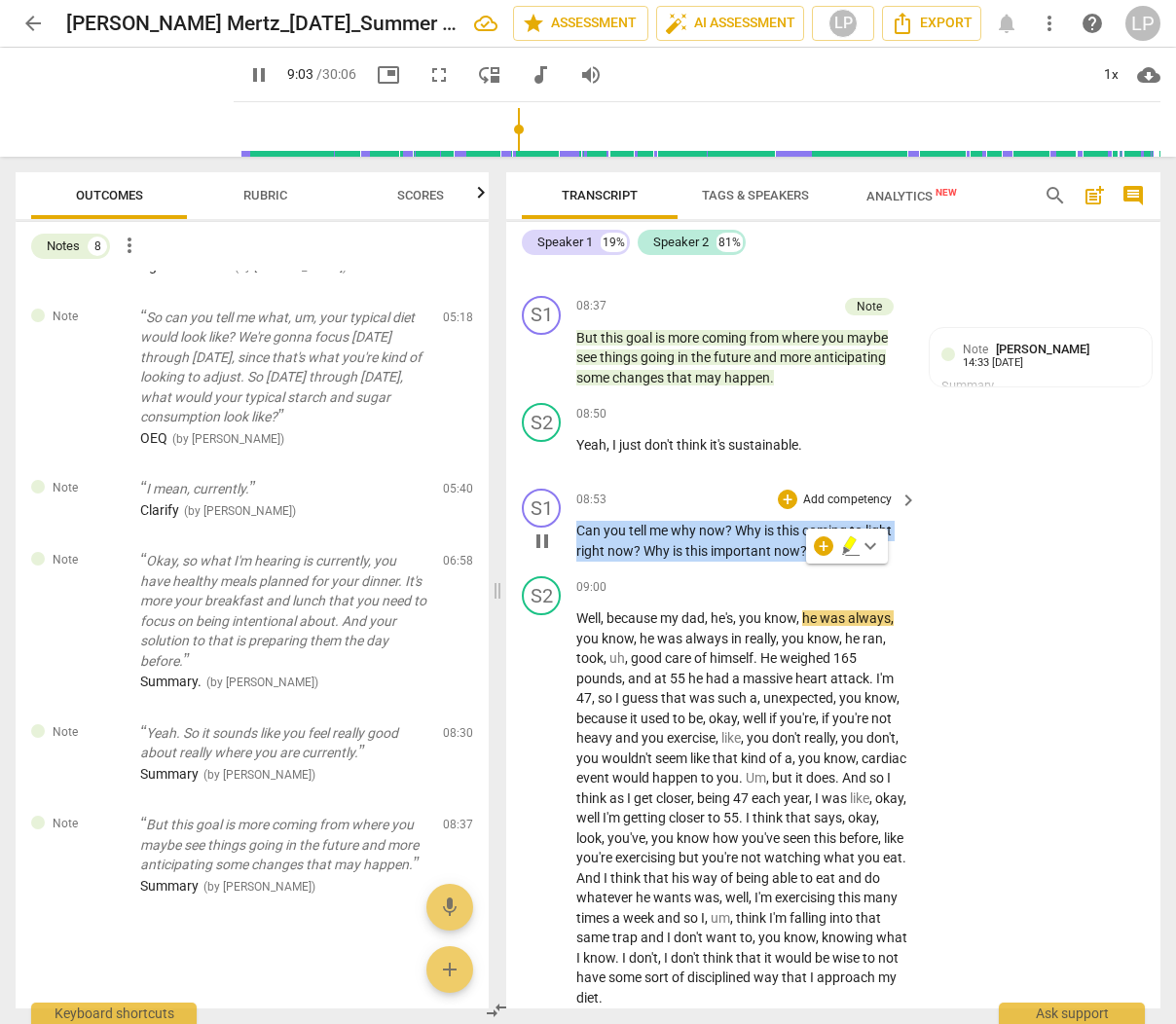 click on "Add competency" at bounding box center (847, 500) 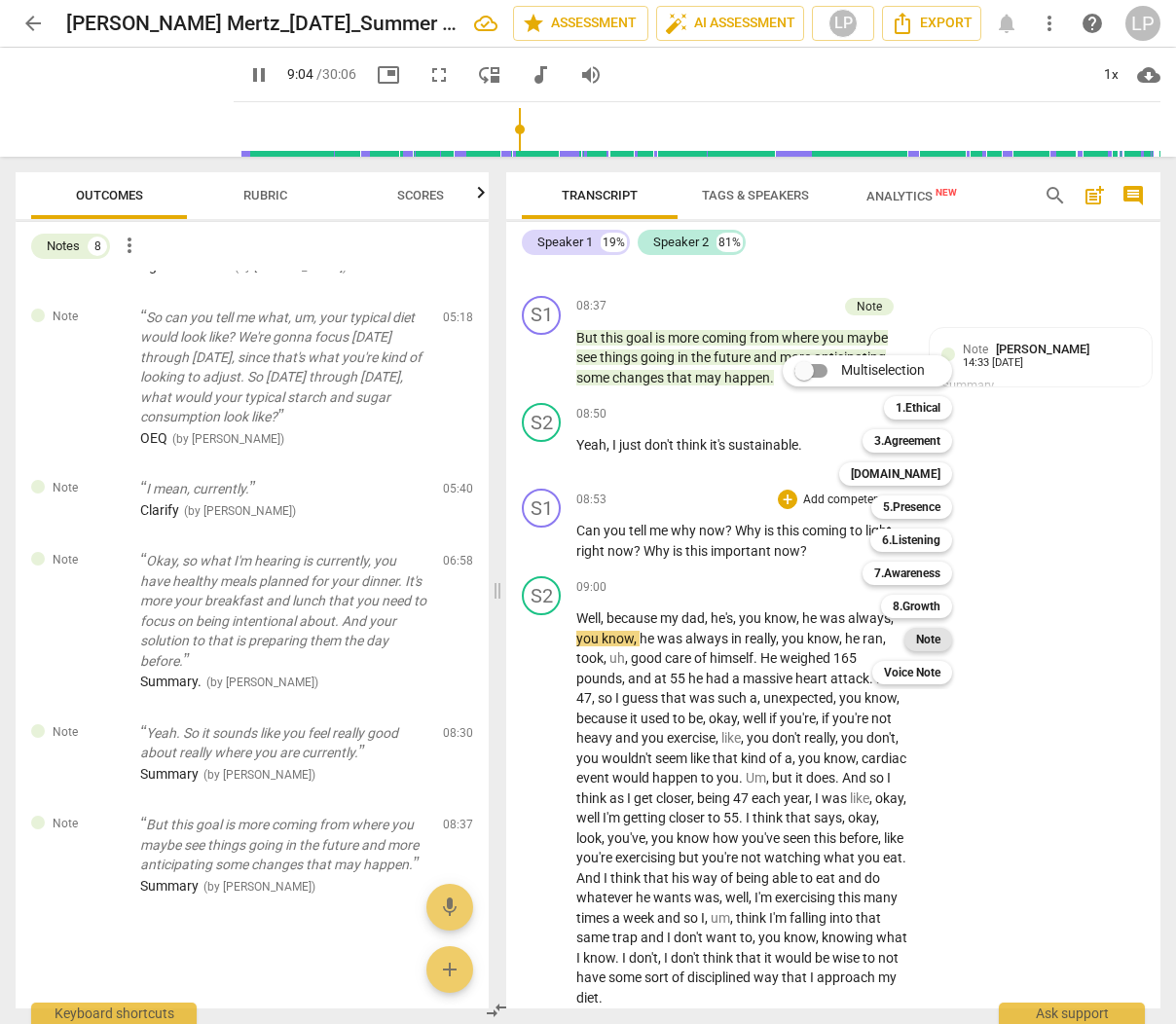 click on "Note" at bounding box center [928, 640] 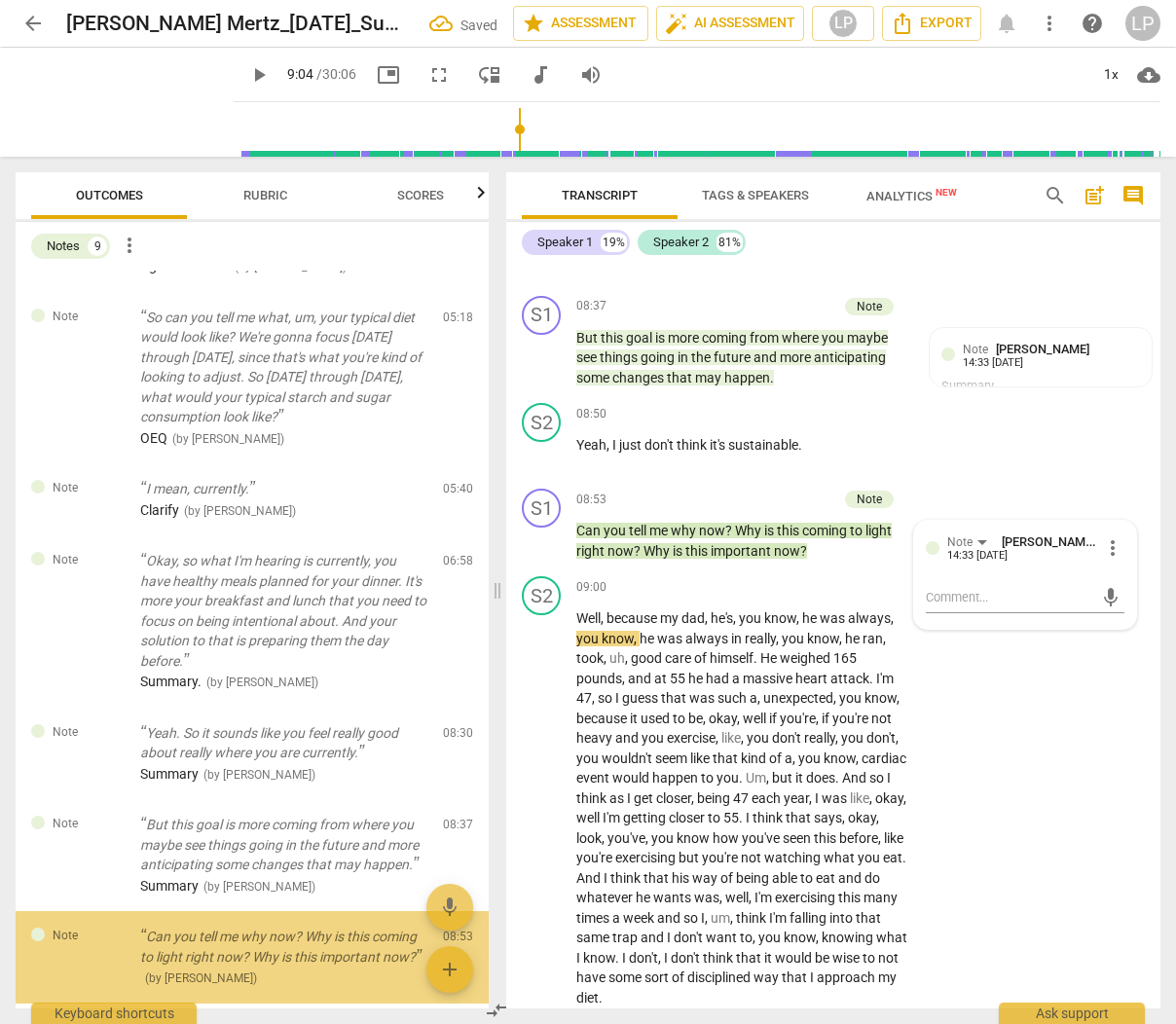 scroll, scrollTop: 426, scrollLeft: 0, axis: vertical 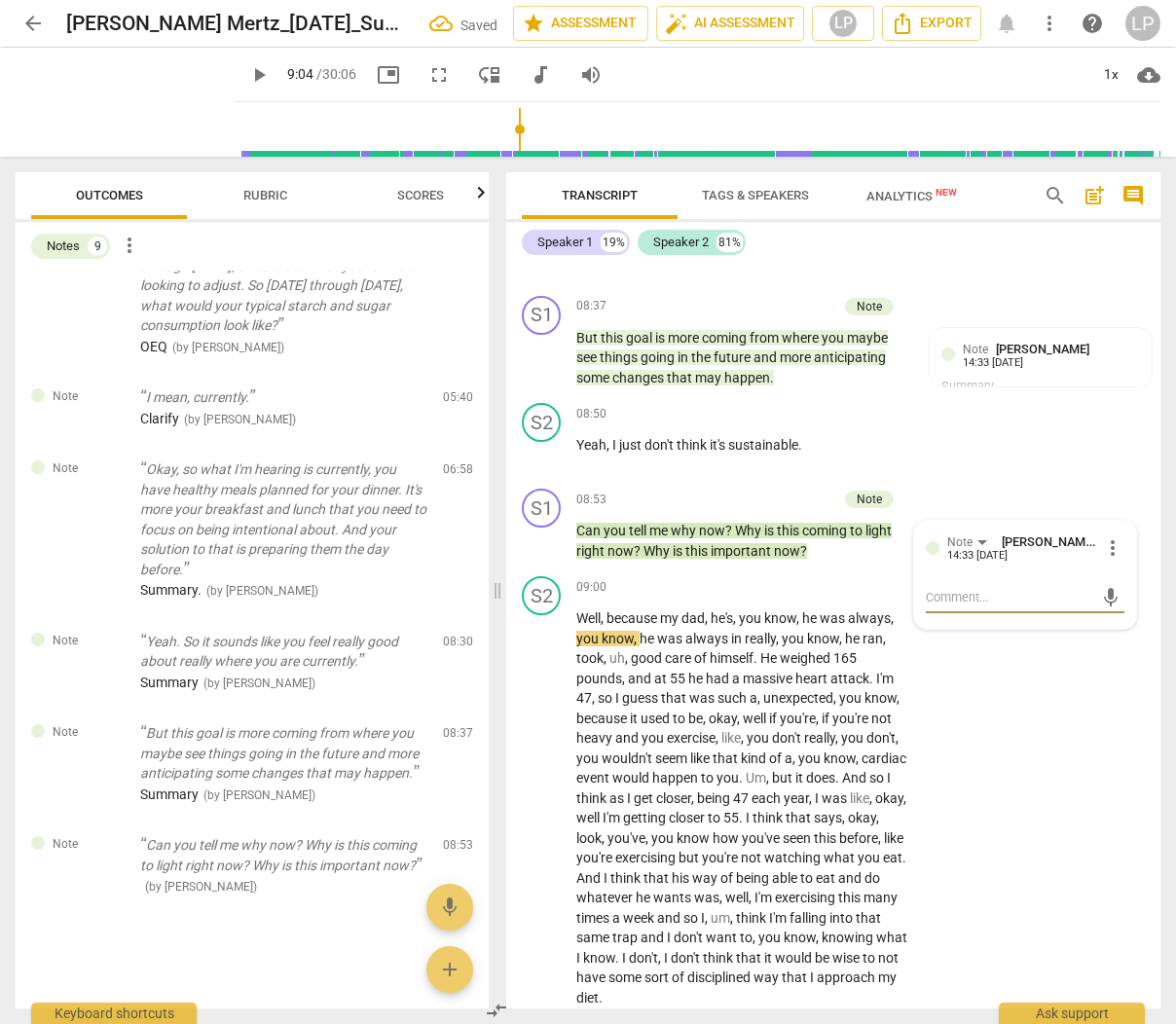 type on "Q" 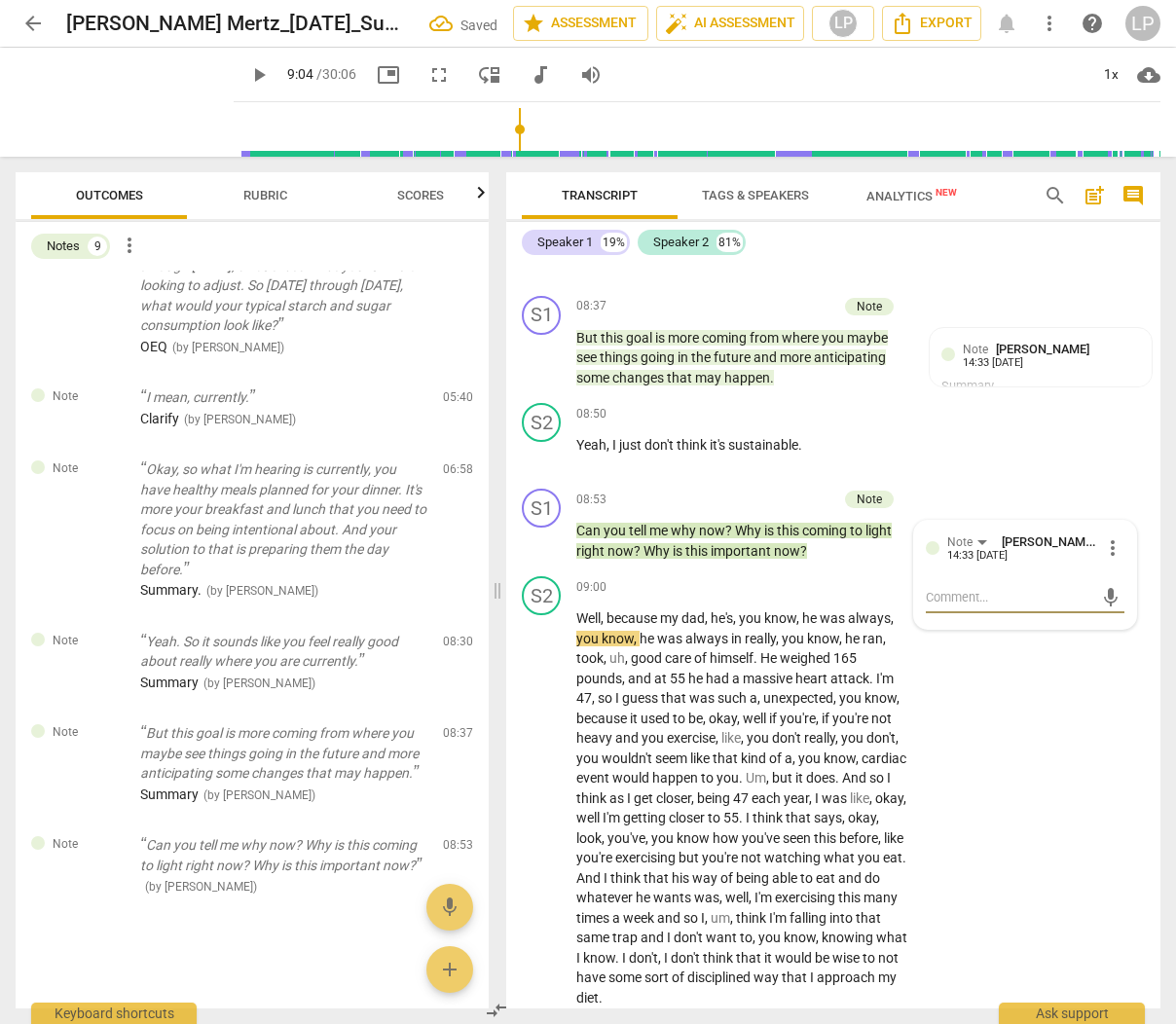 type on "Q" 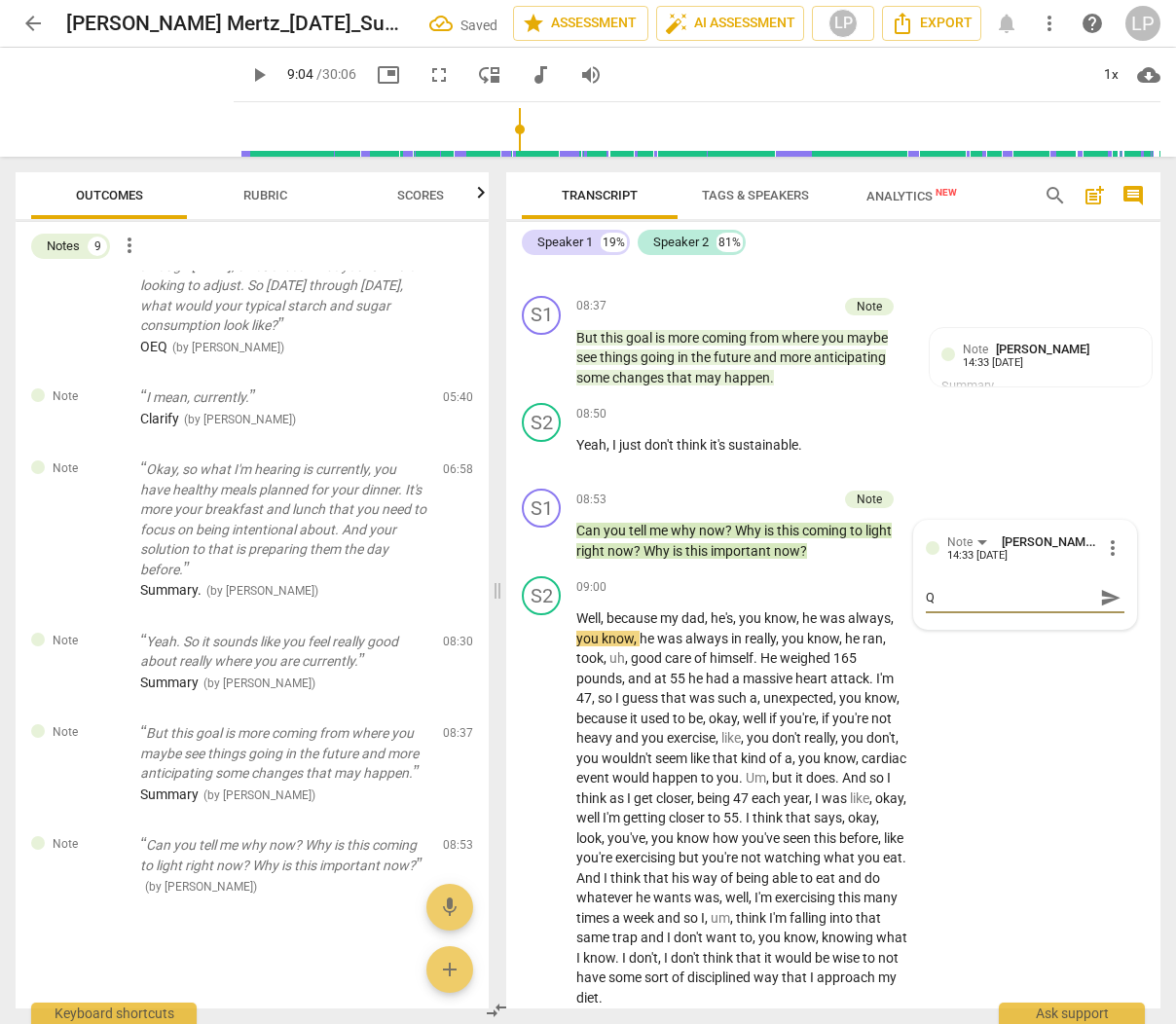 type on "Qu" 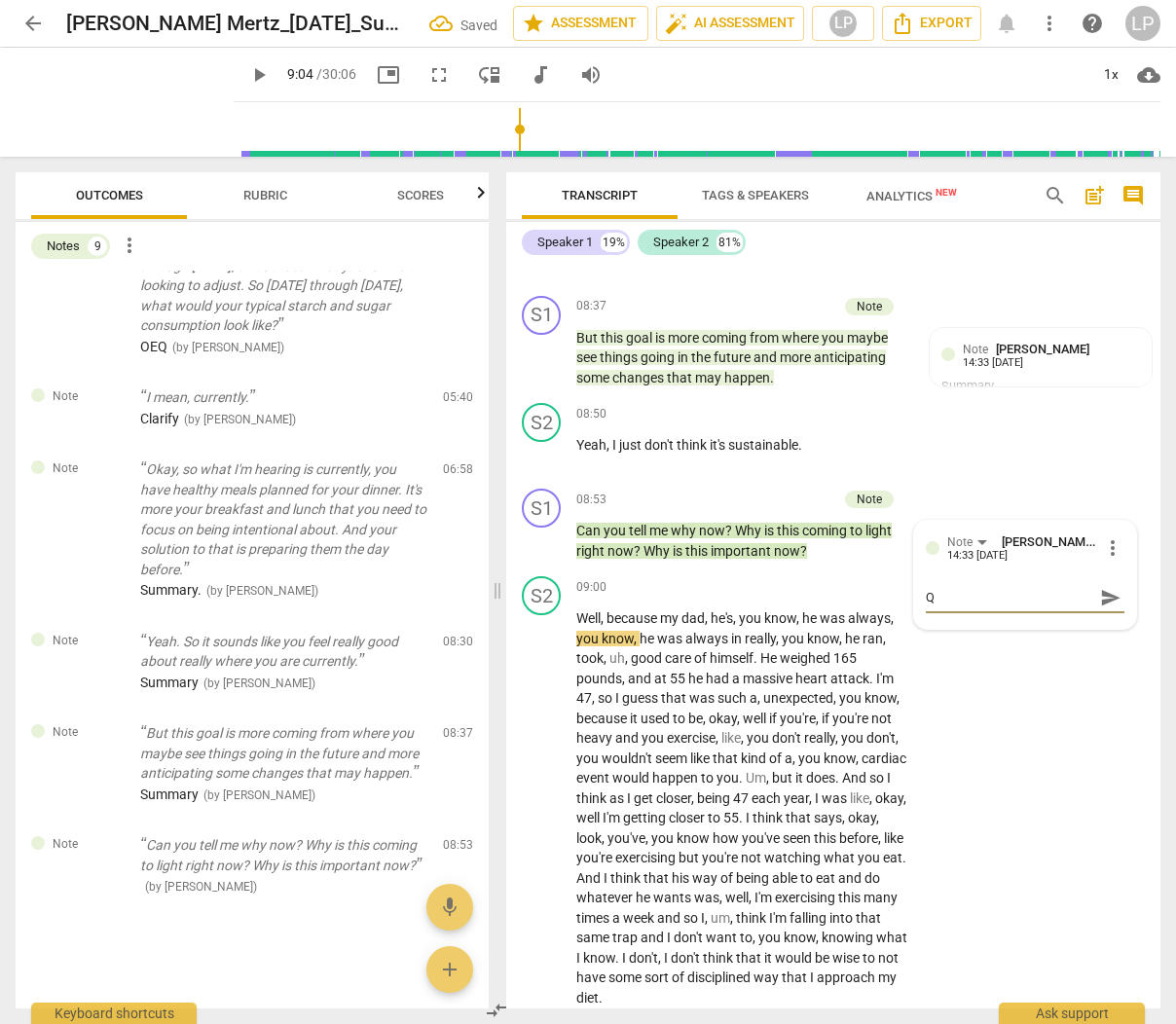 type on "Qu" 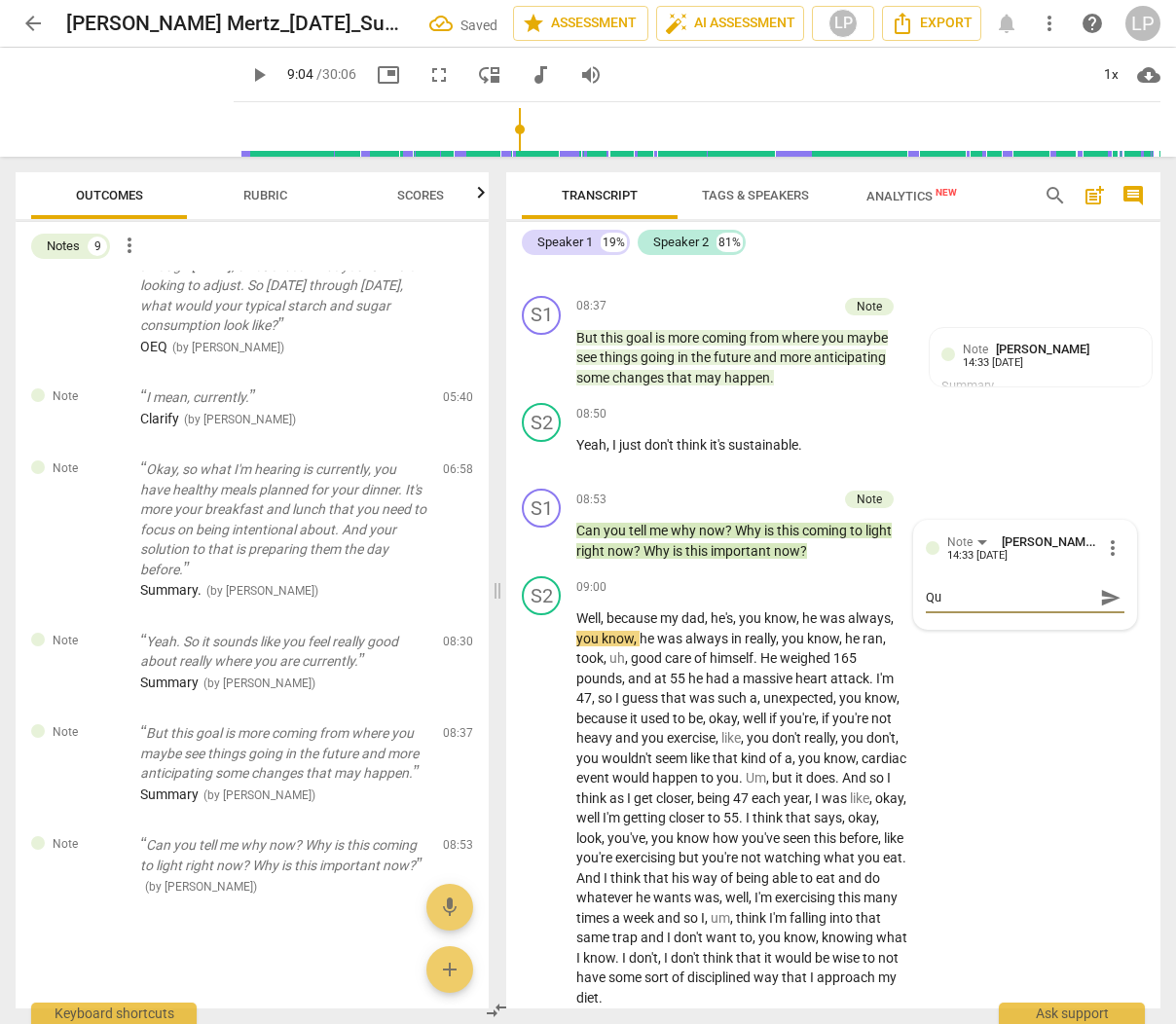 type on "Que" 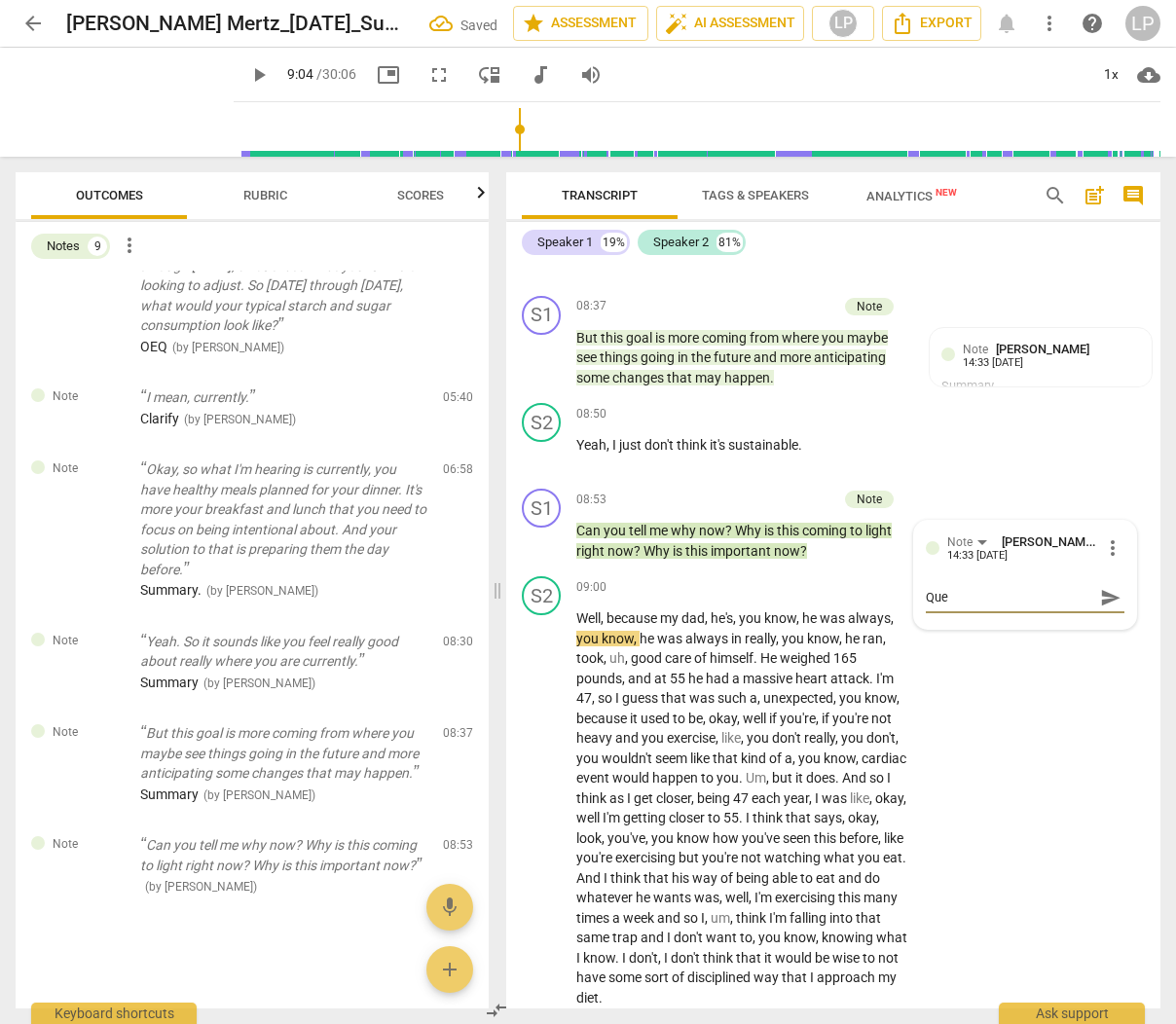 type on "Ques" 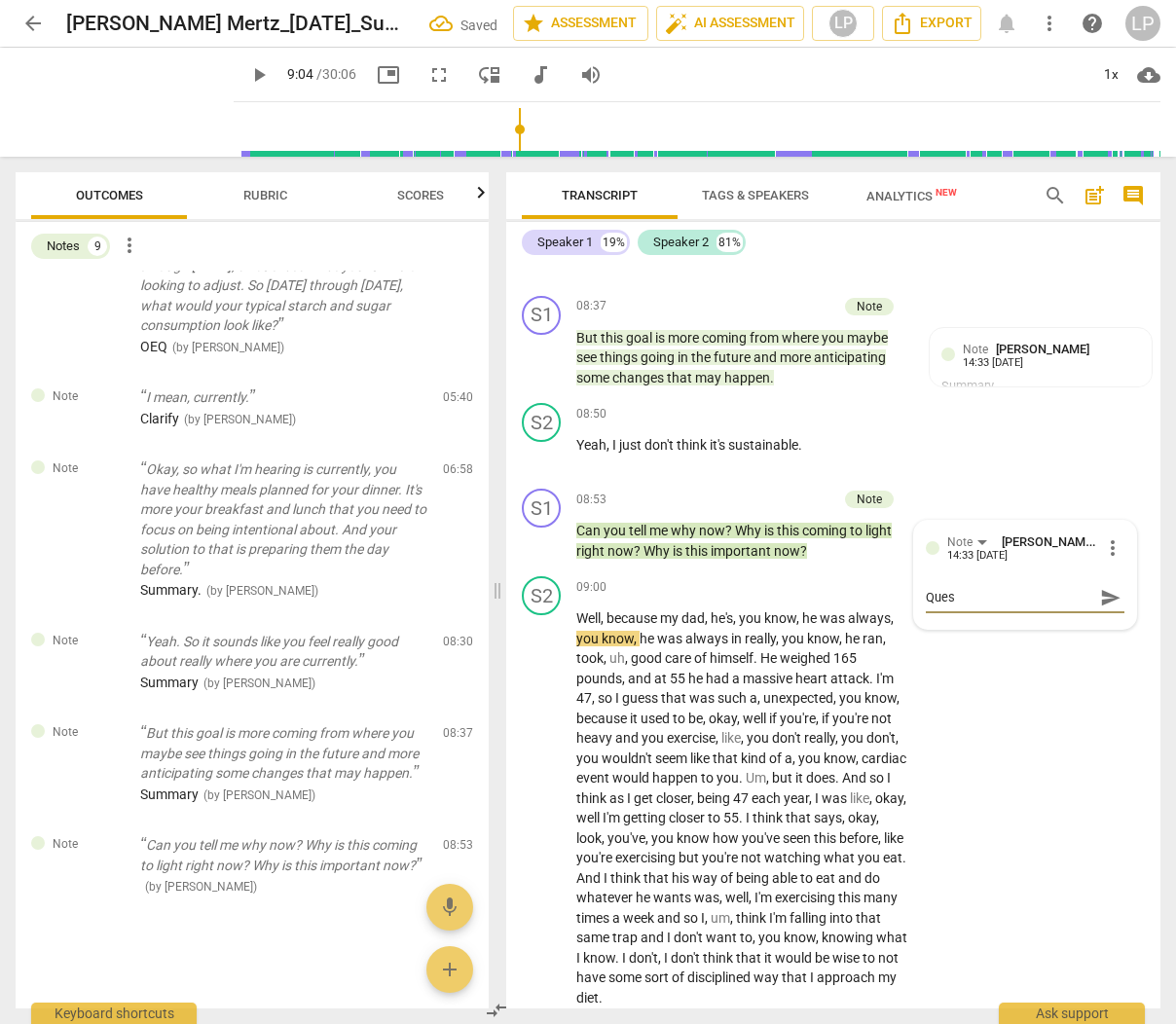type on "Quest" 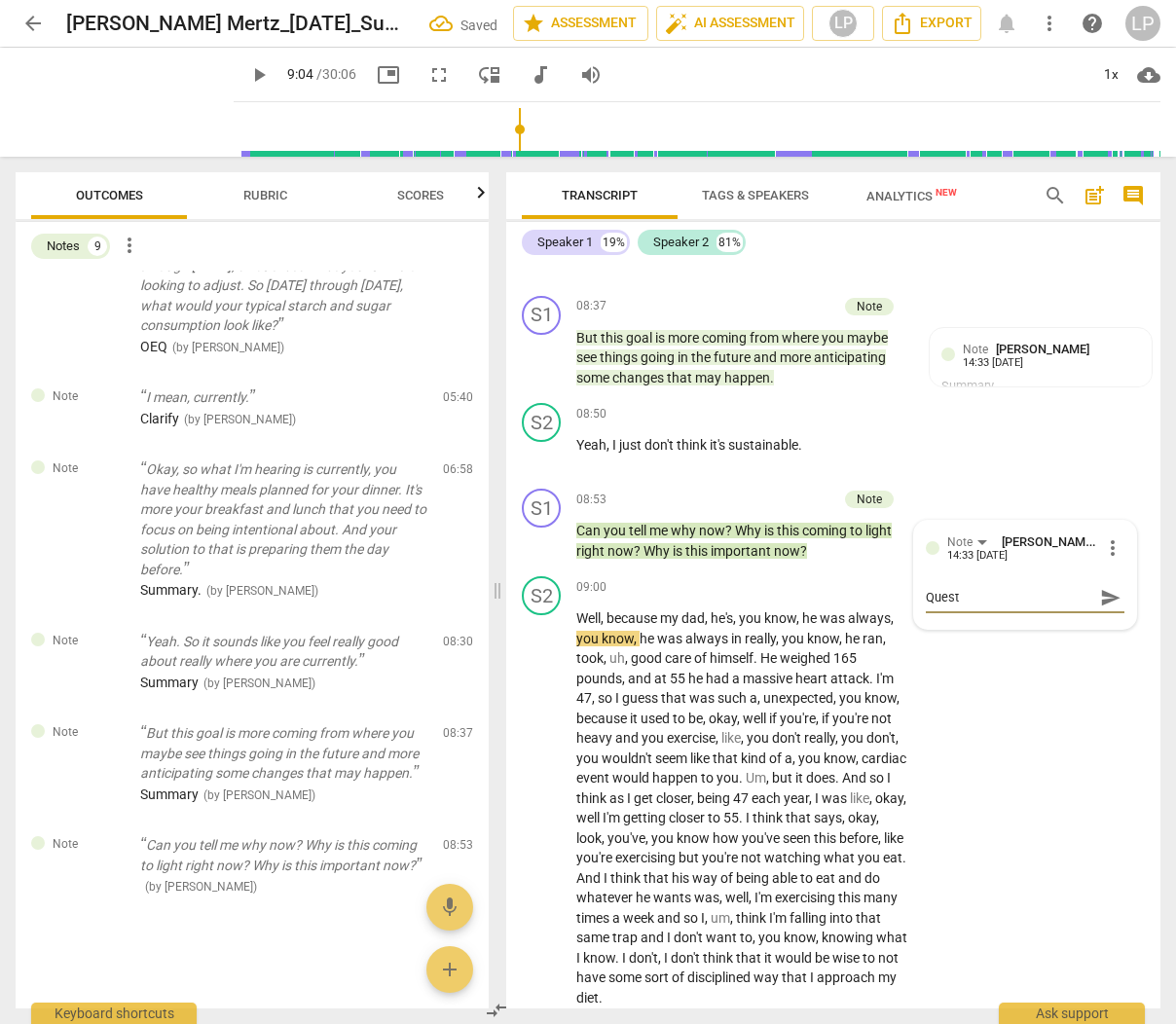 type on "Questi" 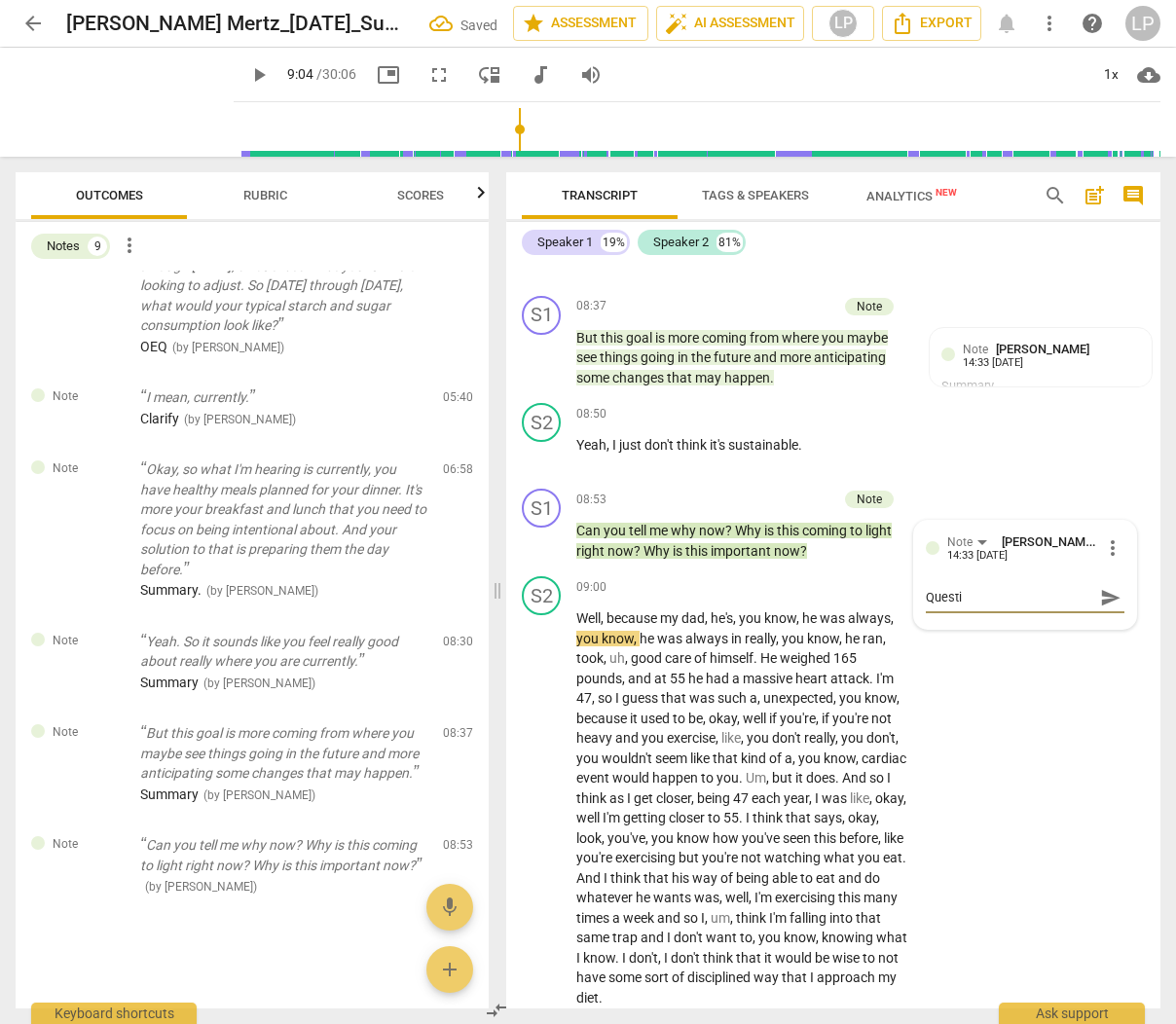 type on "Questio" 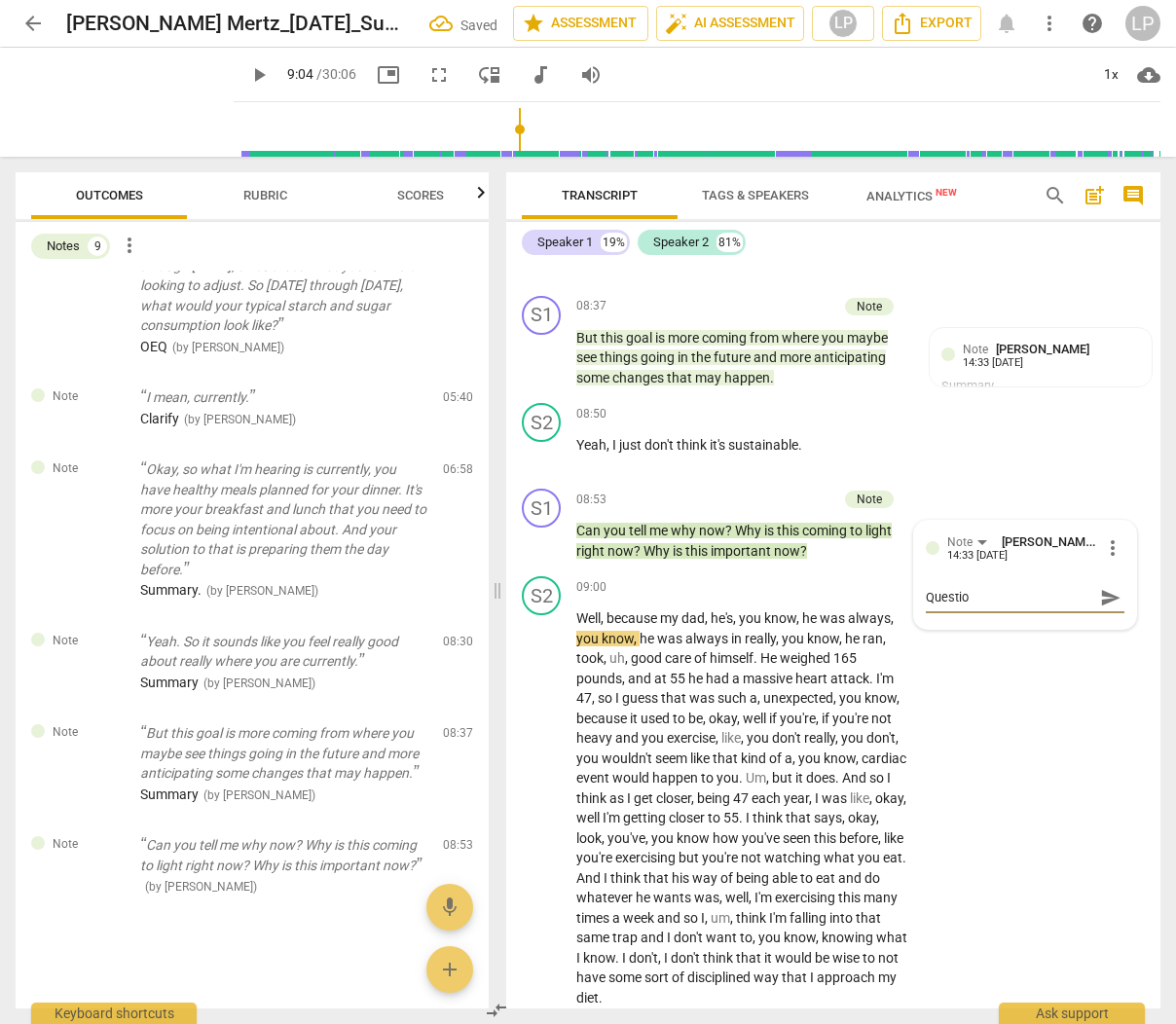 type on "Question" 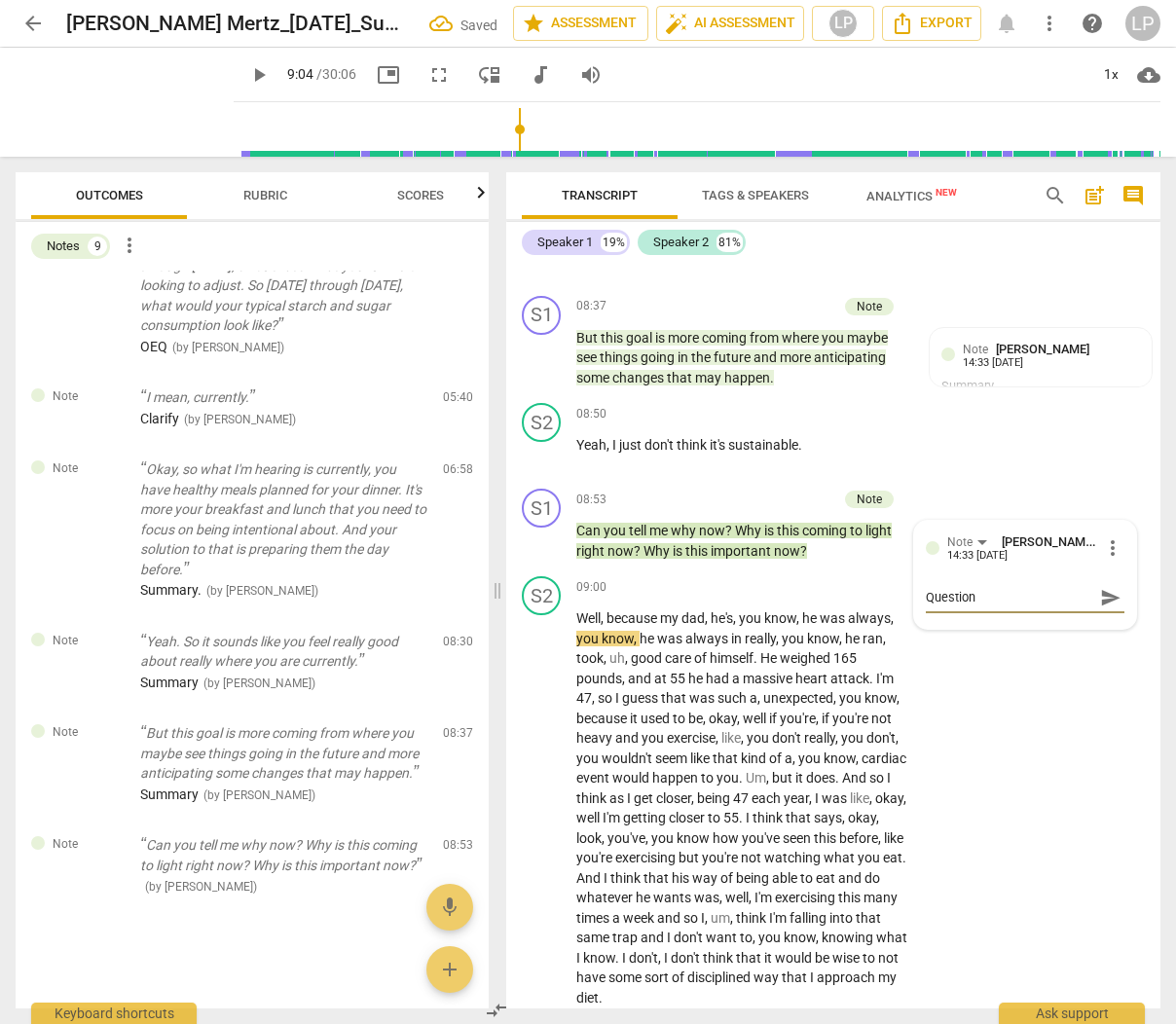type on "Question" 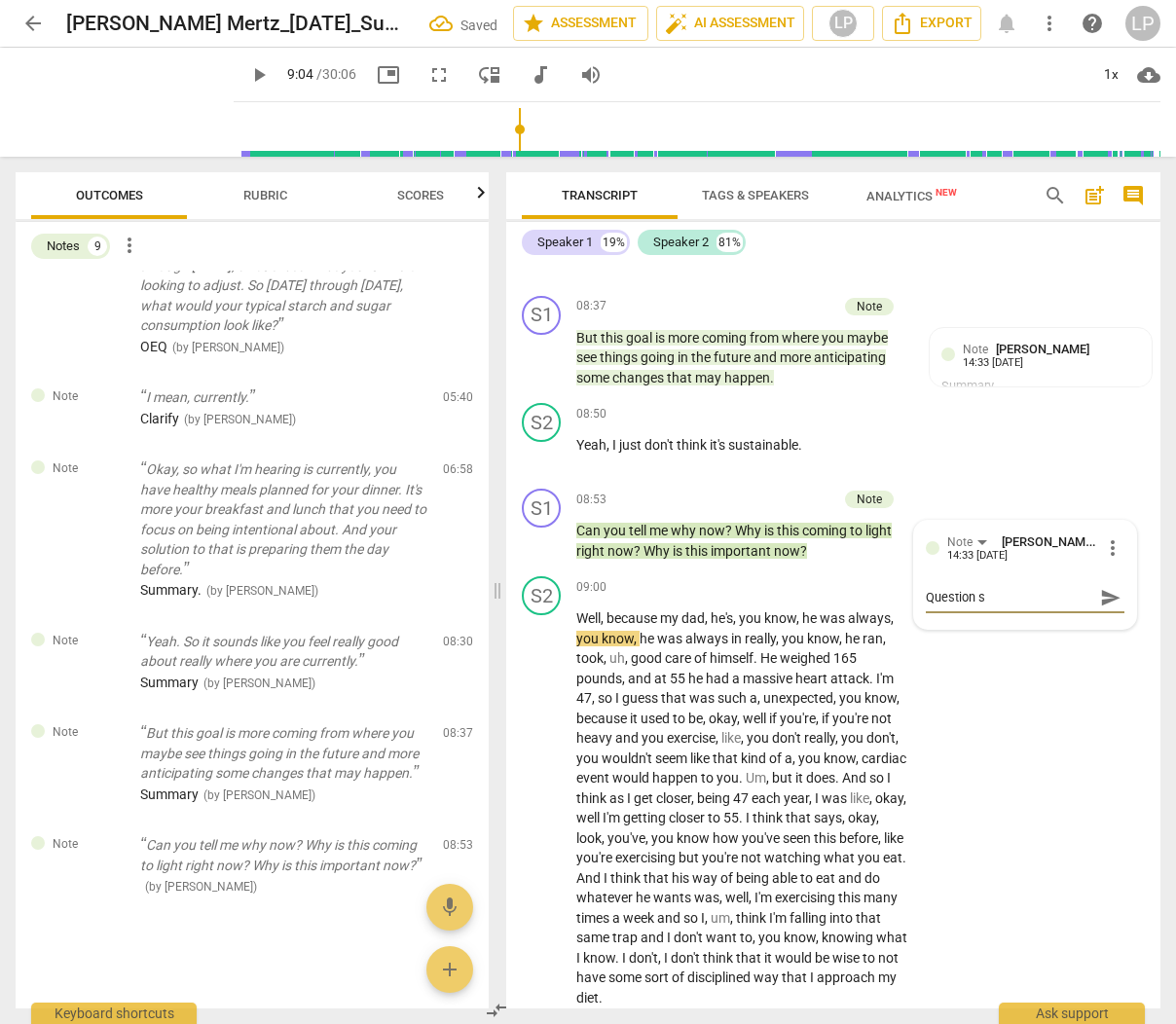 type on "Question st" 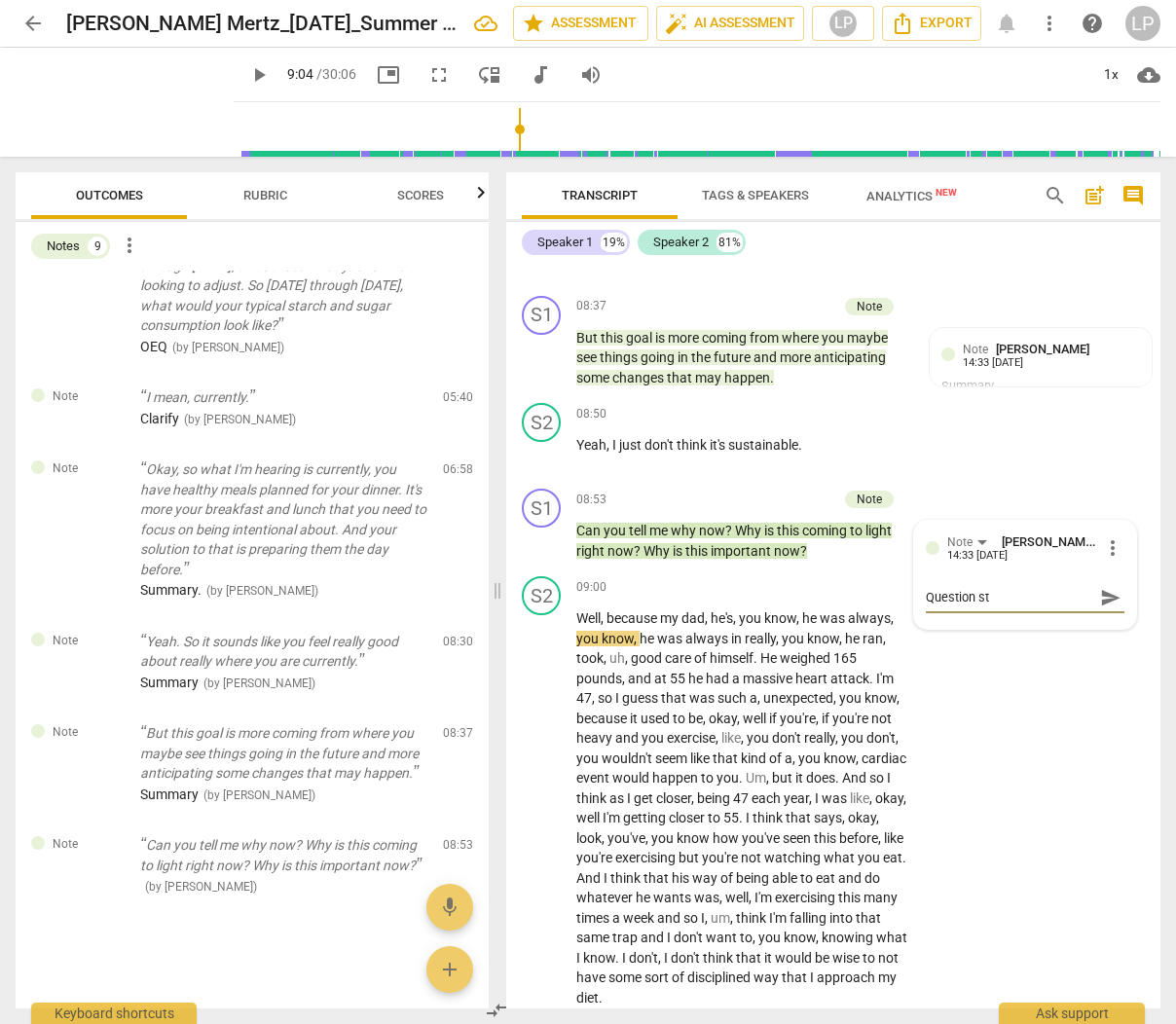 type on "Question sta" 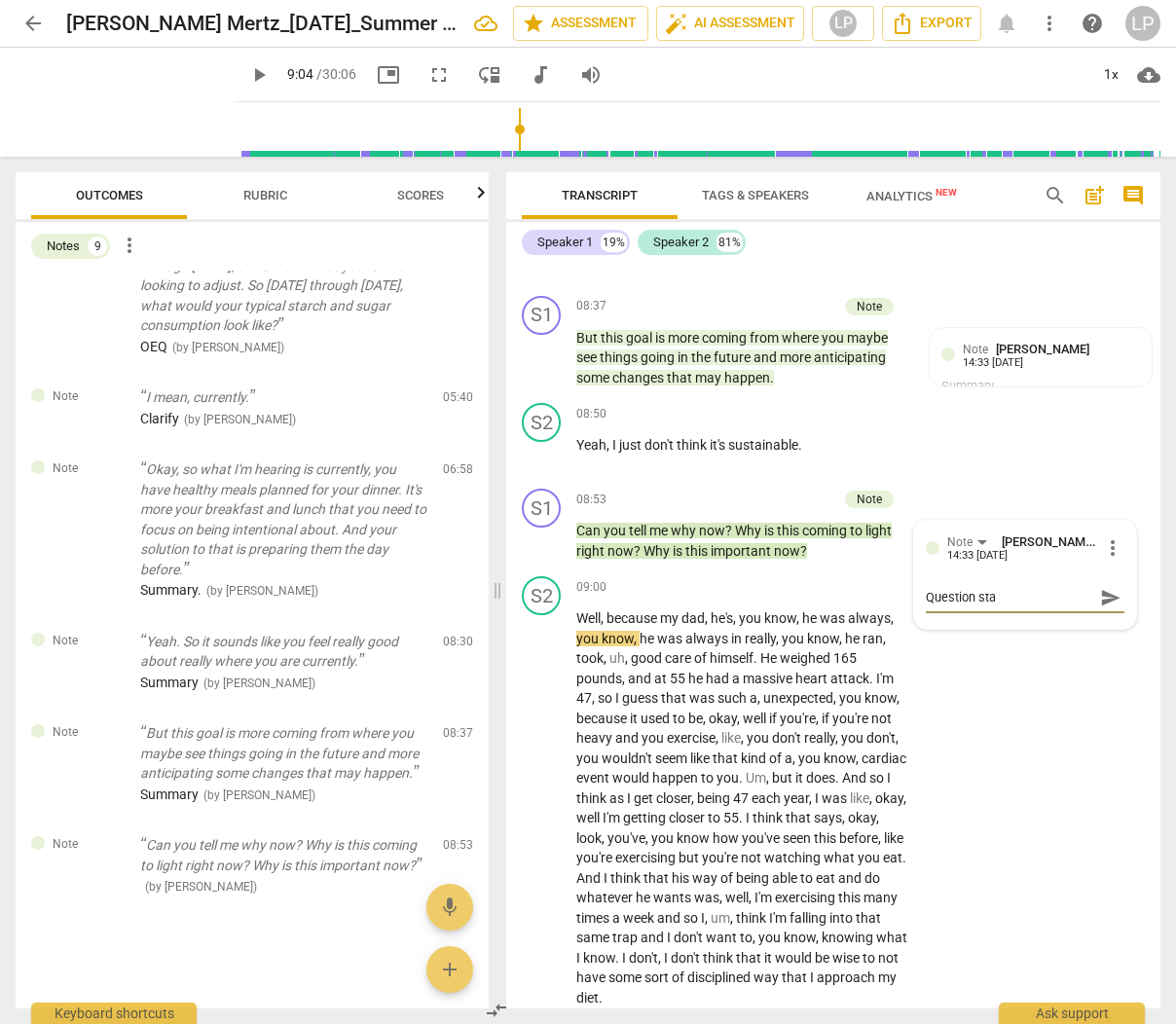type on "Question stac" 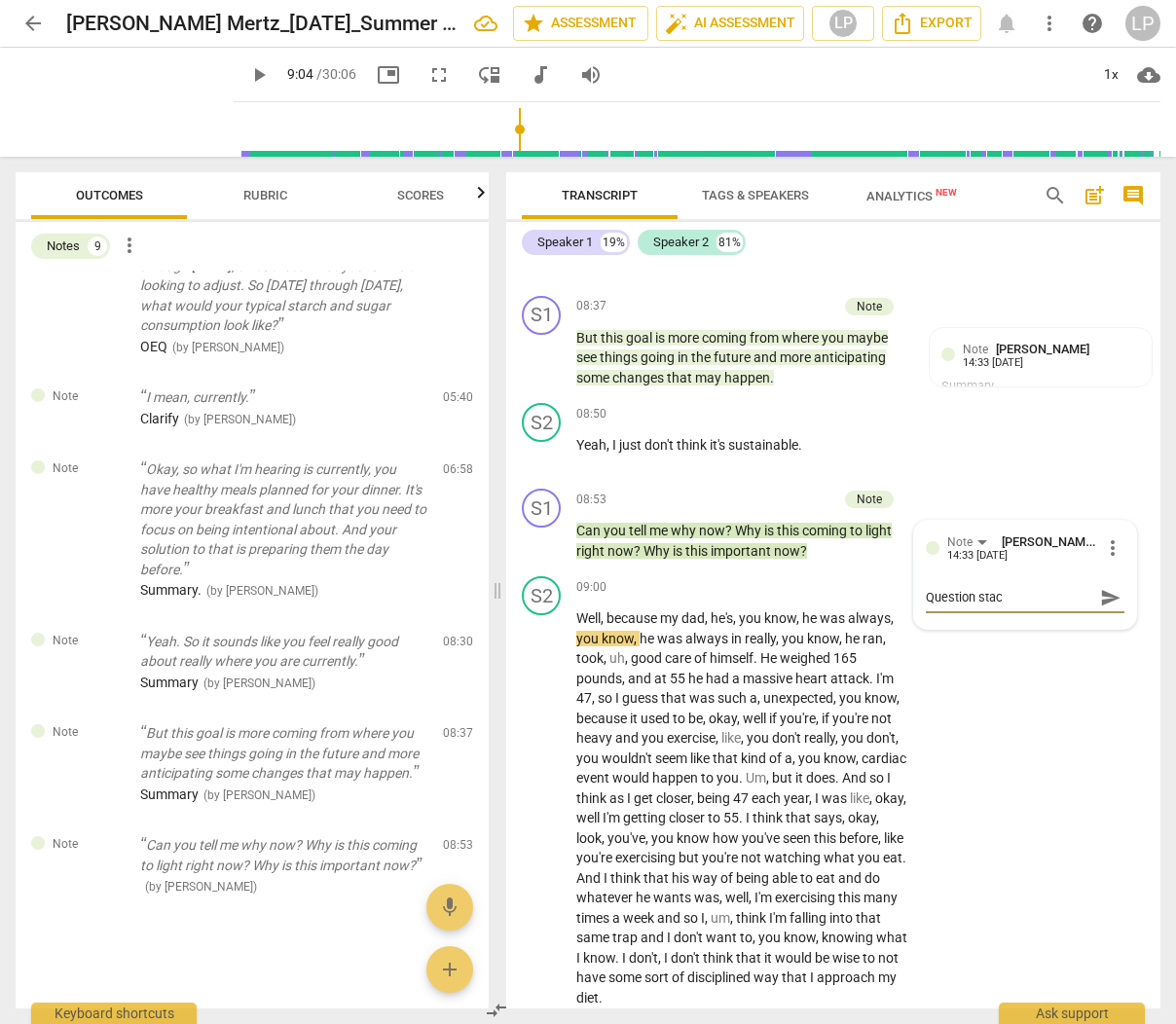 type on "Question stack" 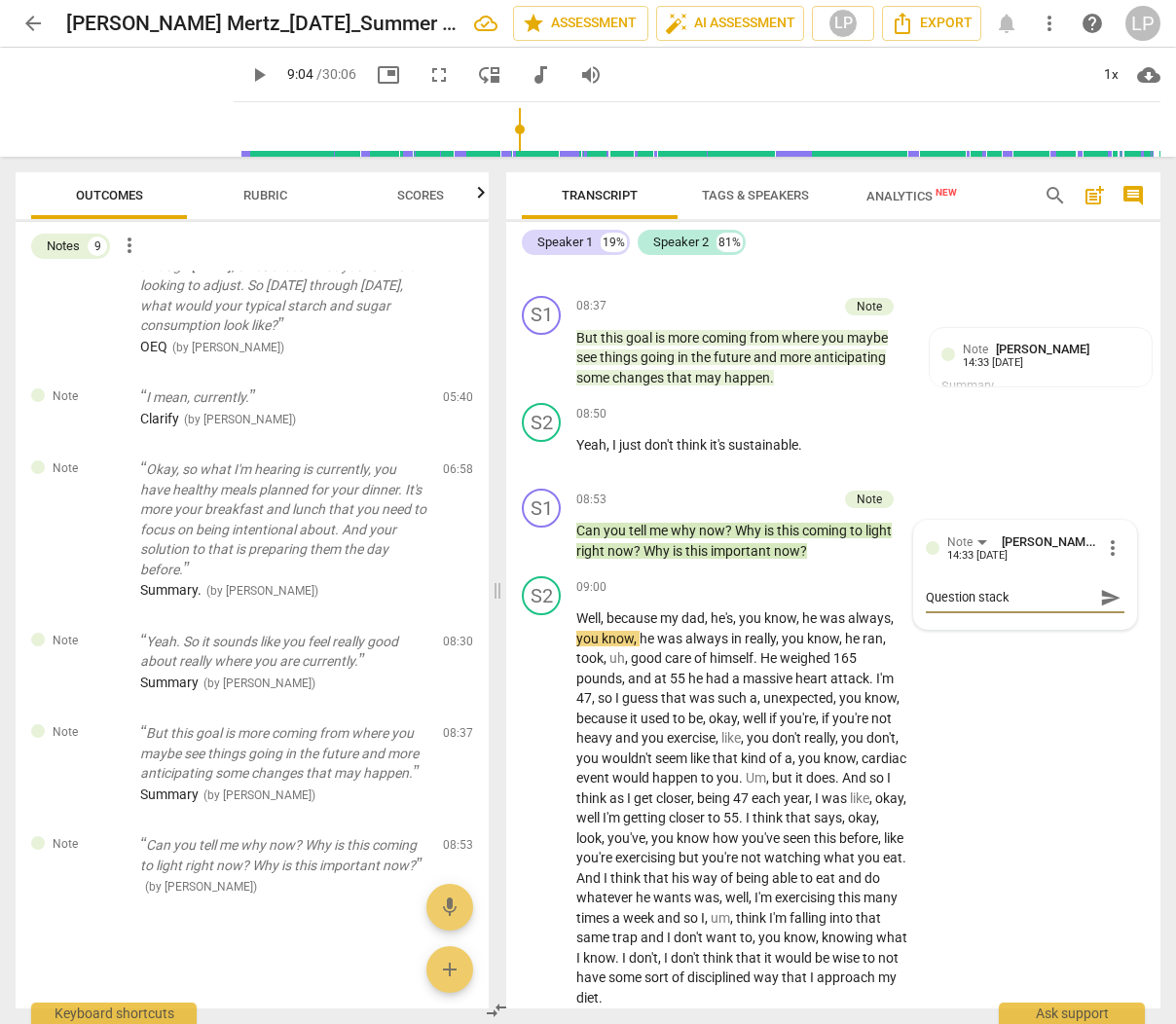 type on "Question stacki" 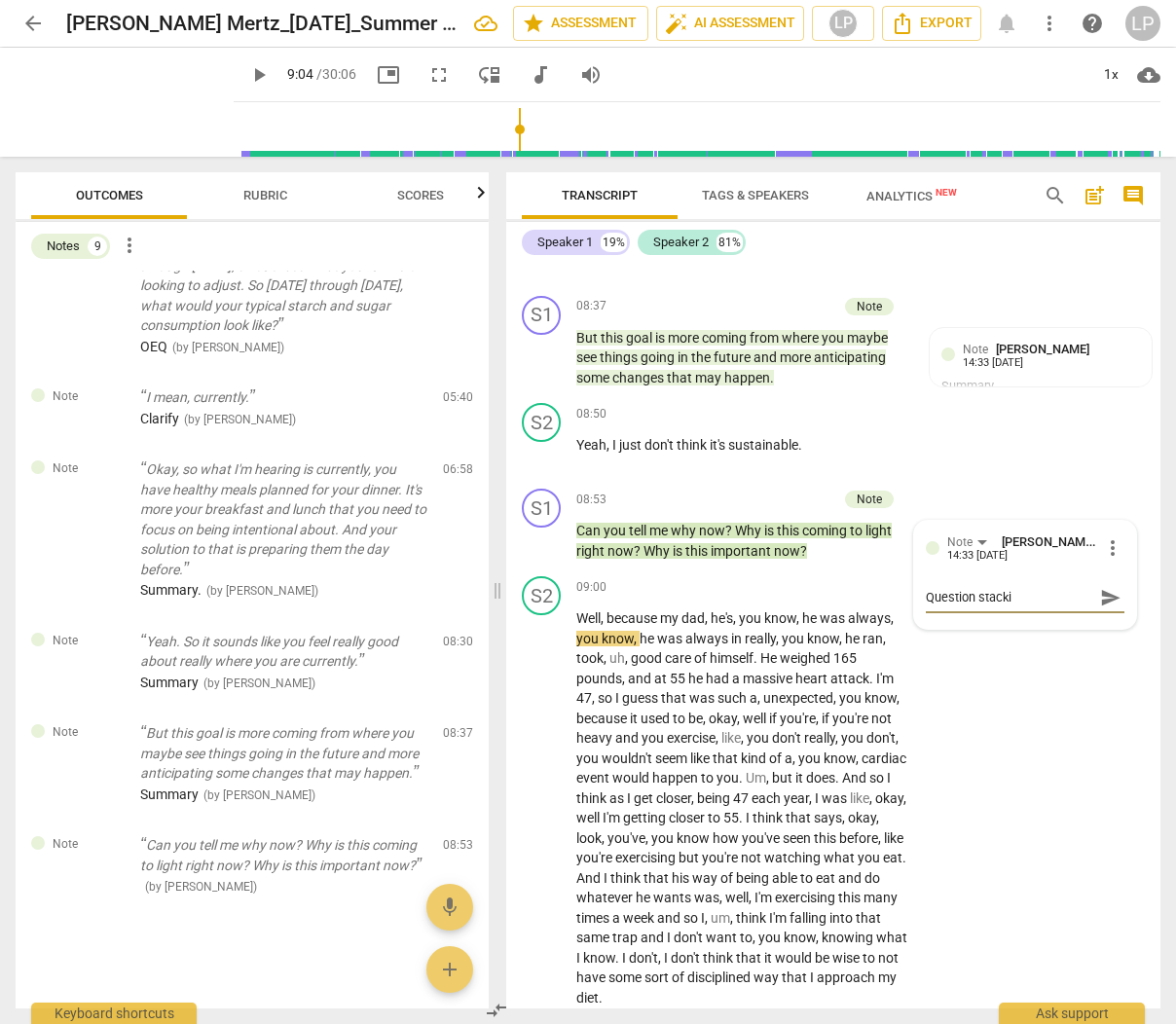 type on "Question stackin" 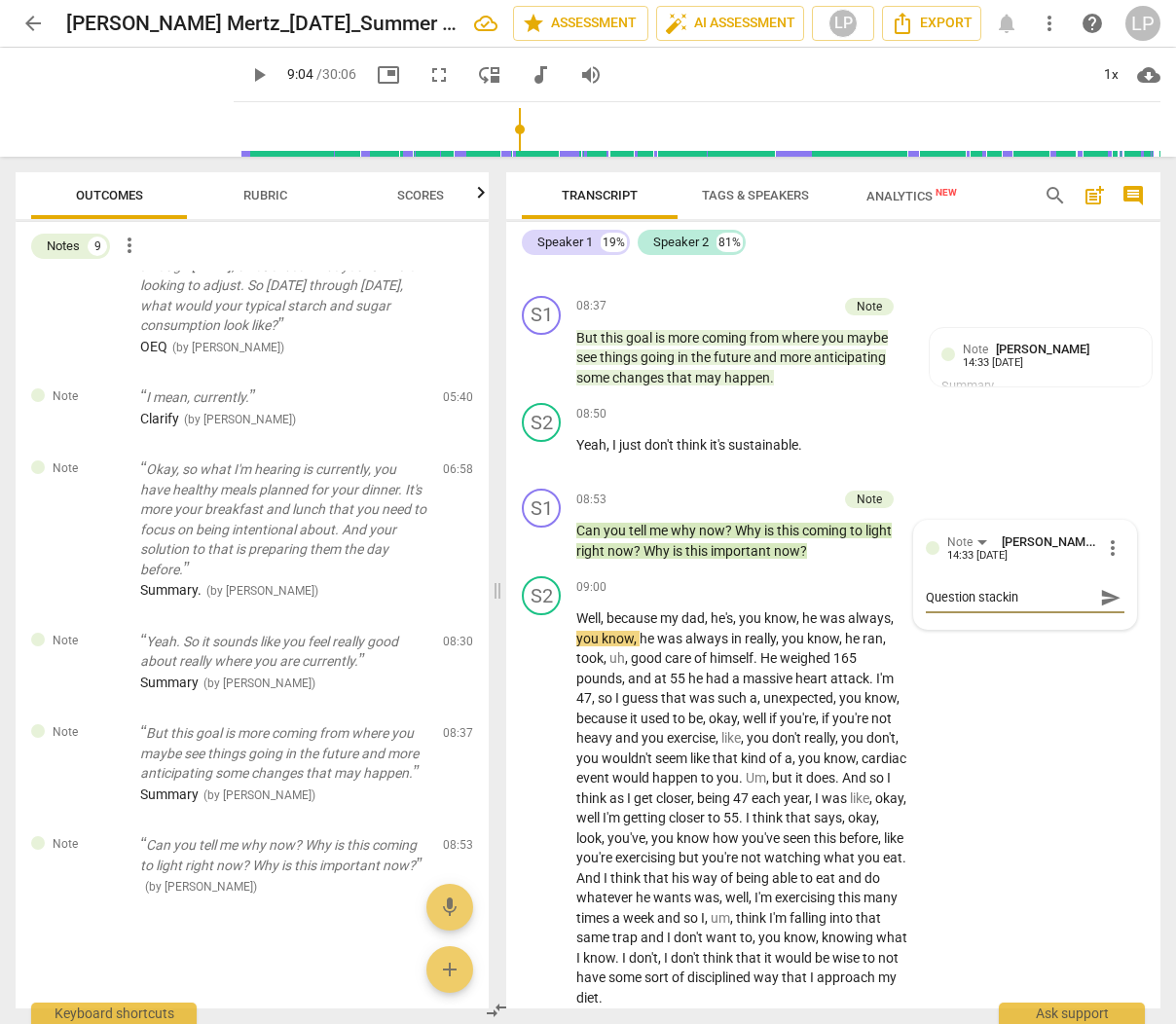 type on "Question stacking" 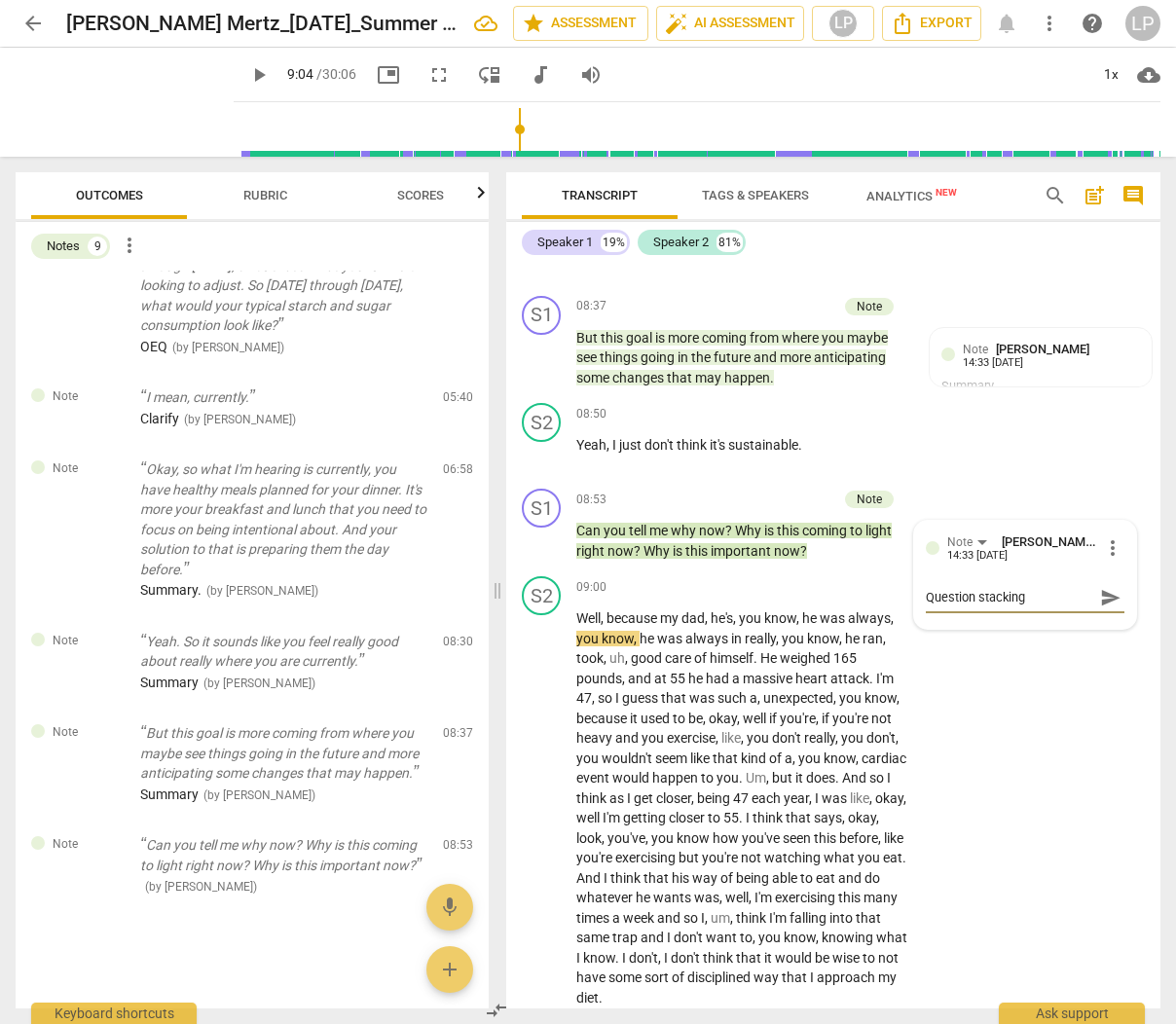 type on "Question stacking" 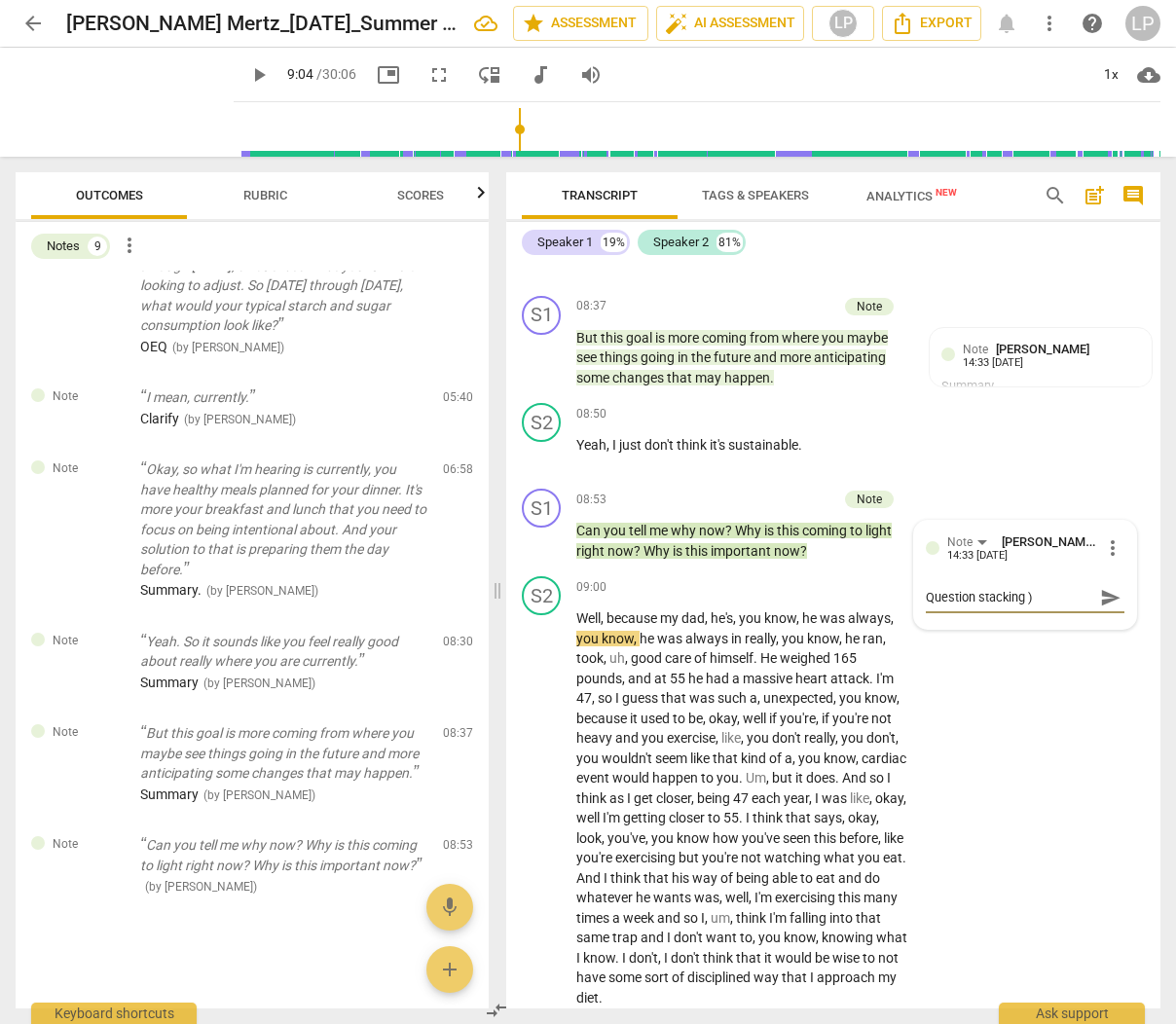 type on "Question stacking" 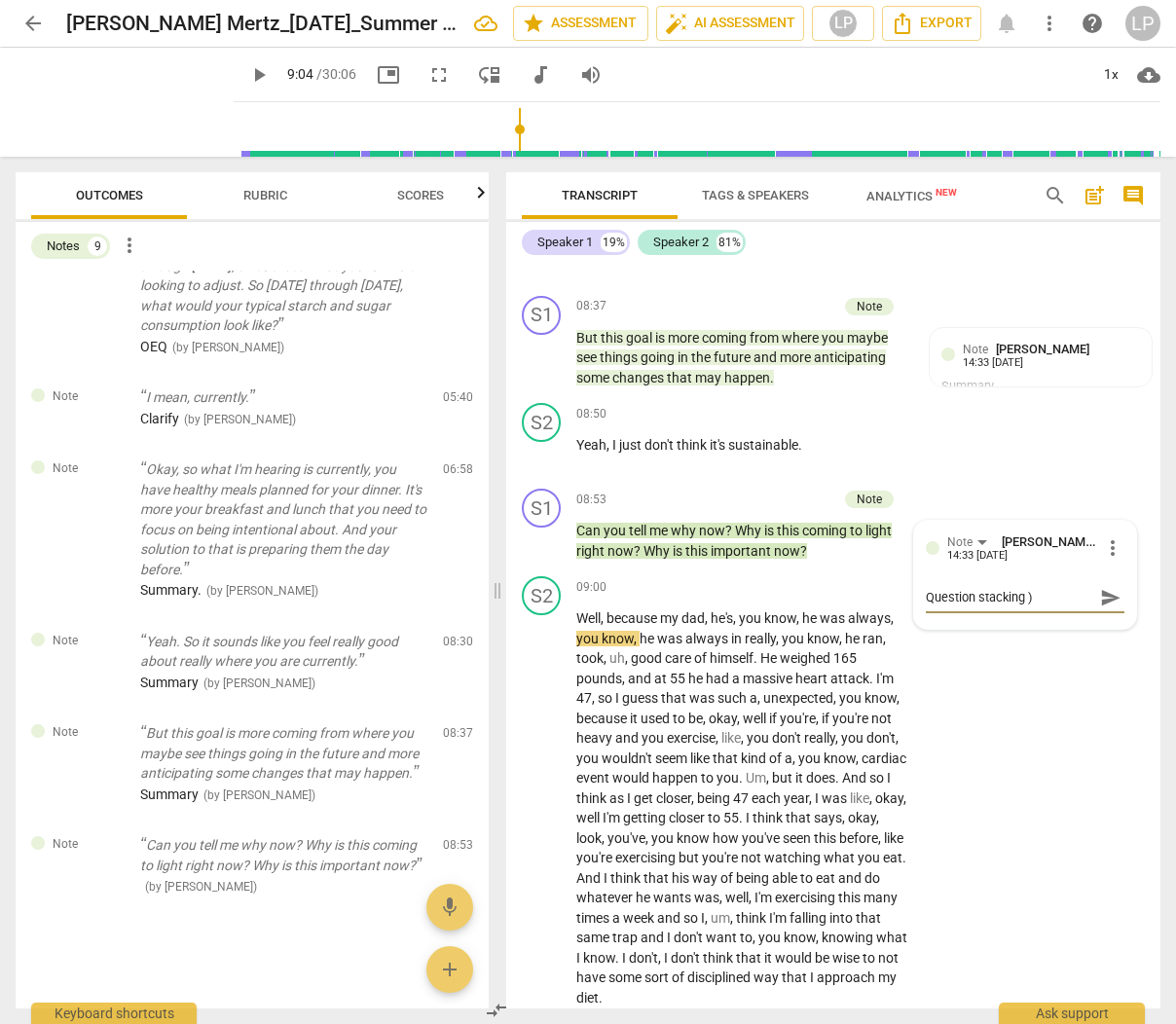 type on "Question stacking" 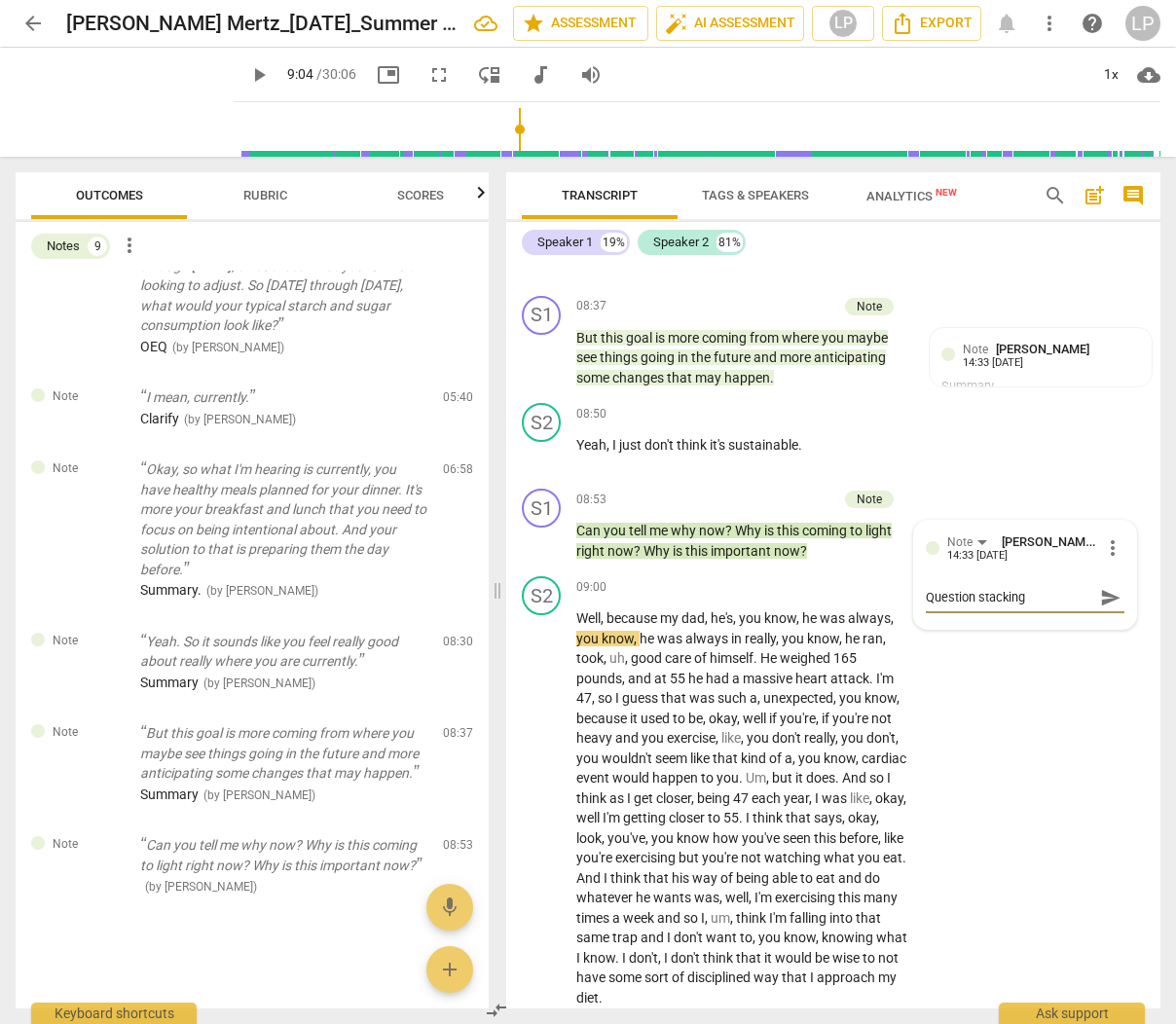 type on "Question stacking (" 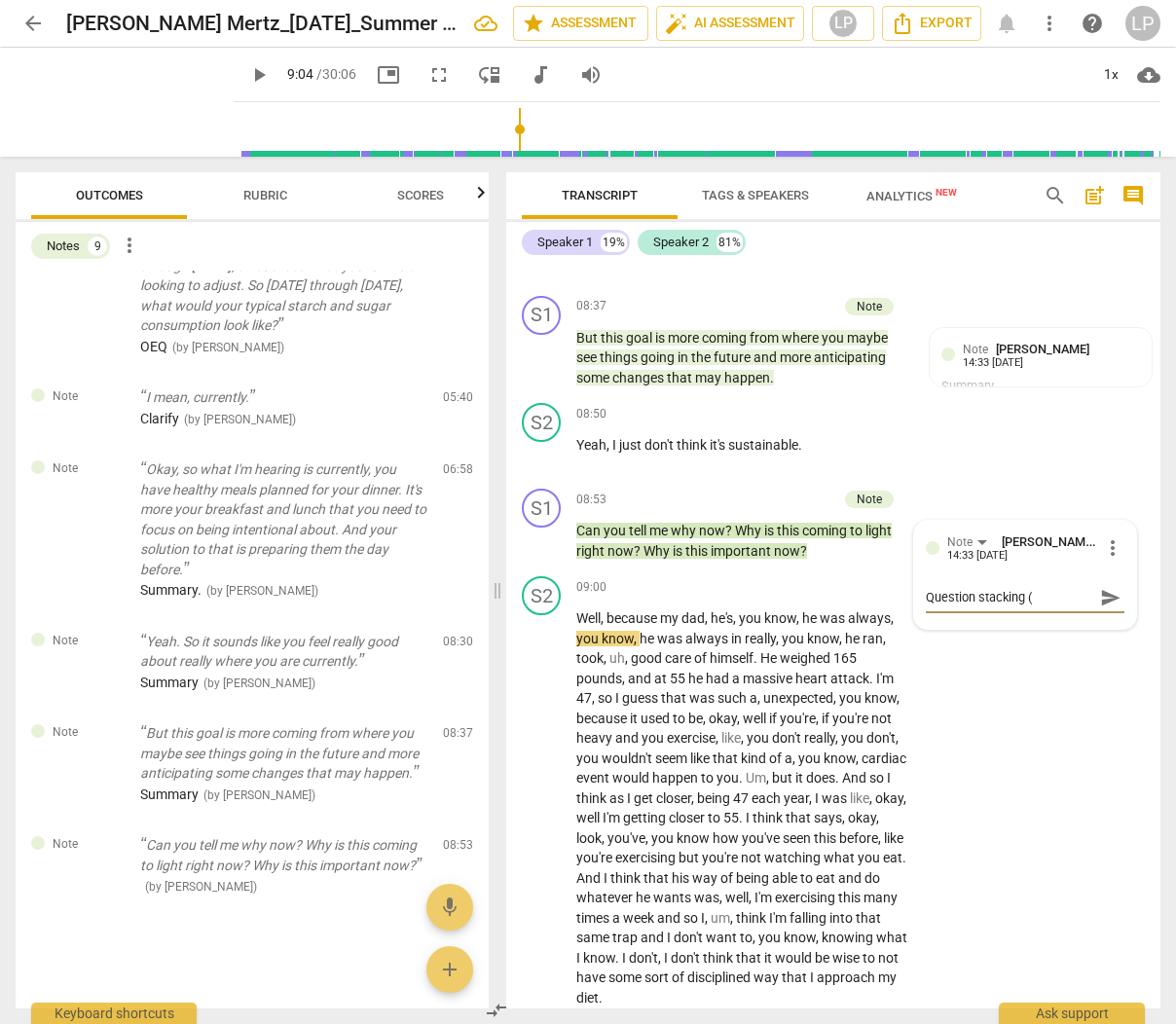 type on "Question stacking (P" 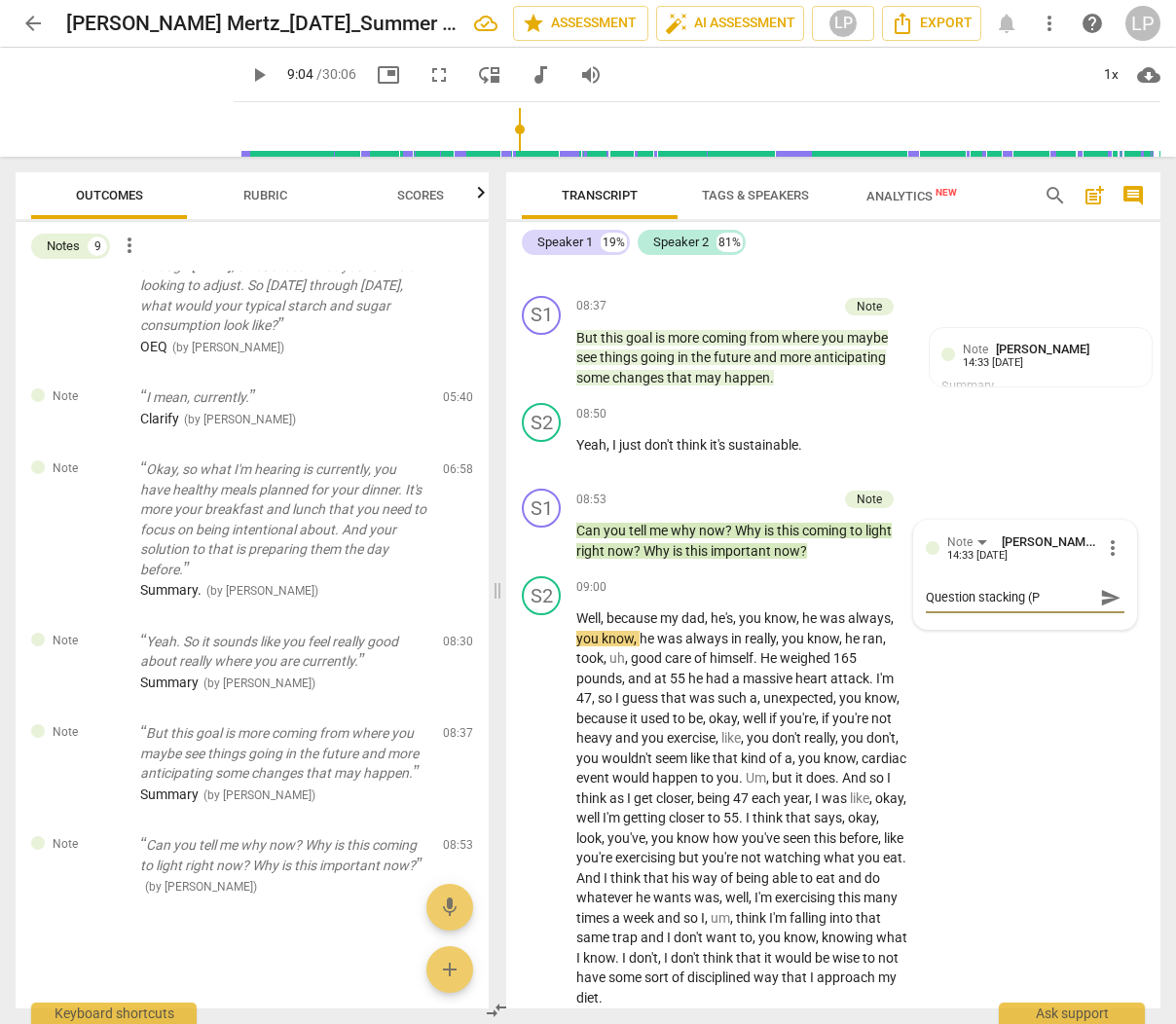 type on "Question stacking (Po" 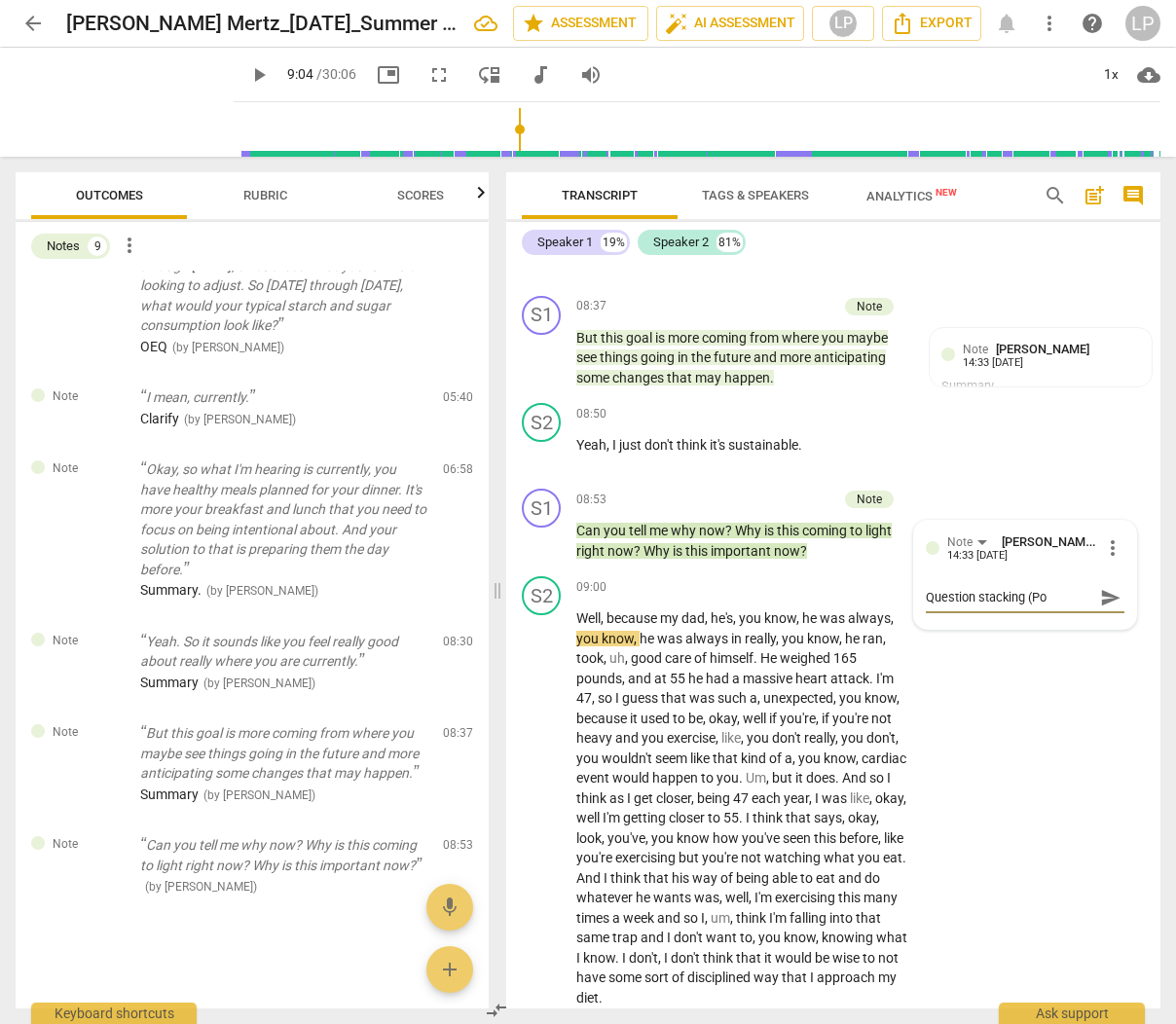 type on "Question stacking (Pow" 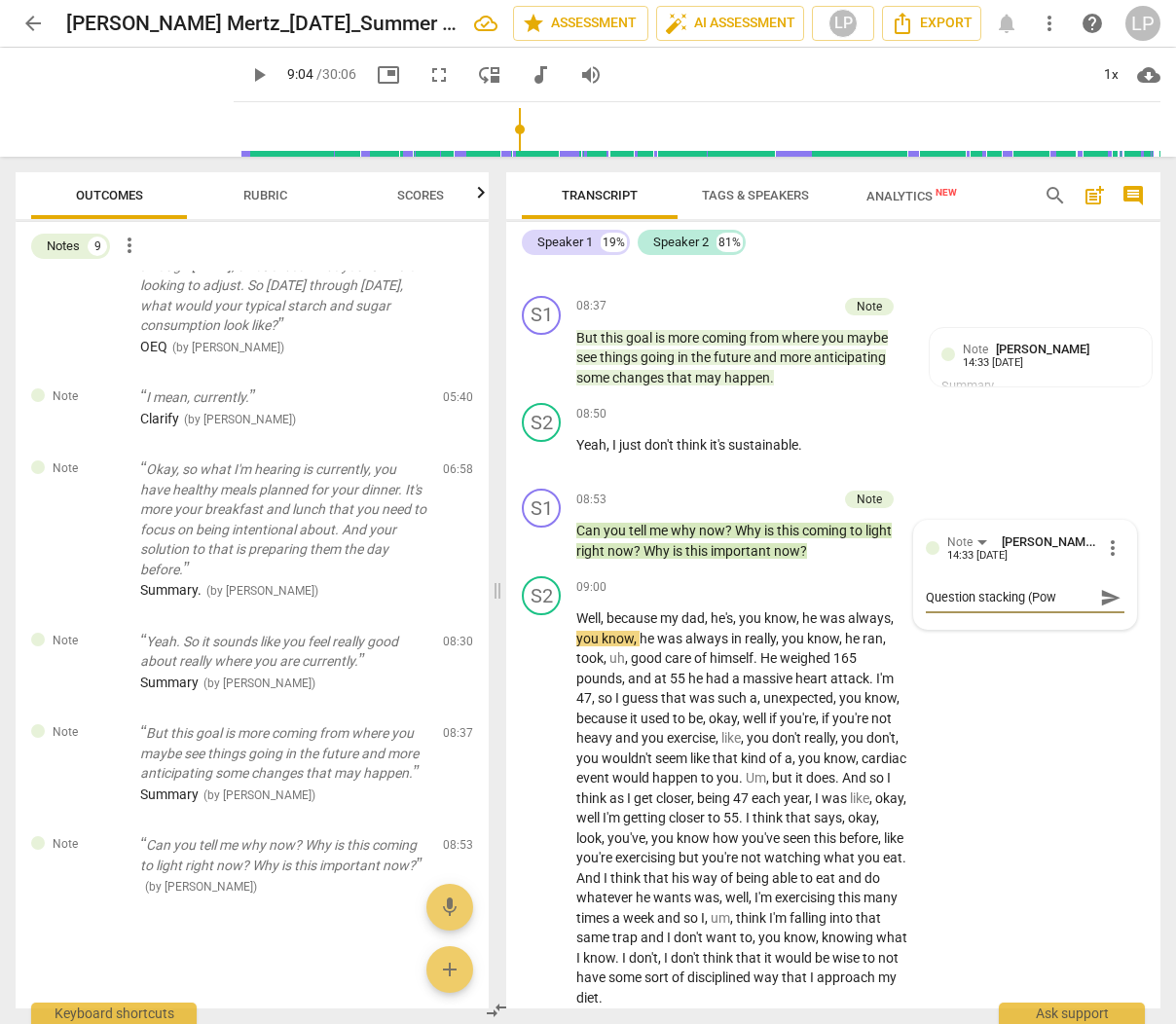 type on "Question stacking ([PERSON_NAME]" 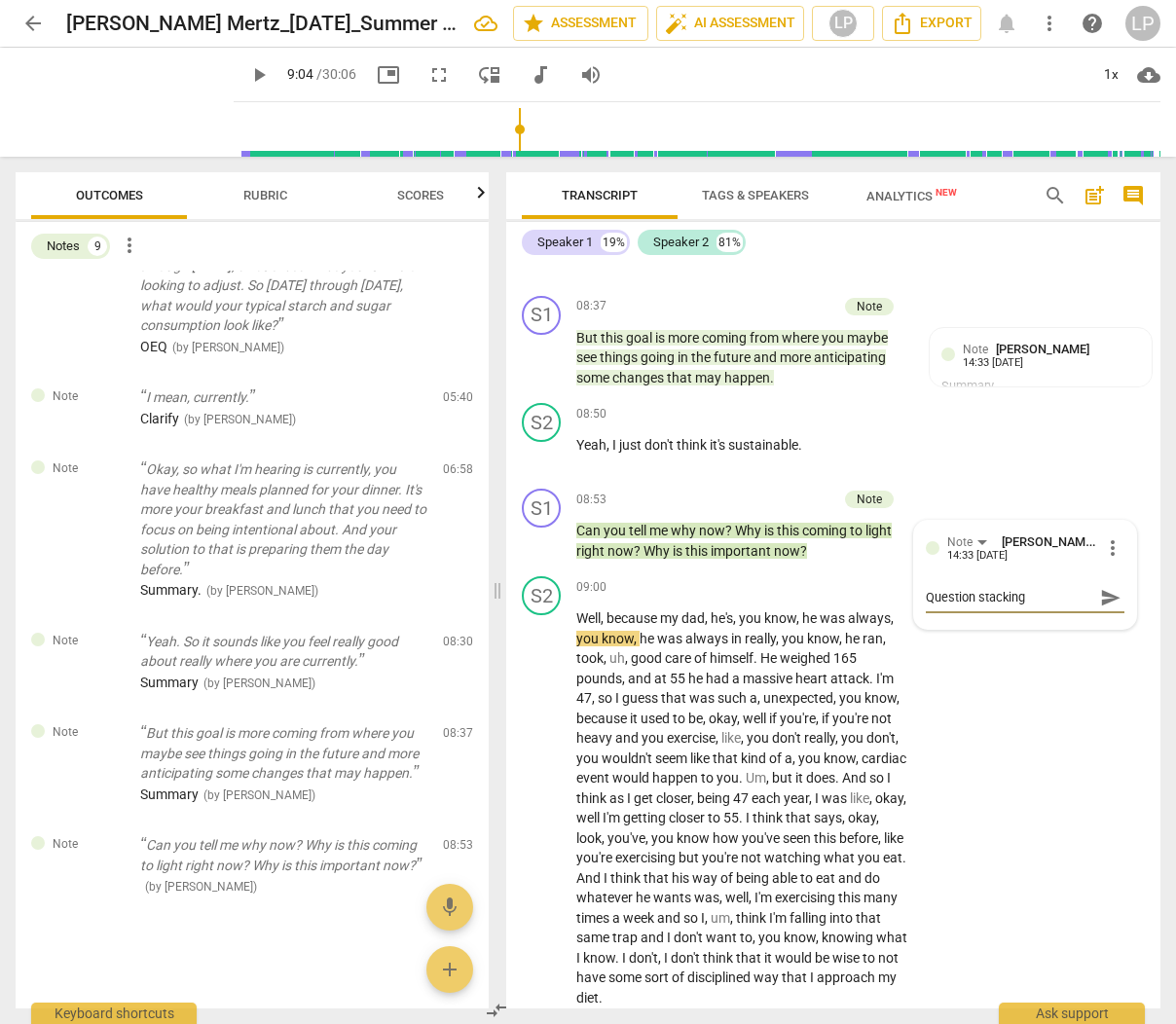 type on "Question stacking (Power" 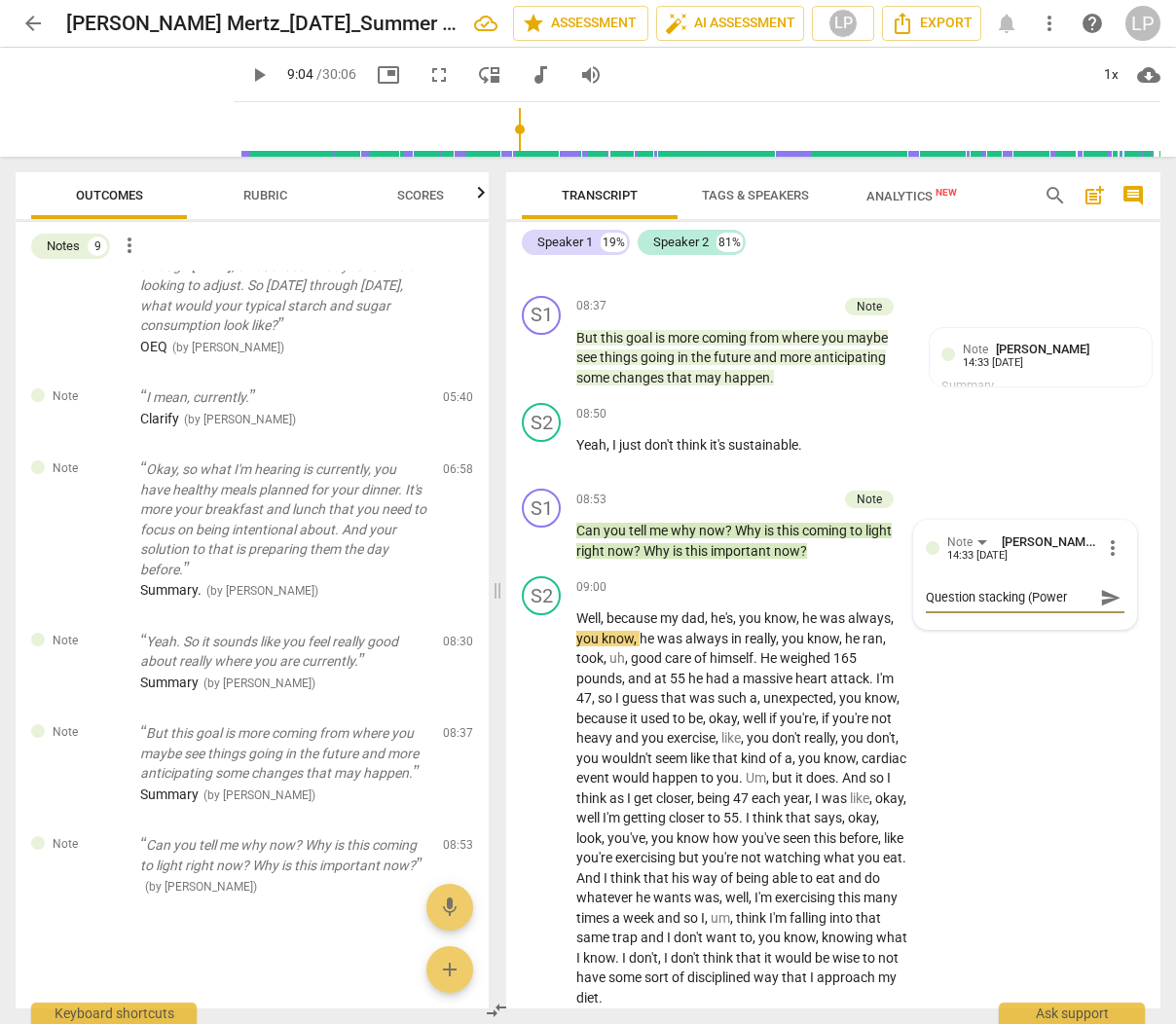 type on "Question stacking (Powerf" 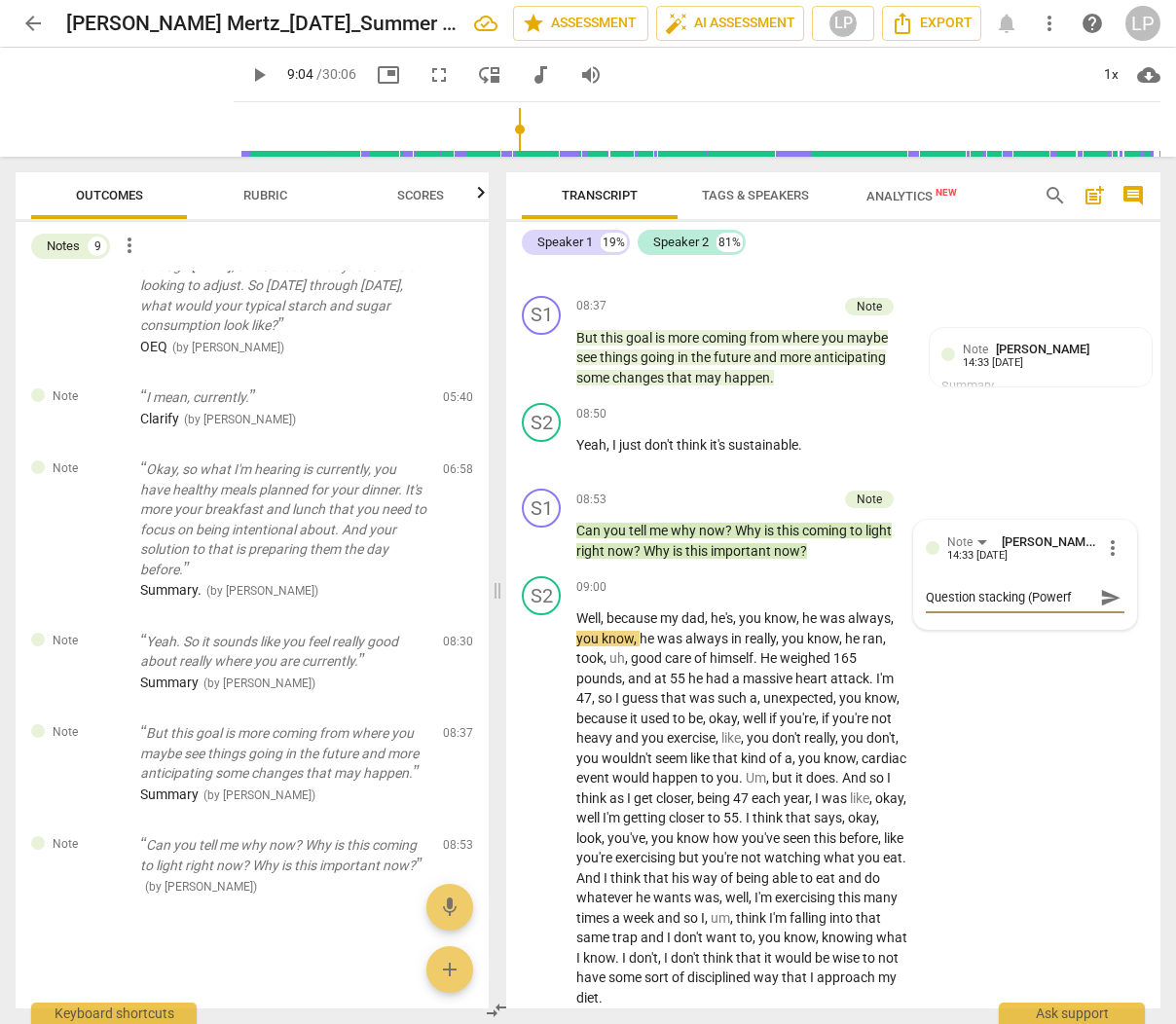 type on "Question stacking (Powerfu" 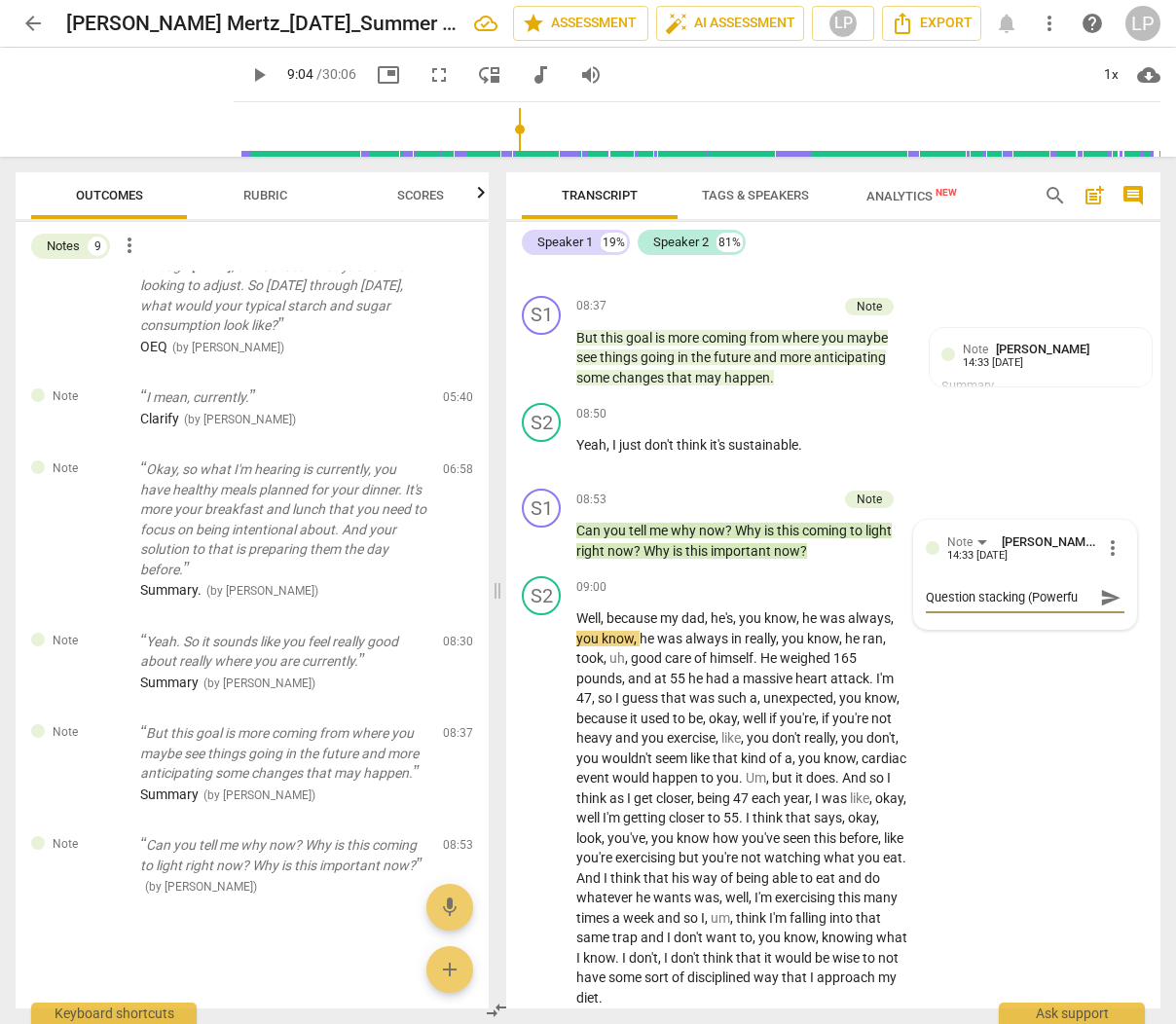 type on "Question stacking (Powerful" 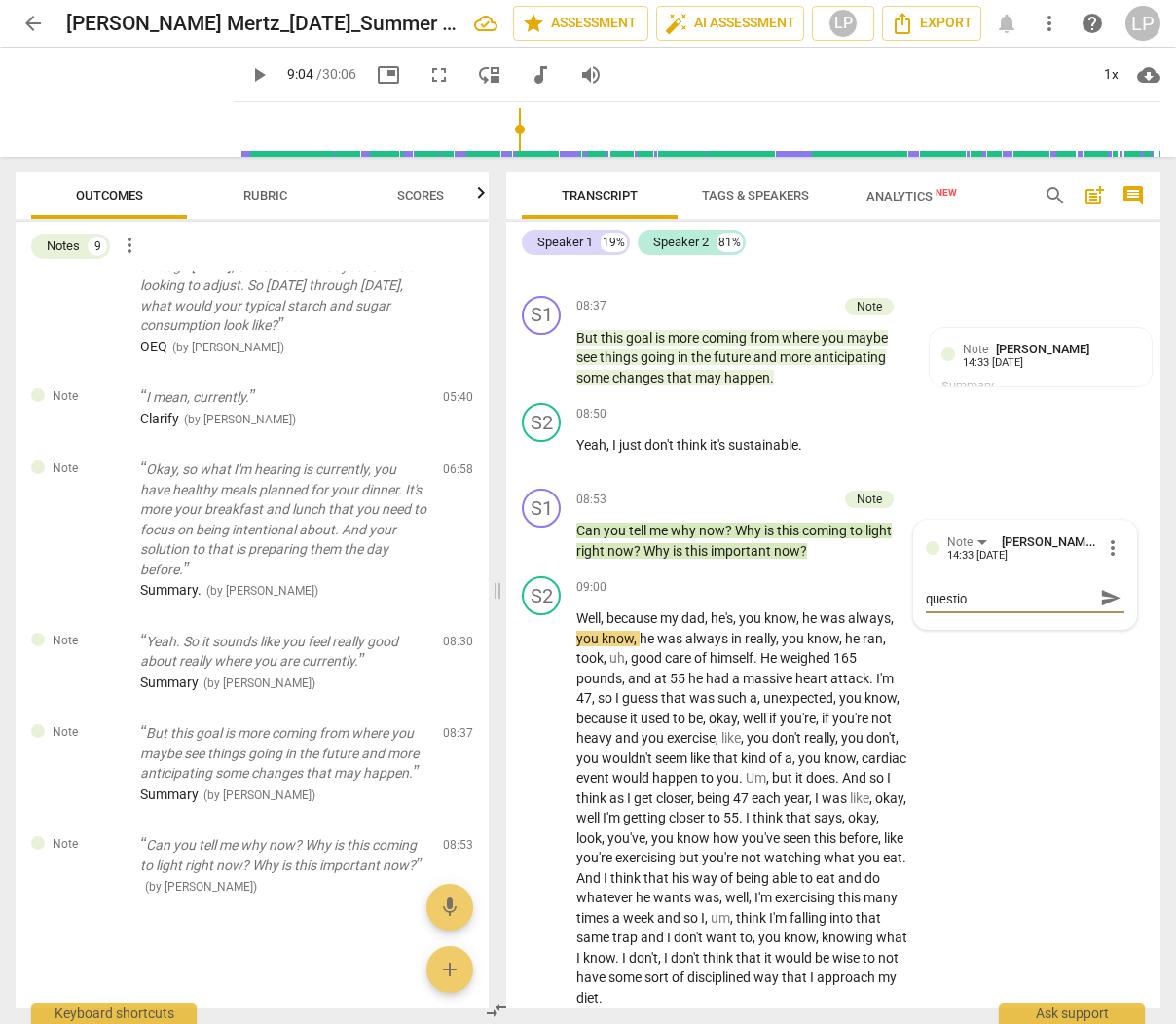 scroll, scrollTop: 0, scrollLeft: 0, axis: both 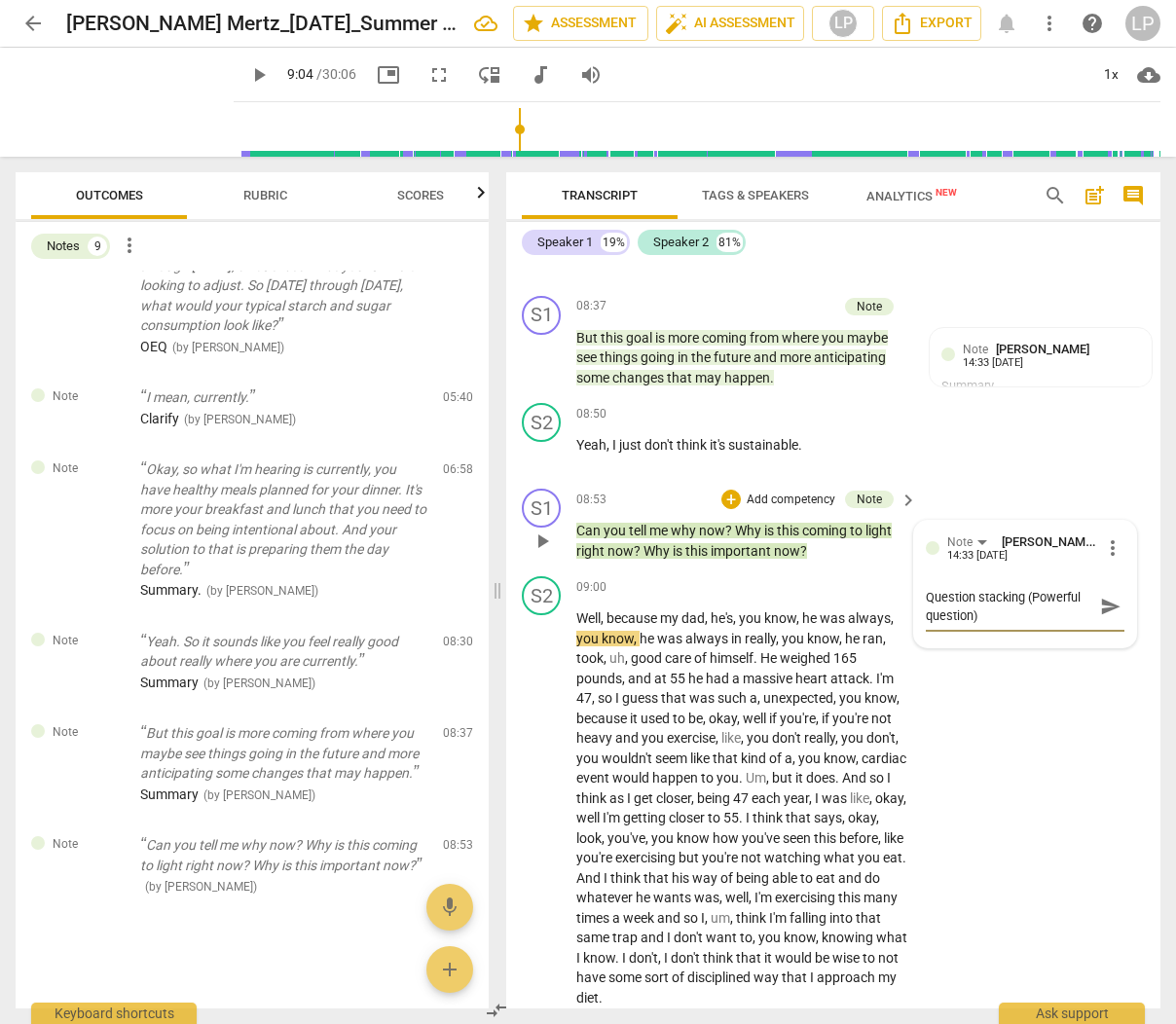 click on "send" at bounding box center (1111, 606) 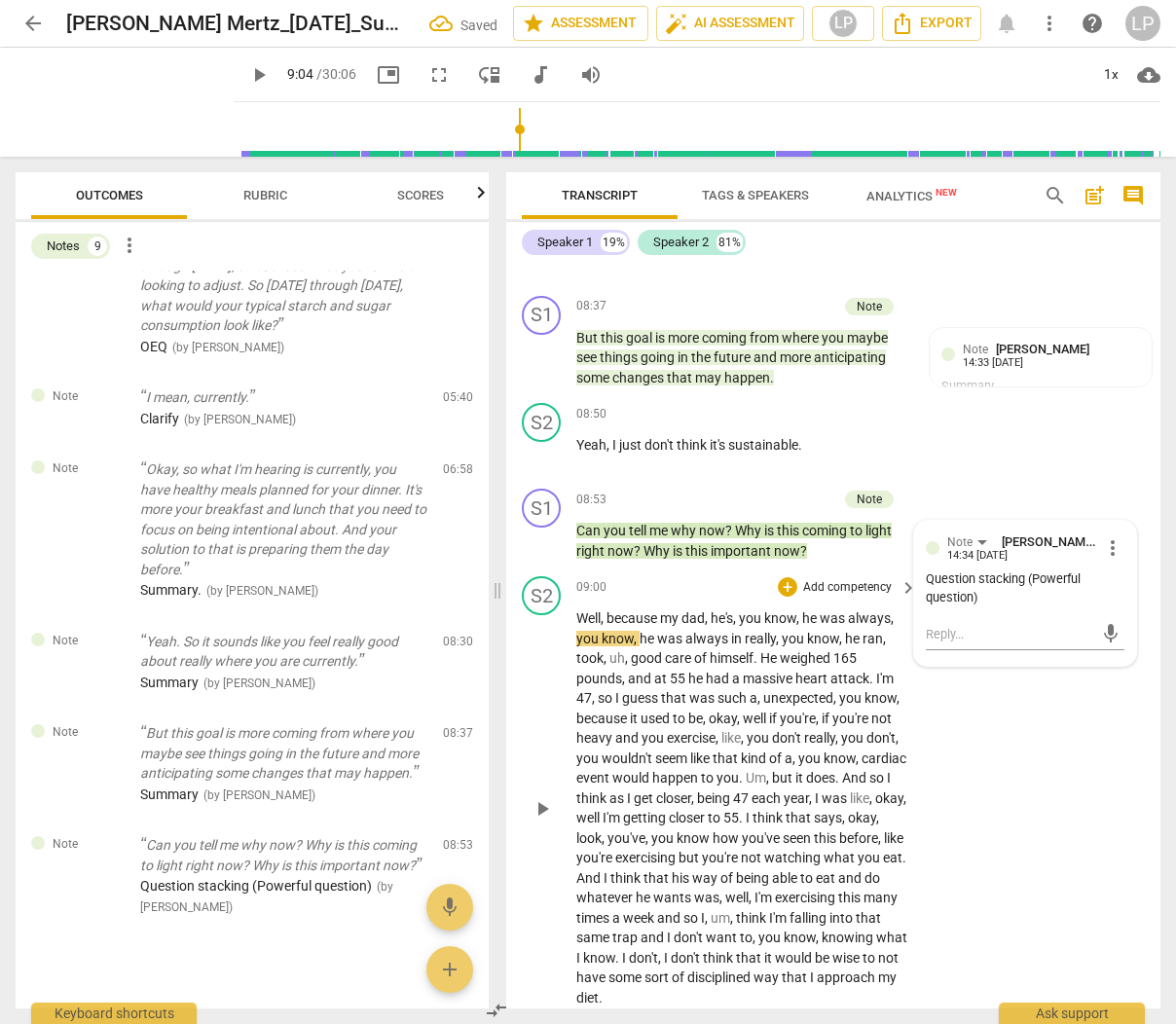 click on "unexpected" at bounding box center (798, 698) 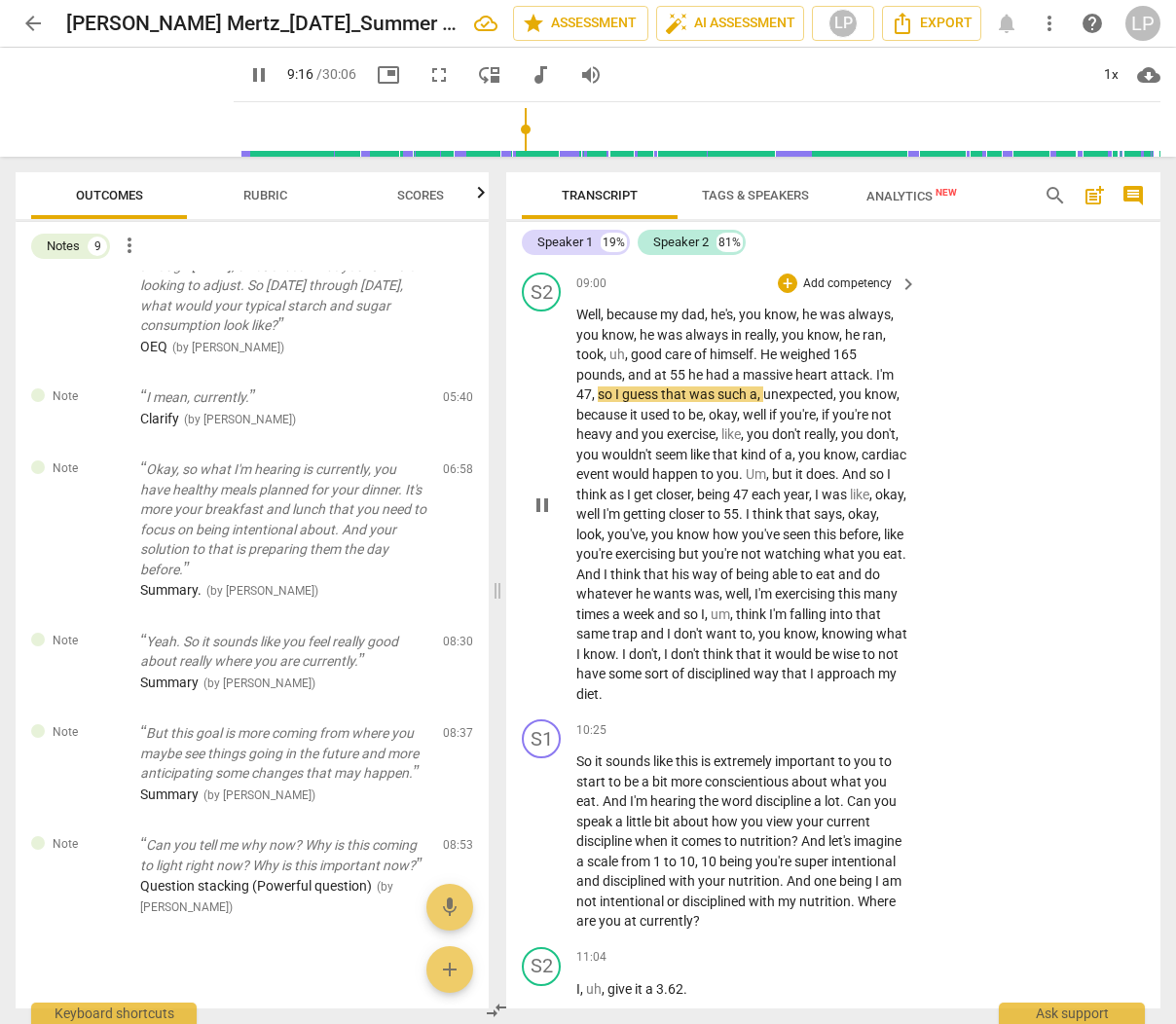scroll, scrollTop: 4273, scrollLeft: 0, axis: vertical 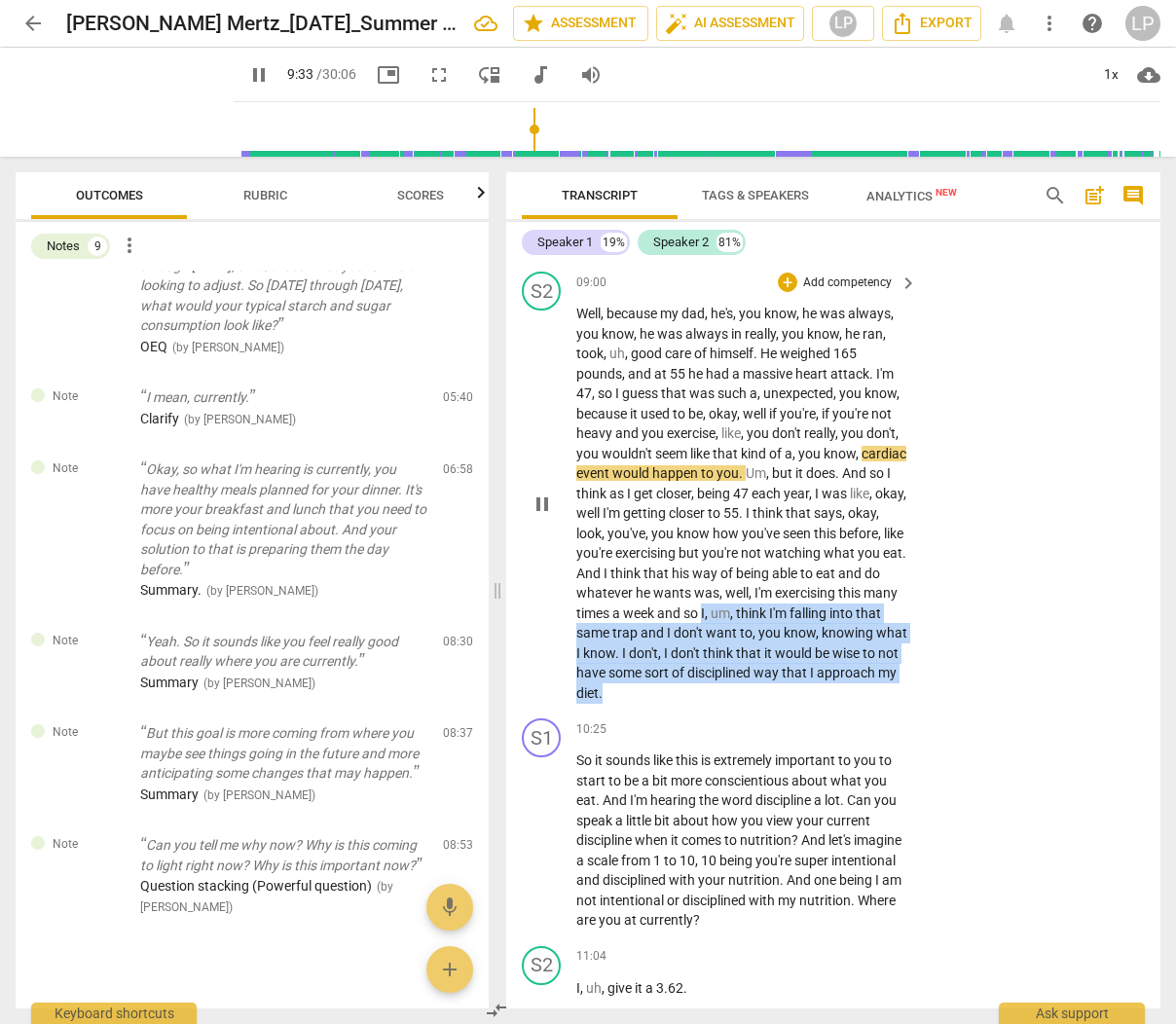 drag, startPoint x: 852, startPoint y: 630, endPoint x: 835, endPoint y: 709, distance: 80.808415 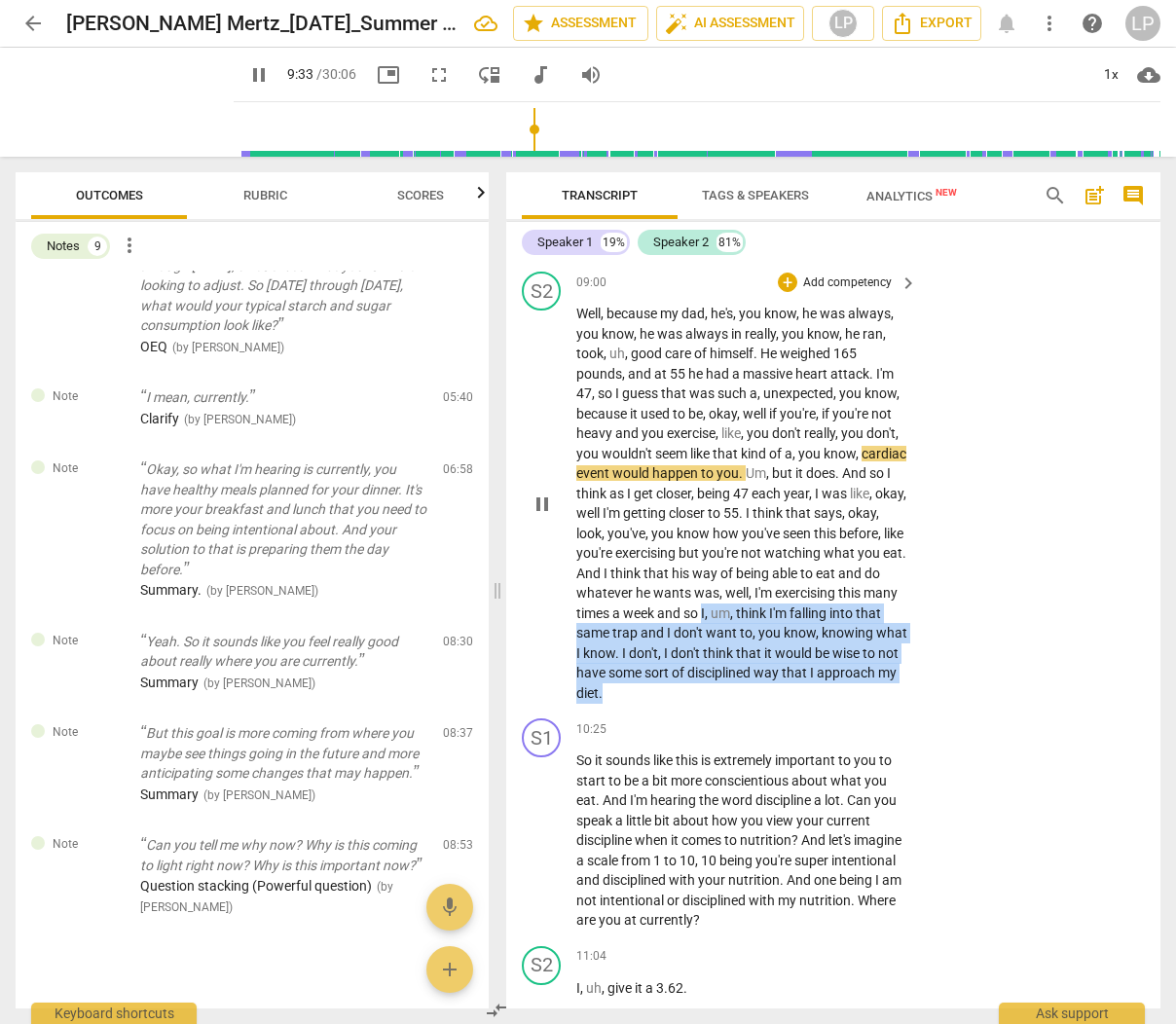 click on "Well ,   because   my   dad ,   he's ,   you   know ,   he   was   always ,   you   know ,   he   was   always   in   really ,   you   know ,   he   ran ,   took ,   uh ,   good   care   of   himself .   He   weighed   165   pounds ,   and   at   55   he   had   a   massive   heart   attack .   I'm   47 ,   so   I   guess   that   was   such   a ,   unexpected ,   you   know ,   because   it   used   to   be ,   okay ,   well   if   you're ,   if   you're   not   heavy   and   you   exercise ,   like ,   you   don't   really ,   you   don't ,   you   wouldn't   seem   like   that   kind   of   a ,   you   know ,   cardiac   event   would   happen   to   you .   Um ,   but   it   does .   And   so   I   think   as   I   get   closer ,   being   47   each   year ,   I   was   like ,   okay ,   well   I'm   getting   closer   to   55 .   I   think   that   says ,   okay ,   look ,   you've ,   you   know   how   you've   seen   this   before ,   like   you're   exercising   but   you're   not   watching   what" at bounding box center [742, 503] 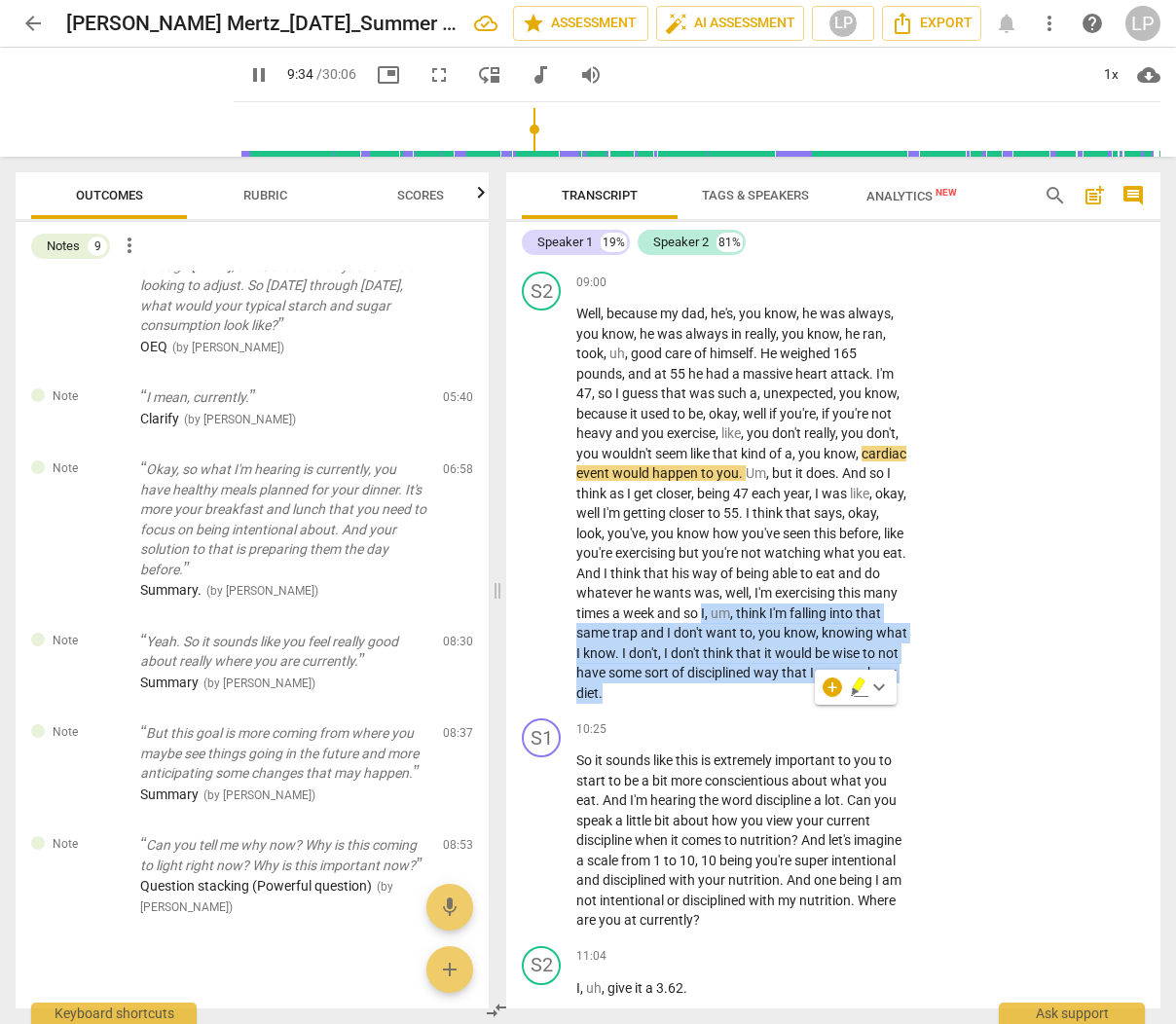 click 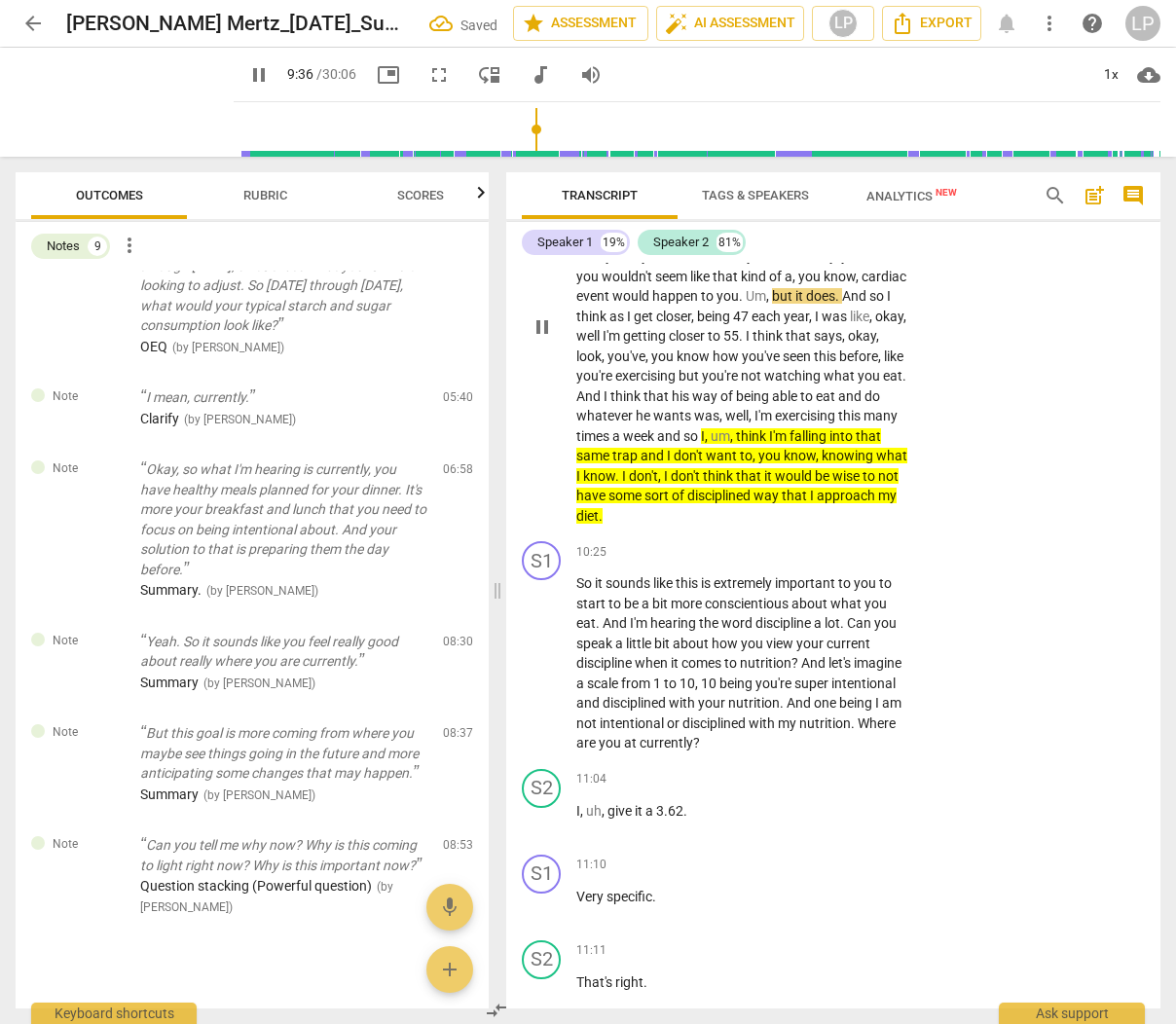 scroll, scrollTop: 4451, scrollLeft: 0, axis: vertical 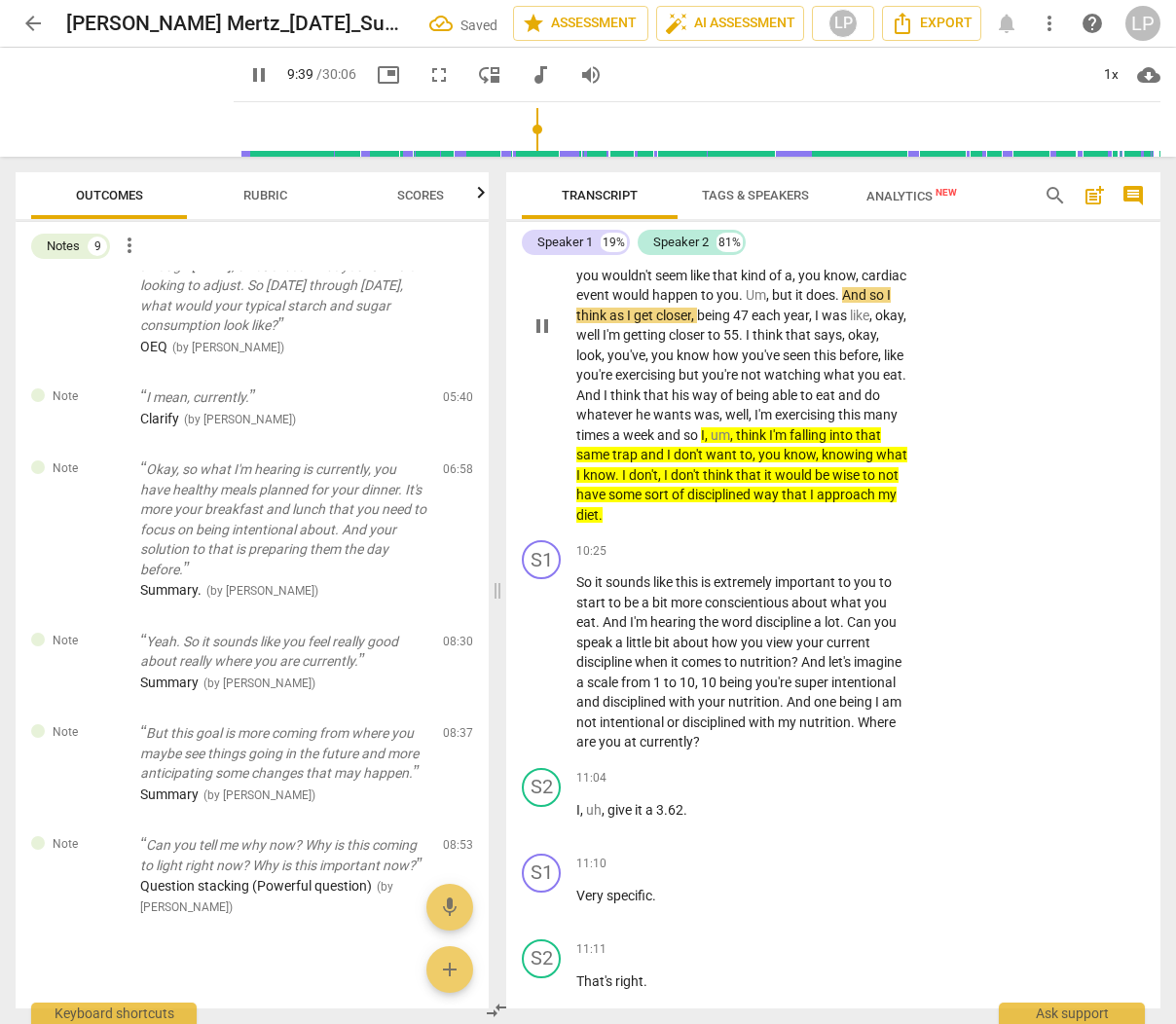 click on "be" at bounding box center (824, 475) 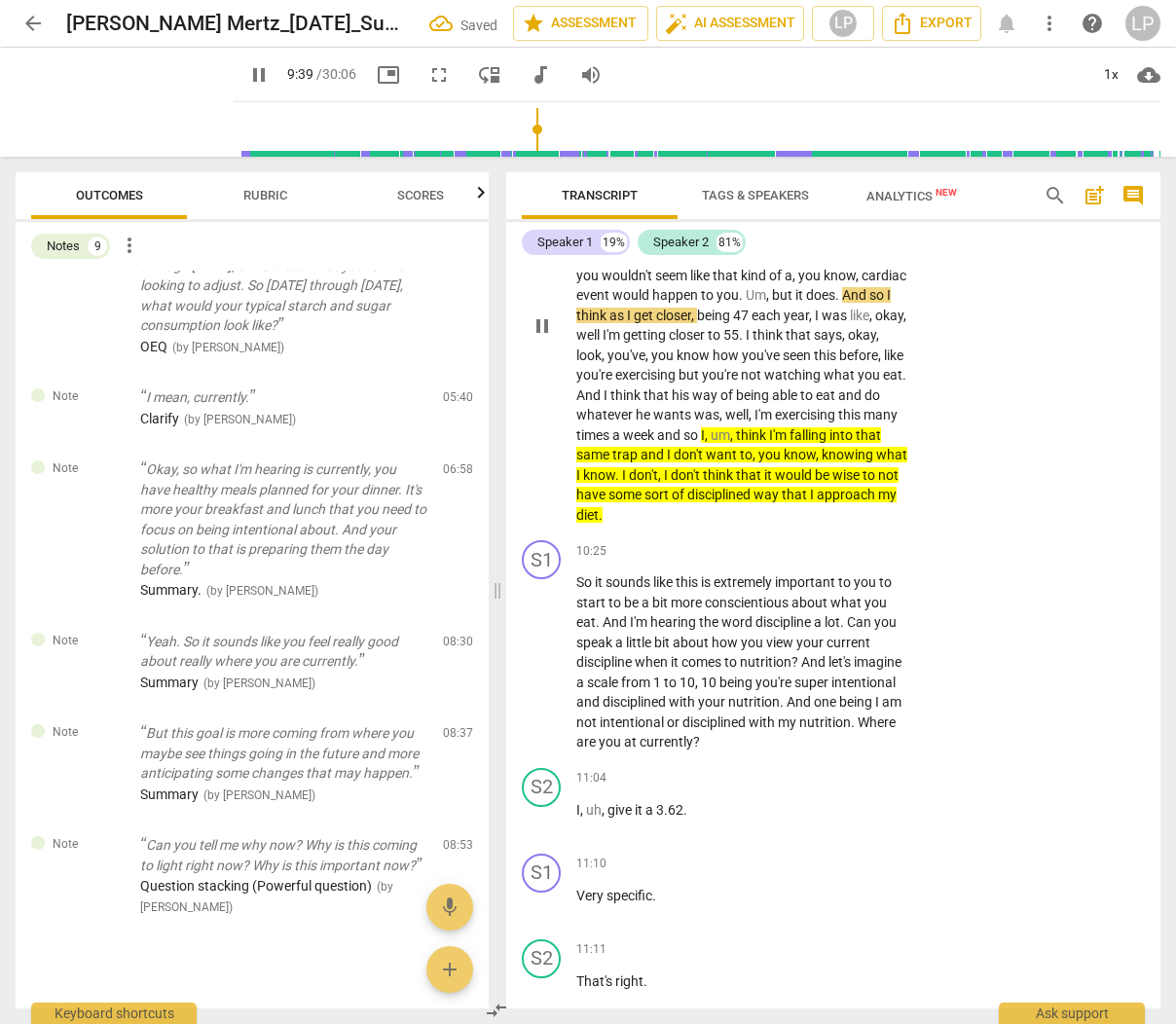 click on "be" at bounding box center (824, 475) 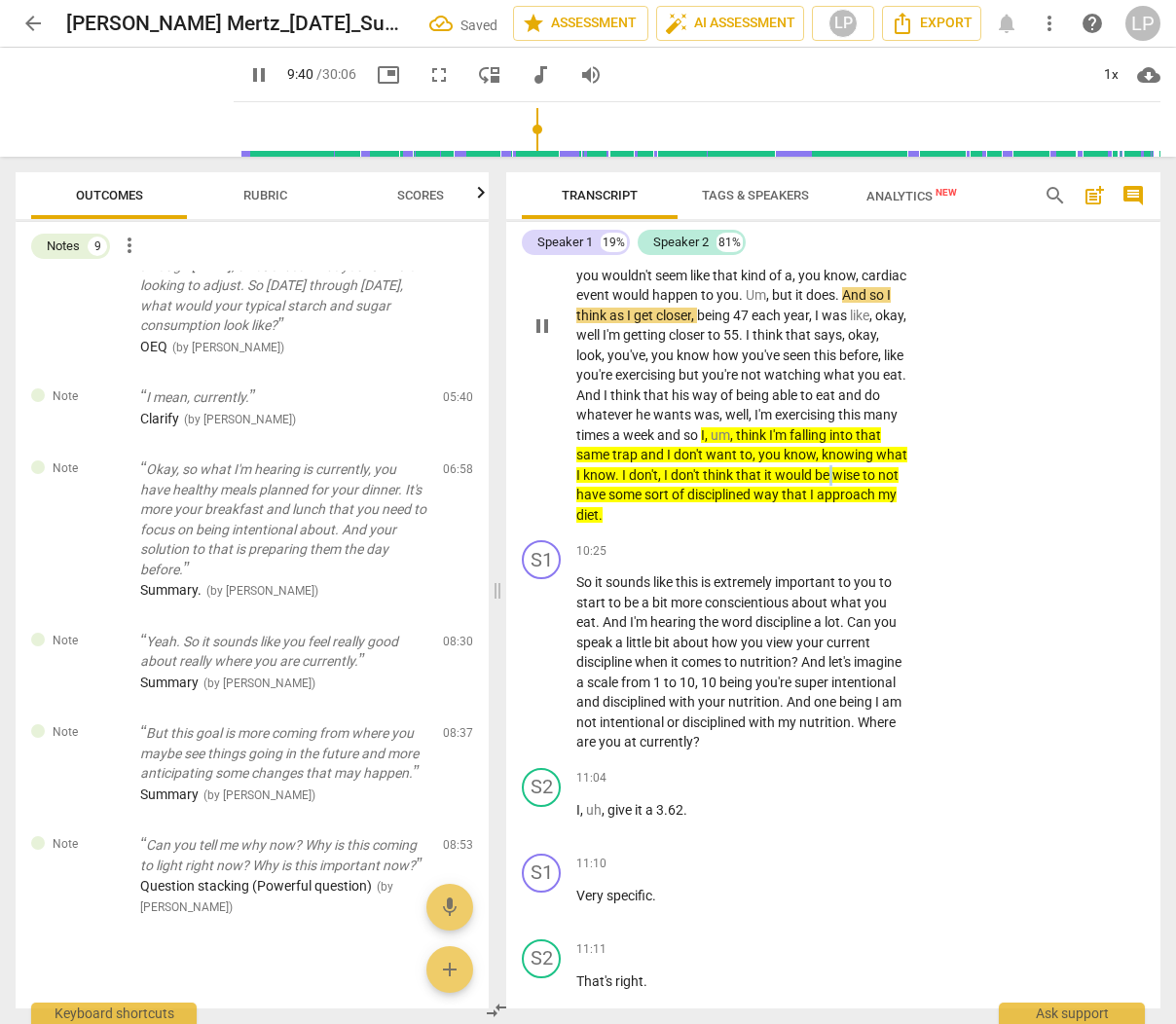 click on "be" at bounding box center (824, 475) 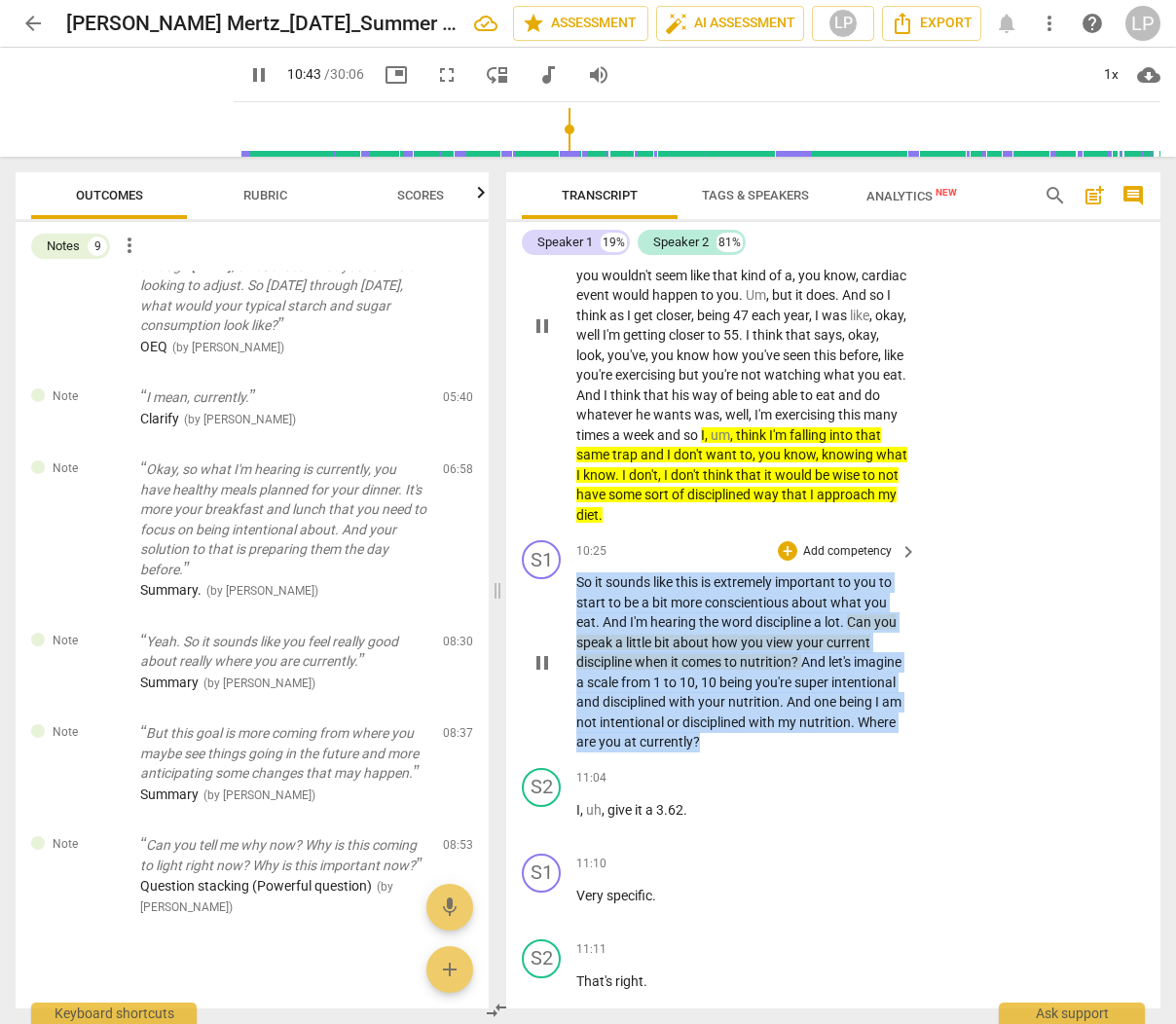 drag, startPoint x: 807, startPoint y: 761, endPoint x: 574, endPoint y: 604, distance: 280.95907 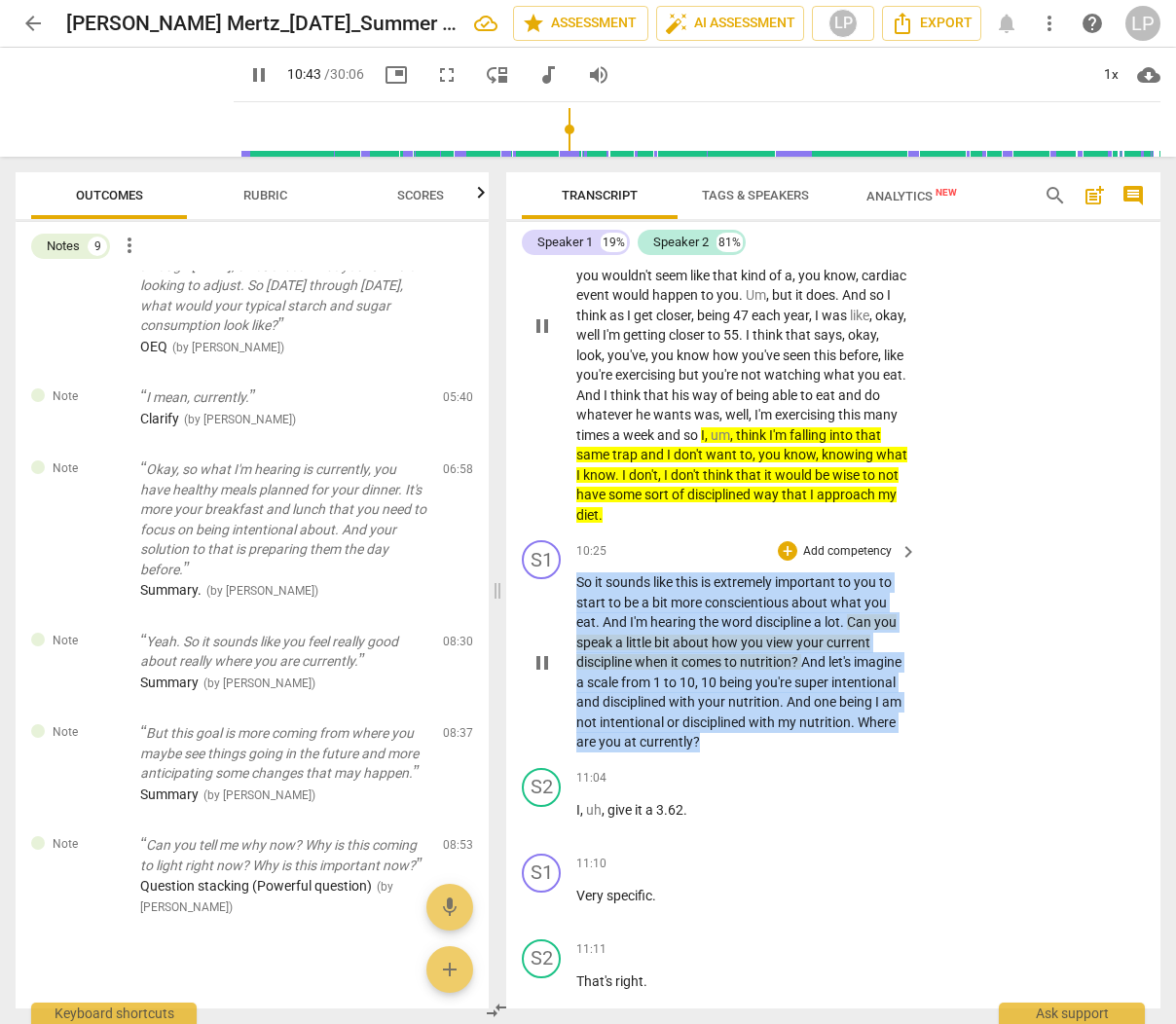 click on "S1 play_arrow pause 10:25 + Add competency keyboard_arrow_right So   it   sounds   like   this   is   extremely   important   to   you   to   start   to   be   a   bit   more   conscientious   about   what   you   eat .   And   I'm   hearing   the   word   discipline   a   lot .   Can   you   speak   a   little   bit   about   how   you   view   your   current   discipline   when   it   comes   to   nutrition ?   And   let's   imagine   a   scale   from   1   to   10 ,   10   being   you're   super   intentional   and   disciplined   with   your   nutrition .   And   one   being   I   am   not   intentional   or   disciplined   with   my   nutrition .   Where   are   you   at   currently ?" at bounding box center [833, 646] 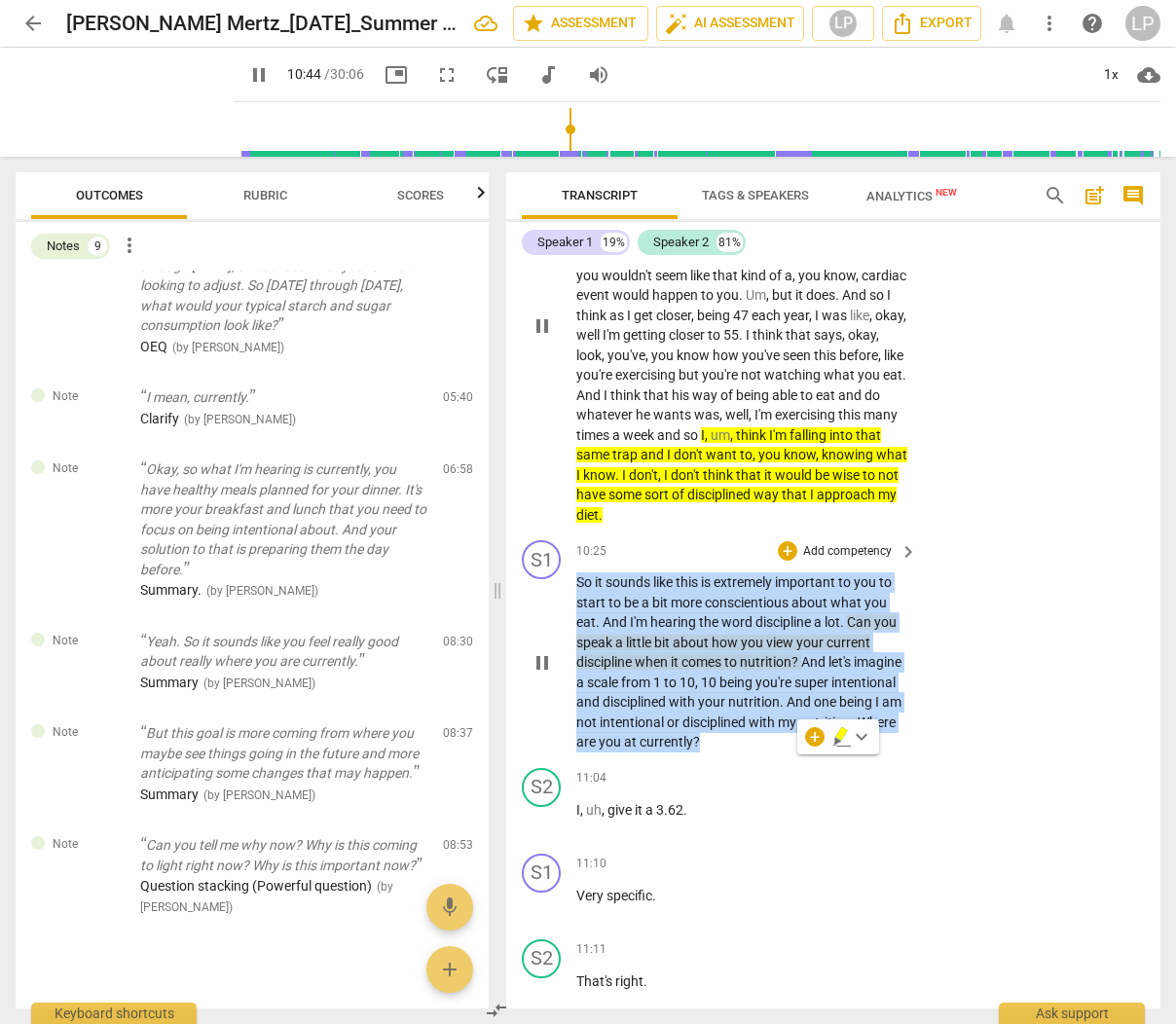 click on "Add competency" at bounding box center (847, 552) 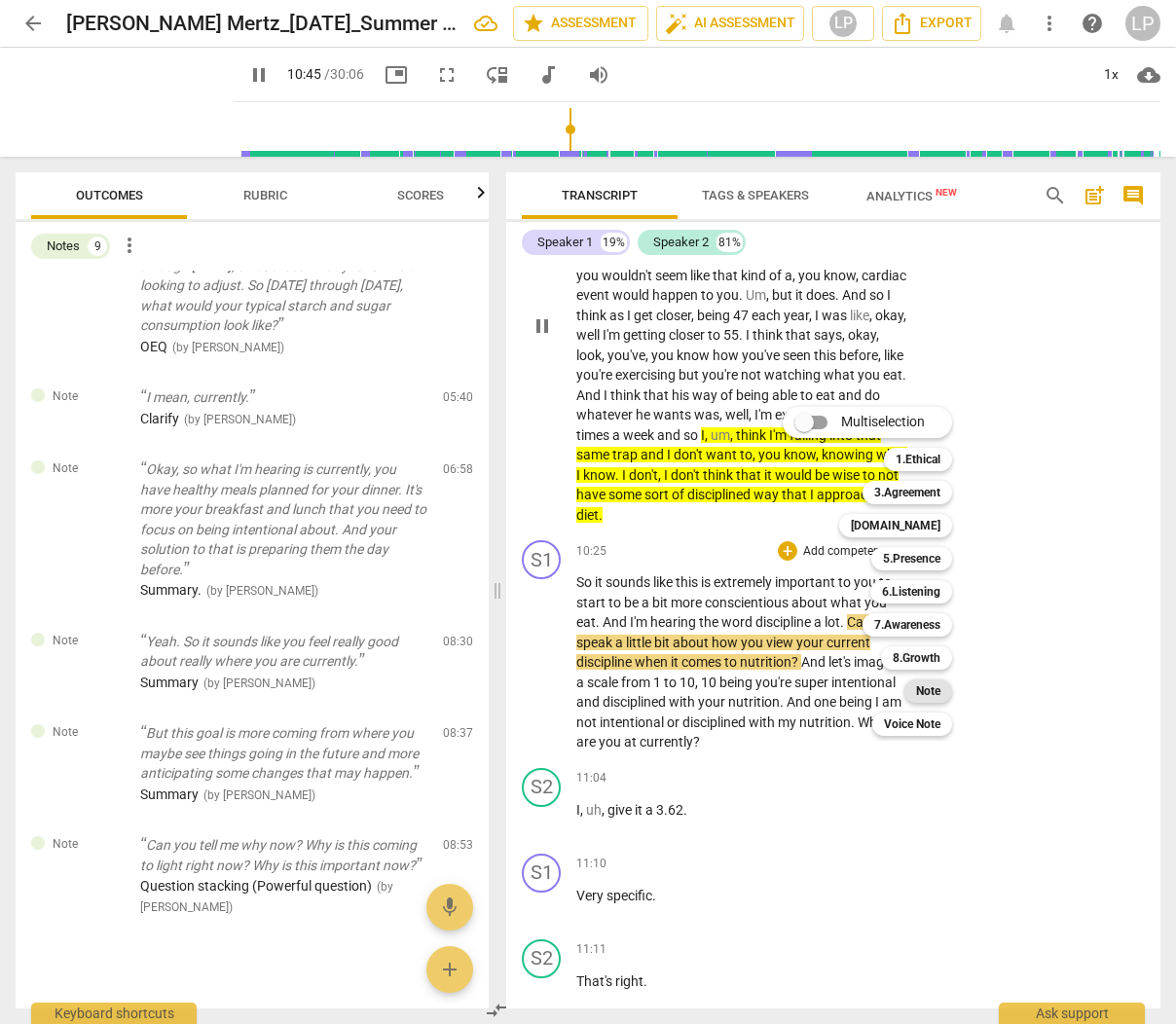 click on "Note" at bounding box center [928, 691] 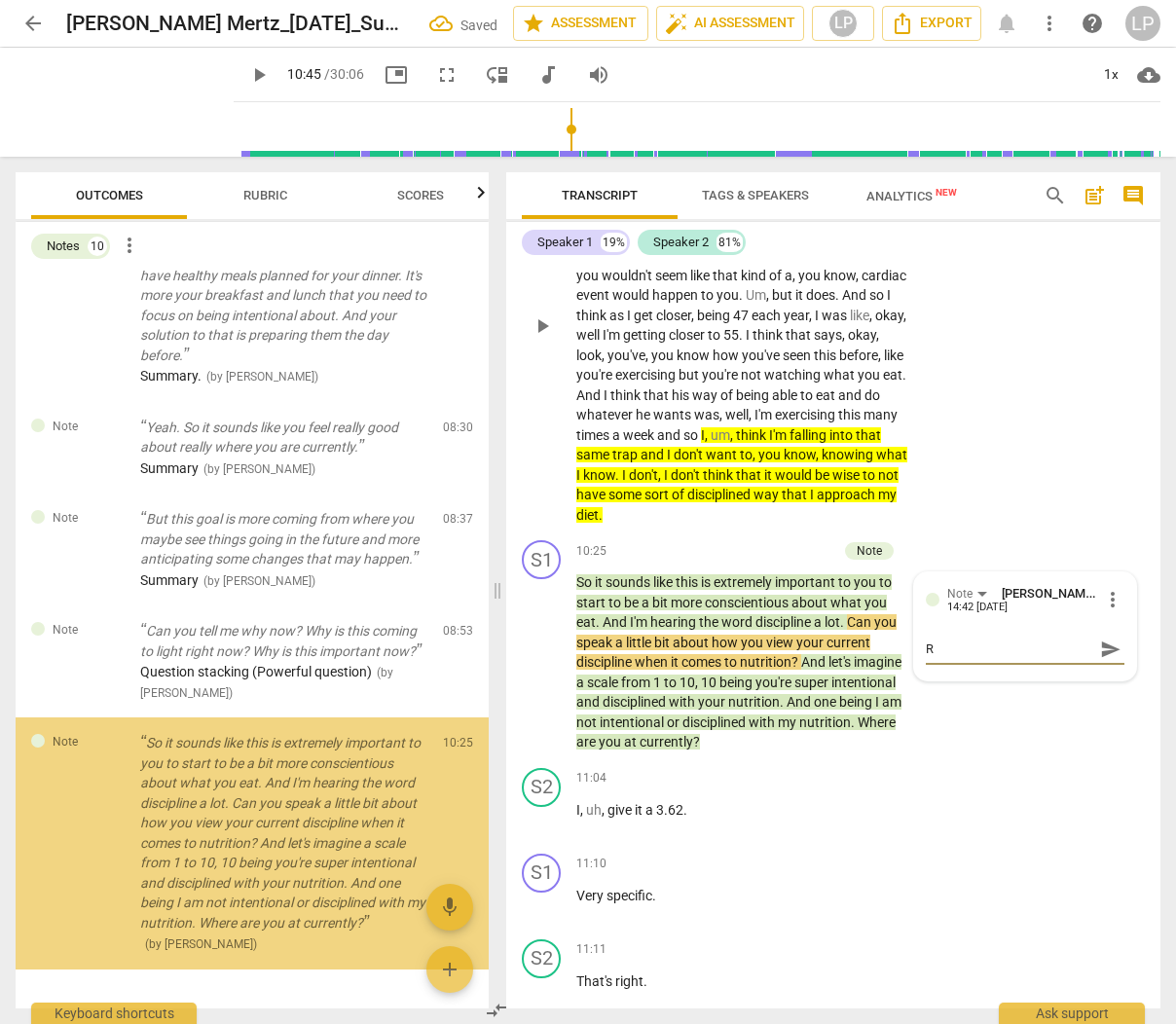 scroll, scrollTop: 698, scrollLeft: 0, axis: vertical 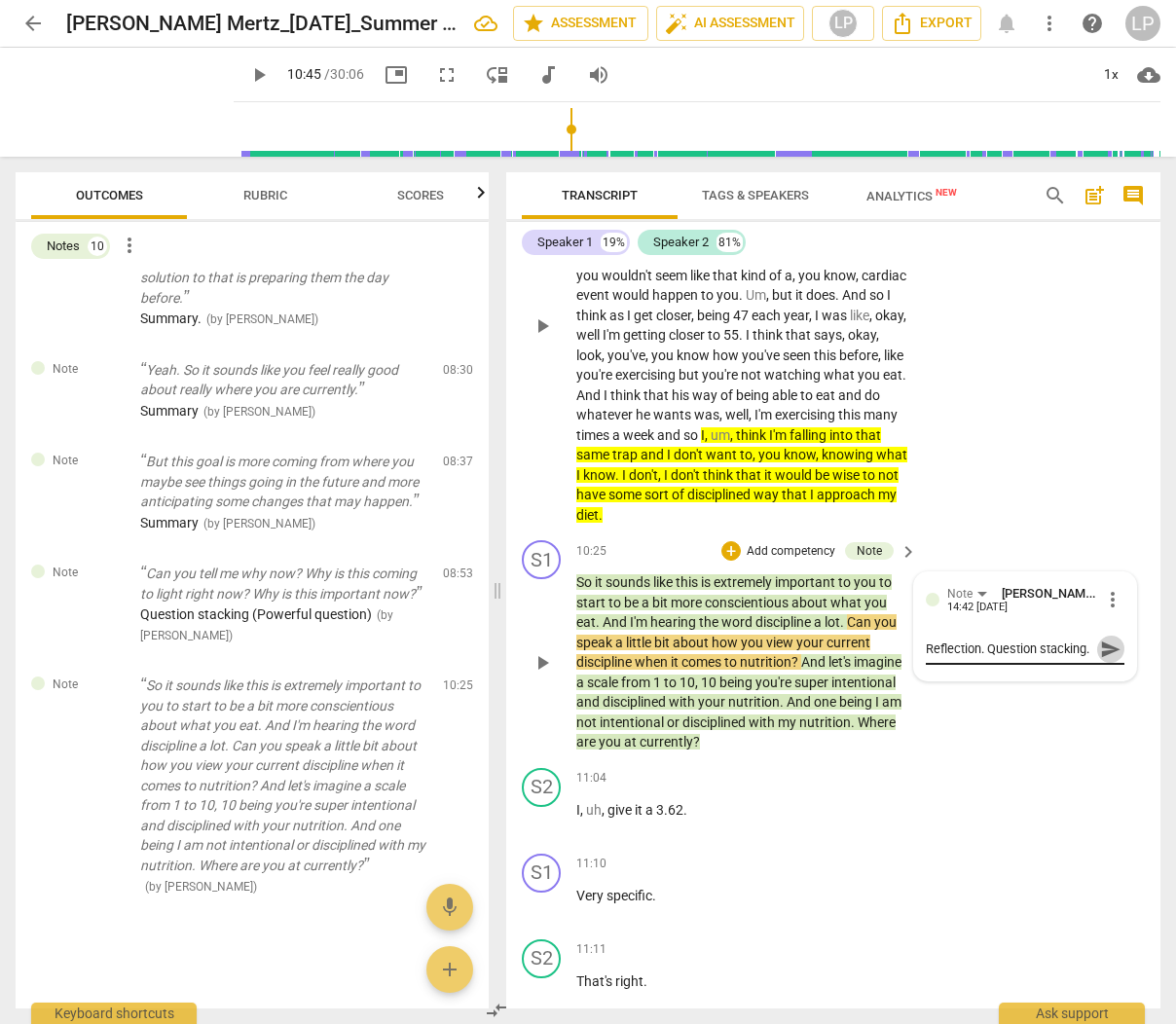 click on "send" at bounding box center (1111, 649) 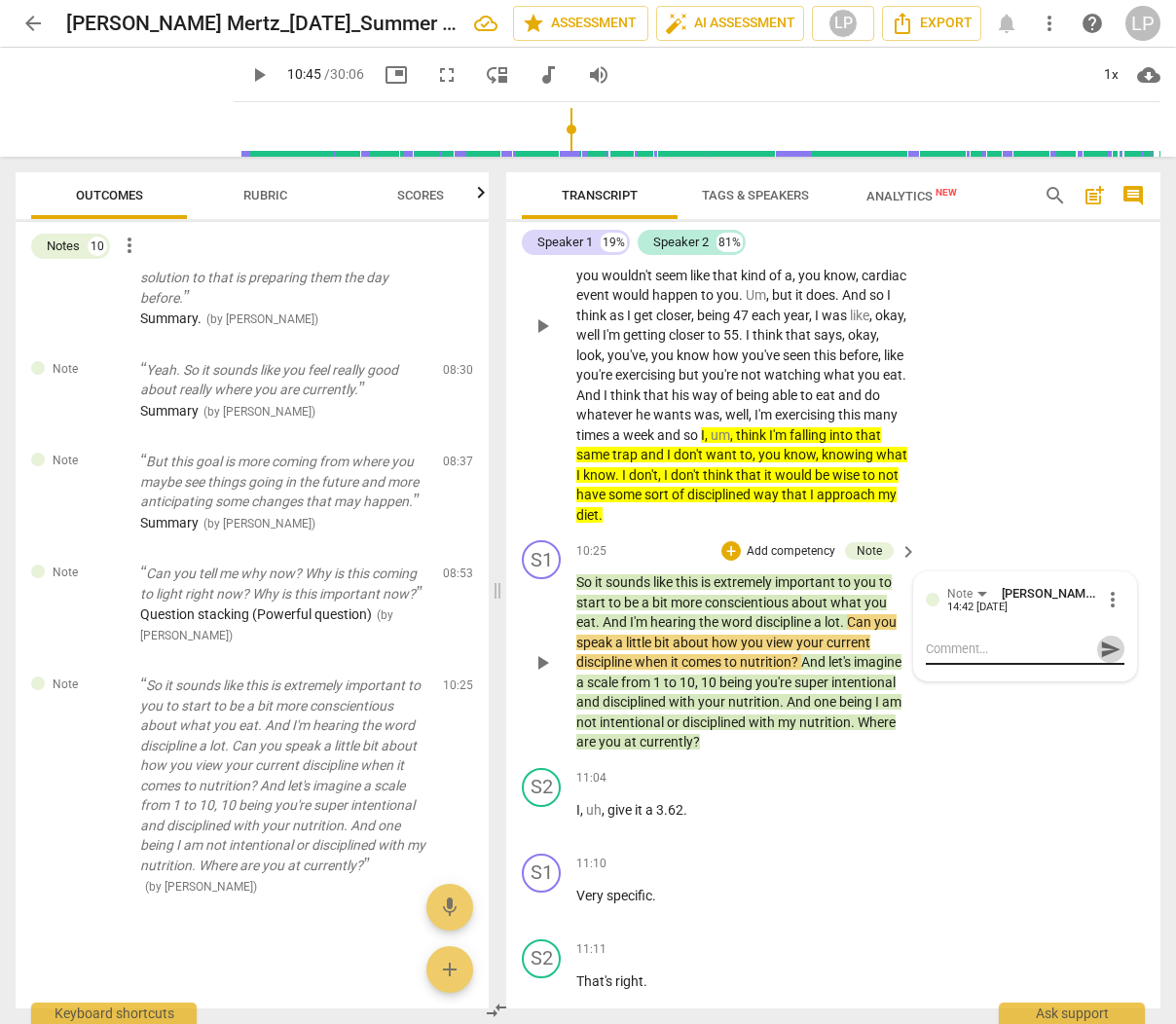 scroll, scrollTop: 0, scrollLeft: 0, axis: both 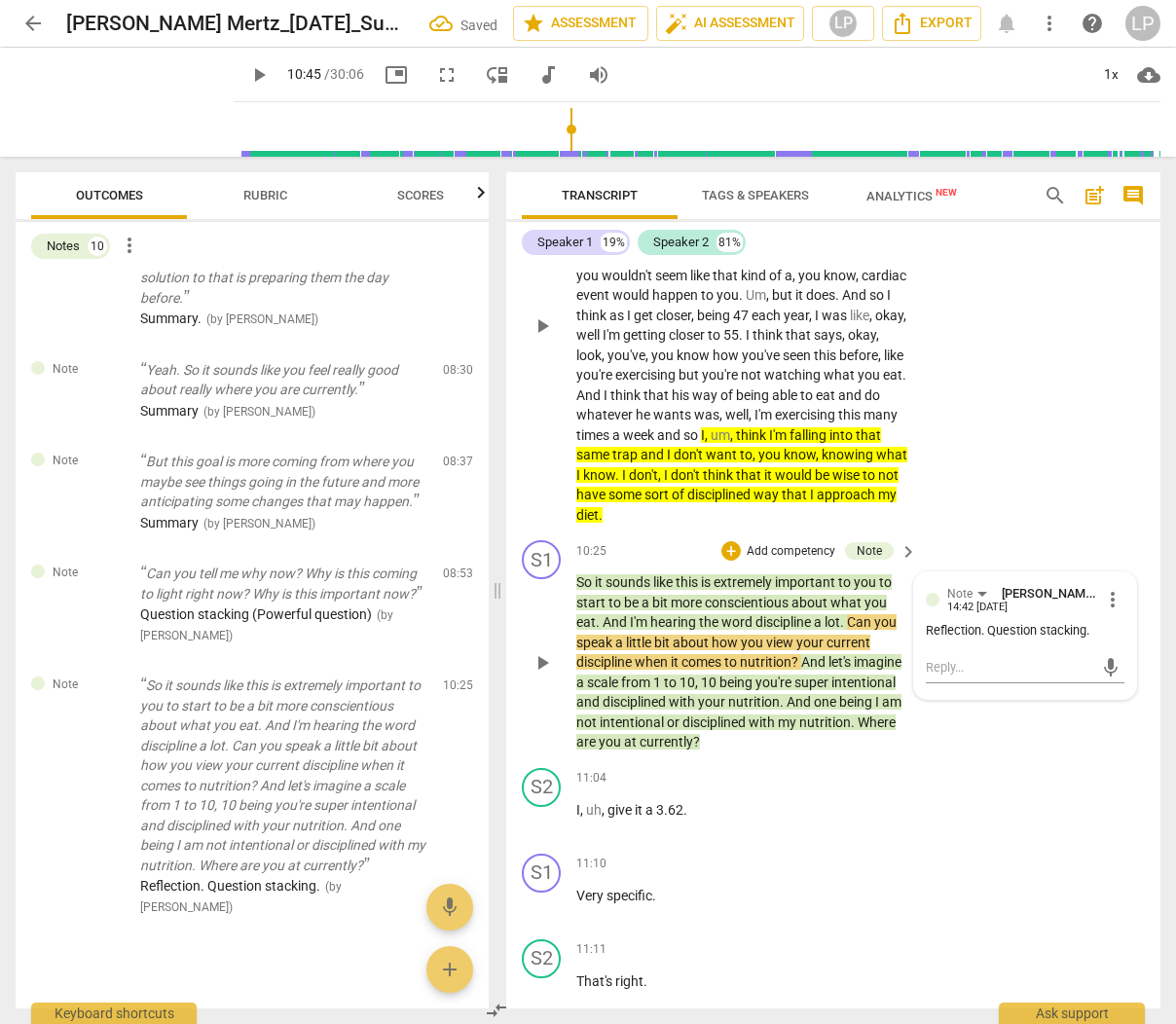 click on "comes" at bounding box center [703, 662] 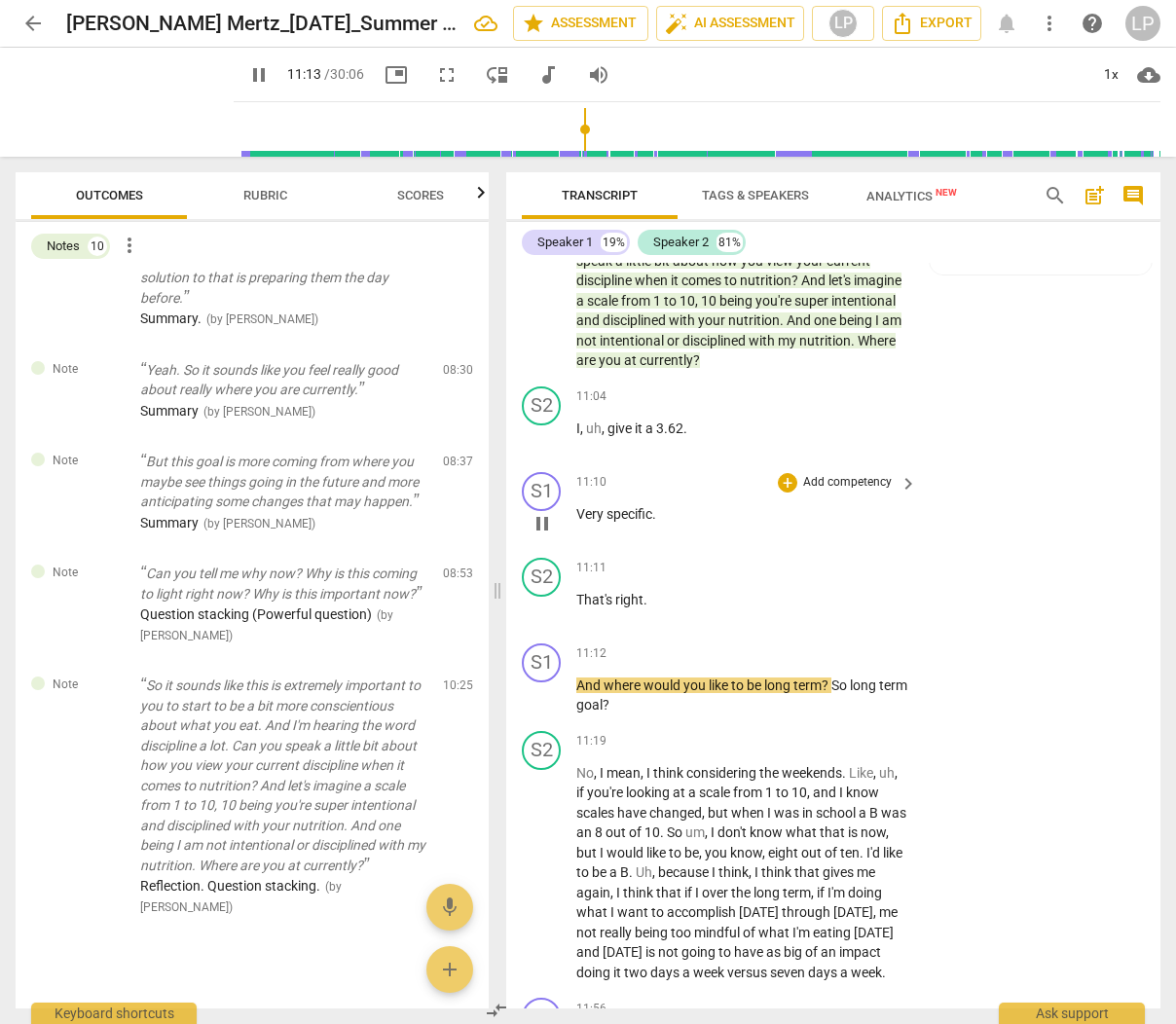 scroll, scrollTop: 4856, scrollLeft: 0, axis: vertical 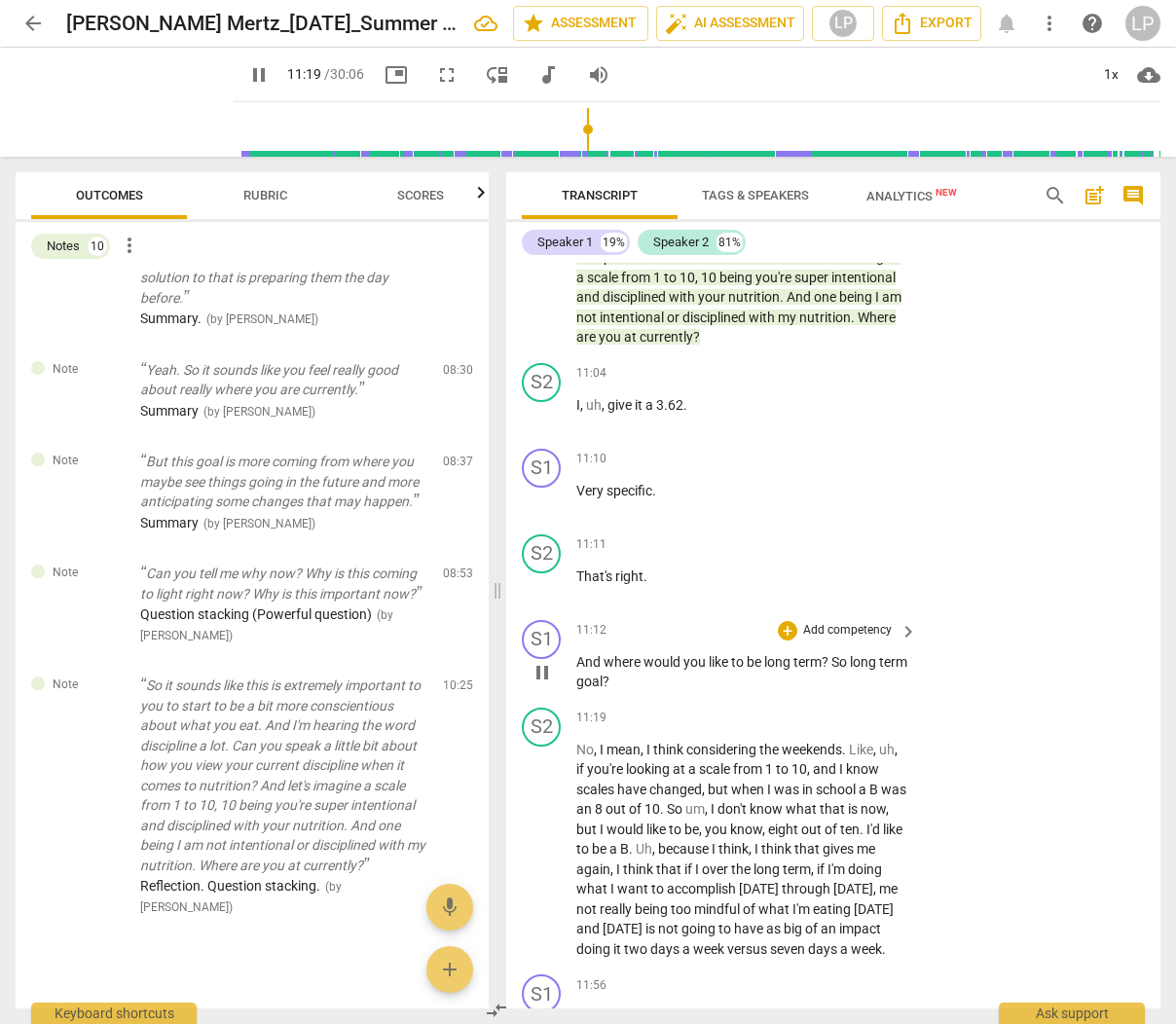 click on "?" at bounding box center (827, 662) 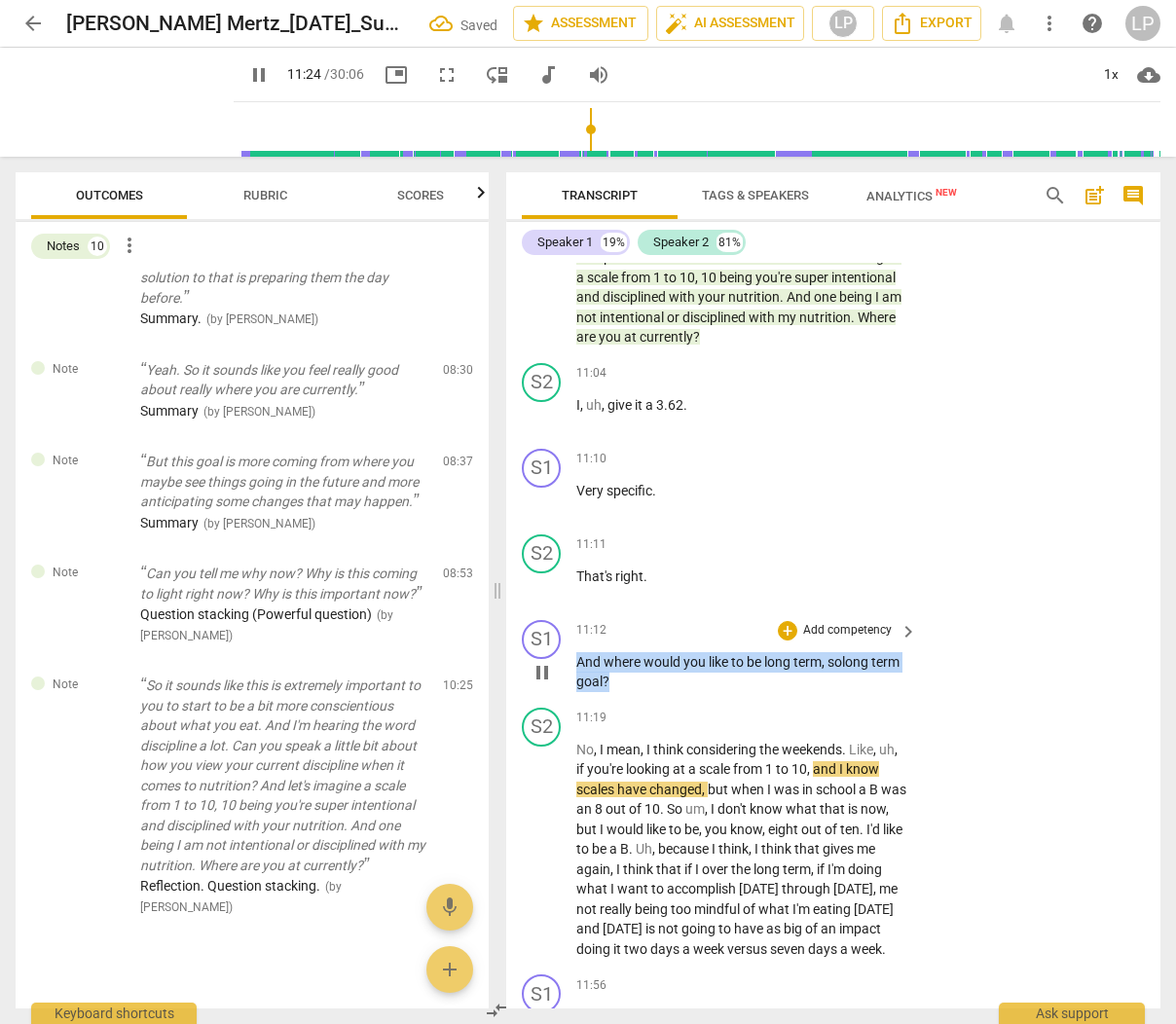 drag, startPoint x: 650, startPoint y: 697, endPoint x: 576, endPoint y: 679, distance: 76.15773 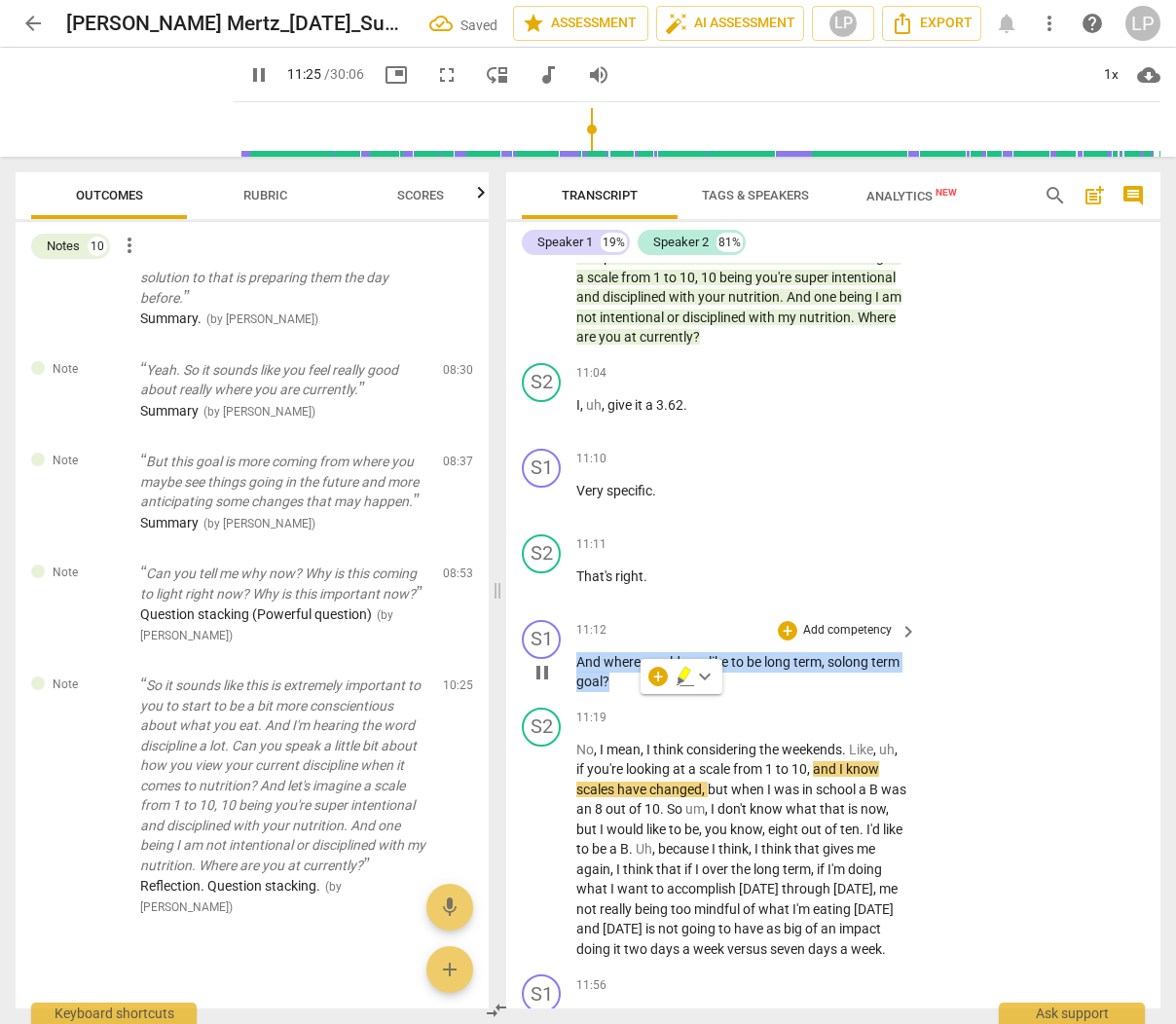 click on "Add competency" at bounding box center [847, 631] 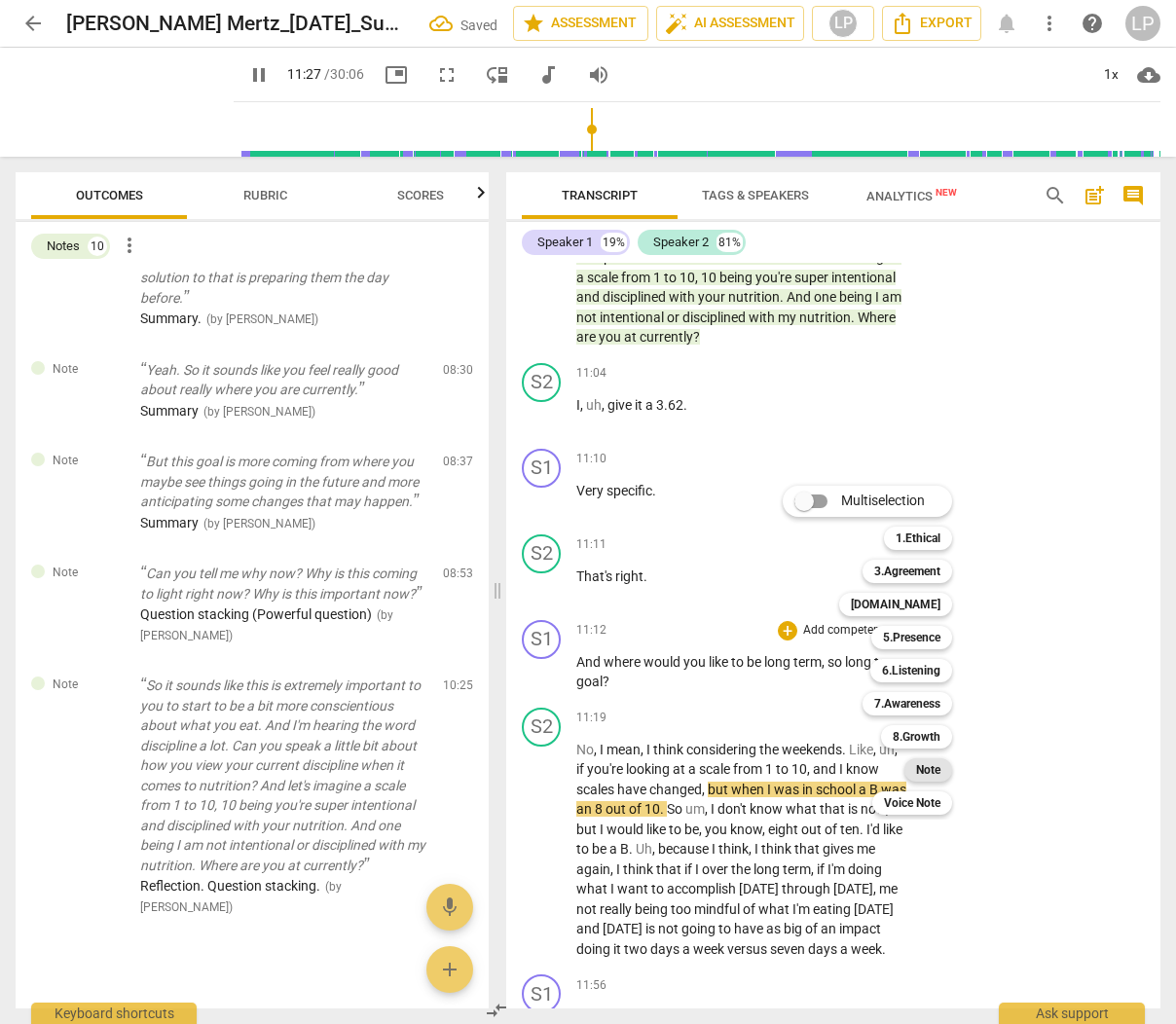click on "Note" at bounding box center (928, 770) 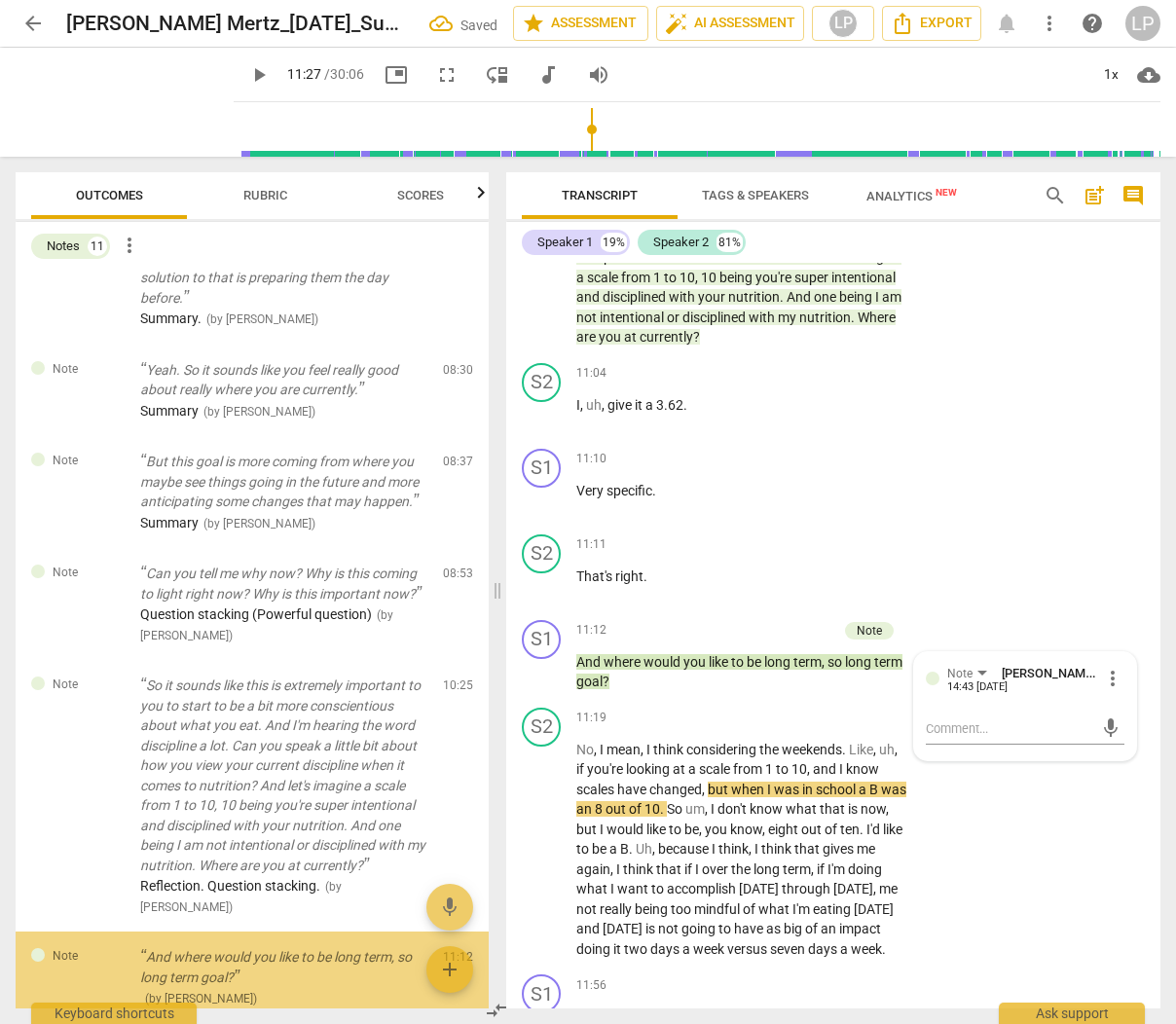 scroll, scrollTop: 790, scrollLeft: 0, axis: vertical 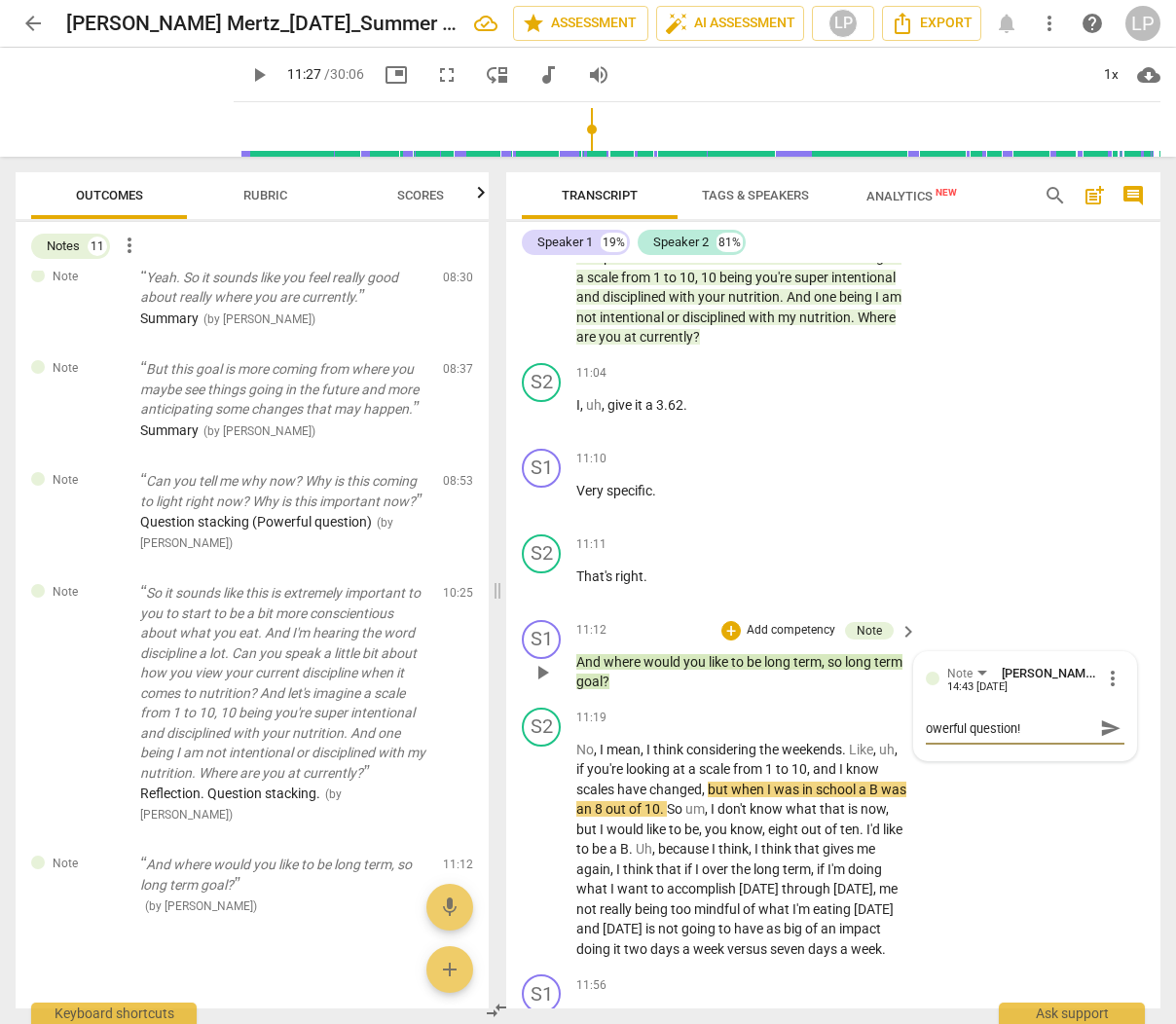 click on "owerful question!" at bounding box center [1010, 728] 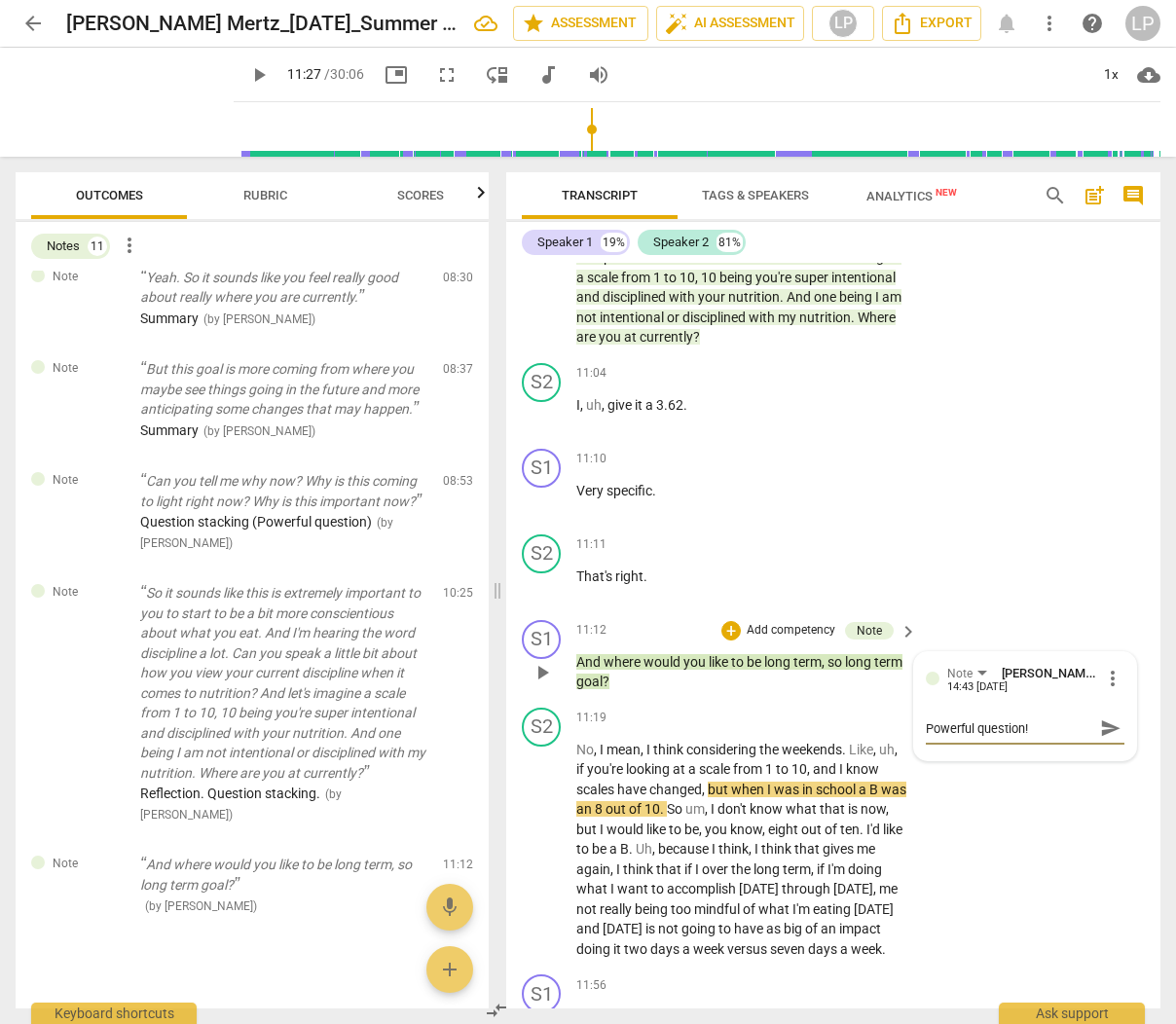 click on "send" at bounding box center (1111, 728) 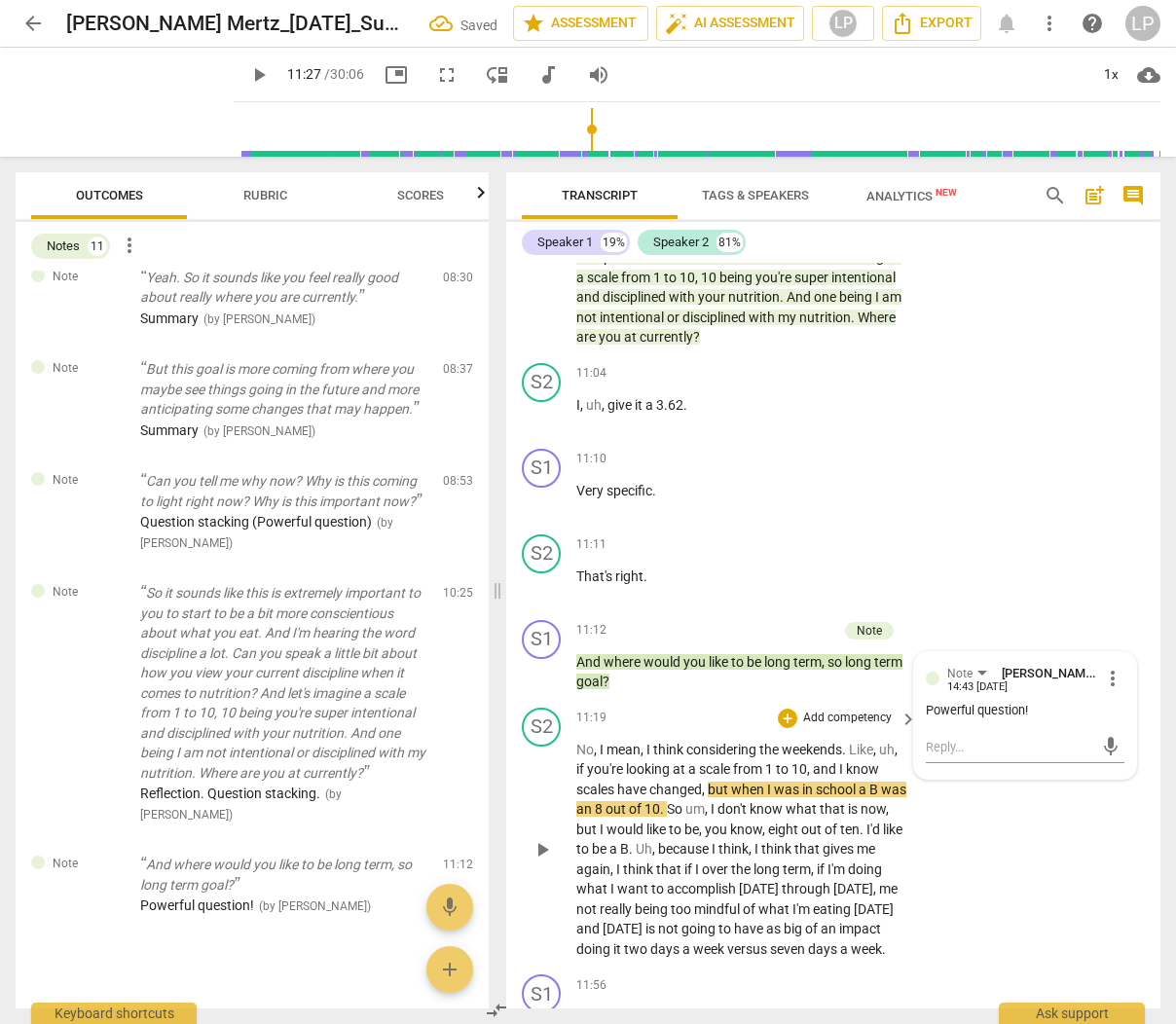 click on "scale" at bounding box center [716, 769] 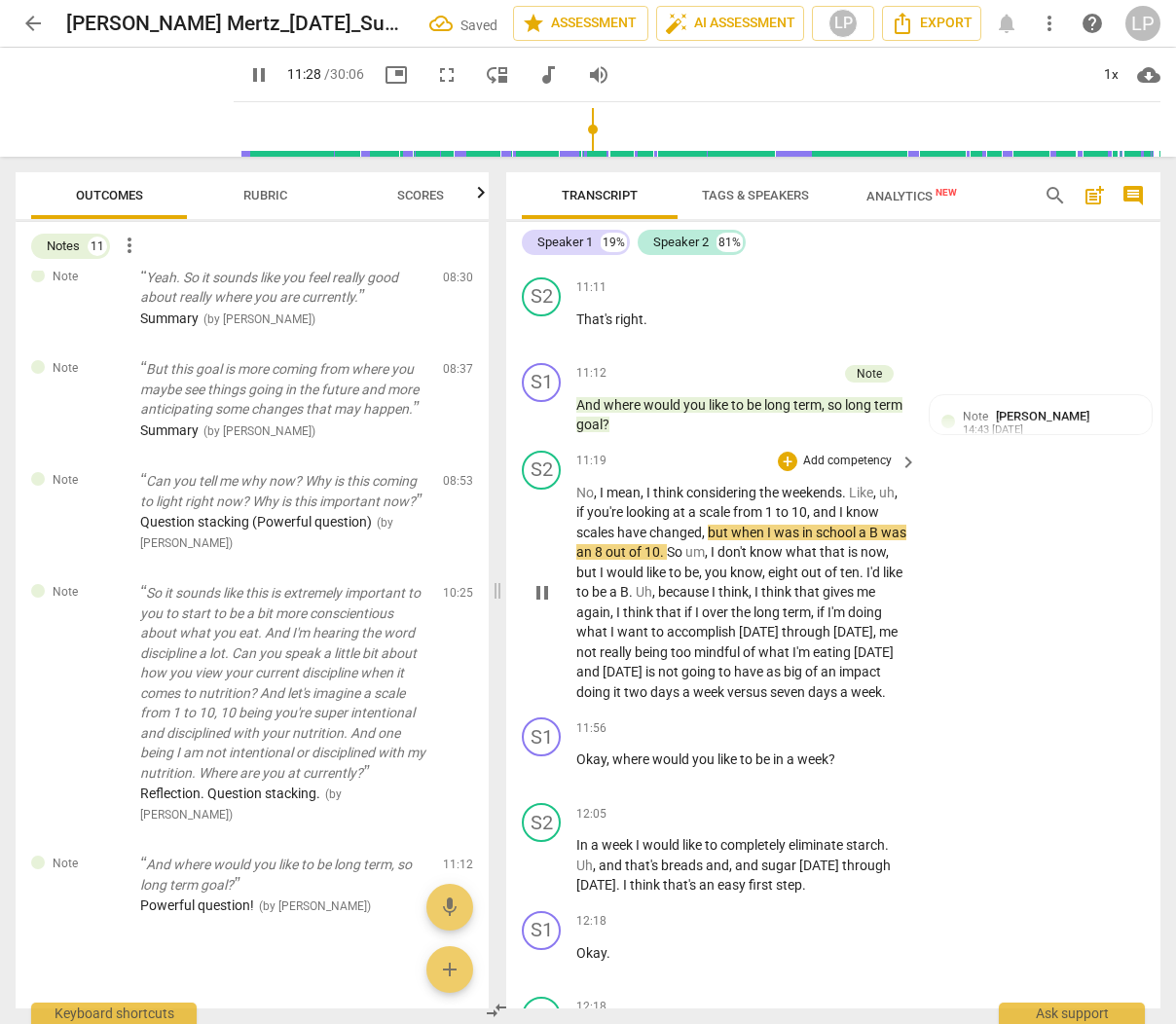 scroll, scrollTop: 5139, scrollLeft: 0, axis: vertical 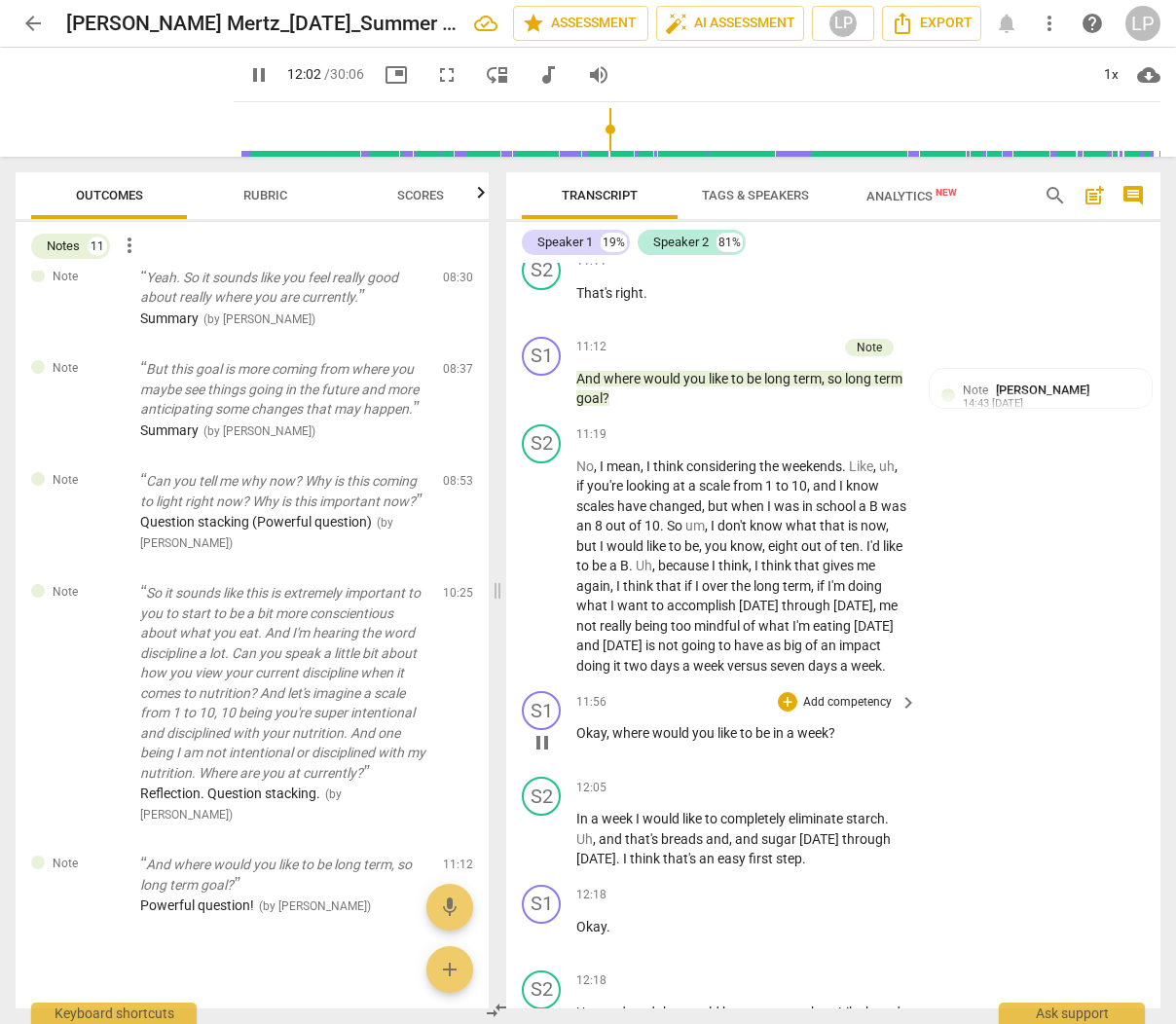 click on "Okay ,   where   would   you   like   to   be   in   a   week ?" at bounding box center (742, 733) 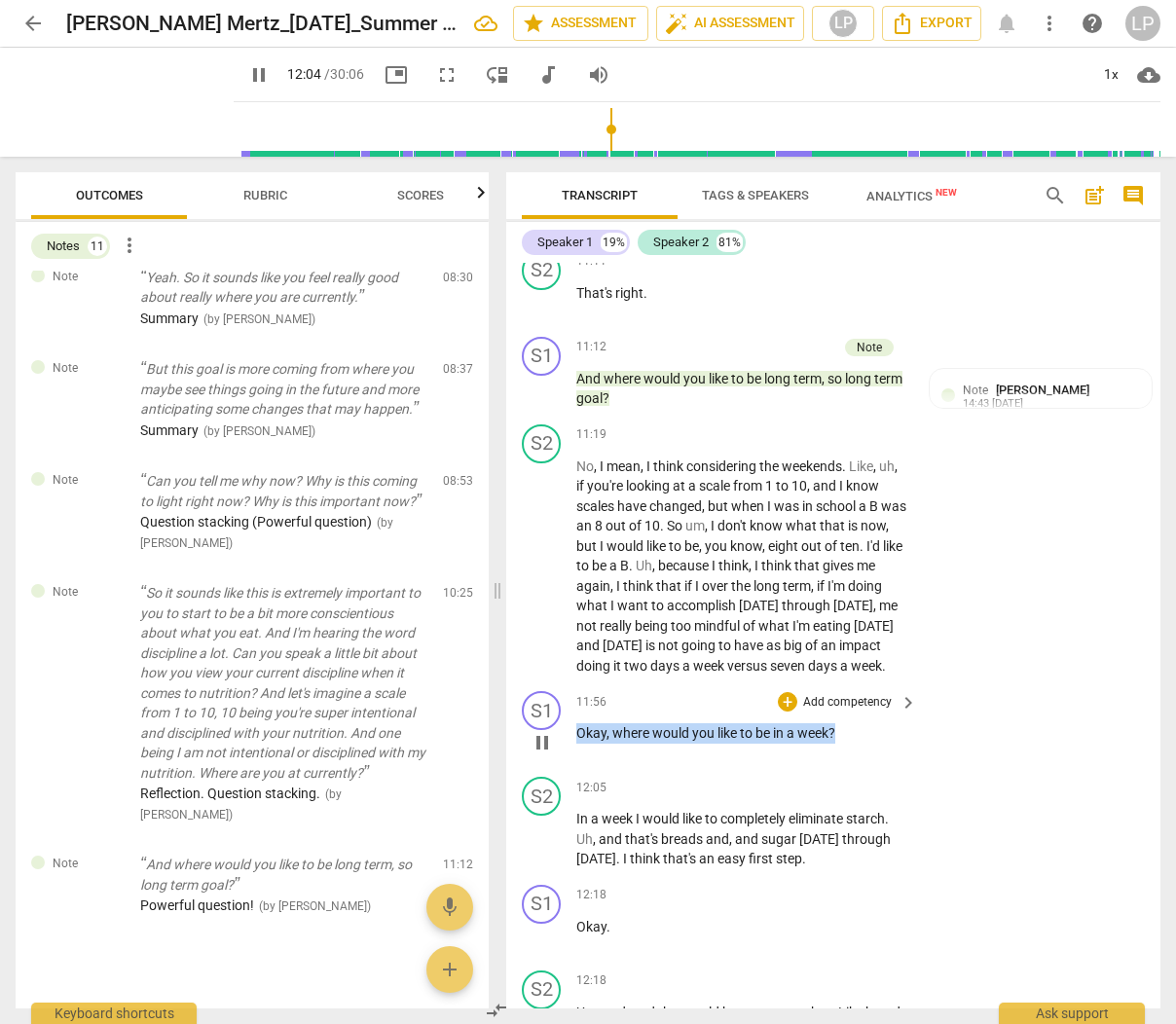 drag, startPoint x: 847, startPoint y: 768, endPoint x: 676, endPoint y: 740, distance: 173.2772 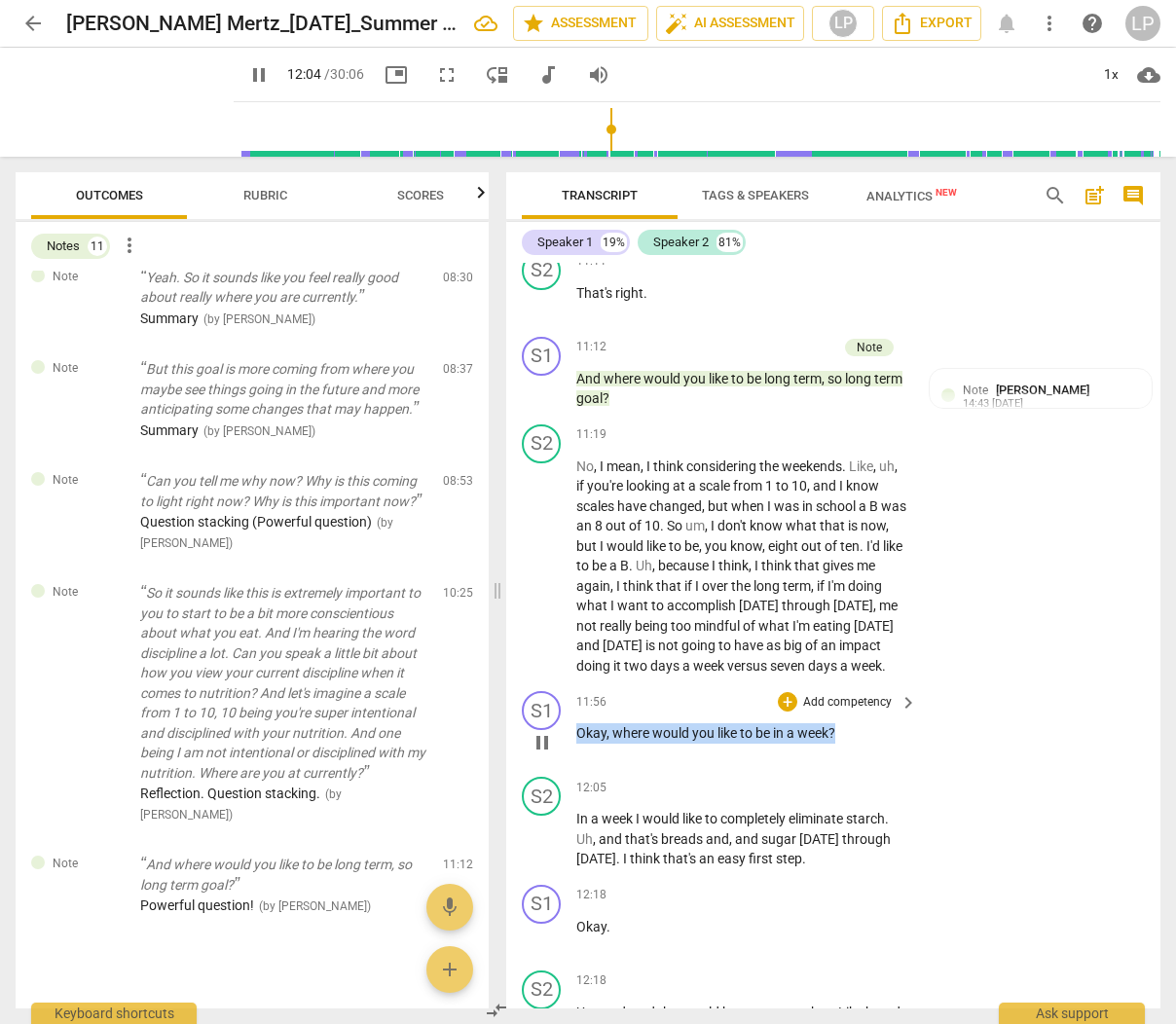 click on "11:56 + Add competency keyboard_arrow_right Okay ,   where   would   you   like   to   be   in   a   week ?" at bounding box center (748, 726) 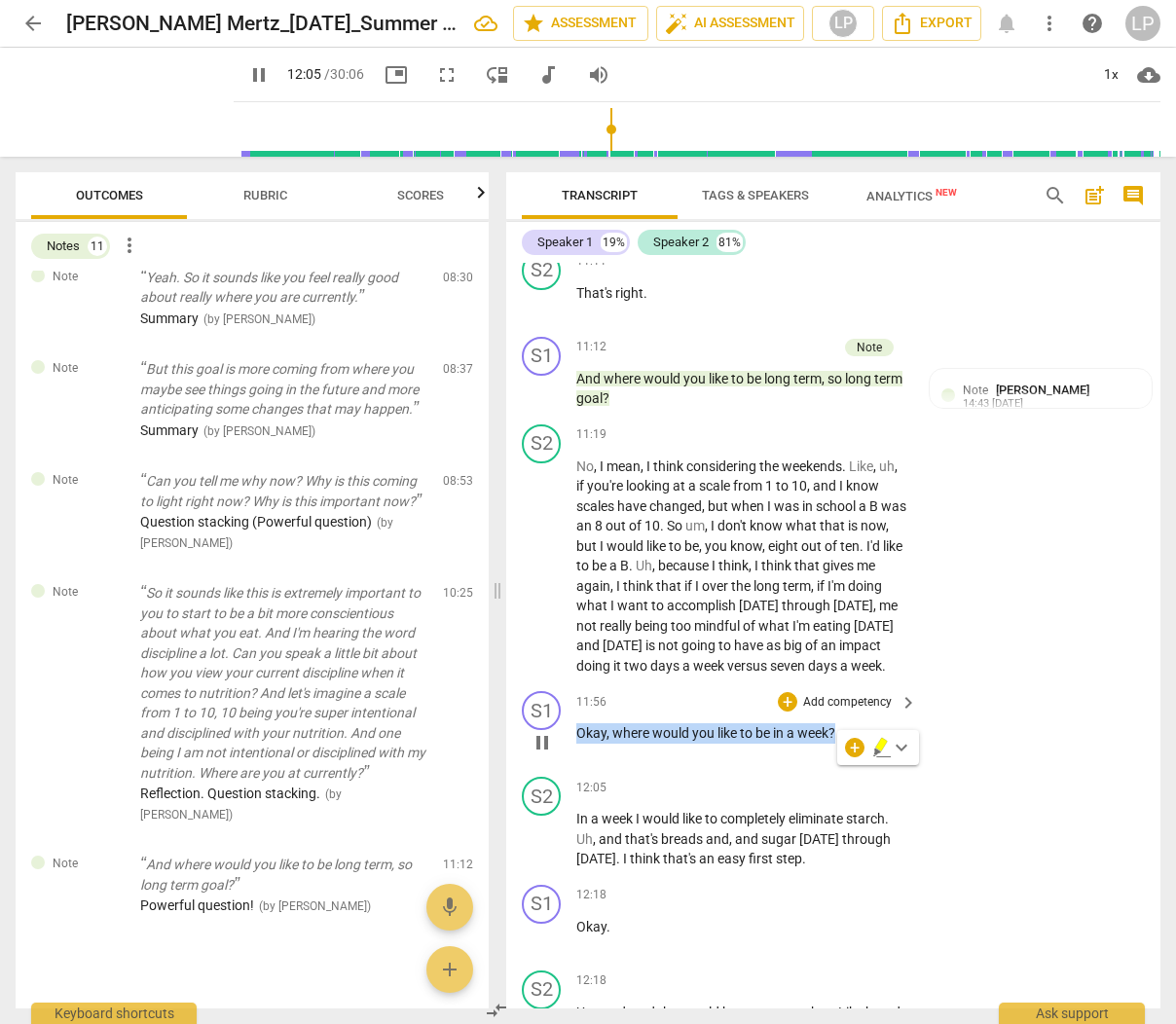 click on "Add competency" at bounding box center [847, 703] 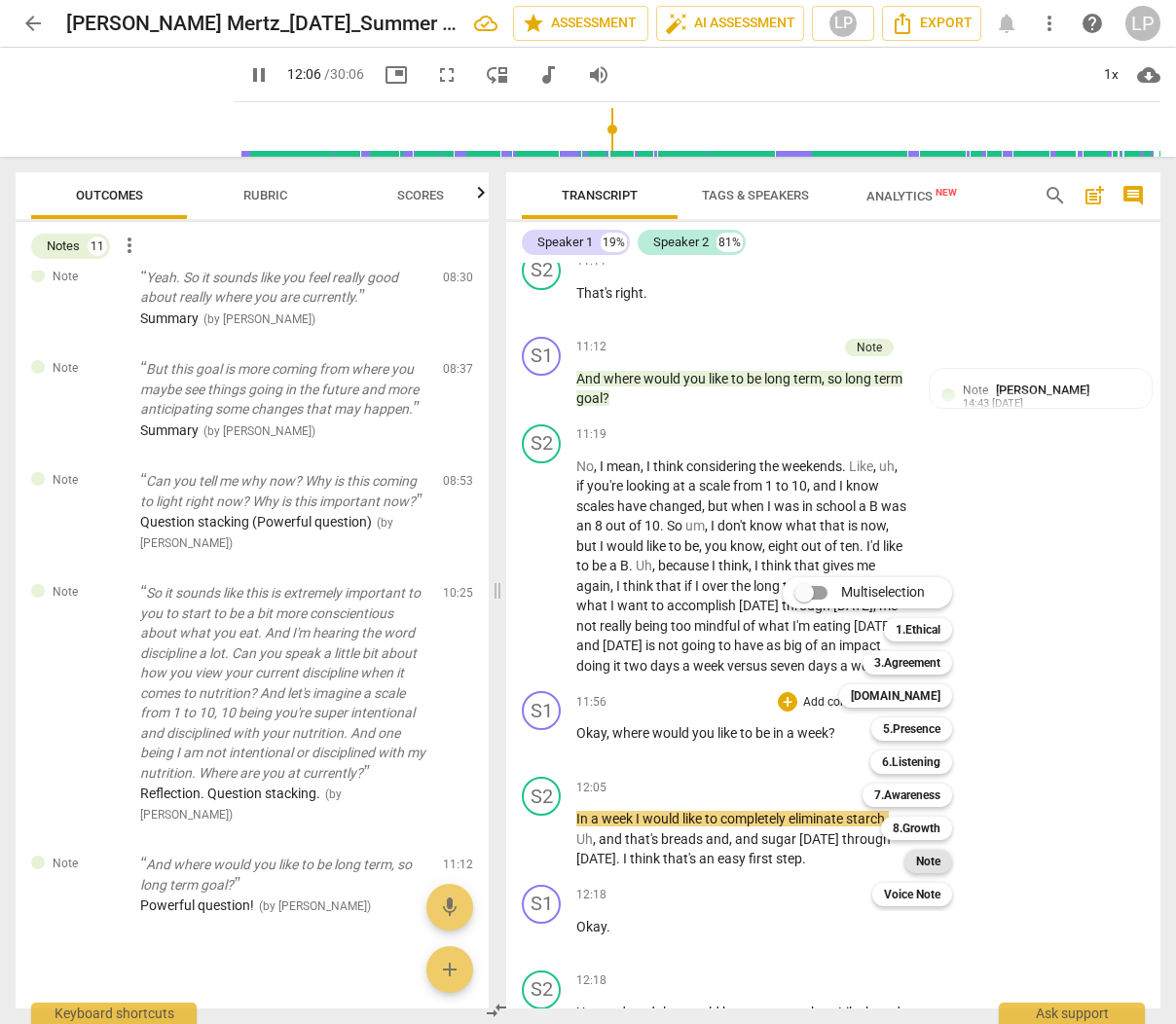 click on "Note" at bounding box center [928, 861] 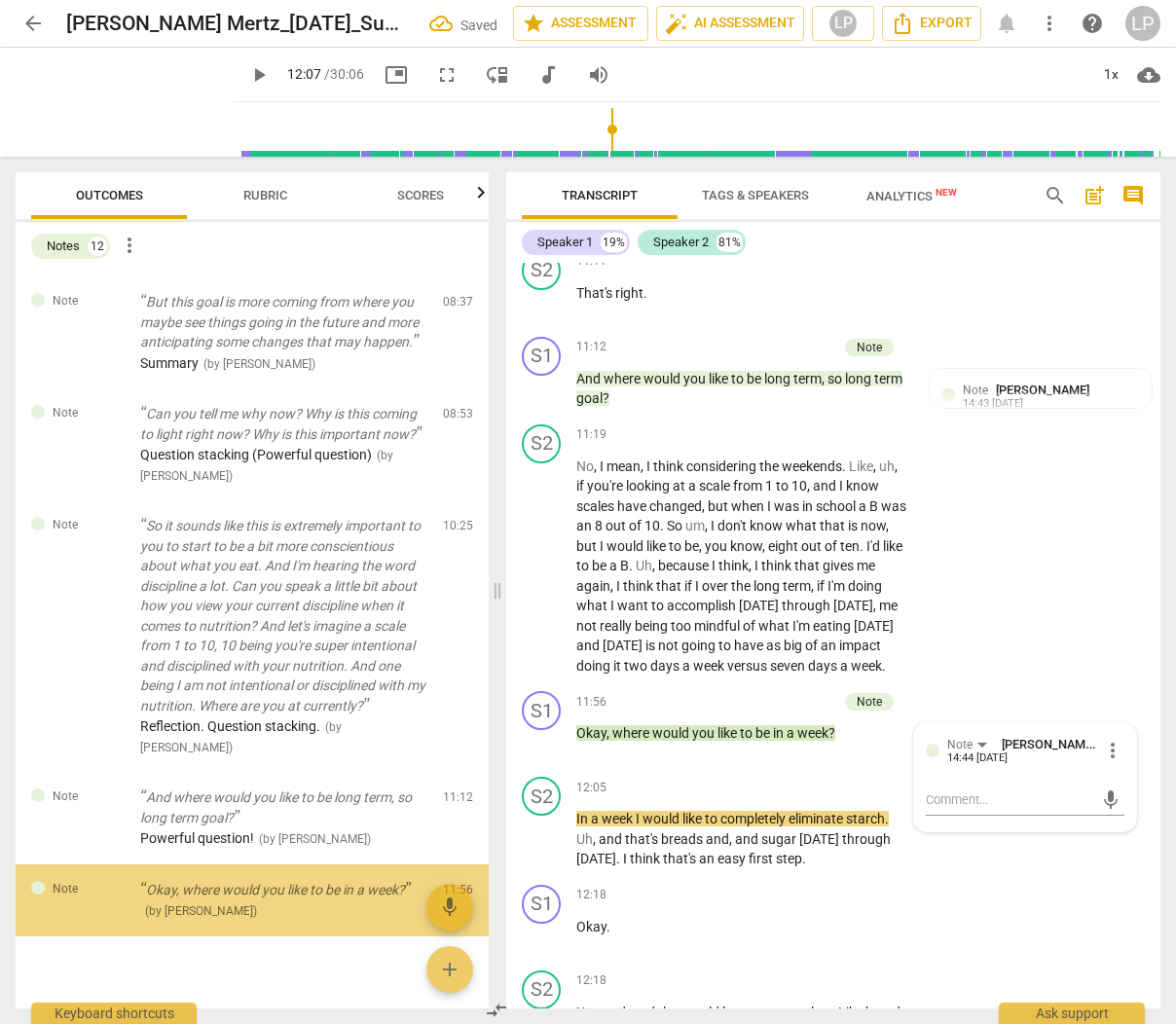 scroll, scrollTop: 862, scrollLeft: 0, axis: vertical 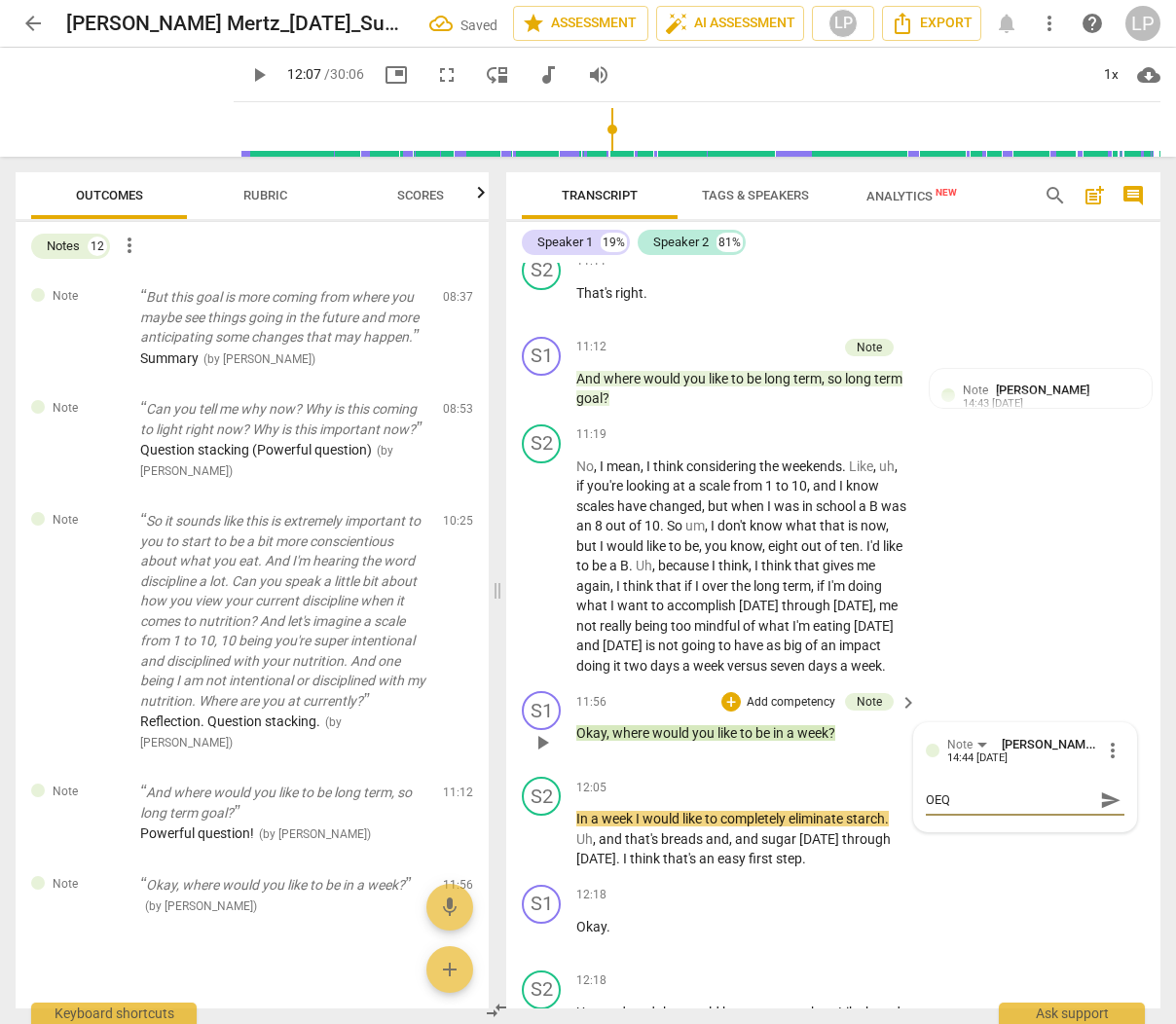 click on "send" at bounding box center [1111, 800] 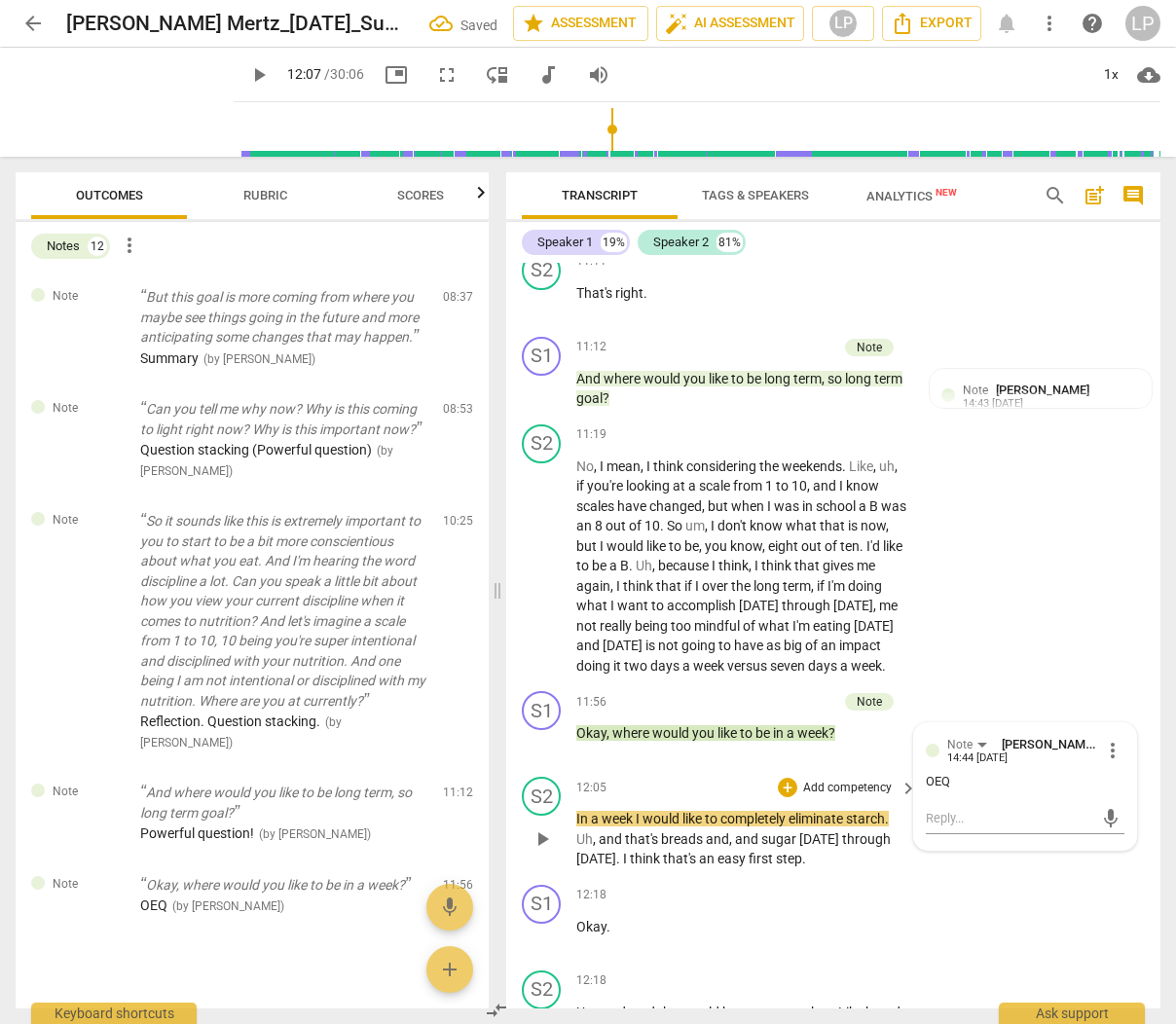 click on "sugar" at bounding box center (780, 839) 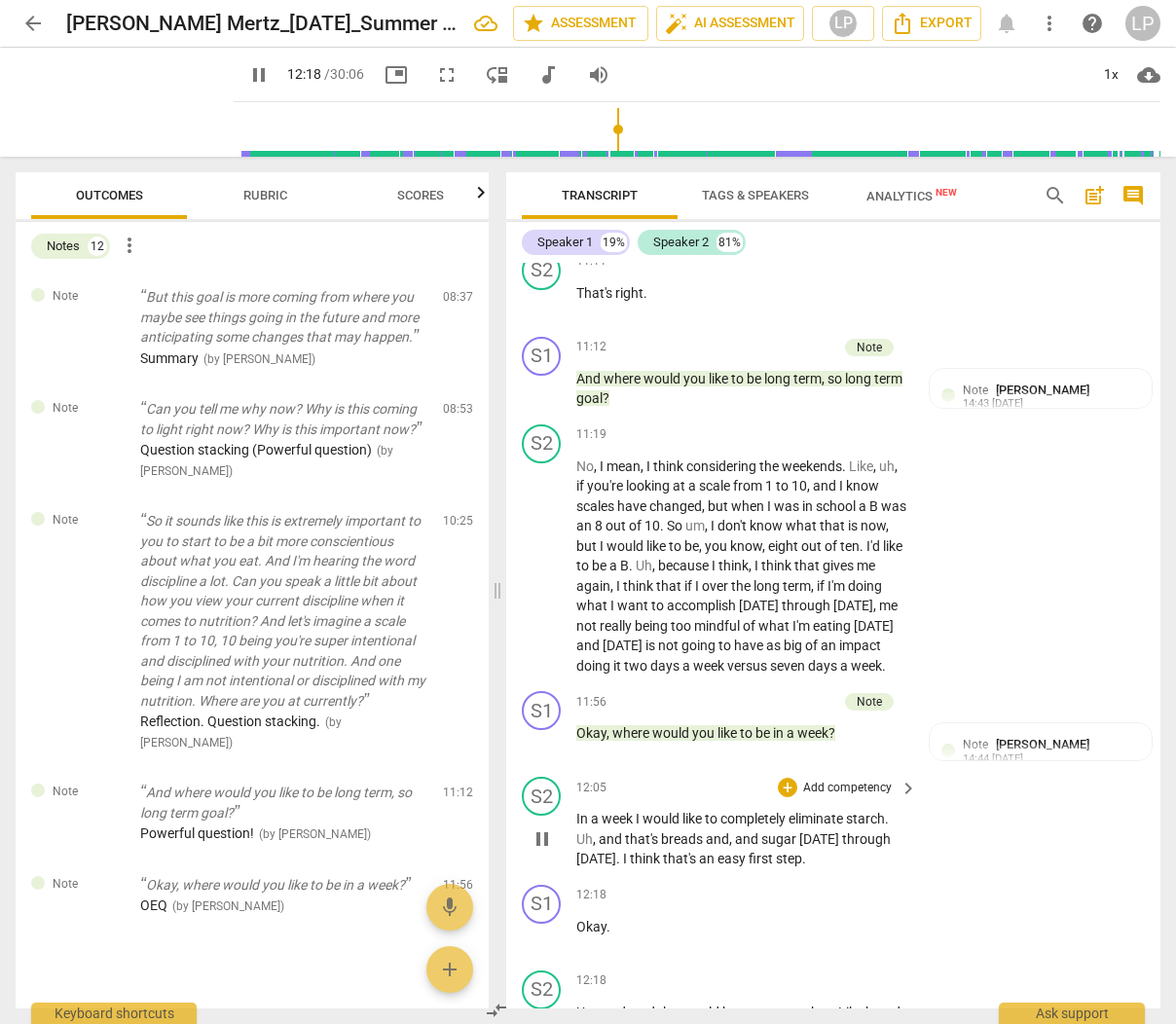 scroll, scrollTop: 5920, scrollLeft: 0, axis: vertical 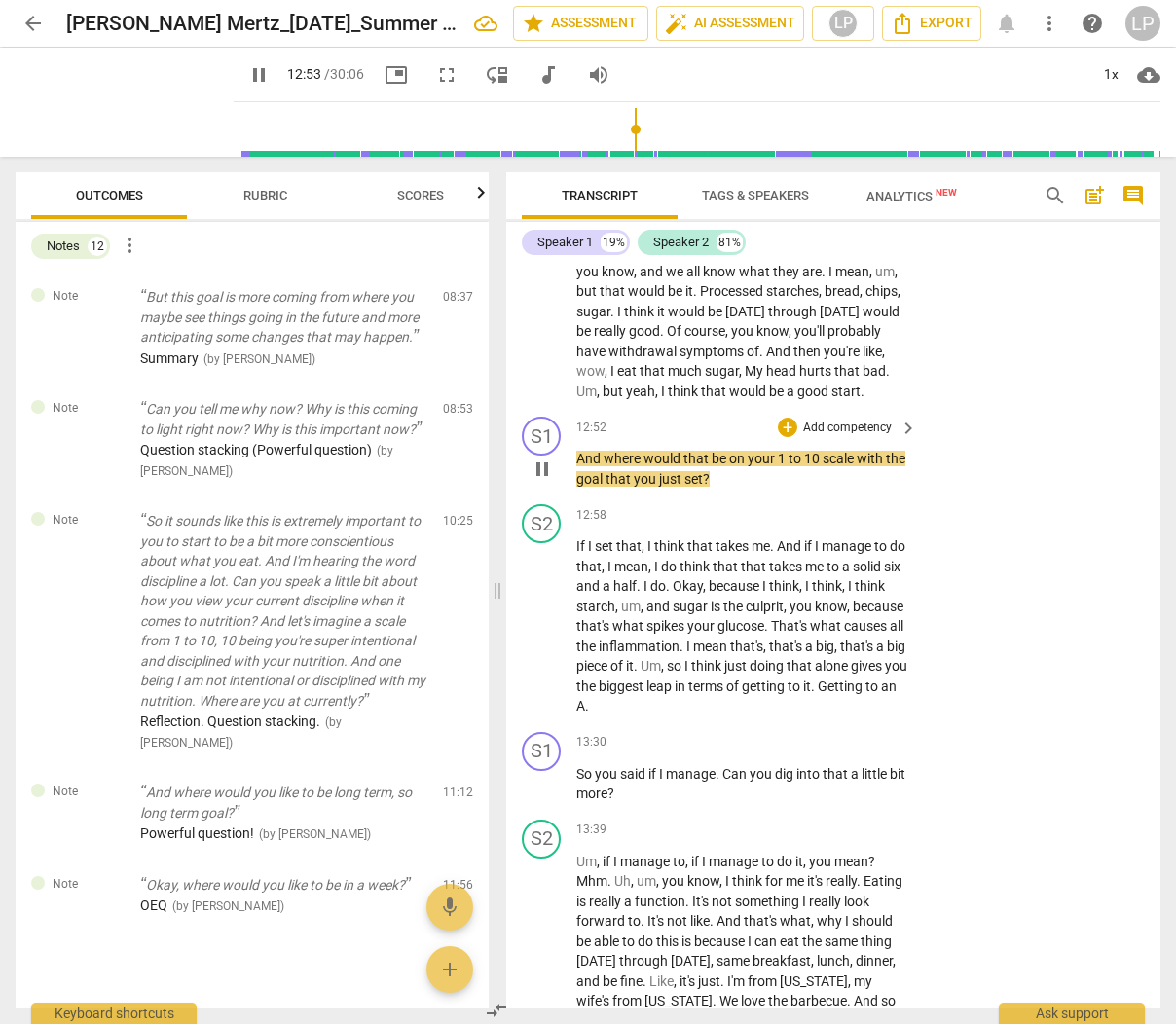 click on "And   where   would   that   be   on   your   1   to   10   scale   with   the   goal   that   you   just   set ?" at bounding box center (742, 468) 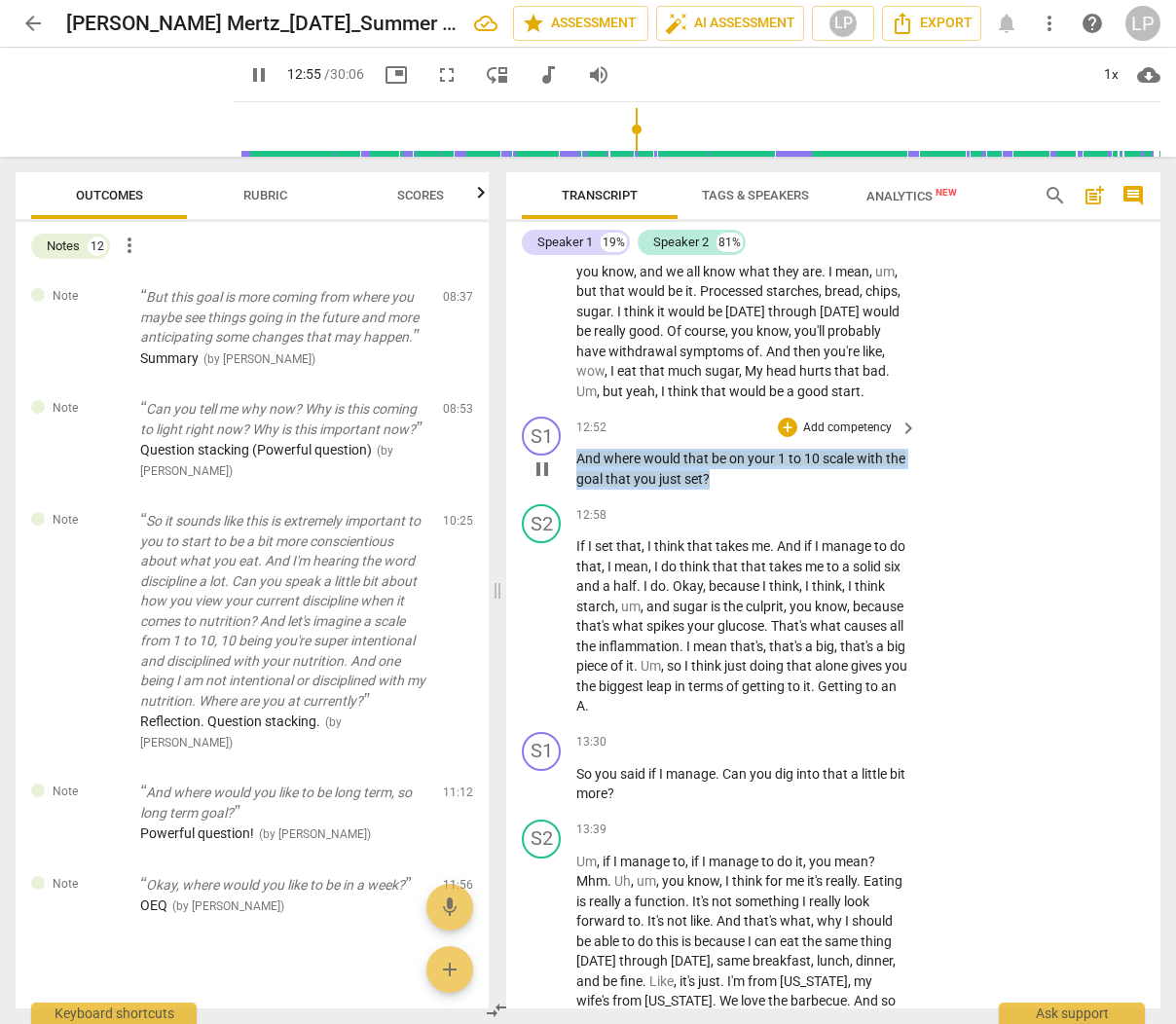 drag, startPoint x: 734, startPoint y: 538, endPoint x: 573, endPoint y: 509, distance: 163.591 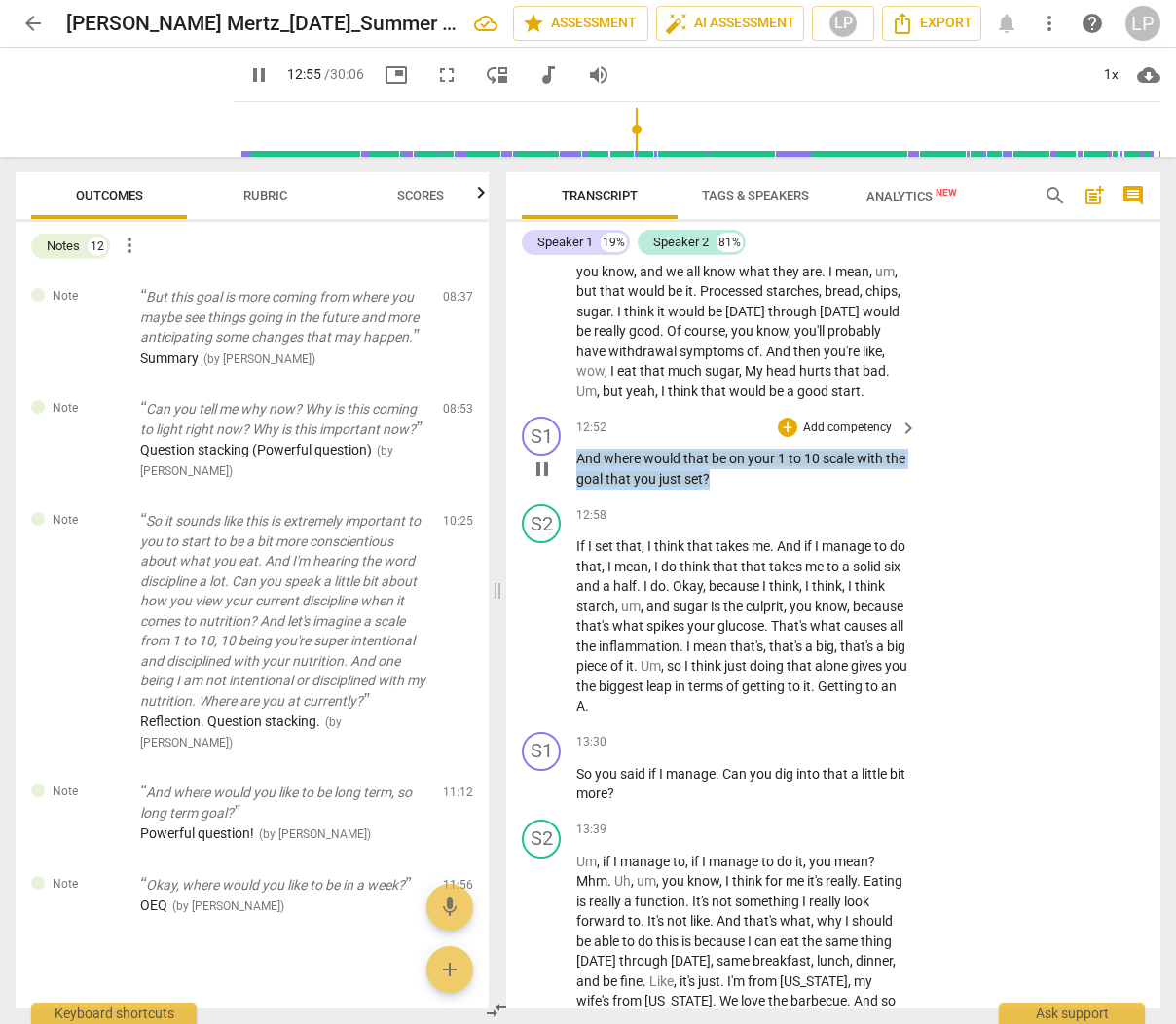click on "S1 play_arrow pause 12:52 + Add competency keyboard_arrow_right And   where   would   that   be   on   your   1   to   10   scale   with   the   goal   that   you   just   set ?" at bounding box center [833, 453] 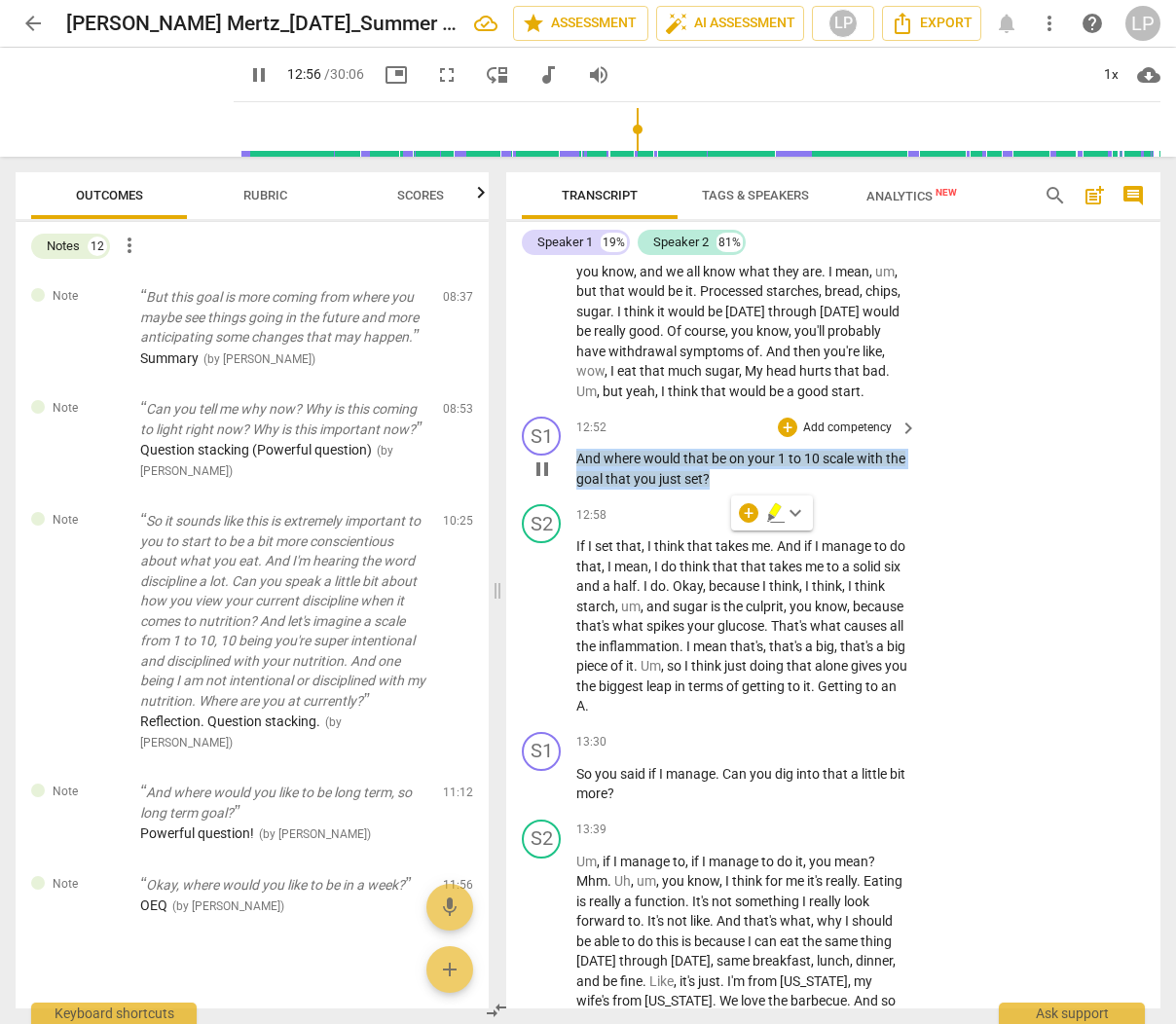 click on "Add competency" at bounding box center (847, 428) 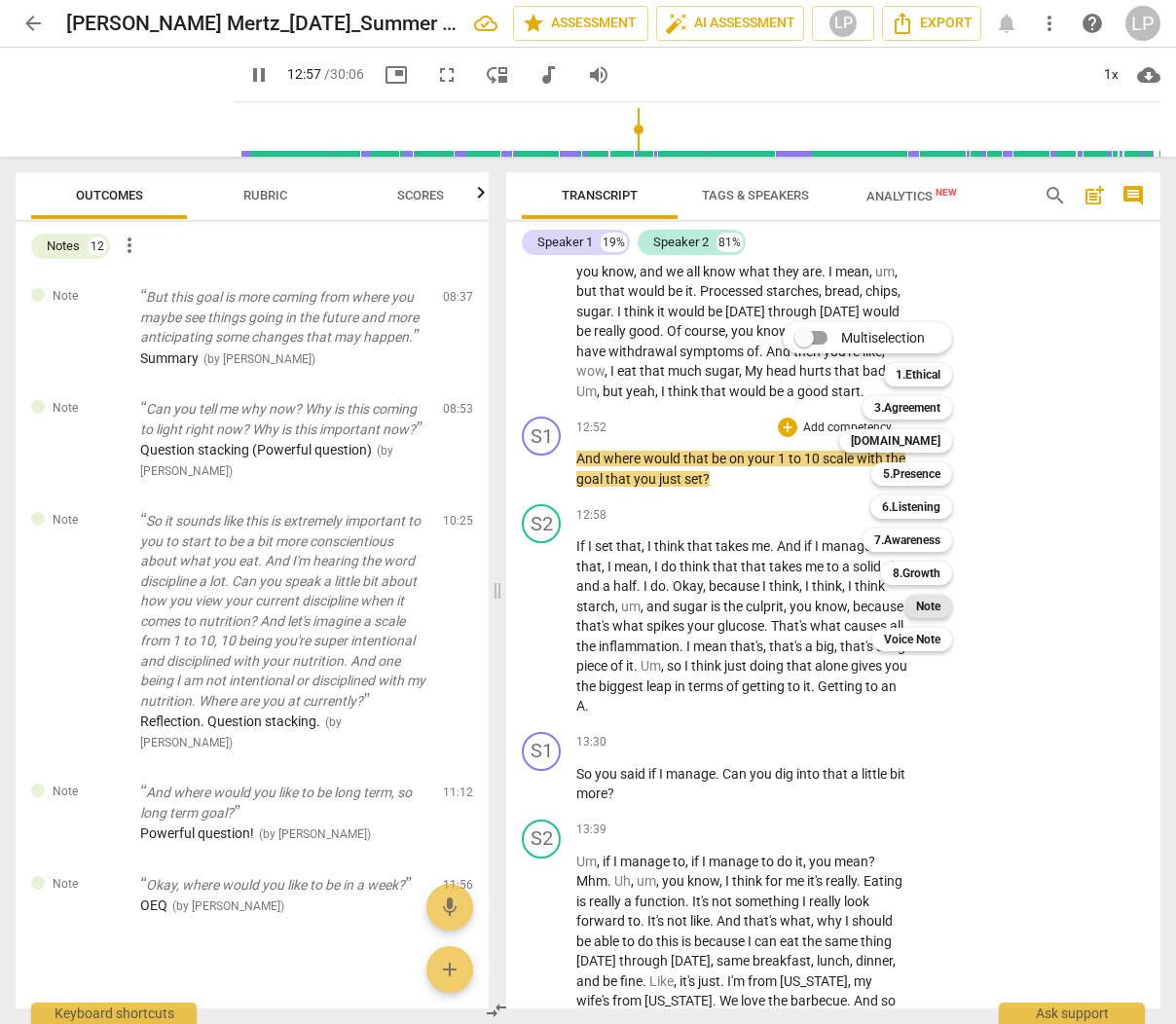click on "Note" at bounding box center [928, 606] 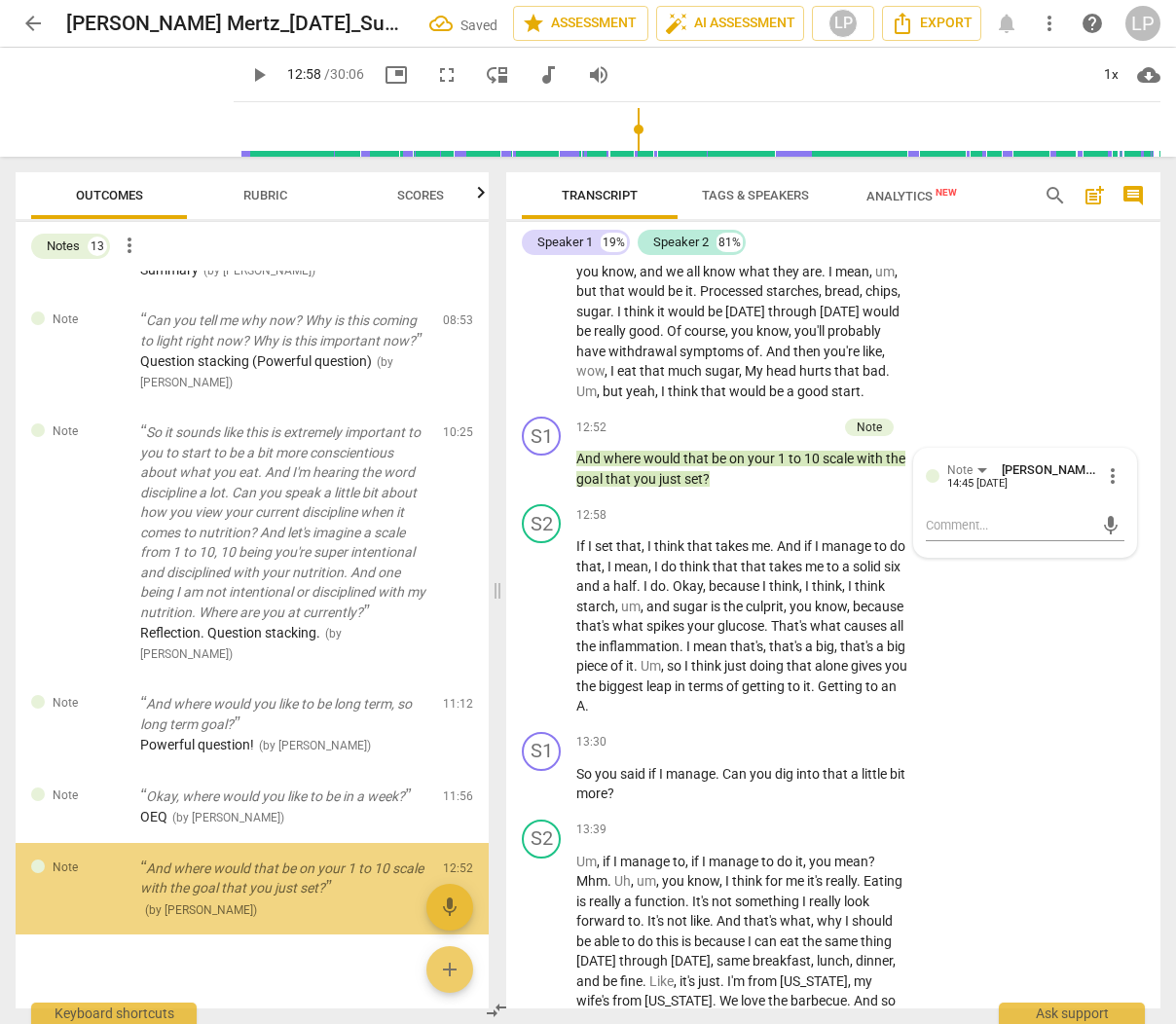 scroll, scrollTop: 954, scrollLeft: 0, axis: vertical 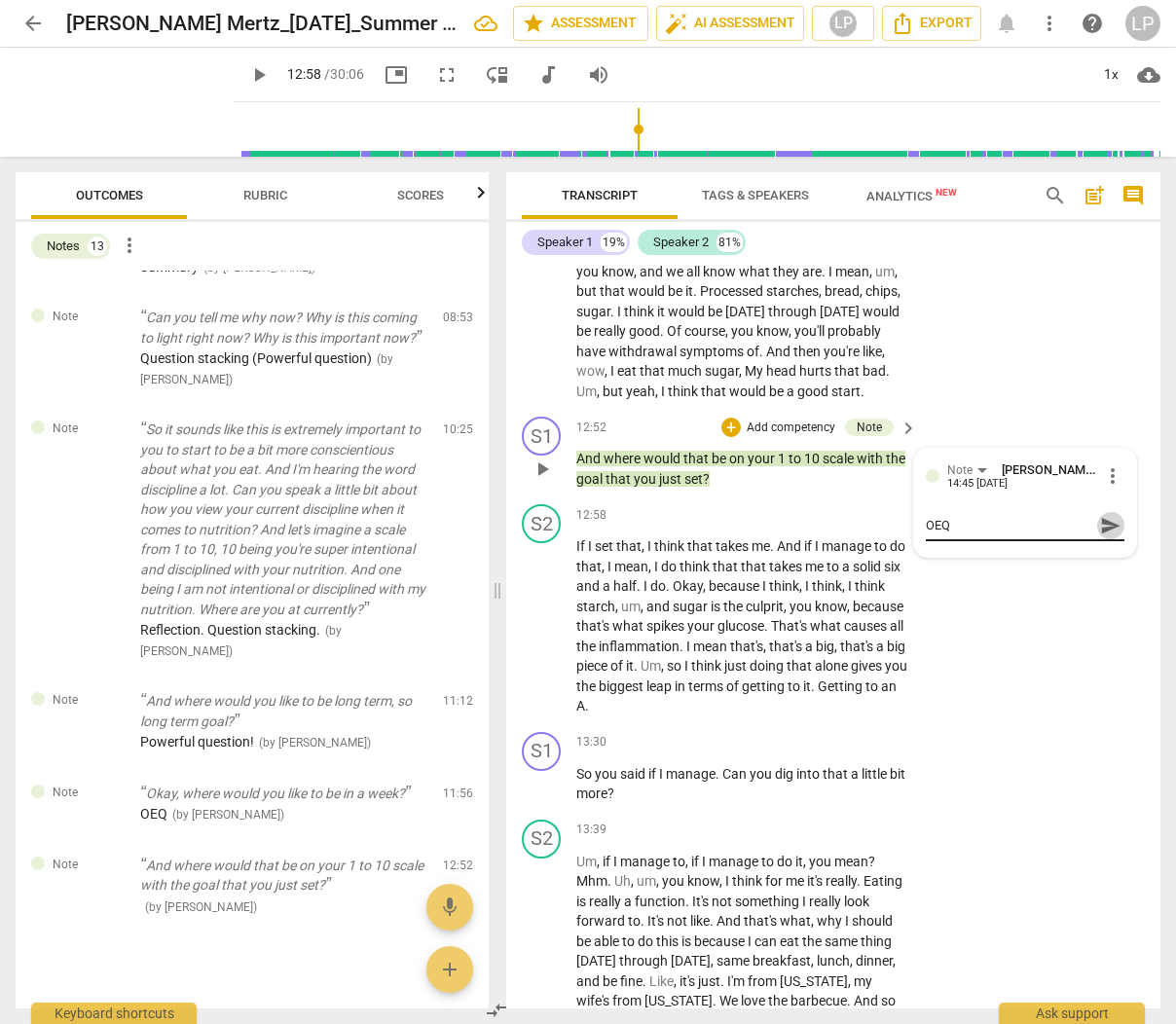 click on "send" at bounding box center [1111, 526] 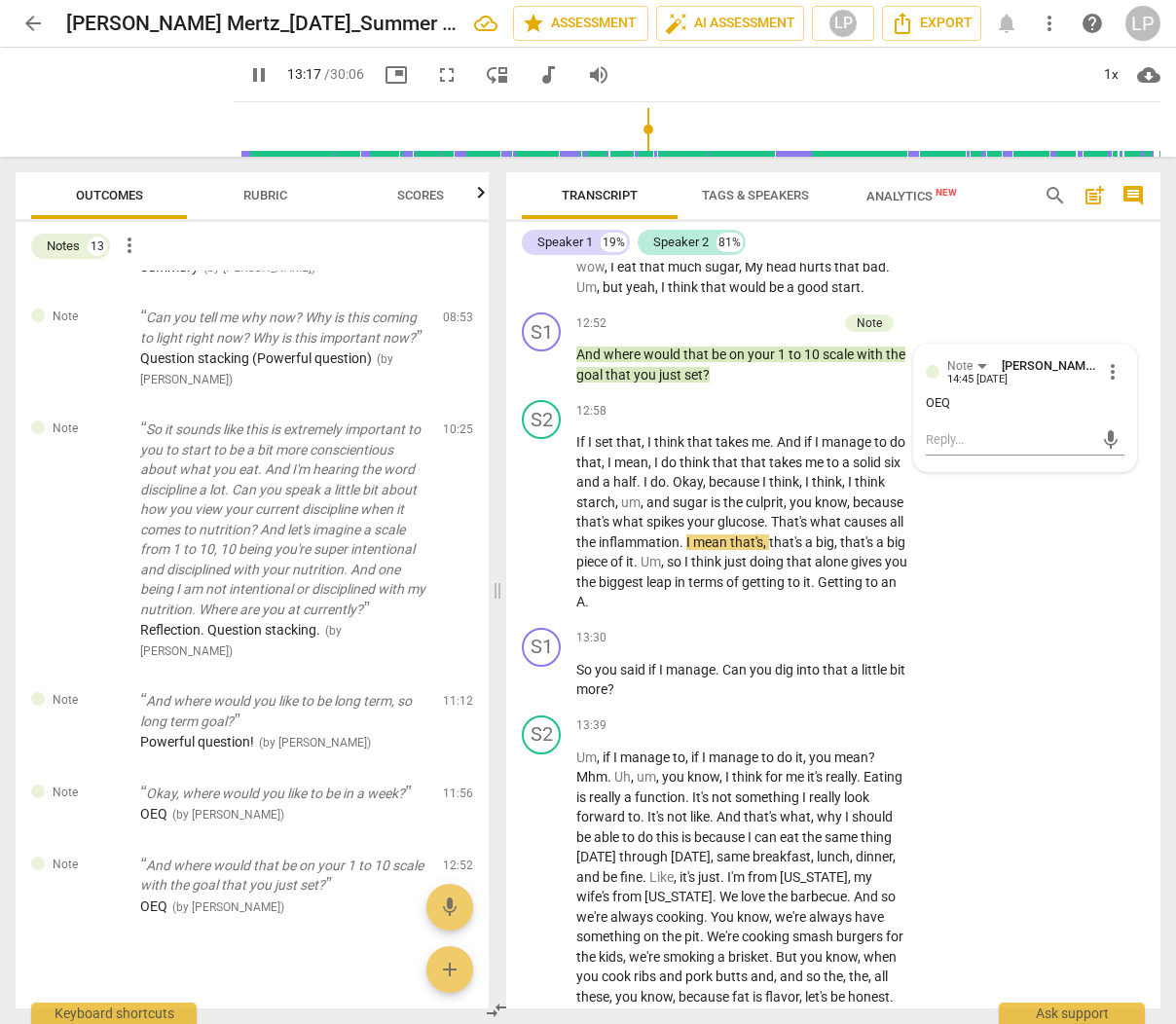 scroll, scrollTop: 6150, scrollLeft: 0, axis: vertical 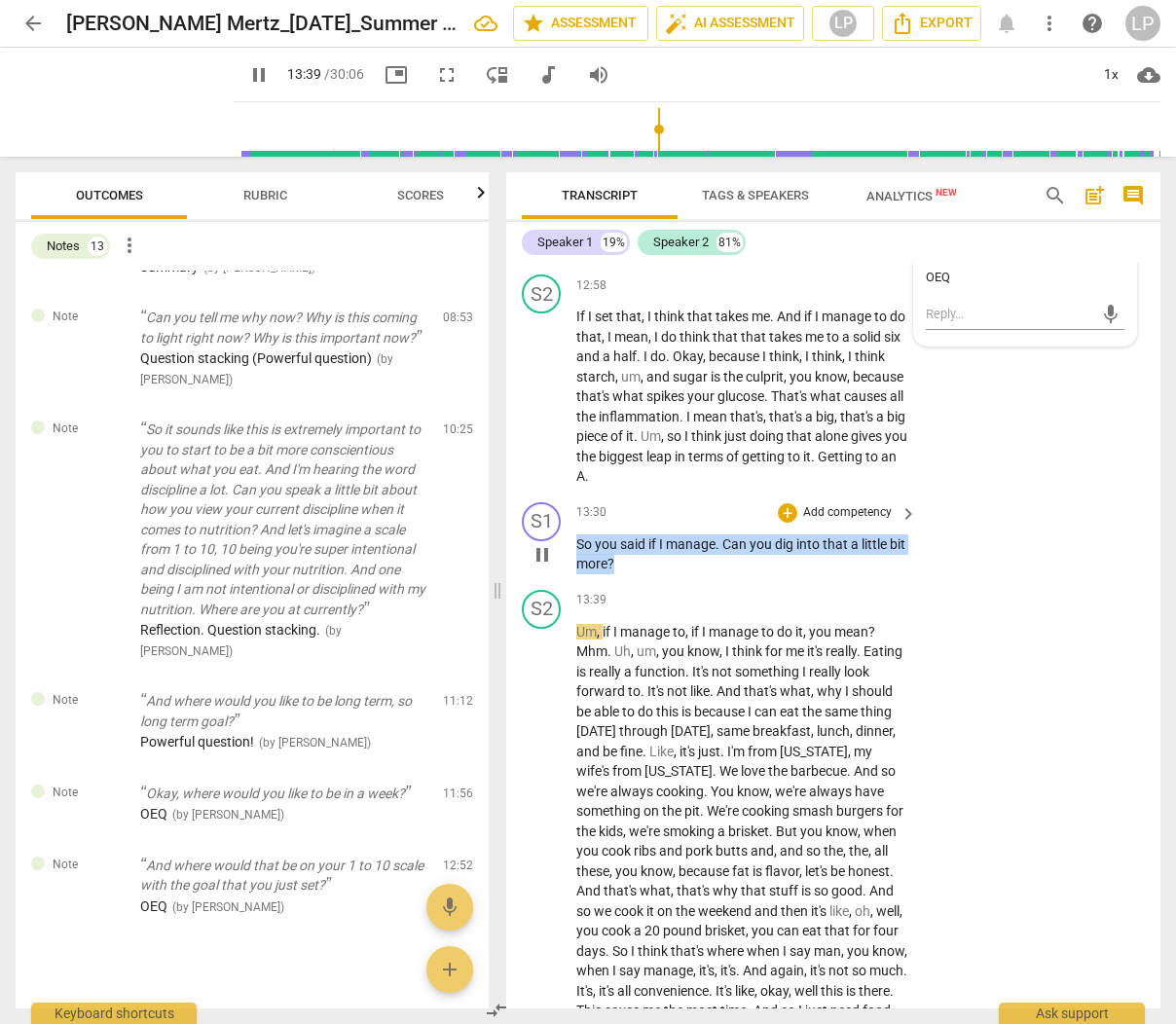 drag, startPoint x: 639, startPoint y: 620, endPoint x: 576, endPoint y: 605, distance: 64.761099 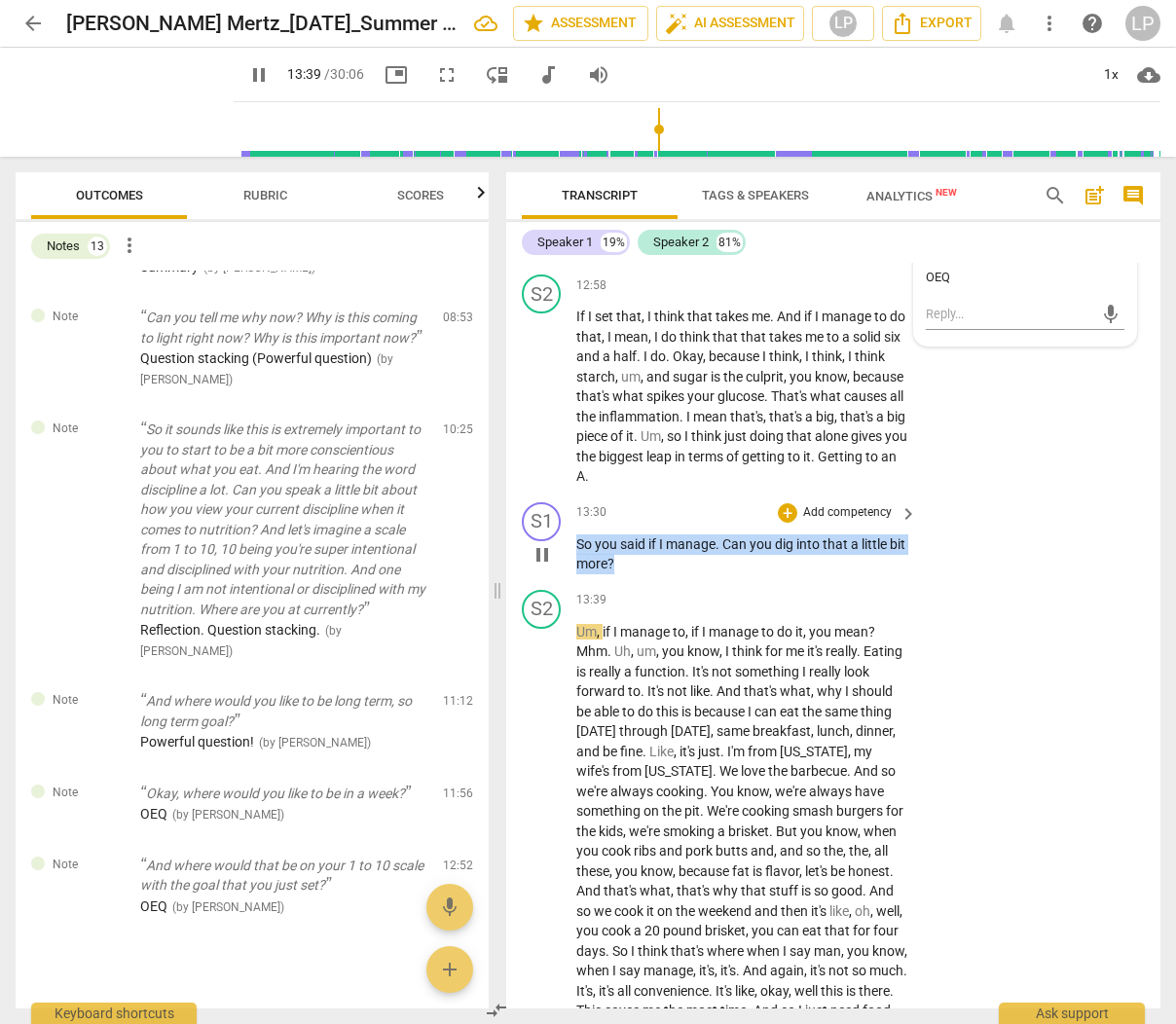 click on "So   you   said   if   I   manage .   Can   you   dig   into   that   a   little   bit   more ?" at bounding box center [742, 554] 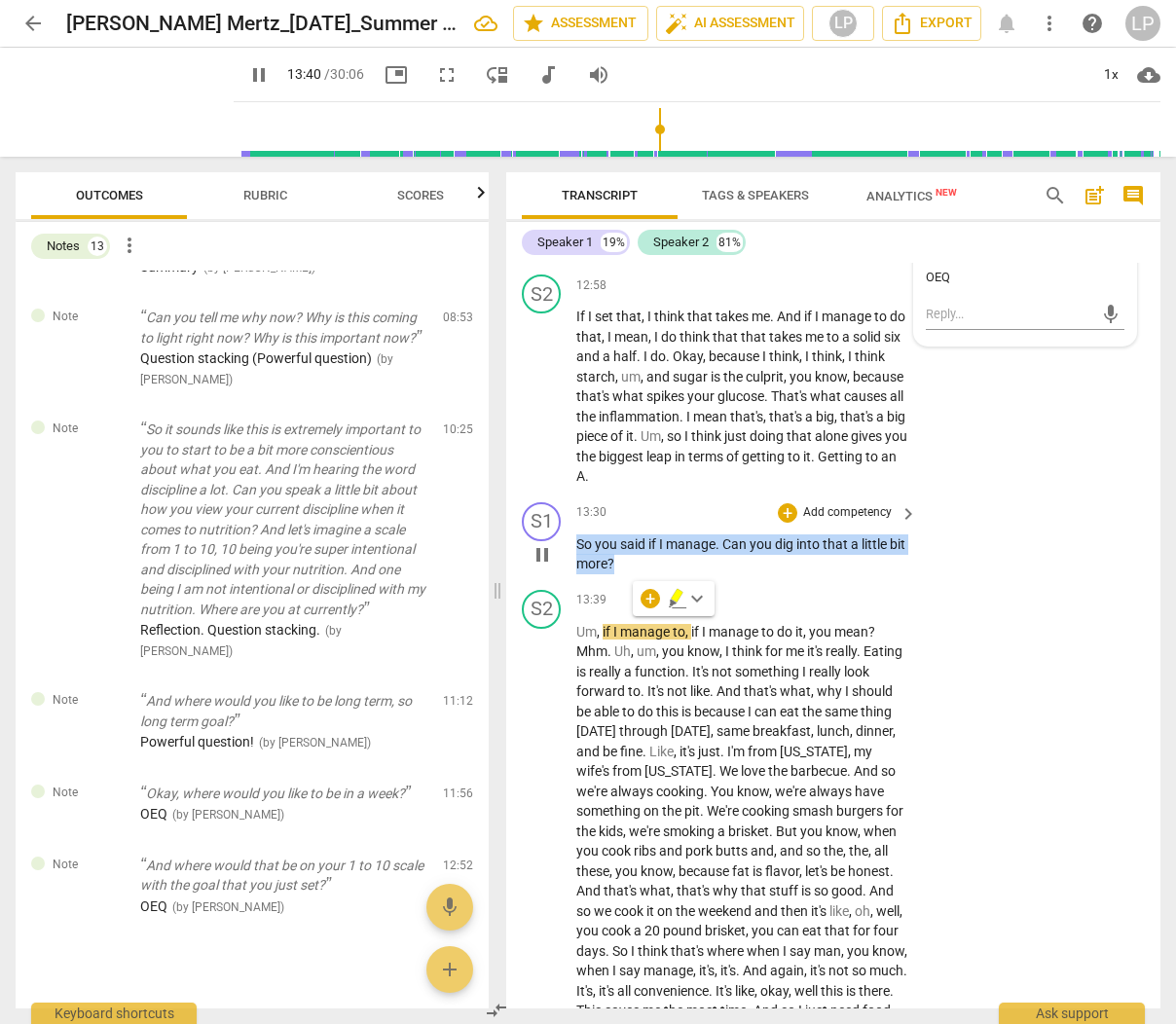 click on "Add competency" at bounding box center (847, 513) 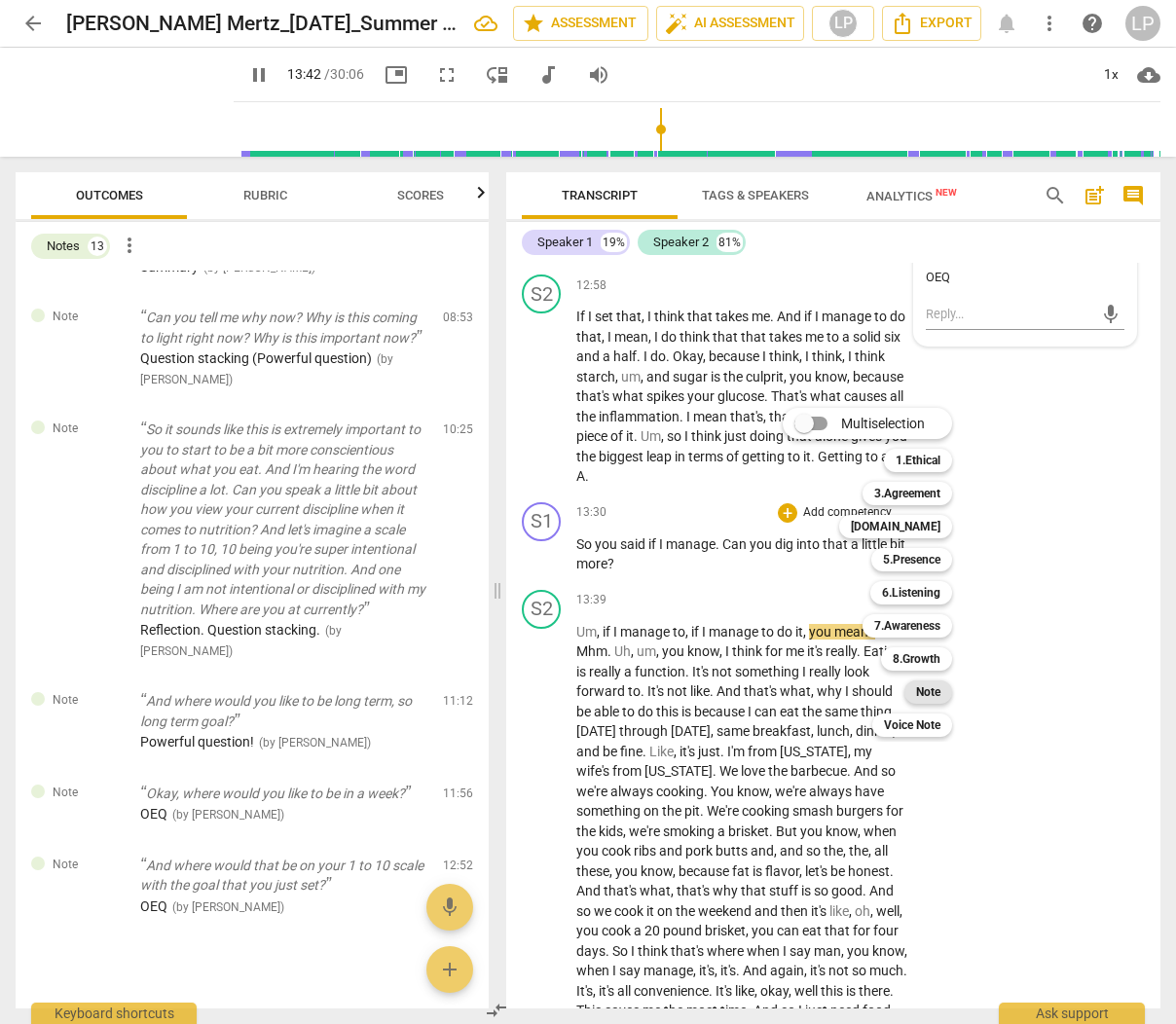 click on "Note" at bounding box center (928, 692) 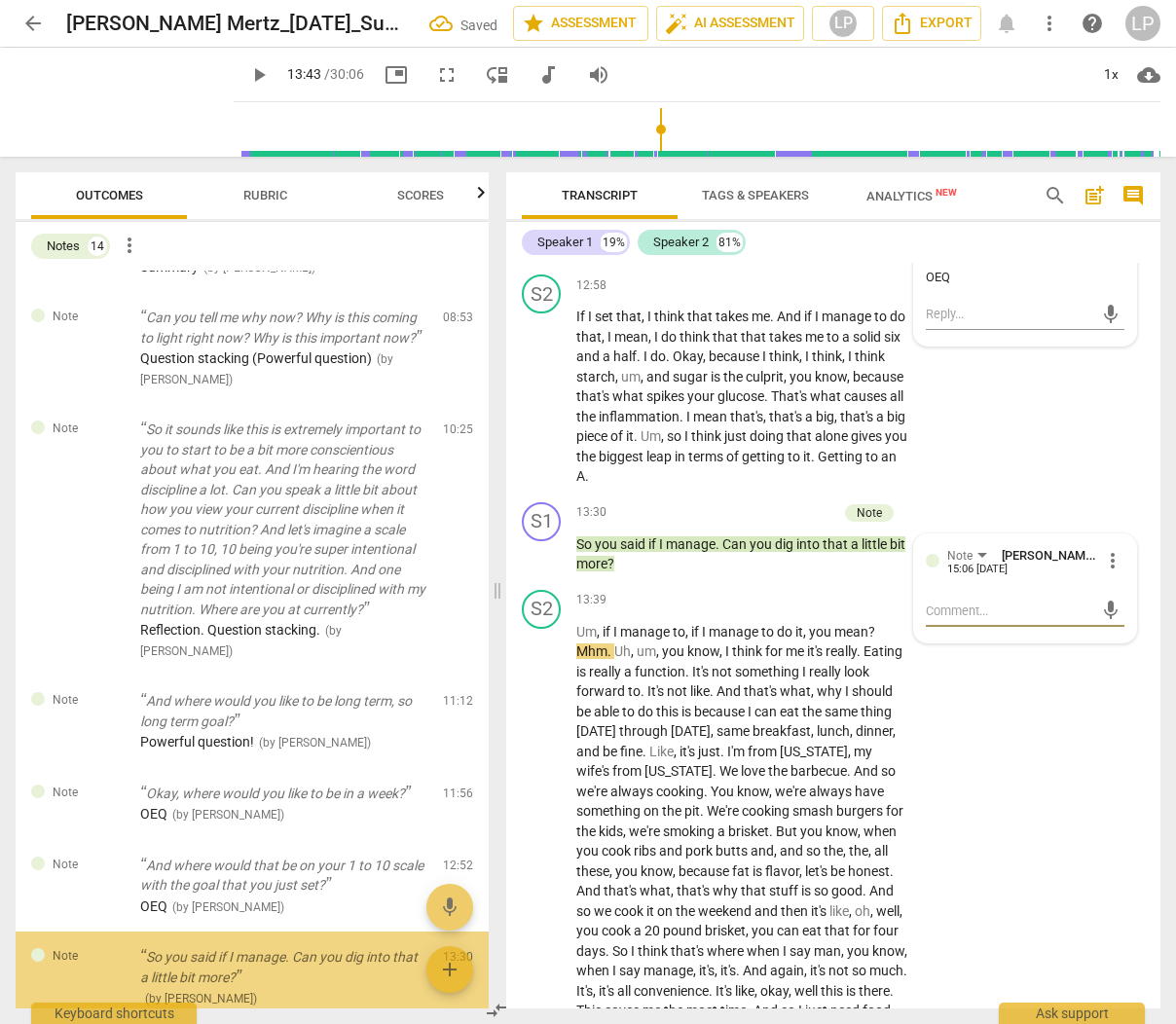 scroll, scrollTop: 1046, scrollLeft: 0, axis: vertical 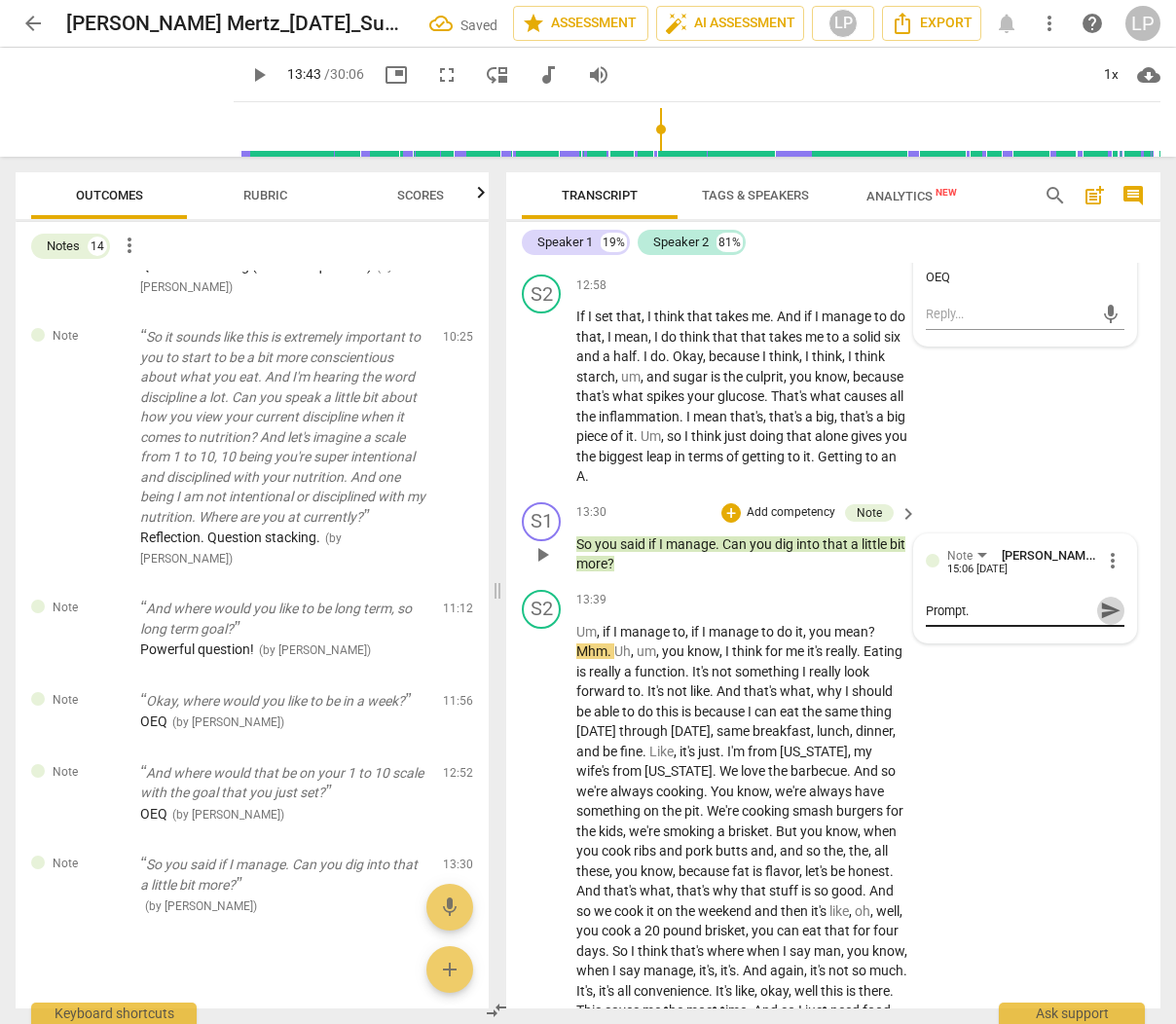 click on "send" at bounding box center (1111, 610) 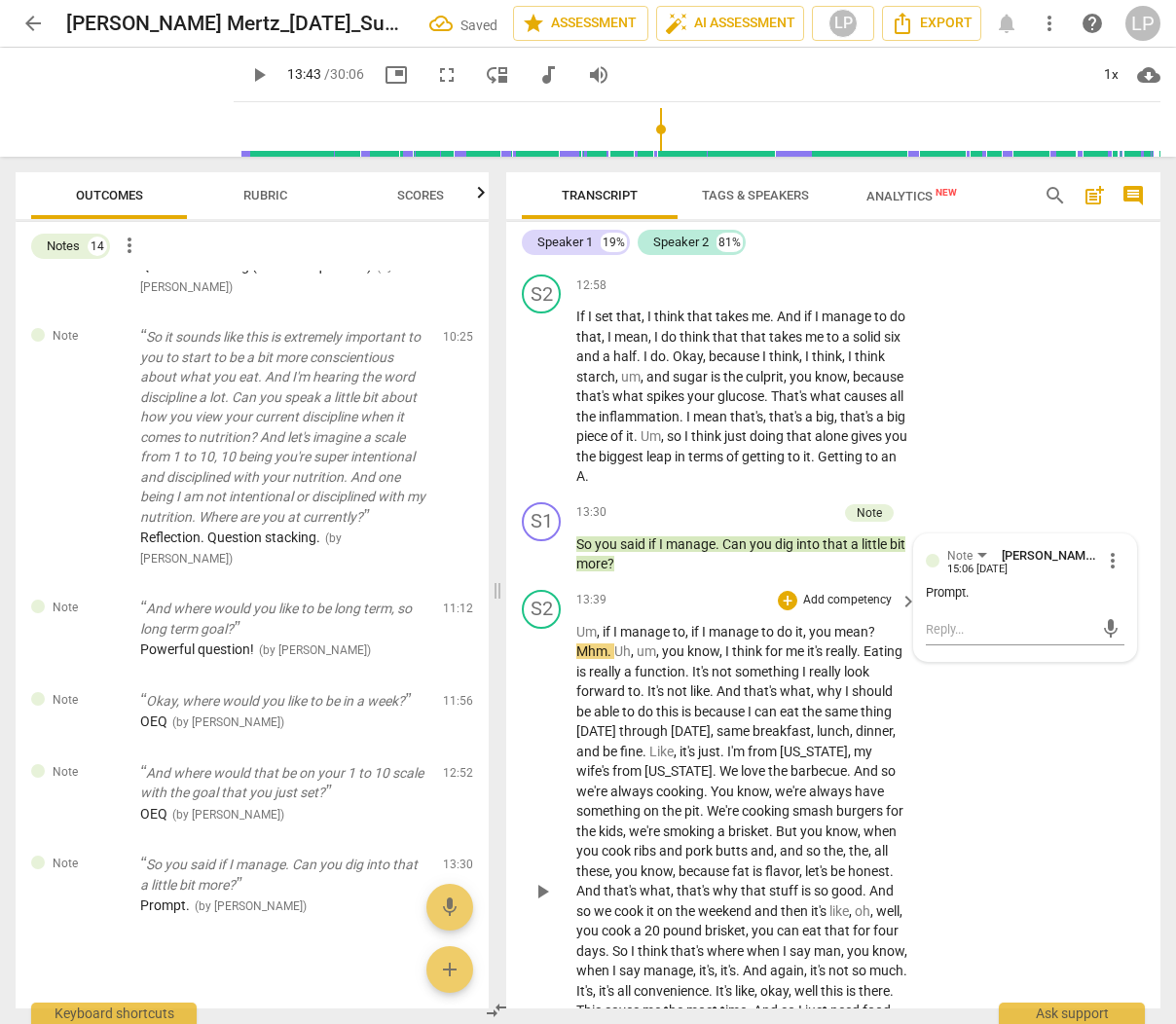 click on "know" at bounding box center (703, 651) 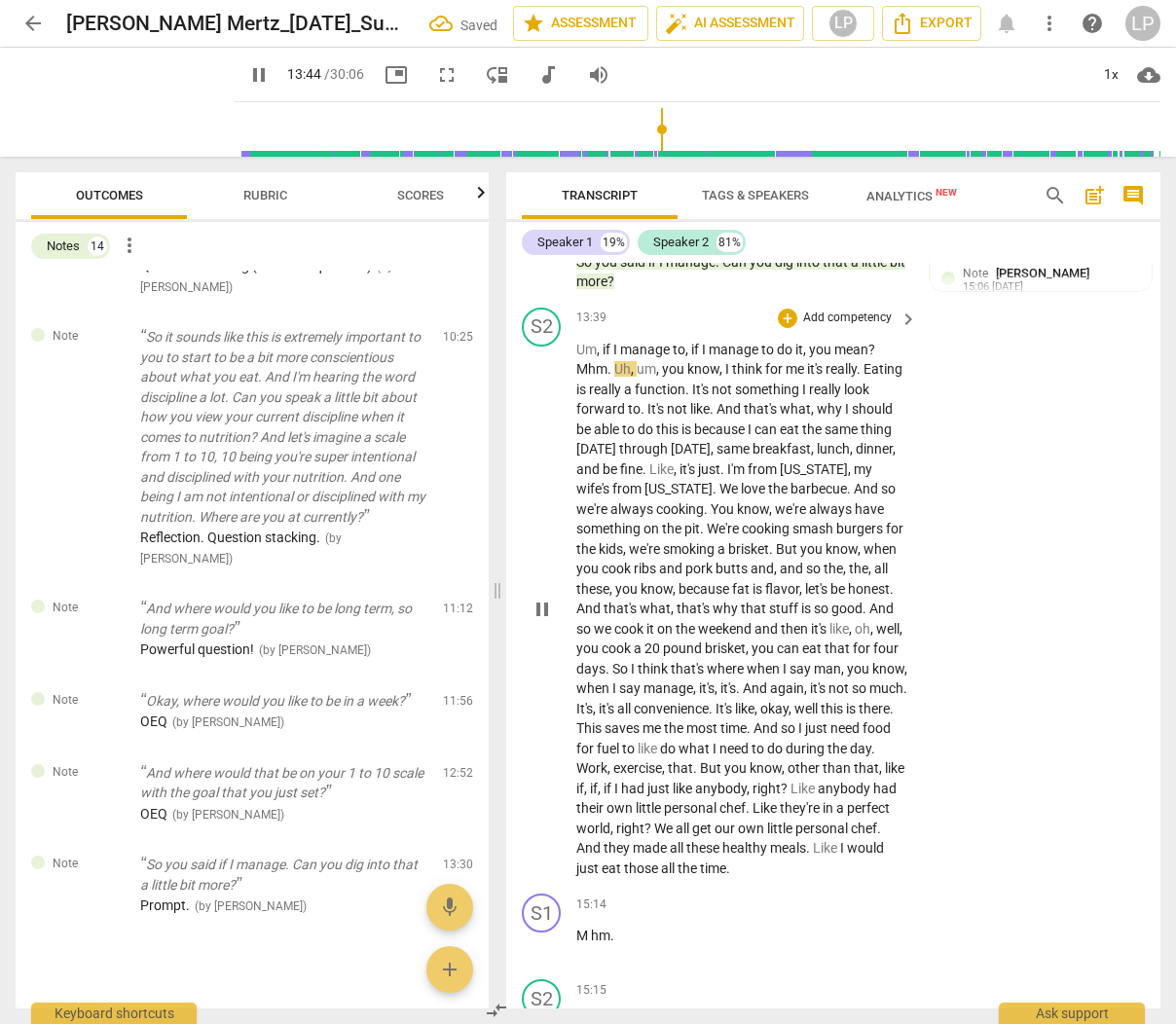 scroll, scrollTop: 6641, scrollLeft: 0, axis: vertical 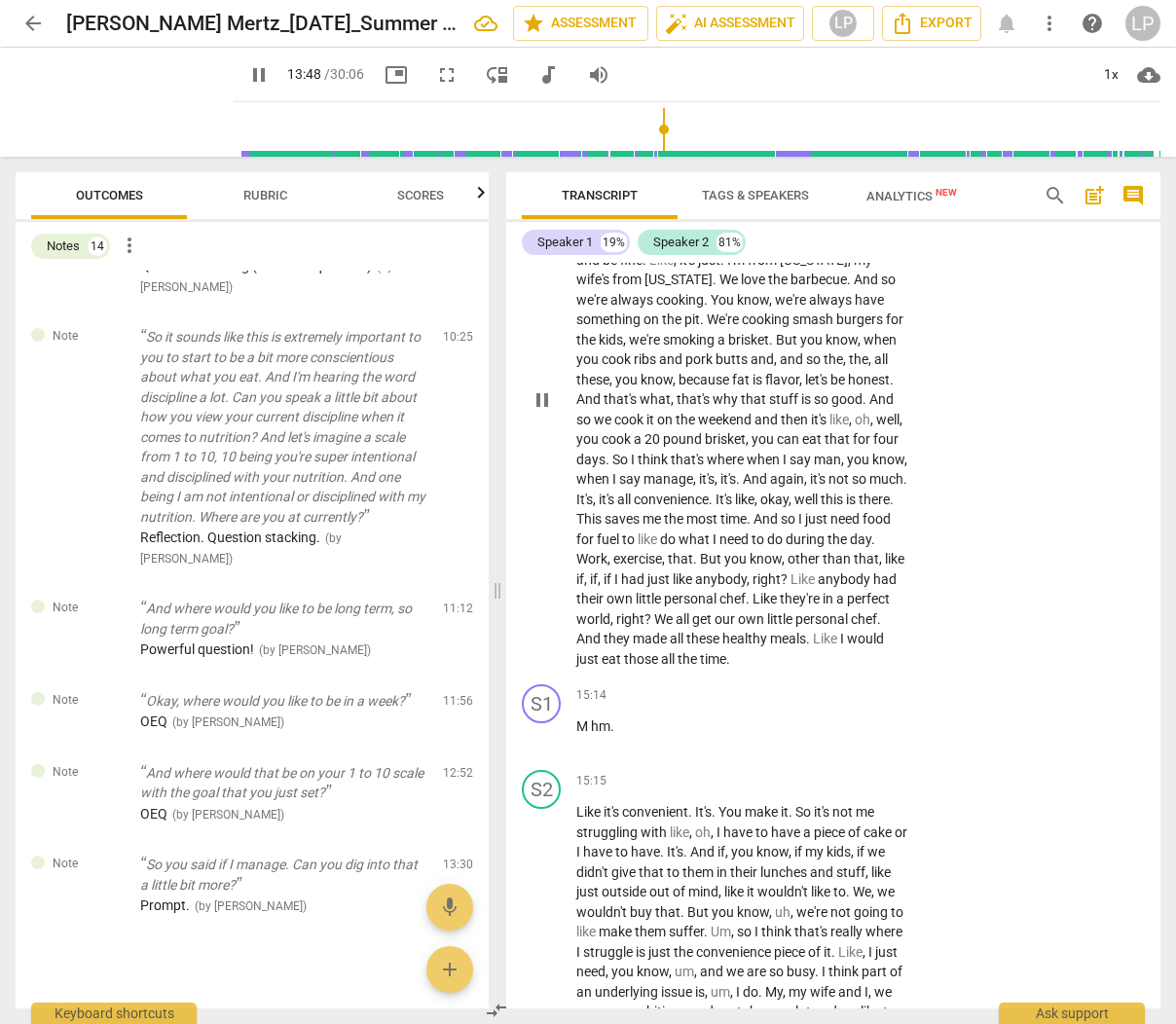 click on "that" at bounding box center [866, 559] 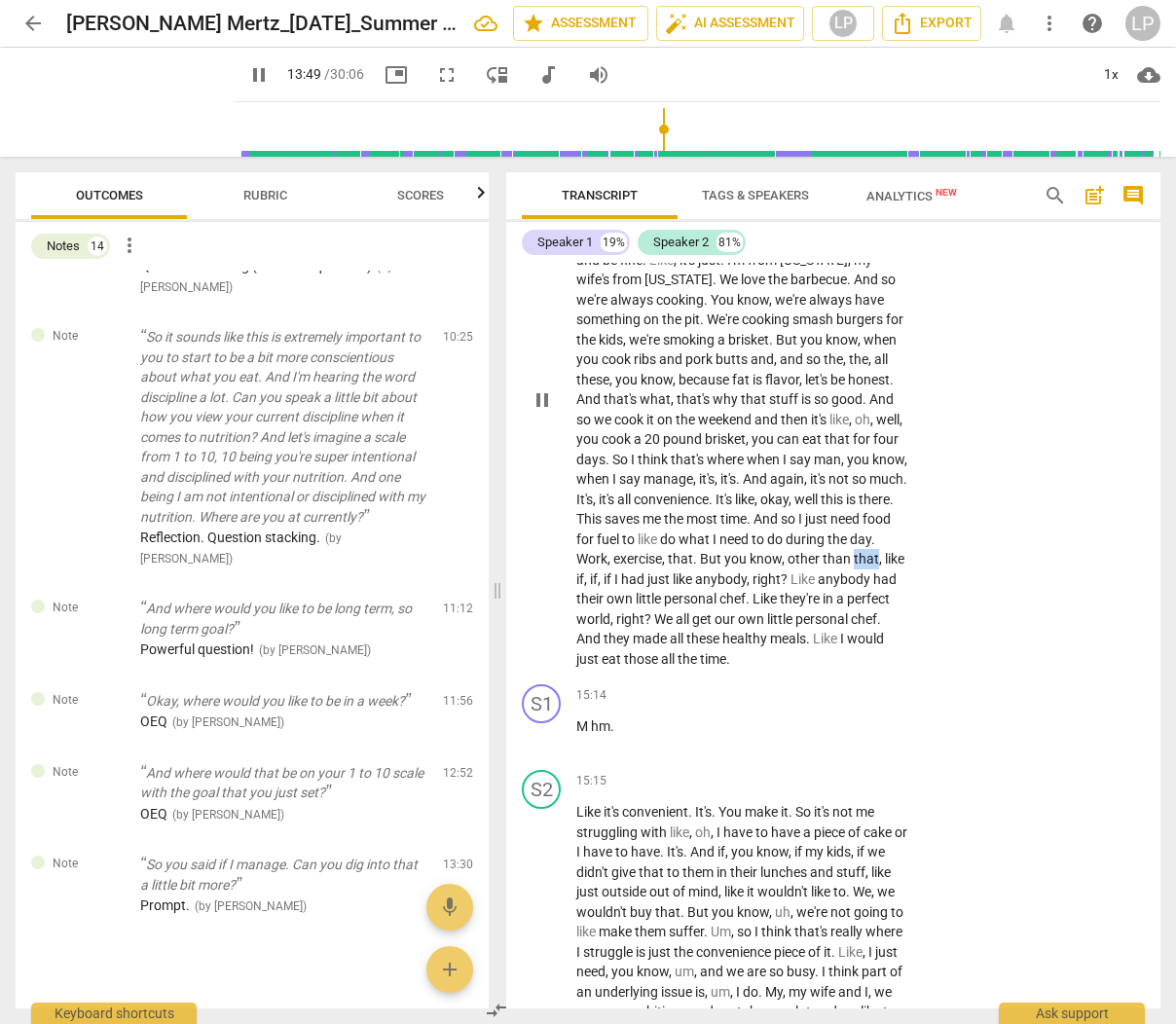 click on "that" at bounding box center (866, 559) 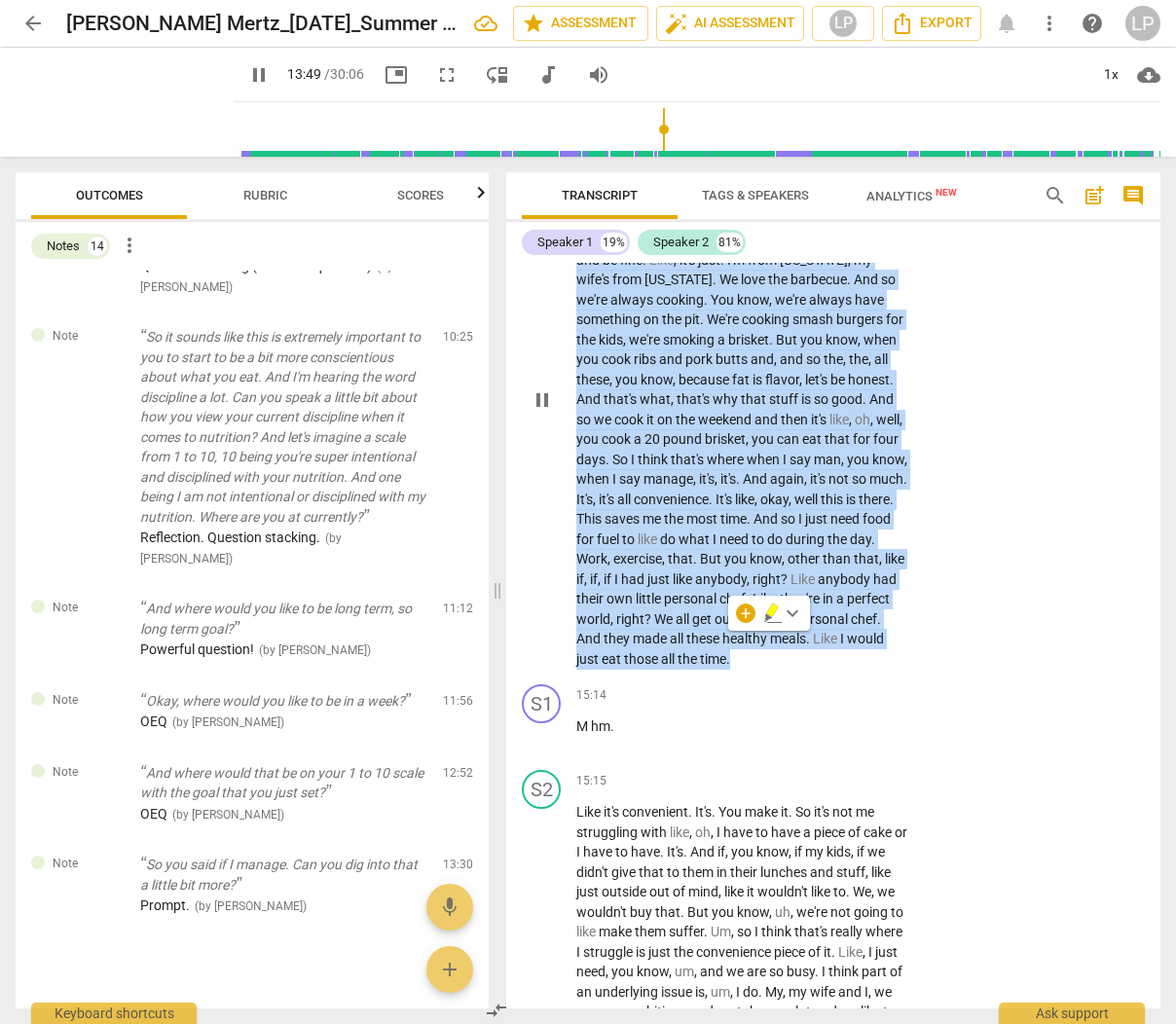 click on "that" at bounding box center [866, 559] 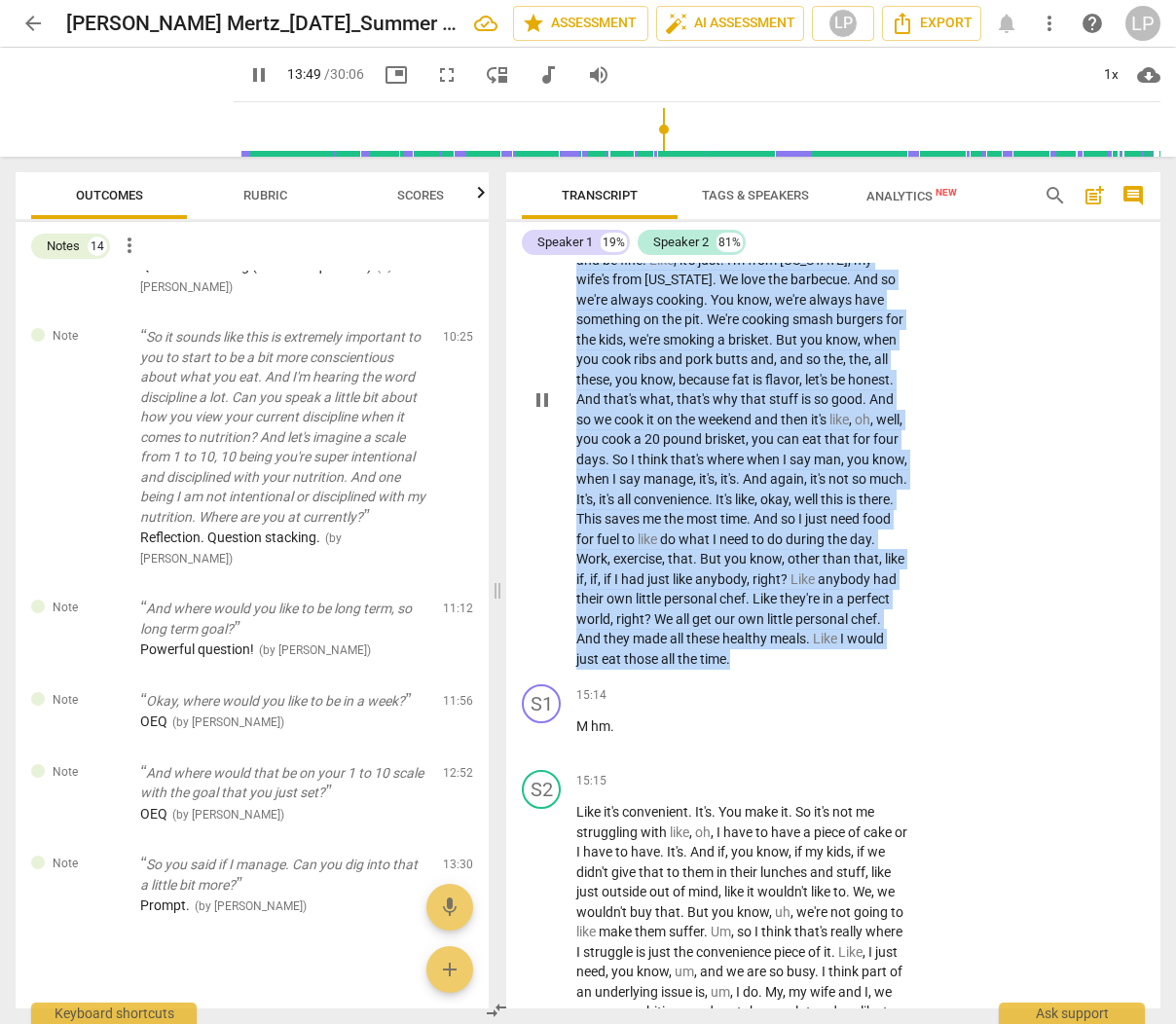 click on "that" at bounding box center (866, 559) 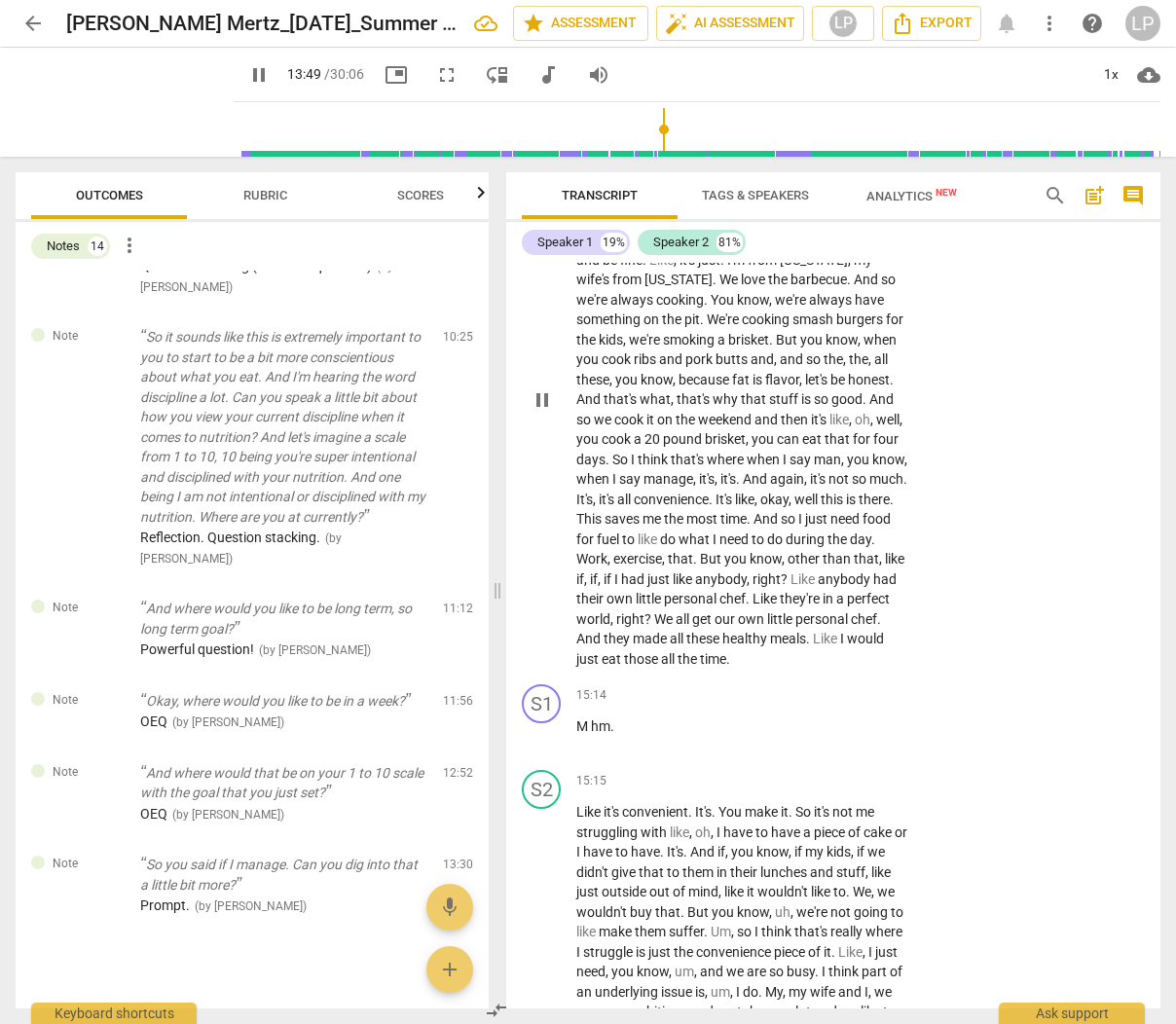 click on "that" at bounding box center (866, 559) 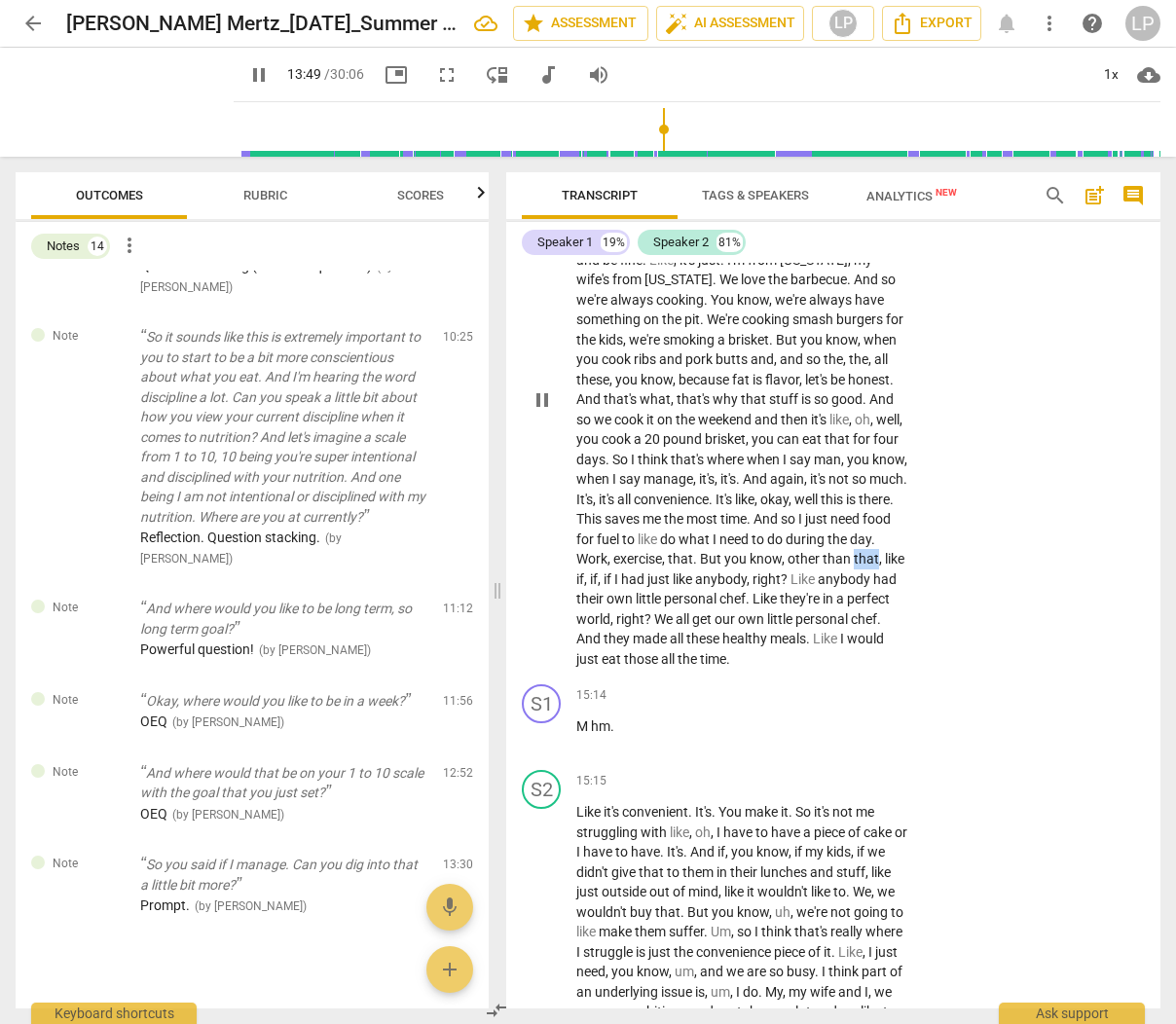 click on "that" at bounding box center (866, 559) 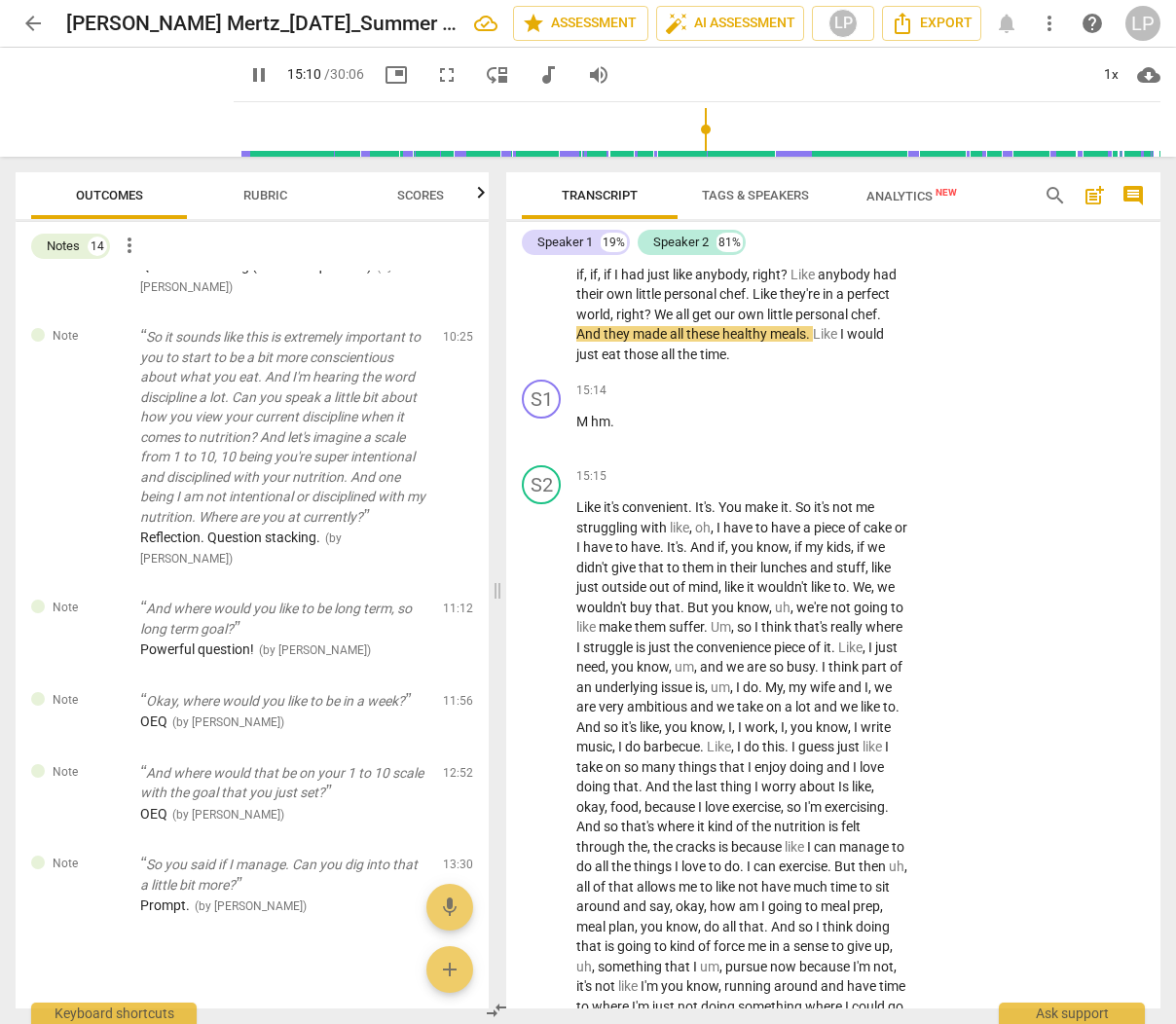 scroll, scrollTop: 6970, scrollLeft: 0, axis: vertical 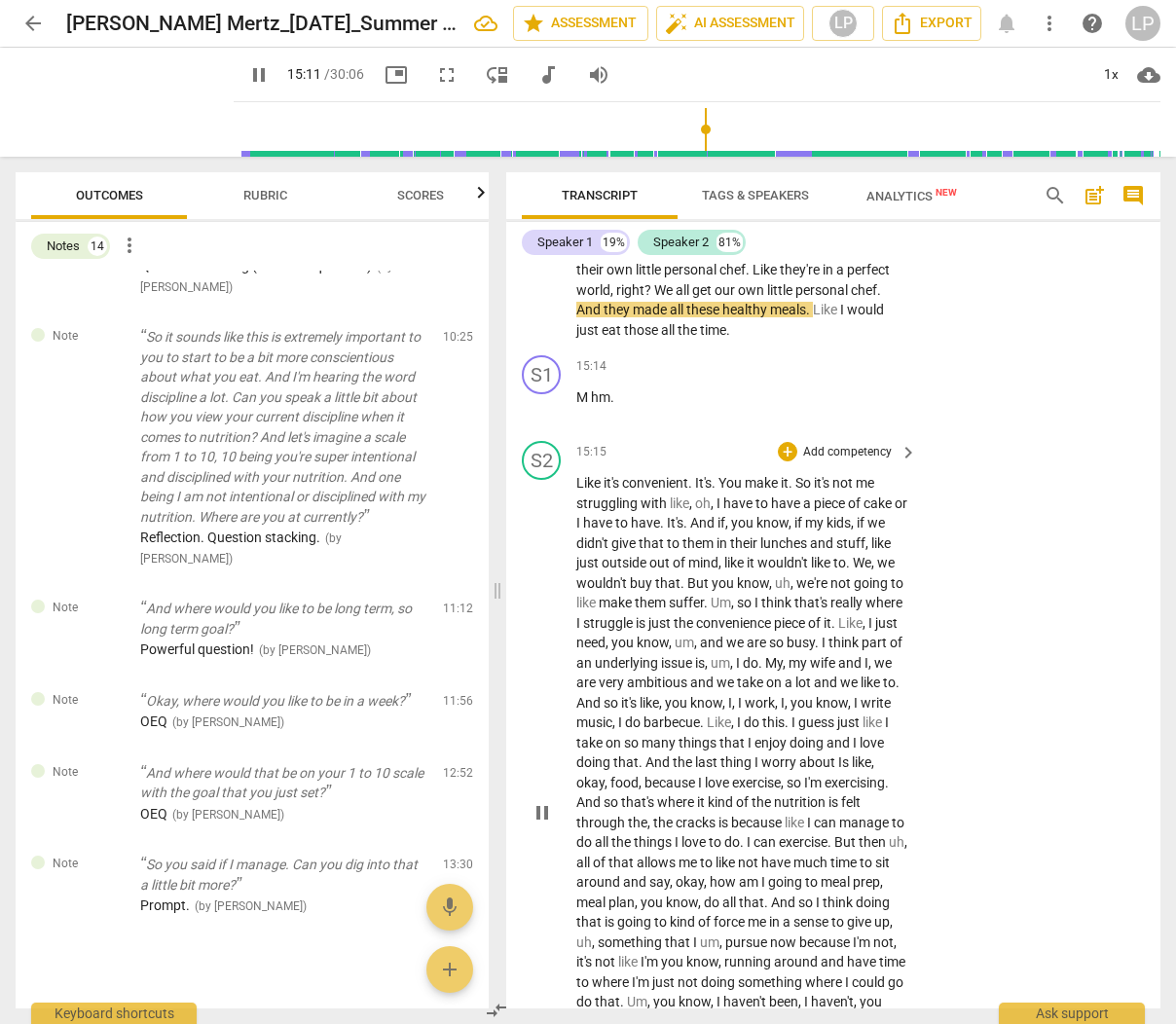 click on "that" at bounding box center (668, 583) 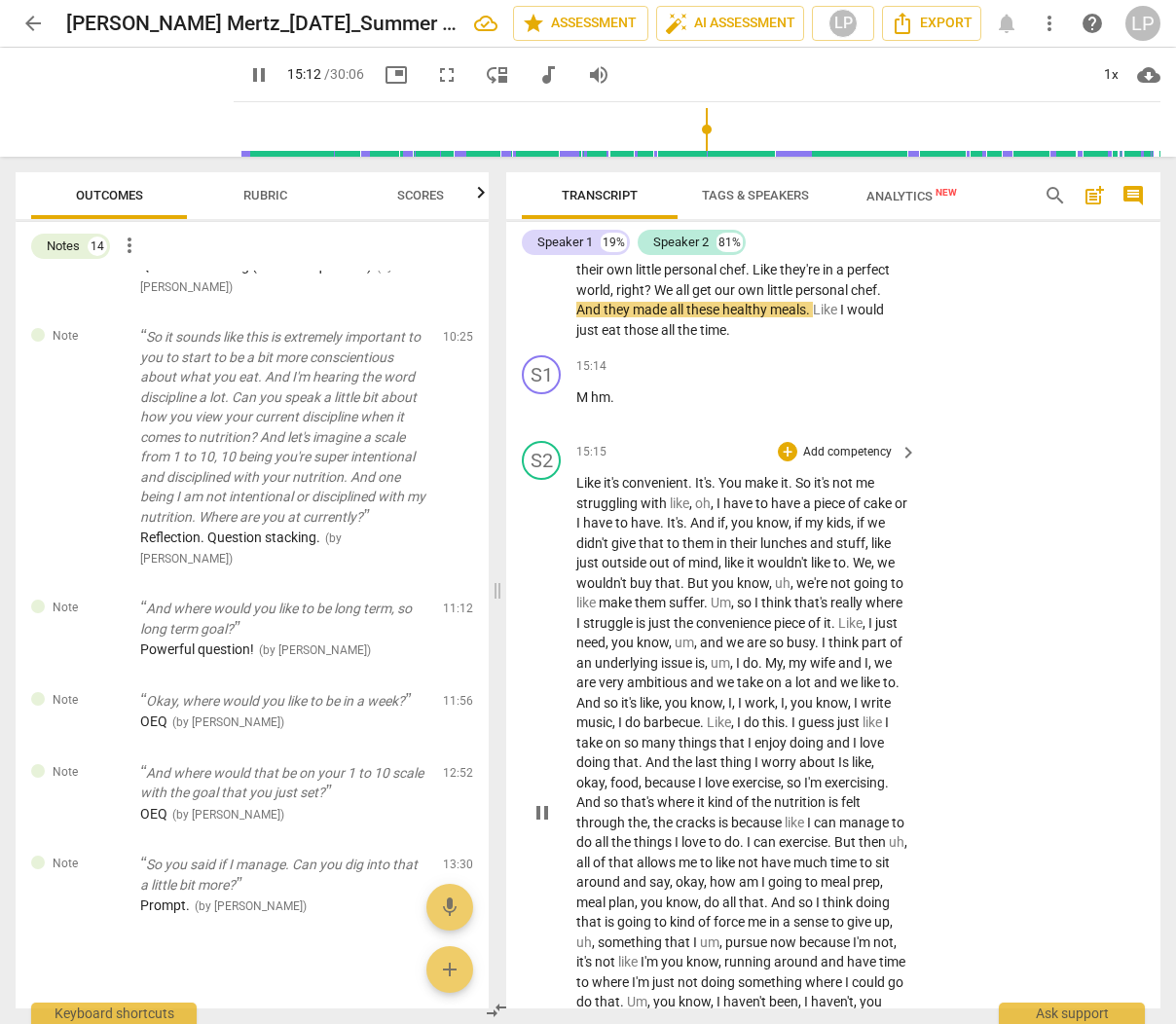 click on "that" at bounding box center [668, 583] 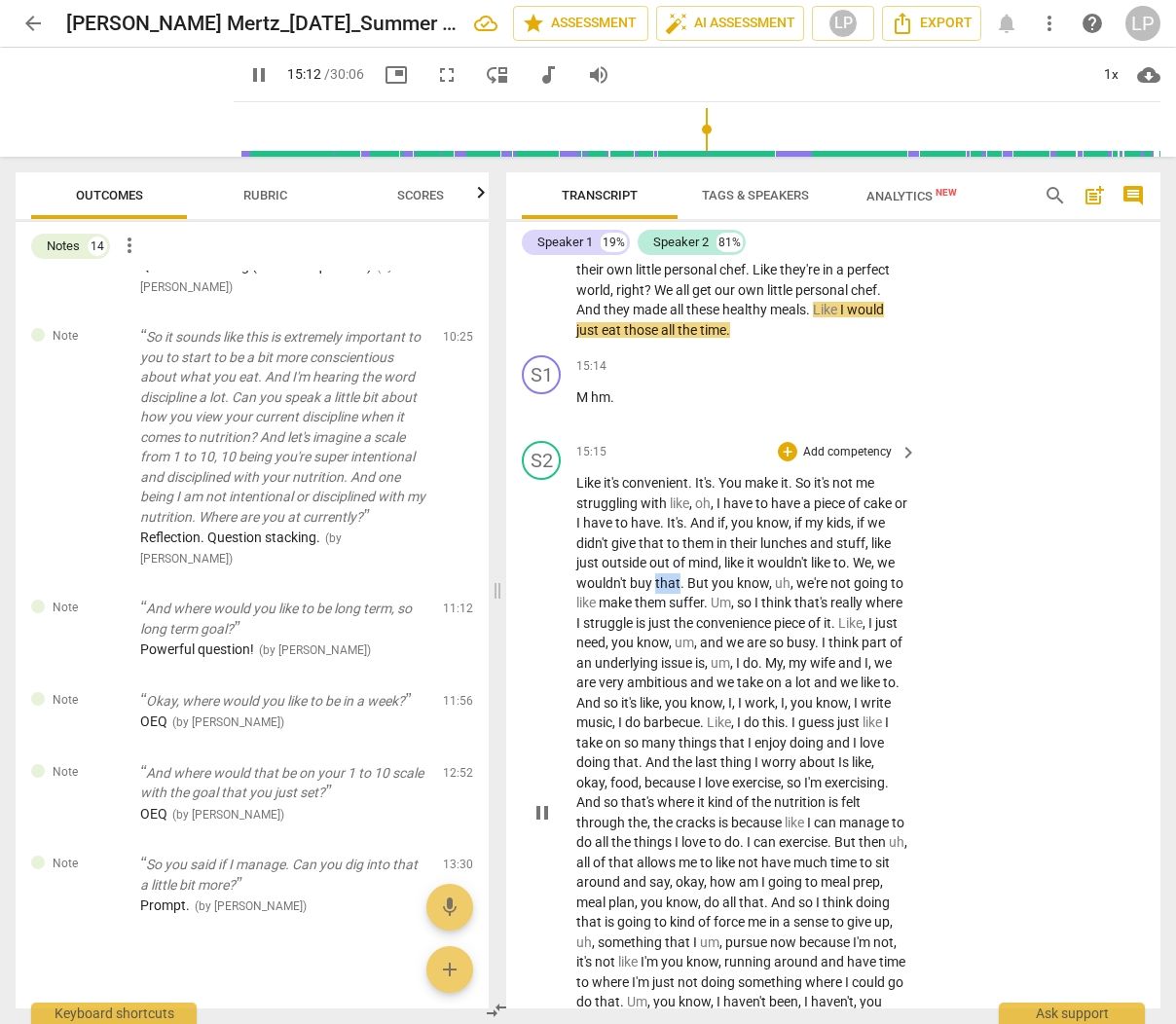 click on "that" at bounding box center (668, 583) 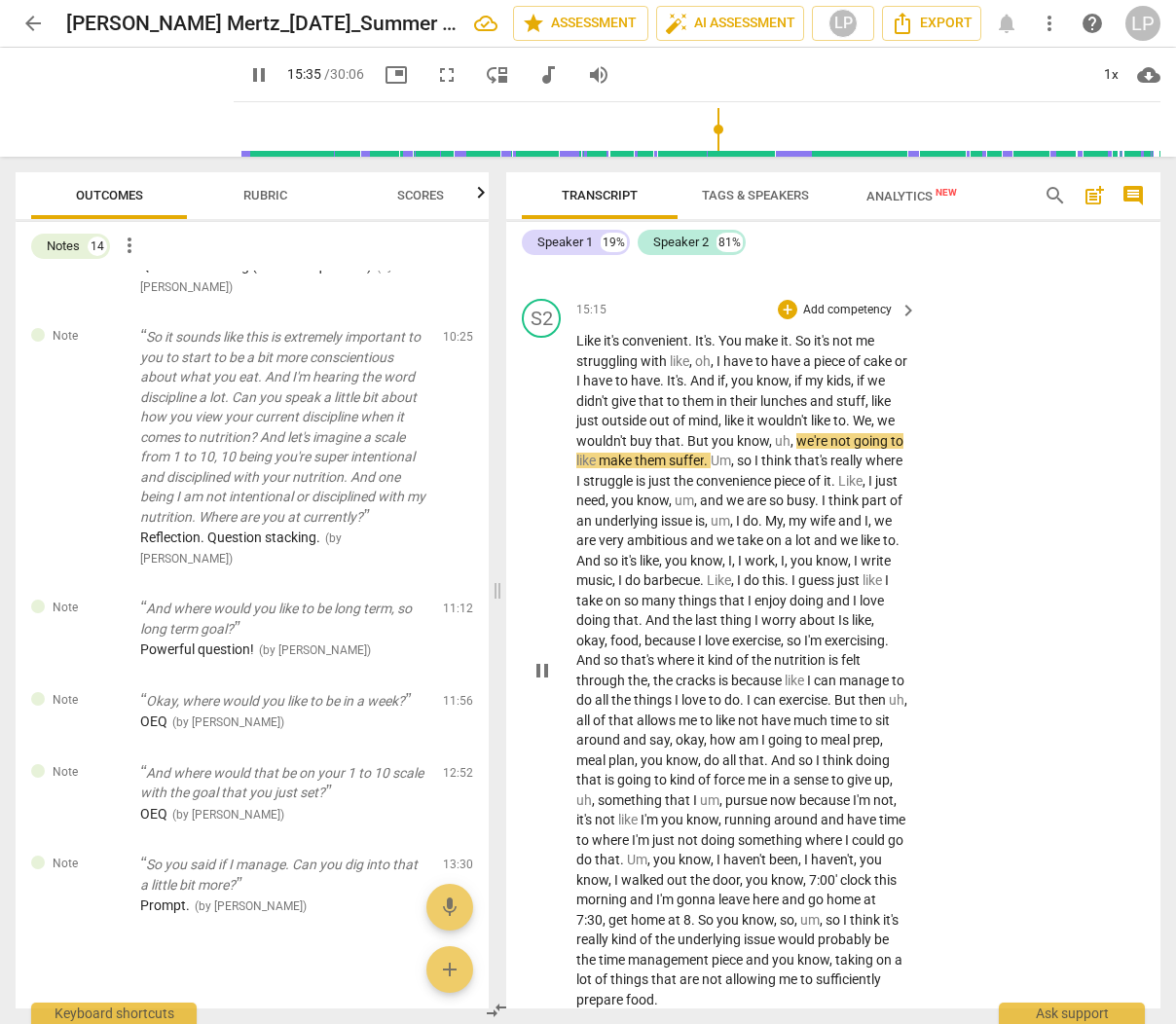 scroll, scrollTop: 7479, scrollLeft: 0, axis: vertical 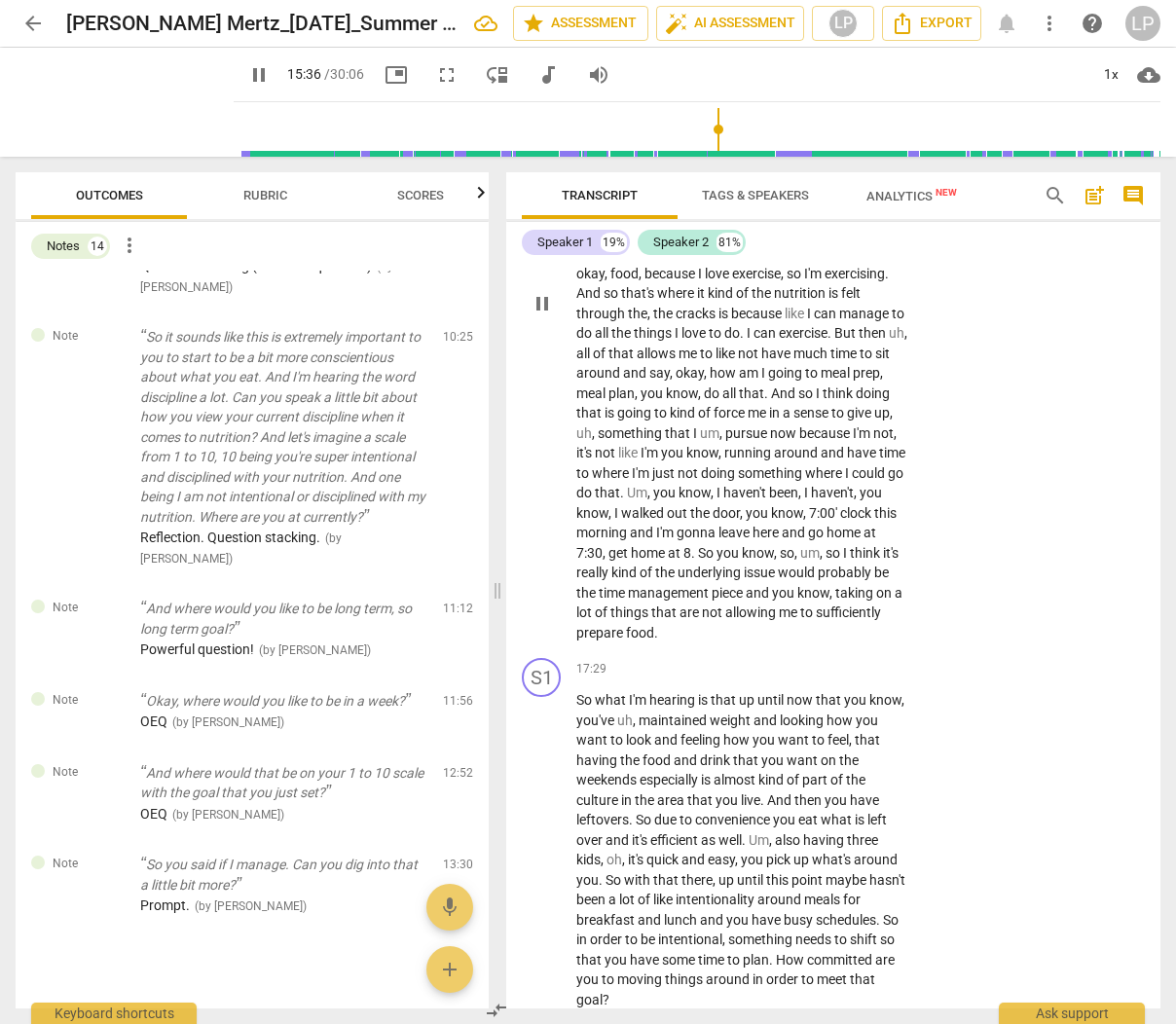 click on "would" at bounding box center (797, 572) 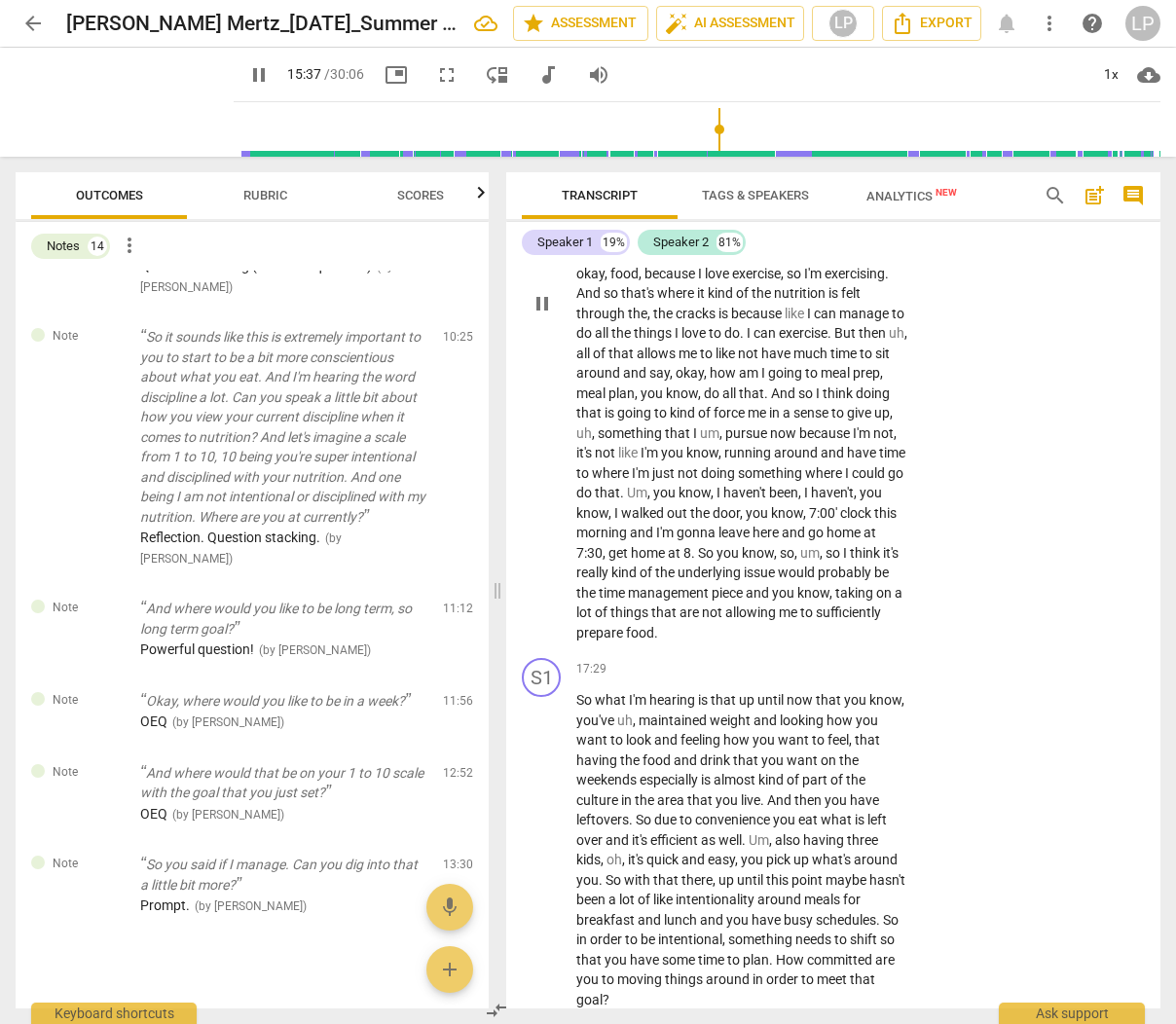 click on "and" at bounding box center [794, 532] 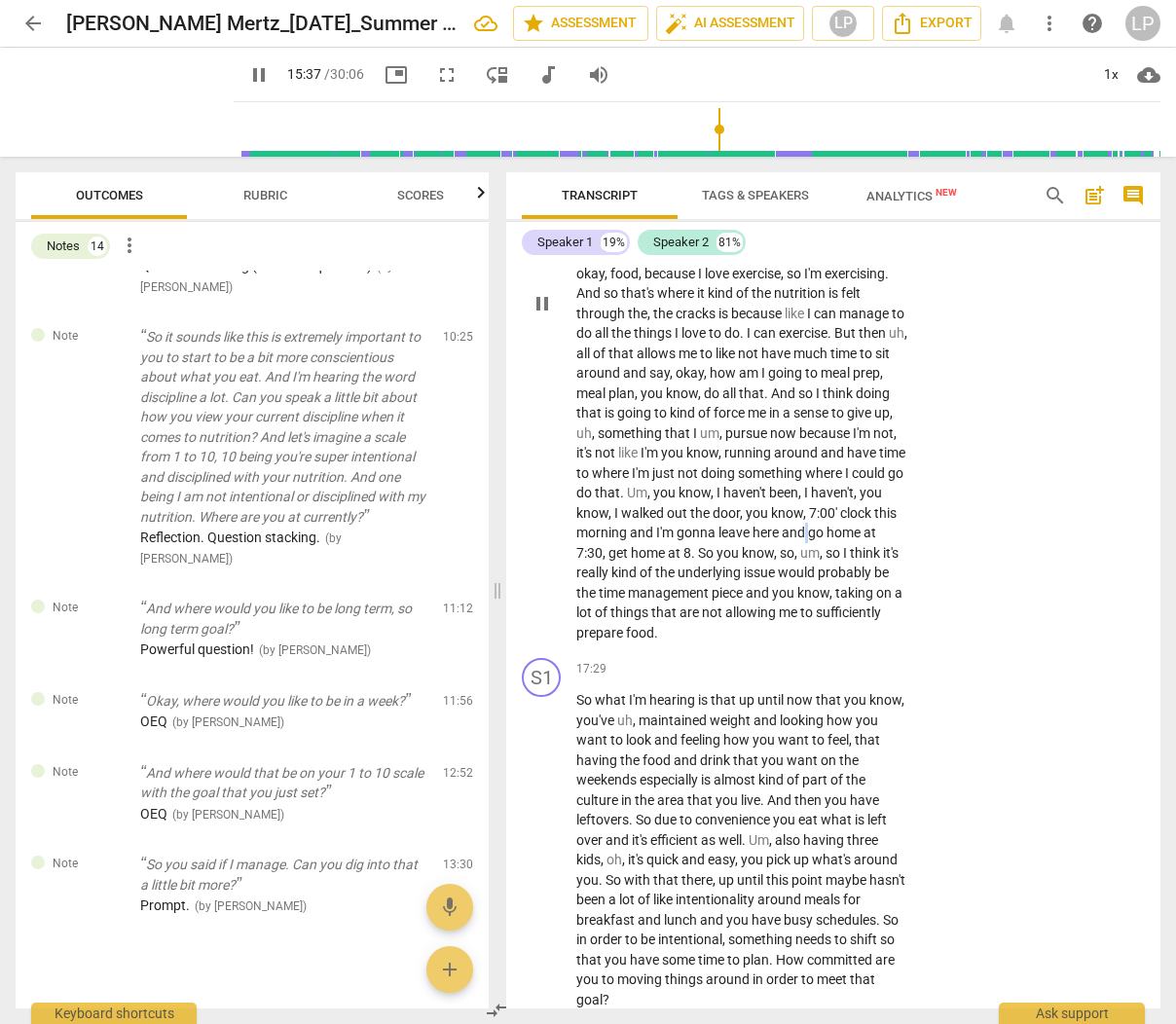 click on "and" at bounding box center [794, 532] 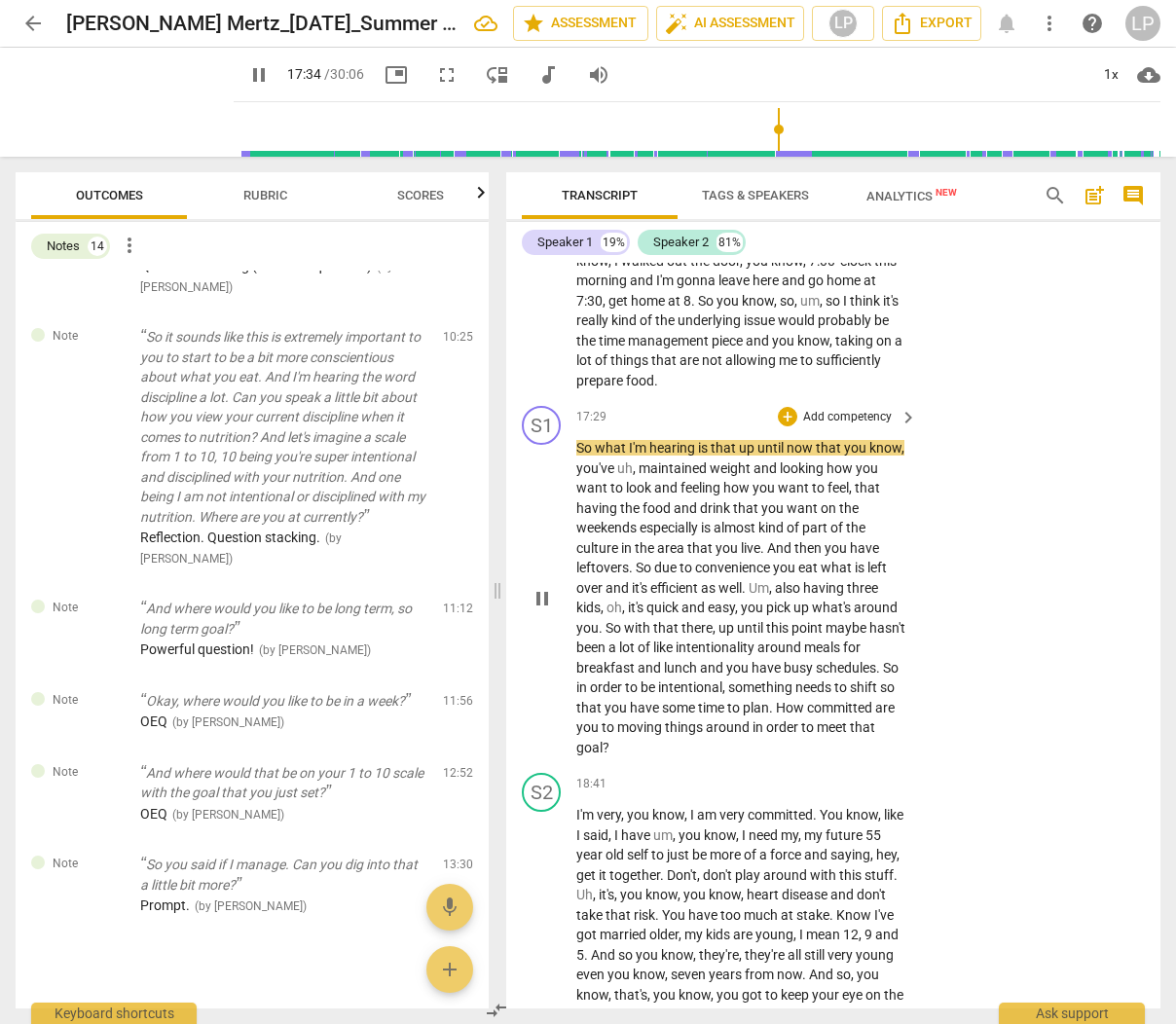 scroll, scrollTop: 7756, scrollLeft: 0, axis: vertical 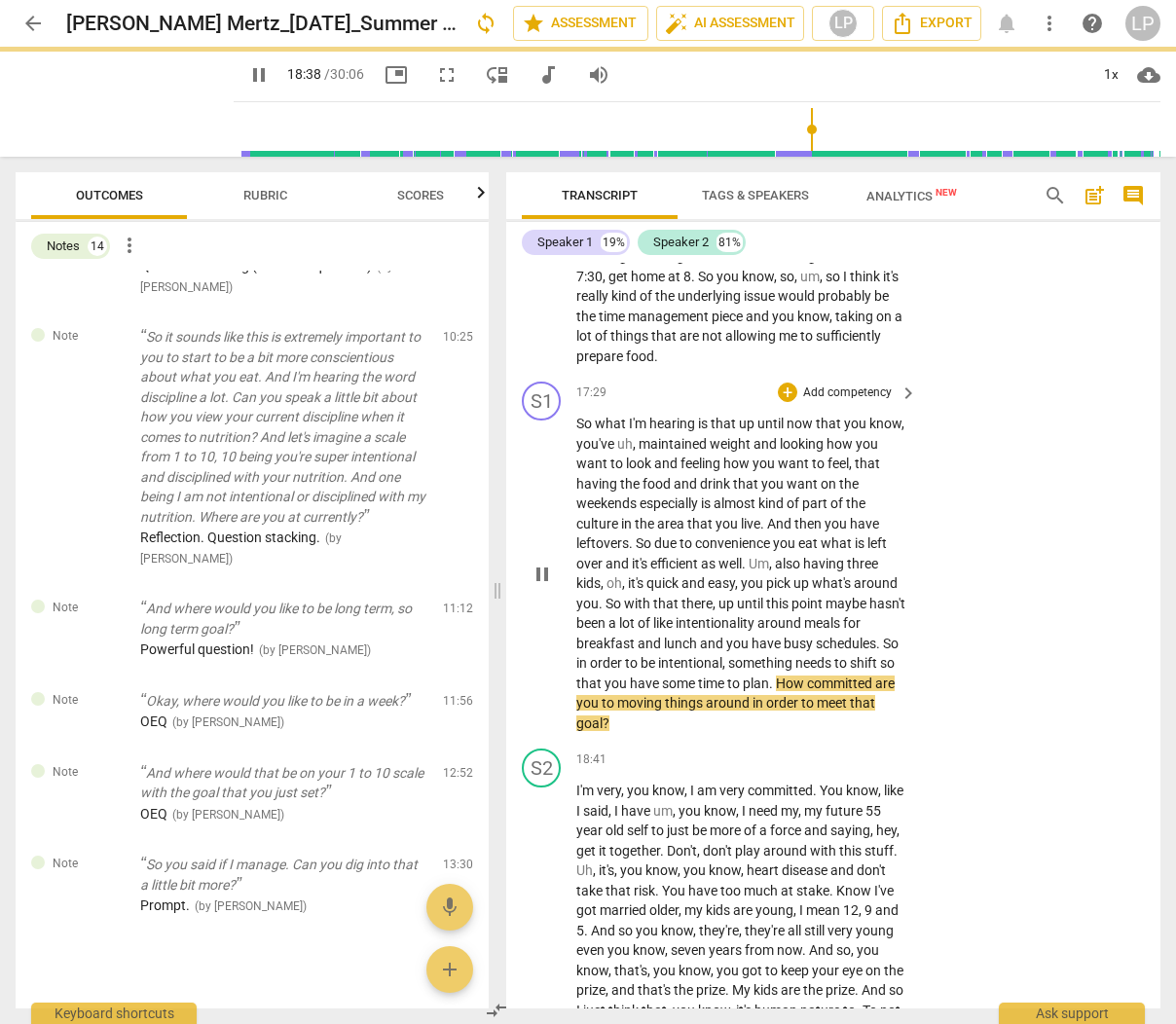click on "So   what   I'm   hearing   is   that   up   until   now   that   you   know ,   you've   uh ,   maintained   weight   and   looking   how   you   want   to   look   and   feeling   how   you   want   to   feel ,   that   having   the   food   and   drink   that   you   want   on   the   weekends   especially   is   almost   kind   of   part   of   the   culture   in   the   area   that   you   live .   And   then   you   have   leftovers .   So   due   to   convenience   you   eat   what   is   left   over   and   it's   efficient   as   well .   Um ,   also   having   three   kids ,   oh ,   it's   quick   and   easy ,   you   pick   up   what's   around   you .   So   with   that   there ,   up   until   this   point   maybe   hasn't   been   a   lot   of   like   intentionality   around   meals   for   breakfast   and   lunch   and   you   have   busy   schedules .   So   in   order   to   be   intentional ,   something   needs   to   shift   so   that   you   have   some   time   to   plan .   How" at bounding box center [742, 573] 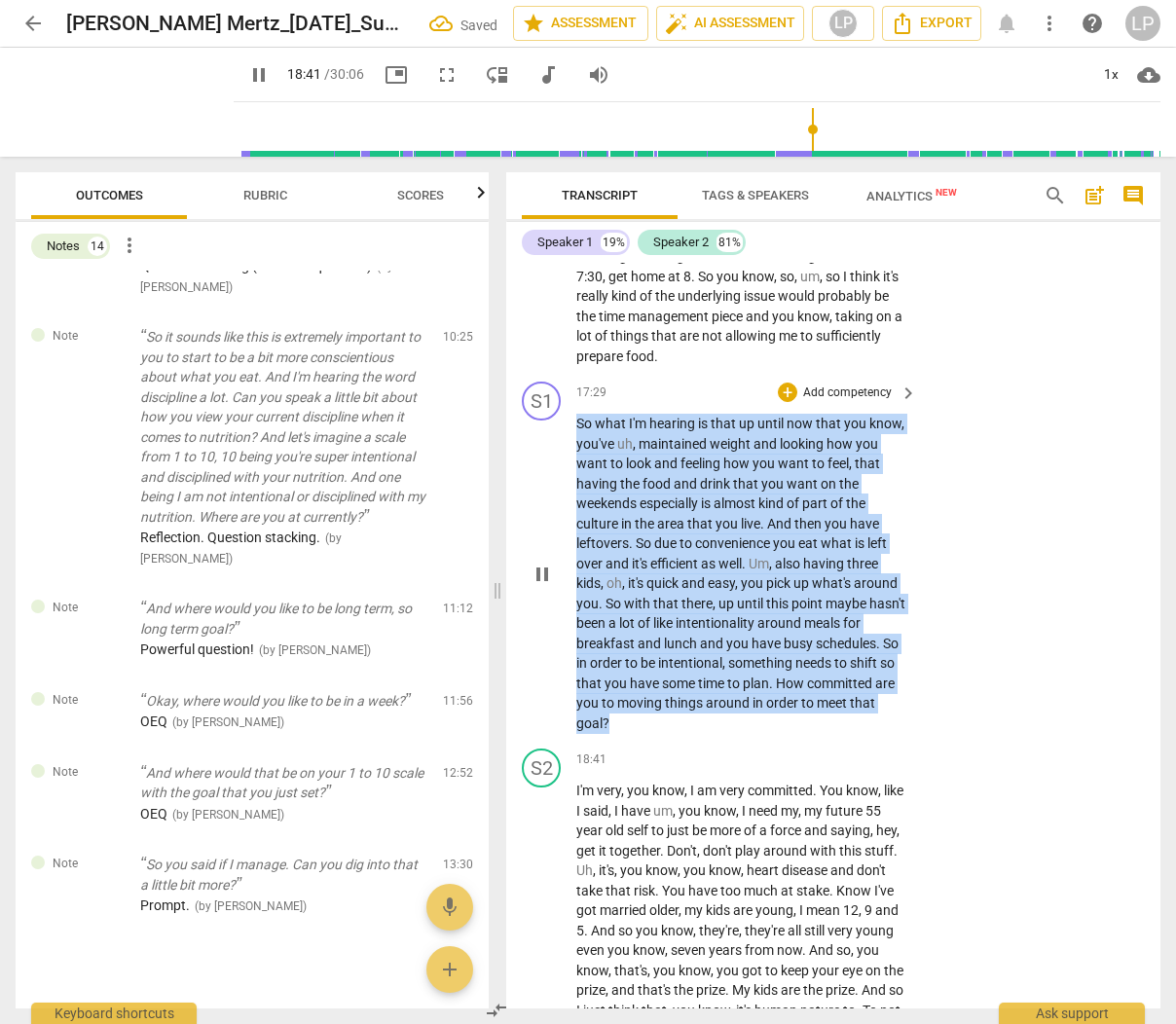 drag, startPoint x: 610, startPoint y: 823, endPoint x: 571, endPoint y: 522, distance: 303.51606 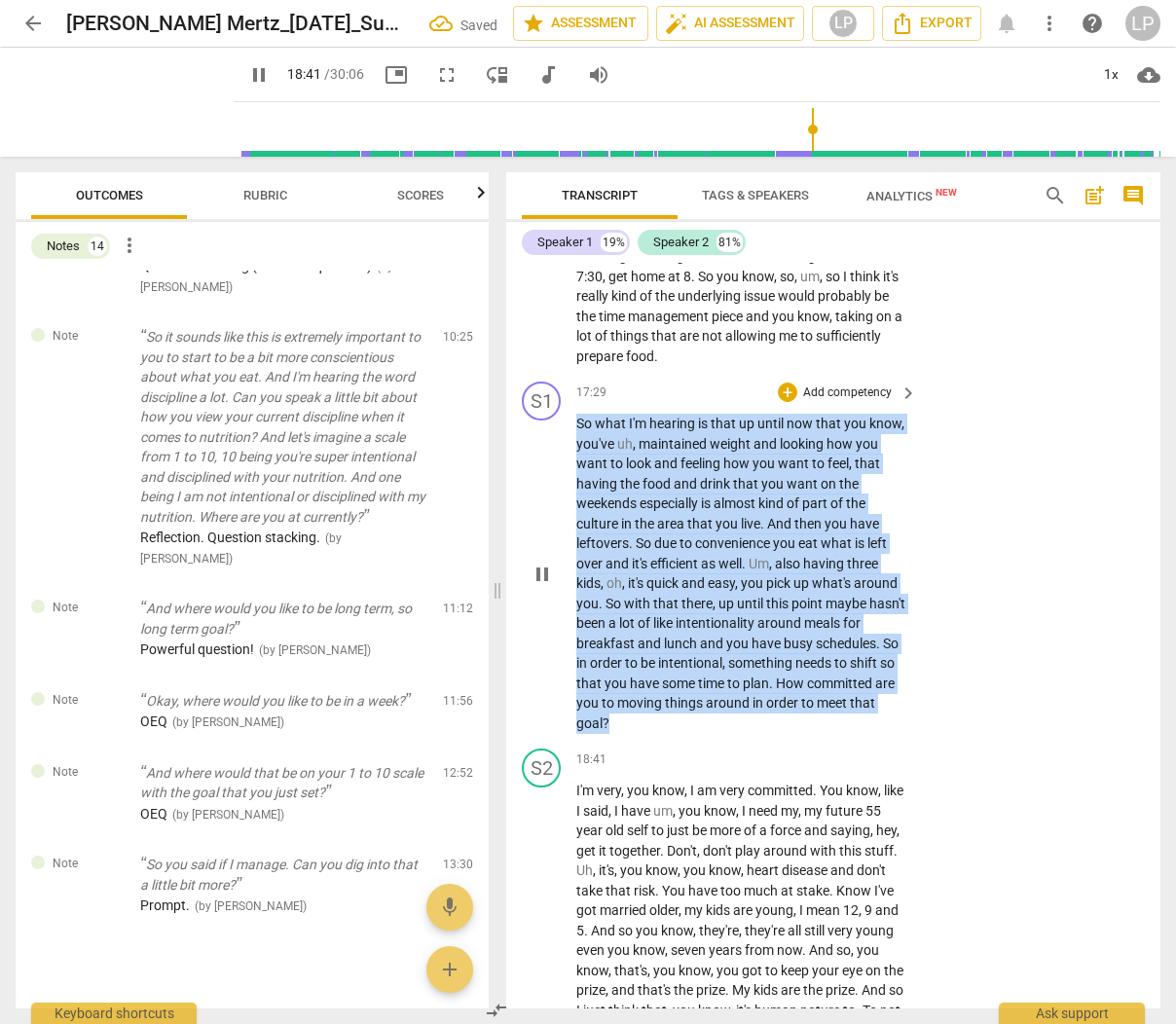 click on "S1 play_arrow pause 17:29 + Add competency keyboard_arrow_right So   what   I'm   hearing   is   that   up   until   now   that   you   know ,   you've   uh ,   maintained   weight   and   looking   how   you   want   to   look   and   feeling   how   you   want   to   feel ,   that   having   the   food   and   drink   that   you   want   on   the   weekends   especially   is   almost   kind   of   part   of   the   culture   in   the   area   that   you   live .   And   then   you   have   leftovers .   So   due   to   convenience   you   eat   what   is   left   over   and   it's   efficient   as   well .   Um ,   also   having   three   kids ,   oh ,   it's   quick   and   easy ,   you   pick   up   what's   around   you .   So   with   that   there ,   up   until   this   point   maybe   hasn't   been   a   lot   of   like   intentionality   around   meals   for   breakfast   and   lunch   and   you   have   busy   schedules .   So   in   order   to   be   intentional ,   something   needs   to   shift" at bounding box center [833, 557] 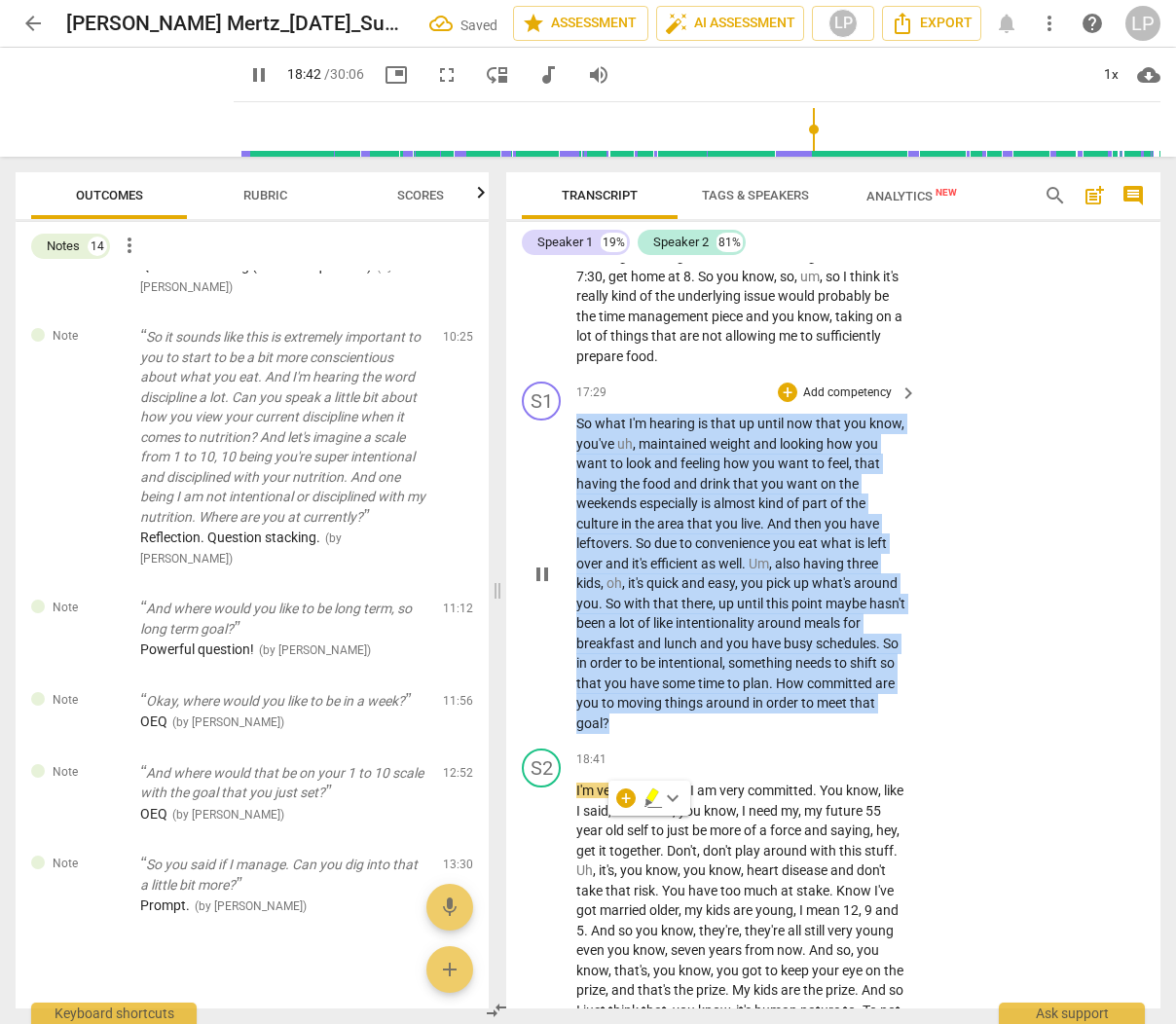 click on "Add competency" at bounding box center (847, 393) 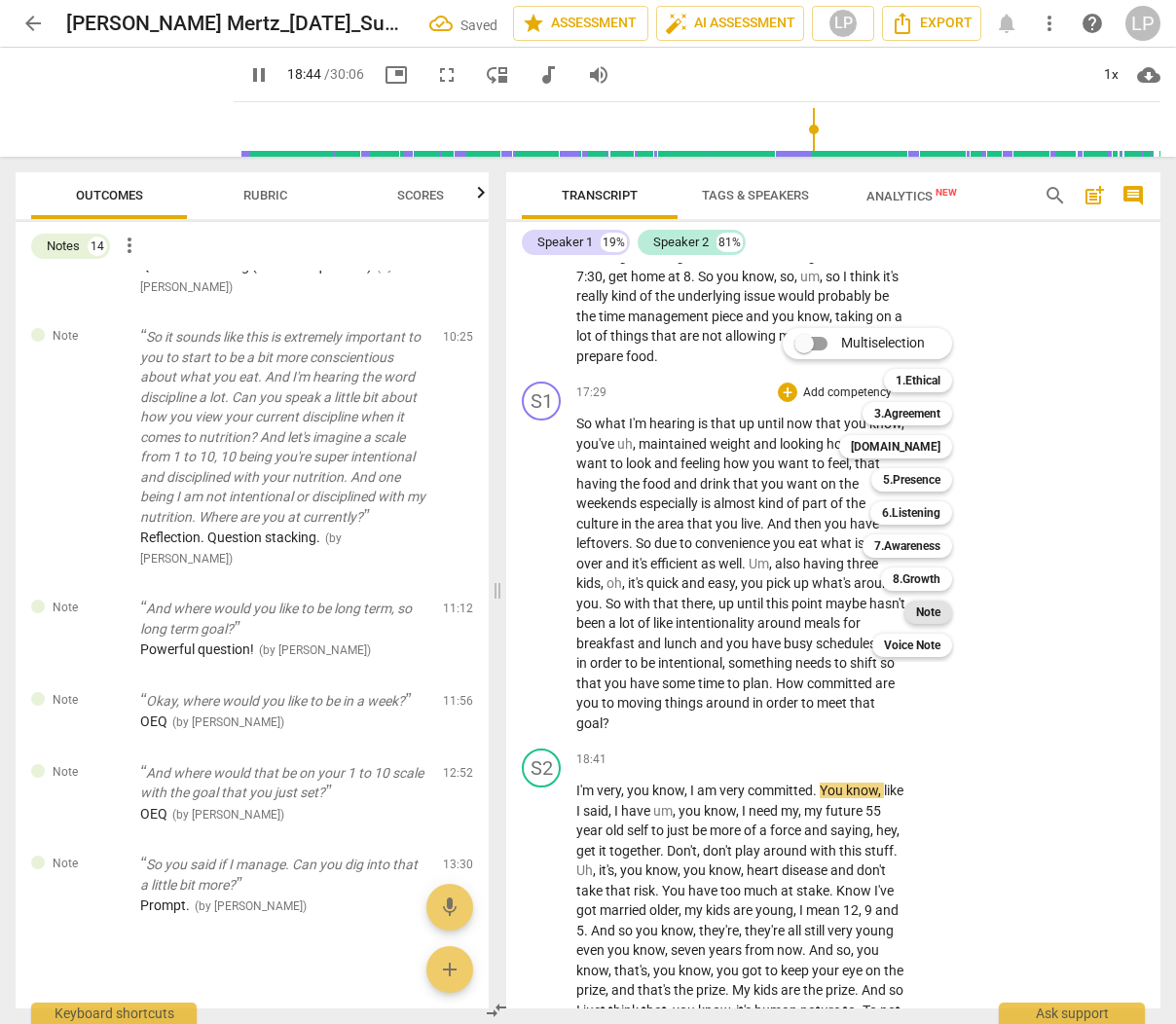 click on "Note" at bounding box center [928, 612] 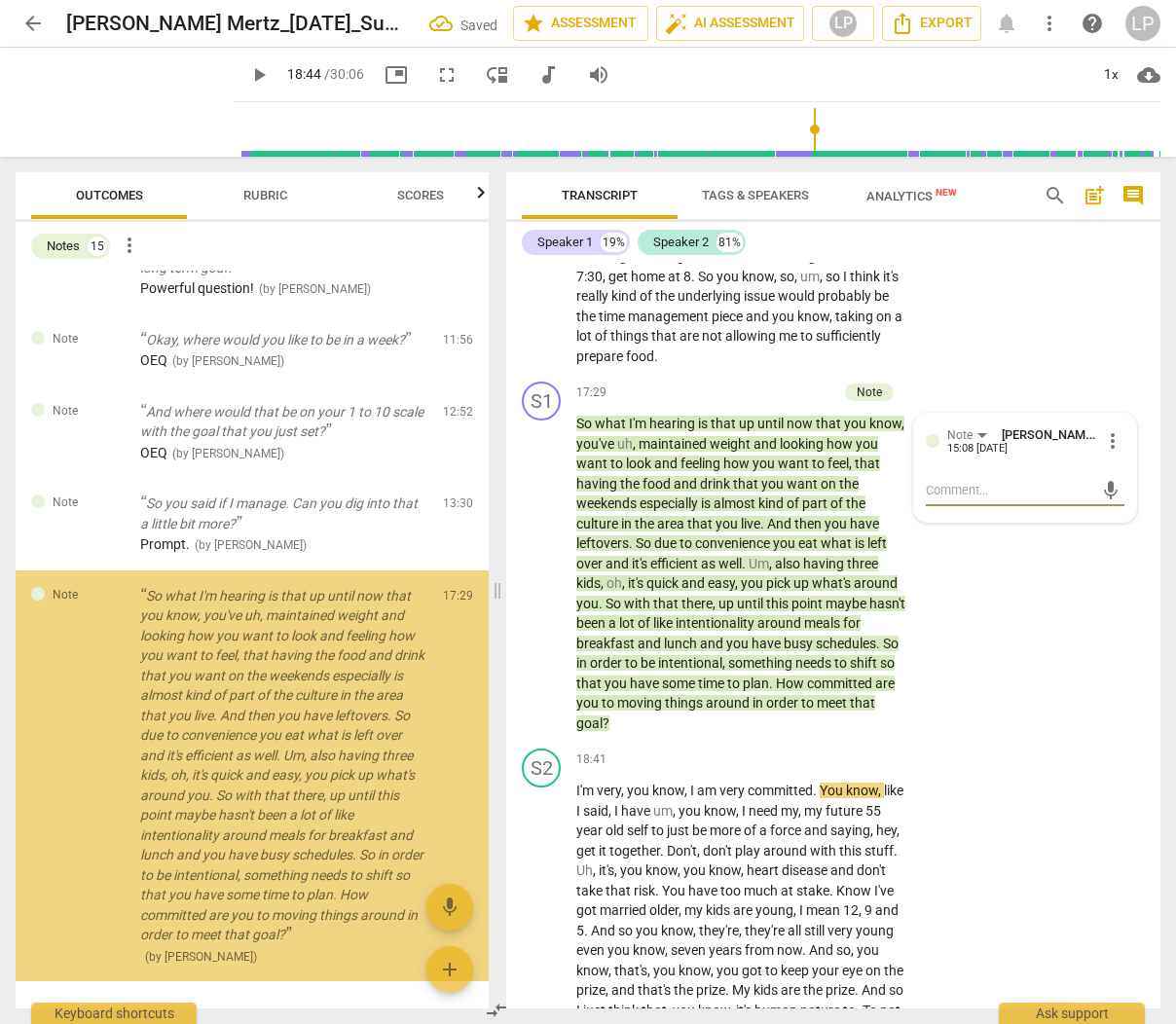 scroll, scrollTop: 1457, scrollLeft: 0, axis: vertical 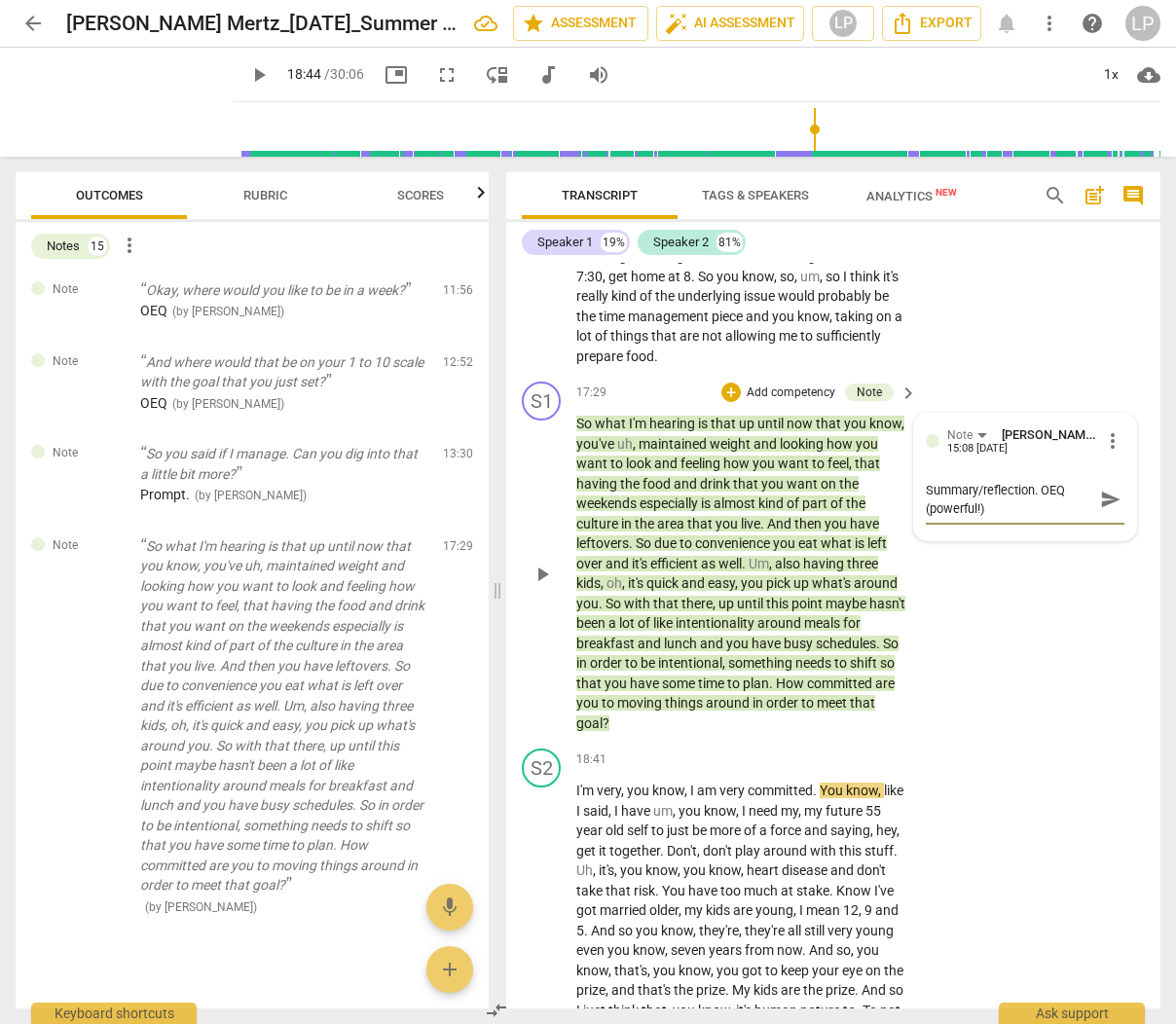 click on "send" at bounding box center (1111, 499) 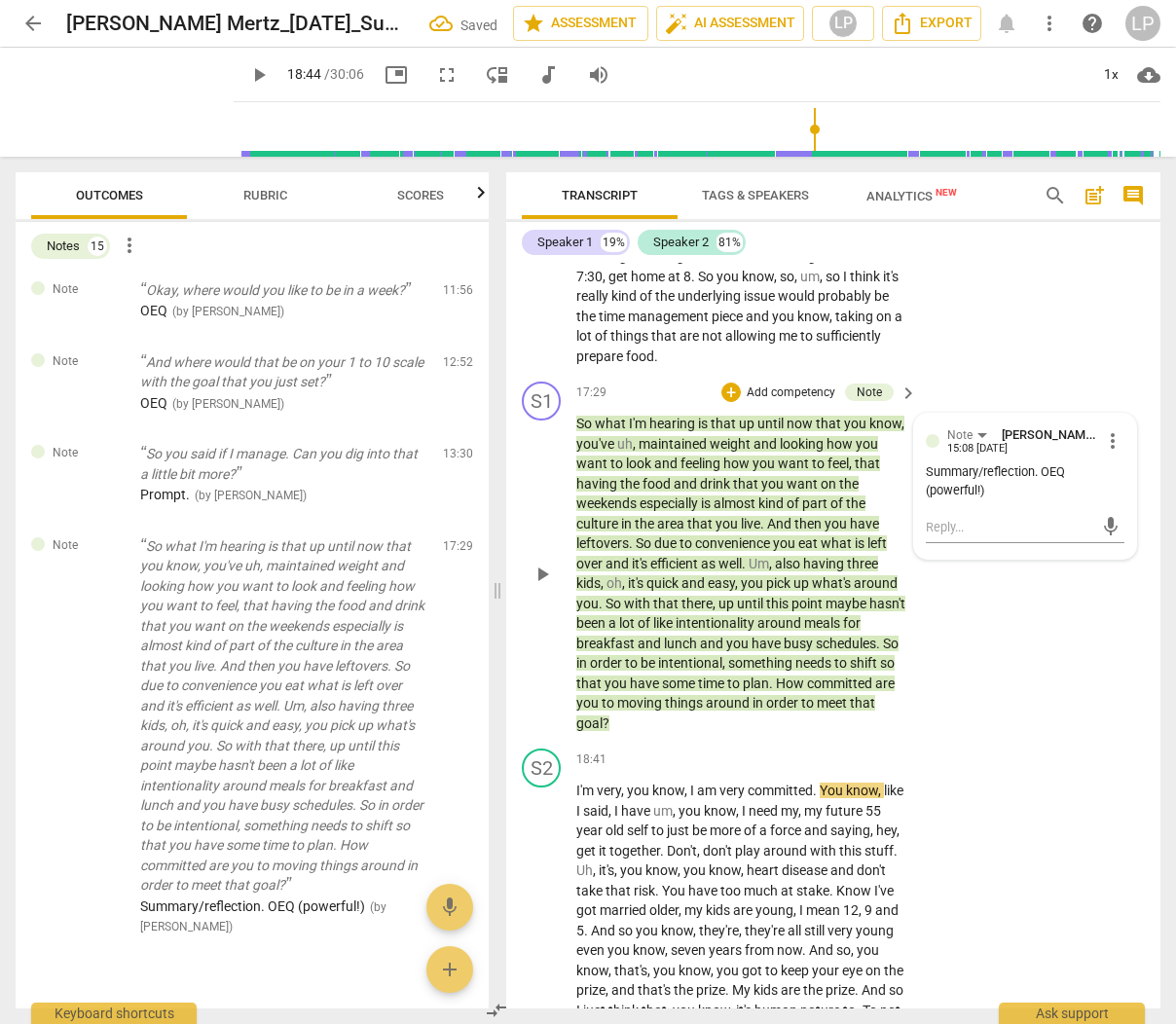 click on "So   what   I'm   hearing   is   that   up   until   now   that   you   know ,   you've   uh ,   maintained   weight   and   looking   how   you   want   to   look   and   feeling   how   you   want   to   feel ,   that   having   the   food   and   drink   that   you   want   on   the   weekends   especially   is   almost   kind   of   part   of   the   culture   in   the   area   that   you   live .   And   then   you   have   leftovers .   So   due   to   convenience   you   eat   what   is   left   over   and   it's   efficient   as   well .   Um ,   also   having   three   kids ,   oh ,   it's   quick   and   easy ,   you   pick   up   what's   around   you .   So   with   that   there ,   up   until   this   point   maybe   hasn't   been   a   lot   of   like   intentionality   around   meals   for   breakfast   and   lunch   and   you   have   busy   schedules .   So   in   order   to   be   intentional ,   something   needs   to   shift   so   that   you   have   some   time   to   plan .   How" at bounding box center (742, 573) 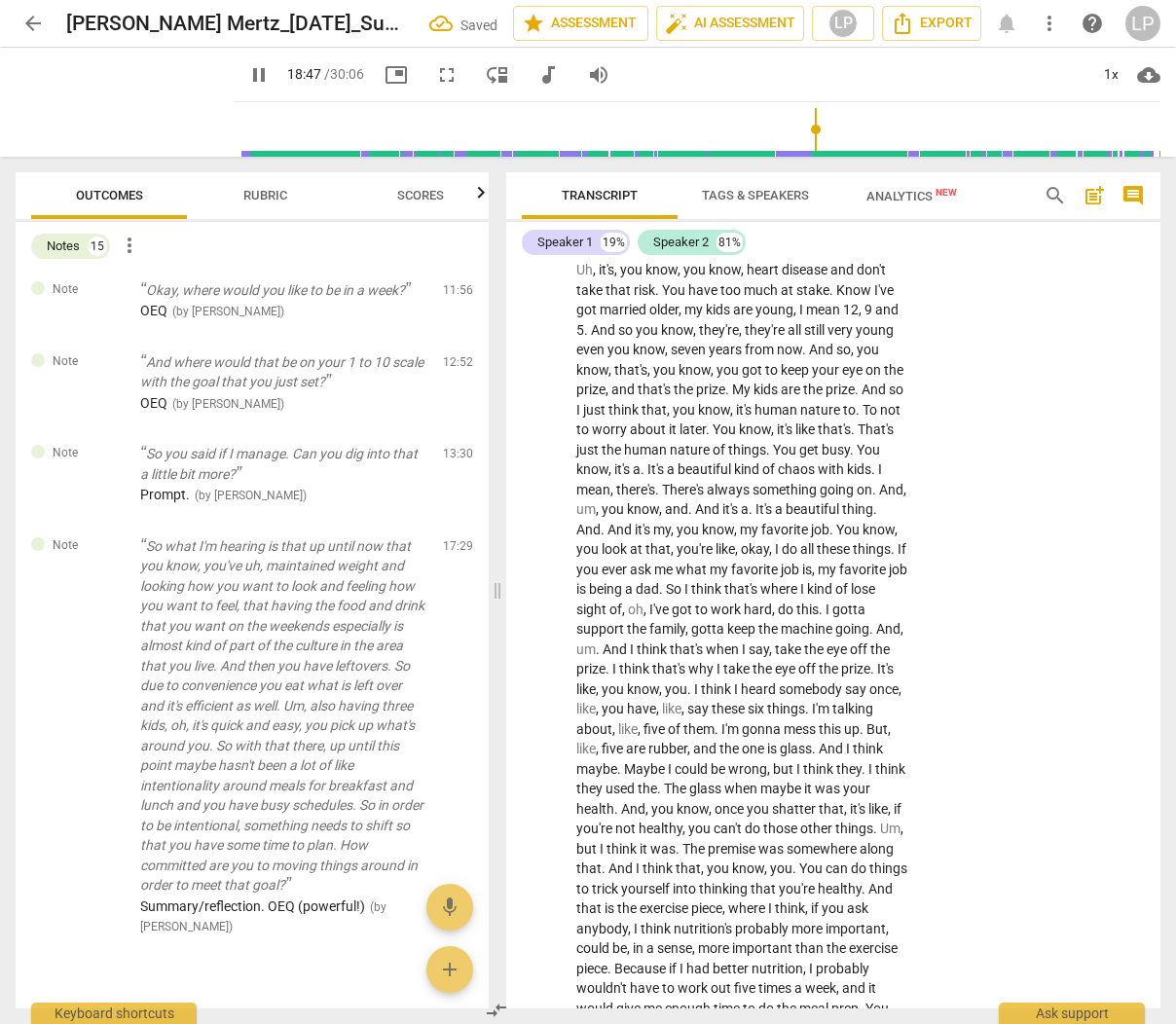 scroll, scrollTop: 8337, scrollLeft: 0, axis: vertical 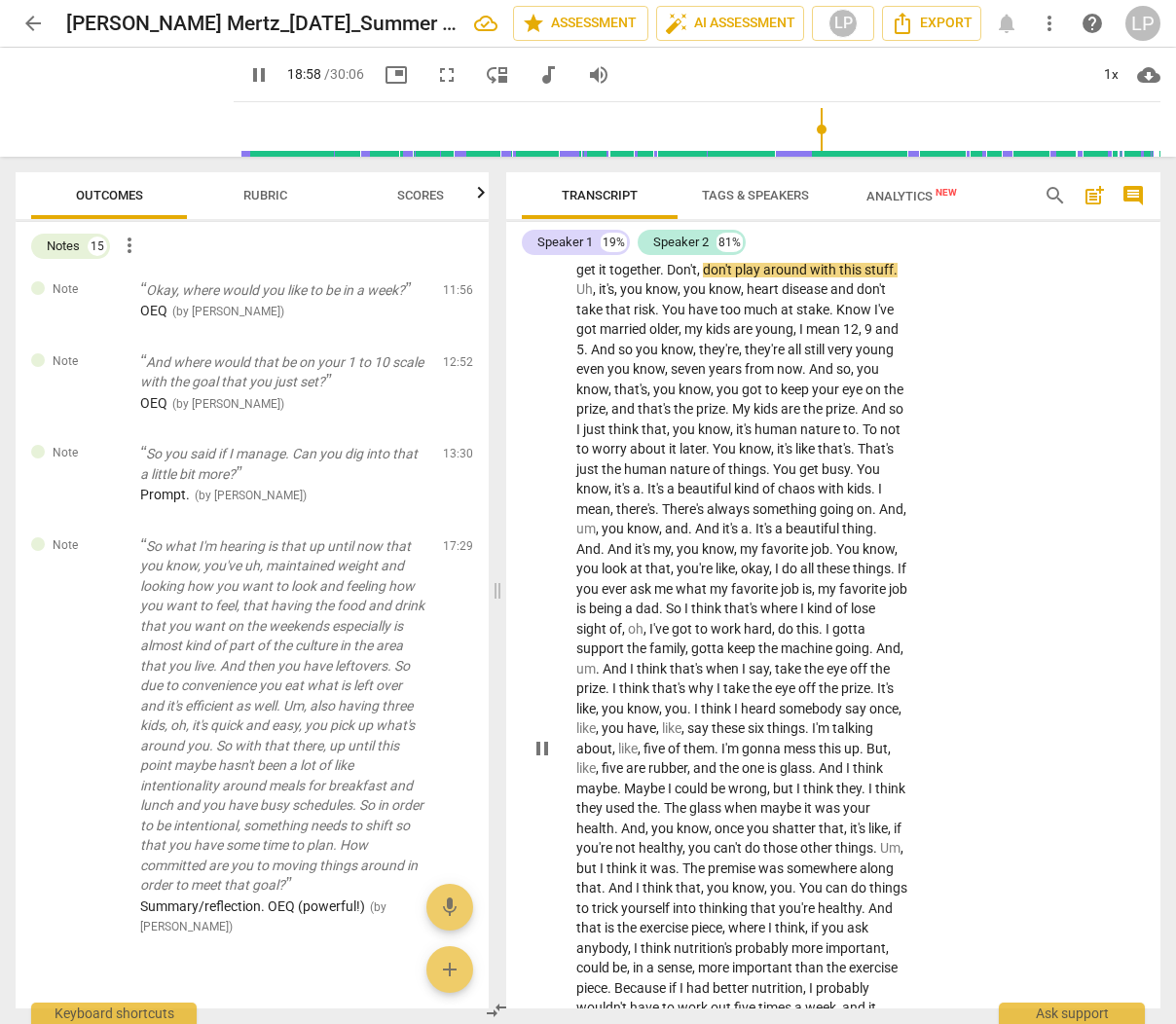 click on "me" at bounding box center [665, 589] 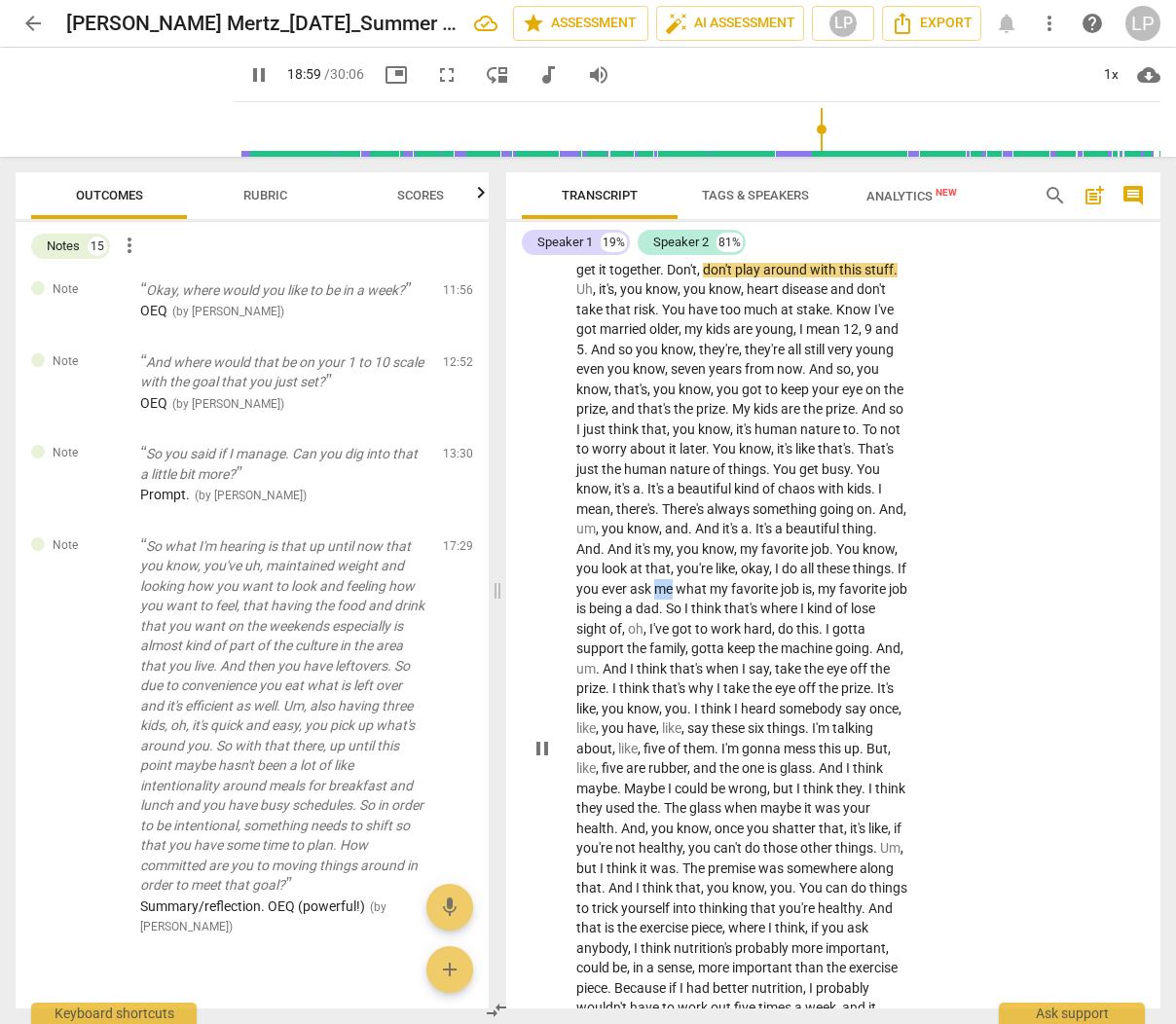 click on "me" at bounding box center (665, 589) 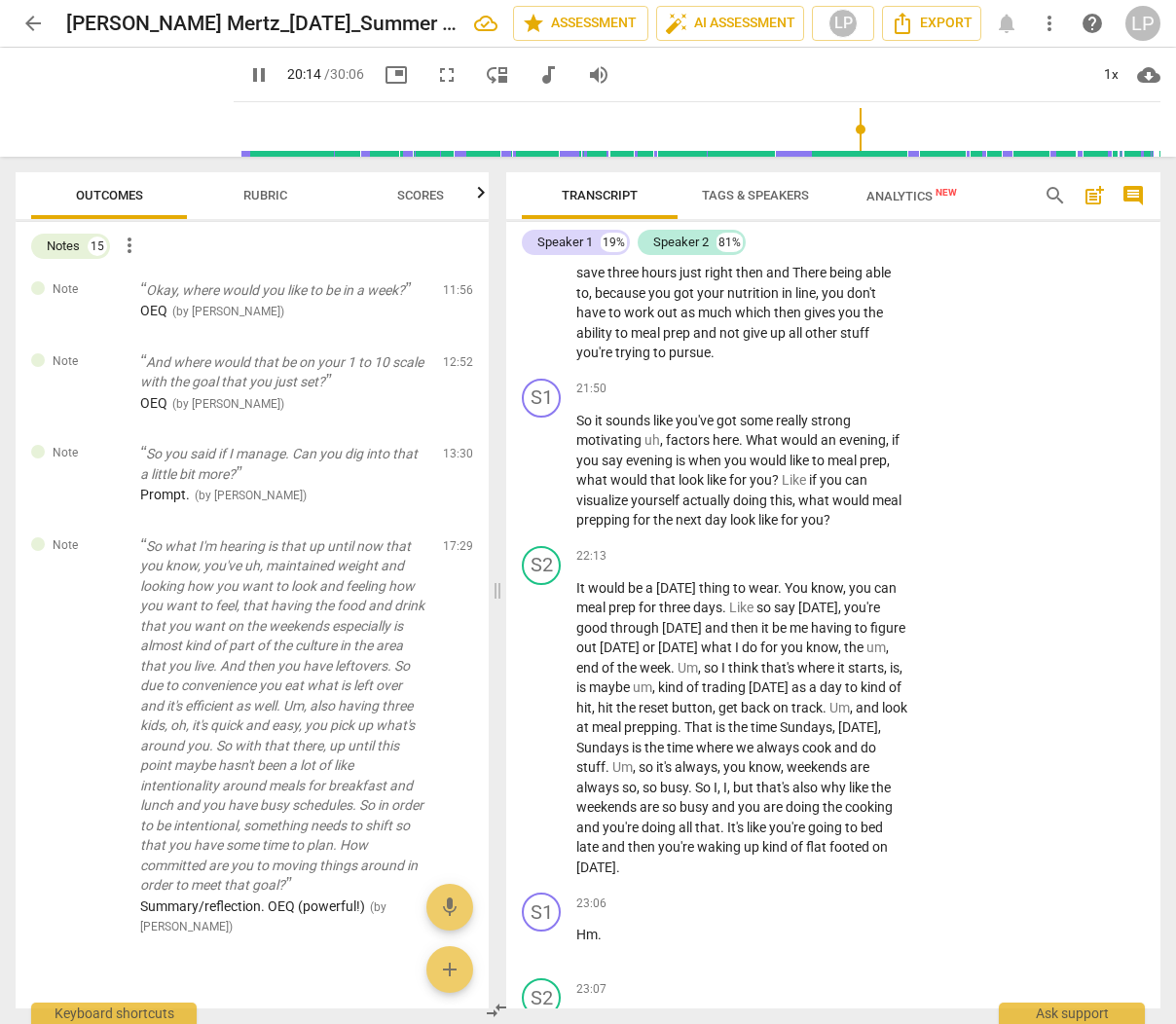 scroll, scrollTop: 9245, scrollLeft: 0, axis: vertical 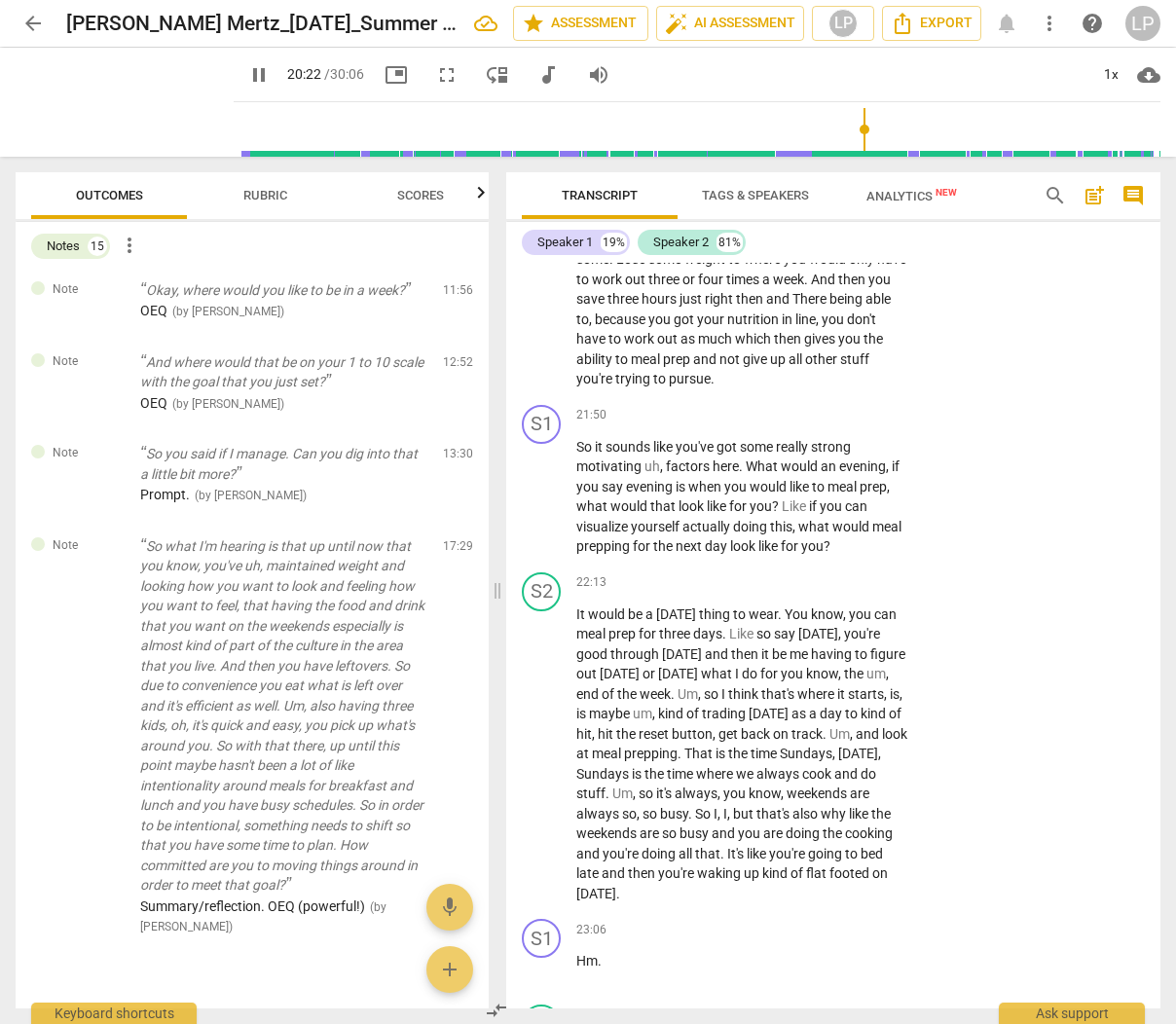 click on "ability" at bounding box center [596, 359] 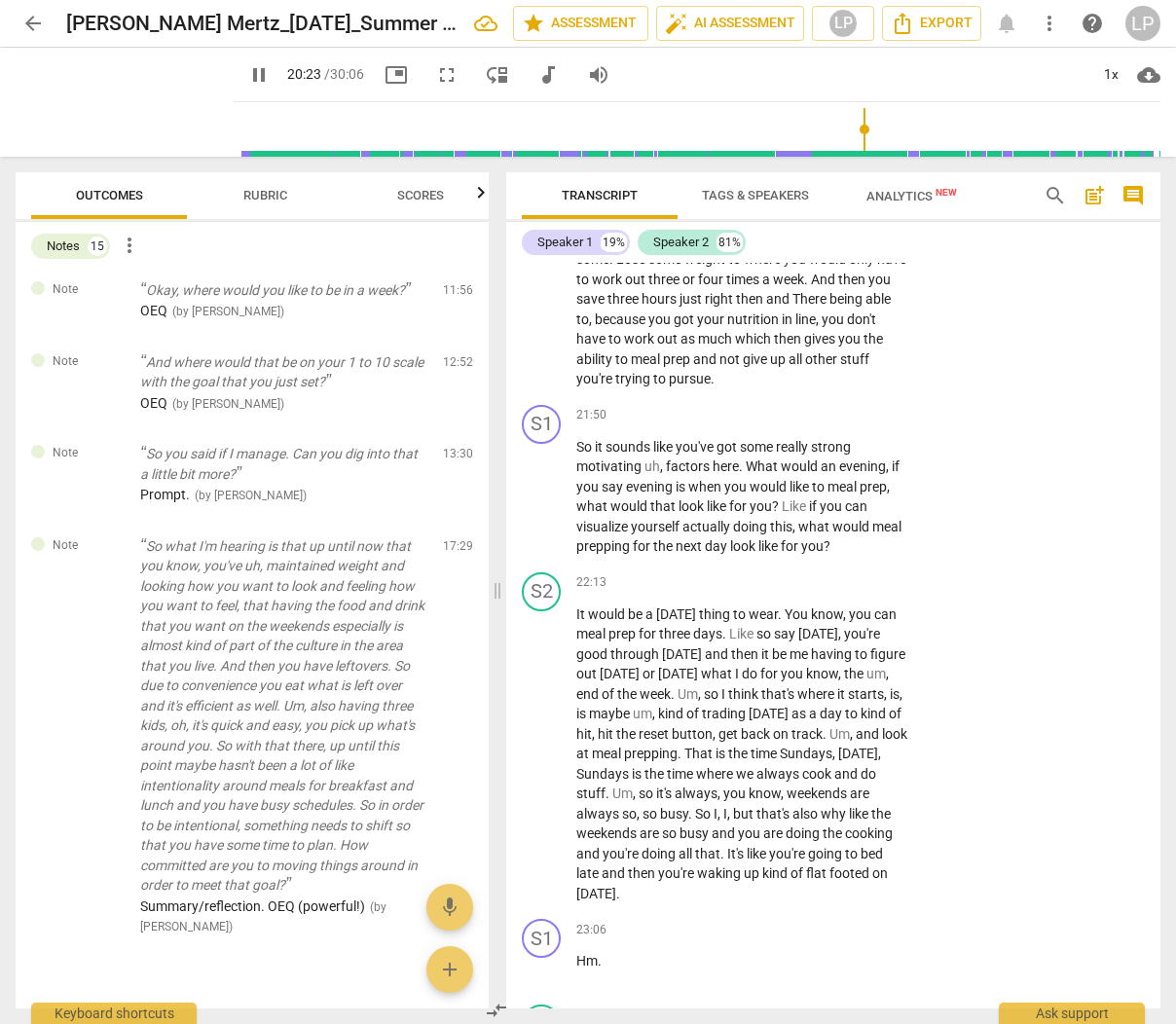 click on "ability" at bounding box center [596, 359] 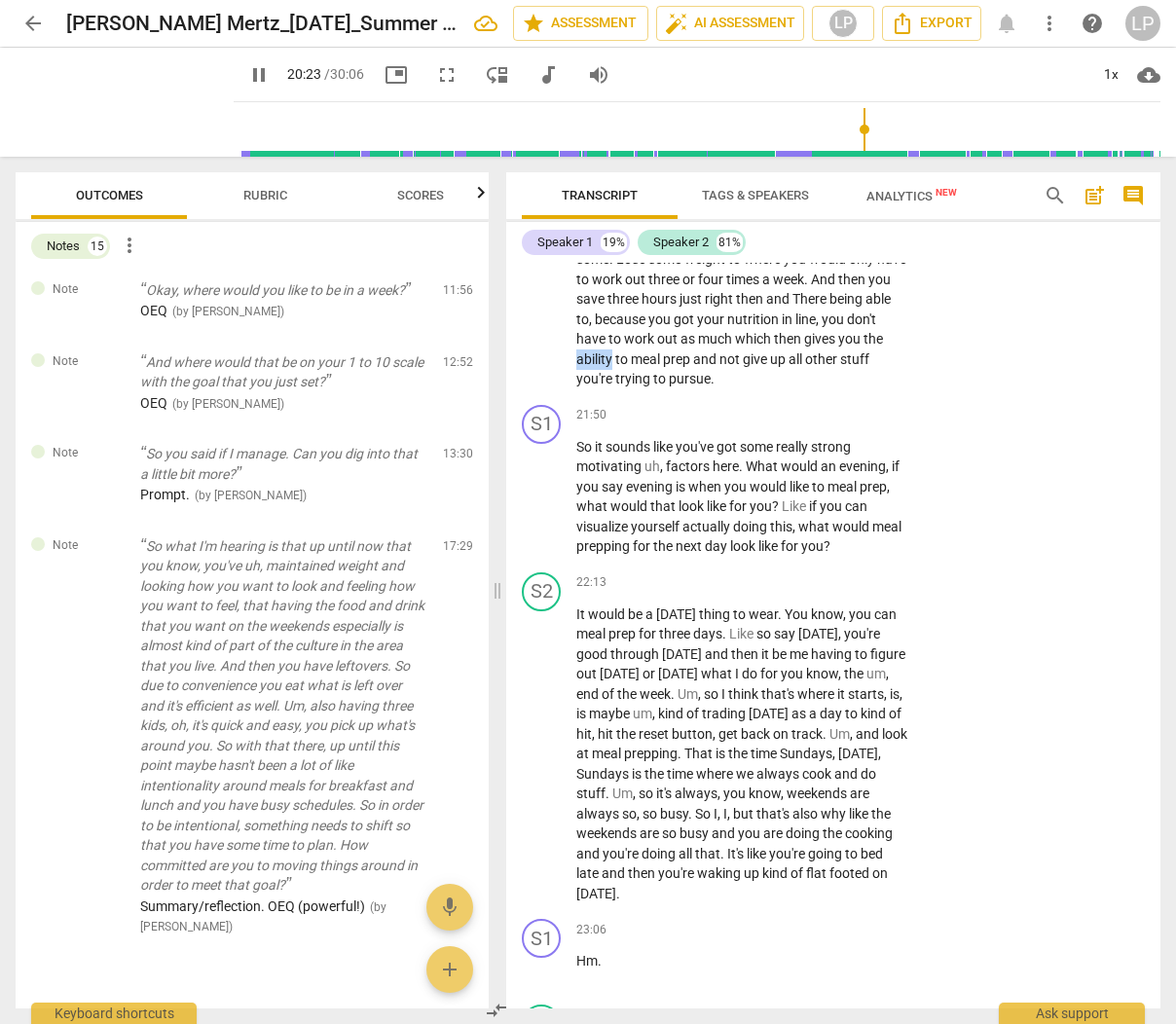 click on "ability" at bounding box center (596, 359) 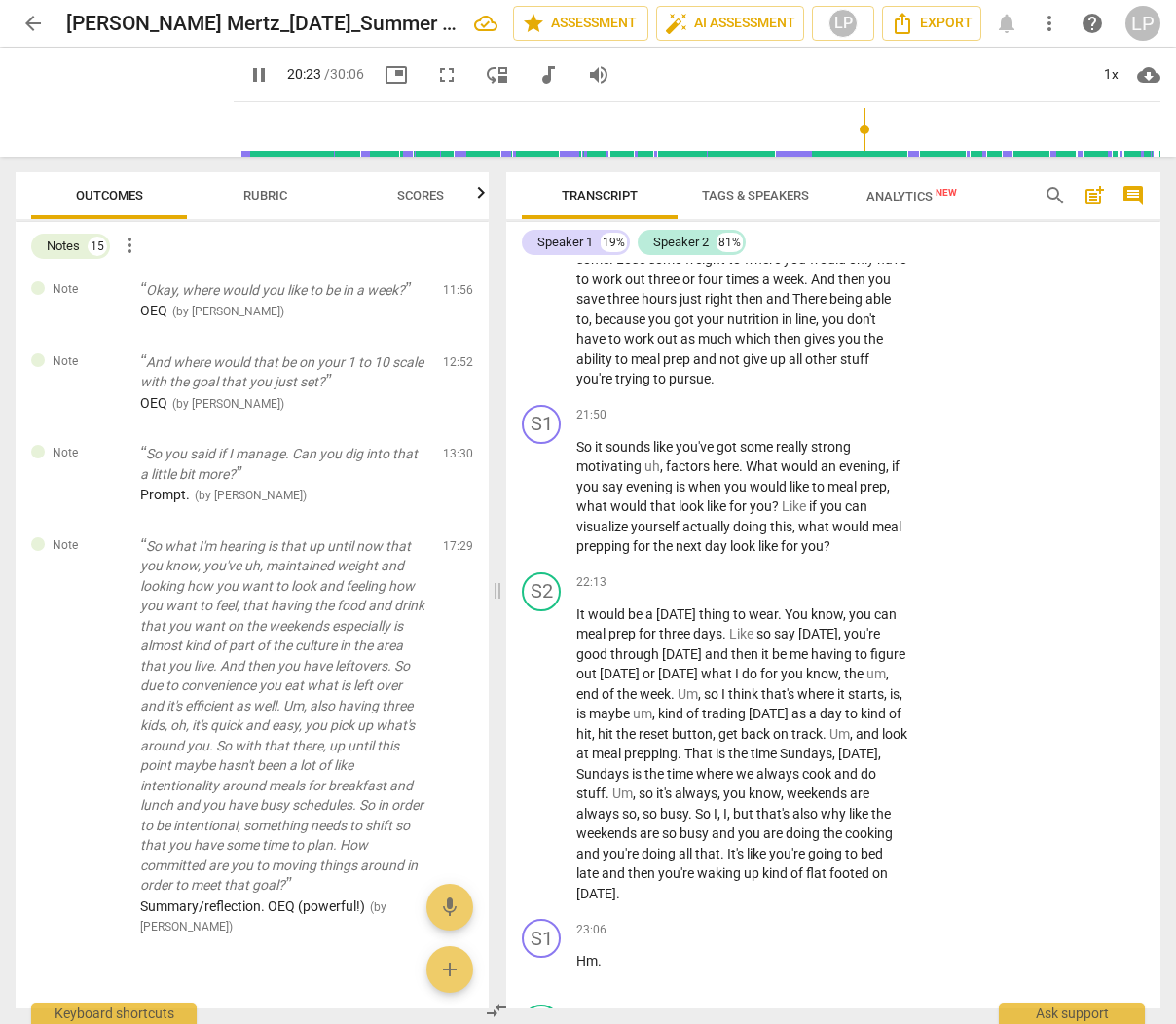 click on "ability" at bounding box center (596, 359) 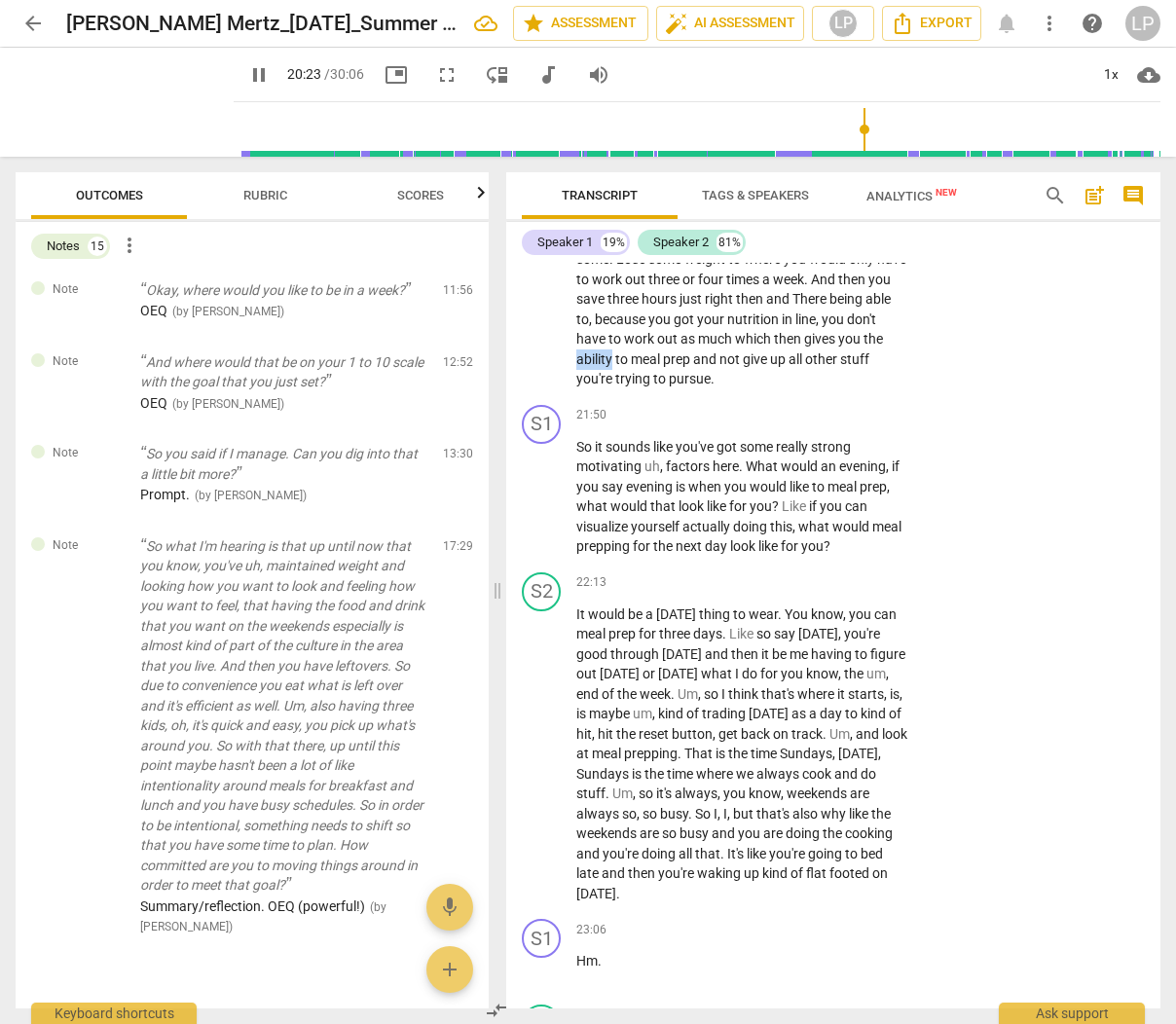 click on "ability" at bounding box center (596, 359) 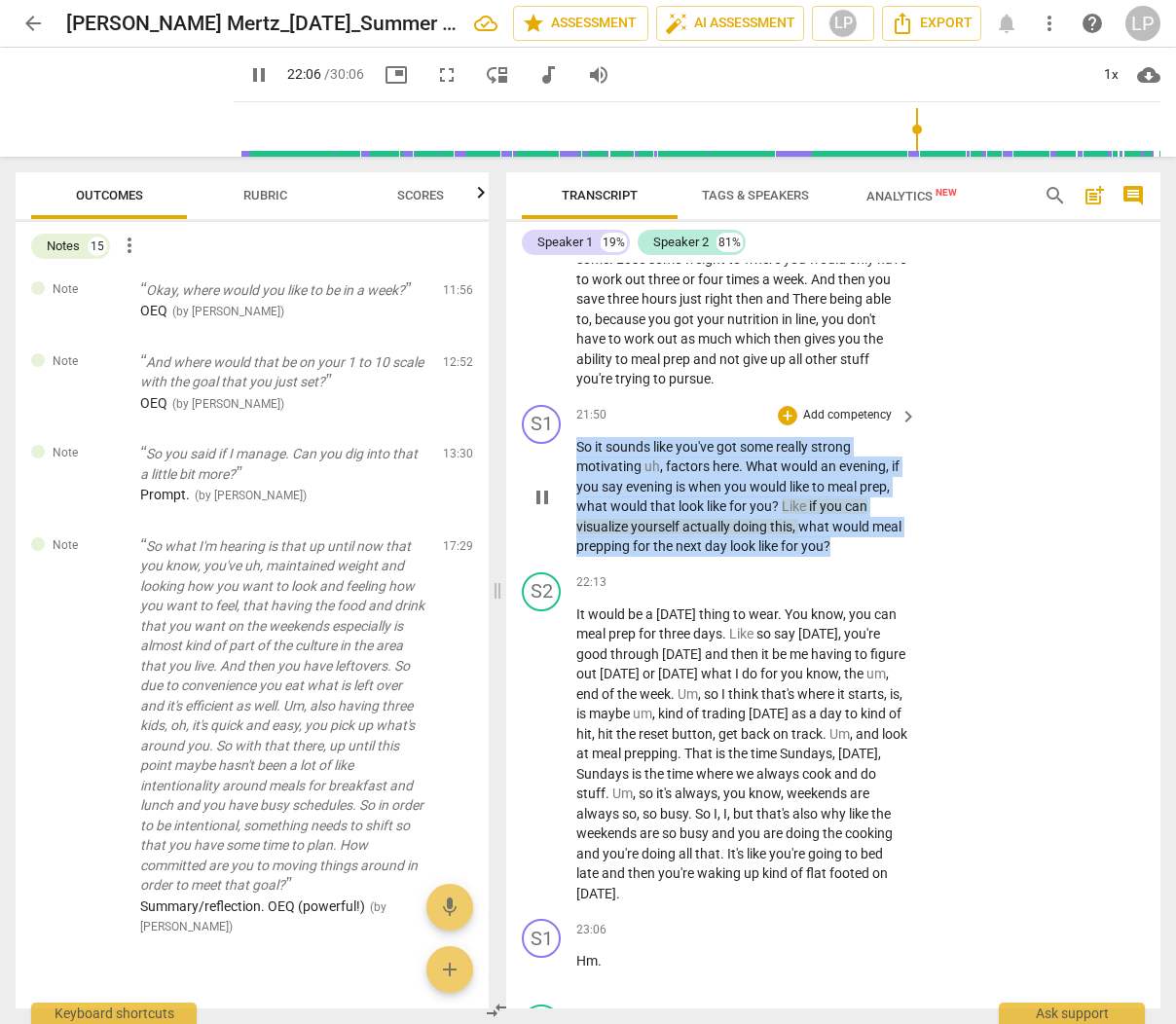 drag, startPoint x: 841, startPoint y: 642, endPoint x: 578, endPoint y: 538, distance: 282.816 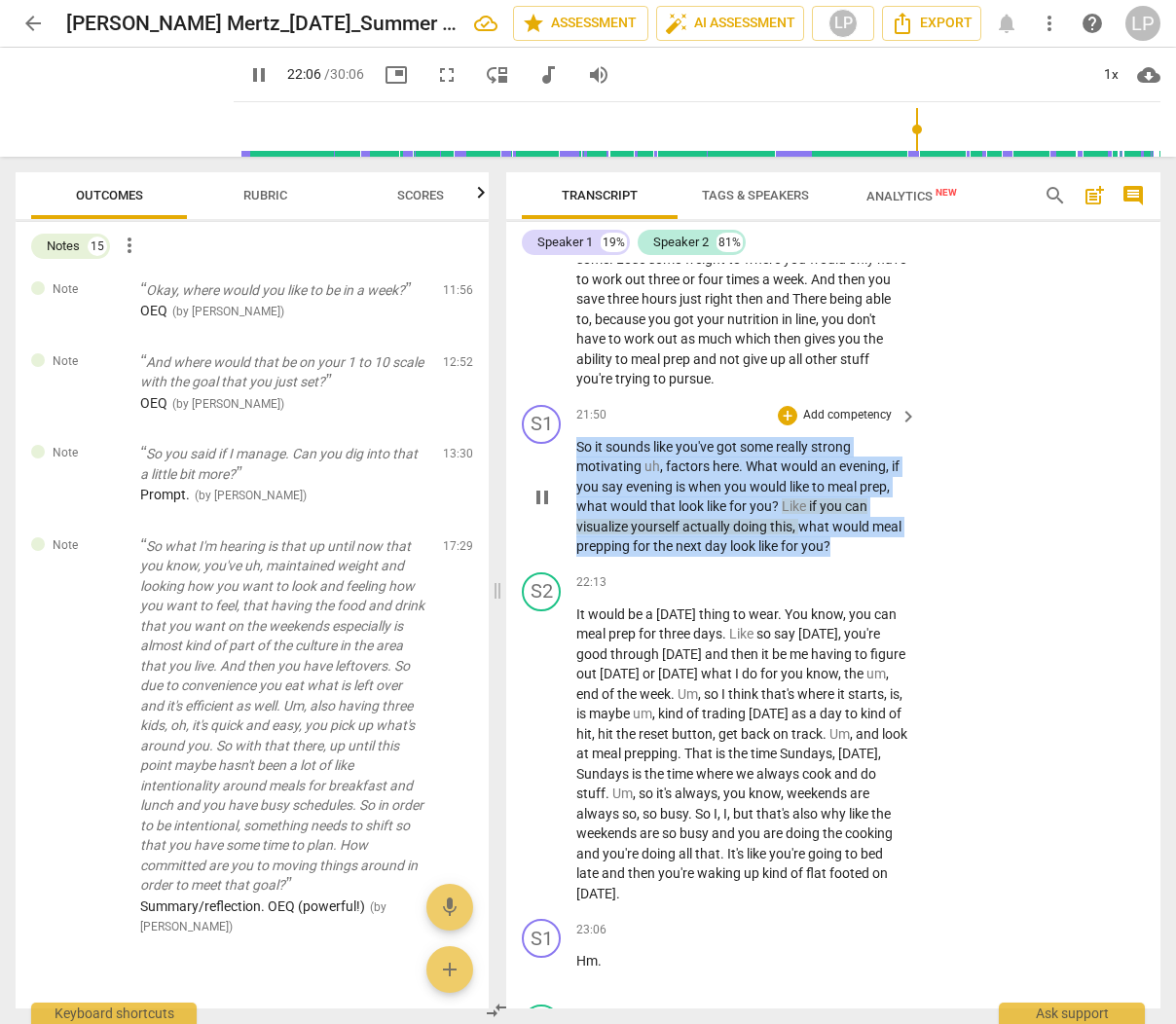 click on "So   it   sounds   like   you've   got   some   really   strong   motivating   uh ,   factors   here .   What   would   an   evening ,   if   you   say   evening   is   when   you   would   like   to   meal   prep ,   what   would   that   look   like   for   you ?   Like   if   you   can   visualize   yourself   actually   doing   this ,   what   would   meal   prepping   for   the   next   day   look   like   for   you ?" at bounding box center (742, 496) 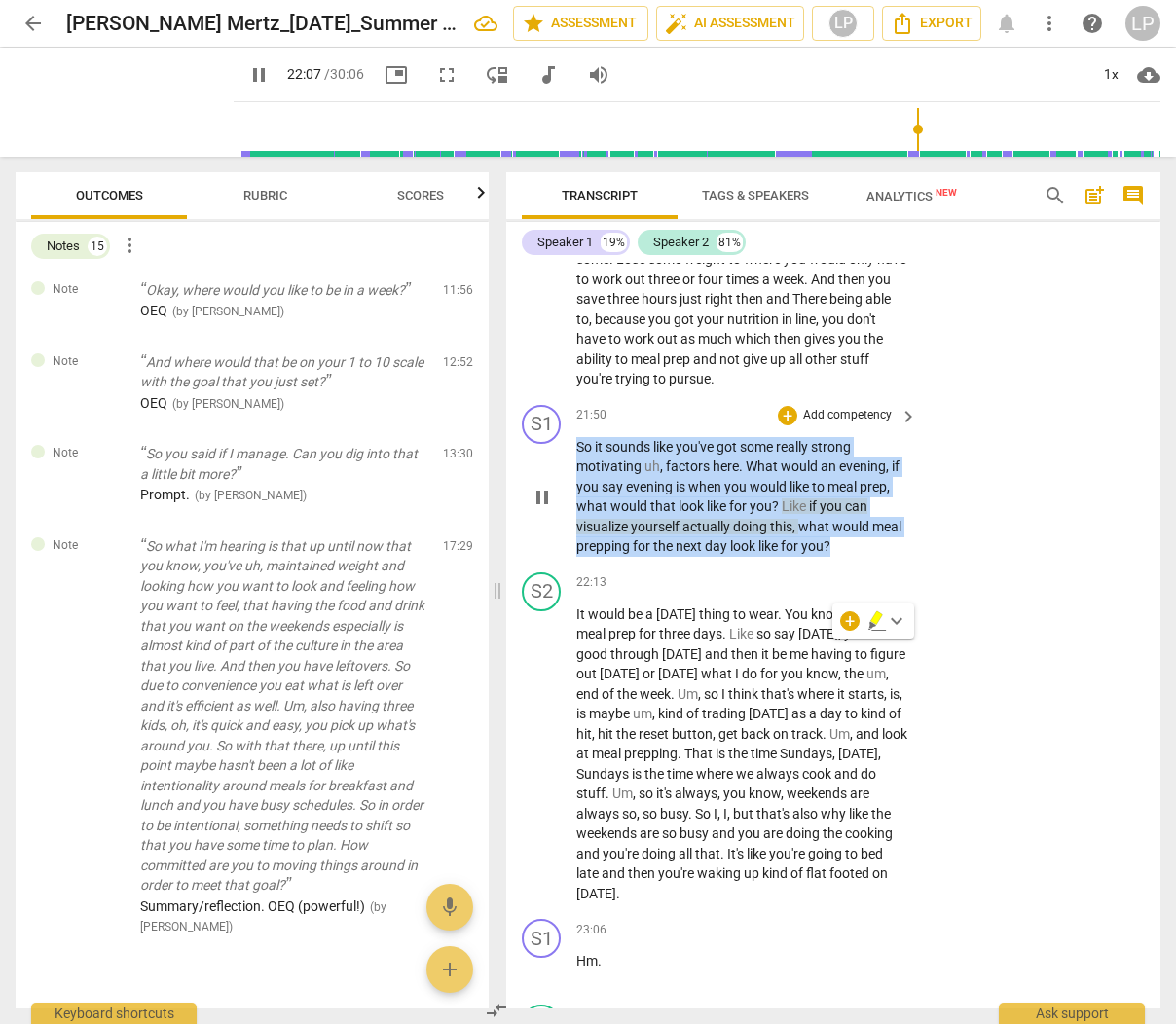 click on "+ Add competency keyboard_arrow_right" at bounding box center (846, 416) 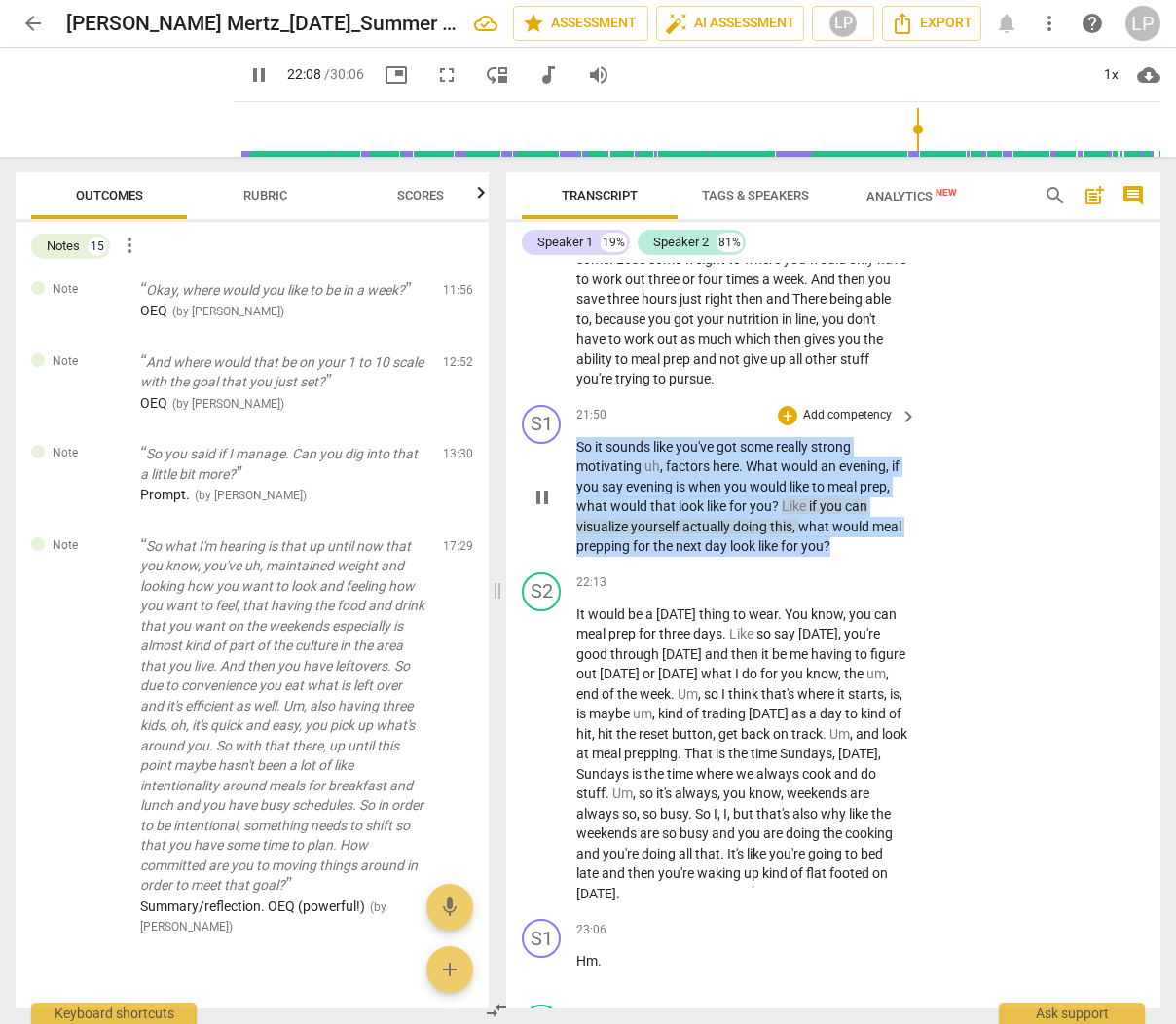 click on "Add competency" at bounding box center (847, 416) 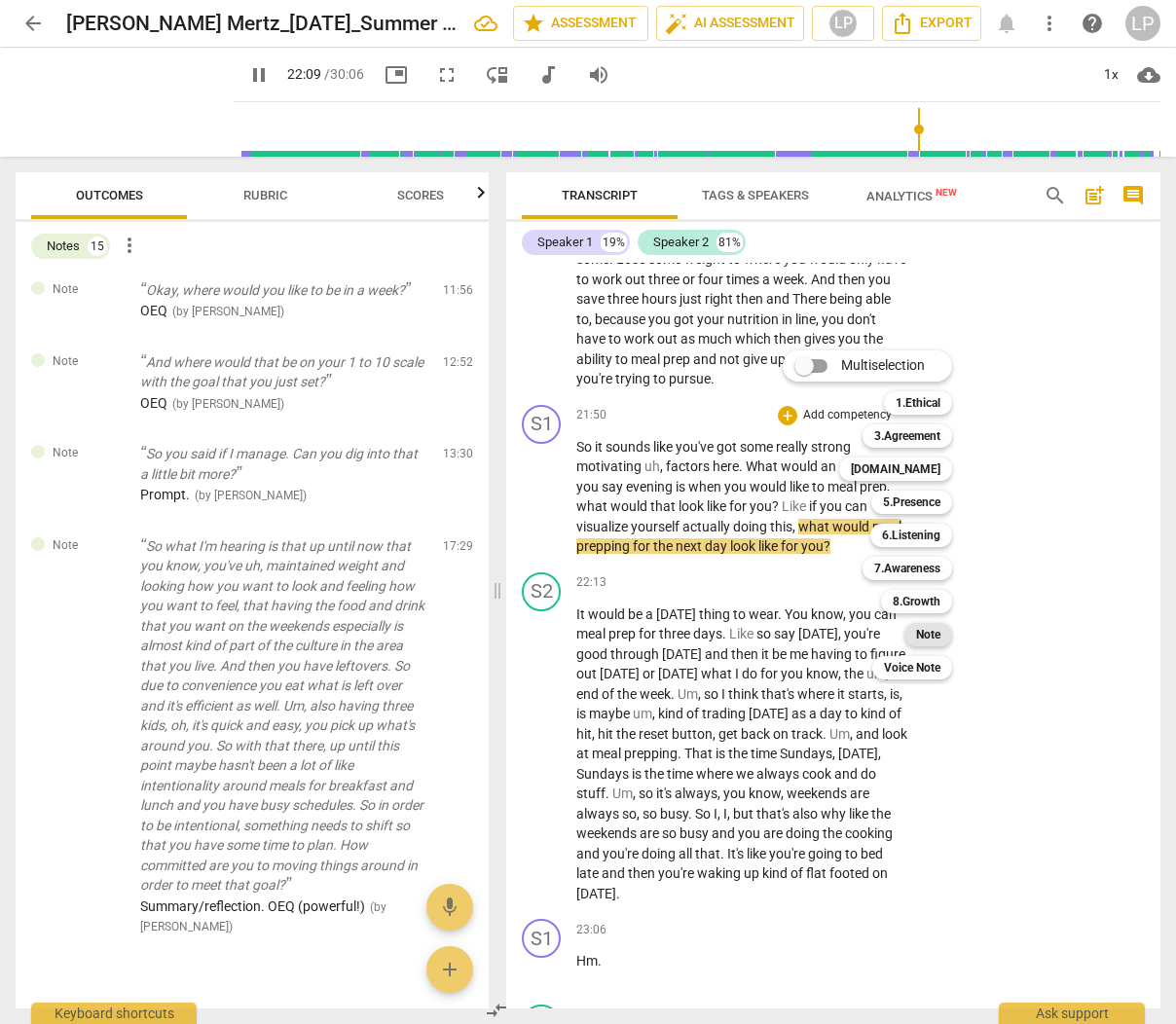 click on "Note" at bounding box center (928, 635) 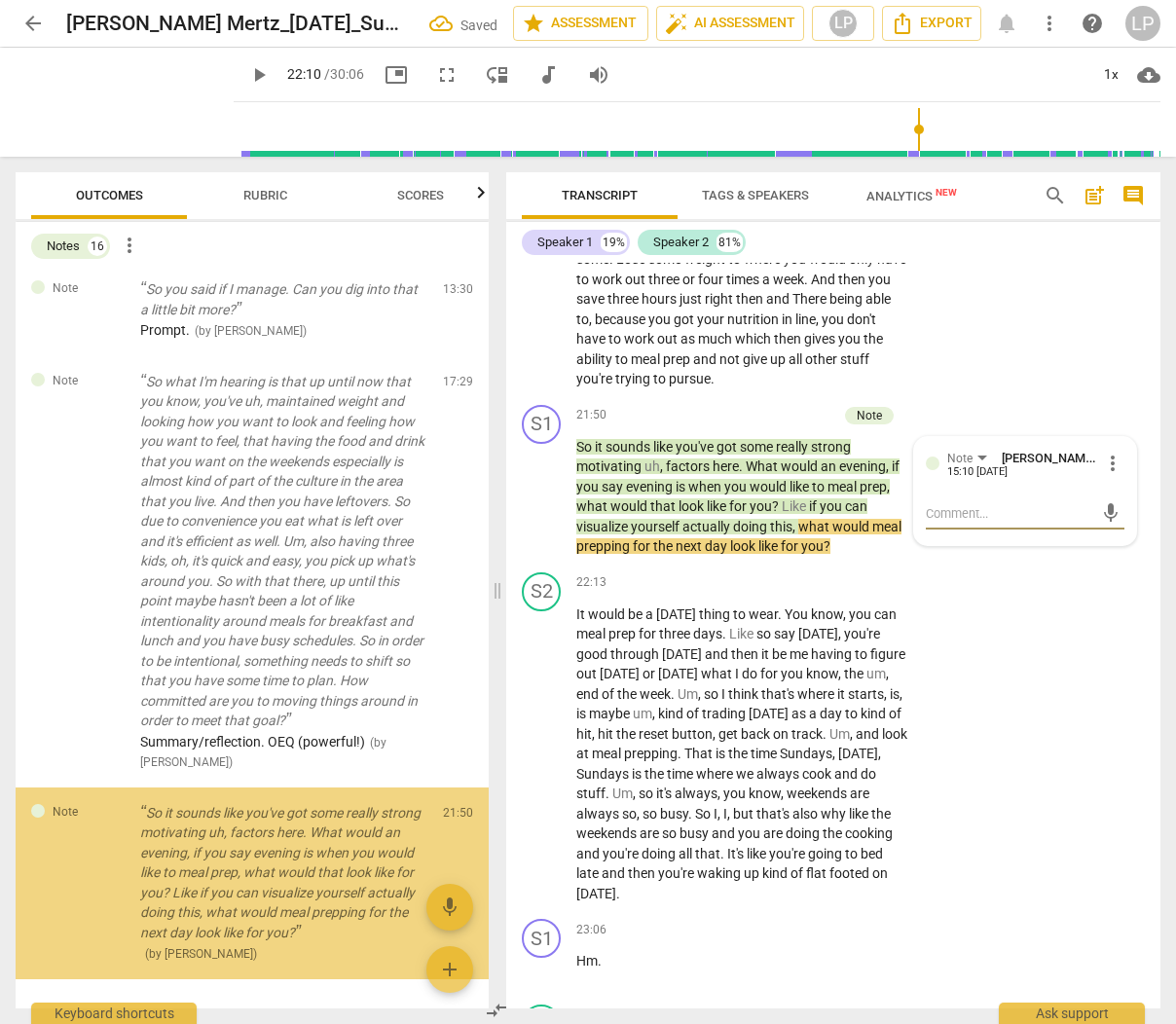 scroll, scrollTop: 1669, scrollLeft: 0, axis: vertical 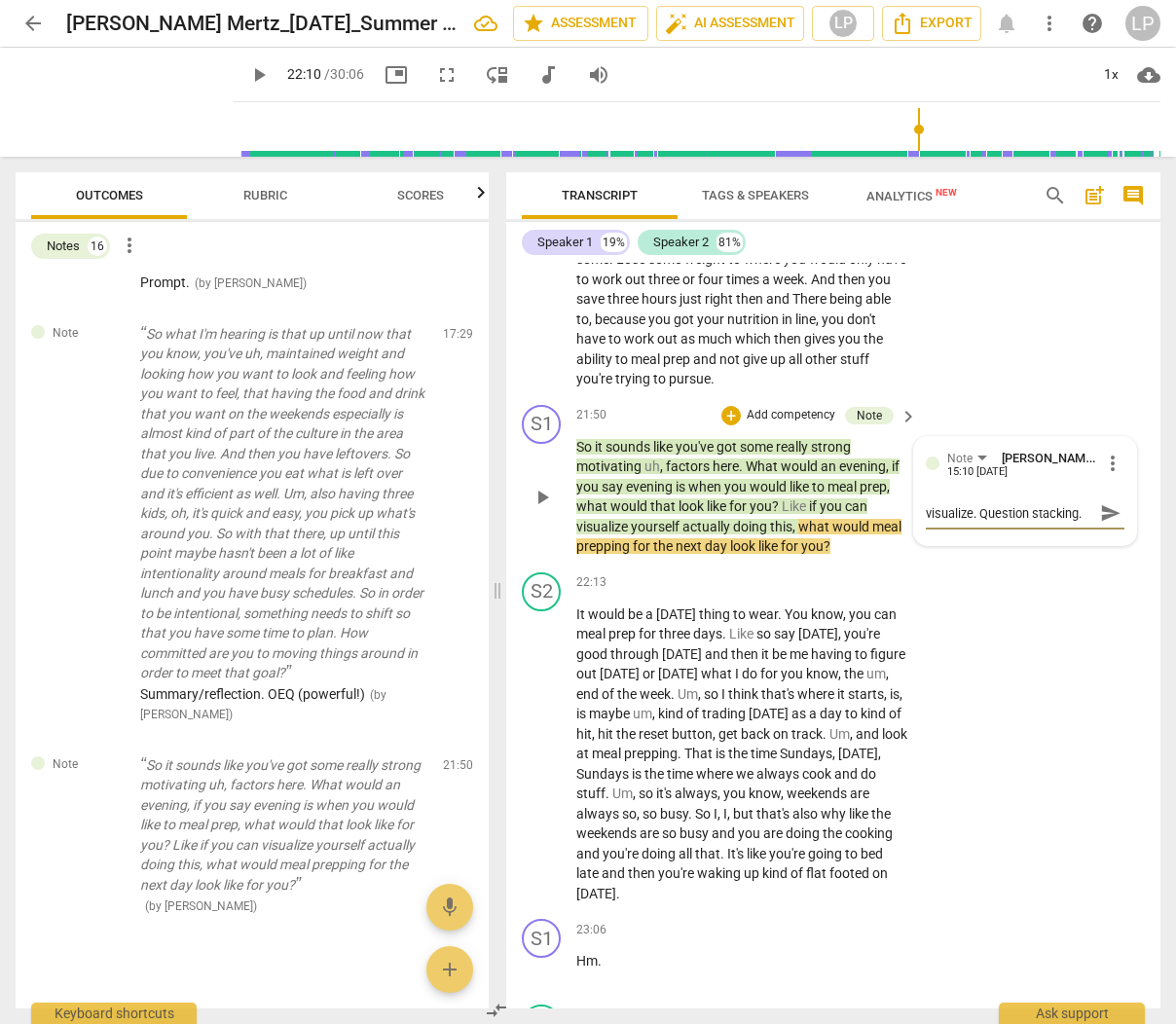 click on "send" at bounding box center [1111, 513] 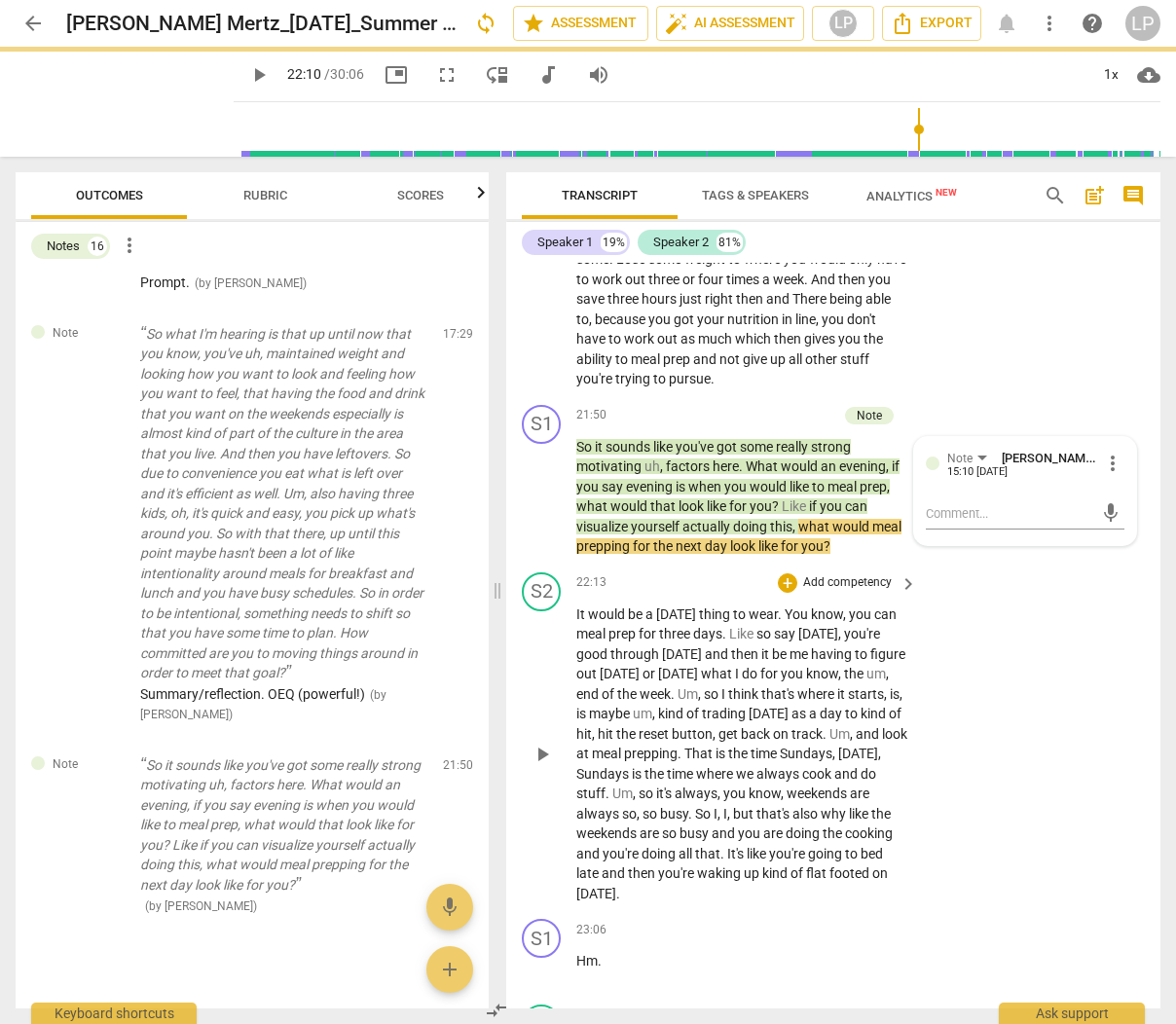 click on "be" at bounding box center [781, 654] 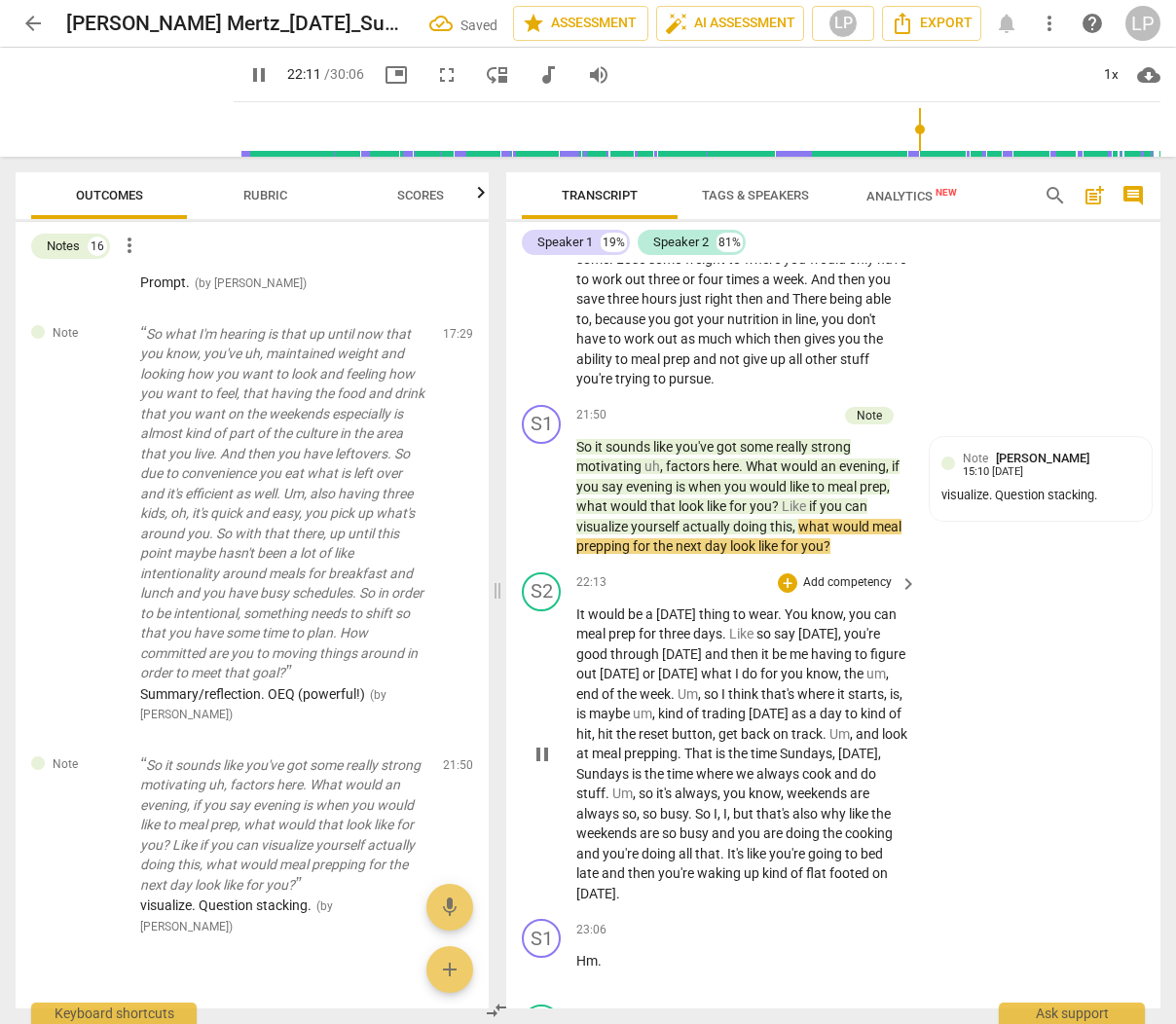 click on "the" at bounding box center (628, 694) 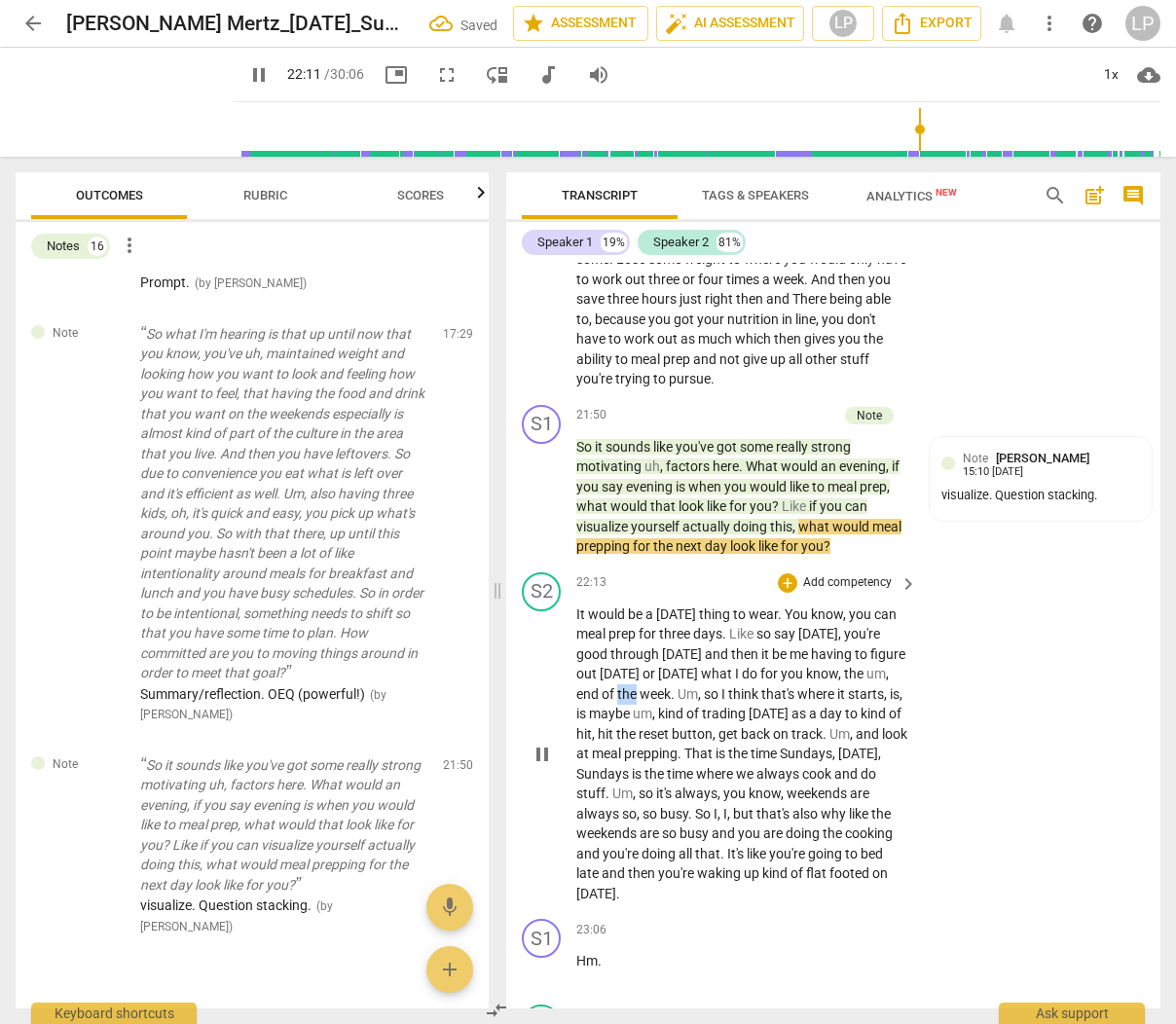 click on "the" at bounding box center [628, 694] 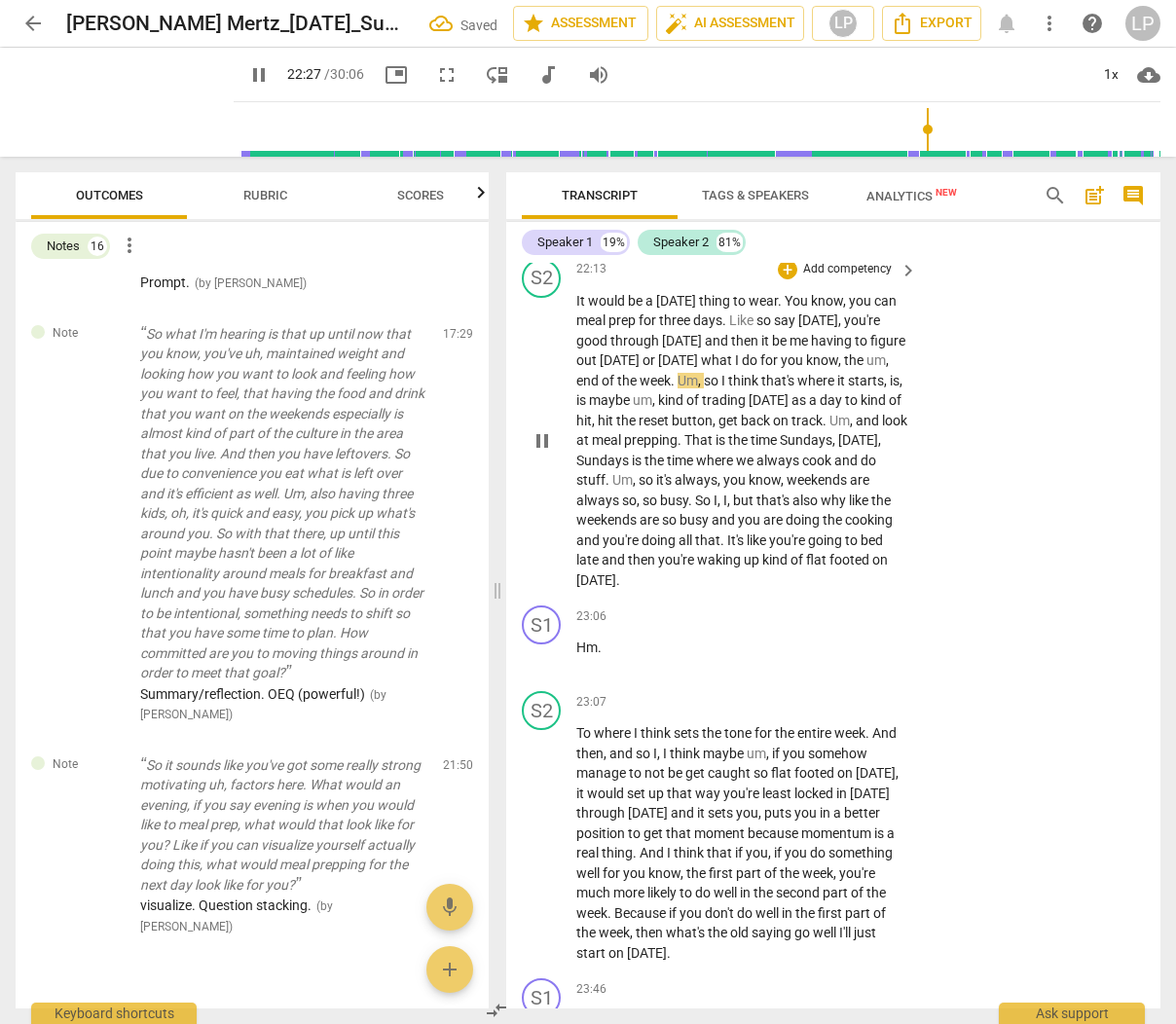 scroll, scrollTop: 9656, scrollLeft: 0, axis: vertical 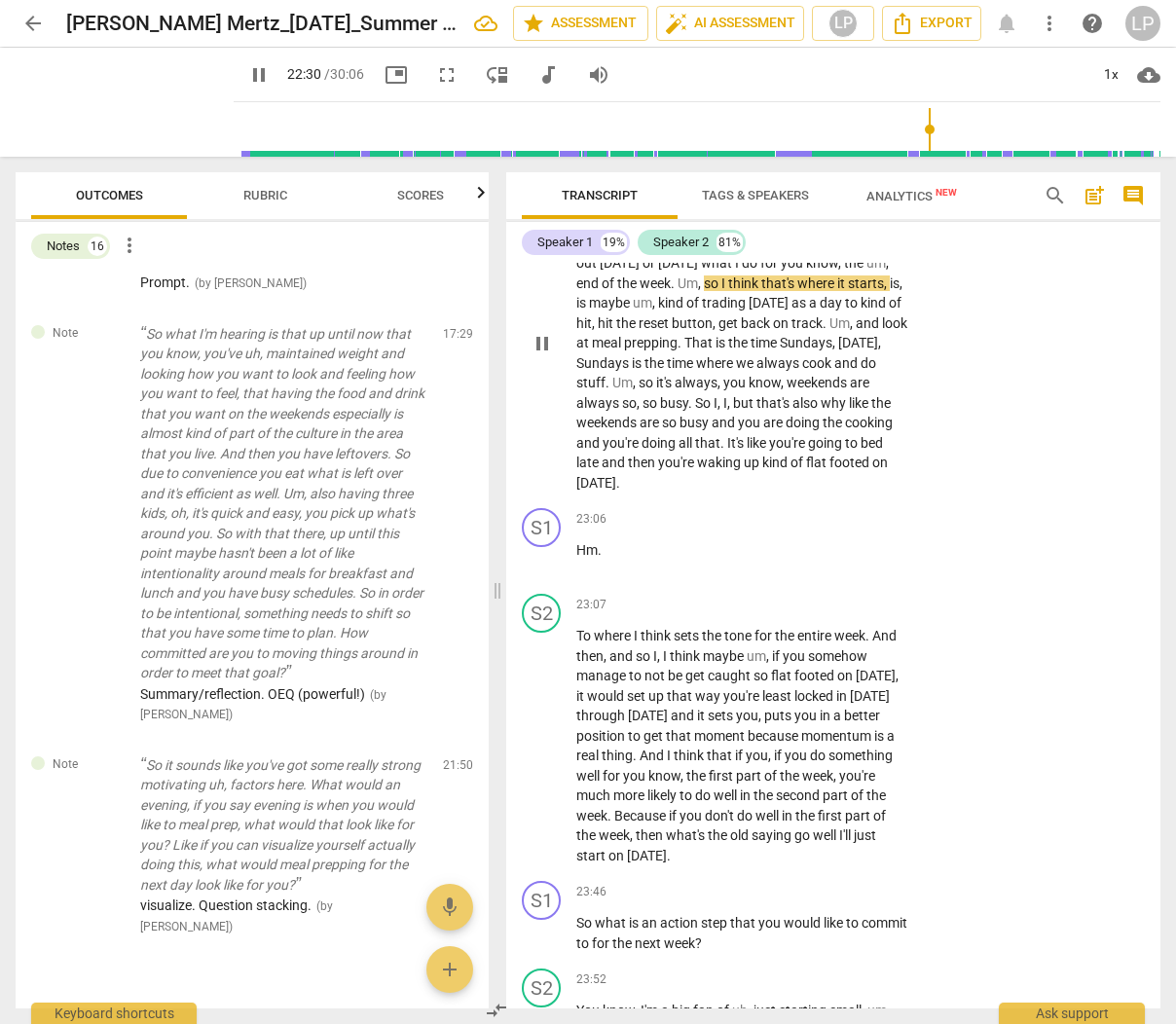 click on "like" at bounding box center (860, 403) 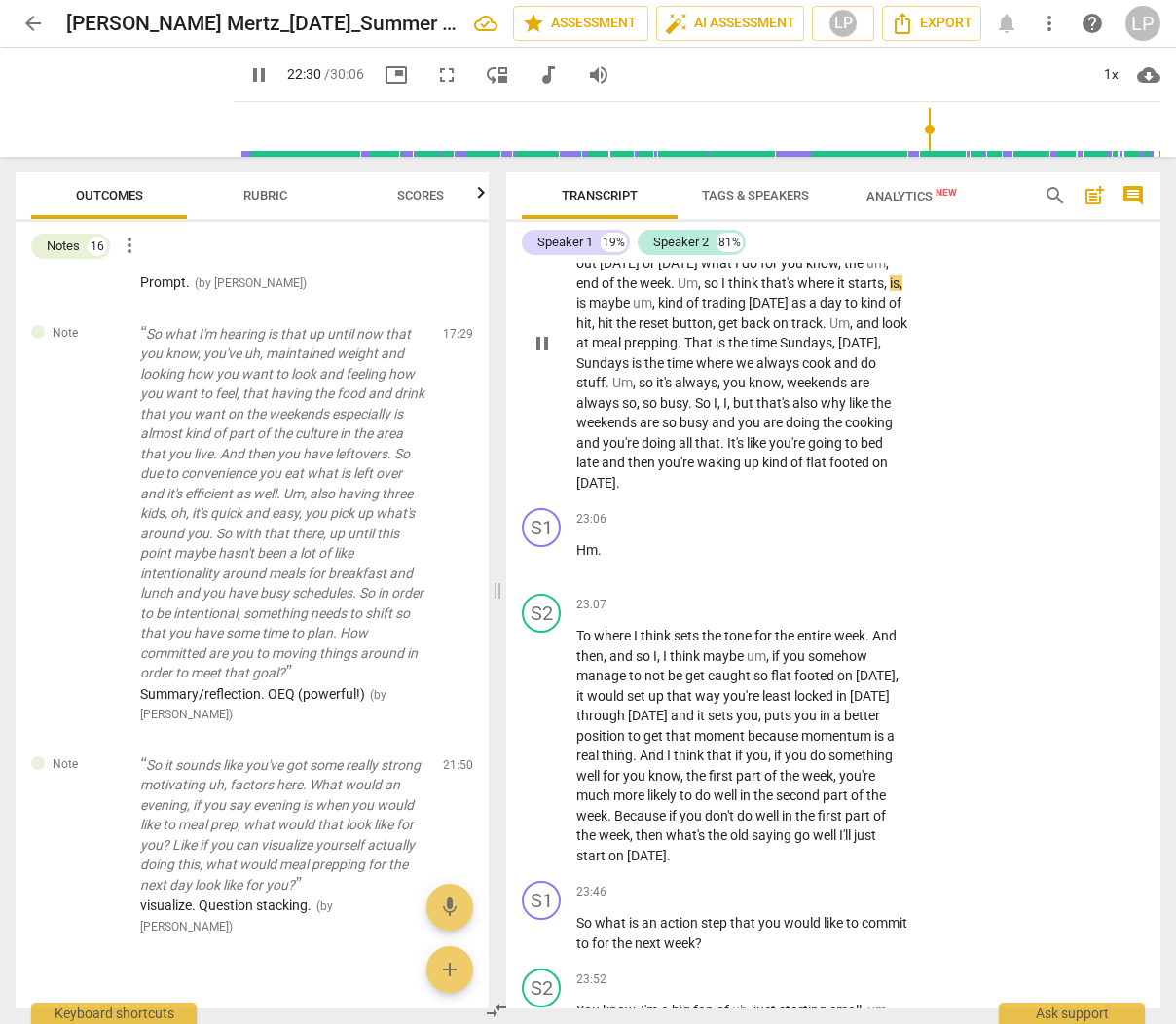 click on "like" at bounding box center (860, 403) 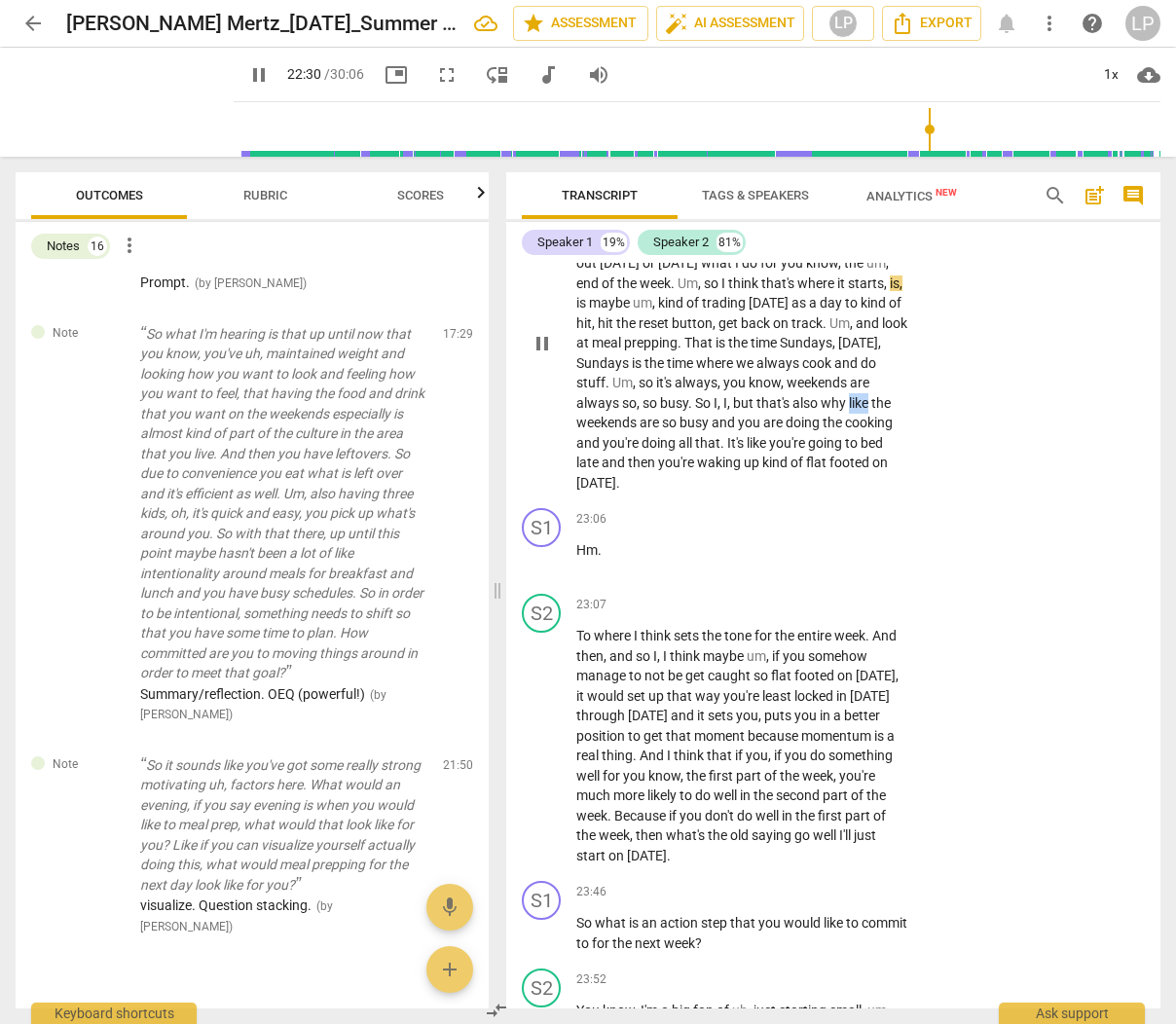 click on "like" at bounding box center [860, 403] 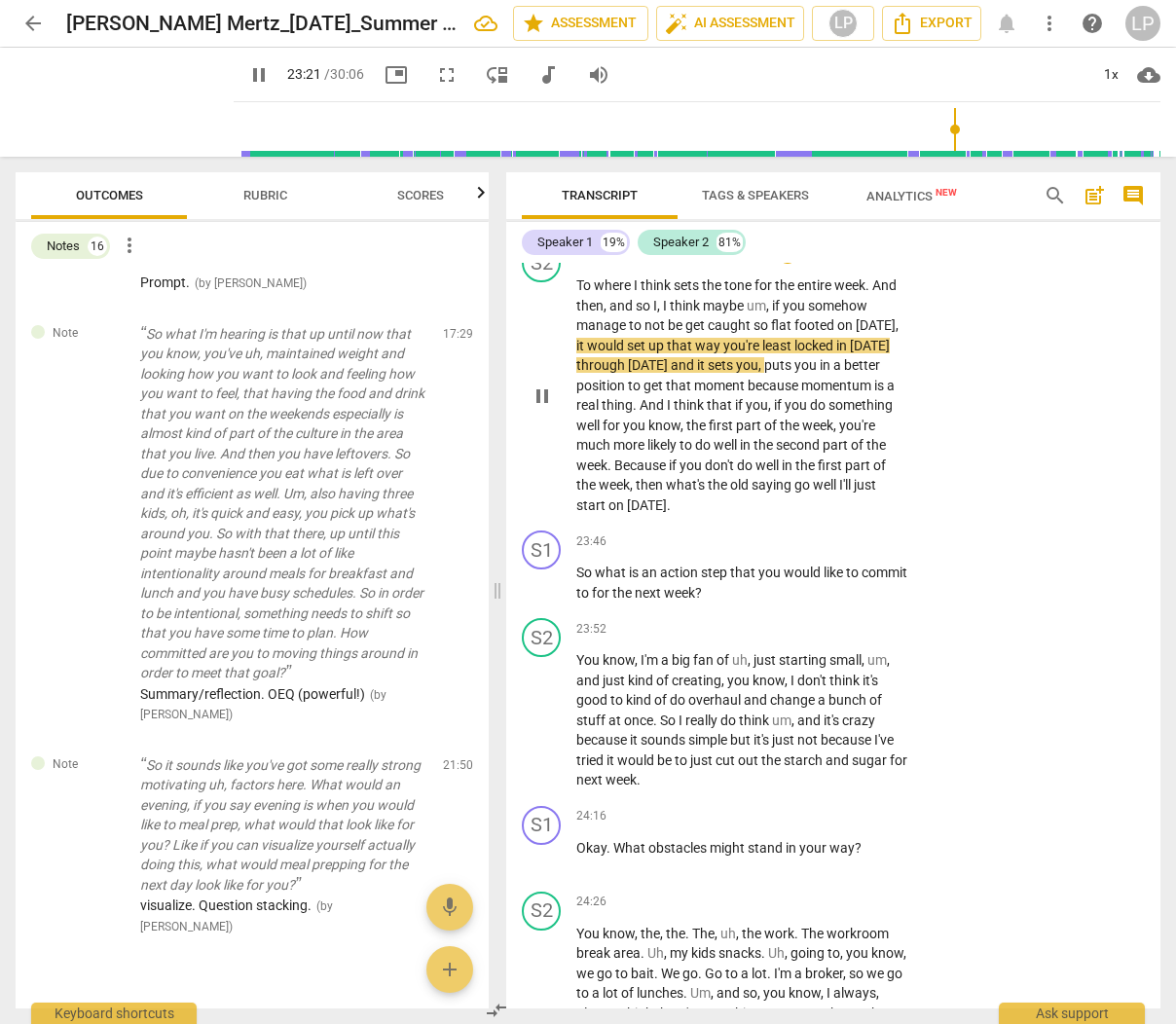 scroll, scrollTop: 10016, scrollLeft: 0, axis: vertical 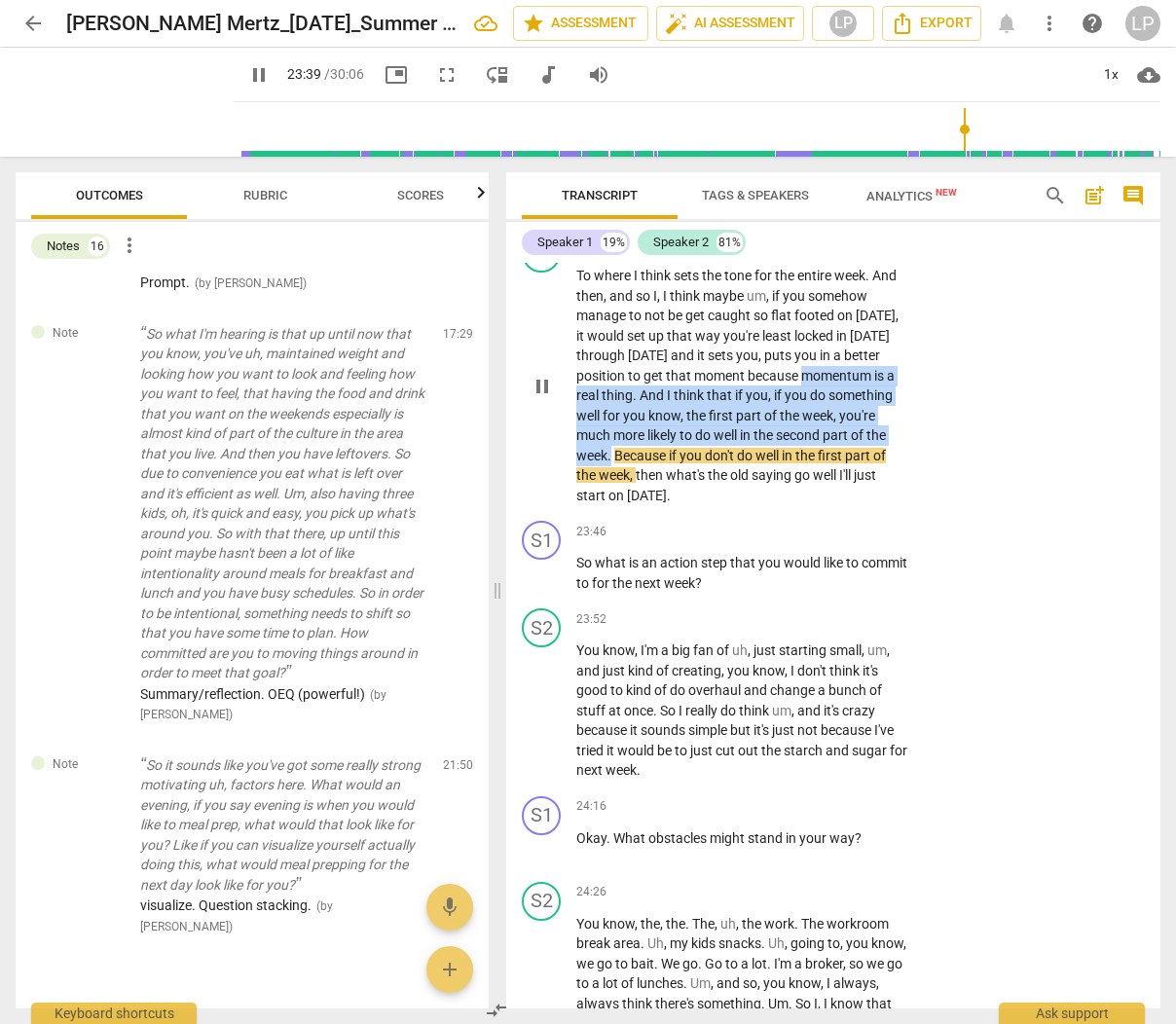 drag, startPoint x: 575, startPoint y: 494, endPoint x: 725, endPoint y: 553, distance: 161.18623 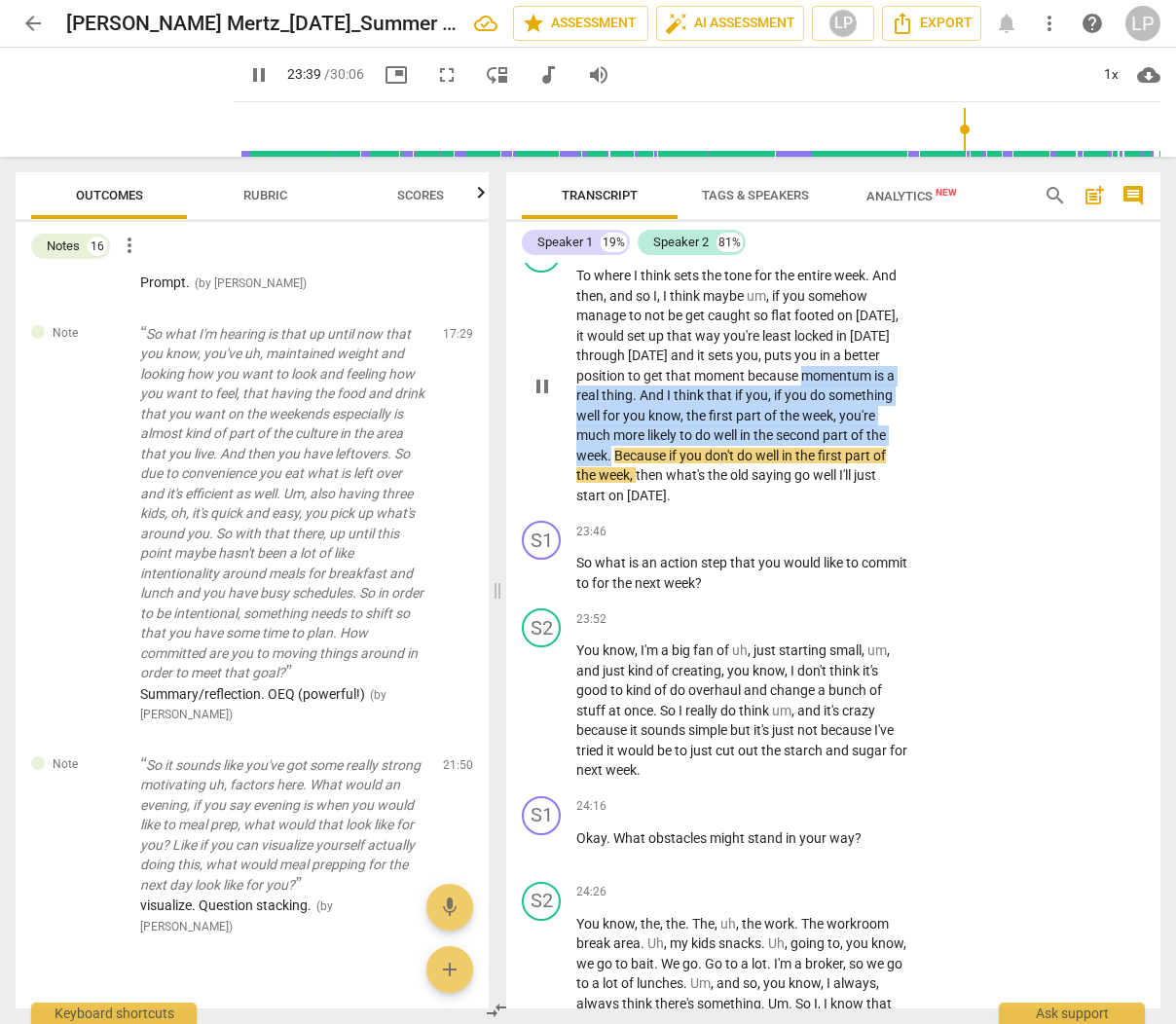 click on "To   where   I   think   sets   the   tone   for   the   entire   week .   And   then ,   and   so   I ,   I   think   maybe   um ,   if   you   somehow   manage   to   not   be   get   caught   so   flat   footed   [DATE] ,   it   would   set   up   that   way   you're   least   locked   in   [DATE]   through   [DATE]   and   it   sets   you ,   puts   you   in   a   better   position   to   get   that   moment   because   momentum   is   a   real   thing .   And   I   think   that   if   you ,   if   you   do   something   well   for   you   know ,   the   first   part   of   the   week ,   you're   much   more   likely   to   do   well   in   the   second   part   of   the   week .   Because   if   you   don't   do   well   in   the   first   part   of   the   week ,   then   what's   the   old   saying   go   well   I'll   just   start   [DATE] ." at bounding box center (742, 385) 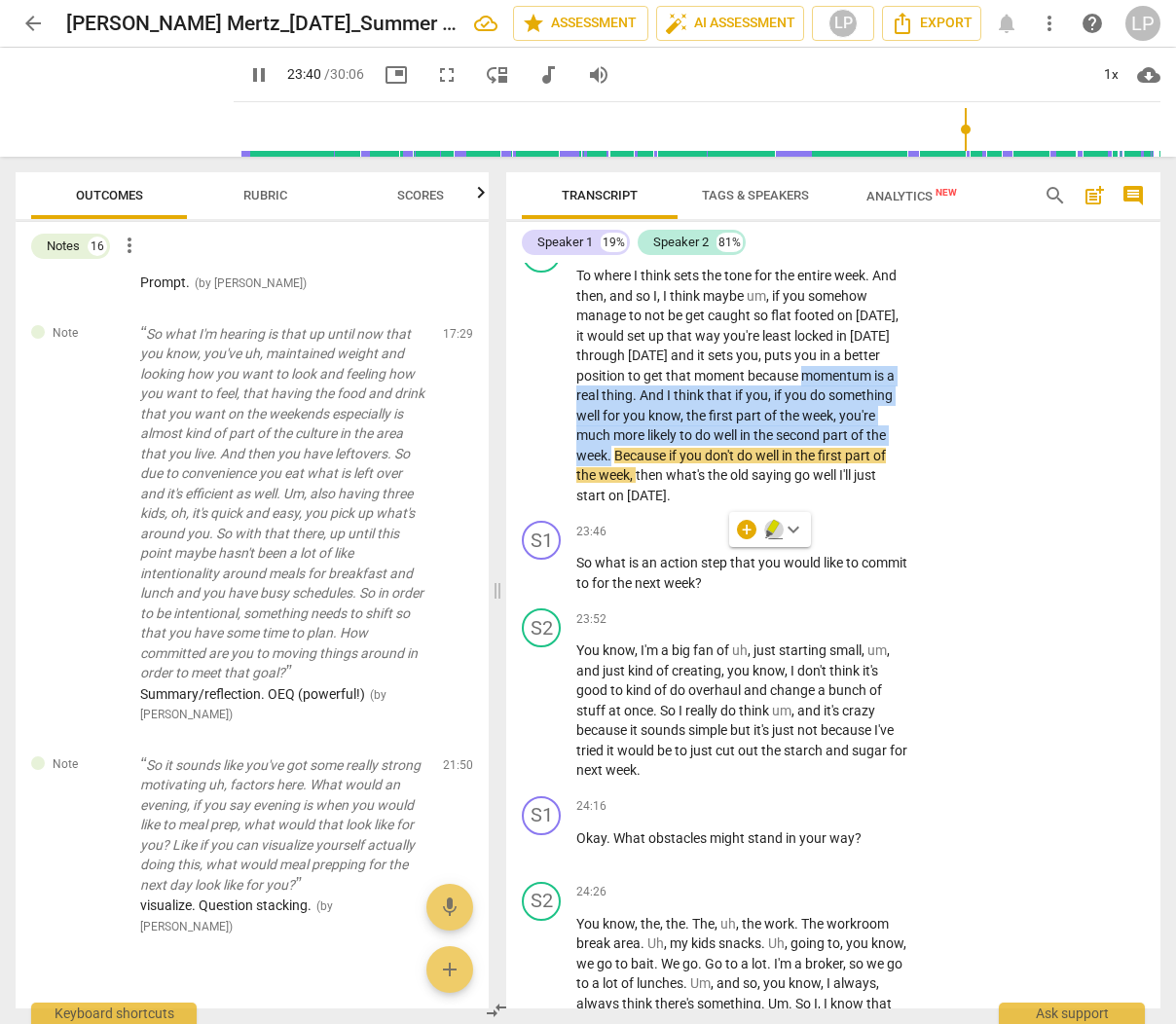 click 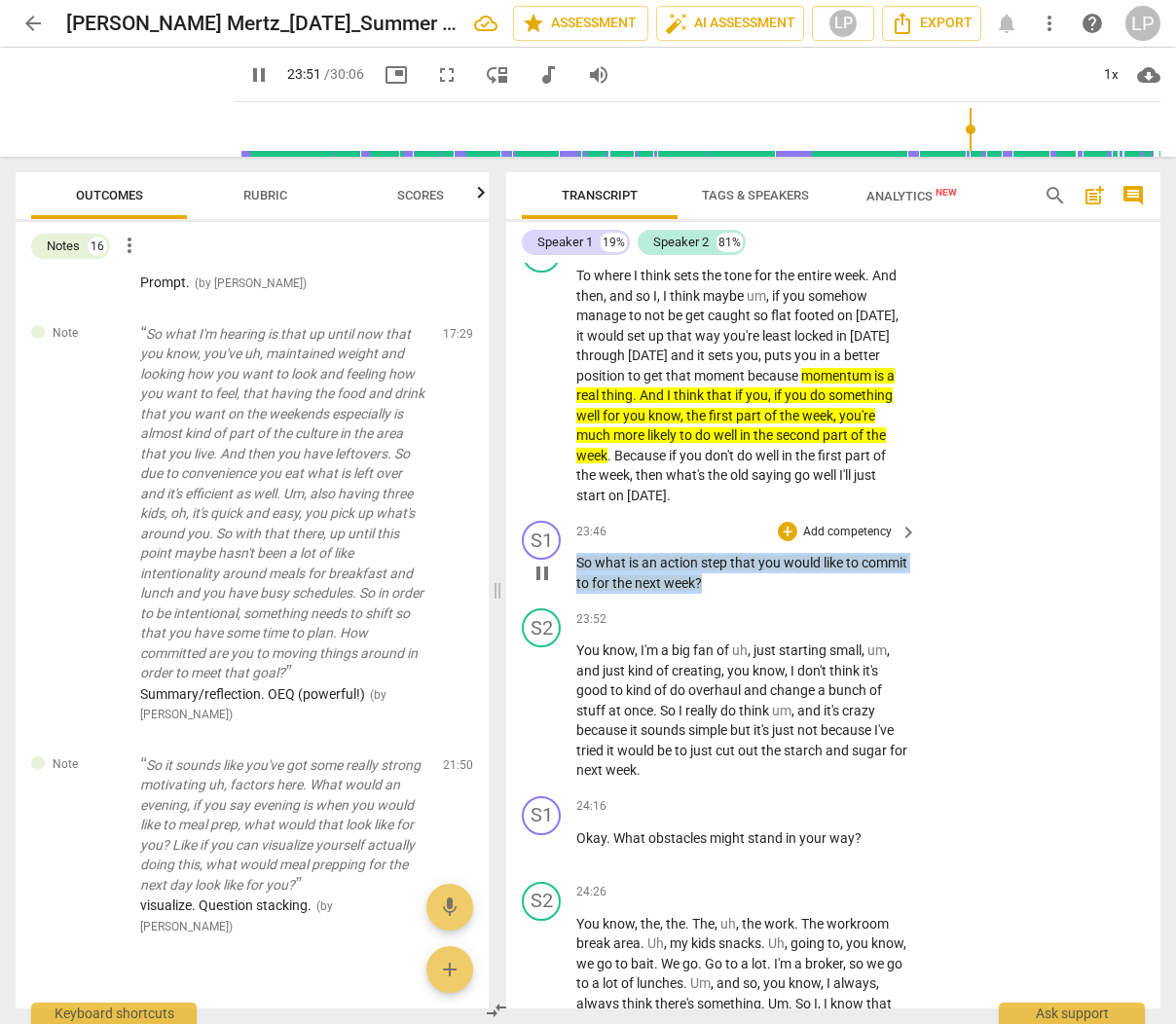 drag, startPoint x: 761, startPoint y: 678, endPoint x: 578, endPoint y: 660, distance: 183.88312 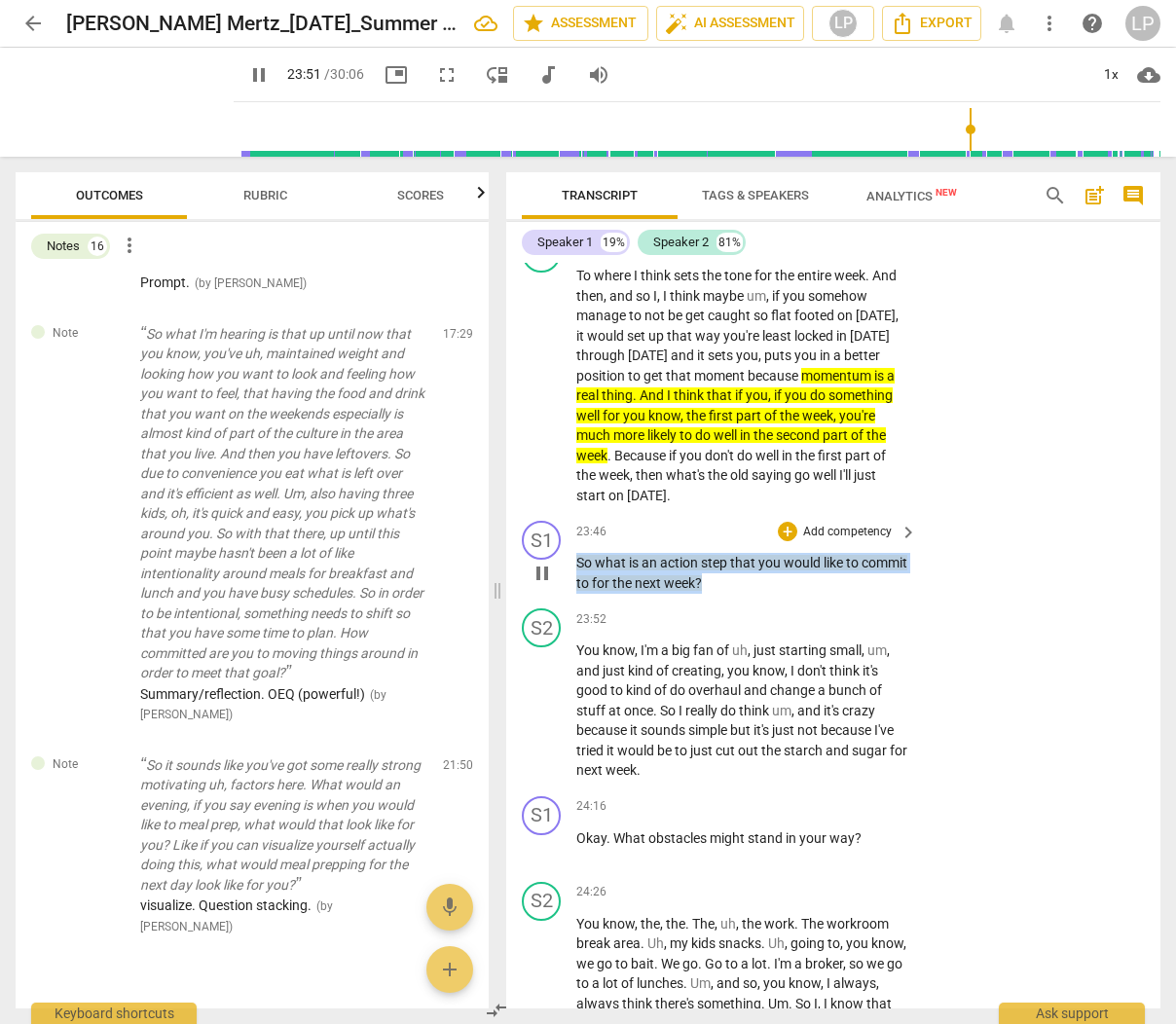 click on "So   what   is   an   action   step   that   you   would   like   to   commit   to   for   the   next   week ?" at bounding box center [742, 572] 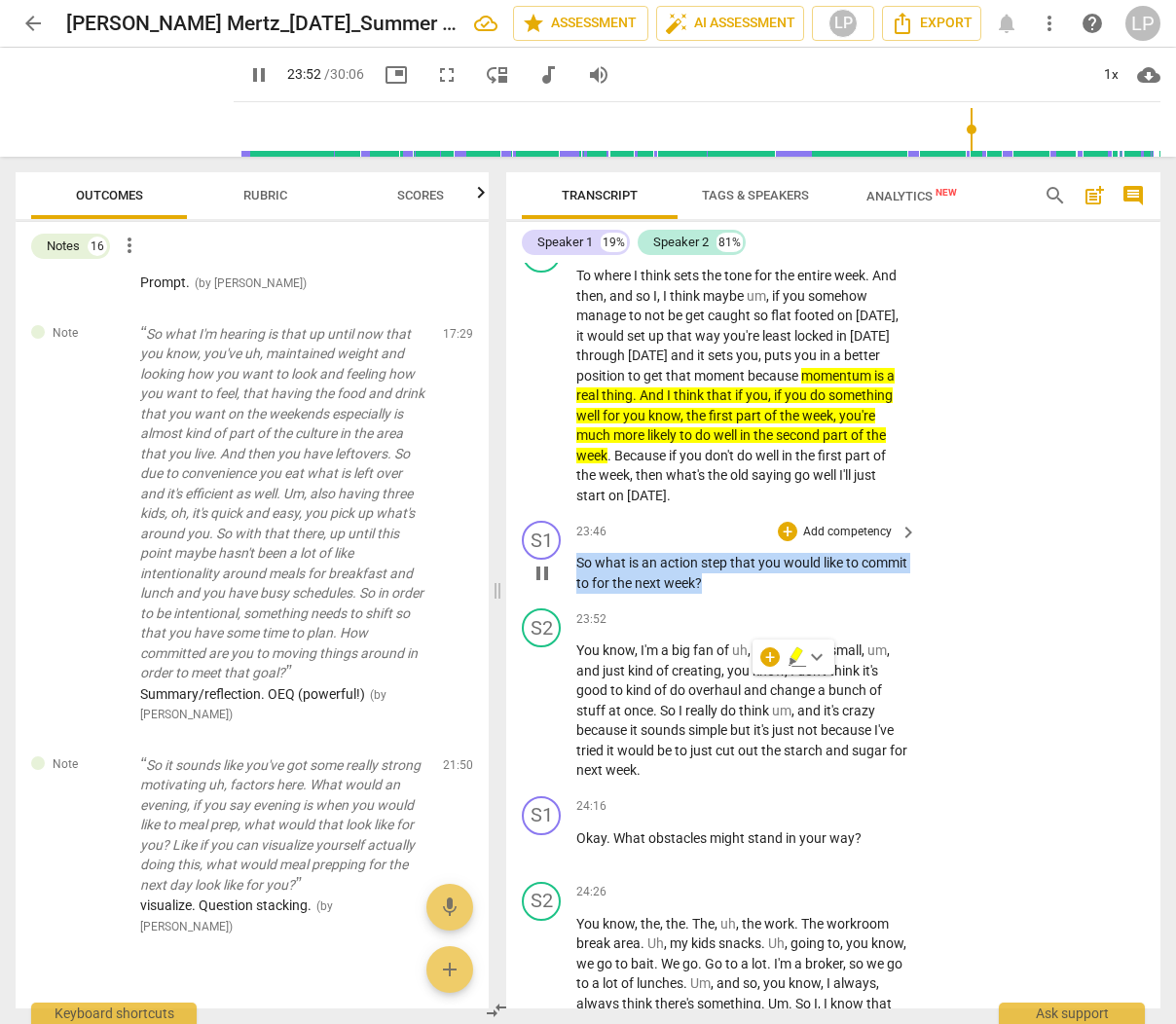 click on "Add competency" at bounding box center (847, 532) 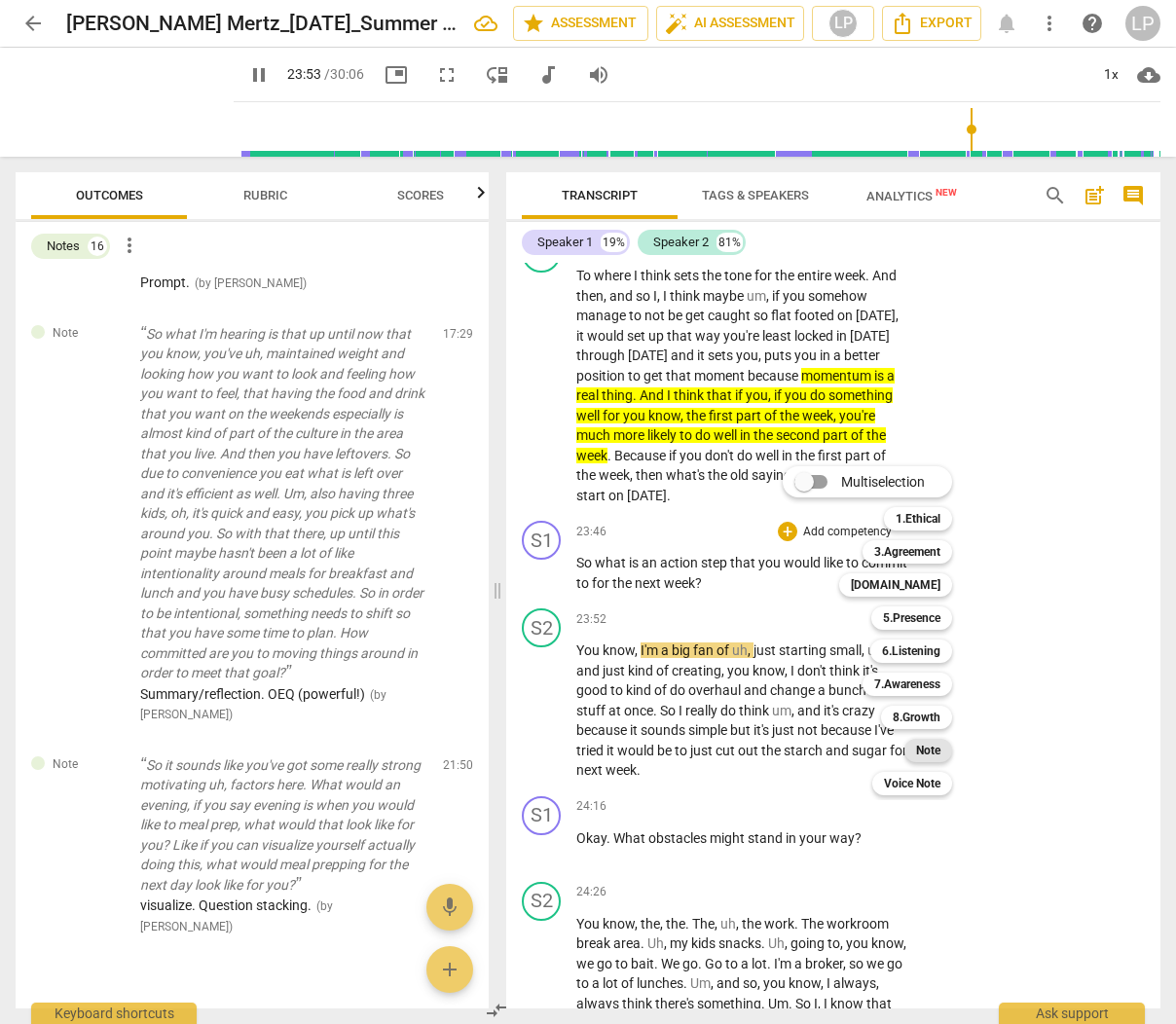 click on "Note" at bounding box center [928, 750] 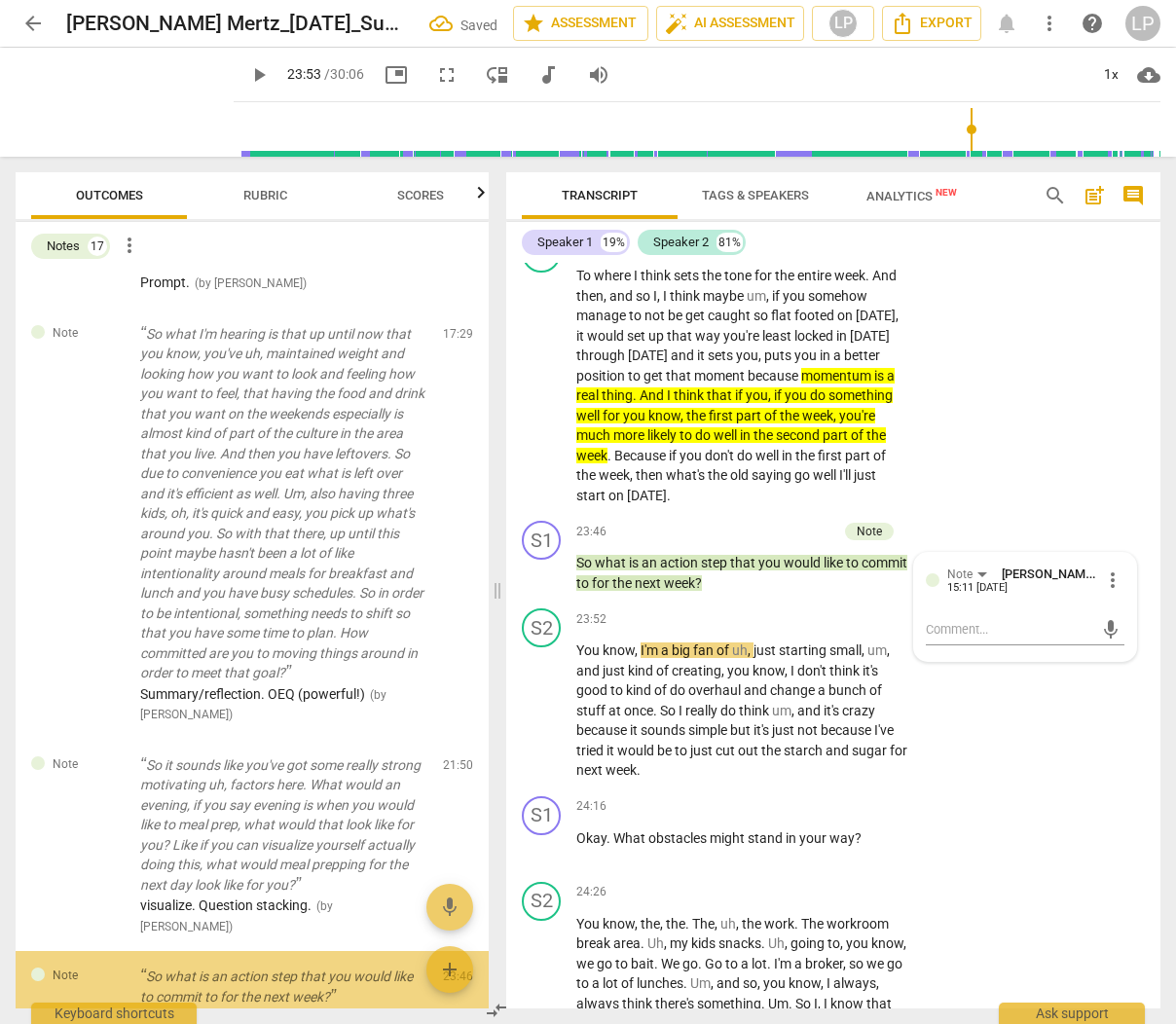 scroll, scrollTop: 1761, scrollLeft: 0, axis: vertical 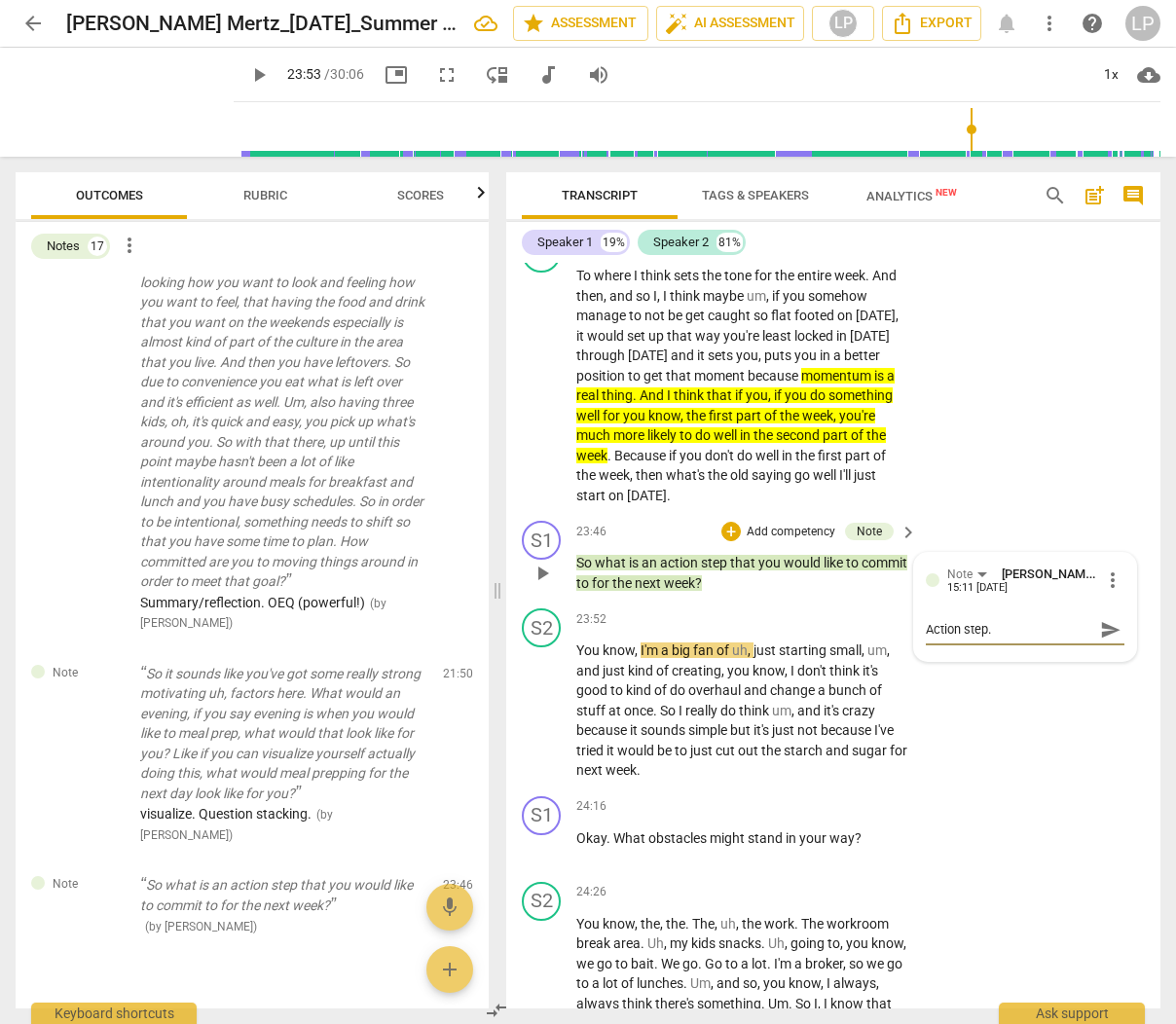 click on "send" at bounding box center (1111, 630) 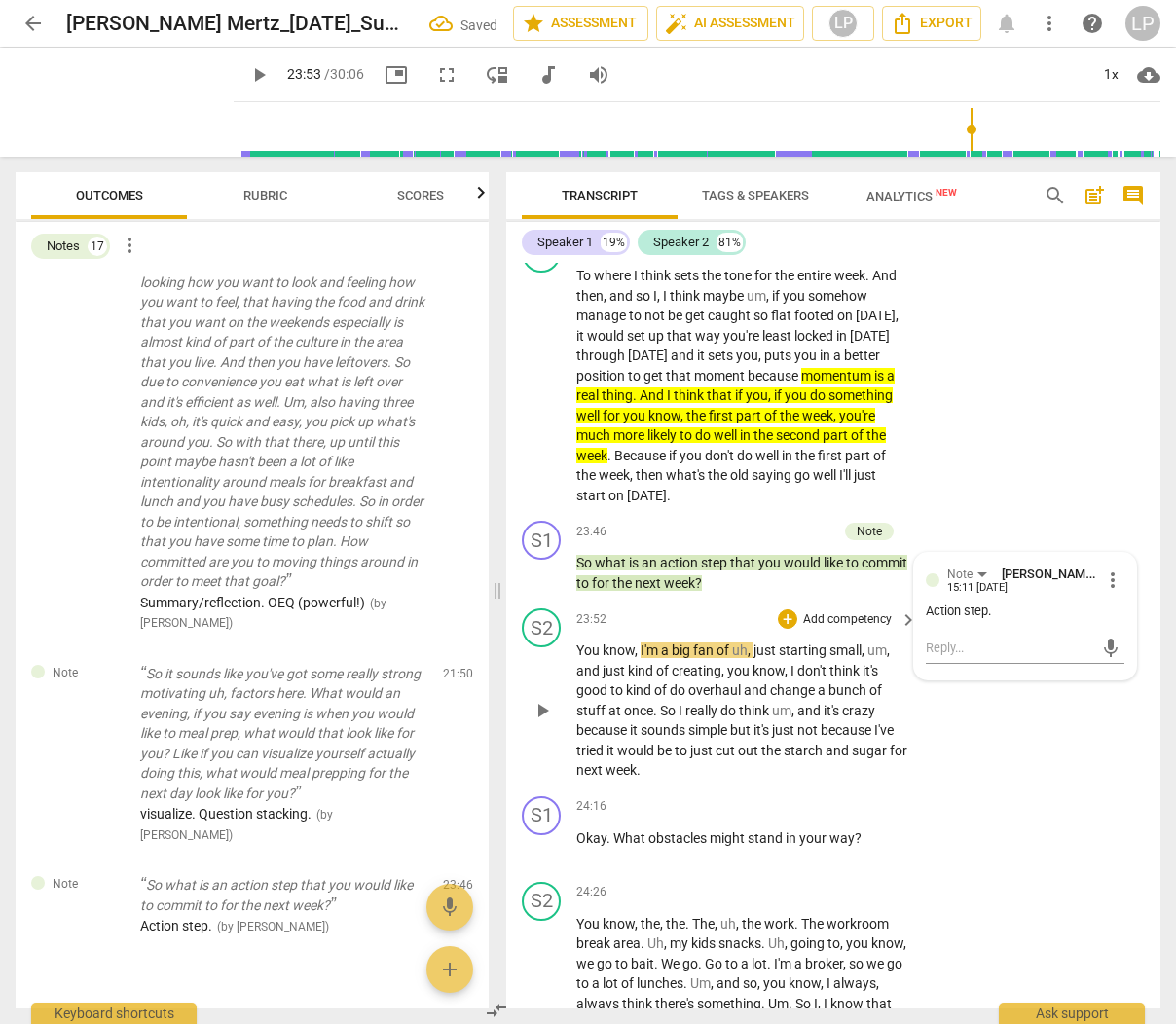 click on "change" at bounding box center [793, 690] 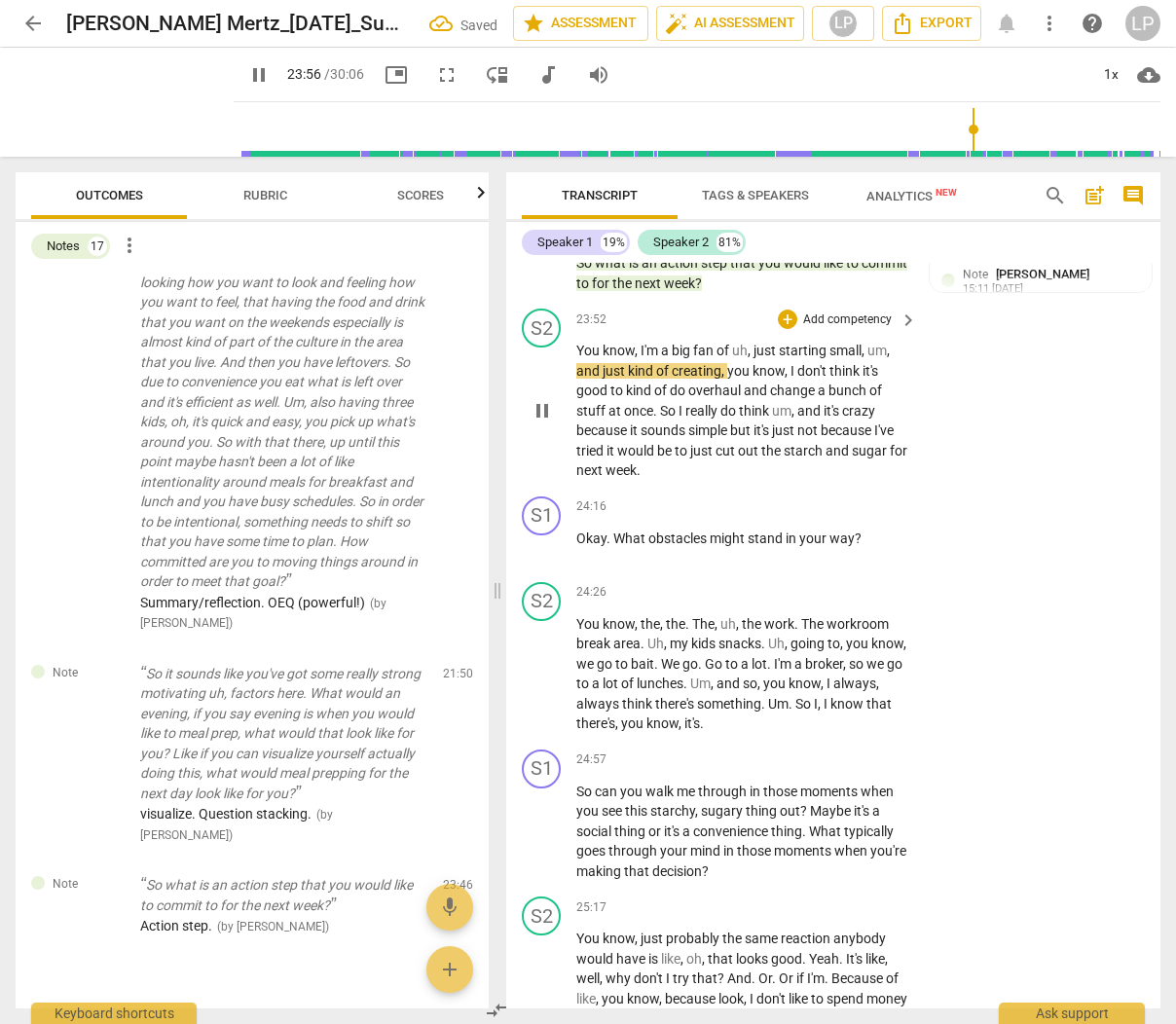 scroll, scrollTop: 10350, scrollLeft: 0, axis: vertical 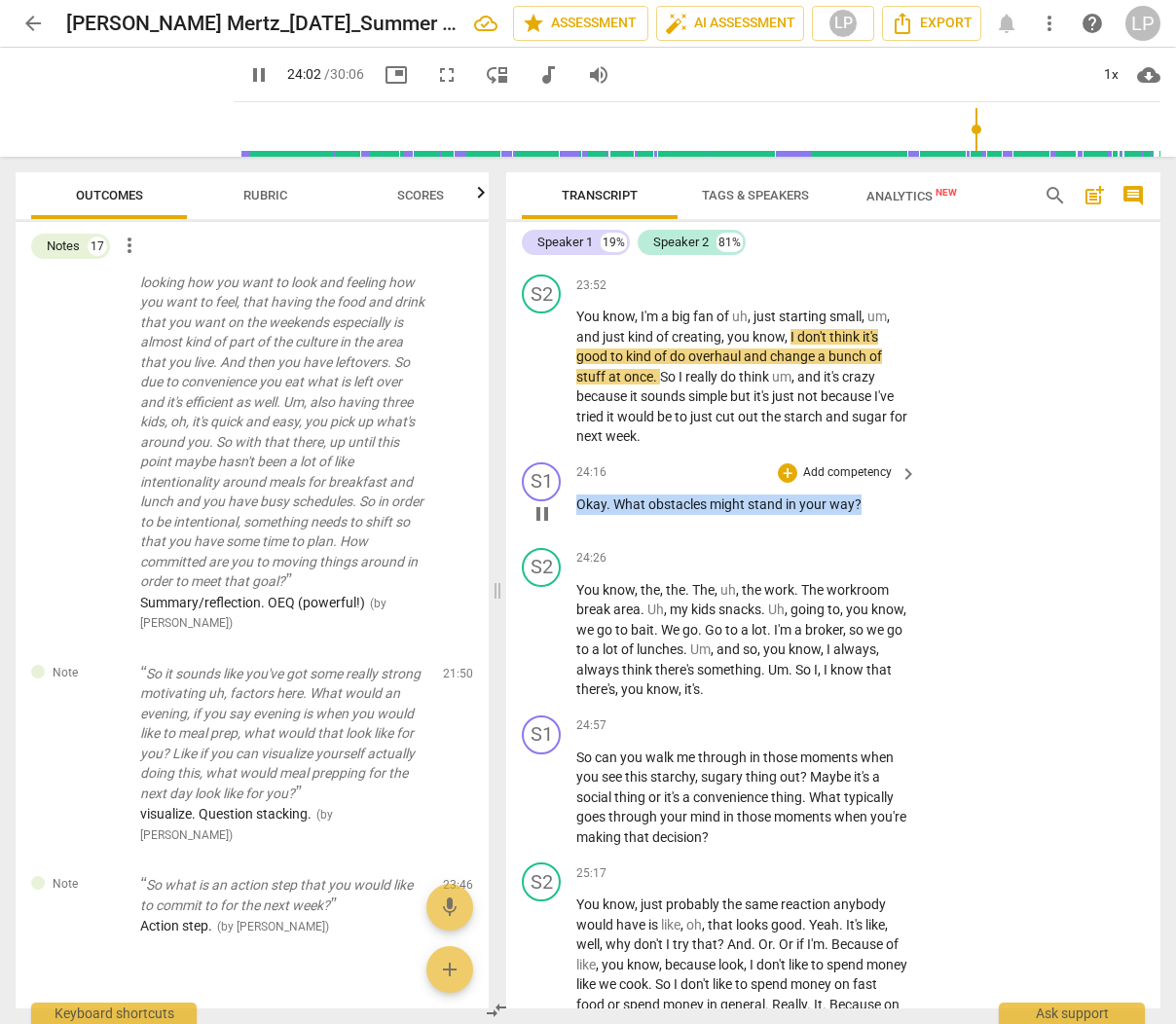 drag, startPoint x: 860, startPoint y: 603, endPoint x: 570, endPoint y: 598, distance: 290.0431 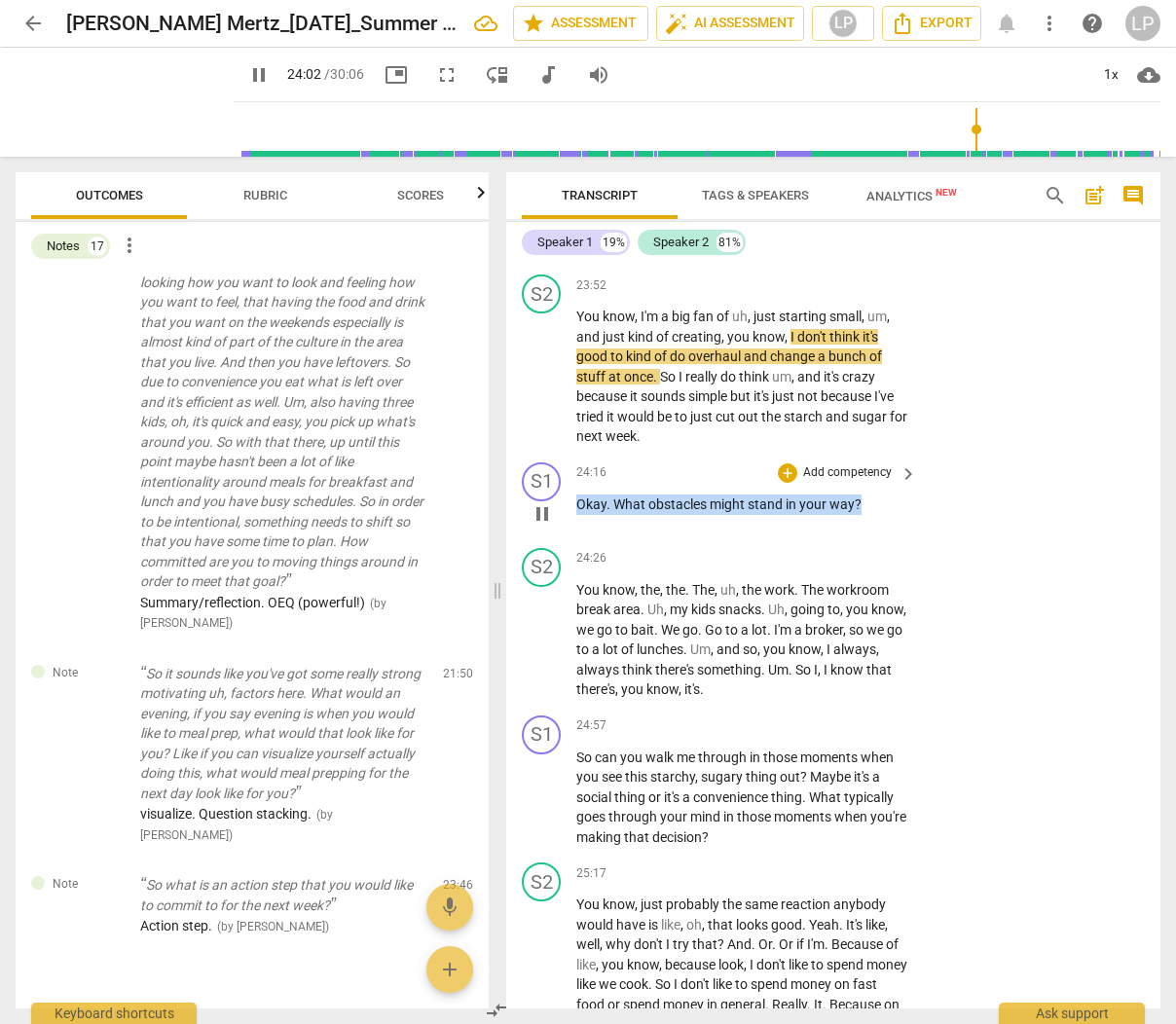 click on "S1 play_arrow pause 24:16 + Add competency keyboard_arrow_right Okay .   What   obstacles   might   stand   in   your   way ?" at bounding box center (833, 497) 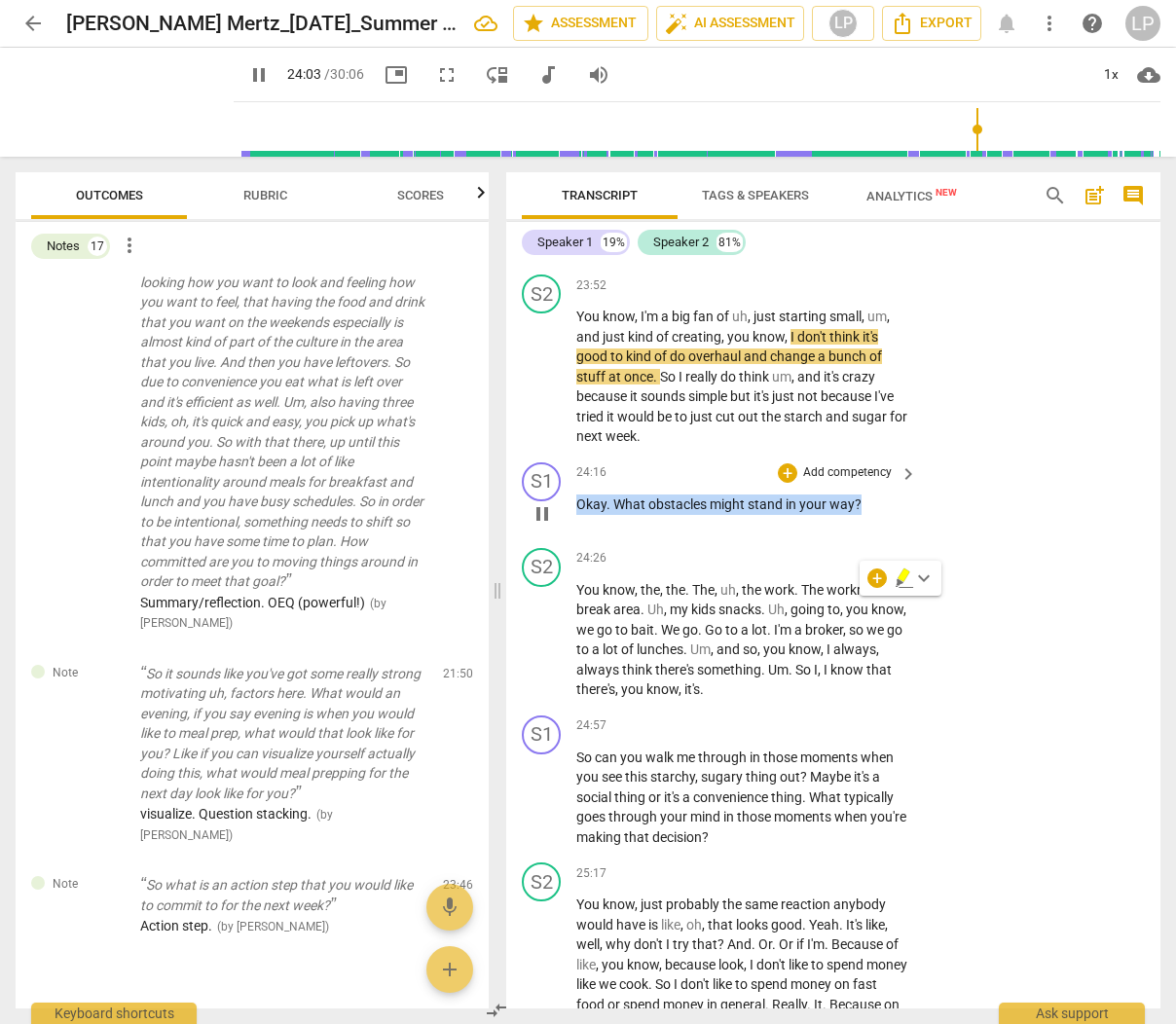 click on "Add competency" at bounding box center [847, 473] 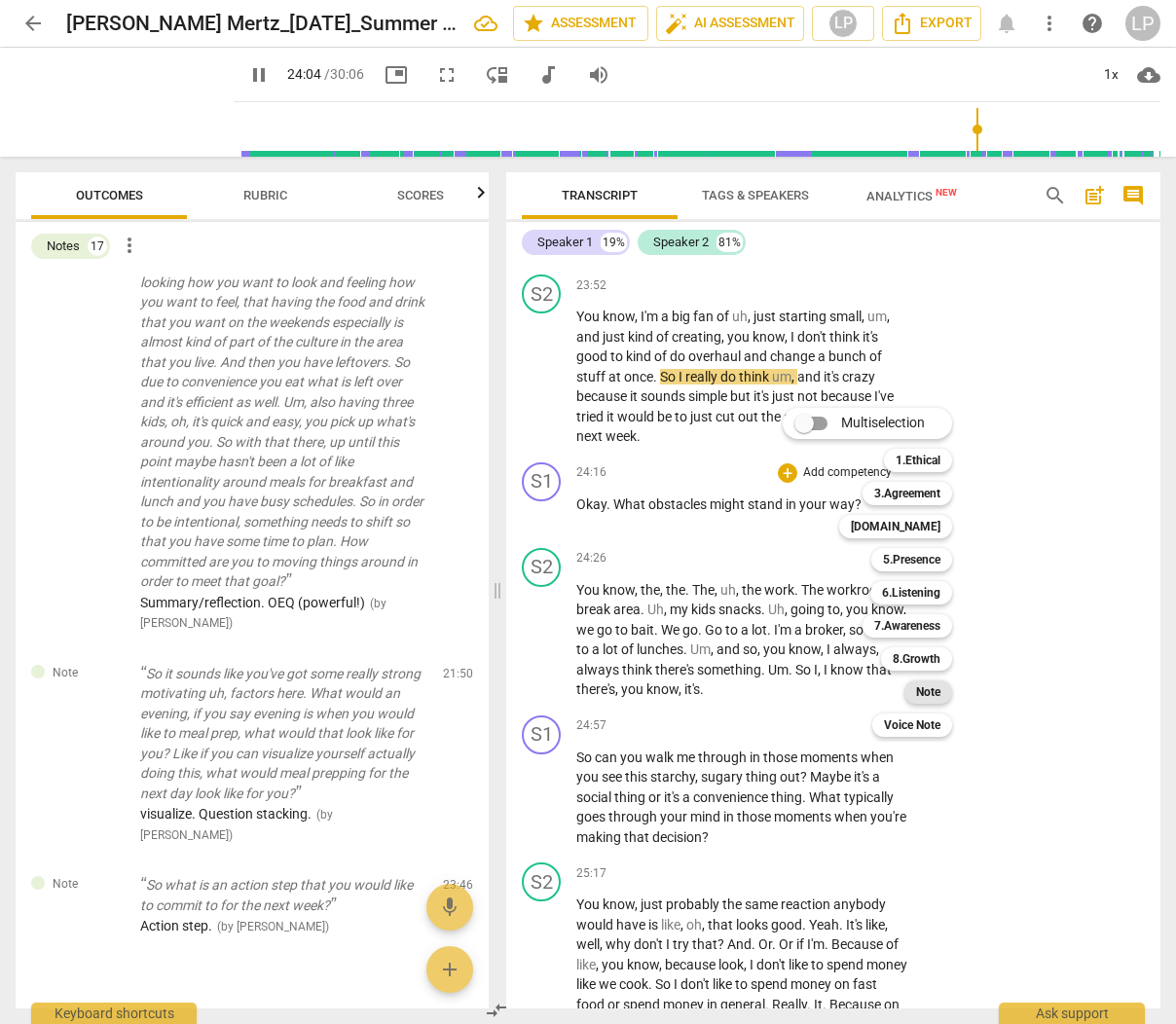 click on "Note" at bounding box center (928, 692) 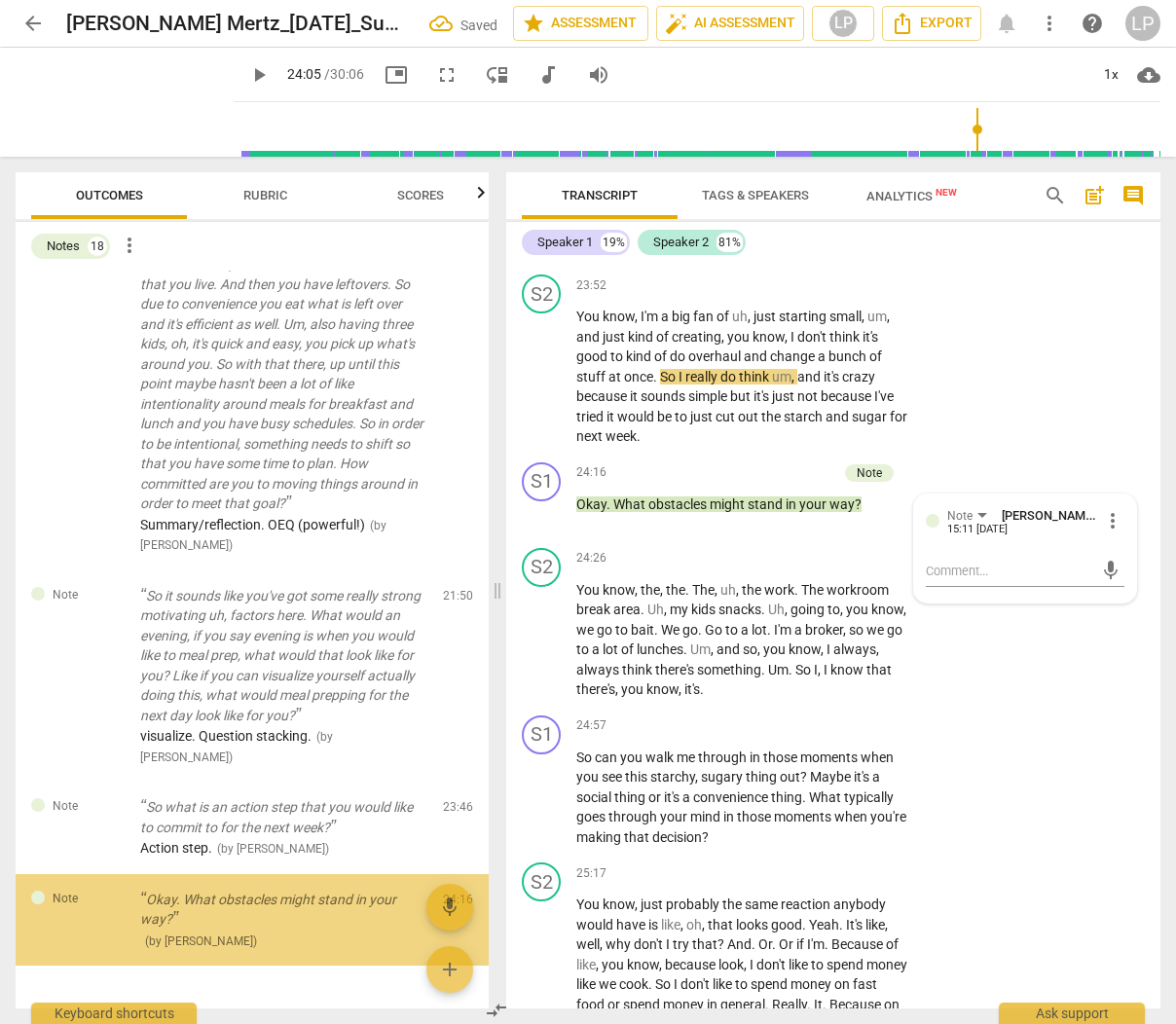 scroll, scrollTop: 1853, scrollLeft: 0, axis: vertical 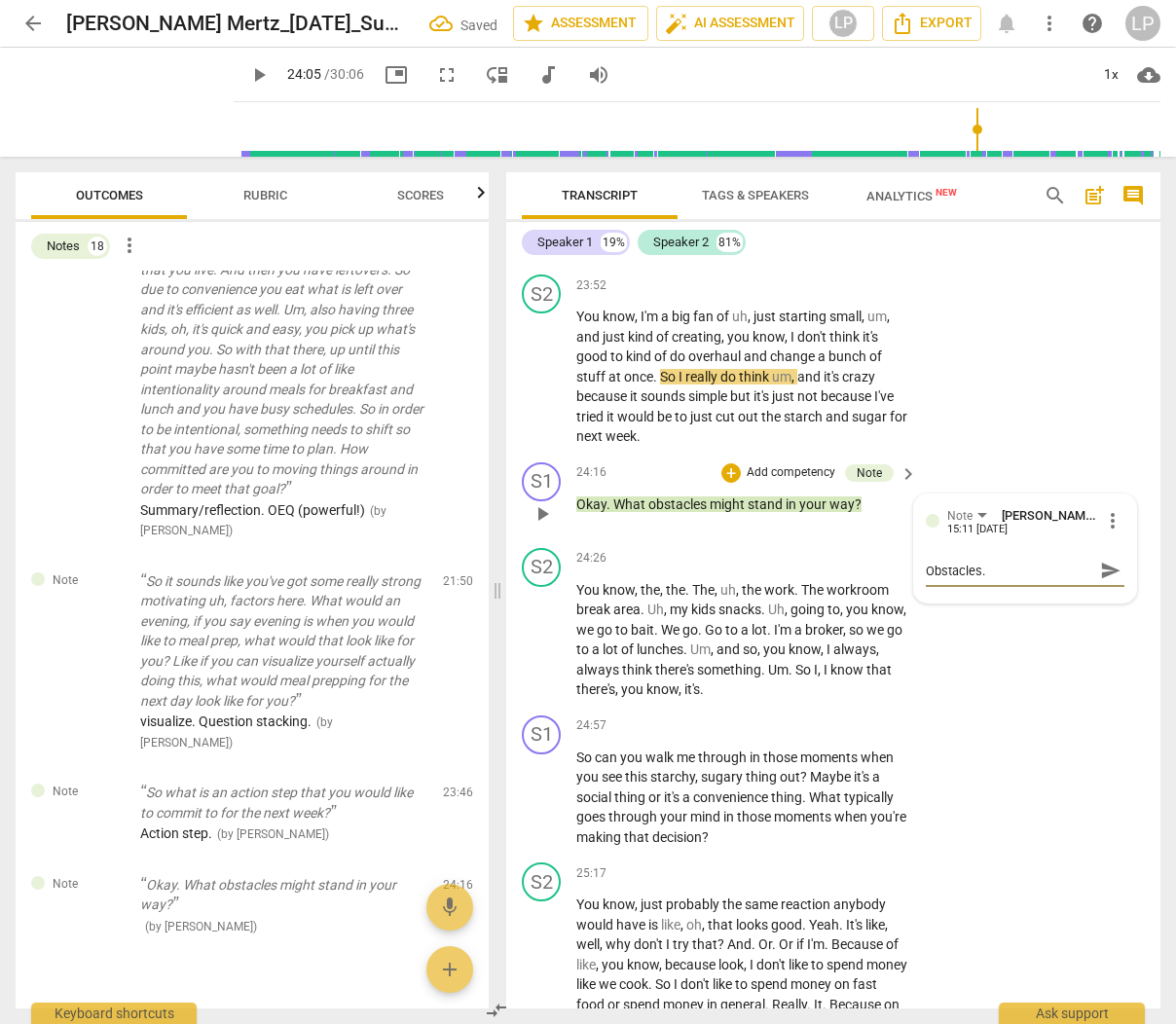 click on "send" at bounding box center (1111, 570) 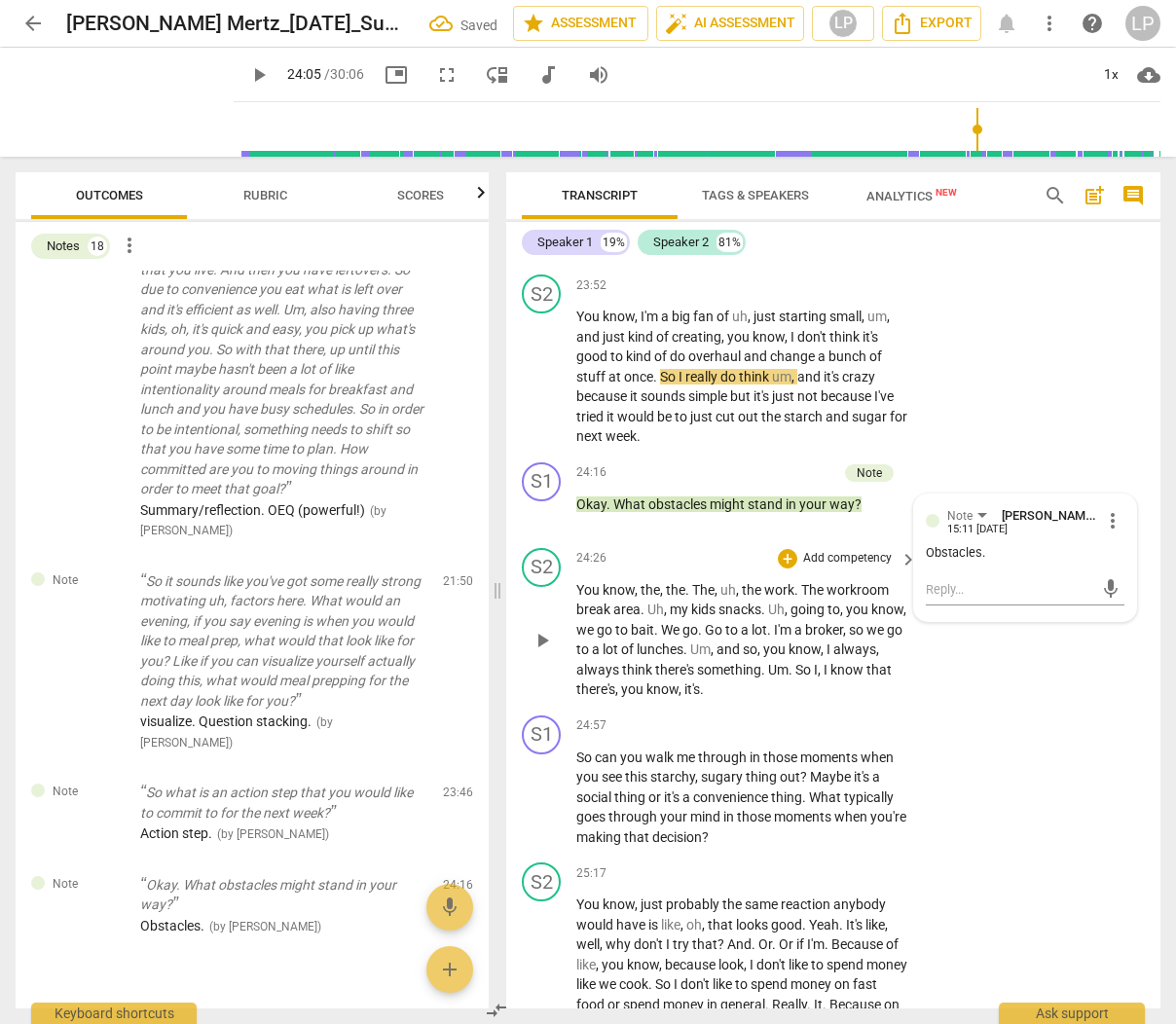 click on "The" at bounding box center [703, 590] 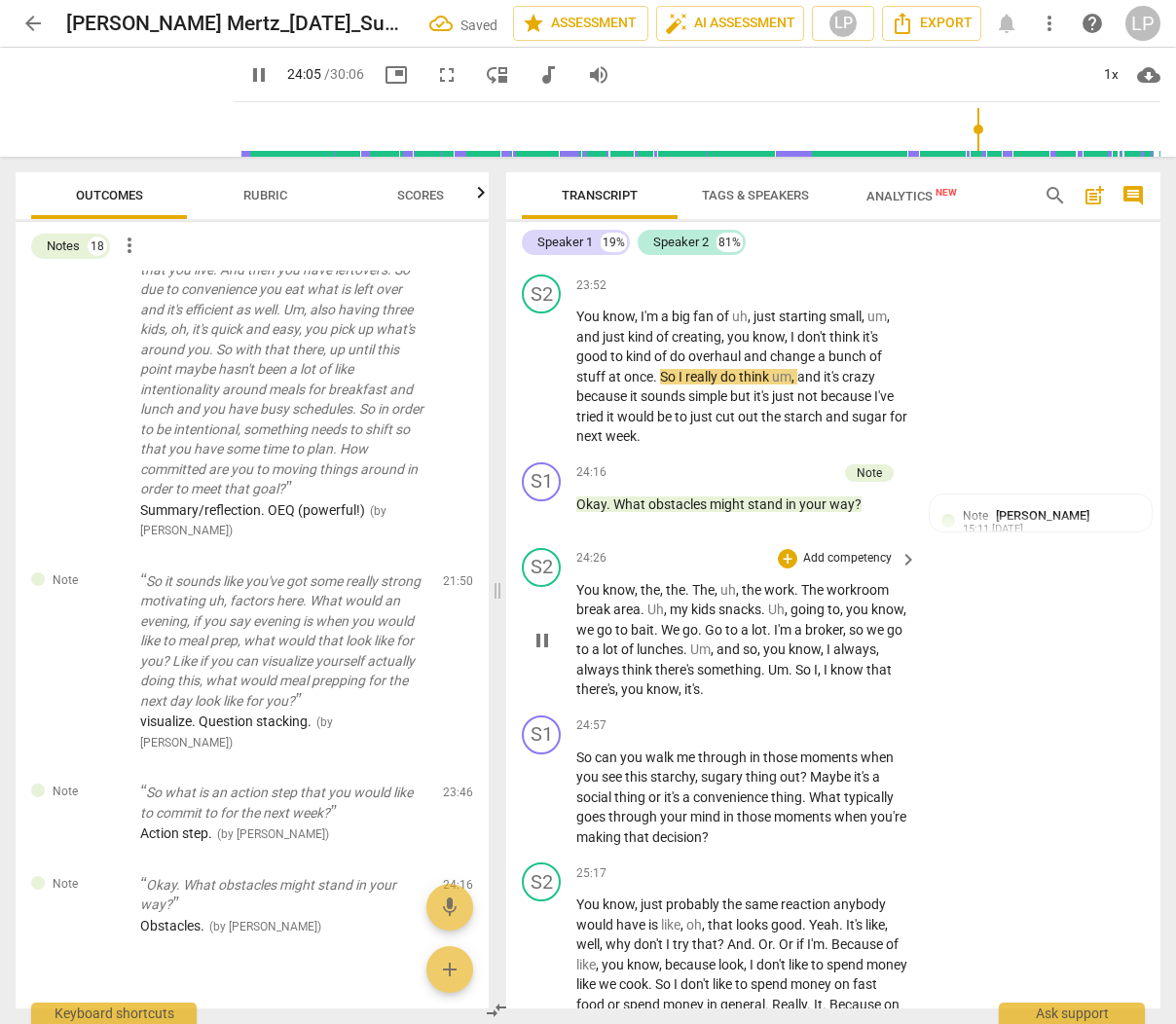 click on "The" at bounding box center (703, 590) 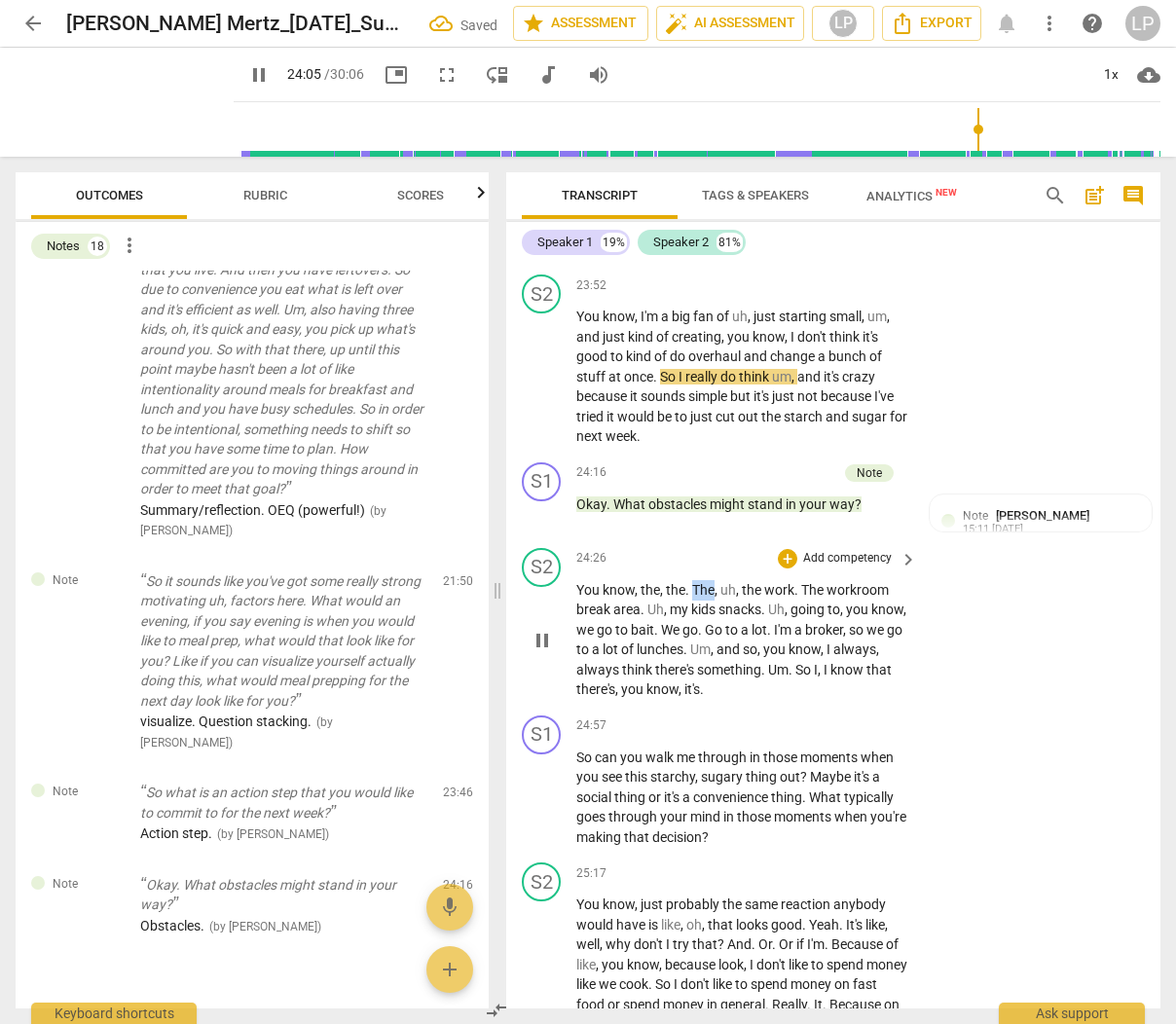 click on "The" at bounding box center (703, 590) 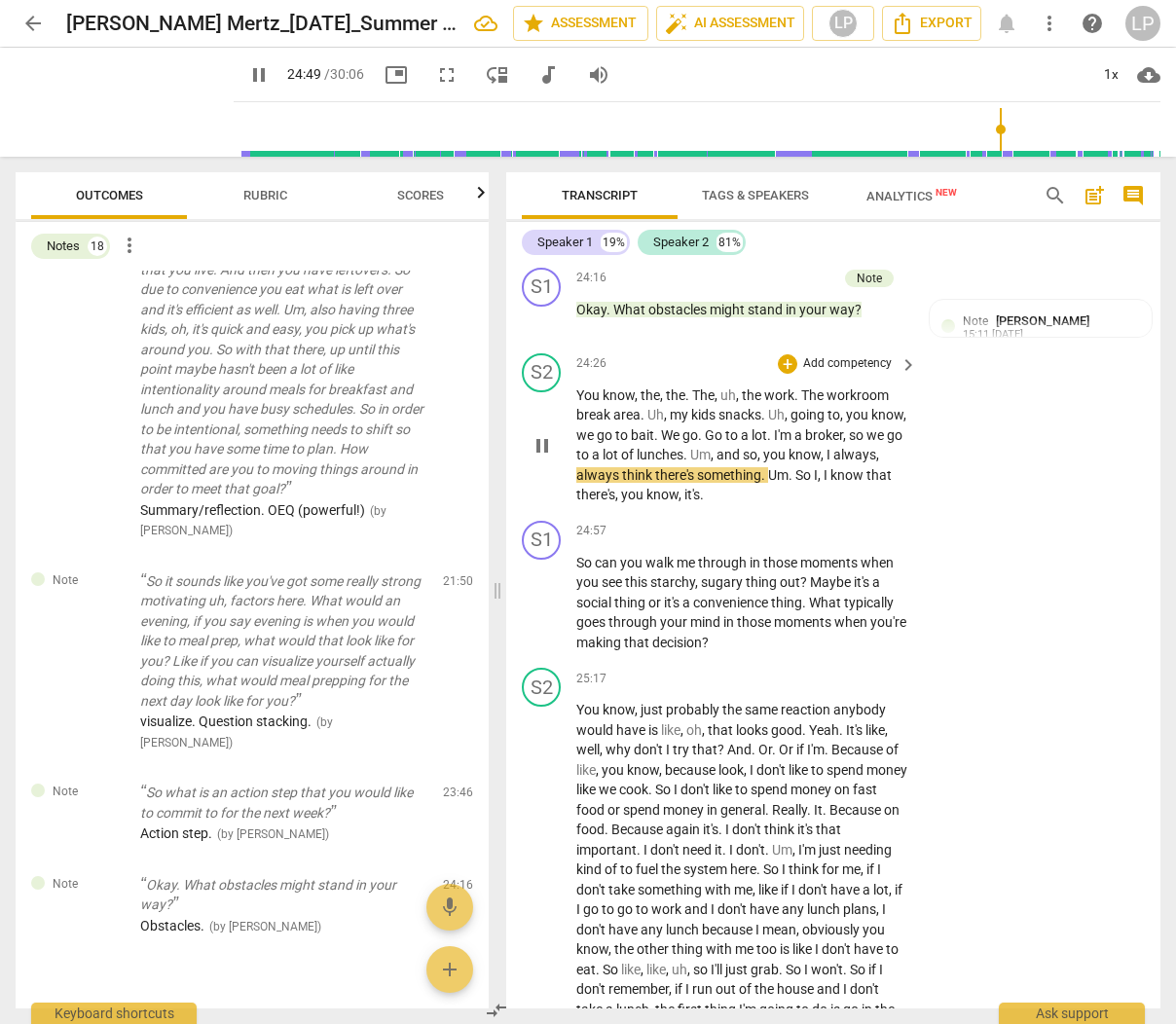 scroll, scrollTop: 10628, scrollLeft: 0, axis: vertical 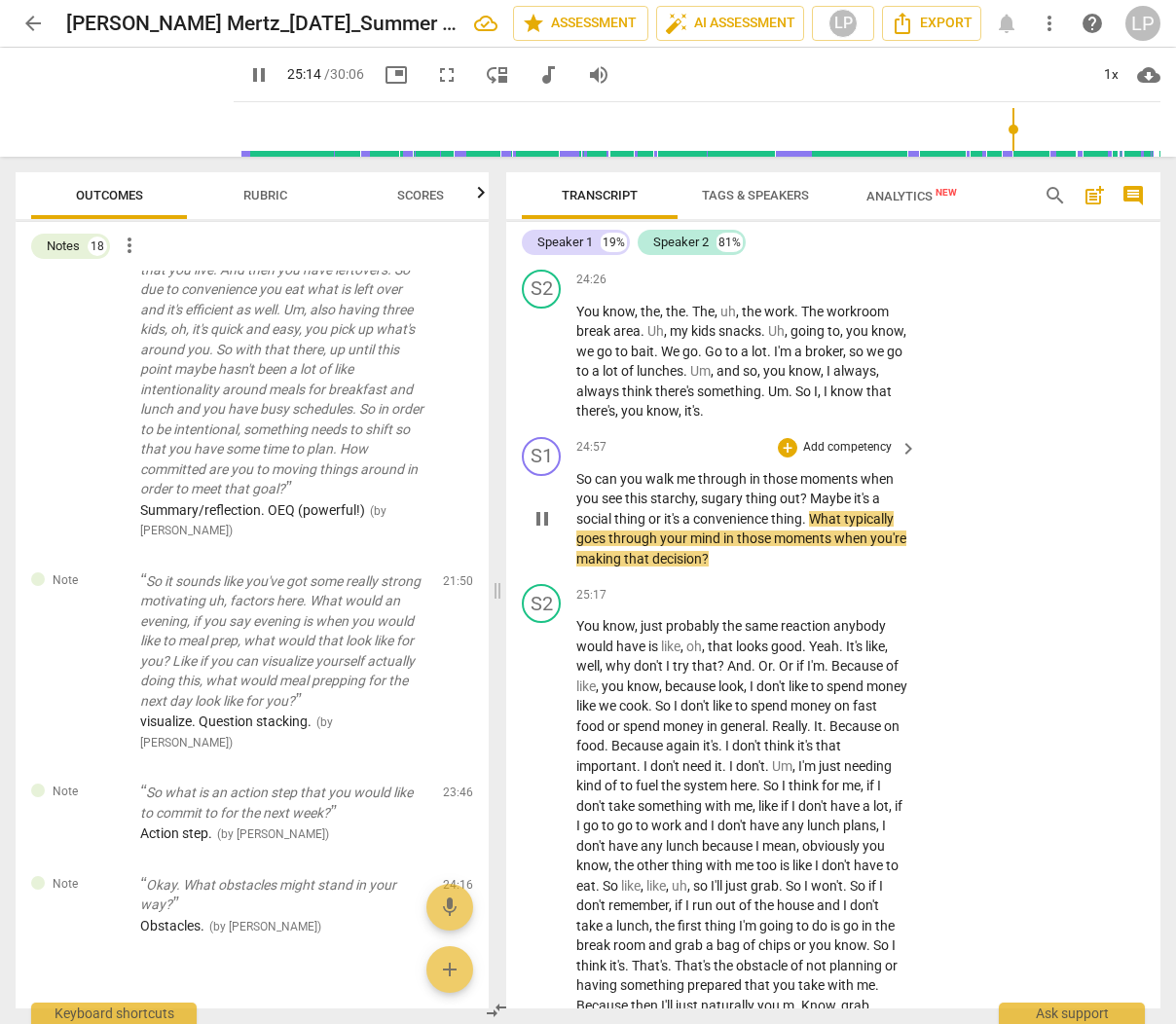 click on "Add competency" at bounding box center (847, 448) 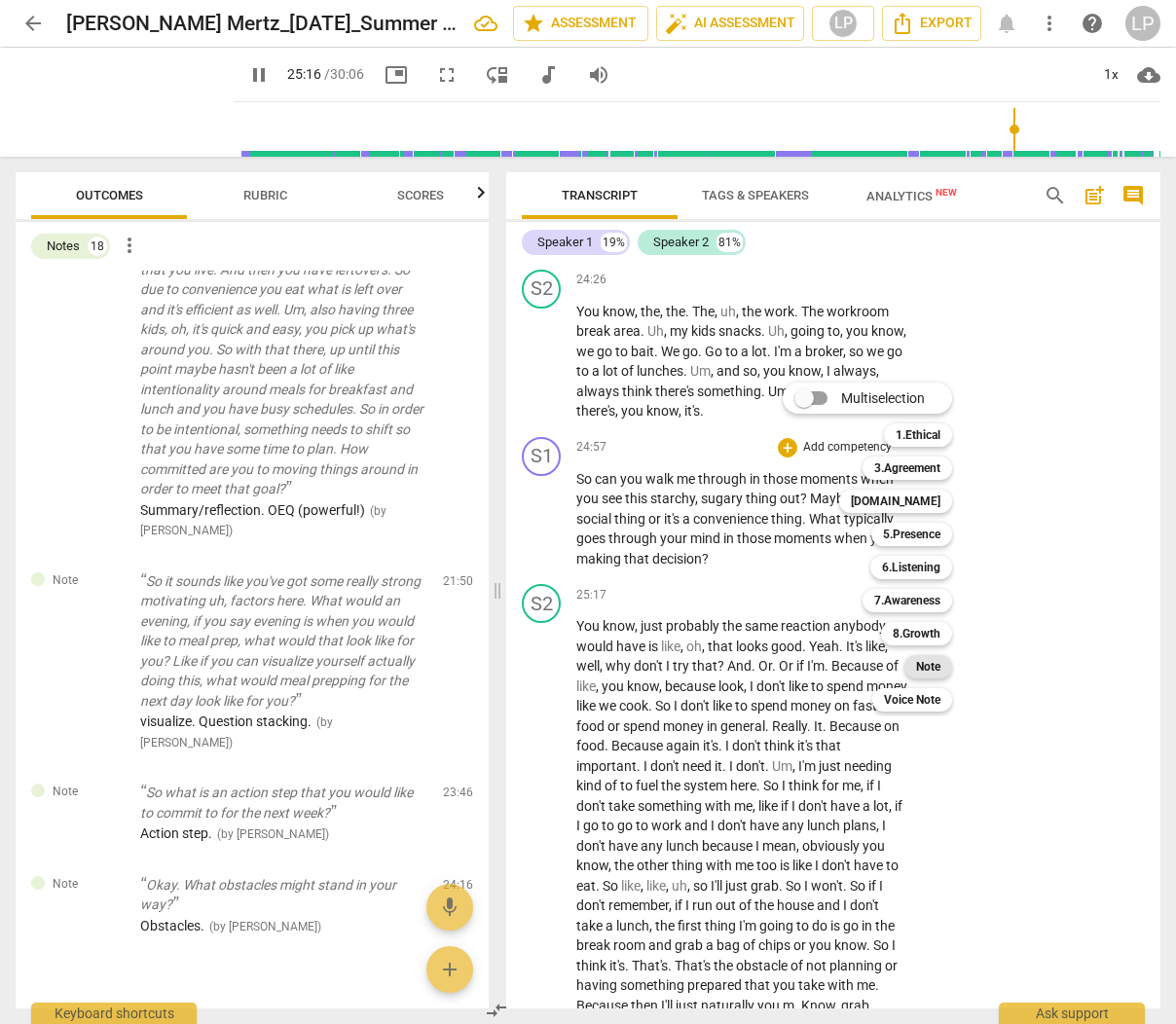 click on "Note" at bounding box center (928, 667) 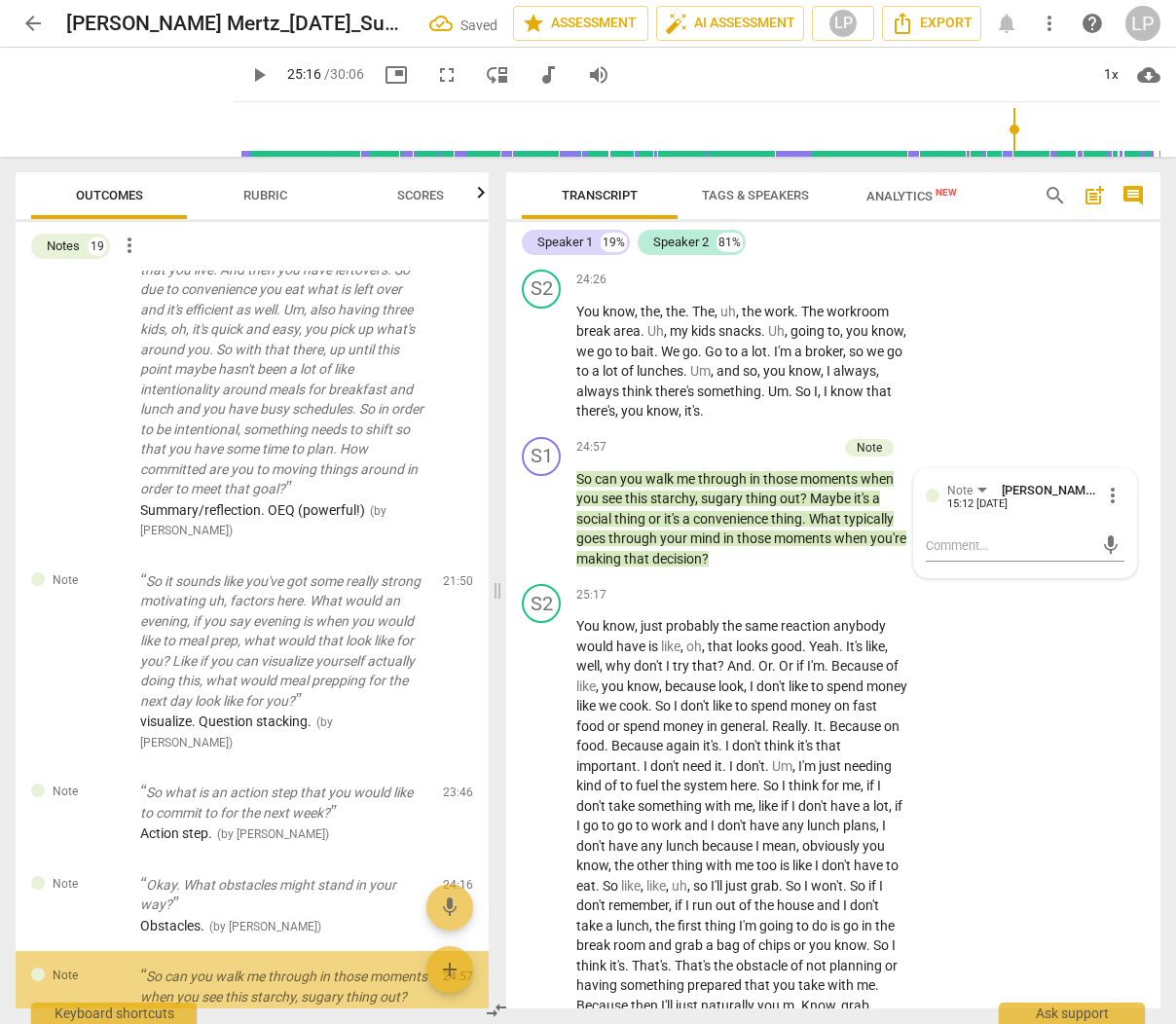 scroll, scrollTop: 2025, scrollLeft: 0, axis: vertical 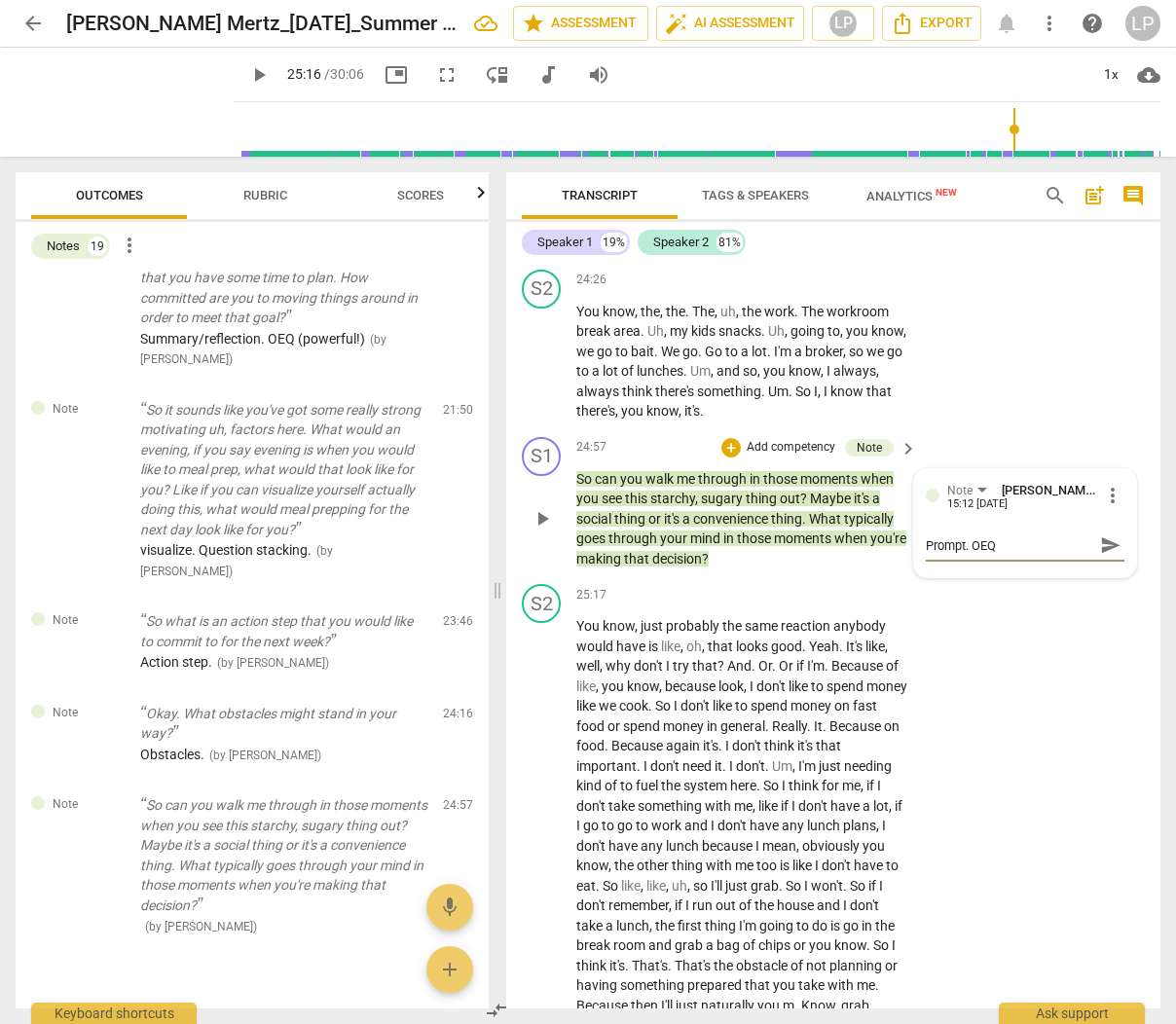 click on "send" at bounding box center (1111, 545) 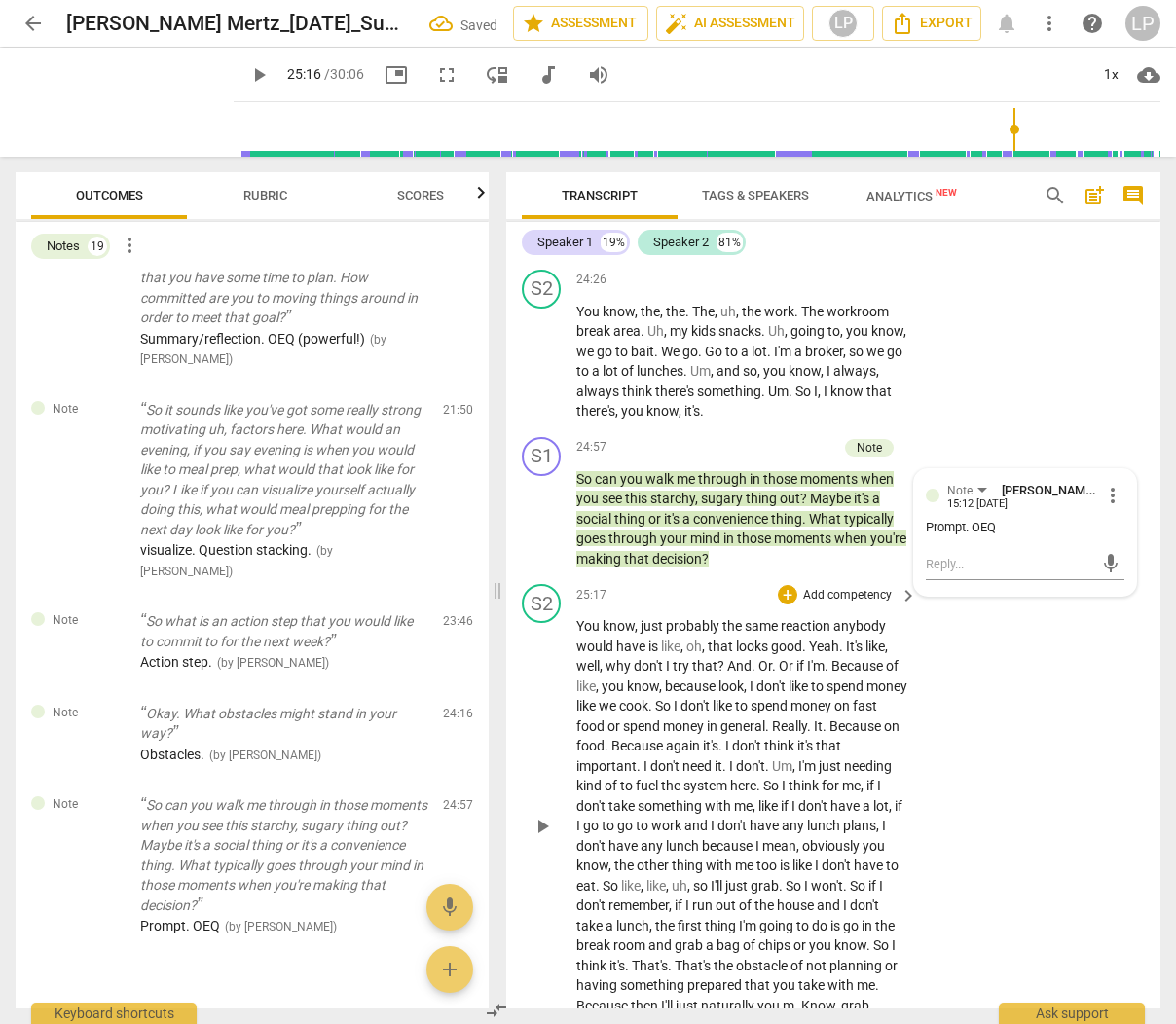 click on "don't" at bounding box center (696, 706) 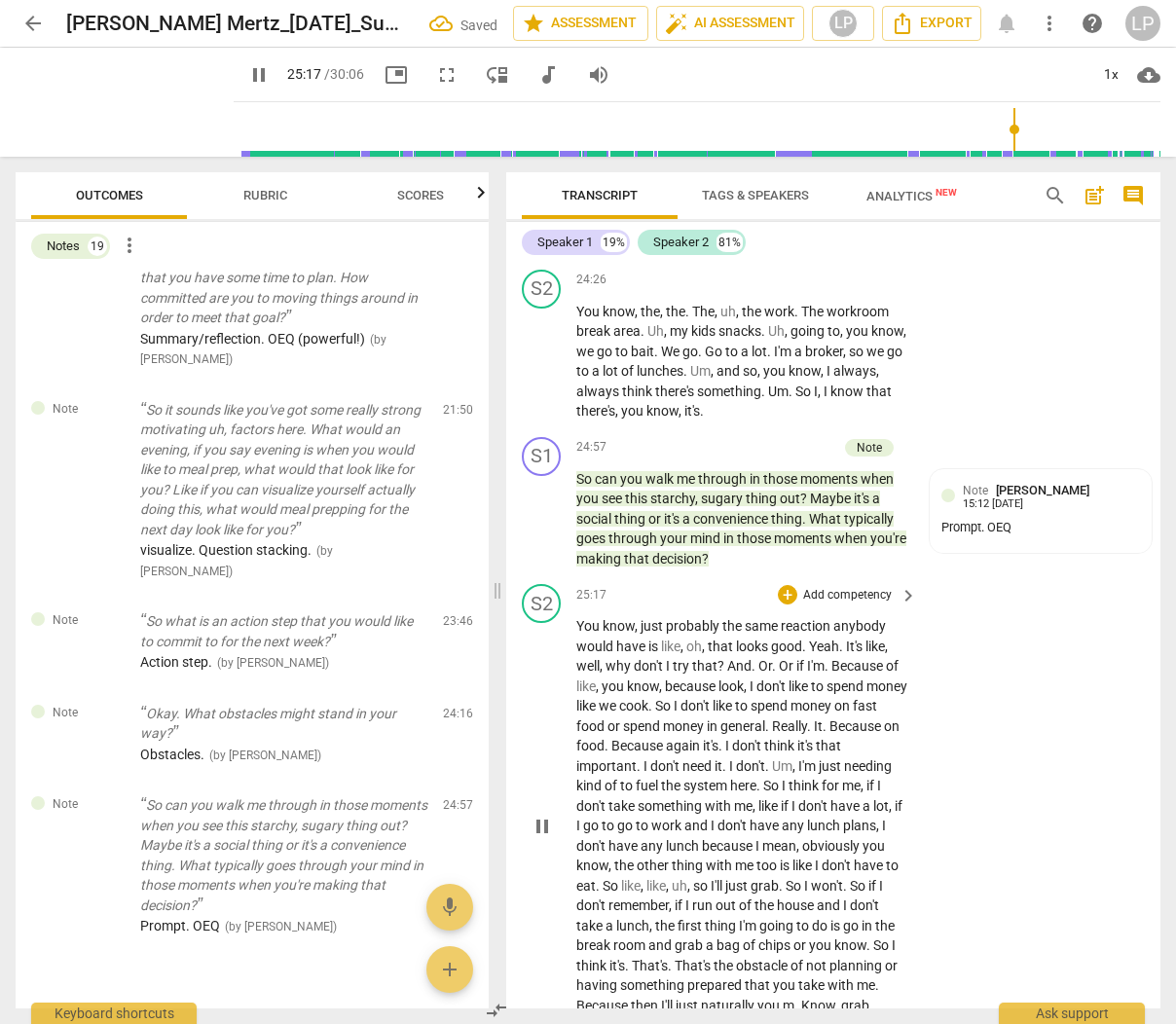 click on "good" at bounding box center (787, 646) 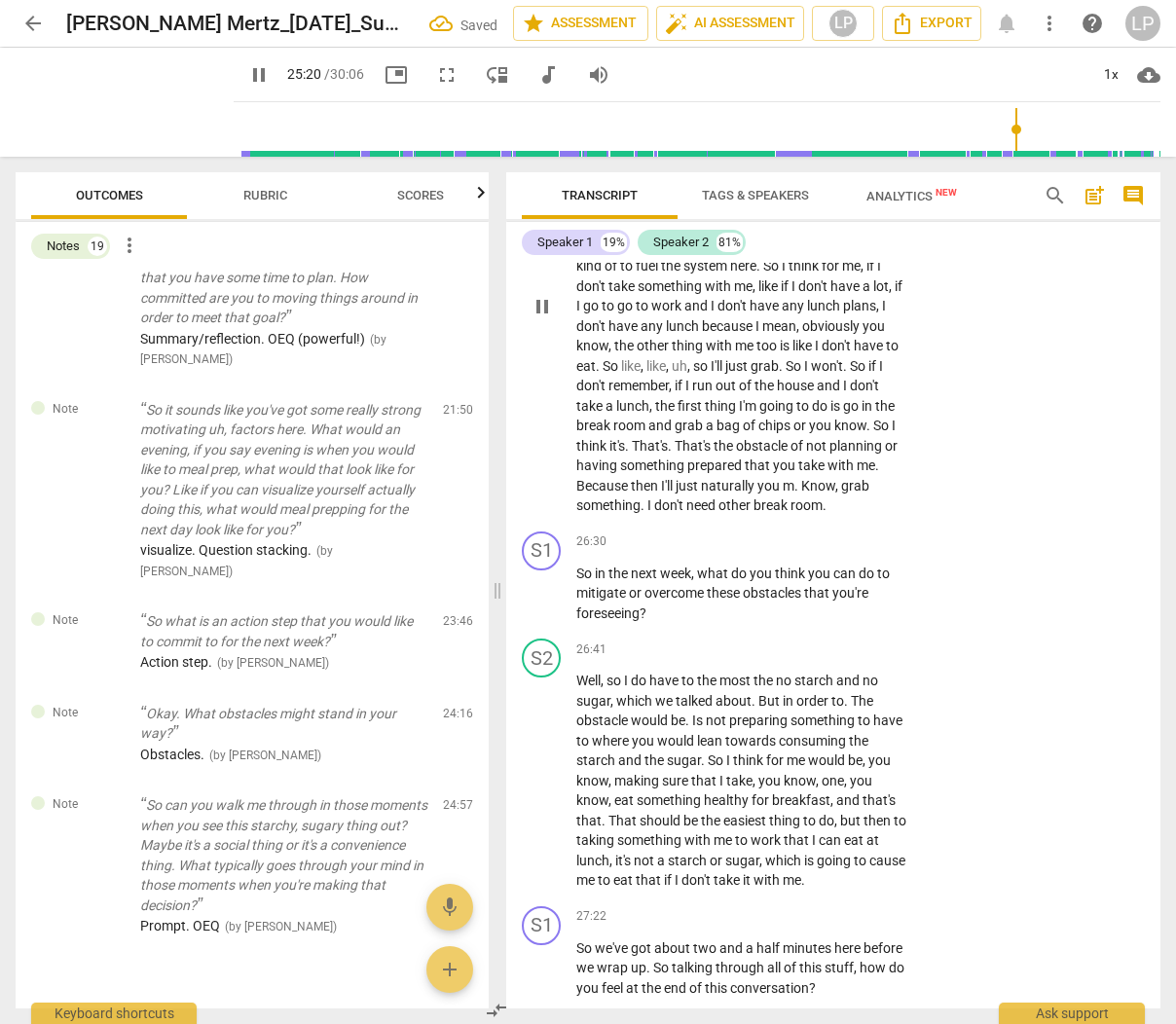 scroll, scrollTop: 11187, scrollLeft: 0, axis: vertical 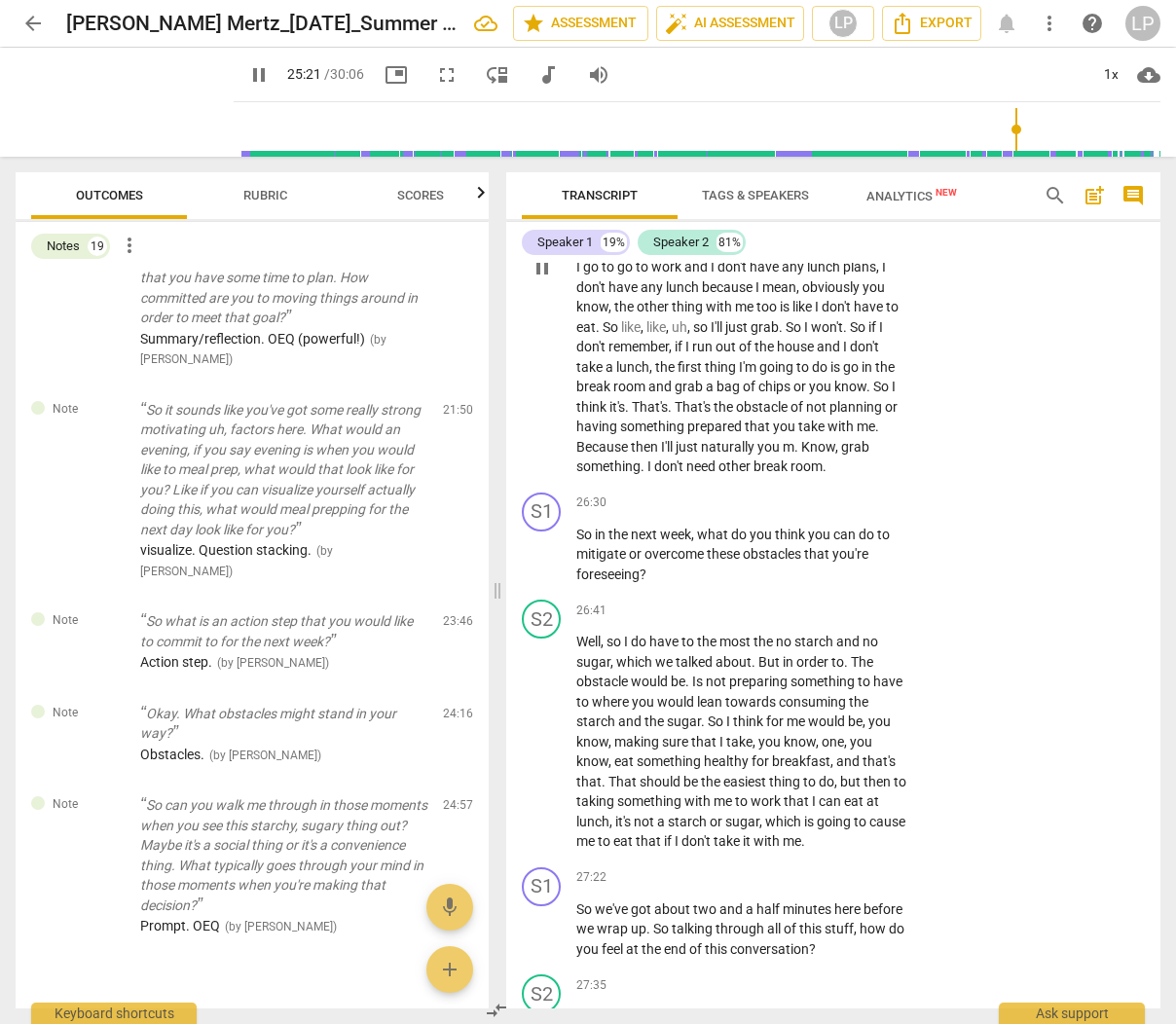 click on "That's" at bounding box center (694, 407) 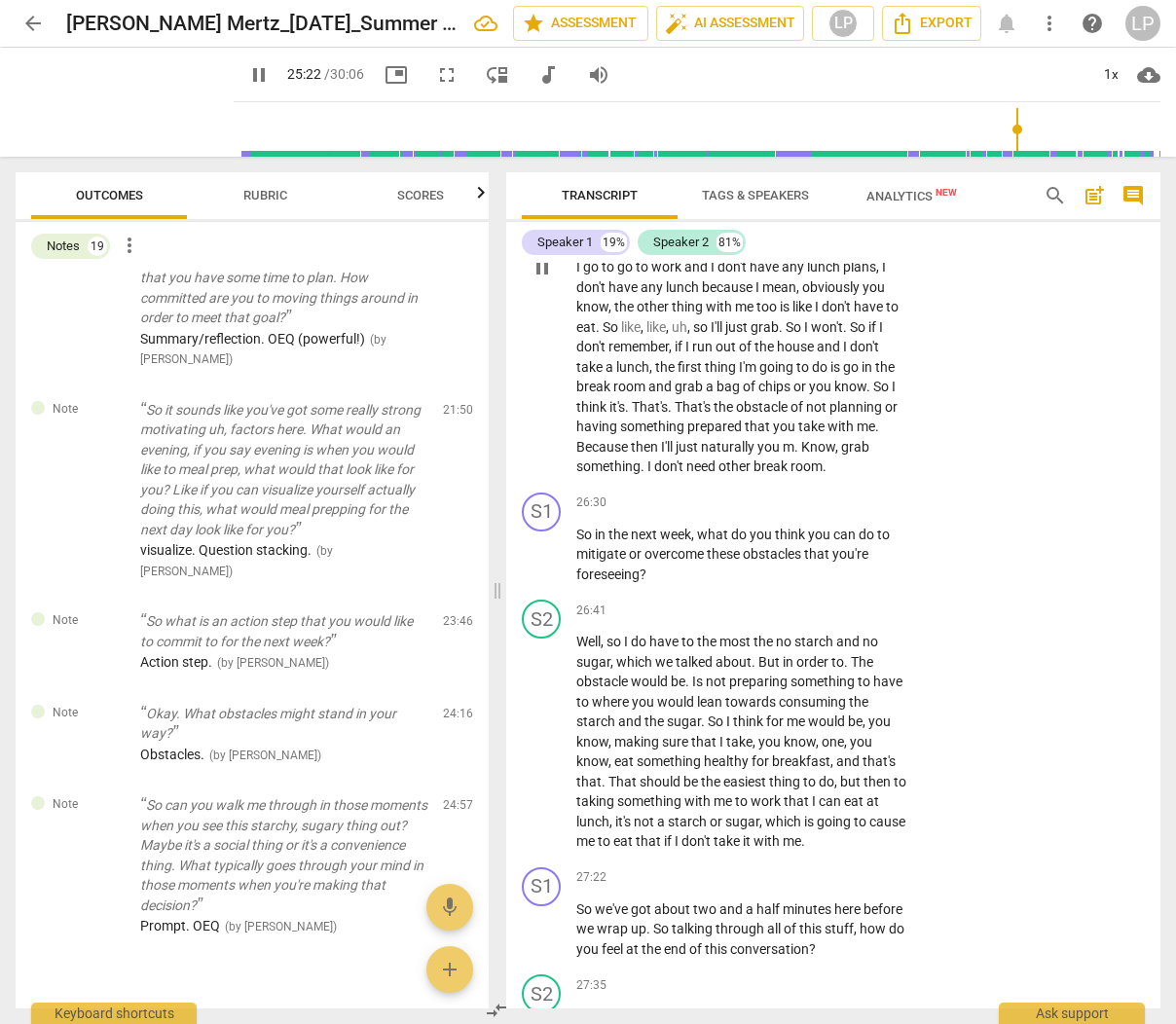 click on "That's" at bounding box center [694, 407] 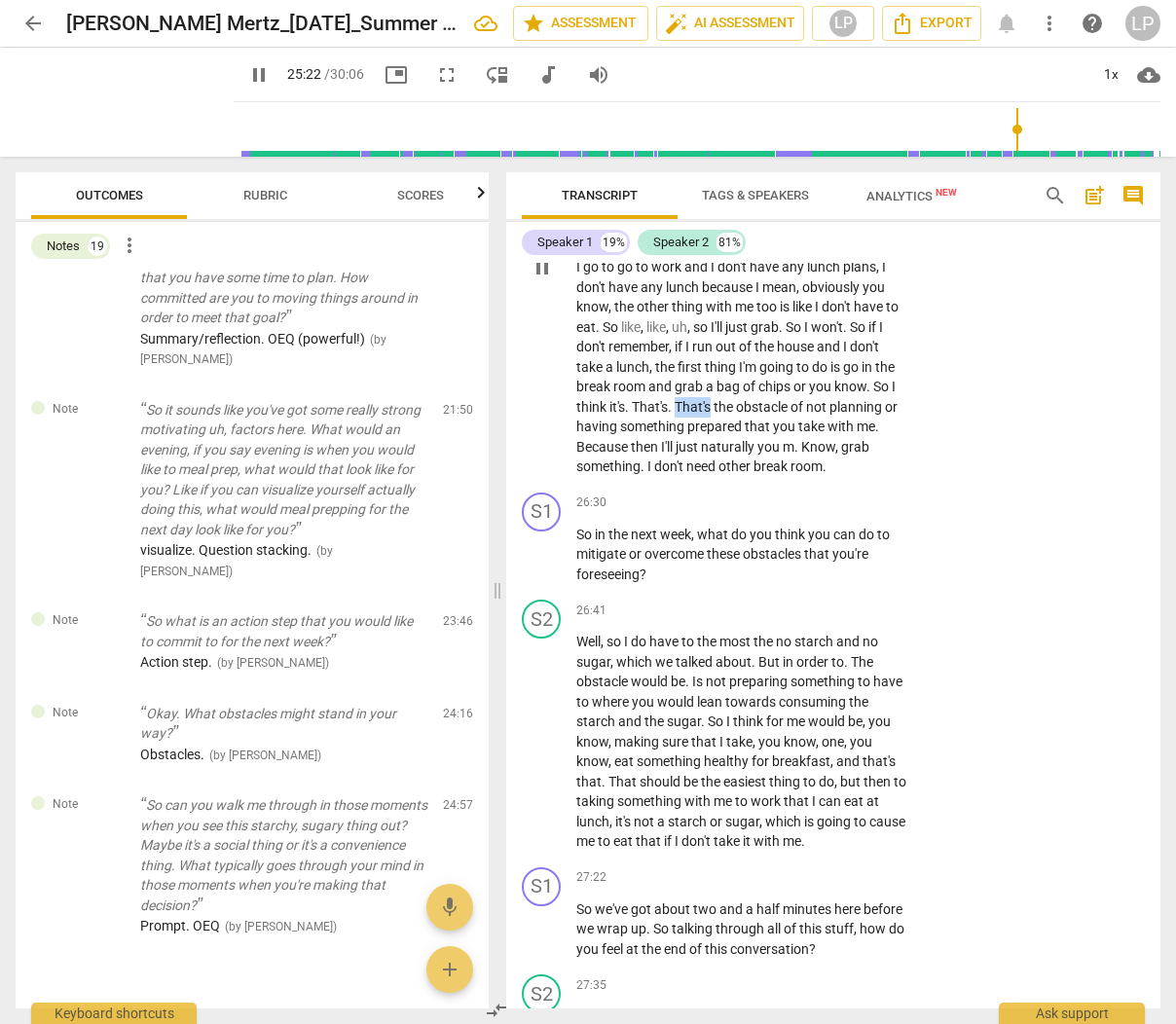 click on "That's" at bounding box center (694, 407) 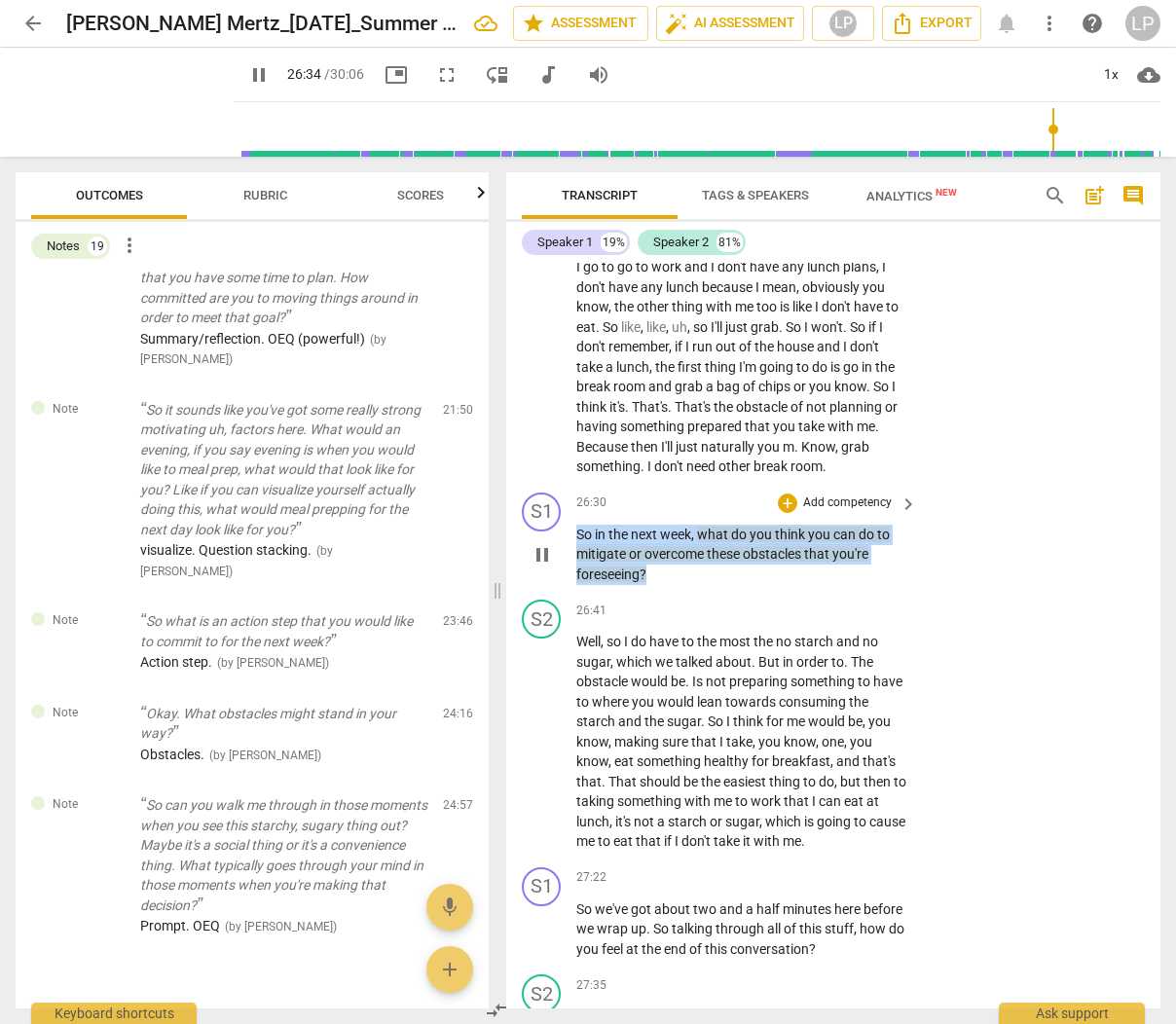 drag, startPoint x: 651, startPoint y: 674, endPoint x: 573, endPoint y: 639, distance: 85.49269 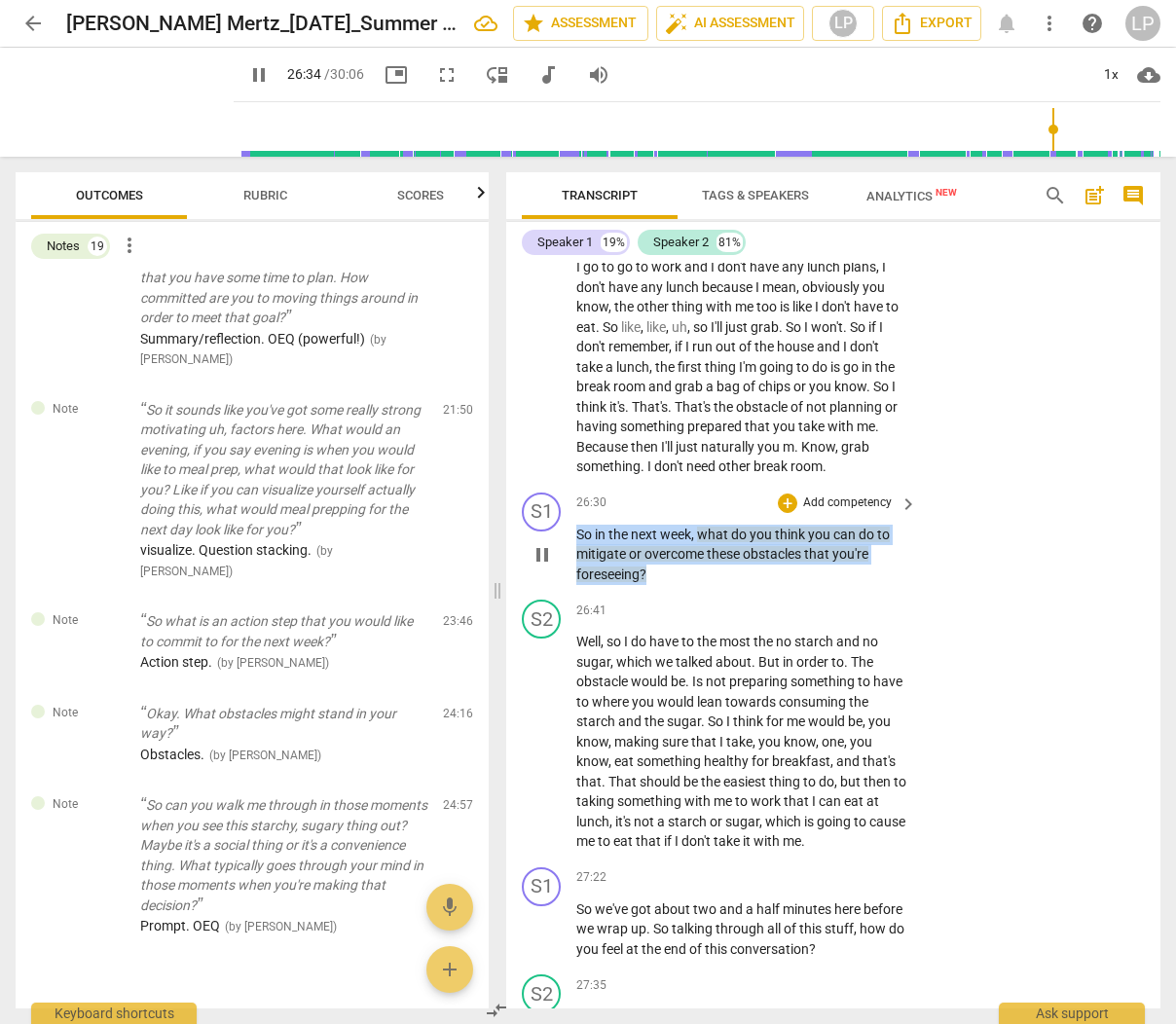 click on "S1 play_arrow pause 26:30 + Add competency keyboard_arrow_right So   in   the   next   week ,   what   do   you   think   you   can   do   to   mitigate   or   overcome   these   obstacles   that   you're   foreseeing ?" at bounding box center [833, 538] 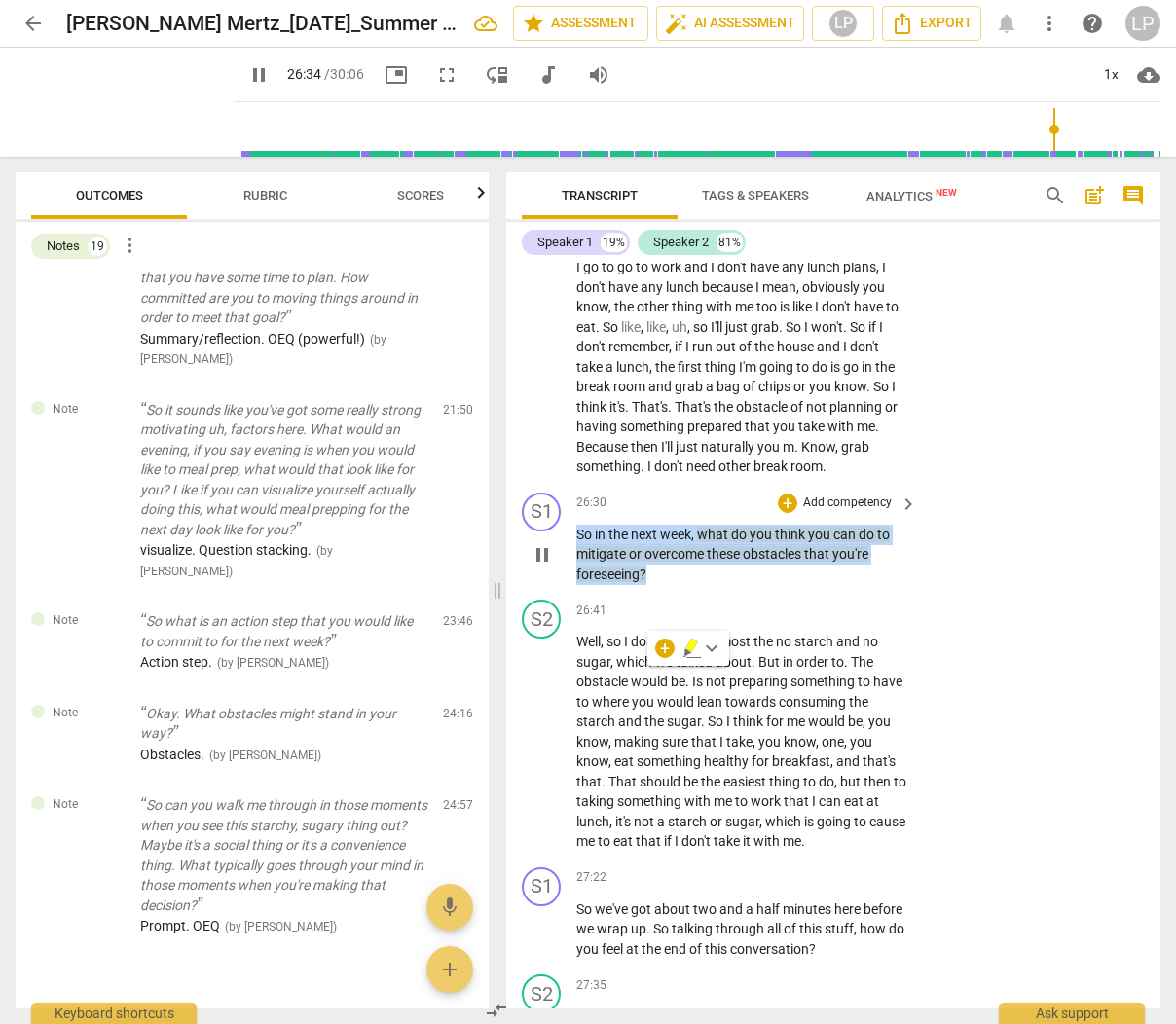 click on "+ Add competency" at bounding box center [835, 503] 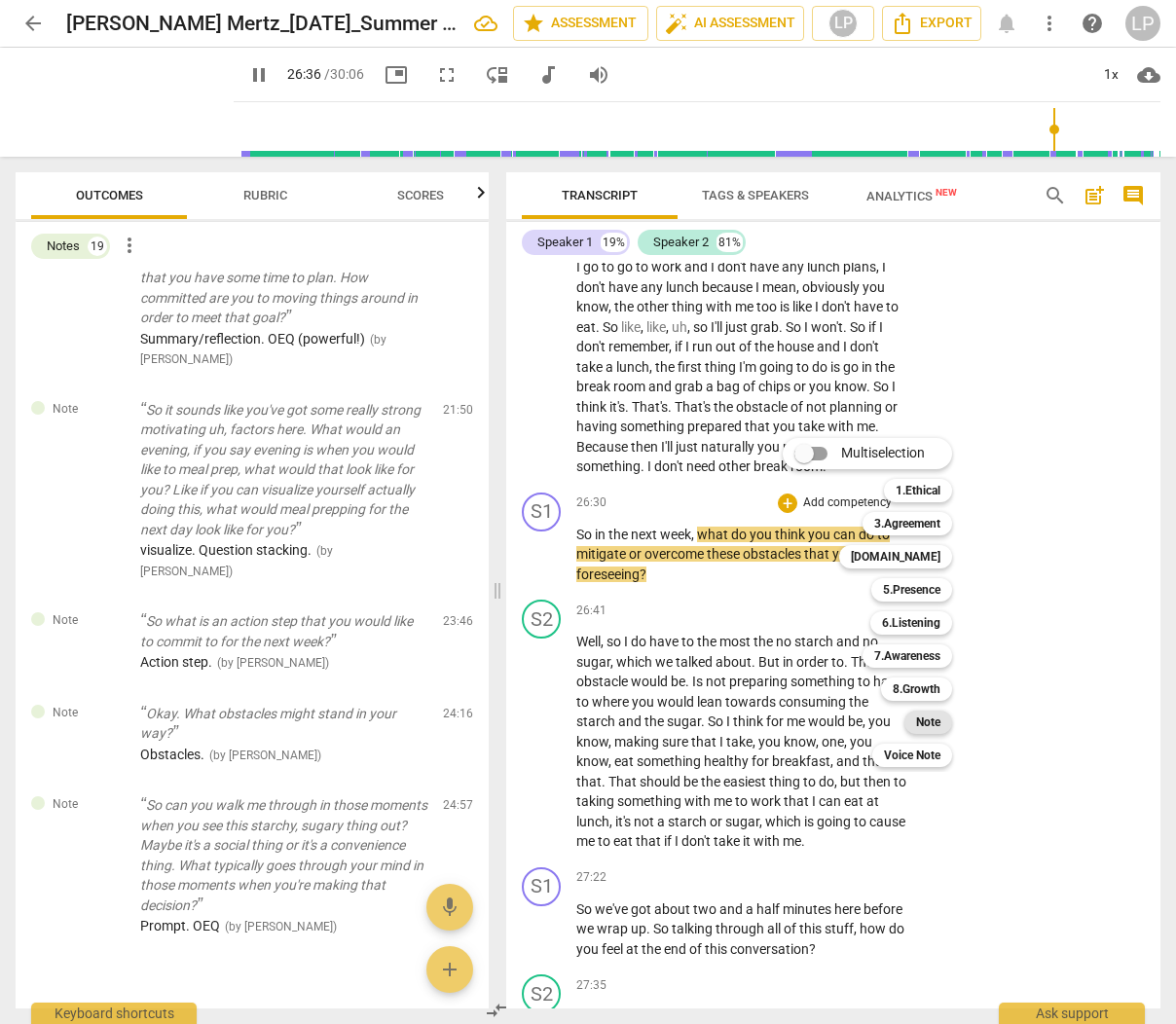 click on "Note" at bounding box center (928, 722) 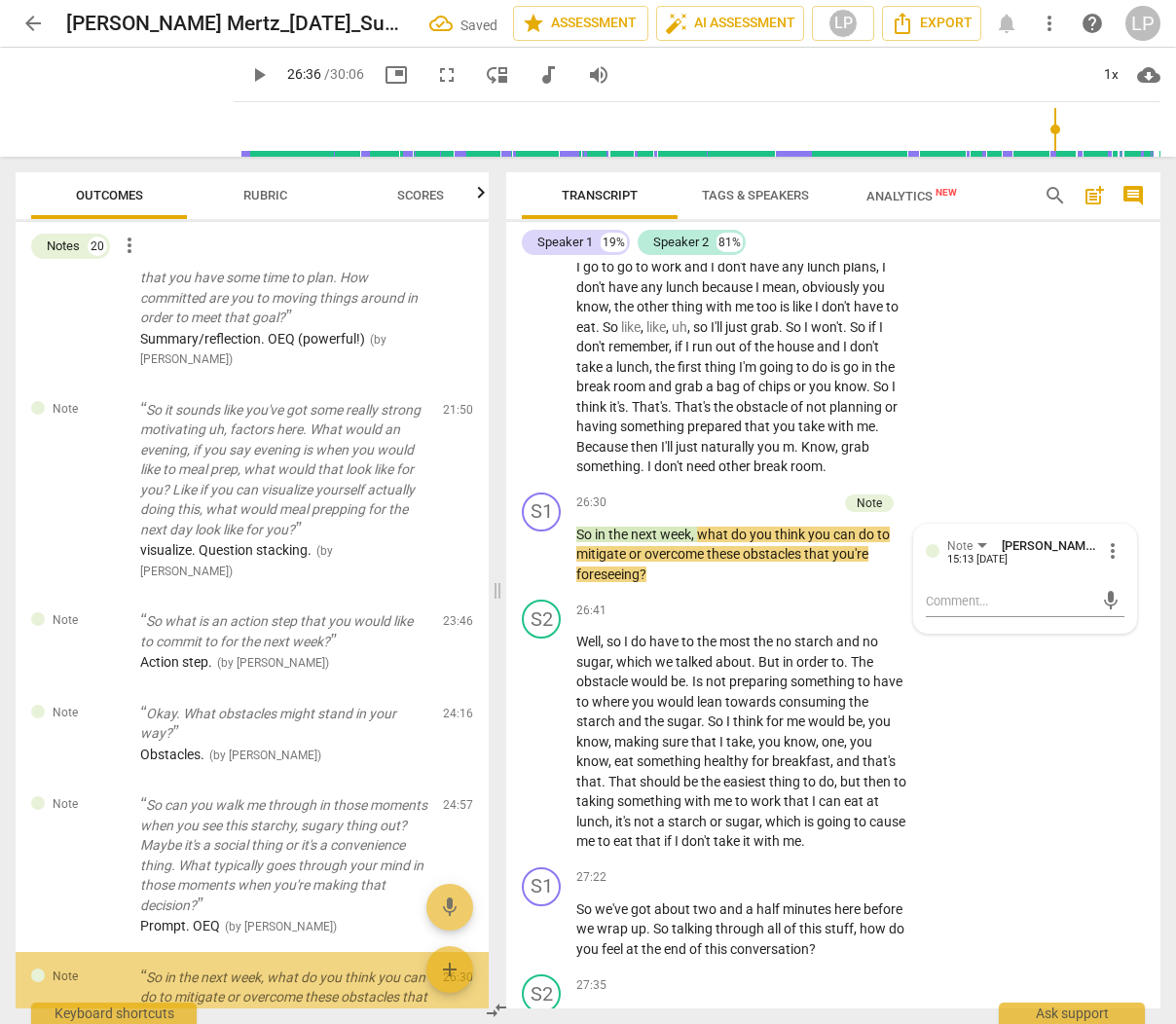 scroll, scrollTop: 2137, scrollLeft: 0, axis: vertical 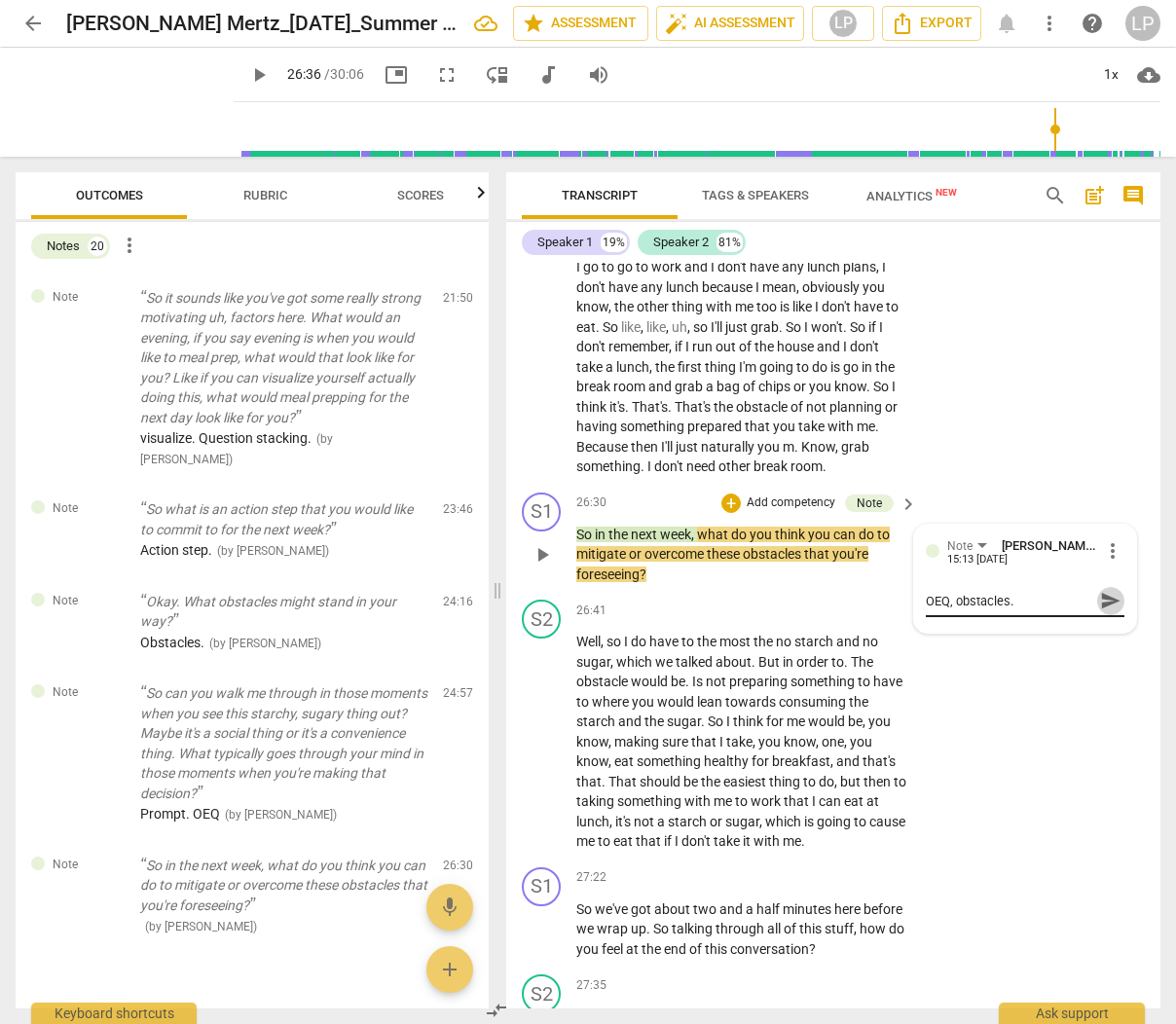 click on "send" at bounding box center (1111, 601) 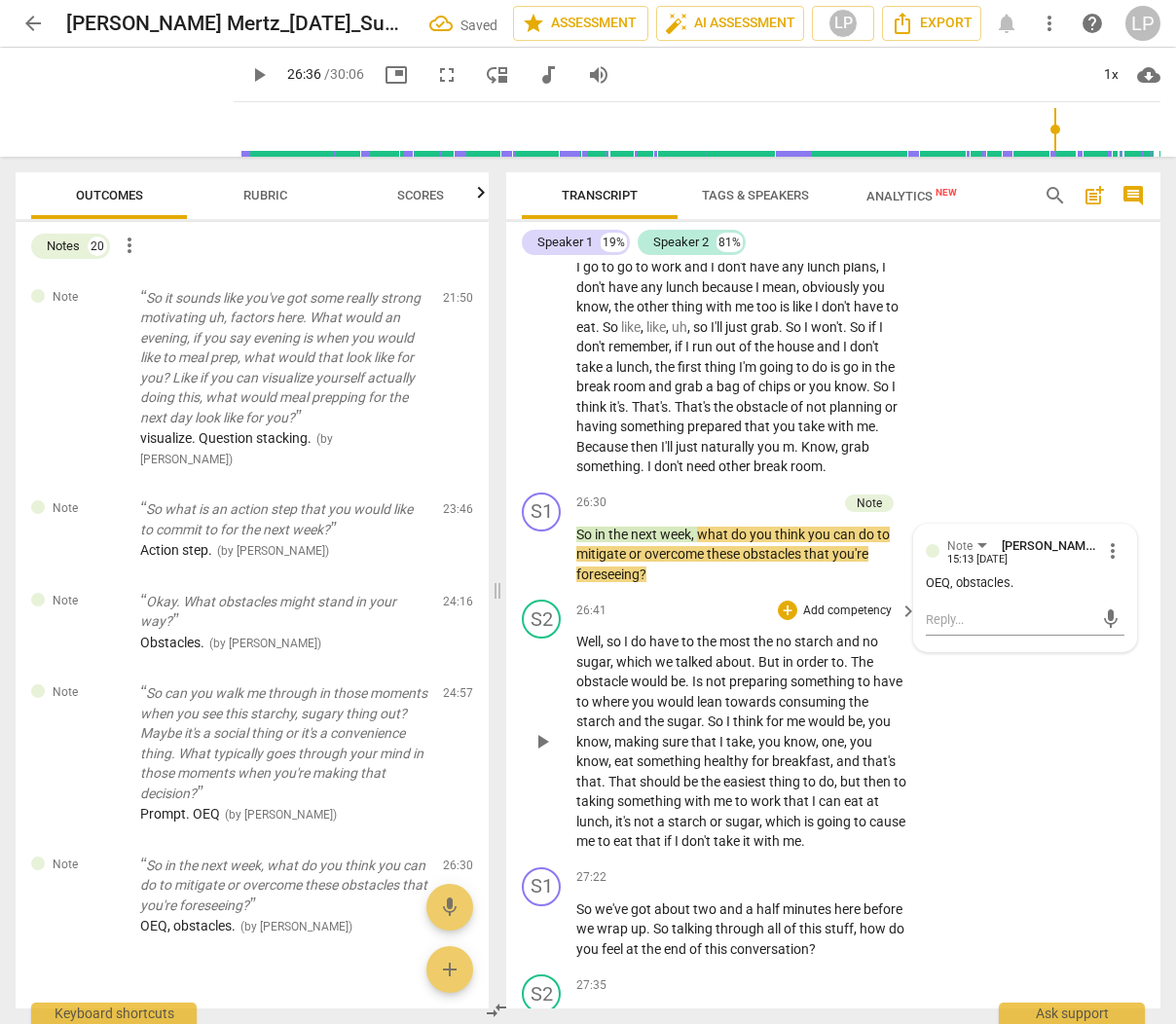 click on "Well ,   so   I   do   have   to   the   most   the   no   starch   and   no   sugar ,   which   we   talked   about .   But   in   order   to .   The   obstacle   would   be .   Is   not   preparing   something   to   have   to   where   you   would   lean   towards   consuming   the   starch   and   the   sugar .   So   I   think   for   me   would   be ,   you   know ,   making   sure   that   I   take ,   you   know ,   one ,   you   know ,   eat   something   healthy   for   breakfast ,   and   that's   that .   That   should   be   the   easiest   thing   to   do ,   but   then   to   taking   something   with   me   to   work   that   I   can   eat   at   lunch ,   it's   not   a   starch   or   sugar ,   which   is   going   to   cause   me   to   eat   that   if   I   don't   take   it   with   me ." at bounding box center [742, 742] 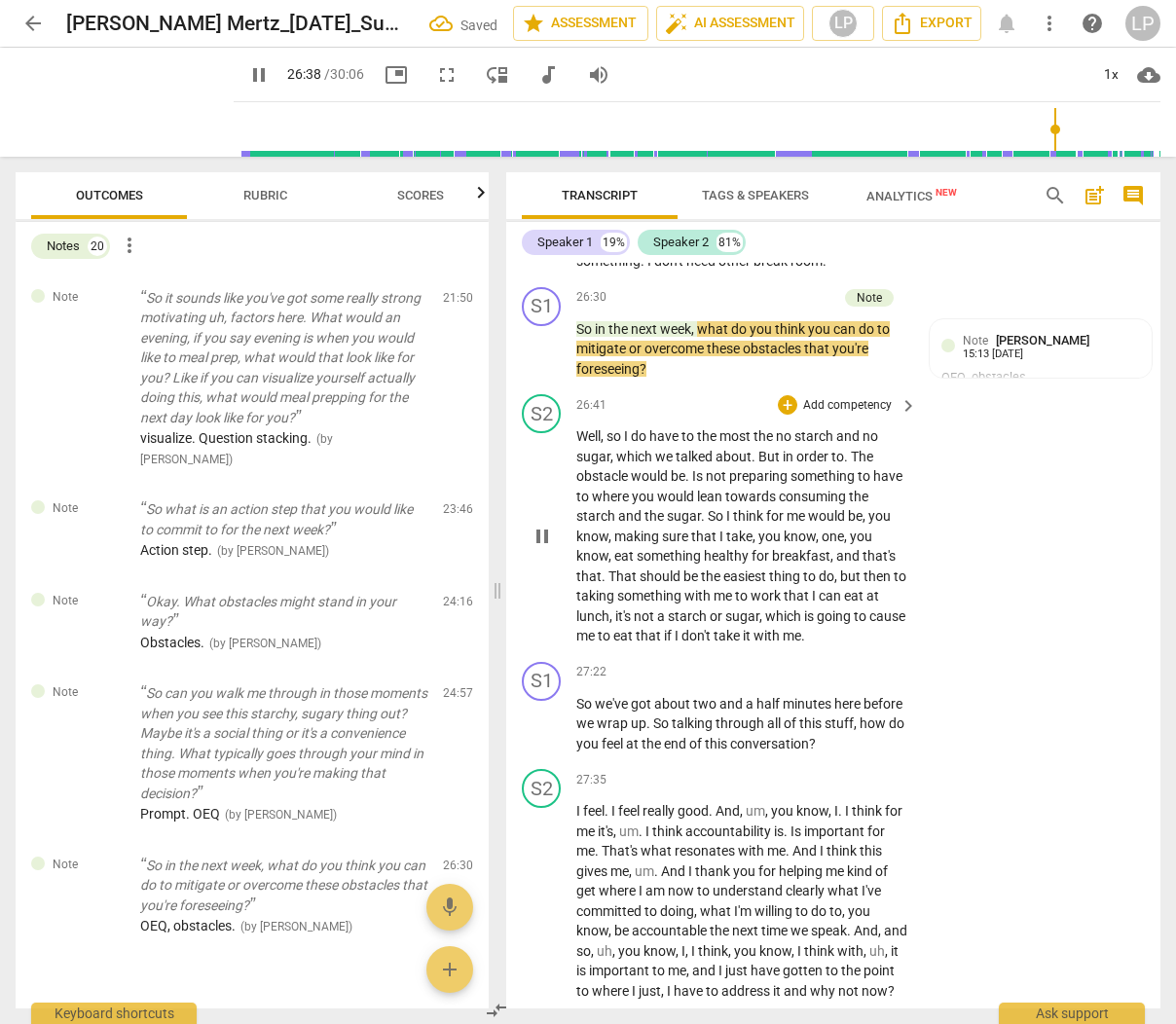 scroll, scrollTop: 11569, scrollLeft: 0, axis: vertical 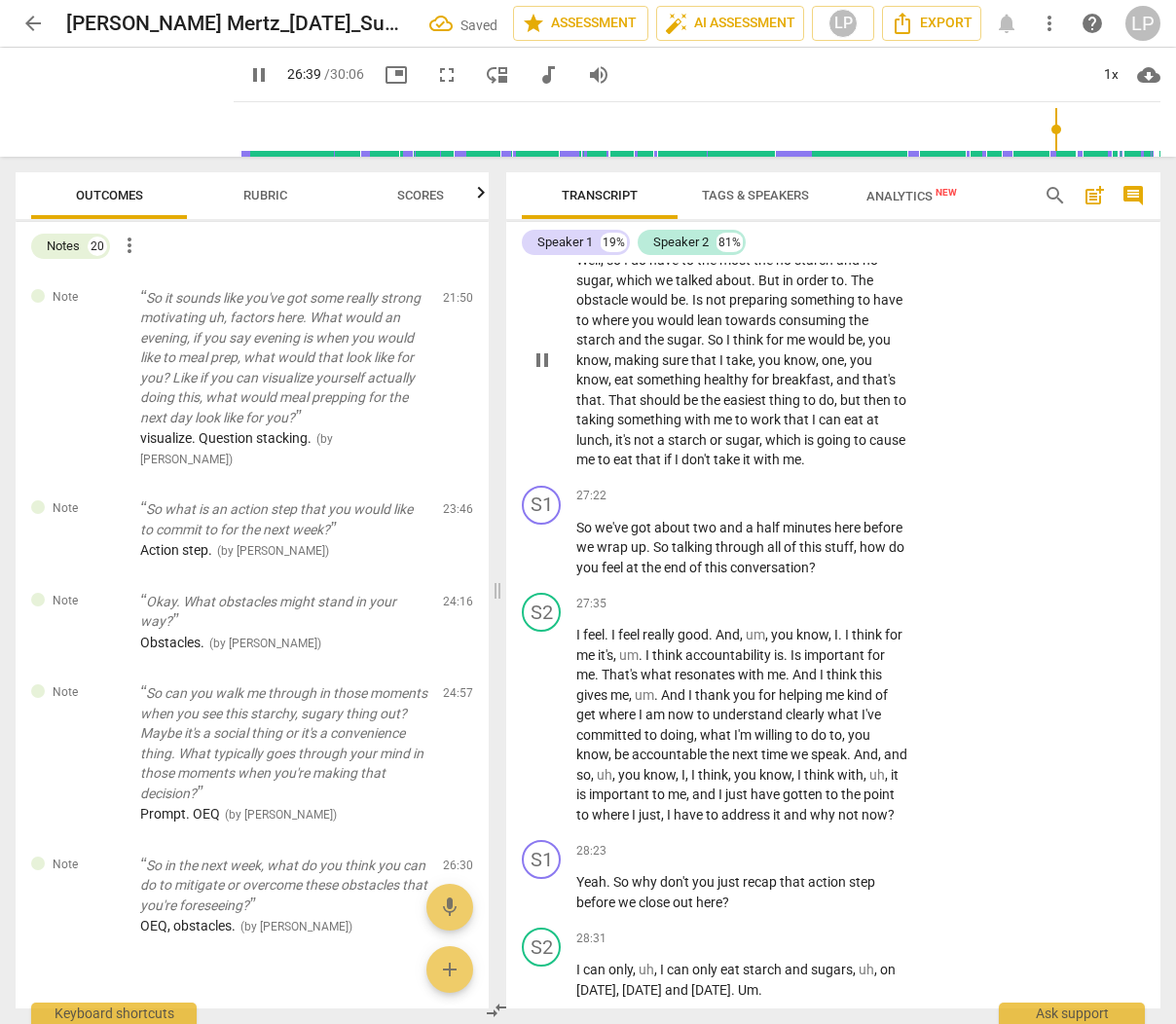 click on "the" at bounding box center [712, 400] 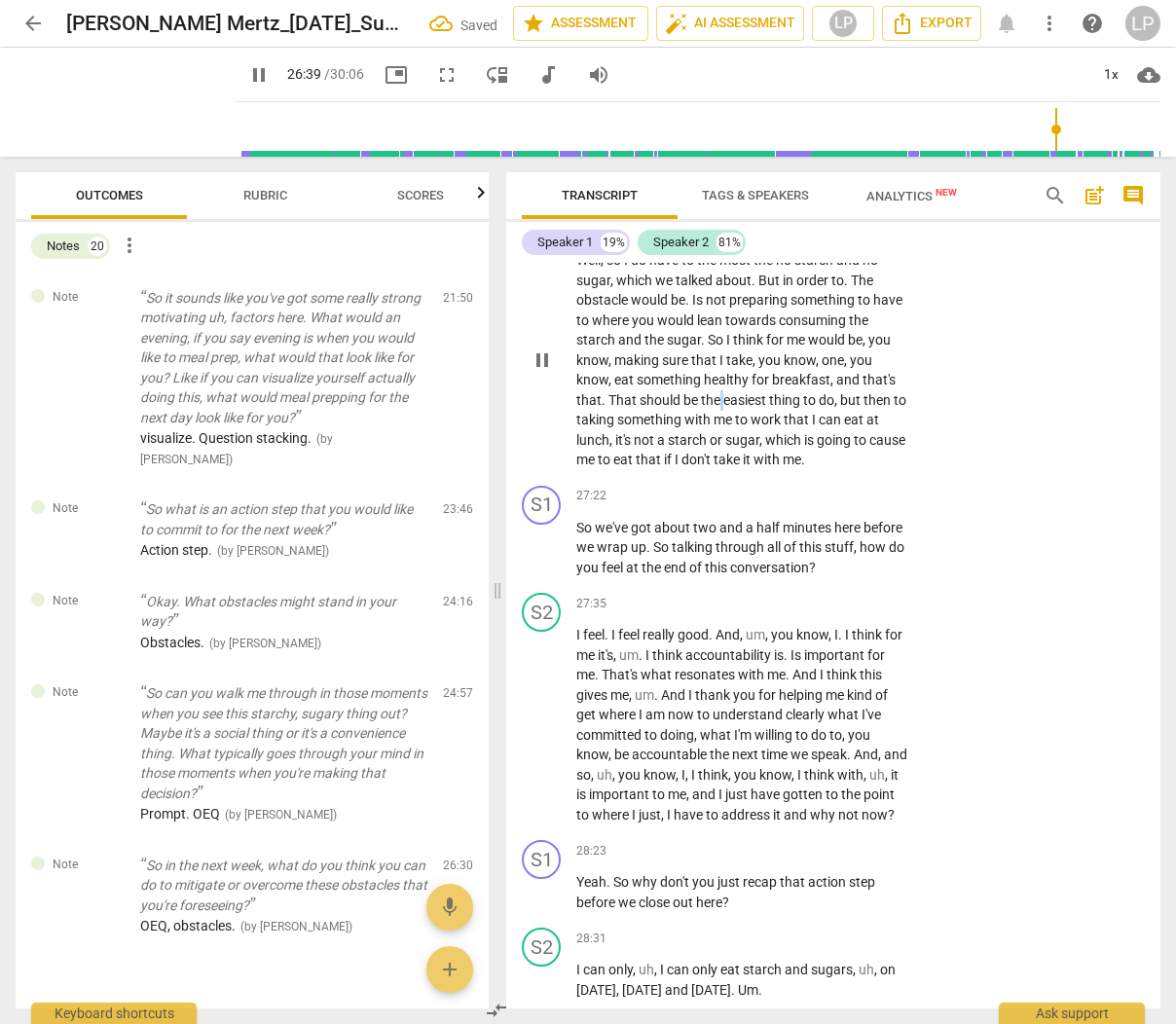 click on "the" at bounding box center [712, 400] 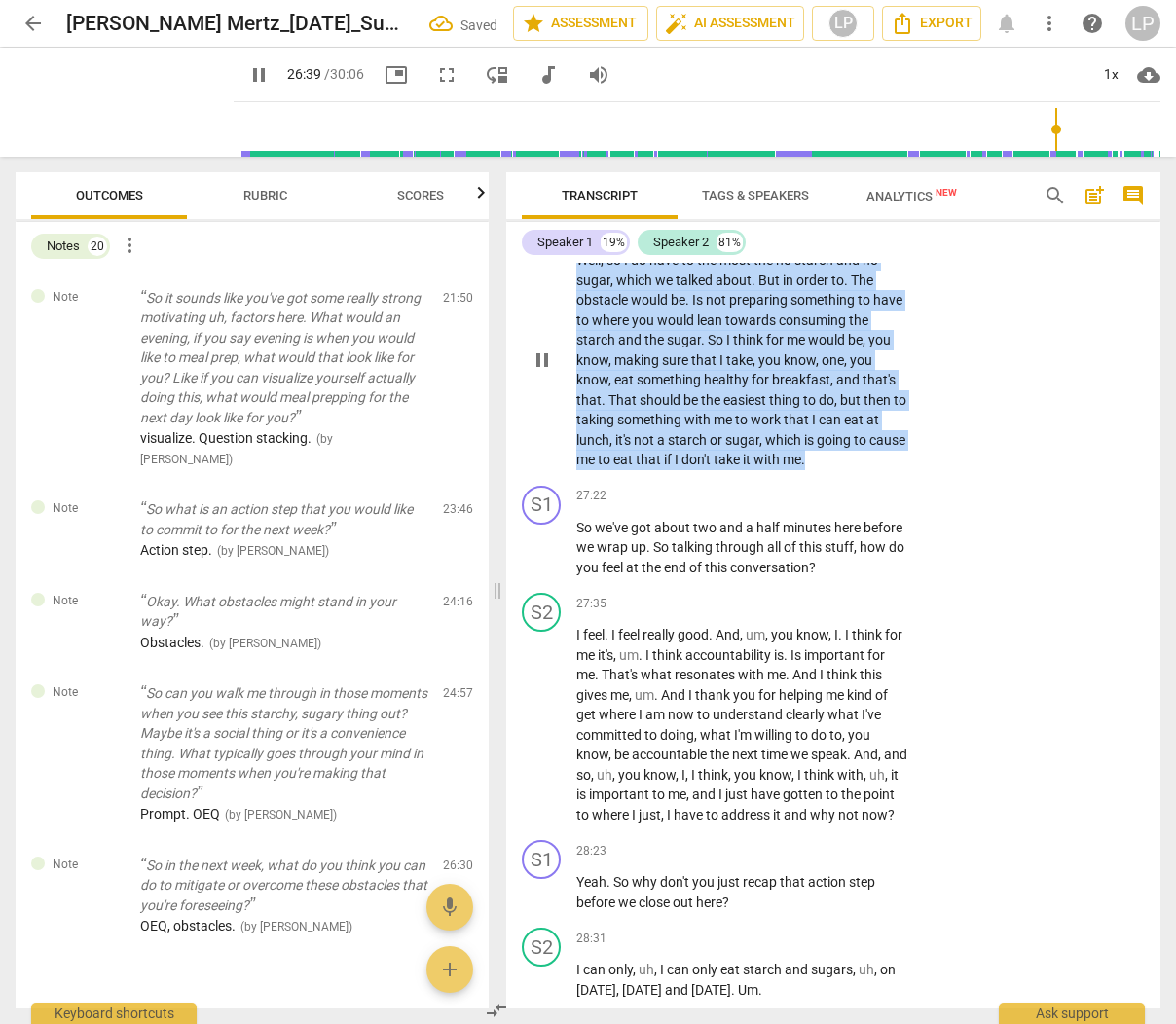 click on "the" at bounding box center [712, 400] 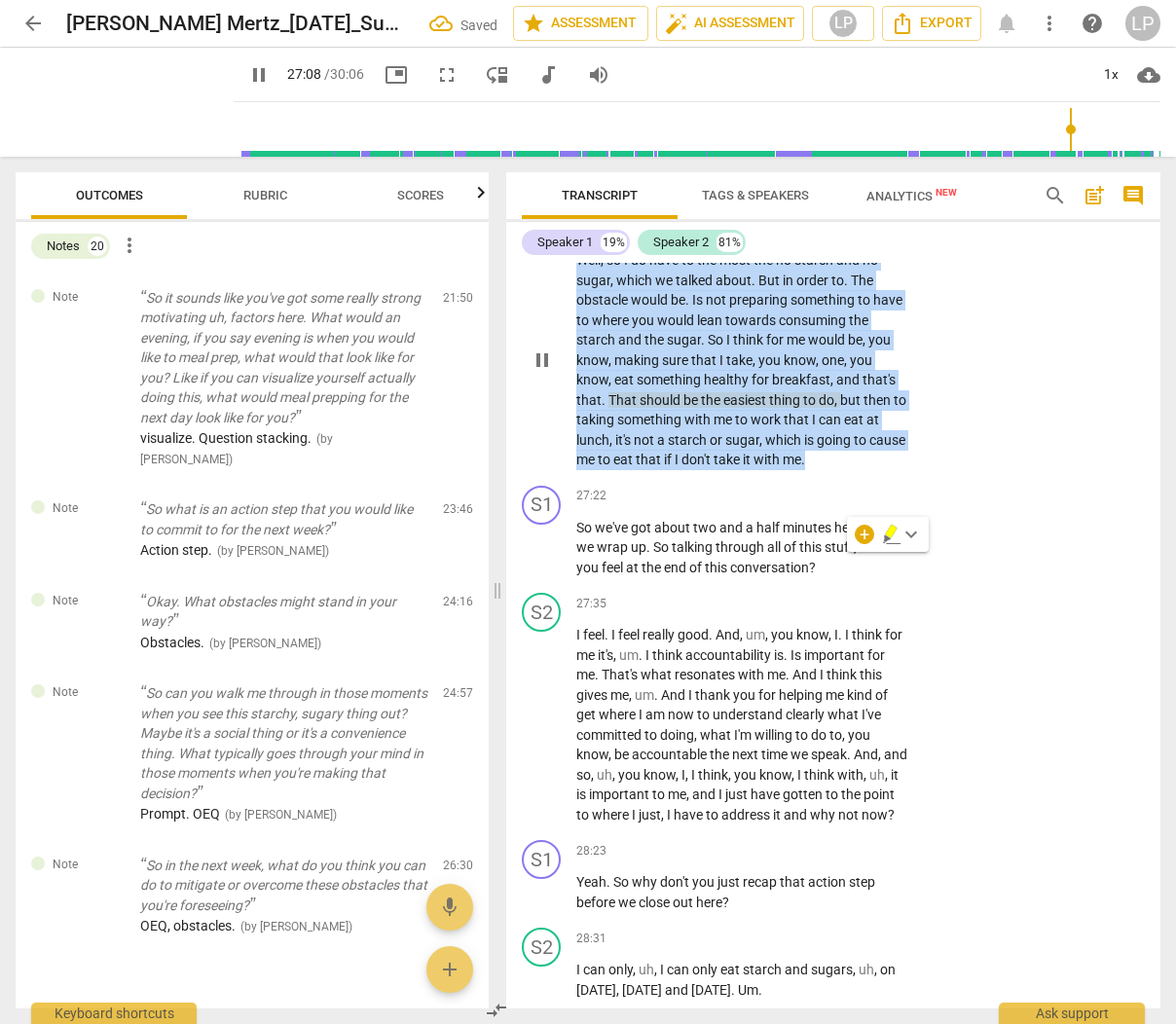 click on "the" at bounding box center [712, 400] 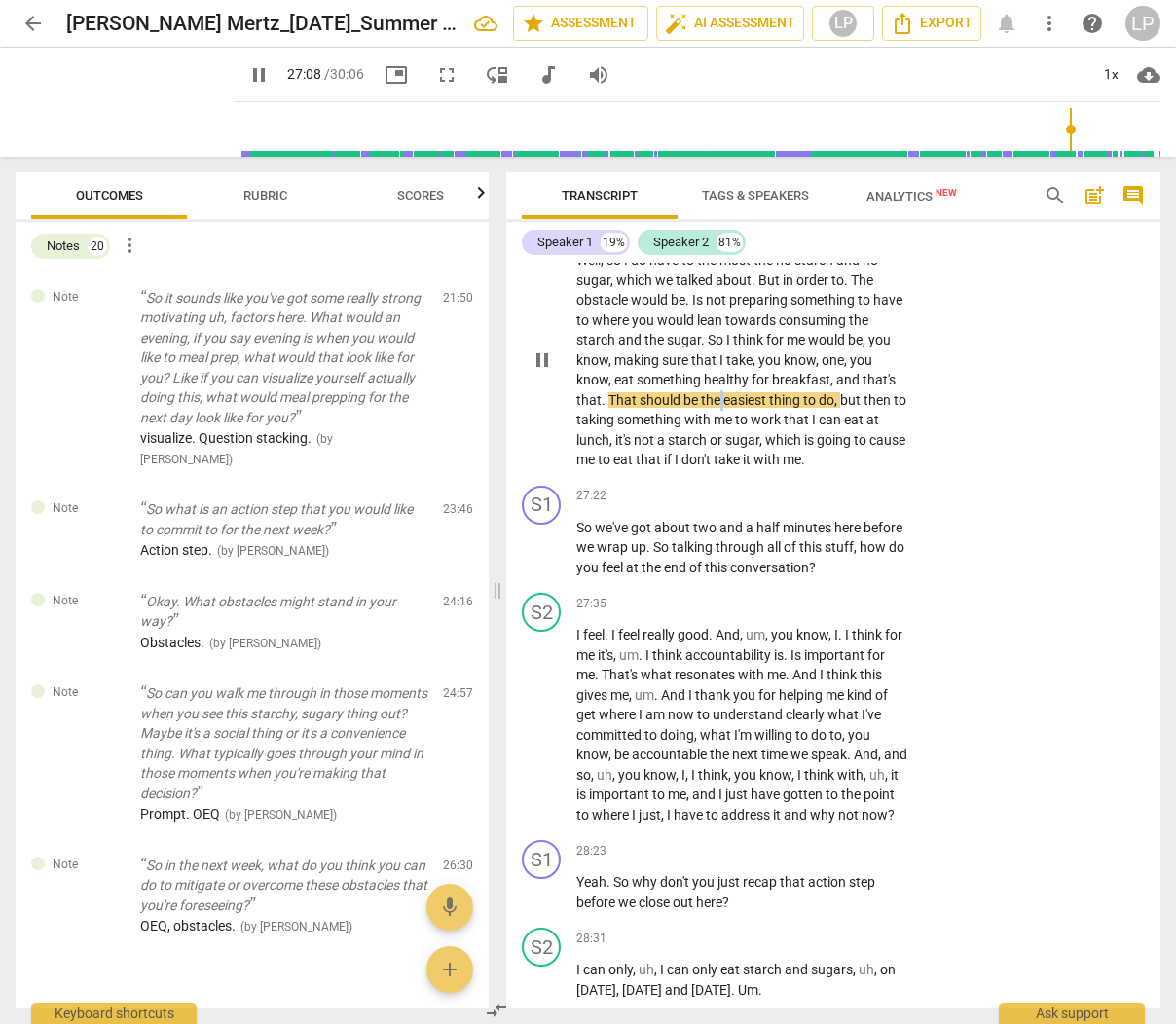 click on "the" at bounding box center [712, 400] 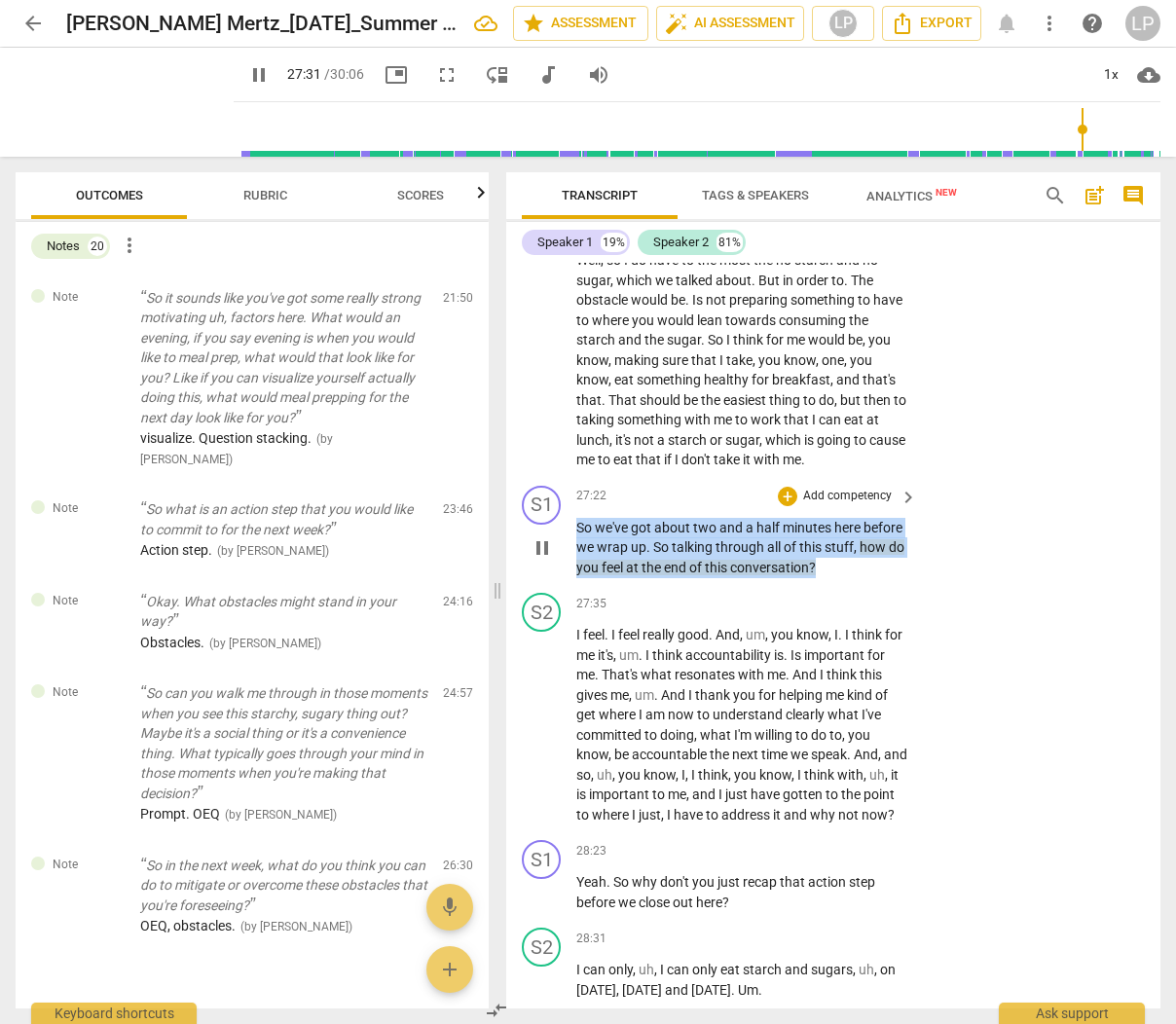 drag, startPoint x: 875, startPoint y: 668, endPoint x: 570, endPoint y: 635, distance: 306.78005 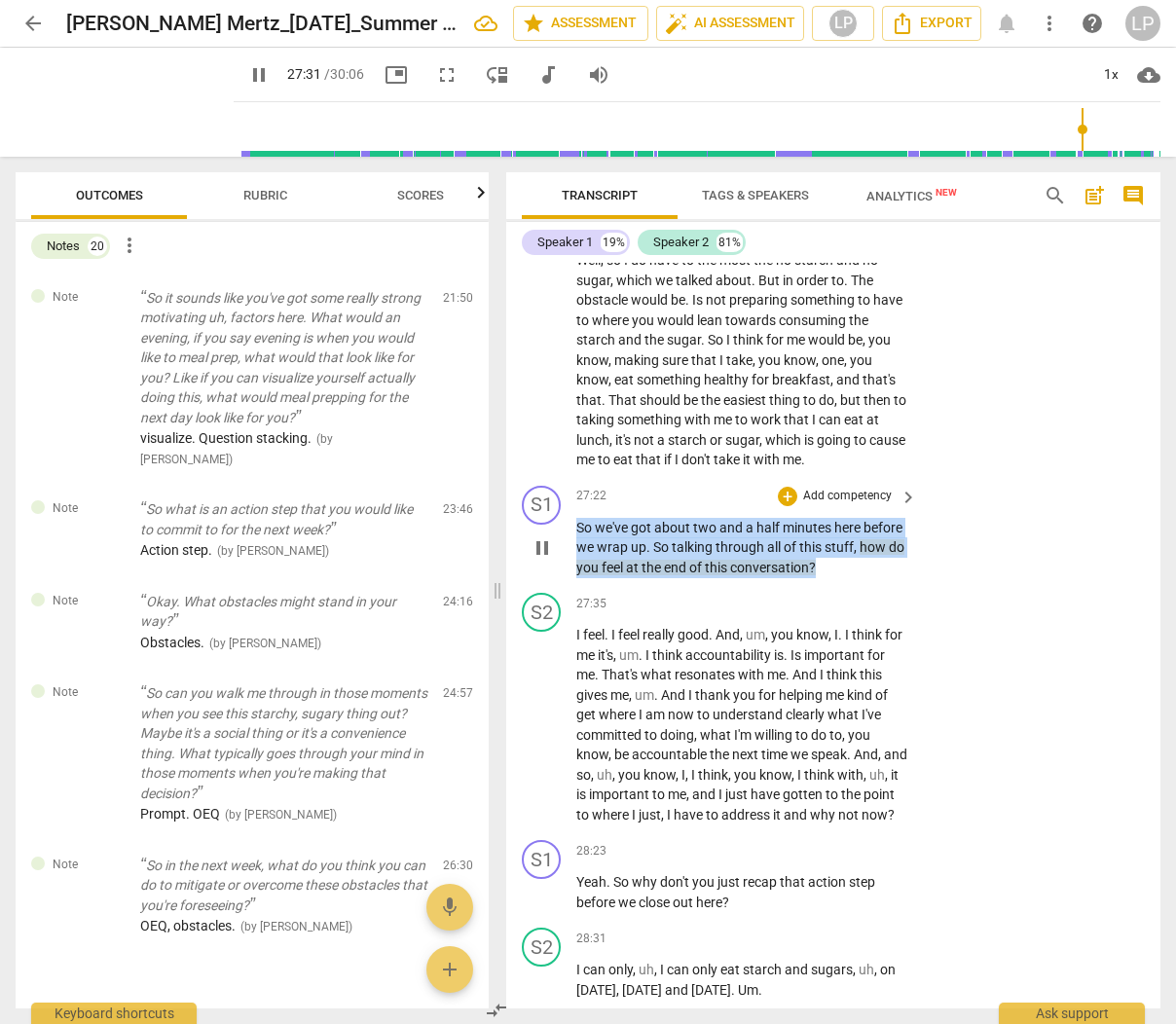 click on "S1 play_arrow pause 27:22 + Add competency keyboard_arrow_right So   we've   got   about   two   and   a   half   minutes   here   before   we   wrap   up .   So   talking   through   all   of   this   stuff ,   how   do   you   feel   at   the   end   of   this   conversation ?" at bounding box center (833, 531) 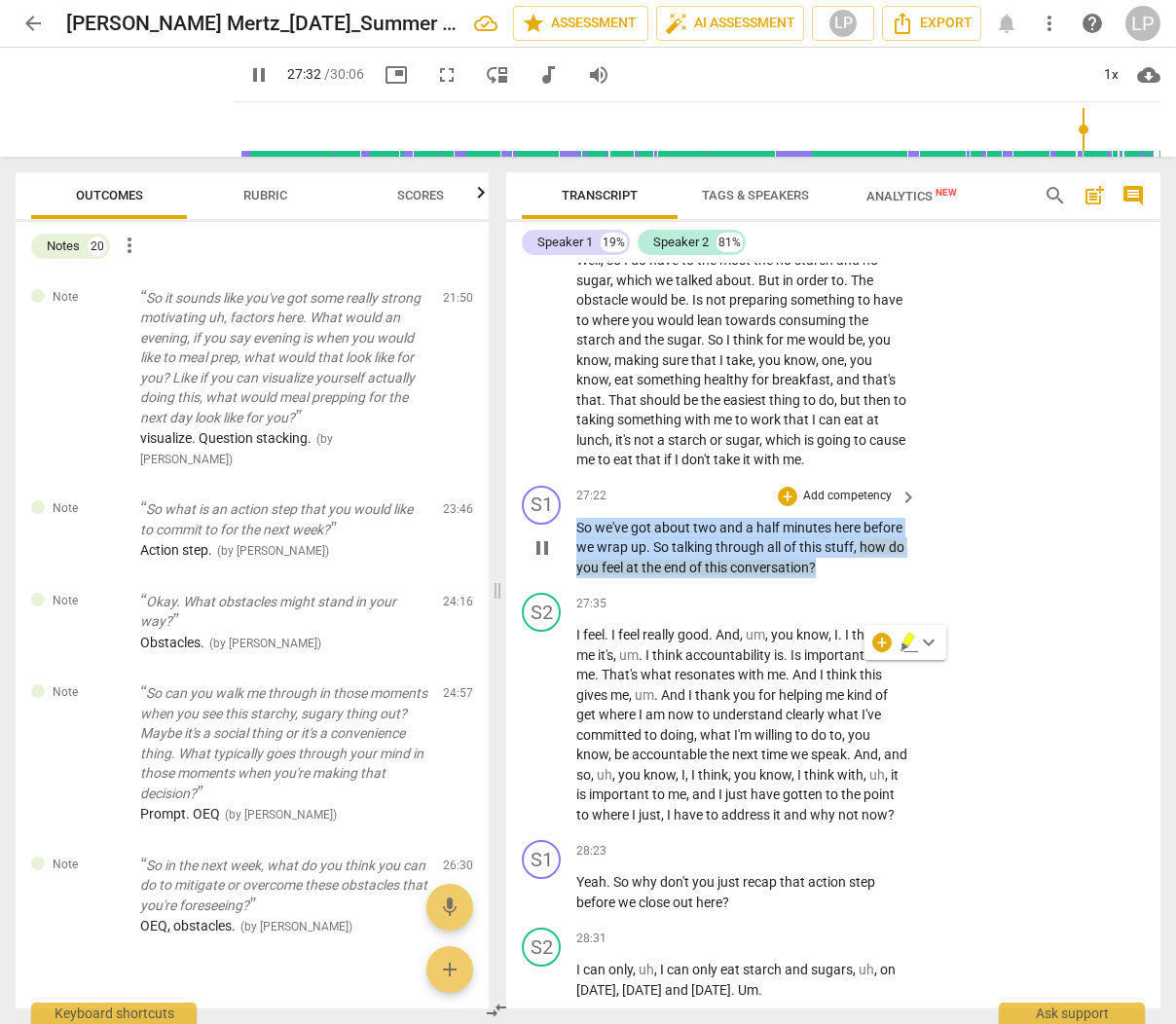 click on "Add competency" at bounding box center (847, 496) 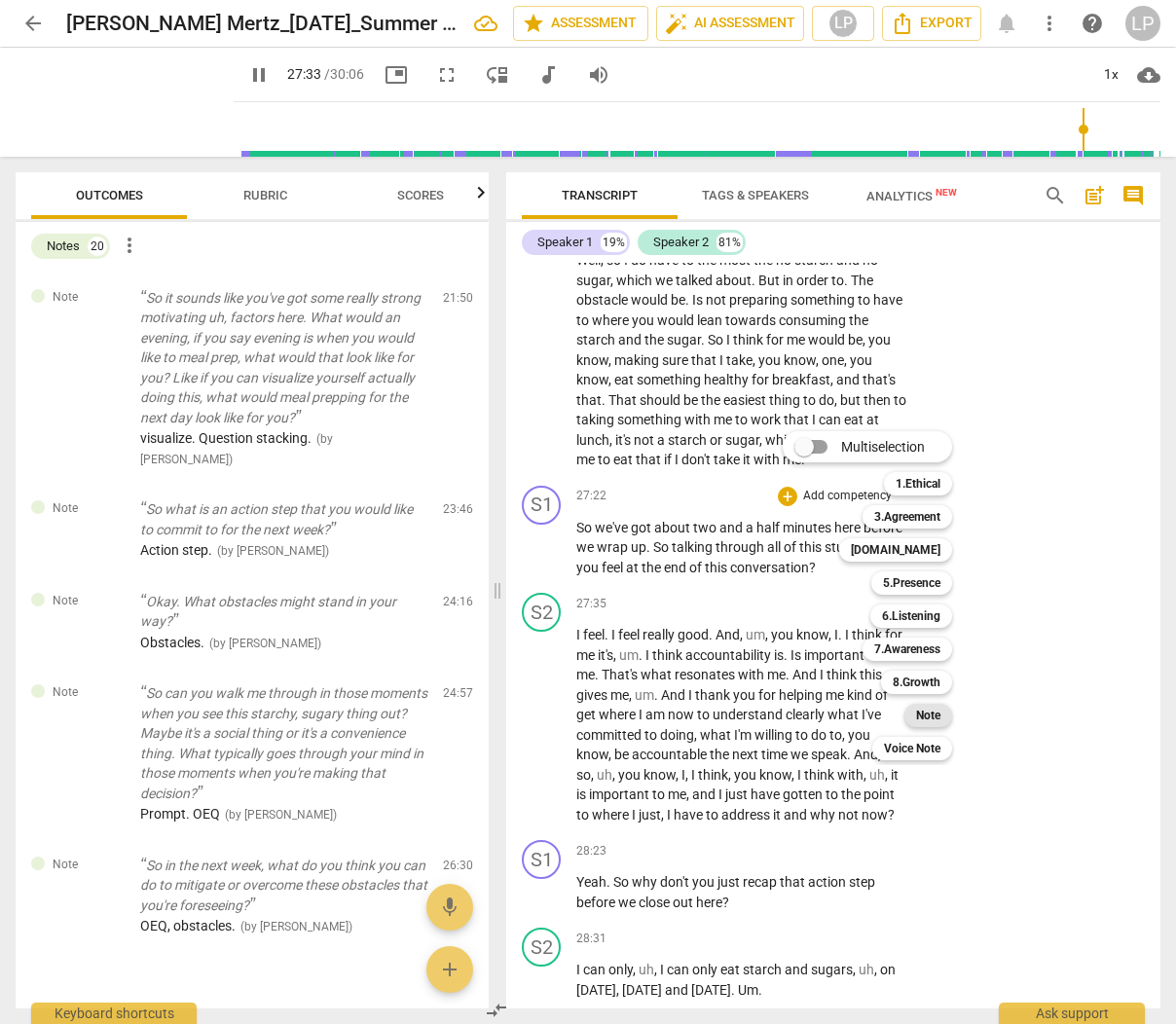 click on "Note" at bounding box center (928, 715) 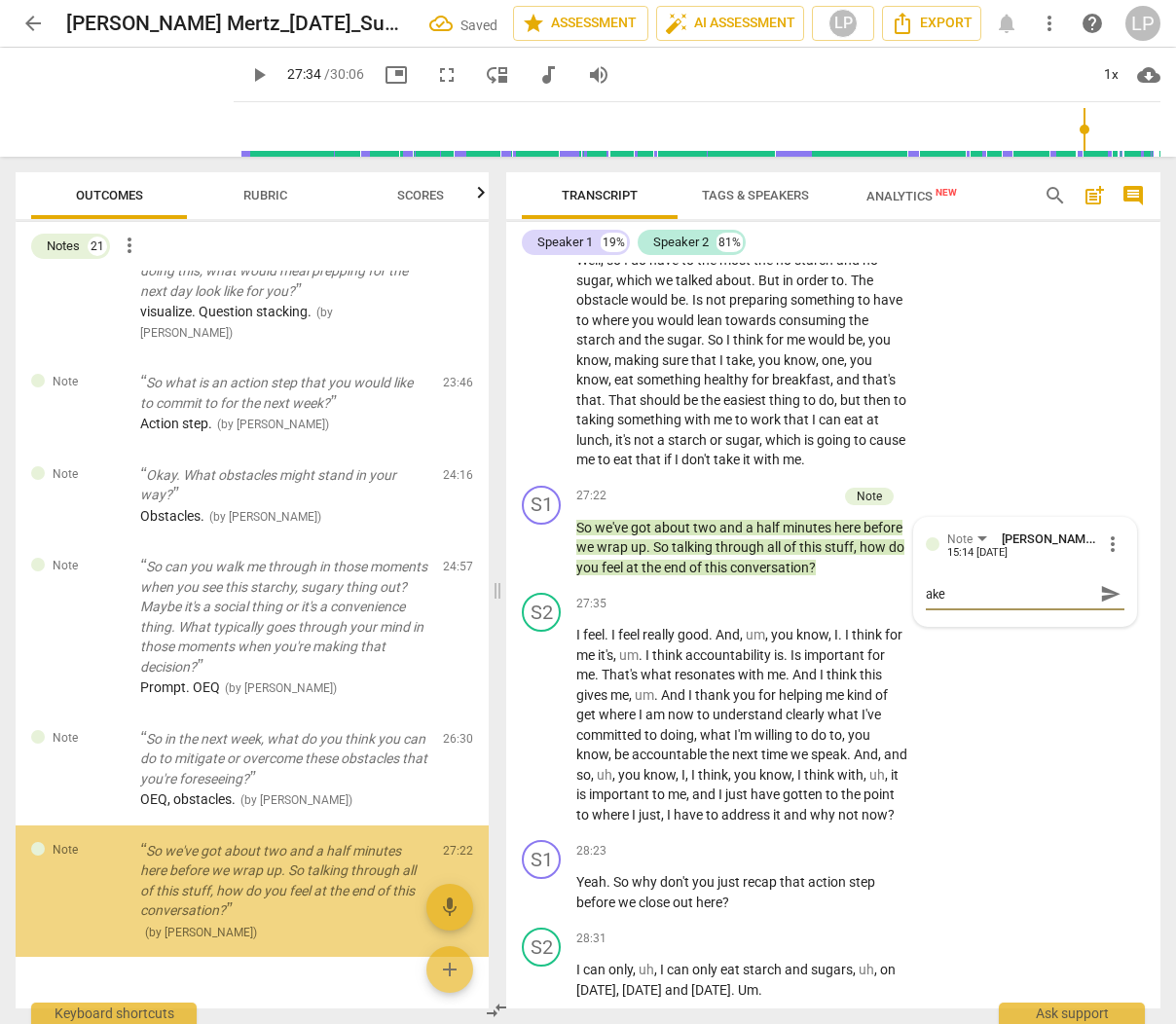 scroll, scrollTop: 2269, scrollLeft: 0, axis: vertical 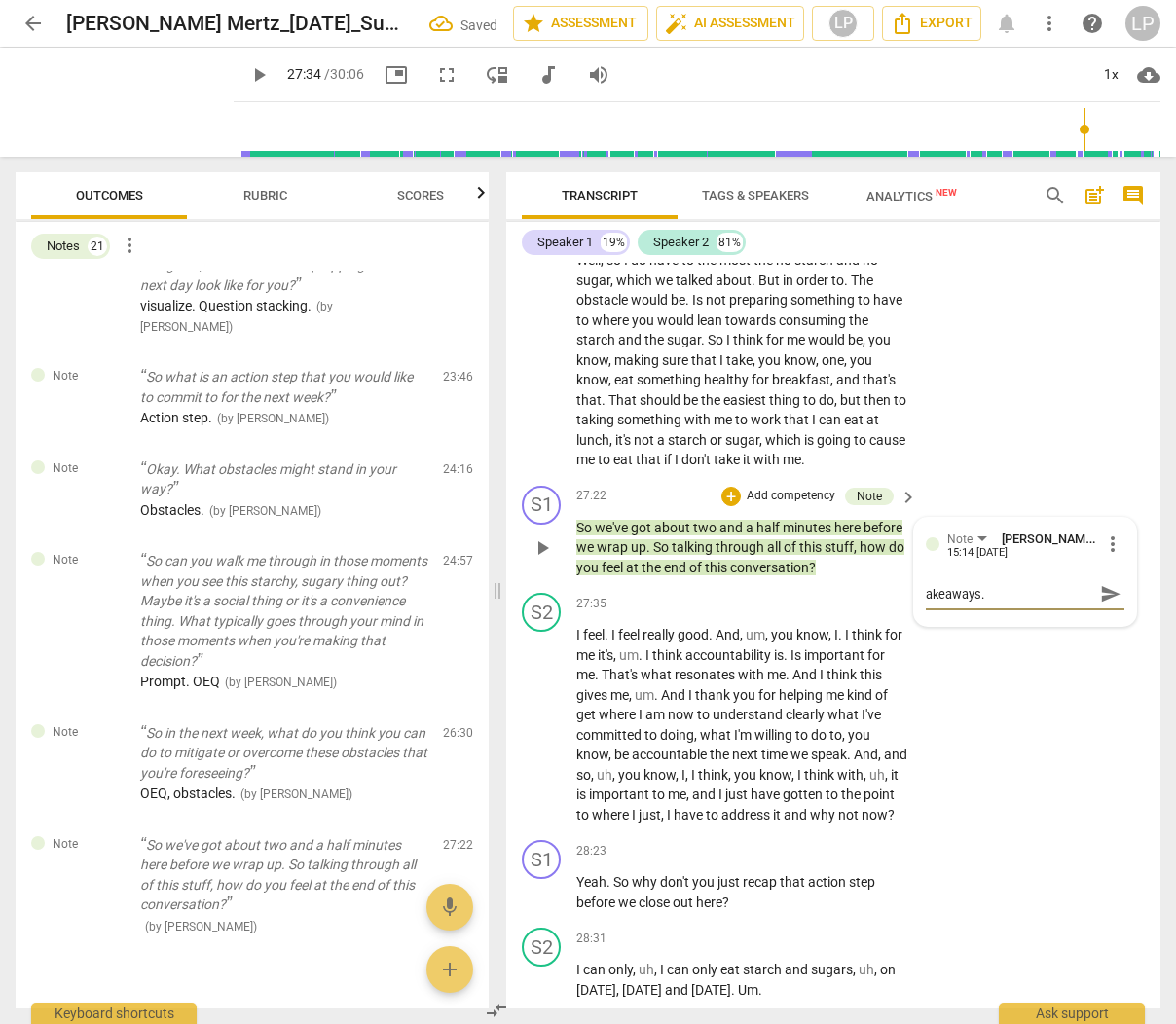 click on "akeaways." at bounding box center (1010, 594) 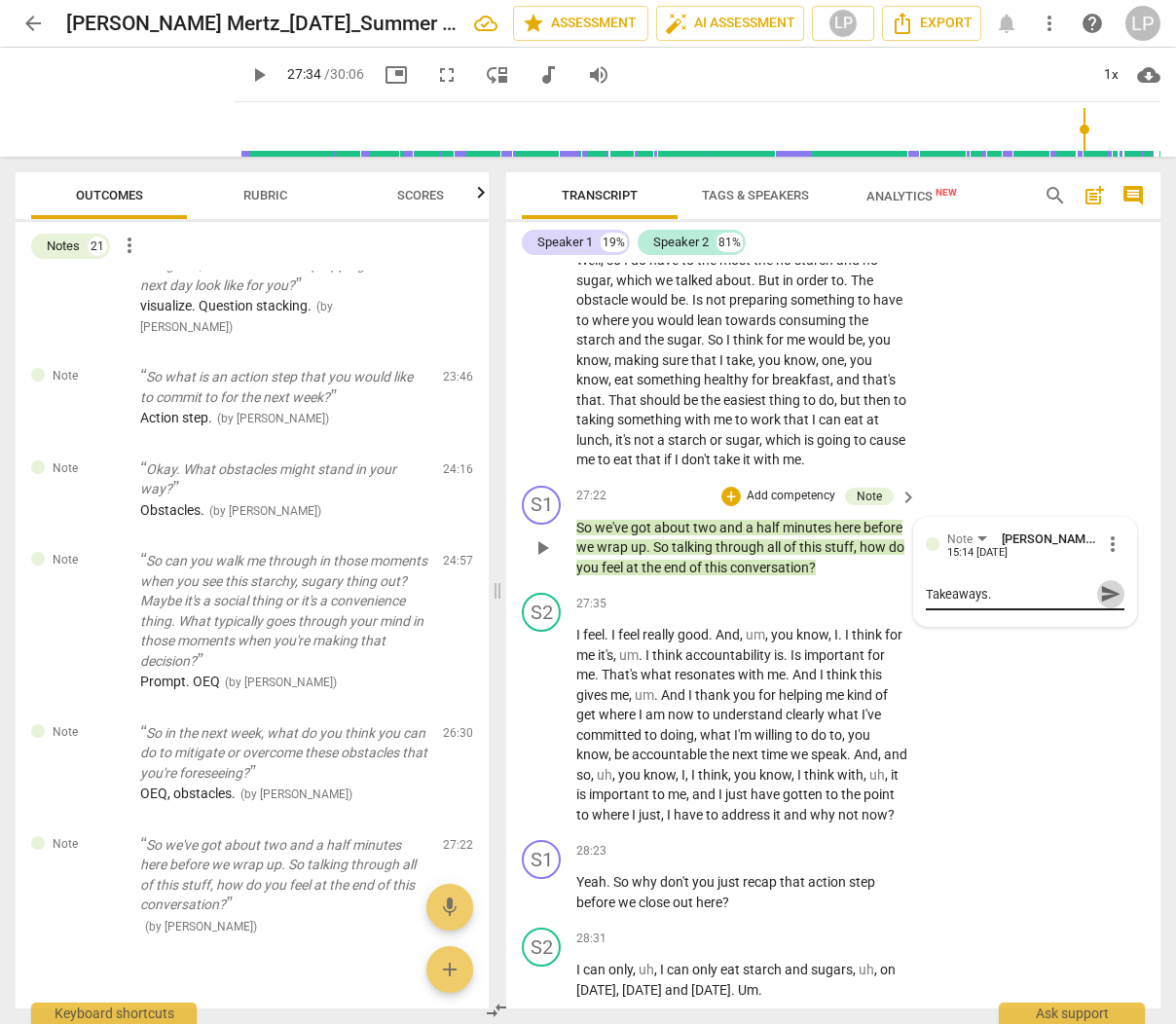 click on "send" at bounding box center [1111, 594] 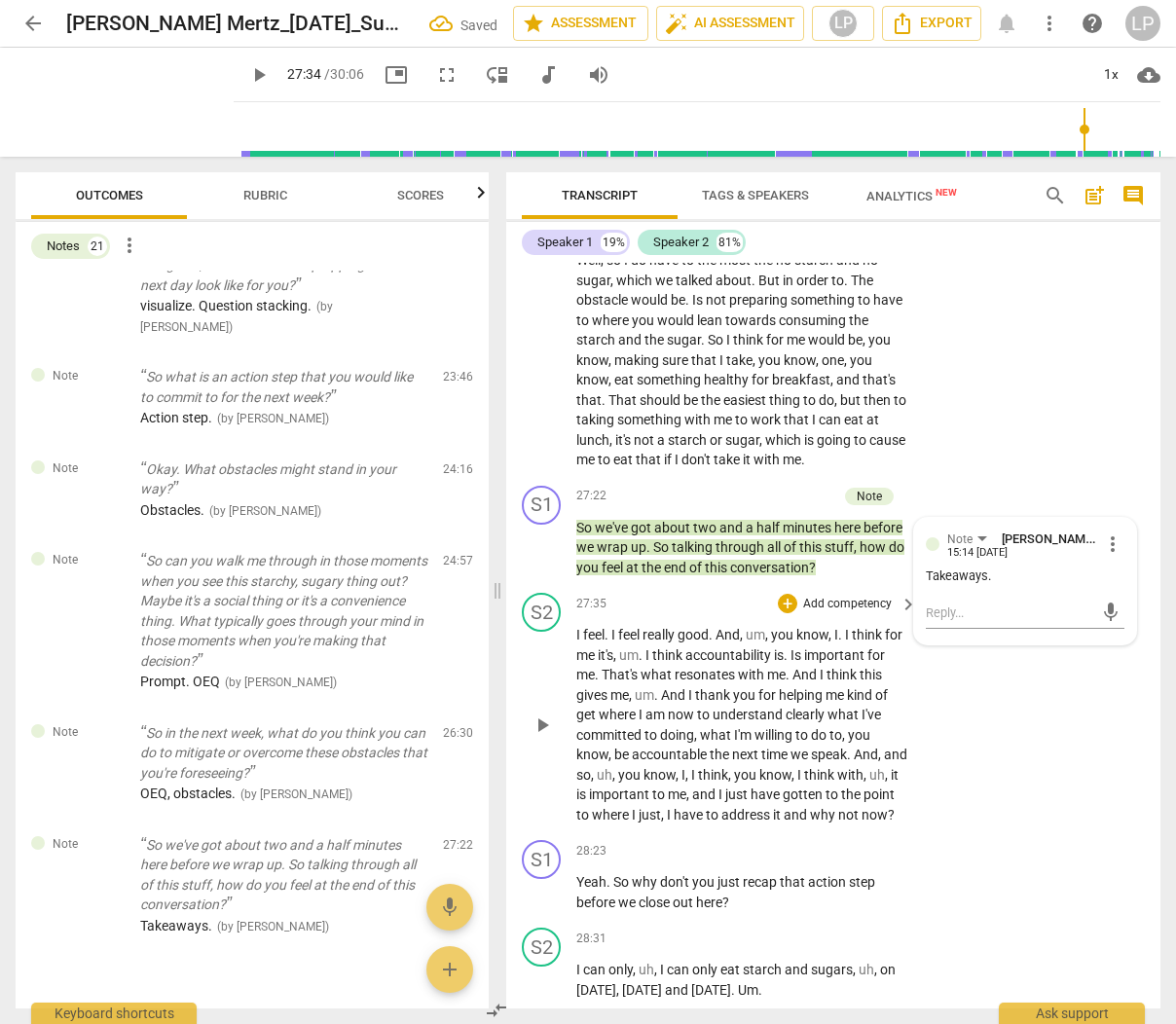 click on "I   feel .   I   feel   really   good .   And ,   um ,   you   know ,   I .   I   think   for   me   it's ,   um .   I   think   accountability   is .   Is   important   for   me .   That's   what   resonates   with   me .   And   I   think   this   gives   me ,   um .   And   I   thank   you   for   helping   me   kind   of   get   where   I   am   now   to   understand   clearly   what   I've   committed   to   doing ,   what   I'm   willing   to   do   to ,   you   know ,   be   accountable   the   next   time   we   speak .   And ,   and   so ,   uh ,   you   know ,   I ,   I   think ,   you   know ,   I   think   with ,   uh ,   it   is   important   to   me ,   and   I   just   have   gotten   to   the   point   to   where   I   just ,   I   have   to   address   it   and   why   not   now ?" at bounding box center (742, 724) 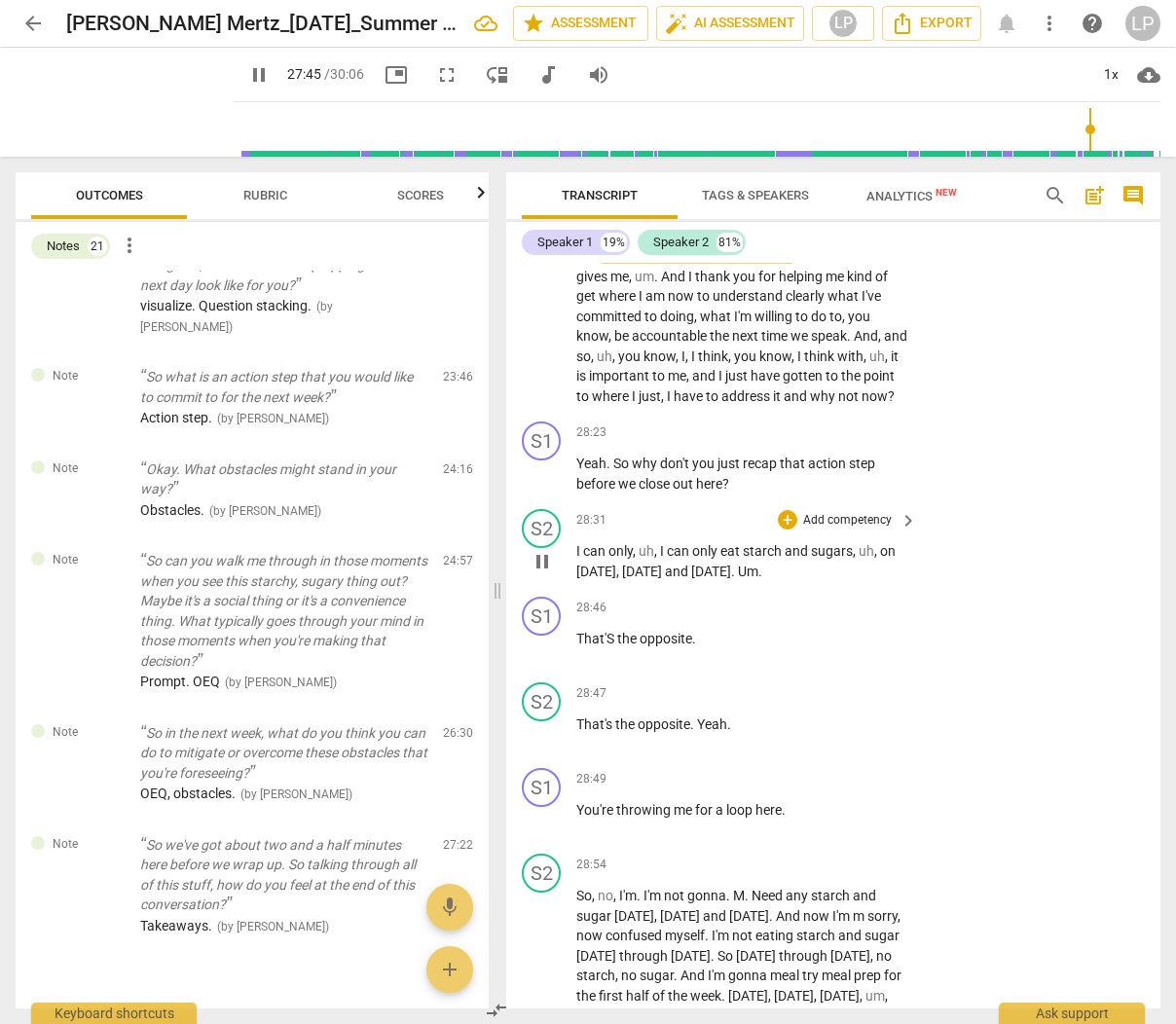 scroll, scrollTop: 12018, scrollLeft: 0, axis: vertical 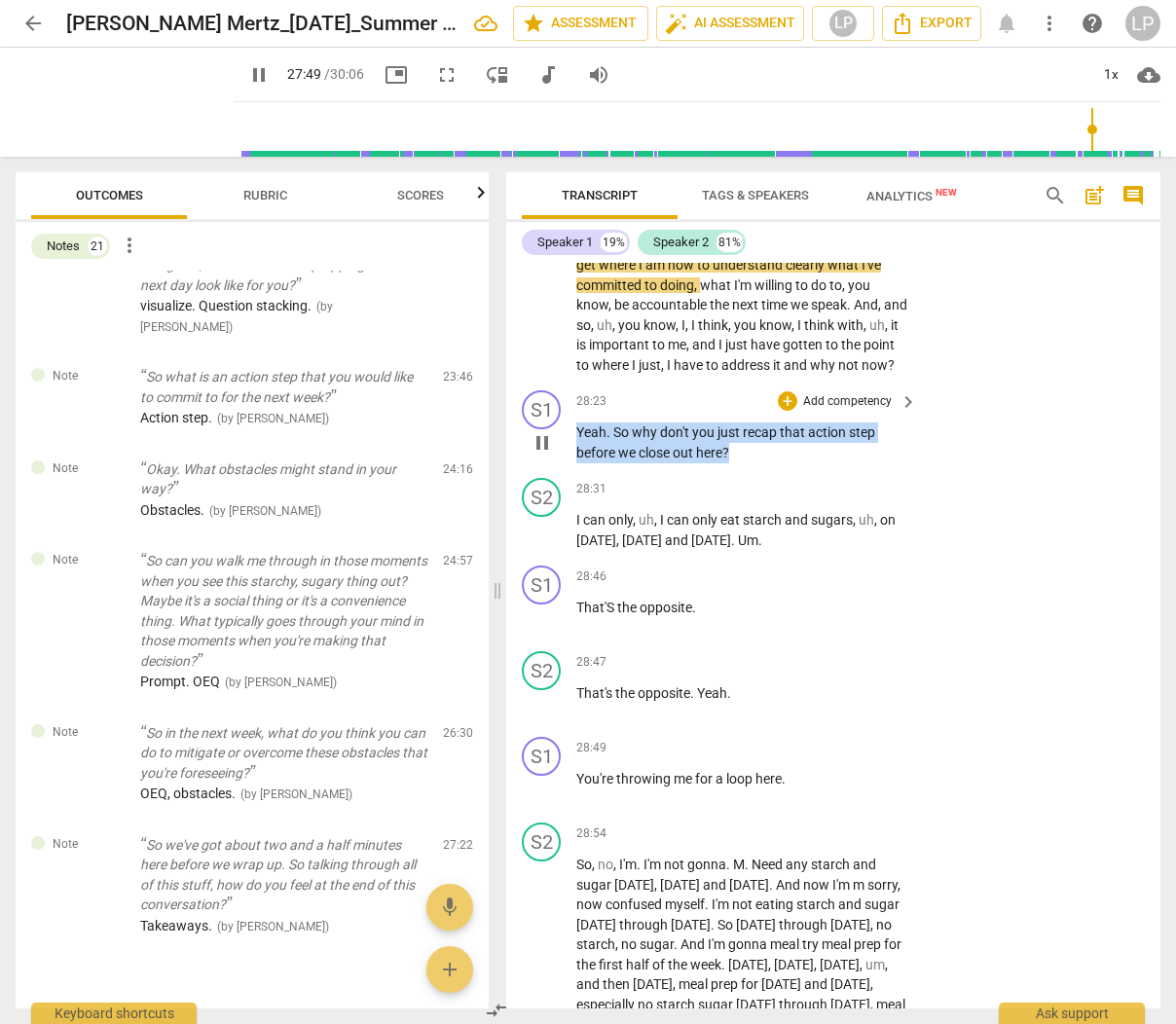 drag, startPoint x: 740, startPoint y: 575, endPoint x: 573, endPoint y: 556, distance: 168.07736 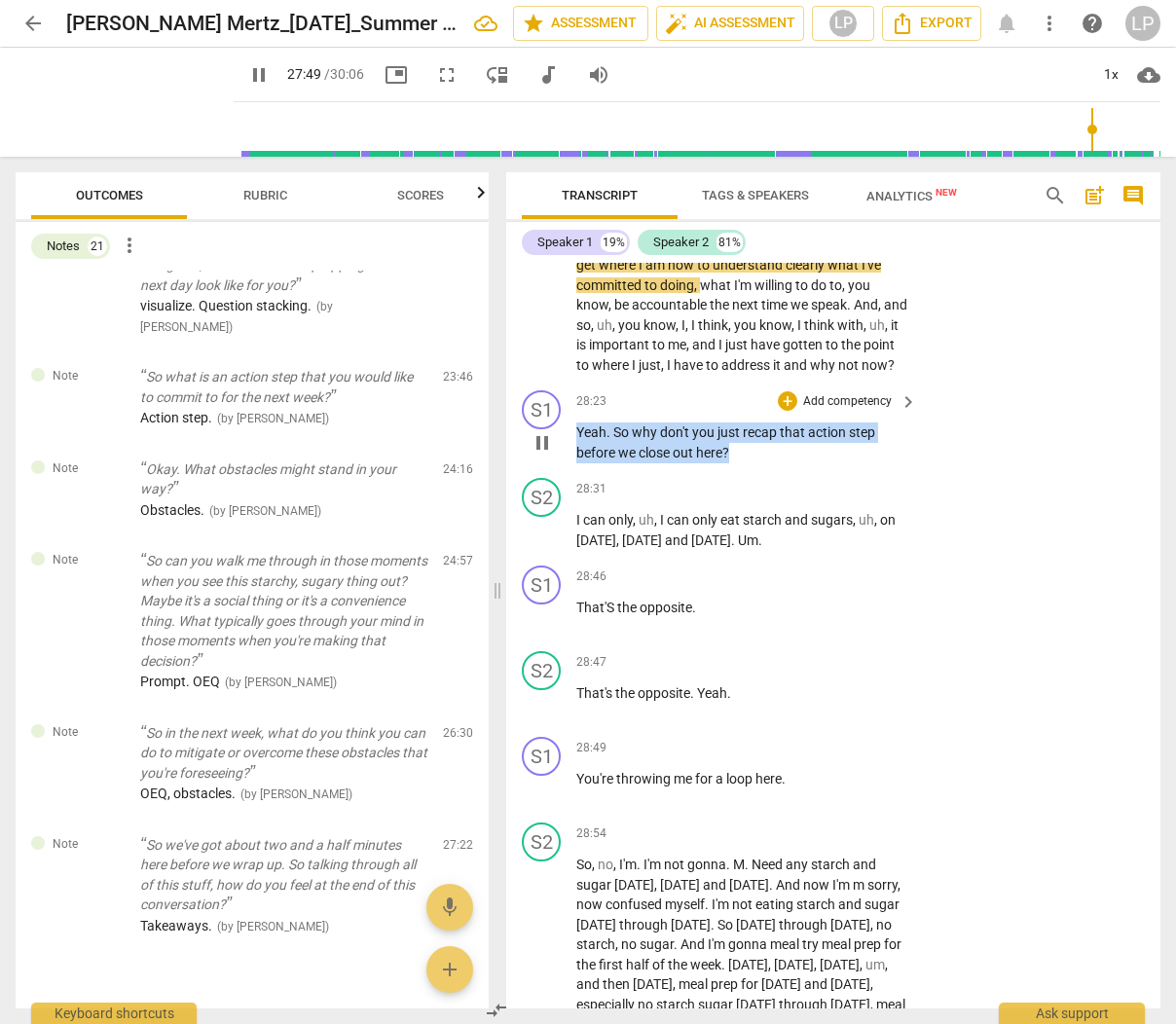 click on "S1 play_arrow pause 28:23 + Add competency keyboard_arrow_right Yeah .   So   why   don't   you   just   recap   that   action   step   before   we   close   out   here ?" at bounding box center (833, 426) 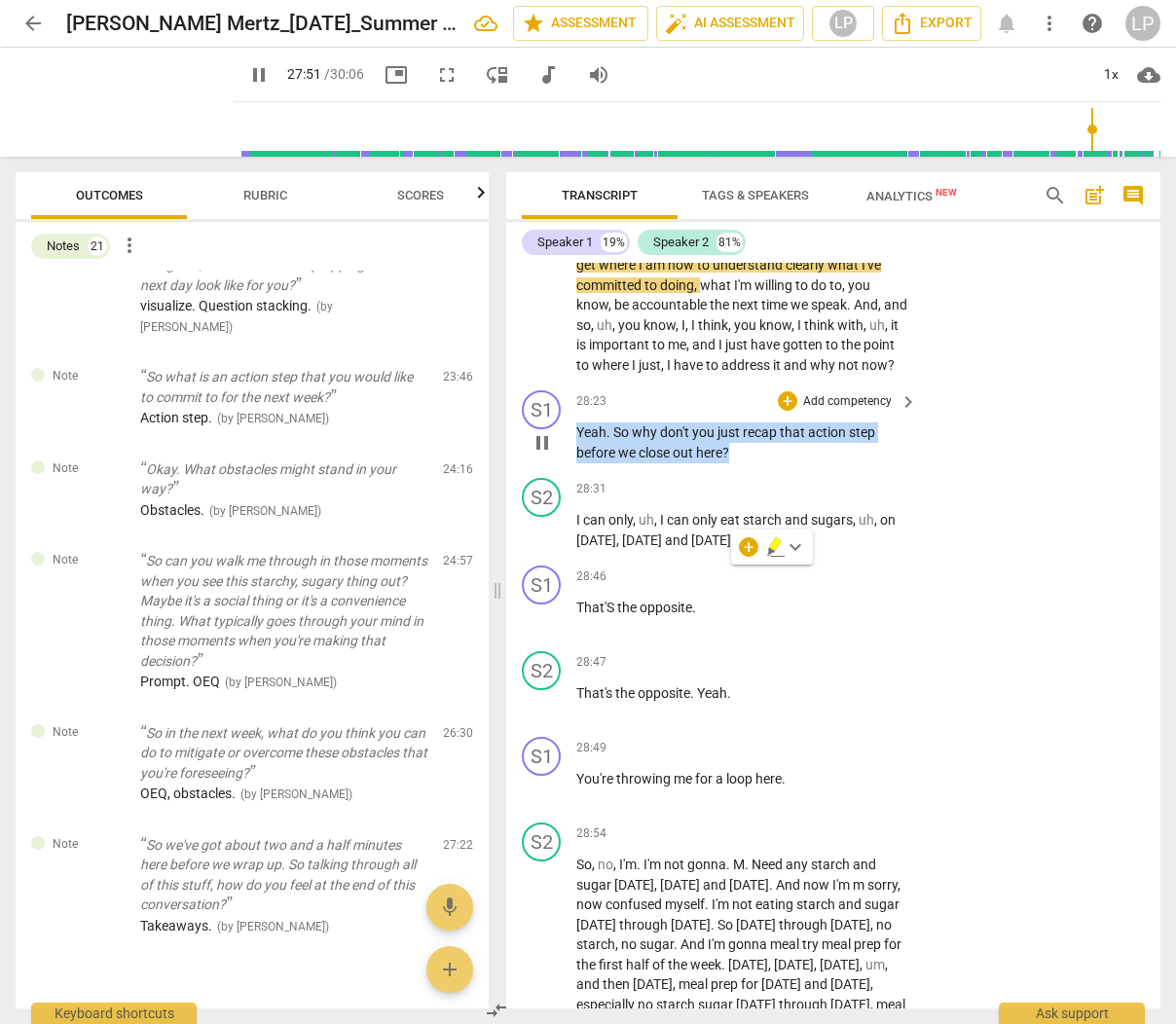 click on "Add competency" at bounding box center (847, 402) 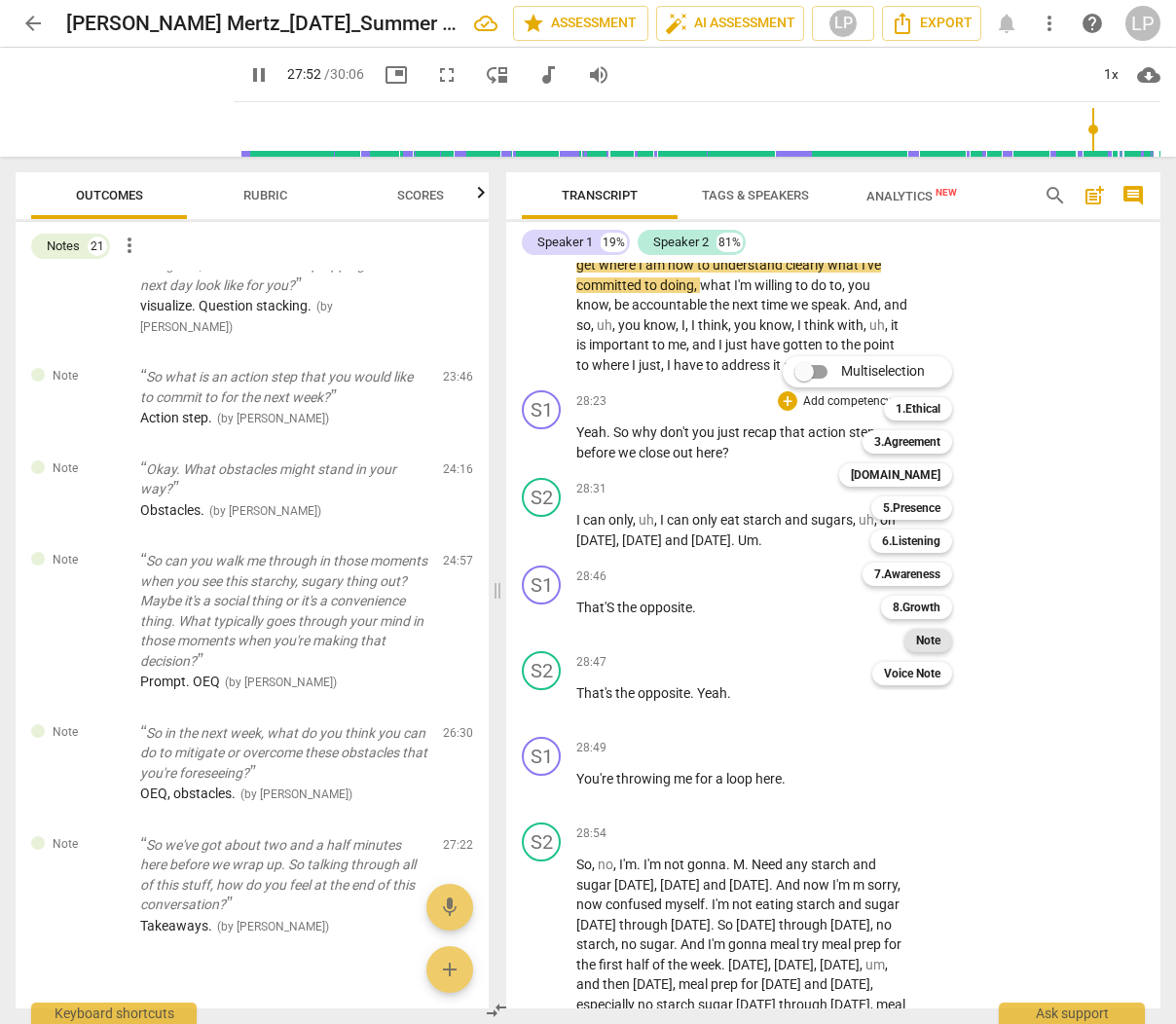 click on "Note" at bounding box center [928, 640] 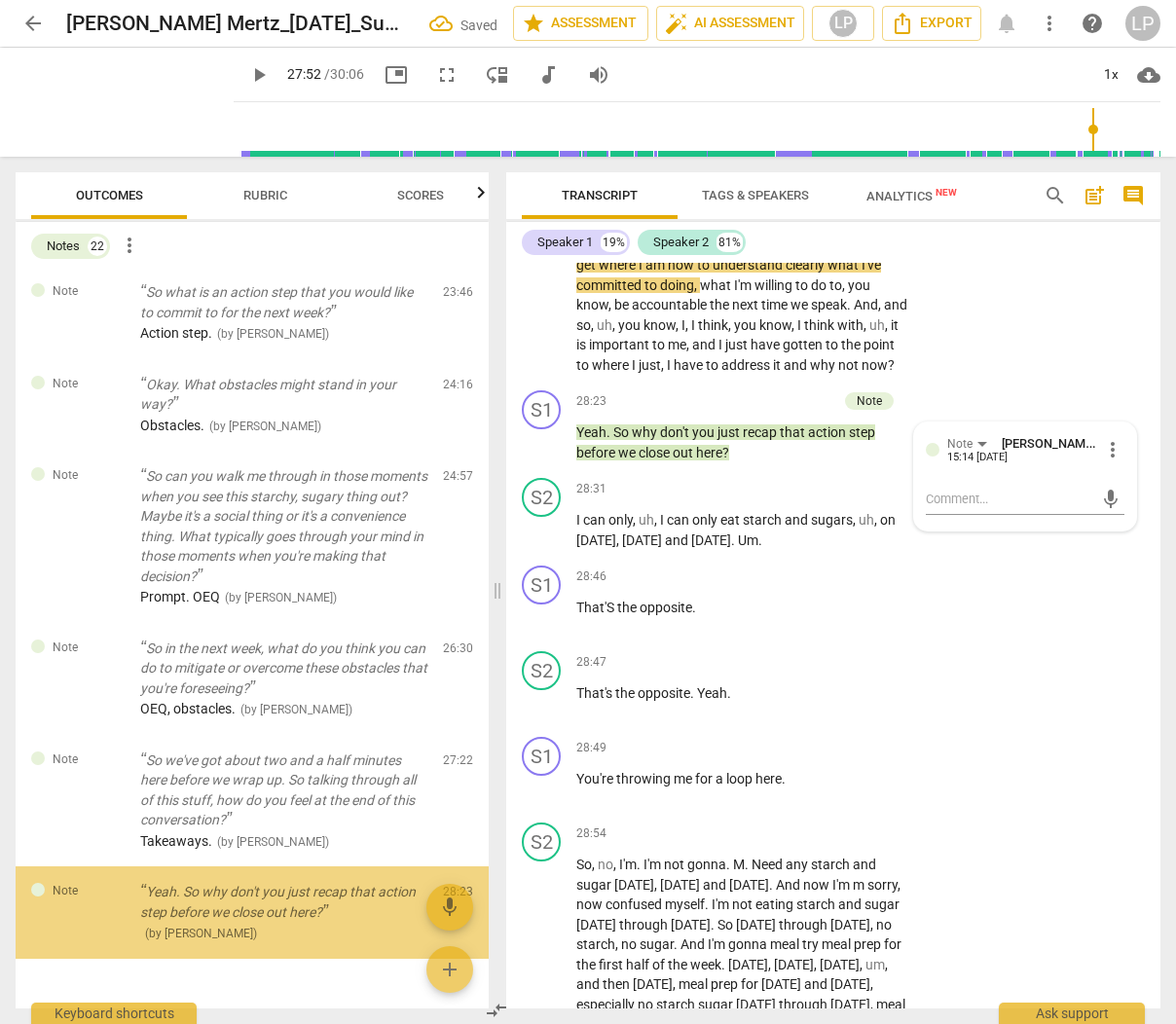 scroll, scrollTop: 2360, scrollLeft: 0, axis: vertical 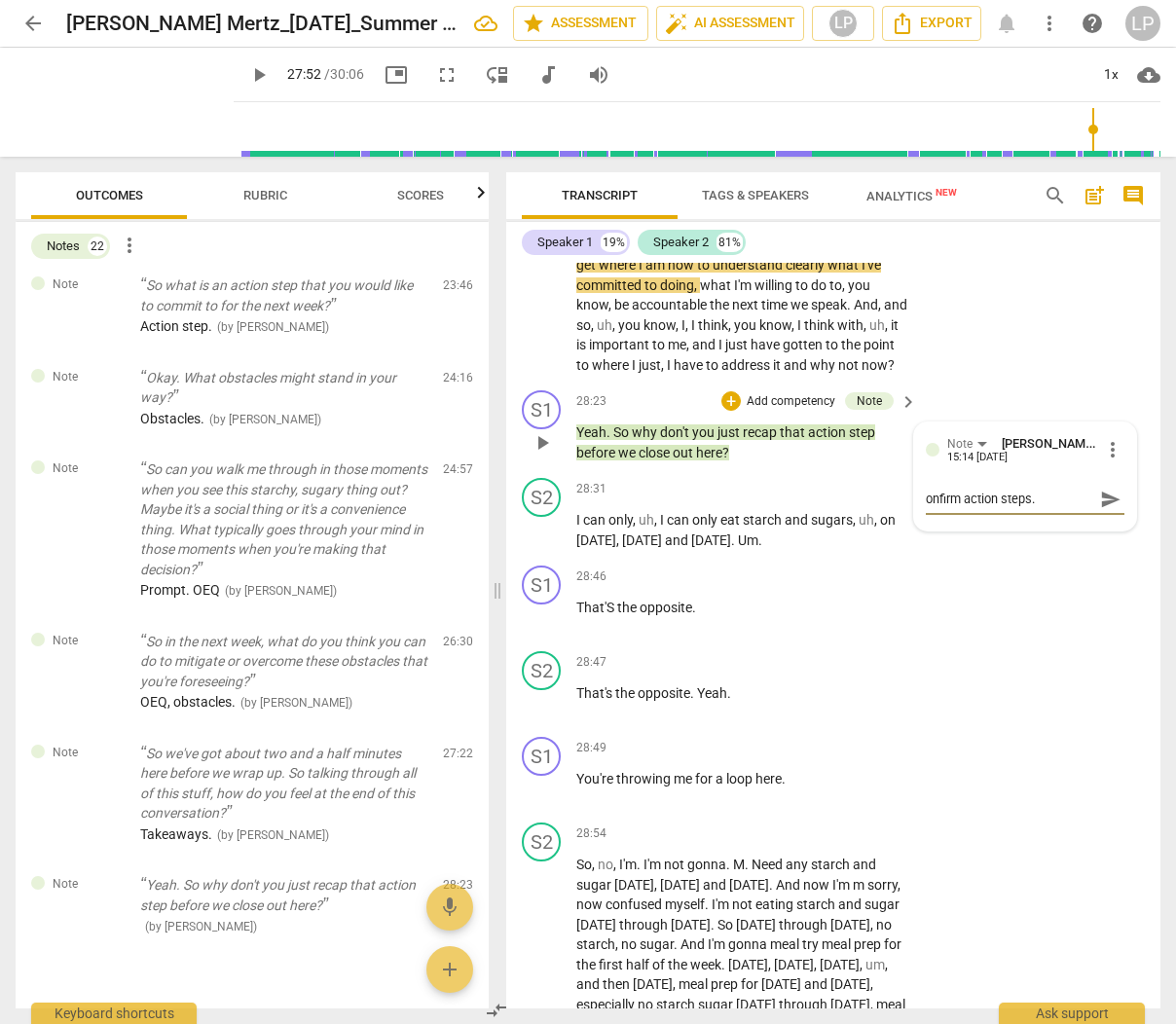 click on "onfirm action steps." at bounding box center (1010, 498) 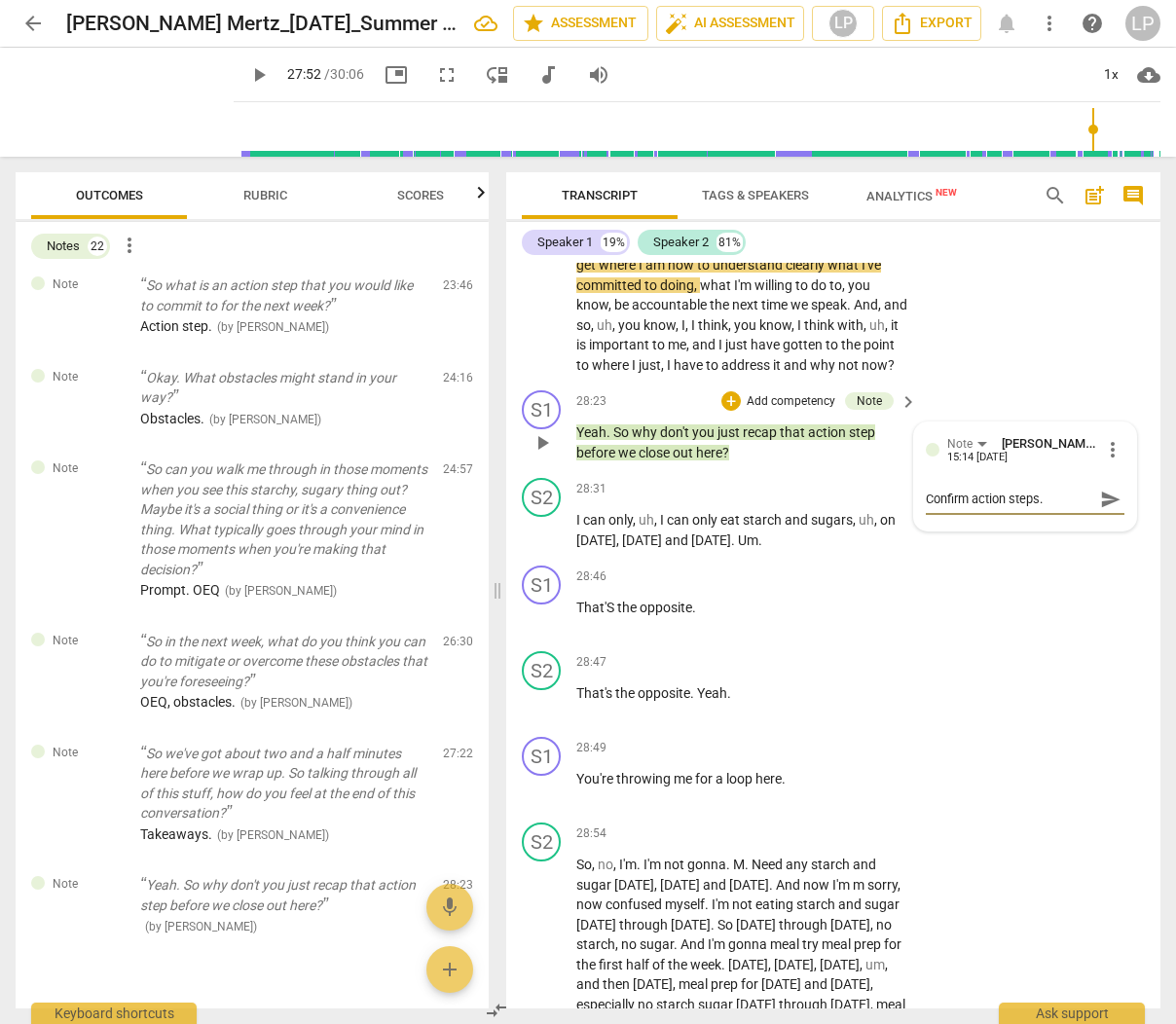 click on "send" at bounding box center [1111, 499] 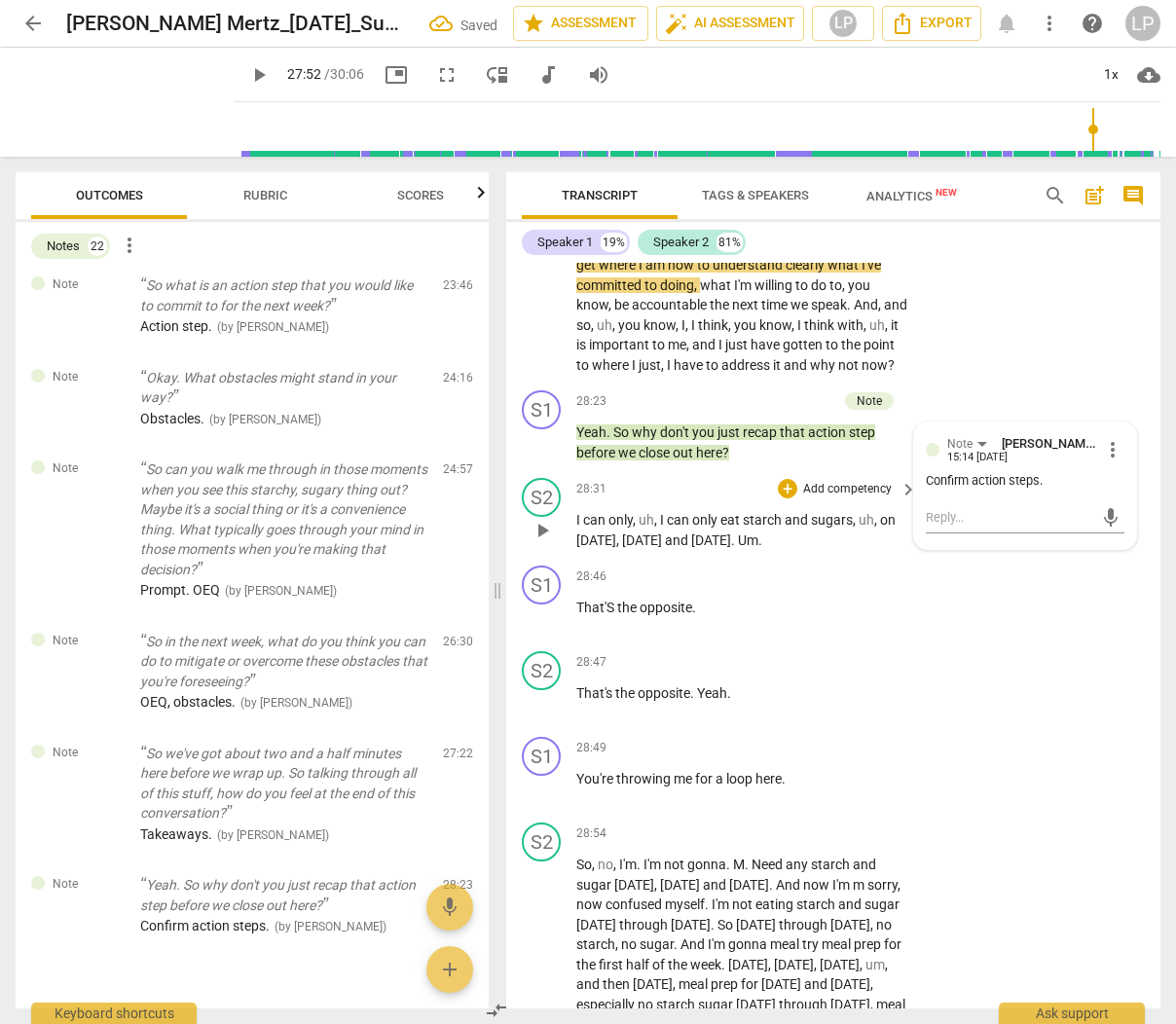 click on "only" at bounding box center (706, 520) 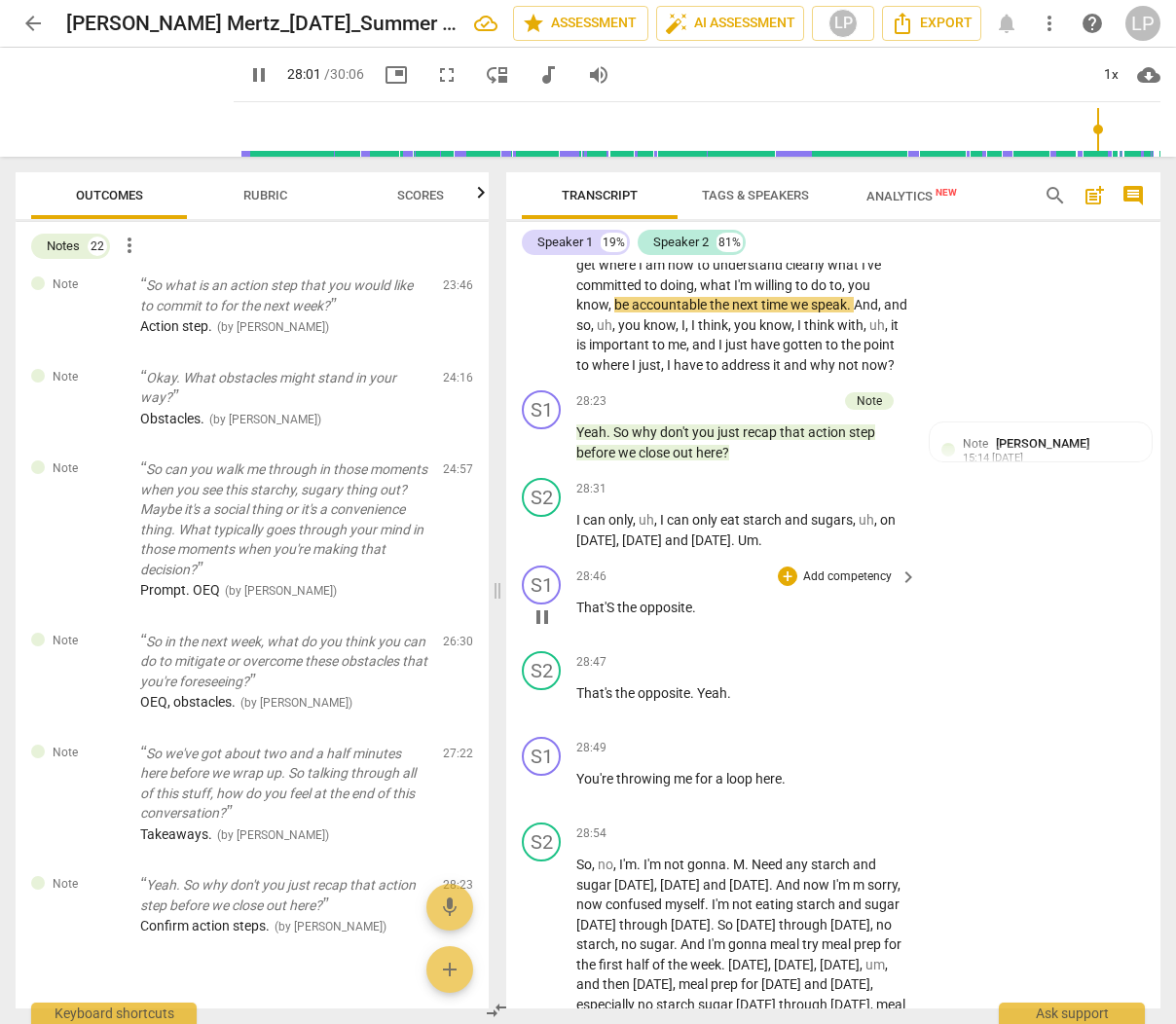 click on "That'S" at bounding box center [597, 607] 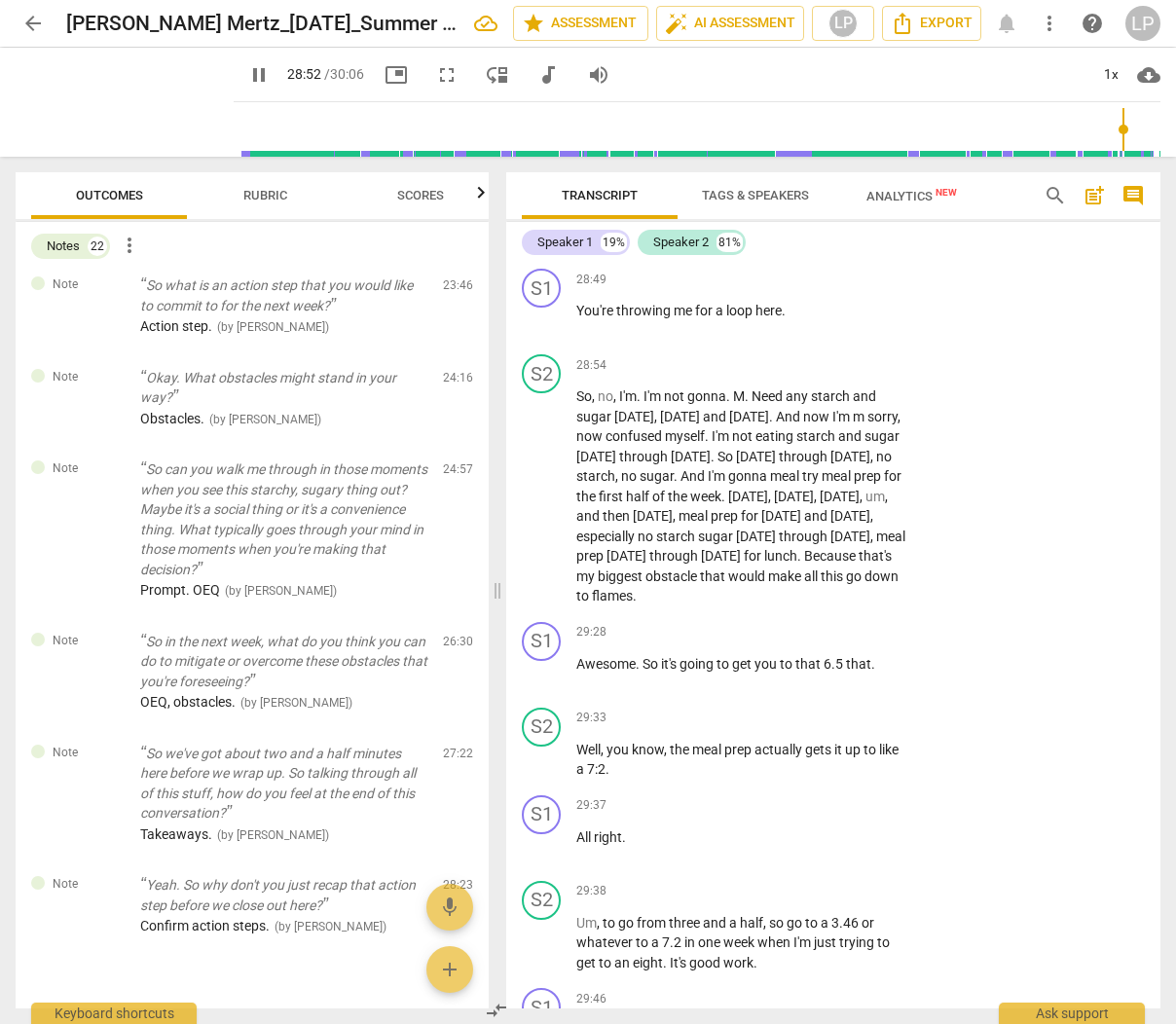 scroll, scrollTop: 12491, scrollLeft: 0, axis: vertical 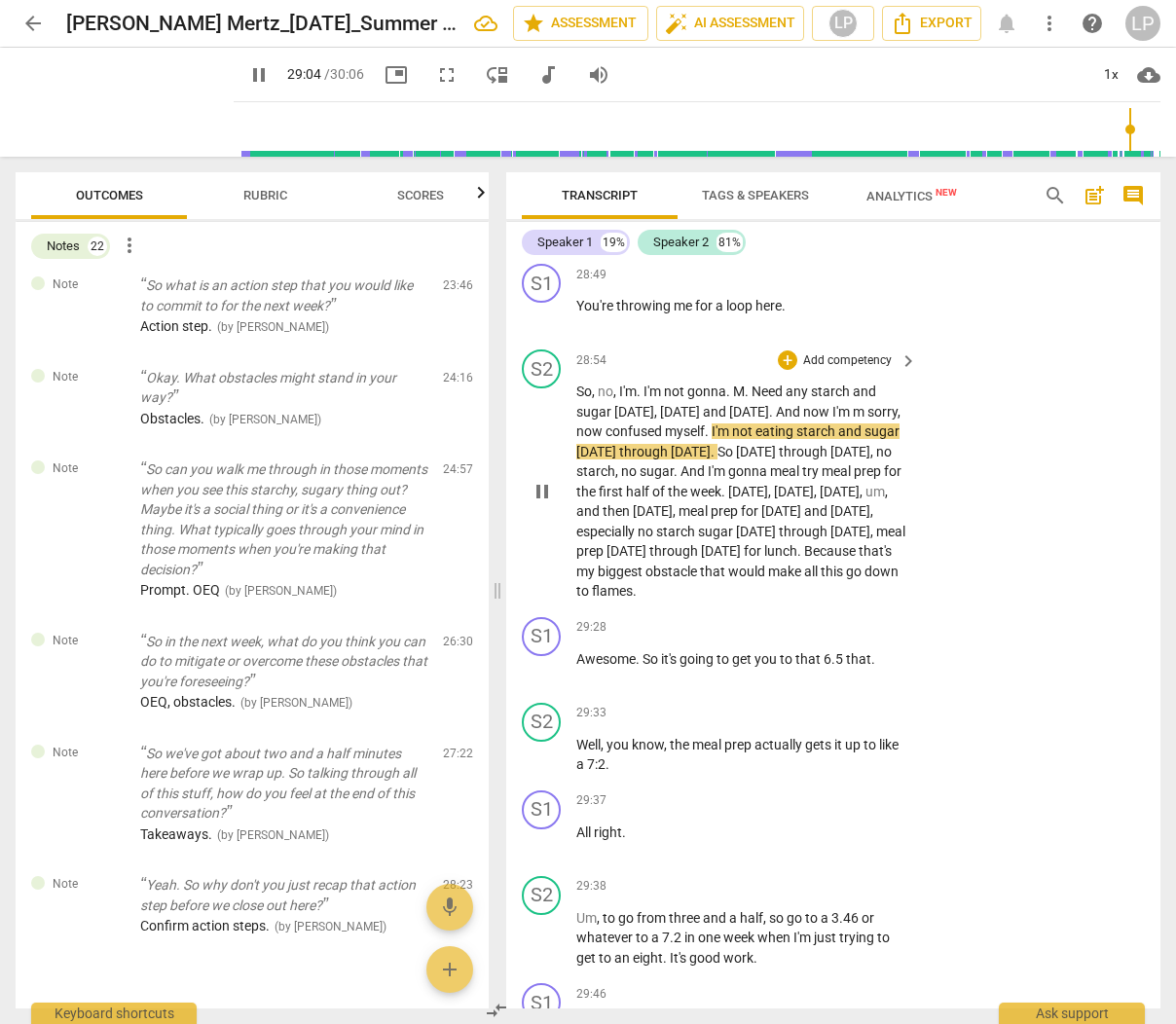 click on "[DATE]" at bounding box center (783, 511) 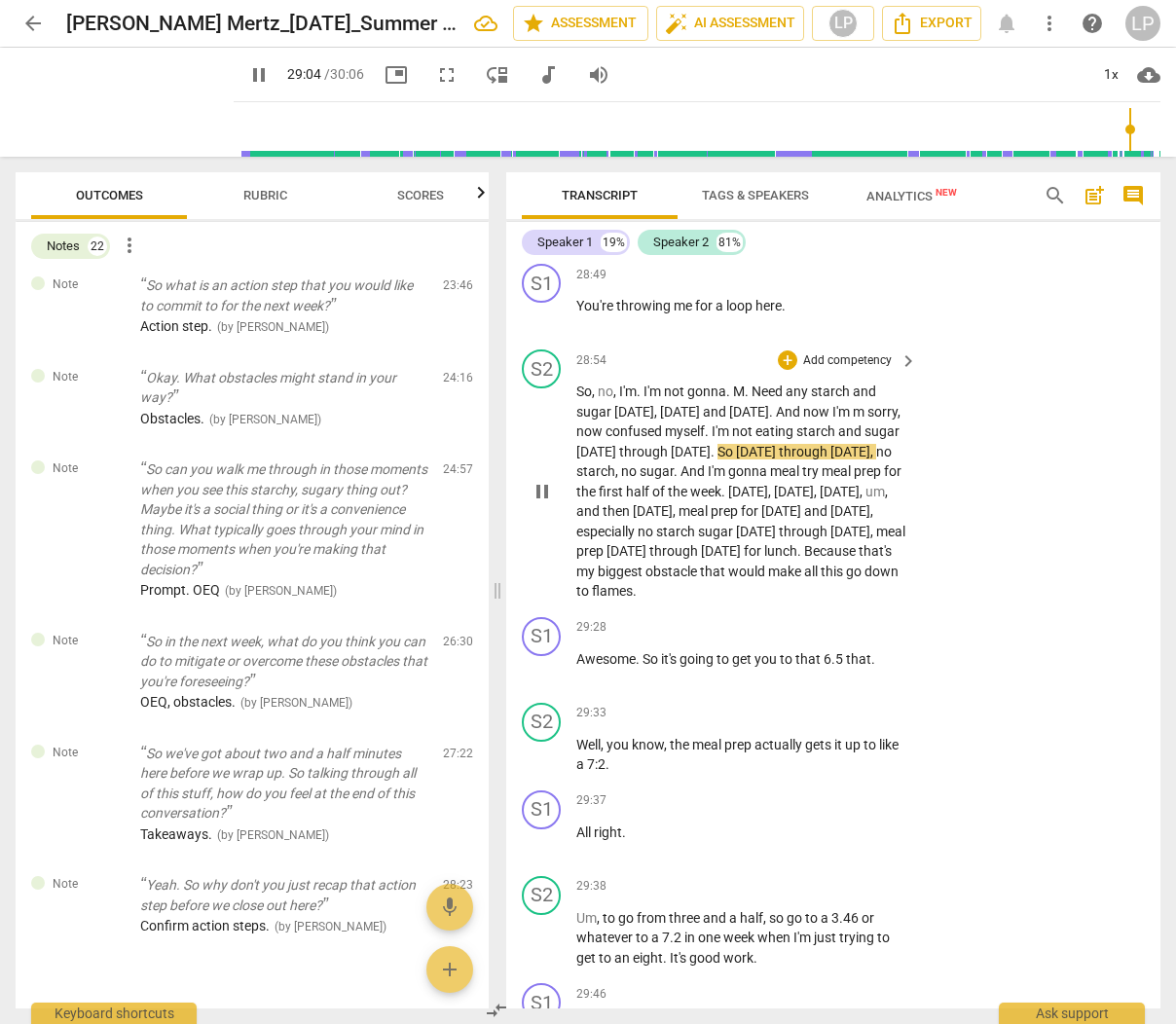 click on "[DATE]" at bounding box center [783, 511] 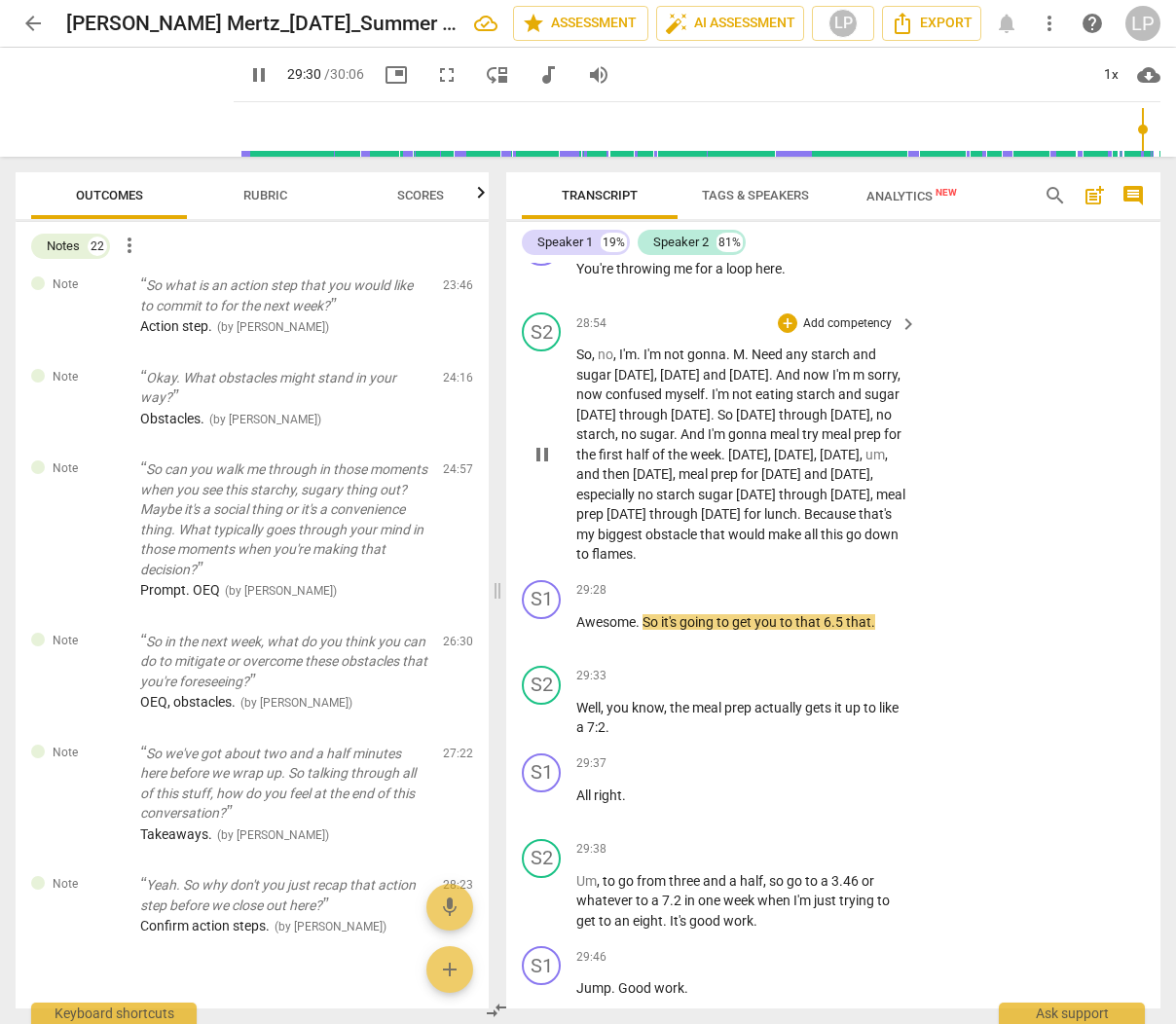 scroll, scrollTop: 12881, scrollLeft: 0, axis: vertical 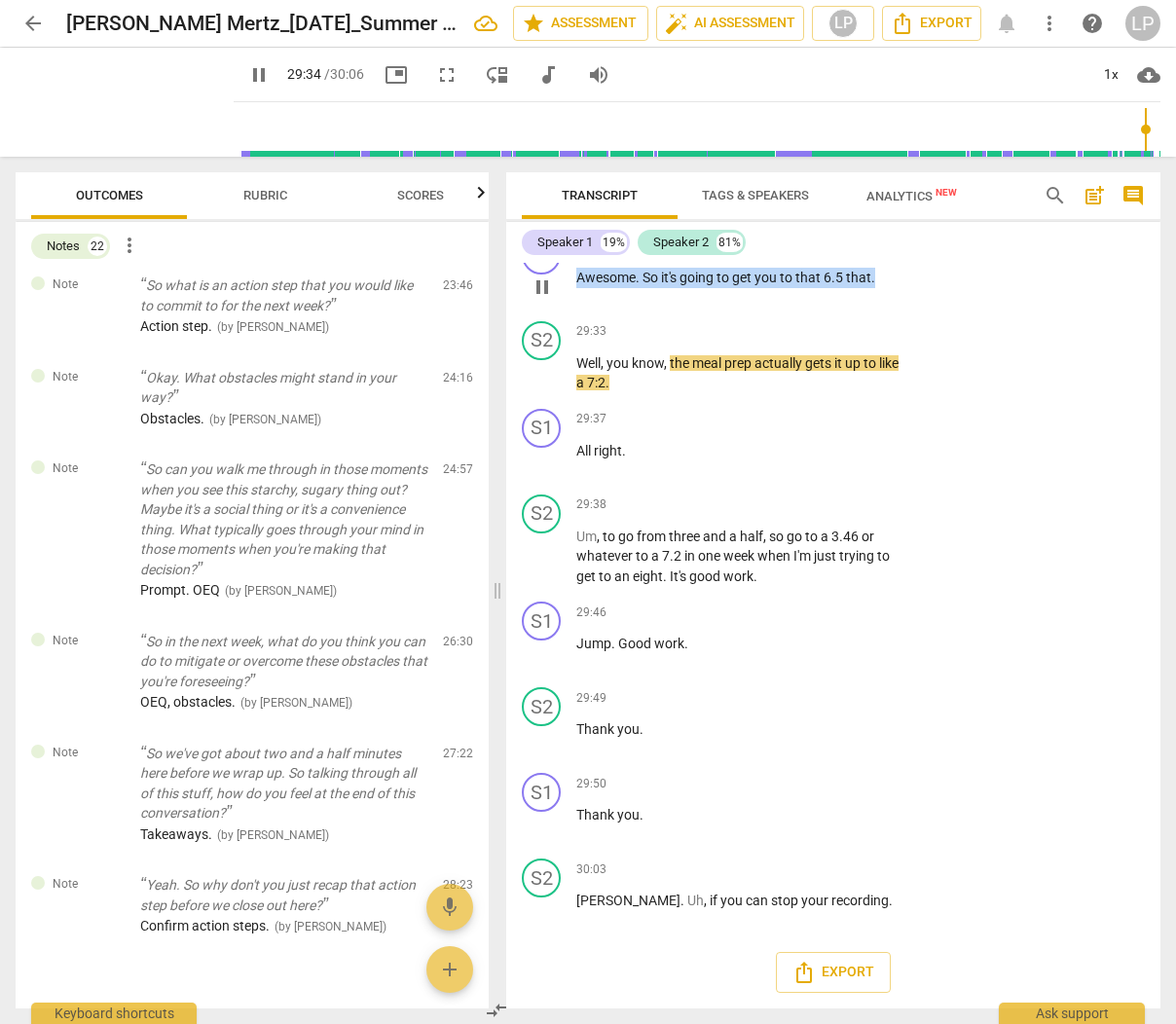 drag, startPoint x: 884, startPoint y: 387, endPoint x: 576, endPoint y: 382, distance: 308.04058 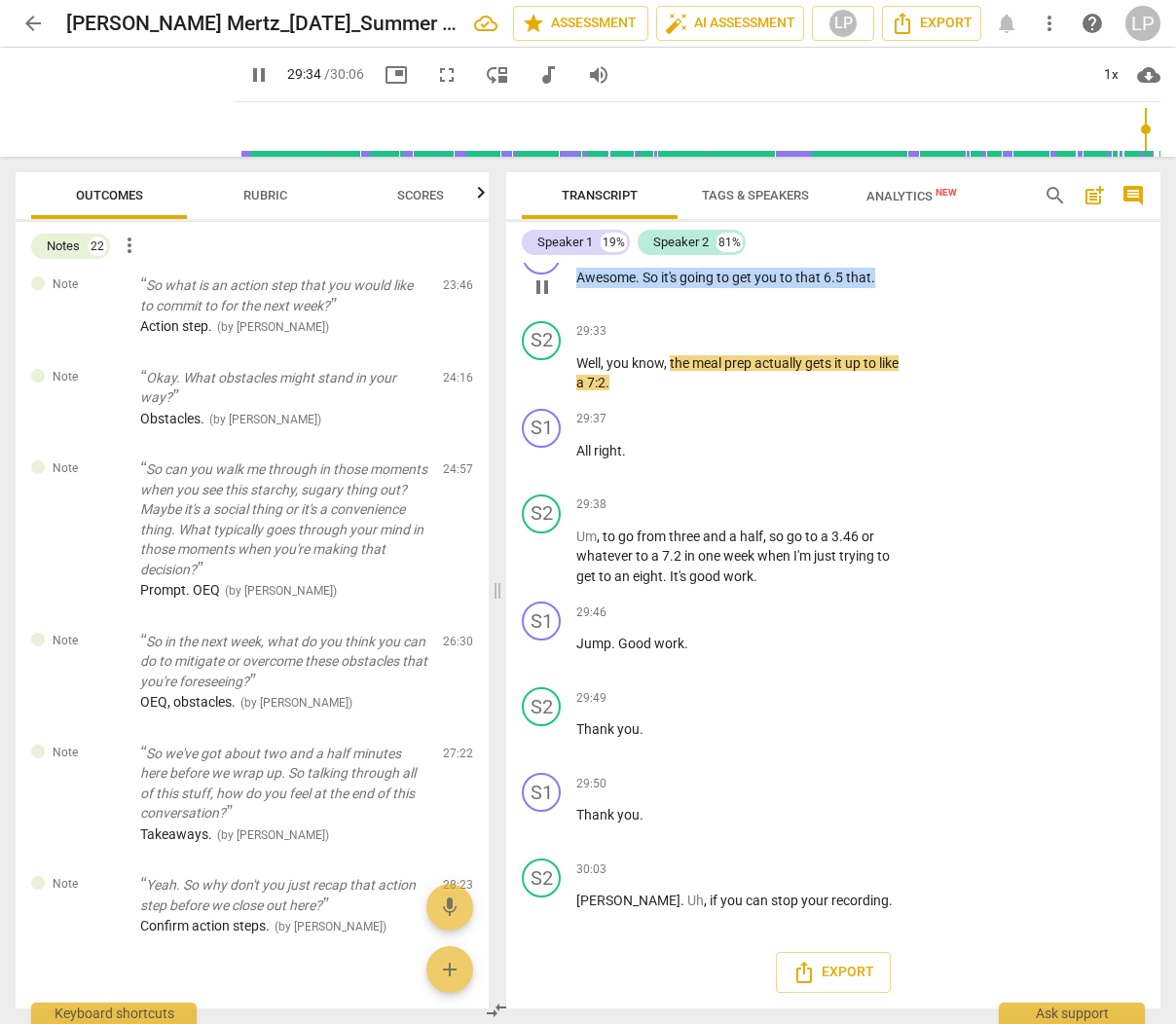click on "Awesome .   So   it's   going   to   get   you   to   that   6.5   that ." at bounding box center [742, 277] 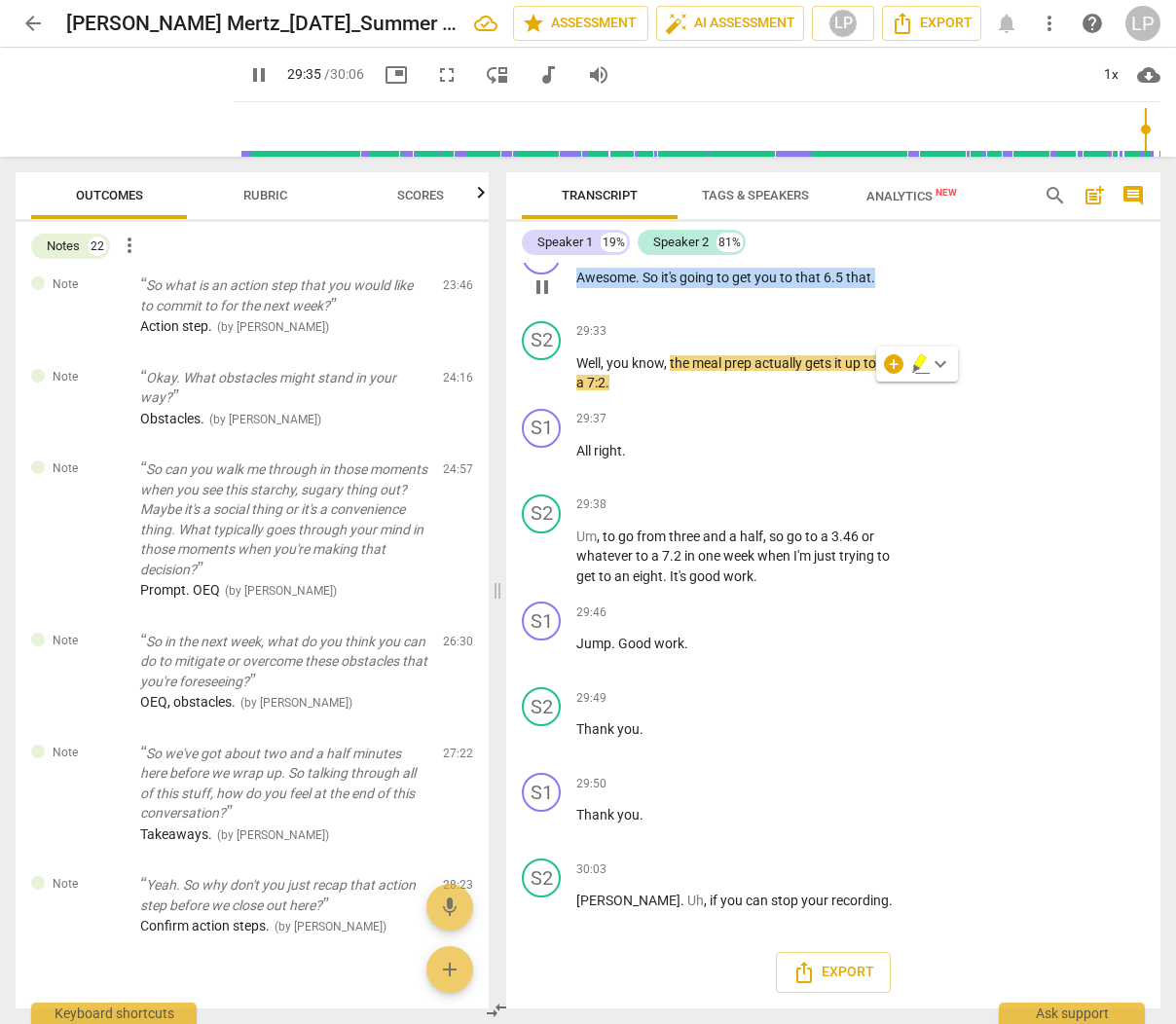 click on "Add competency" at bounding box center (847, 246) 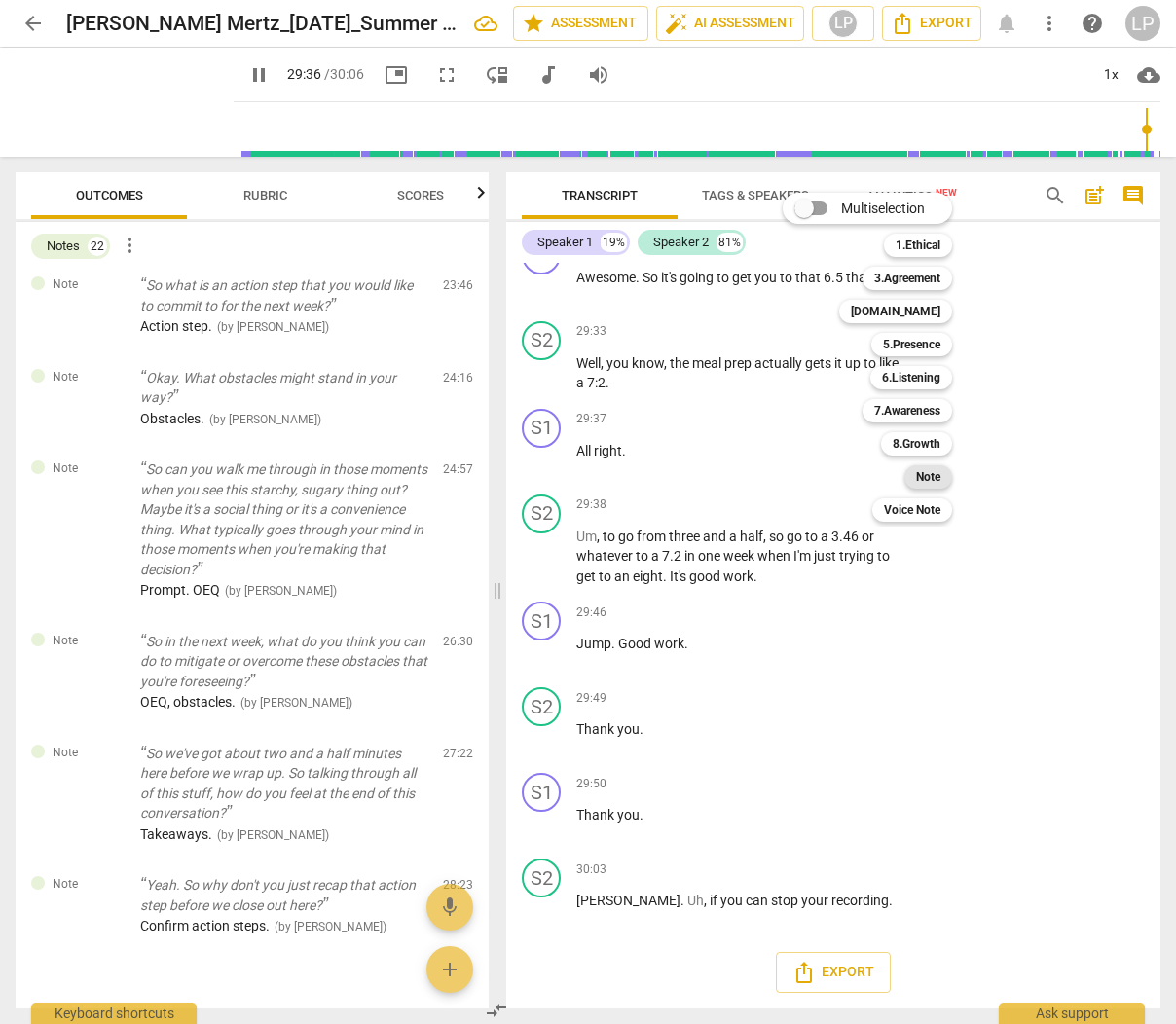 click on "Note" at bounding box center [928, 477] 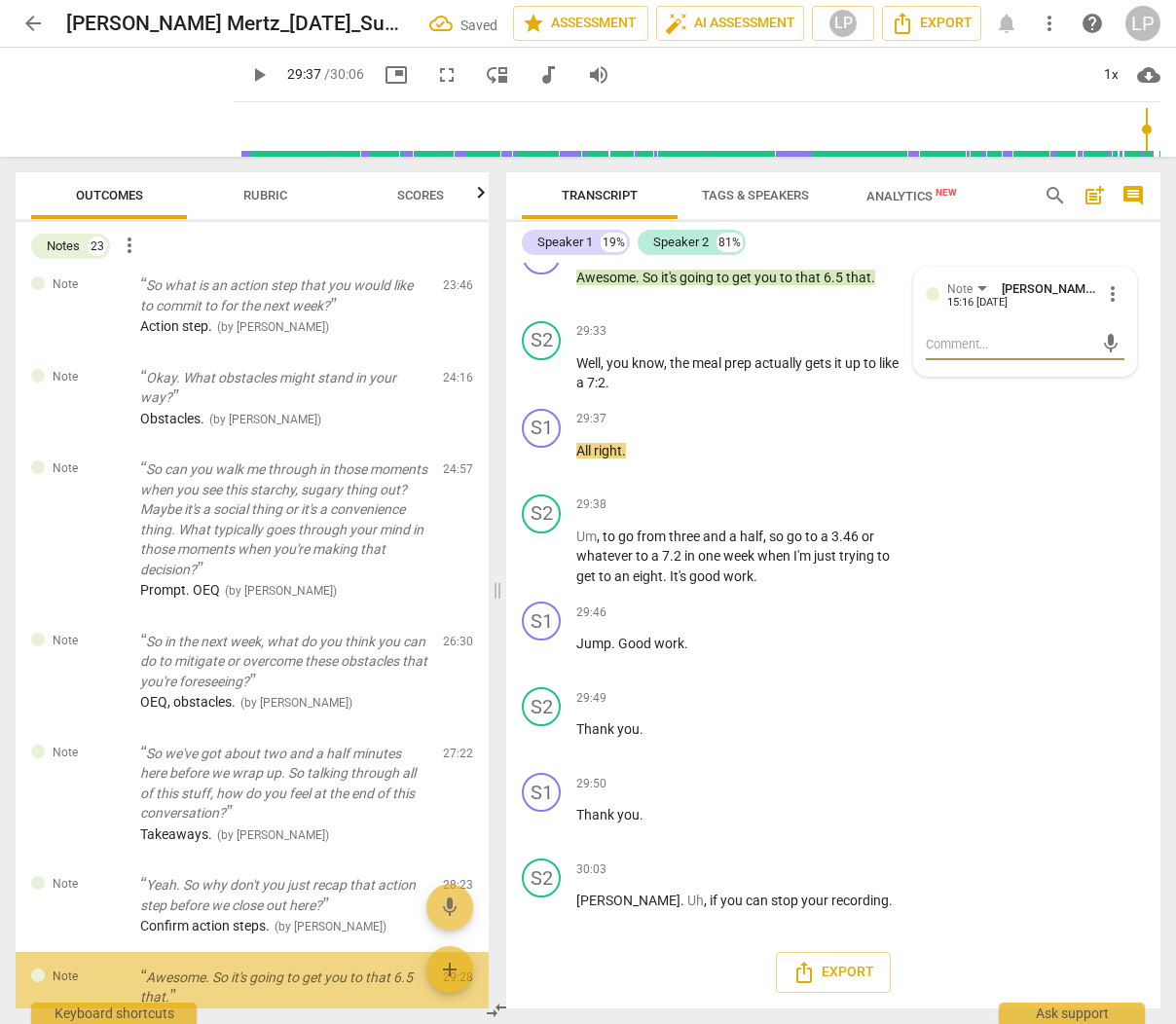 scroll, scrollTop: 2453, scrollLeft: 0, axis: vertical 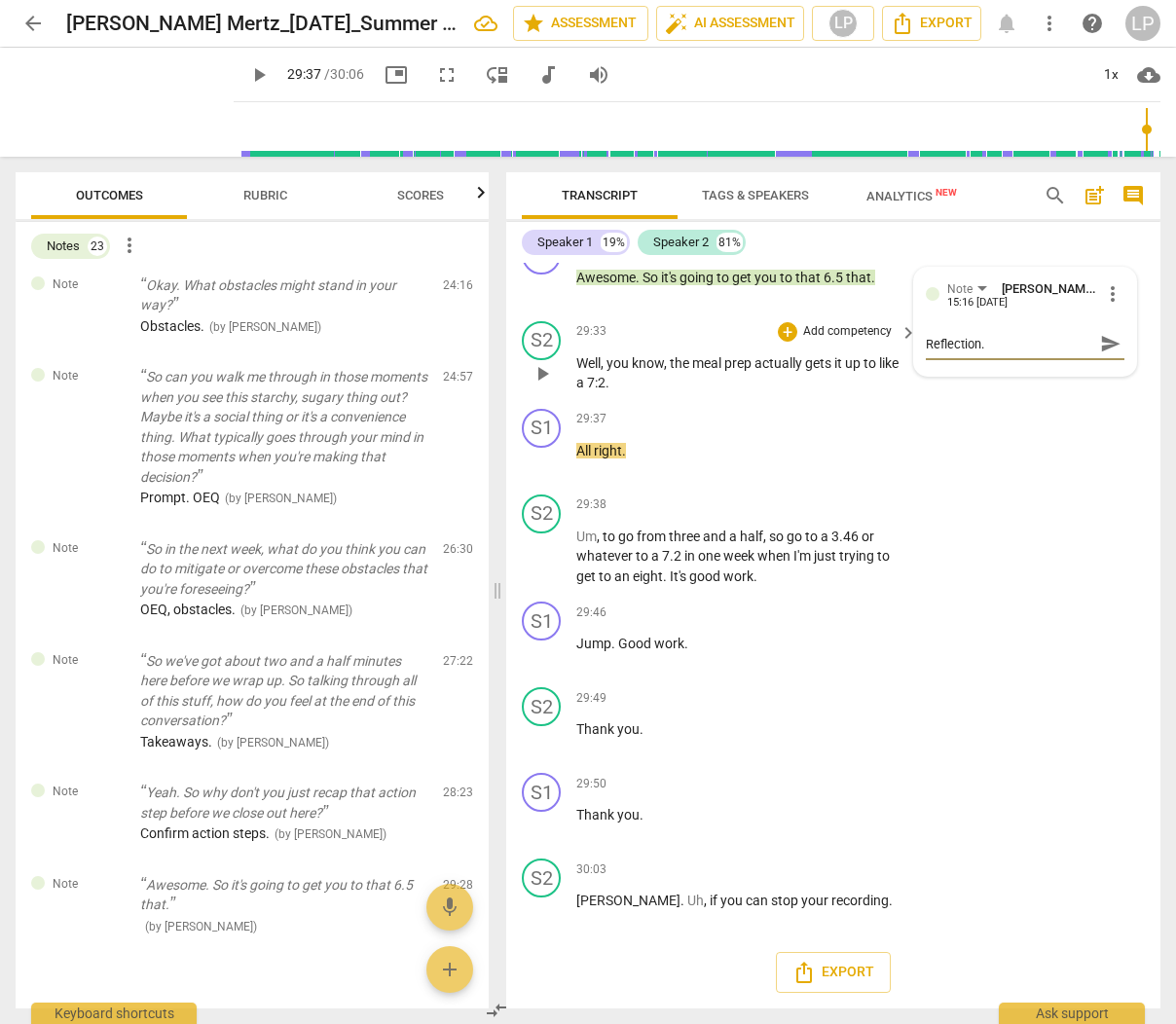 click on "S2 play_arrow pause 29:33 + Add competency keyboard_arrow_right Well ,   you   know ,   the   meal   prep   actually   gets   it   up   to   like   a   7:2 ." at bounding box center (833, 357) 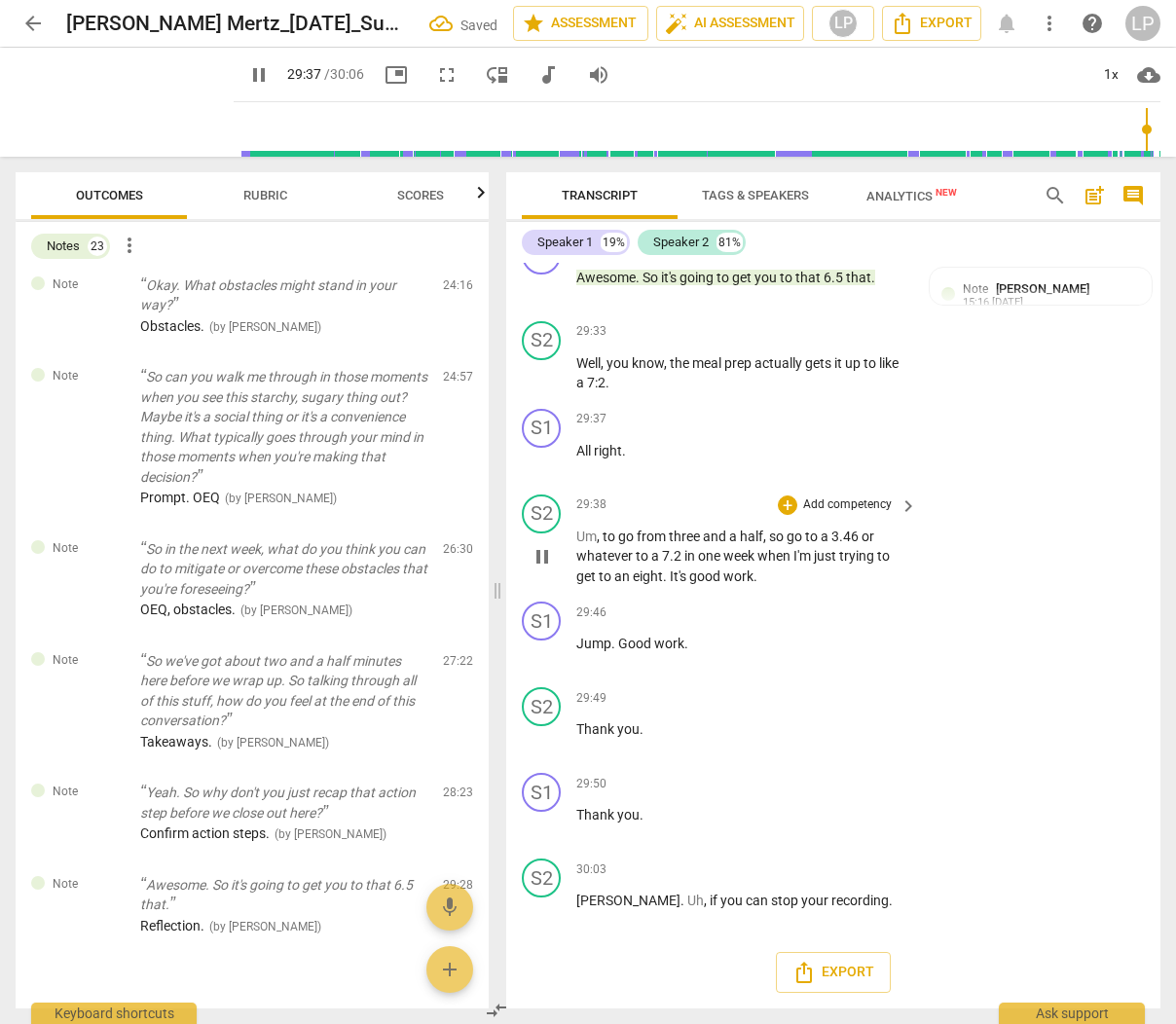 click on "half" at bounding box center [752, 536] 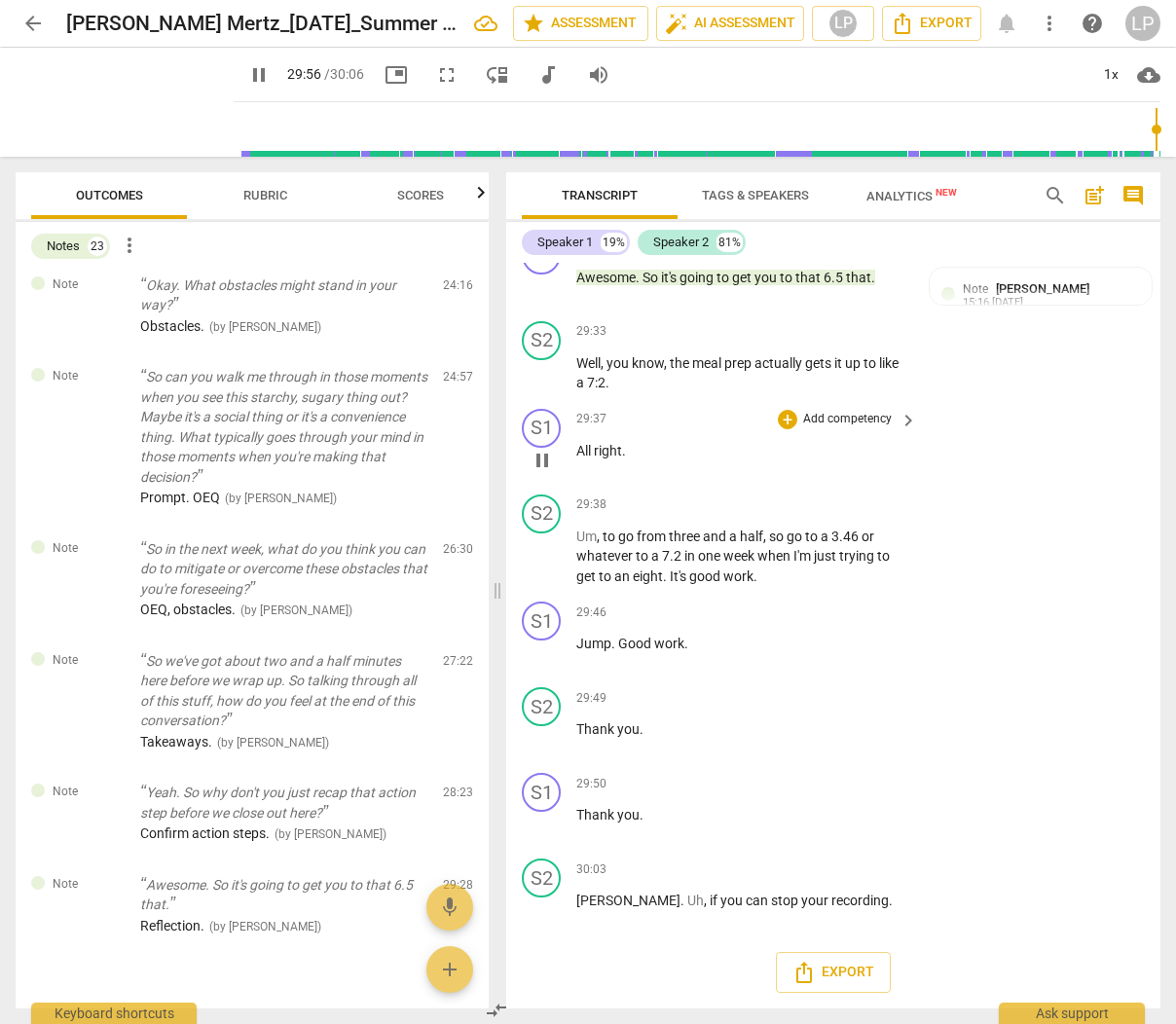 scroll, scrollTop: 12993, scrollLeft: 0, axis: vertical 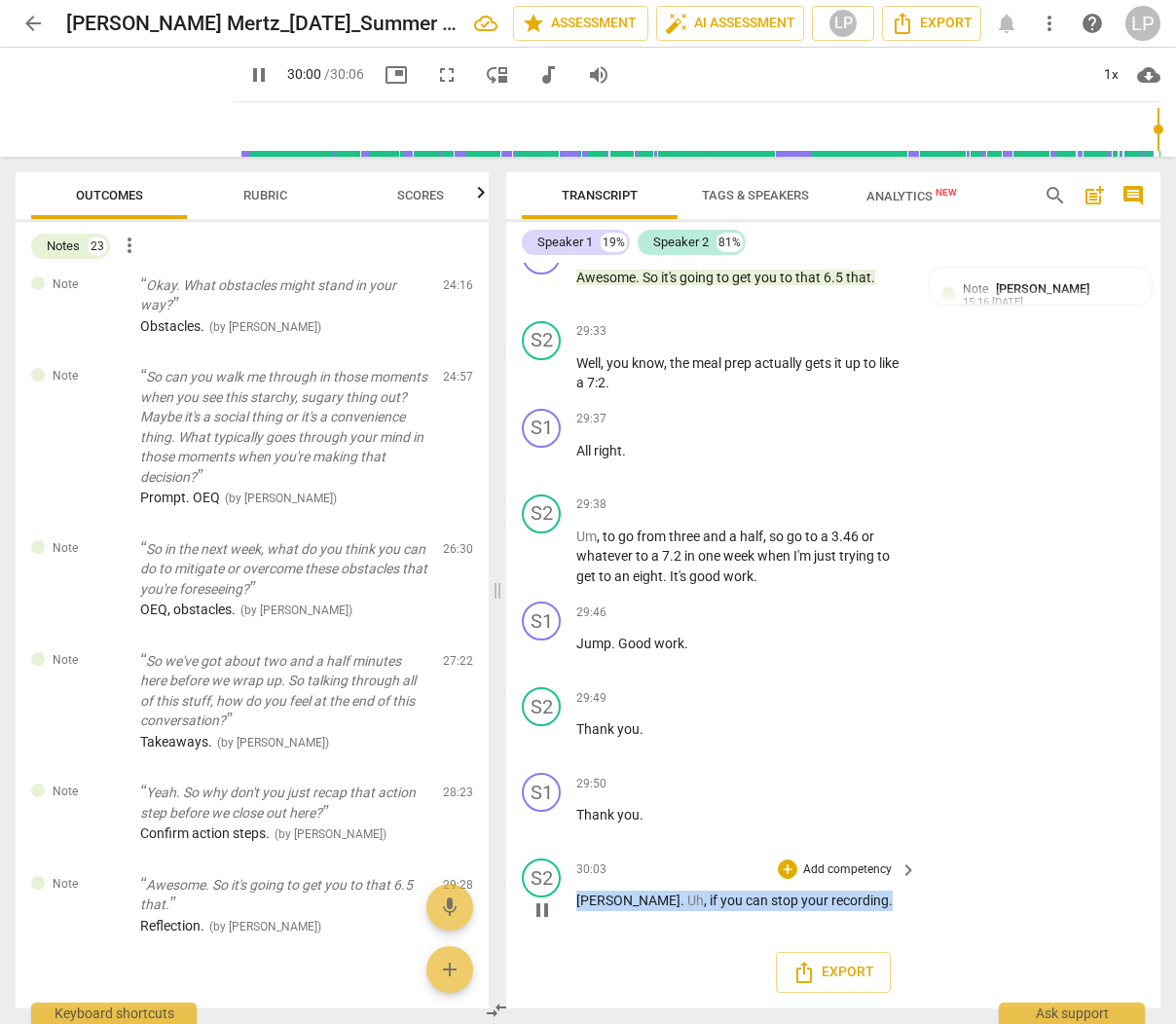drag, startPoint x: 838, startPoint y: 897, endPoint x: 614, endPoint y: 867, distance: 226 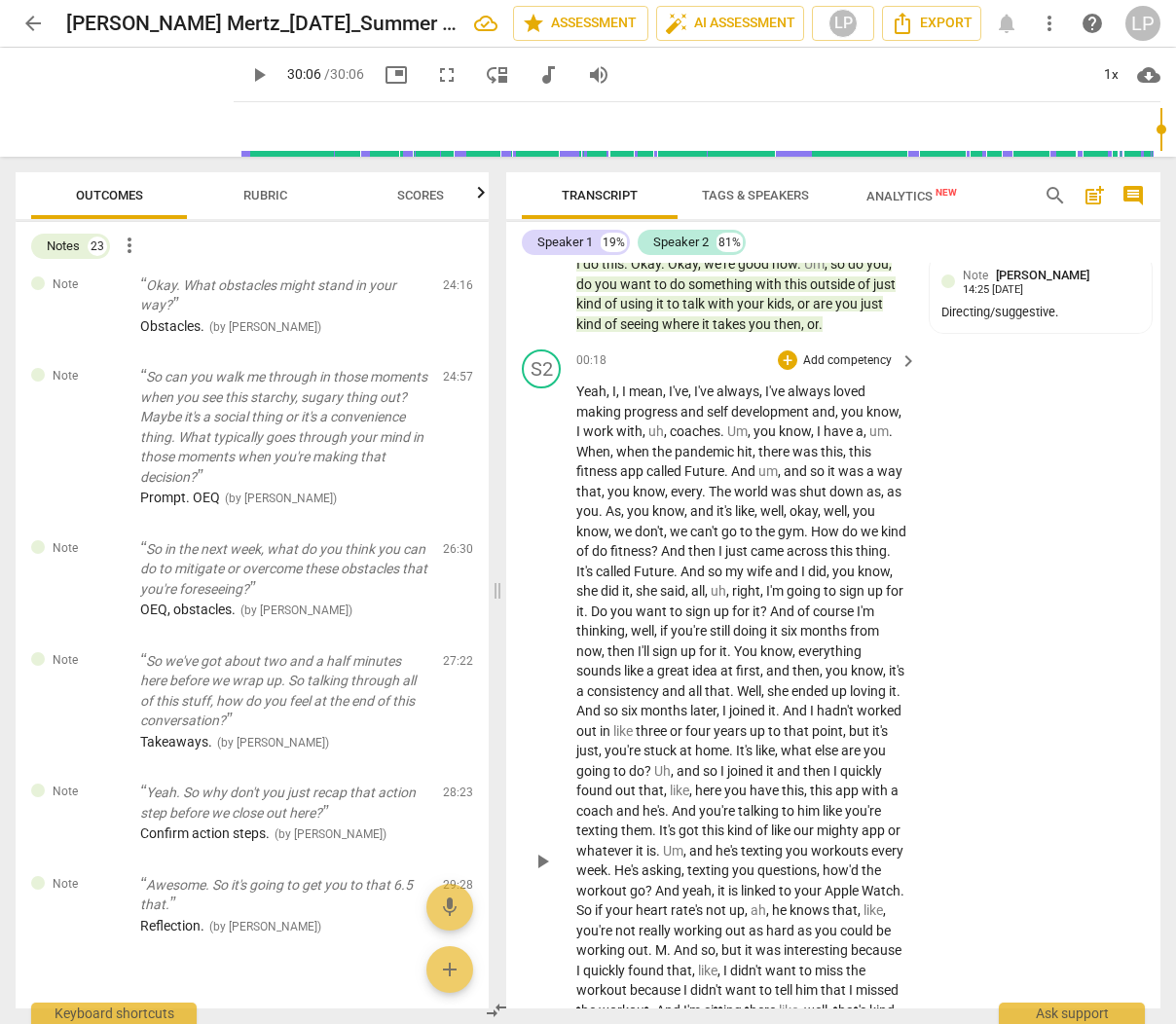 scroll, scrollTop: 0, scrollLeft: 0, axis: both 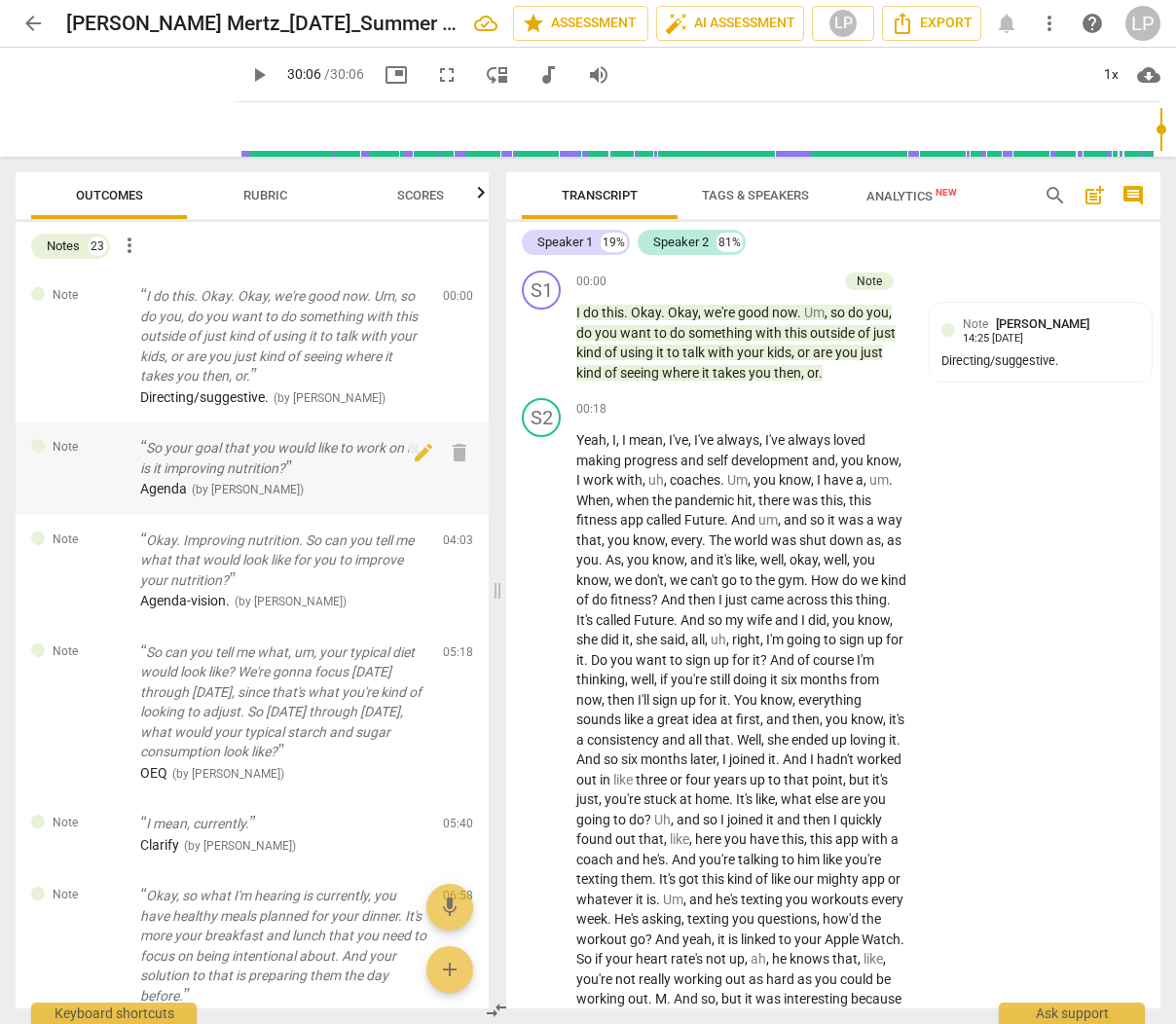 click on "Agenda ( by [PERSON_NAME] )" at bounding box center (283, 489) 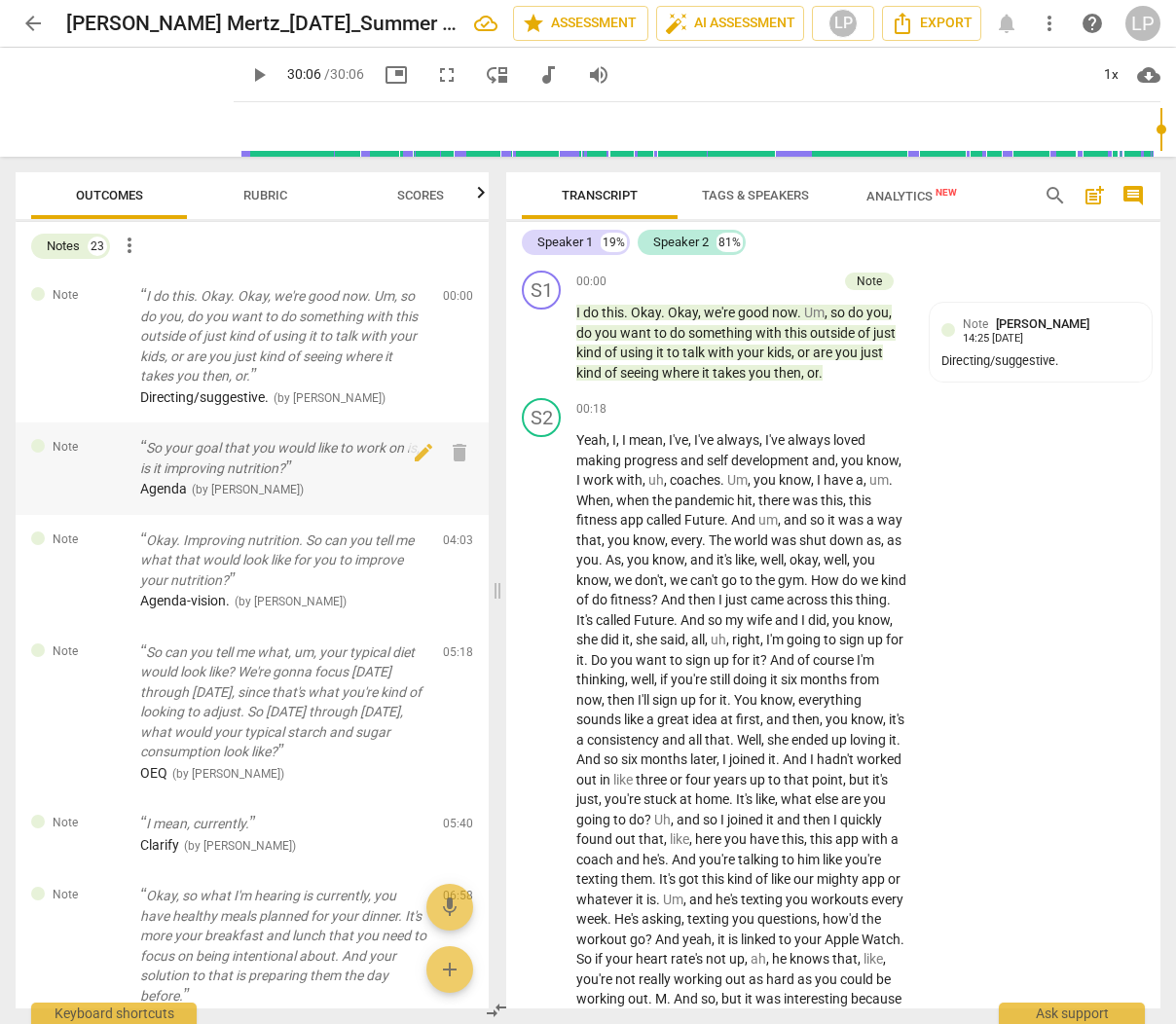 click on "So your goal that you would like to work on is, is it improving nutrition?" at bounding box center (283, 457) 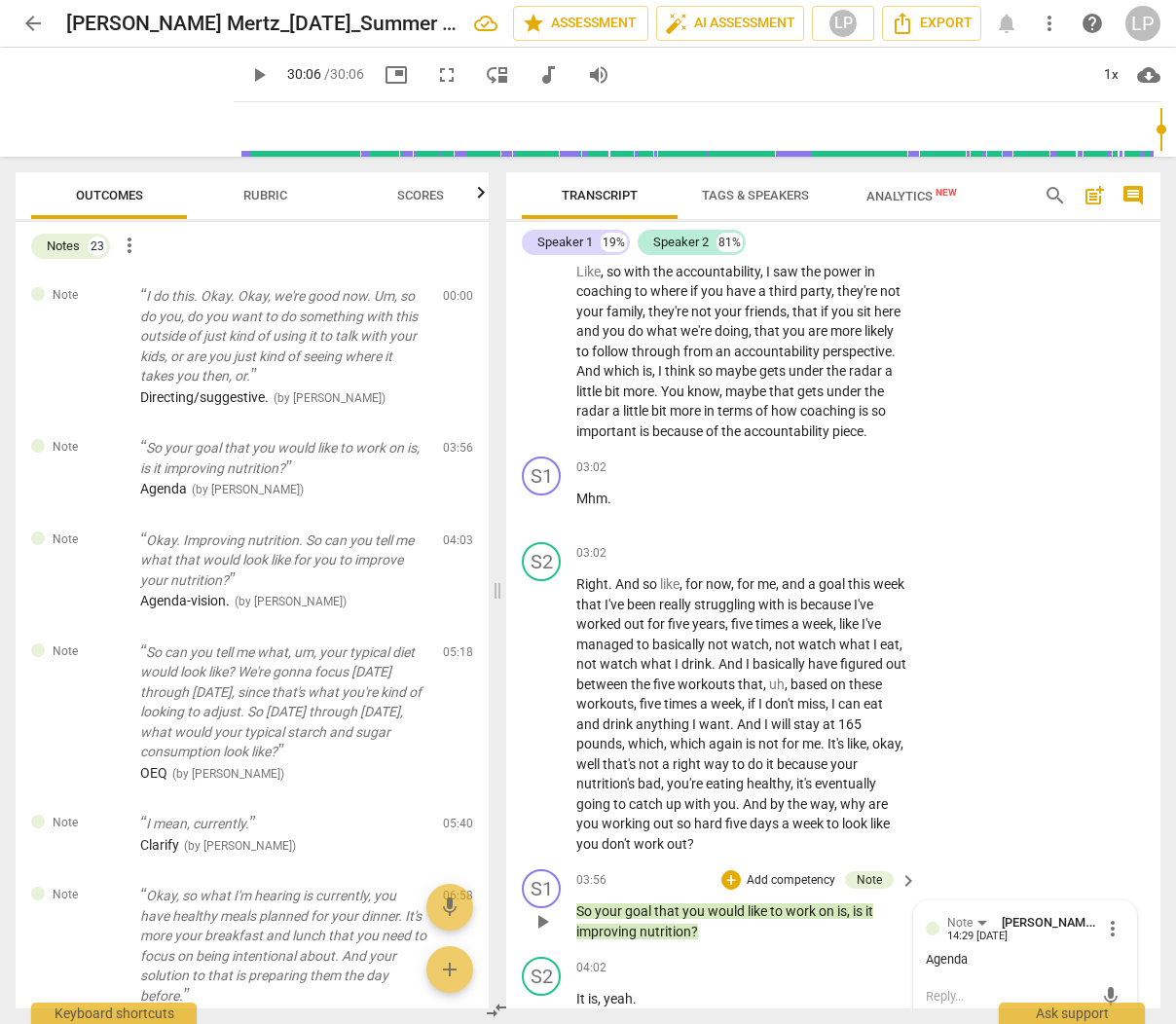 scroll, scrollTop: 1093, scrollLeft: 0, axis: vertical 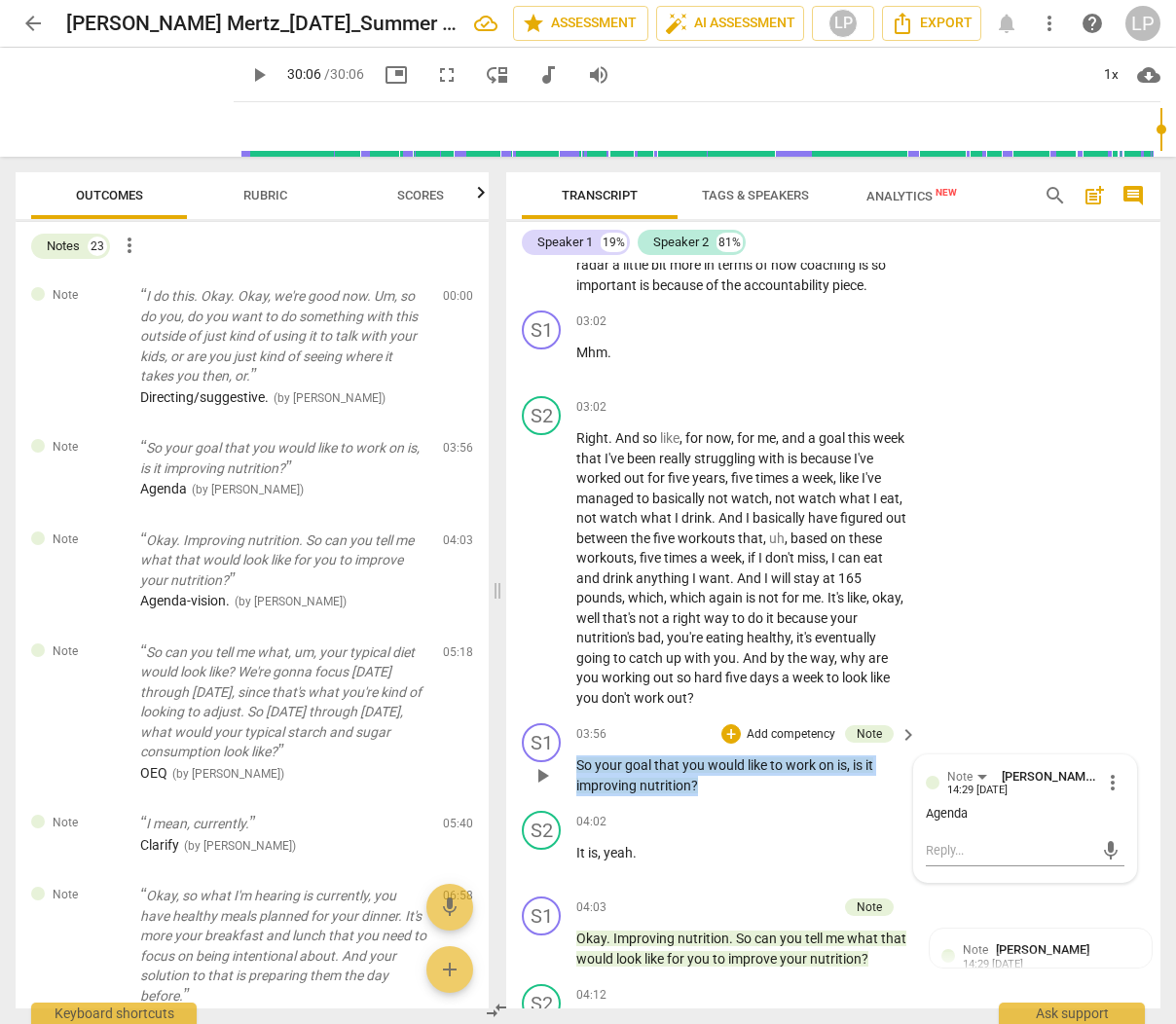 drag, startPoint x: 701, startPoint y: 798, endPoint x: 580, endPoint y: 790, distance: 121.2642 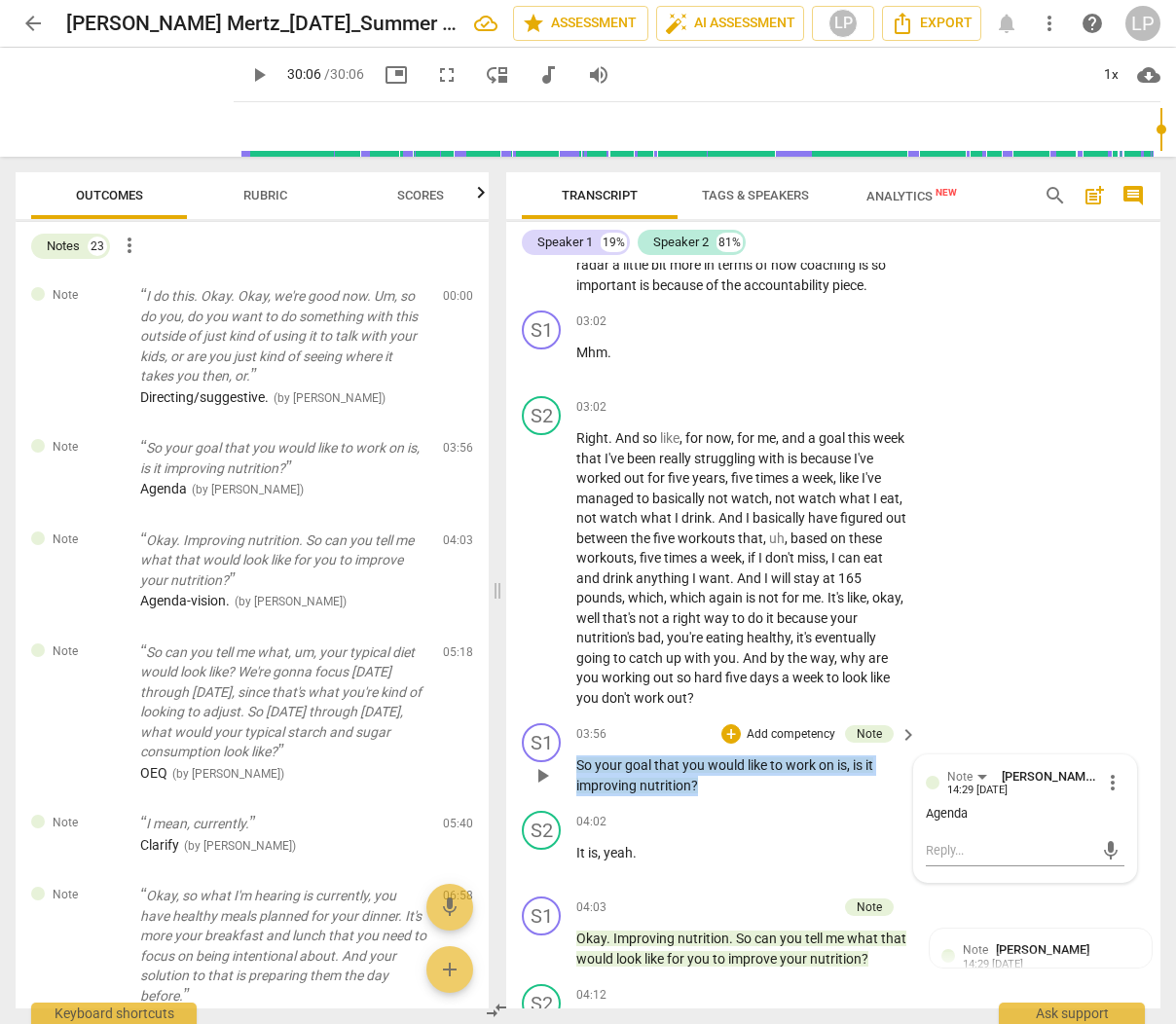 click on "So   your   goal   that   you   would   like   to   work   on   is ,   is   it   improving   nutrition ?" at bounding box center [742, 775] 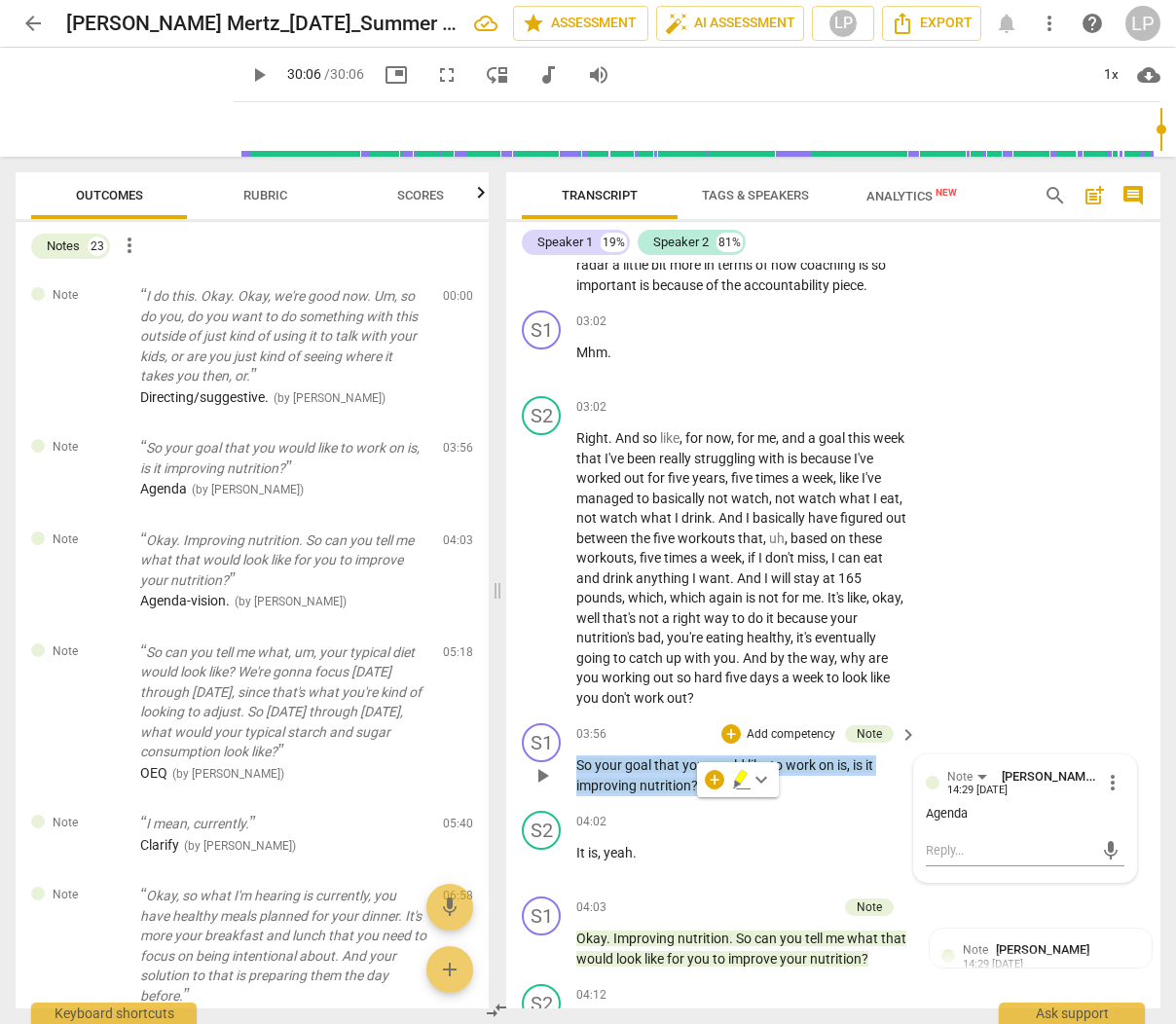 copy on "So   your   goal   that   you   would   like   to   work   on   is ,   is   it   improving   nutrition ?" 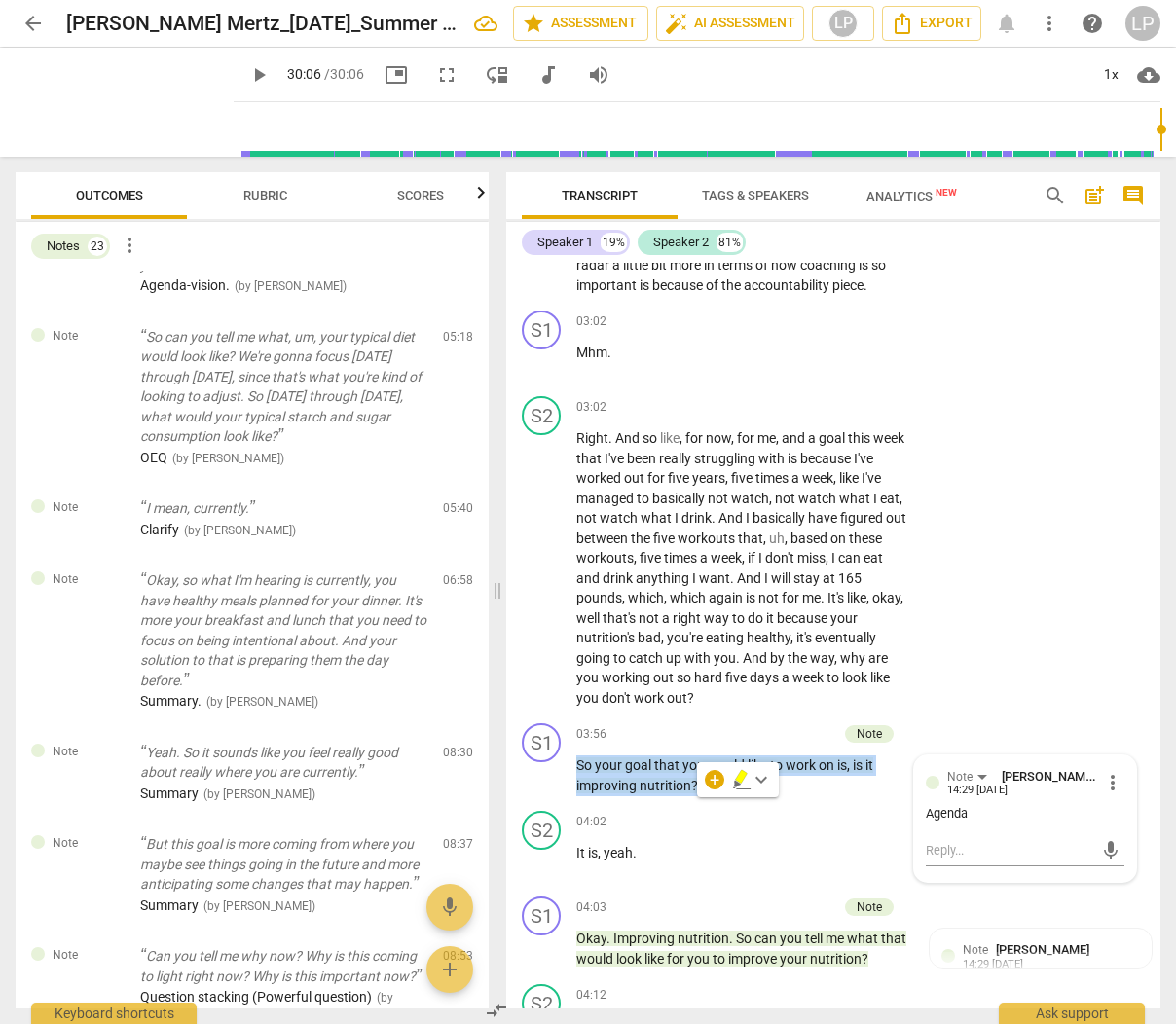 scroll, scrollTop: 429, scrollLeft: 0, axis: vertical 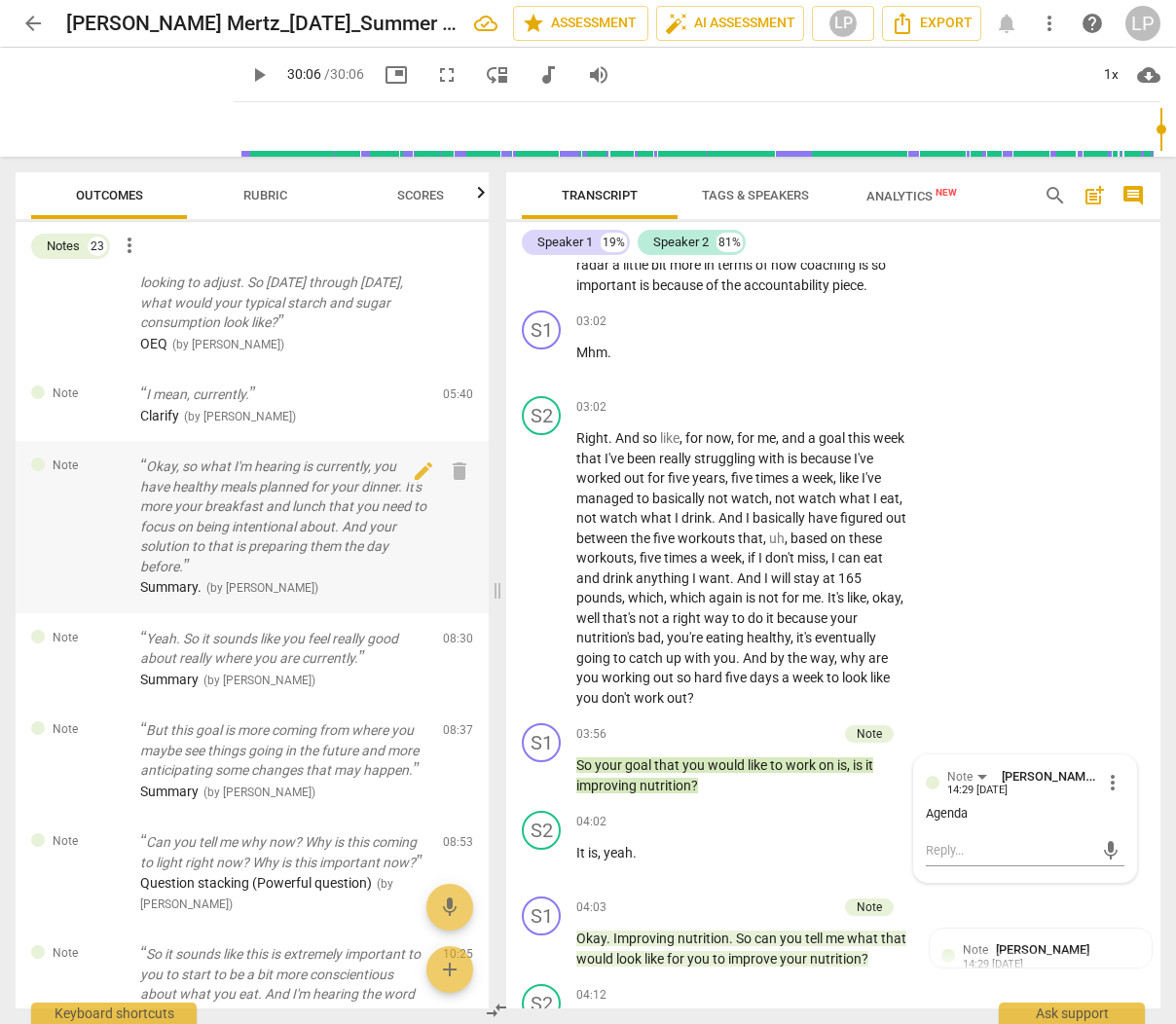 click on "Okay, so what I'm hearing is currently, you have healthy meals planned for your dinner. It's more your breakfast and lunch that you need to focus on being intentional about. And your solution to that is preparing them the day before." at bounding box center [283, 516] 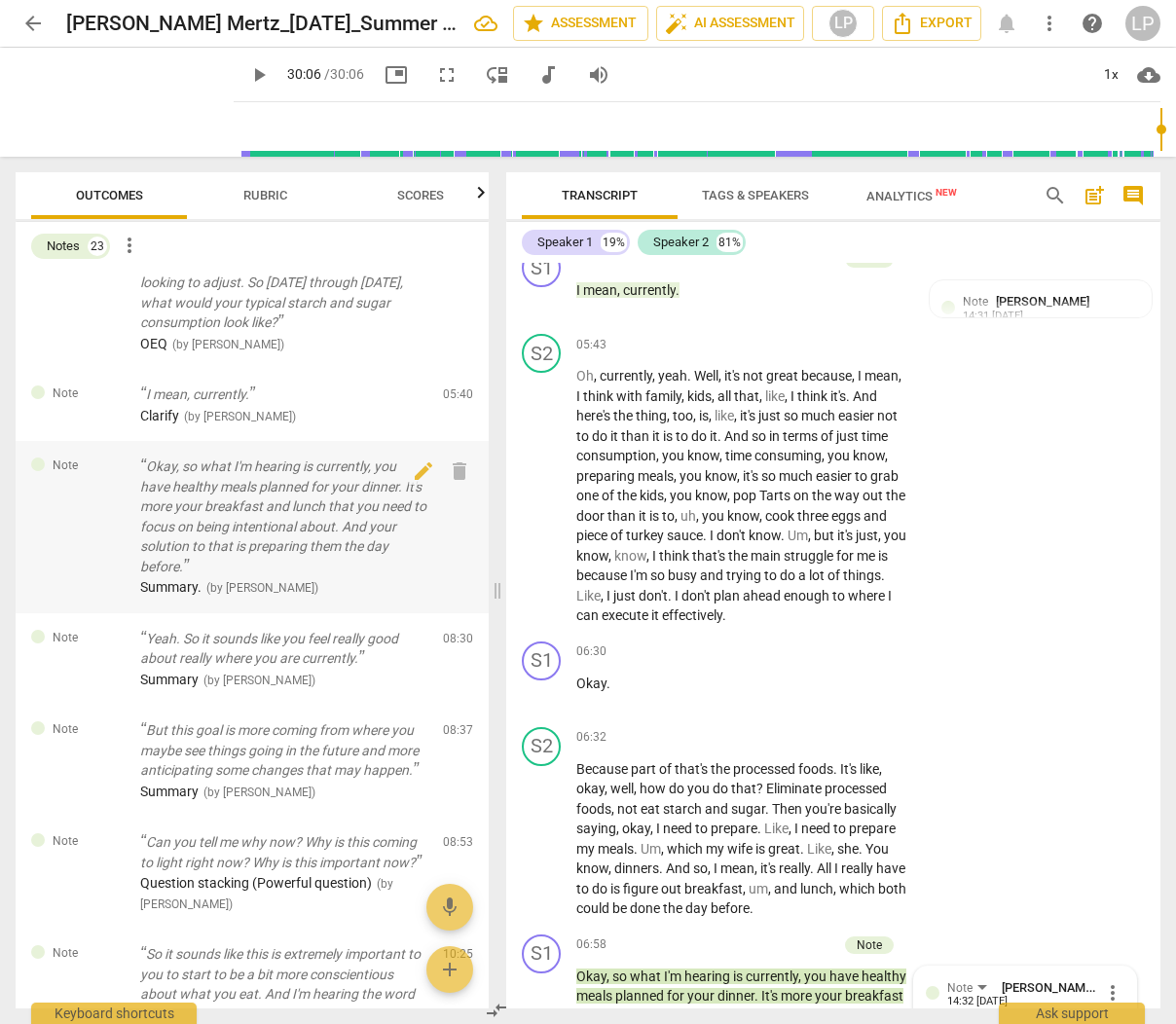 scroll, scrollTop: 3007, scrollLeft: 0, axis: vertical 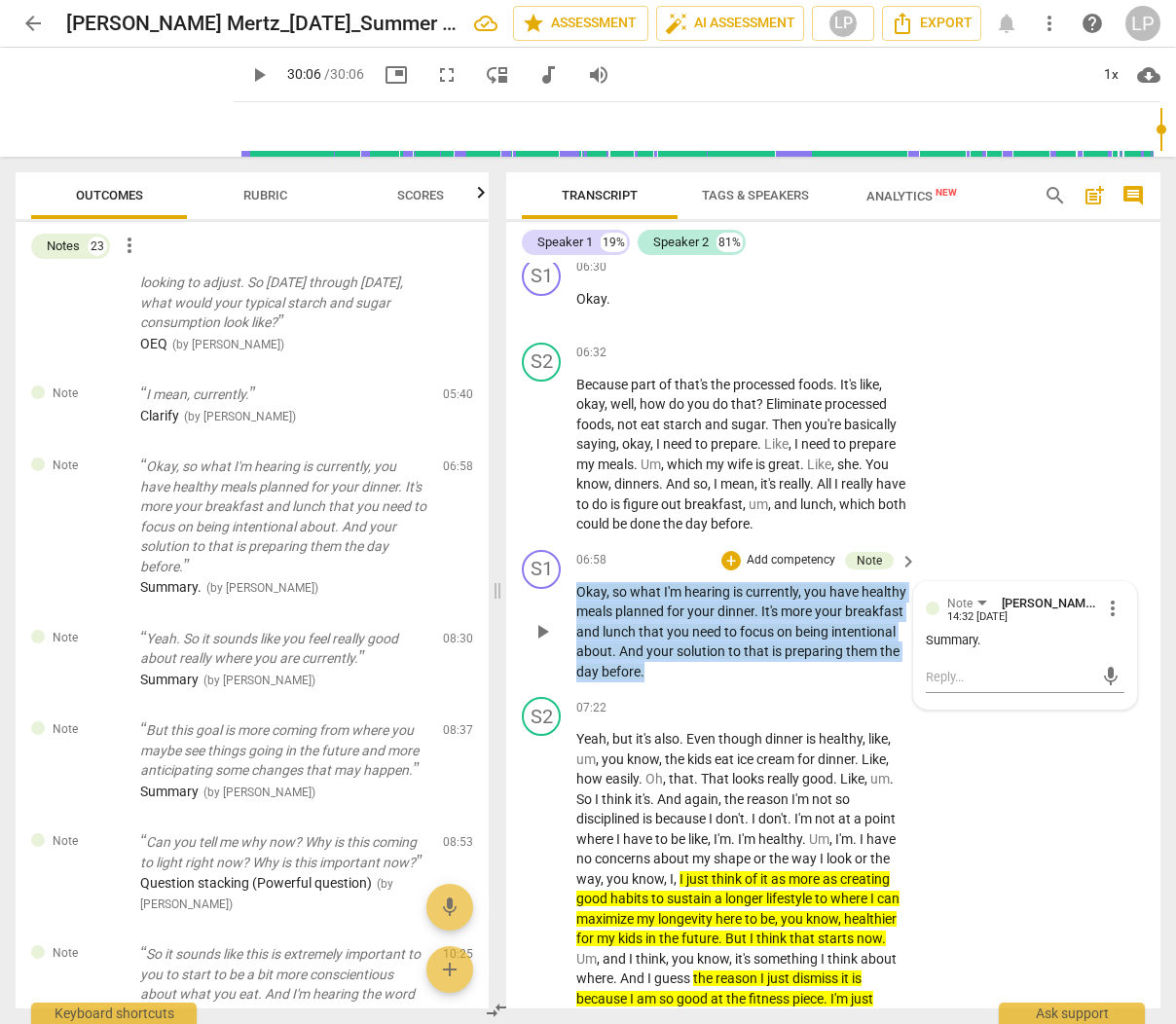drag, startPoint x: 777, startPoint y: 693, endPoint x: 573, endPoint y: 617, distance: 217.697 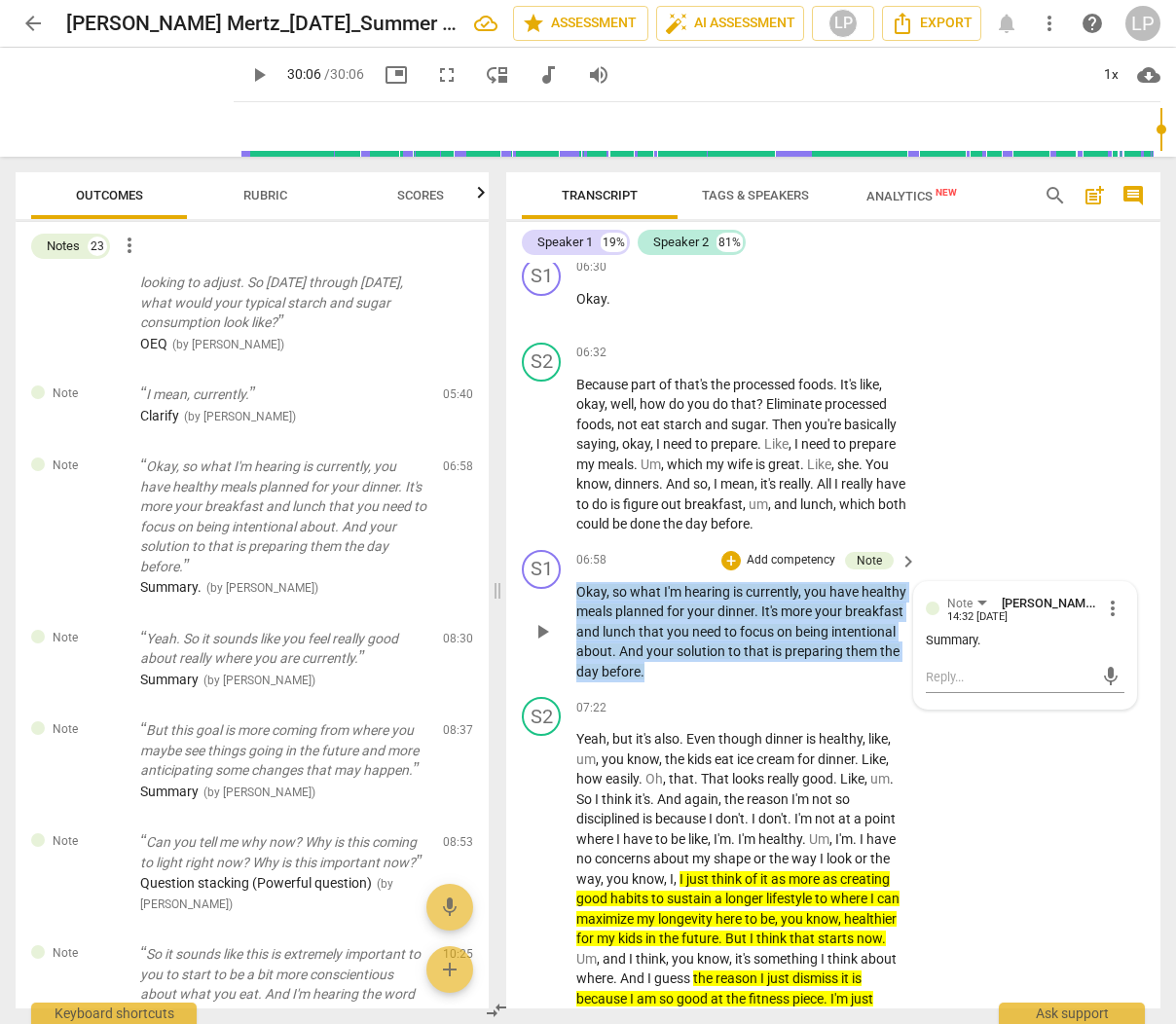 click on "S1 play_arrow pause 06:58 + Add competency Note keyboard_arrow_right Okay ,   so   what   I'm   hearing   is   currently ,   you   have   healthy   meals   planned   for   your   dinner .   It's   more   your   breakfast   and   lunch   that   you   need   to   focus   on   being   intentional   about .   And   your   solution   to   that   is   preparing   them   the   day   before . Note [PERSON_NAME] 14:32 [DATE] more_vert Summary. mic" at bounding box center (833, 616) 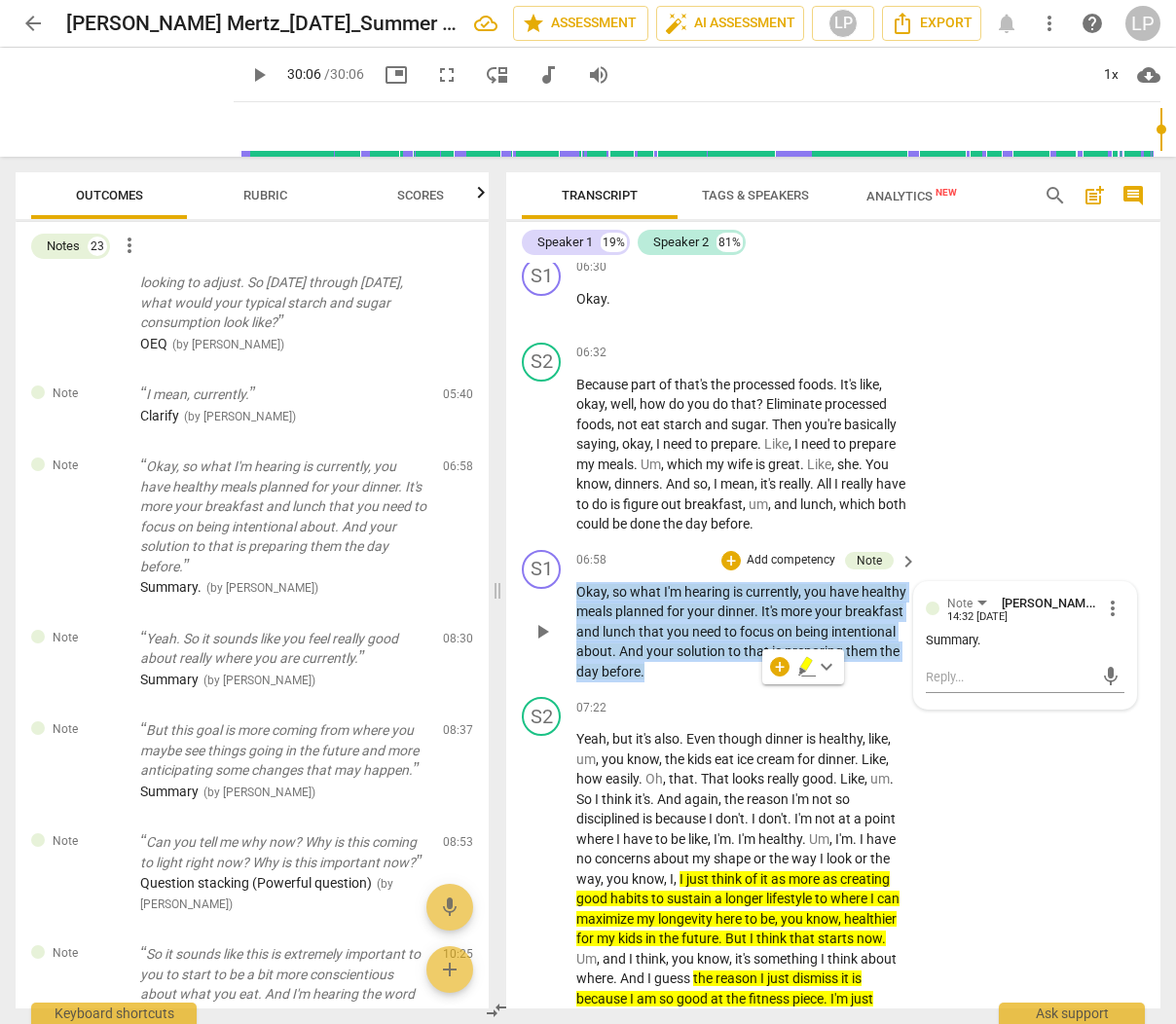 copy on "Okay ,   so   what   I'm   hearing   is   currently ,   you   have   healthy   meals   planned   for   your   dinner .   It's   more   your   breakfast   and   lunch   that   you   need   to   focus   on   being   intentional   about .   And   your   solution   to   that   is   preparing   them   the   day   before ." 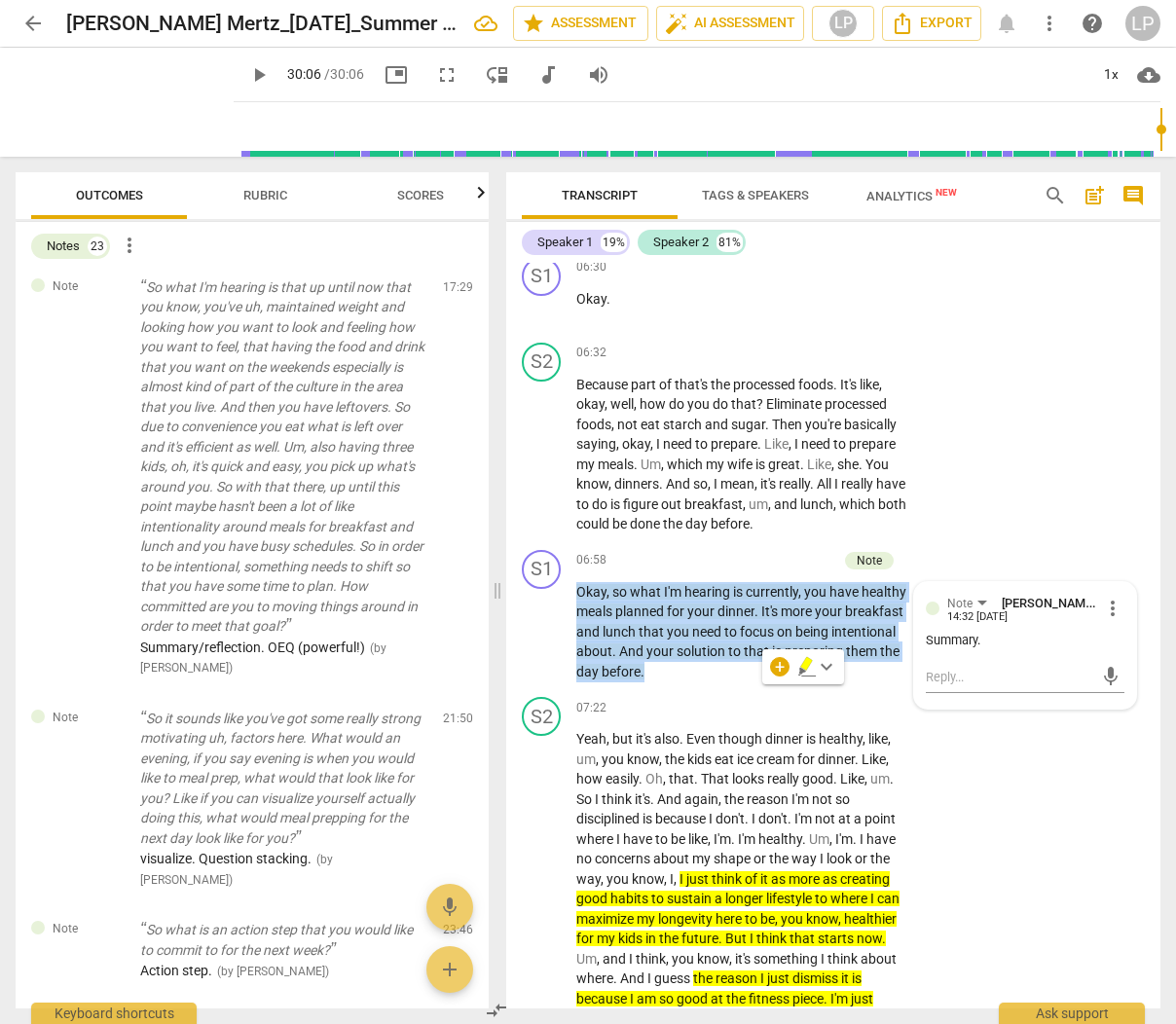 scroll, scrollTop: 1737, scrollLeft: 0, axis: vertical 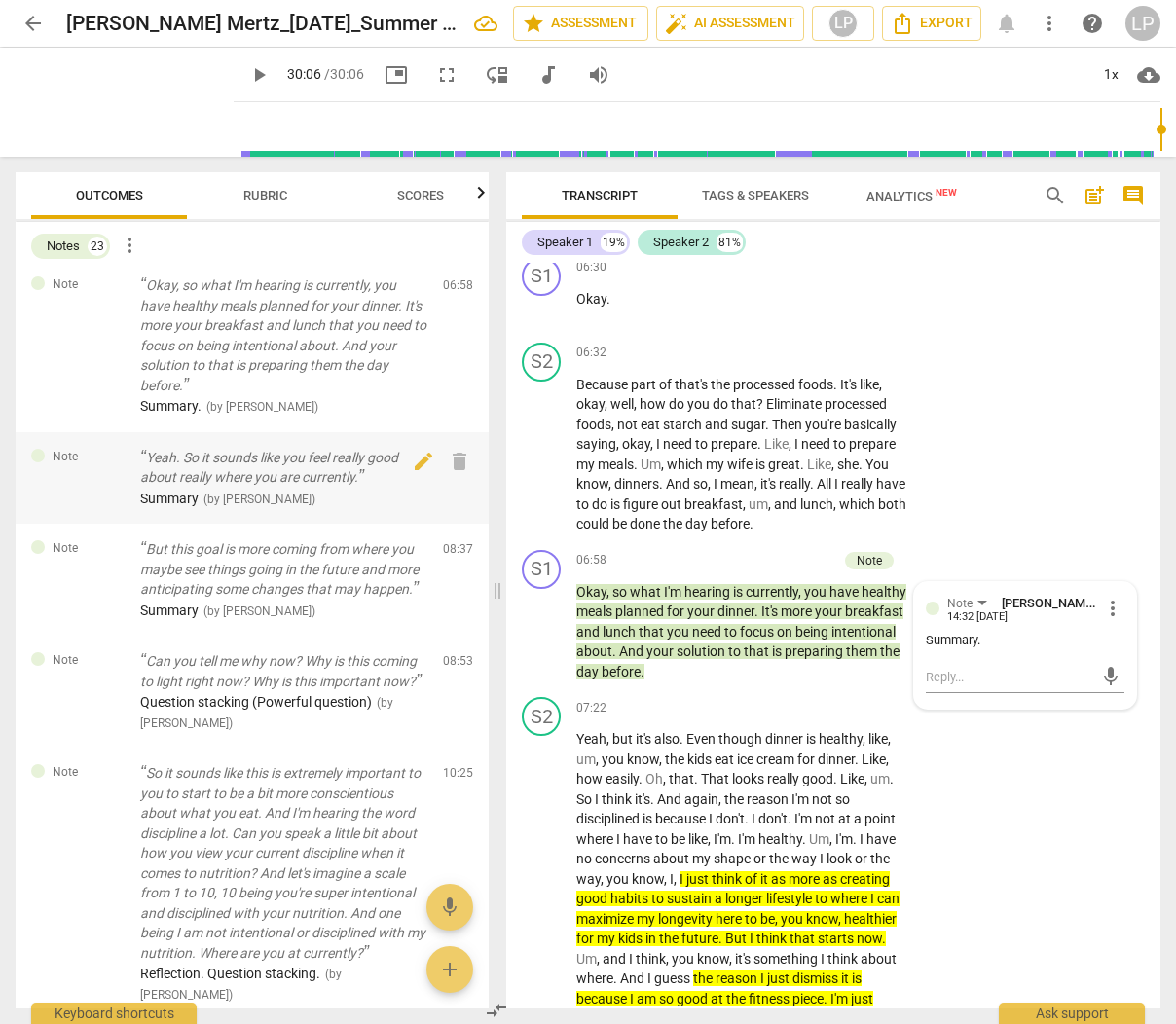 click on "Yeah. So it sounds like you feel really good about really where you are currently." at bounding box center [283, 467] 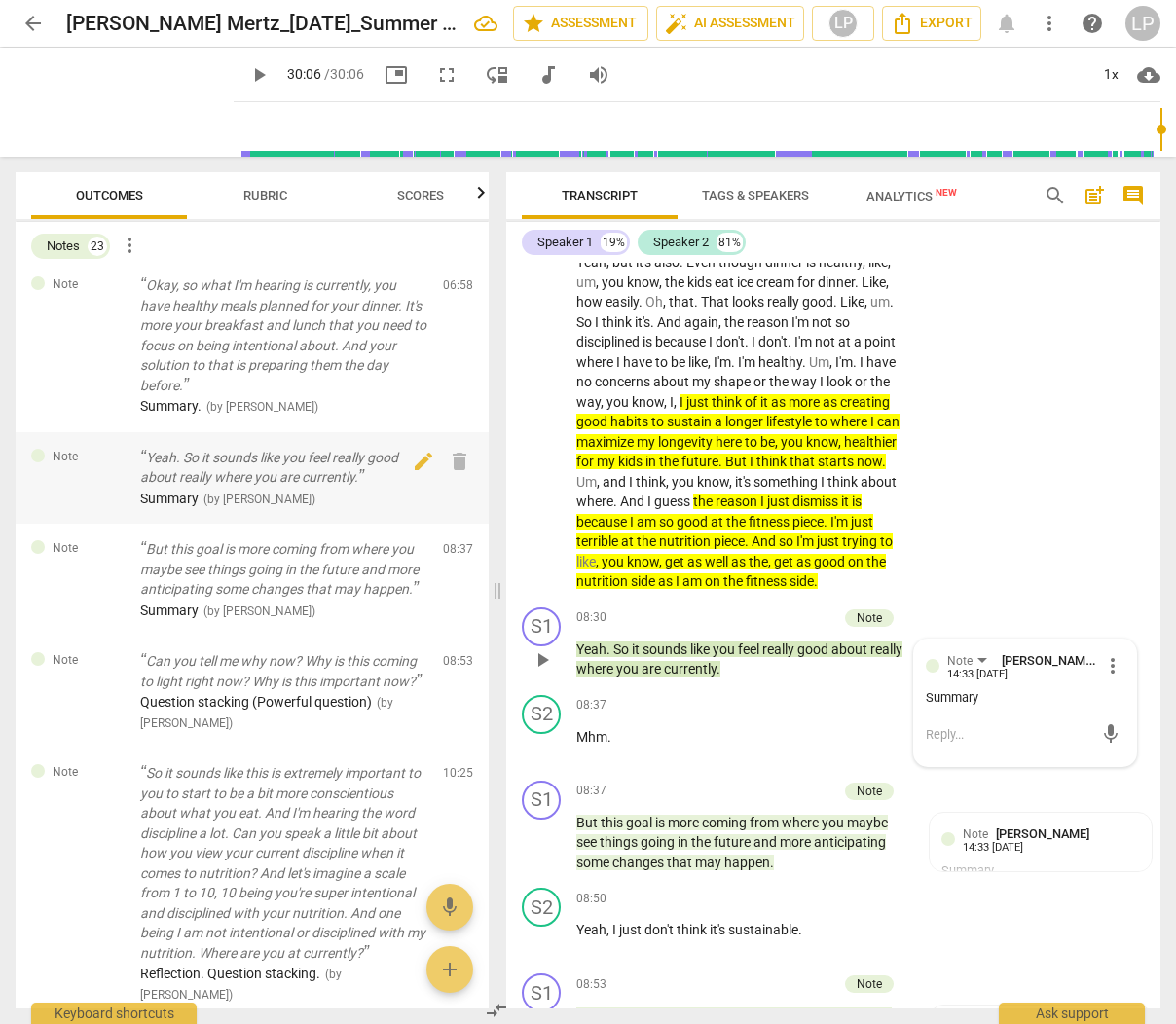 scroll, scrollTop: 3511, scrollLeft: 0, axis: vertical 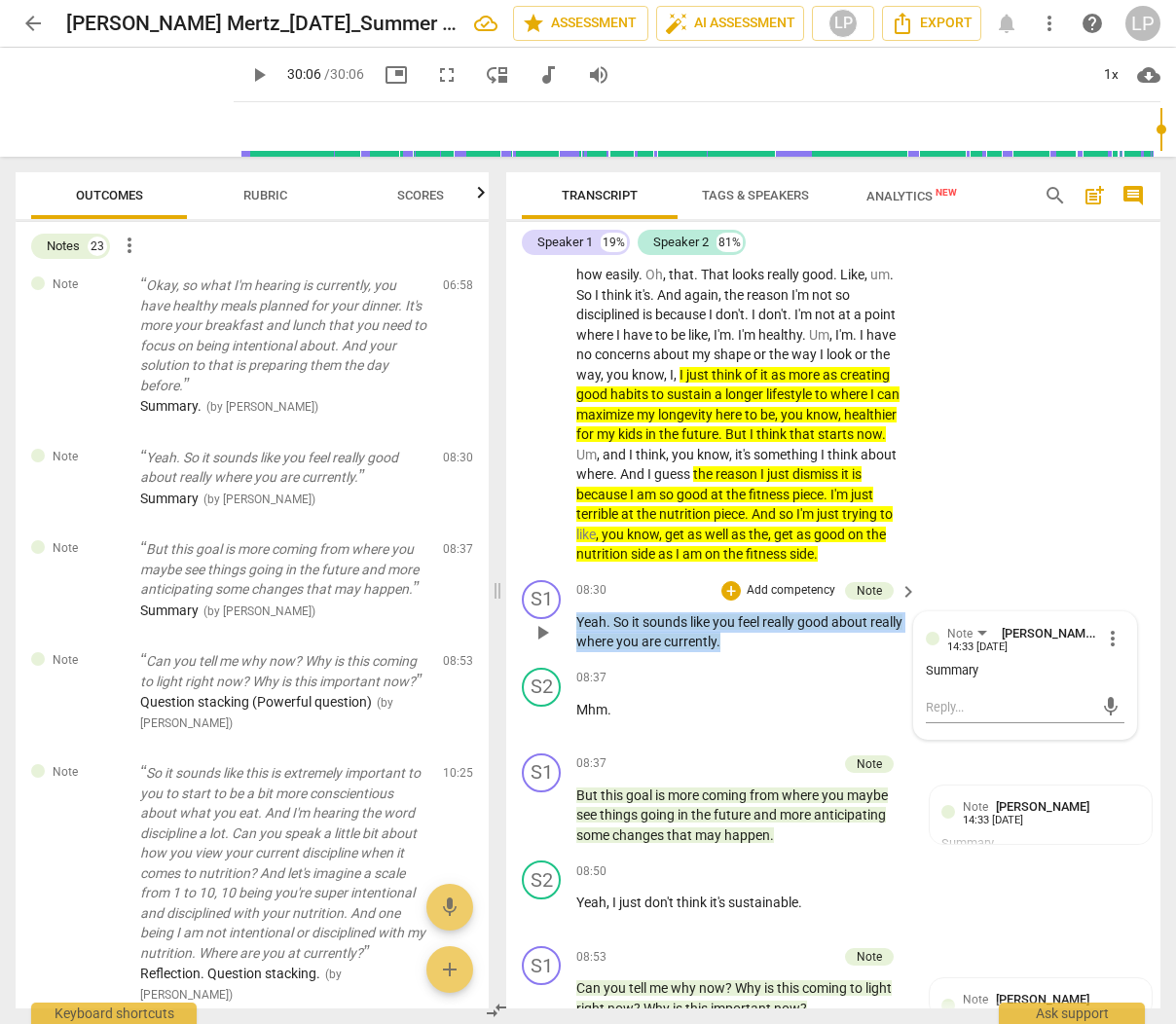 drag, startPoint x: 768, startPoint y: 663, endPoint x: 572, endPoint y: 638, distance: 197.58796 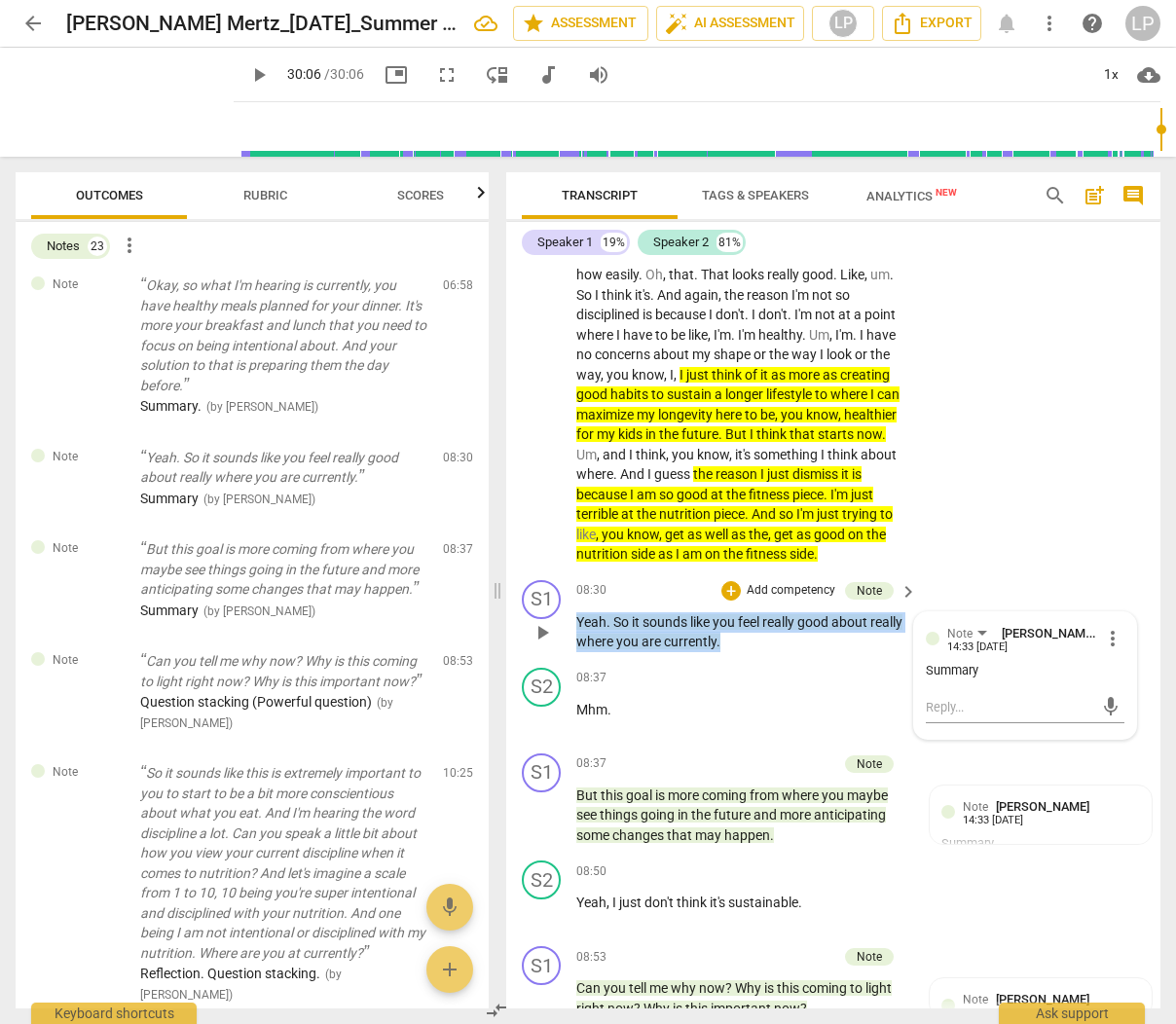 click on "S1 play_arrow pause 08:30 + Add competency Note keyboard_arrow_right Yeah .   So   it   sounds   like   you   feel   really   good   about   really   where   you   are   currently . Note [PERSON_NAME] 14:33 [DATE] more_vert Summary mic" at bounding box center [833, 616] 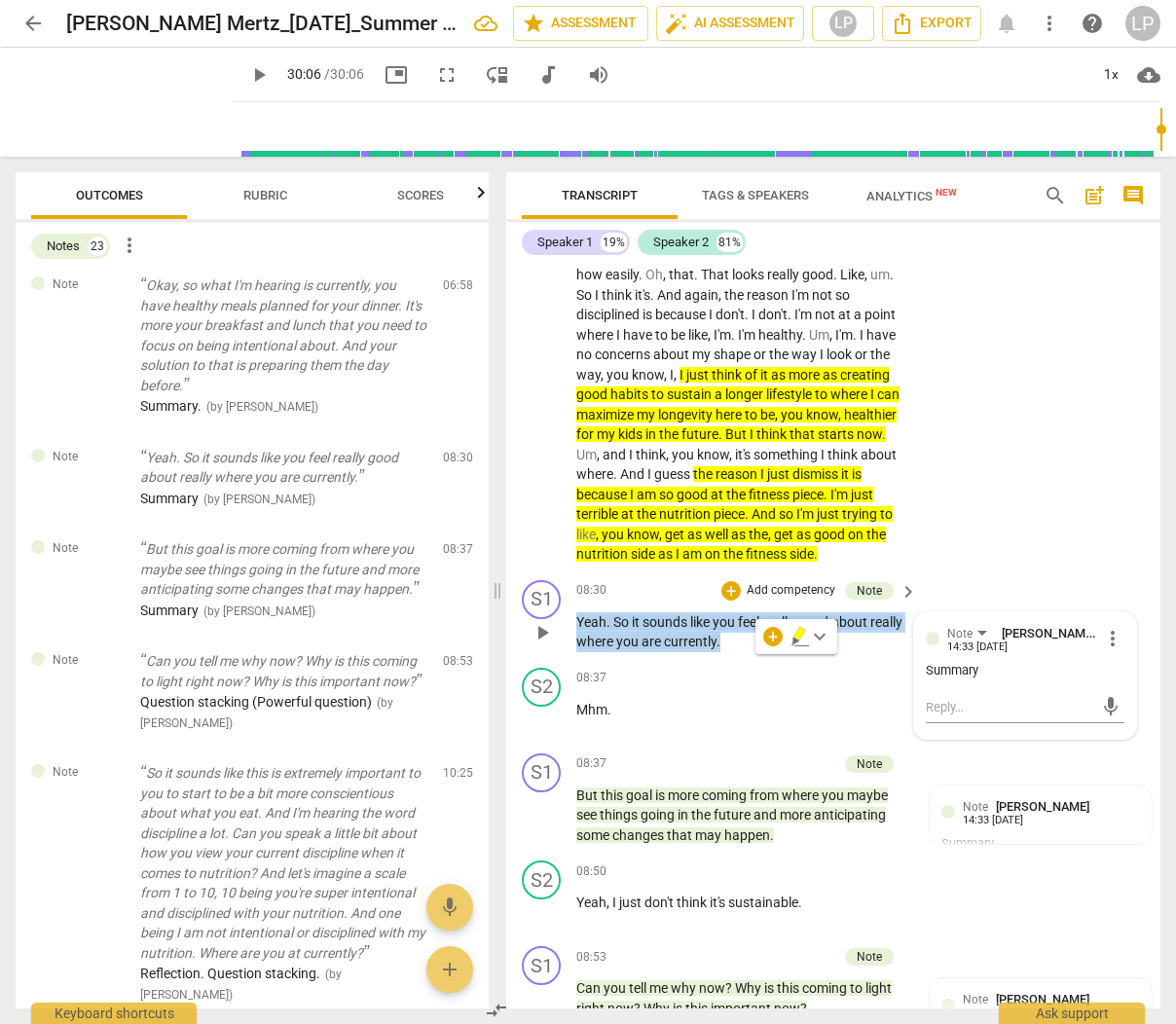 copy on "Yeah .   So   it   sounds   like   you   feel   really   good   about   really   where   you   are   currently ." 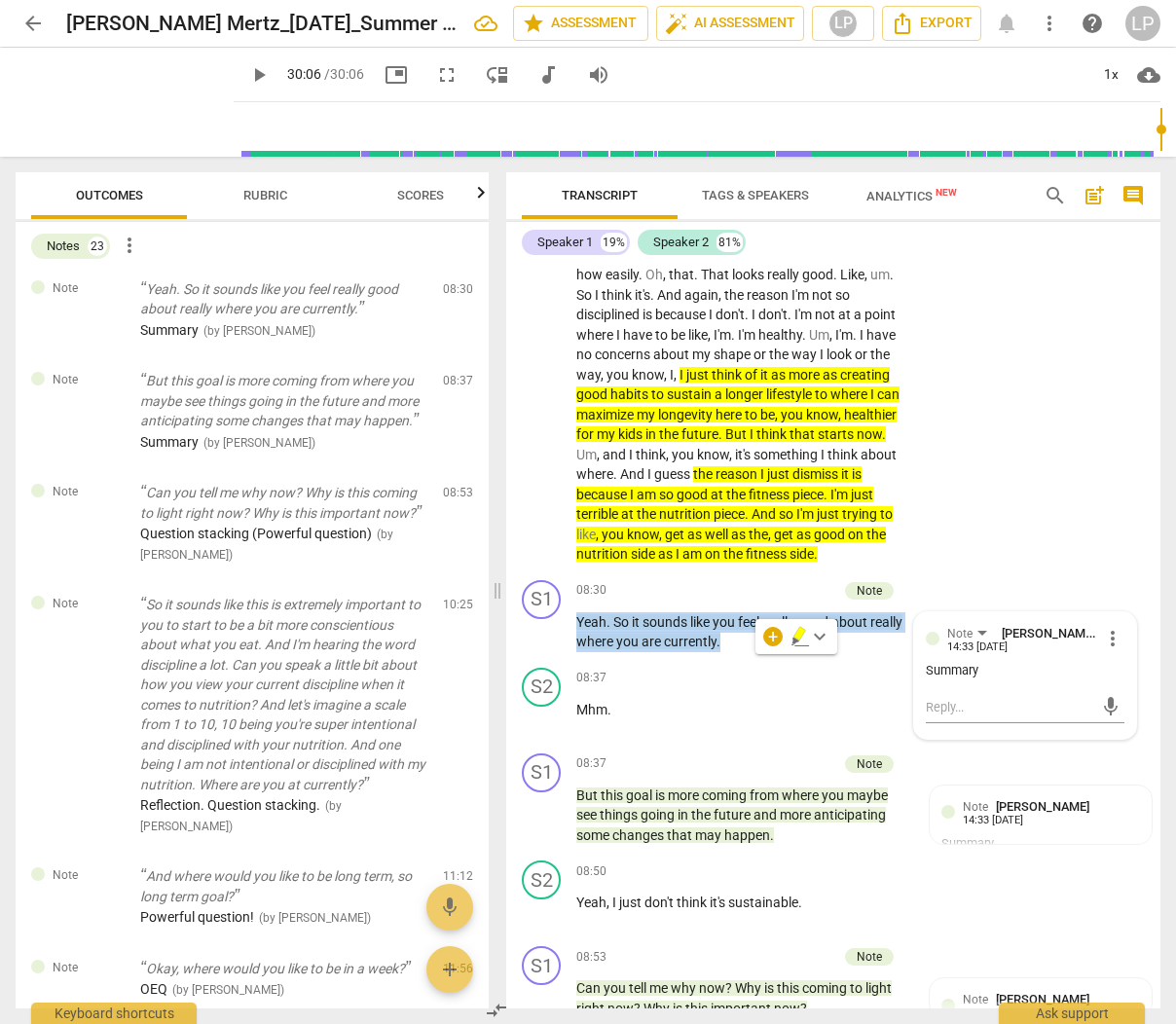 scroll, scrollTop: 785, scrollLeft: 0, axis: vertical 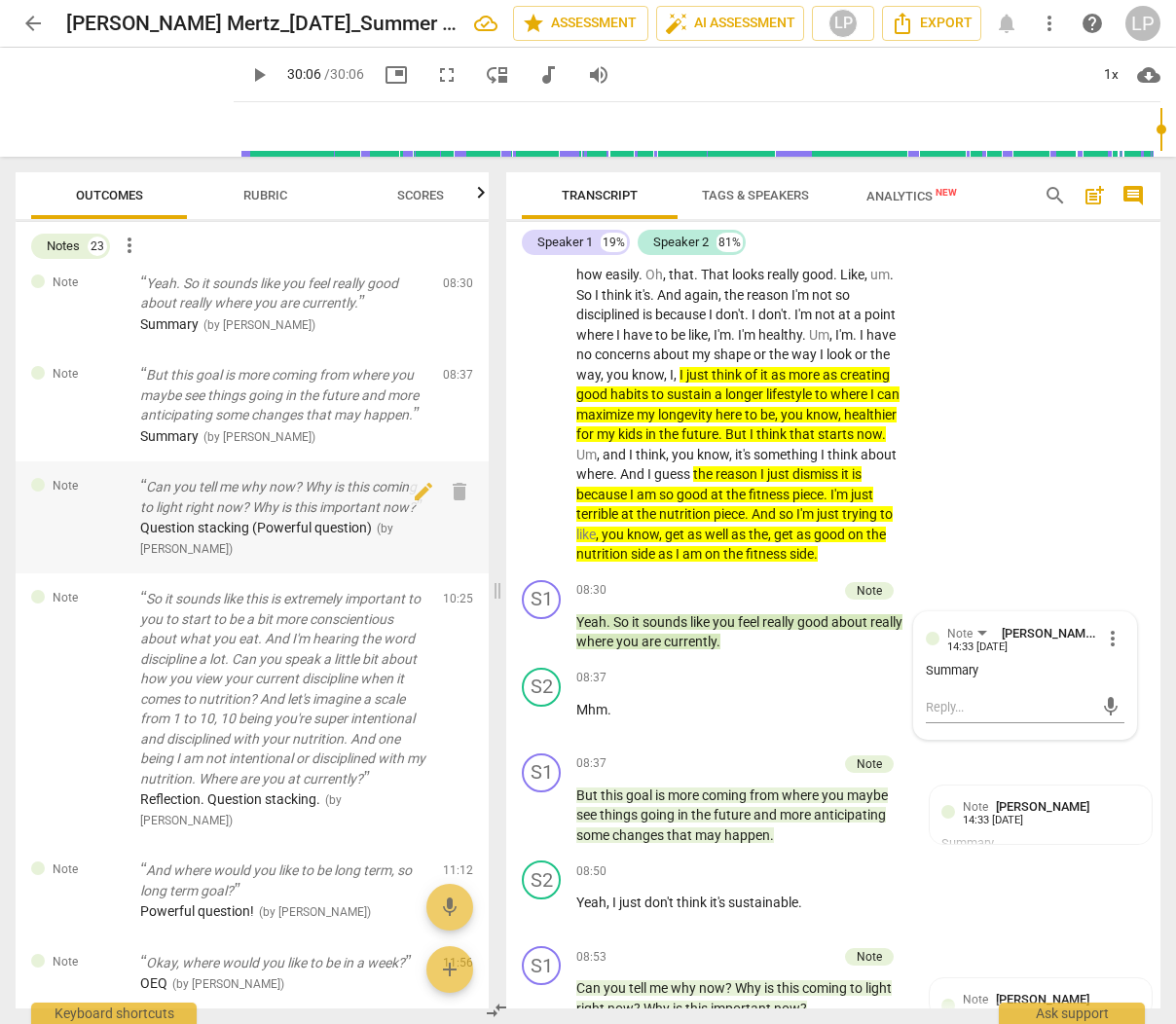 click on "Can you tell me why now? Why is this coming to light right now? Why is this important now?" at bounding box center (283, 496) 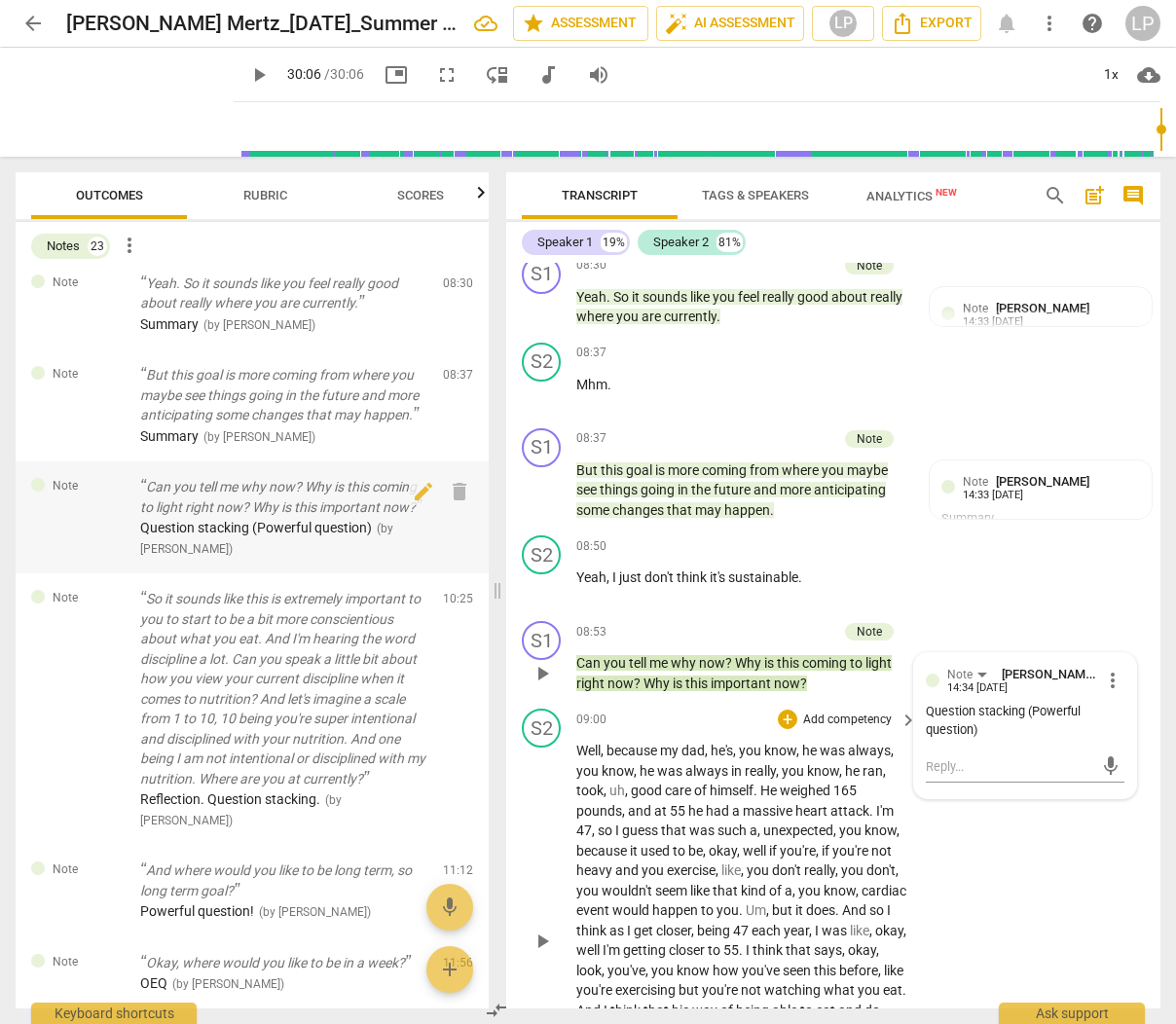 scroll, scrollTop: 3877, scrollLeft: 0, axis: vertical 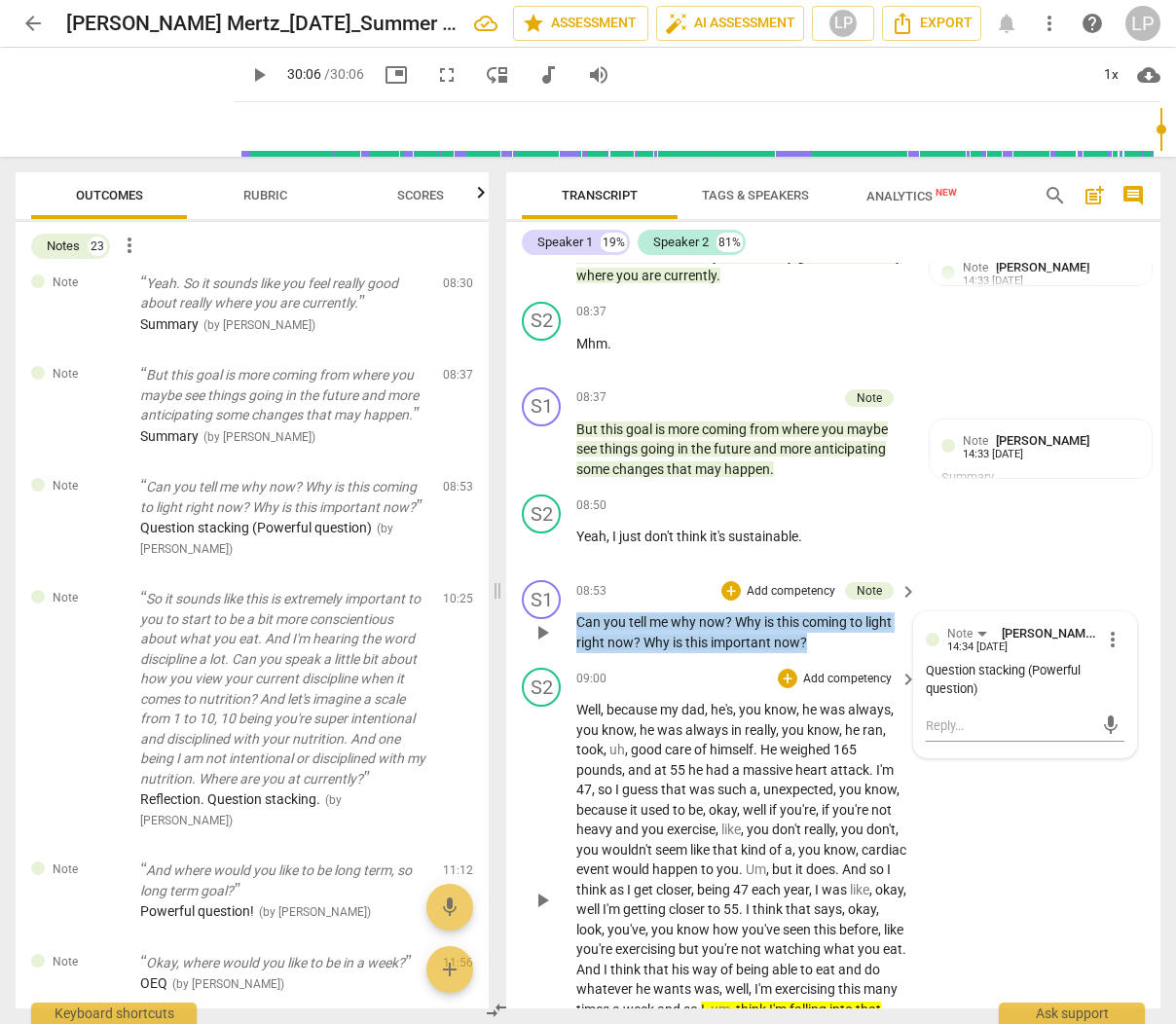 drag, startPoint x: 819, startPoint y: 660, endPoint x: 575, endPoint y: 636, distance: 245.17749 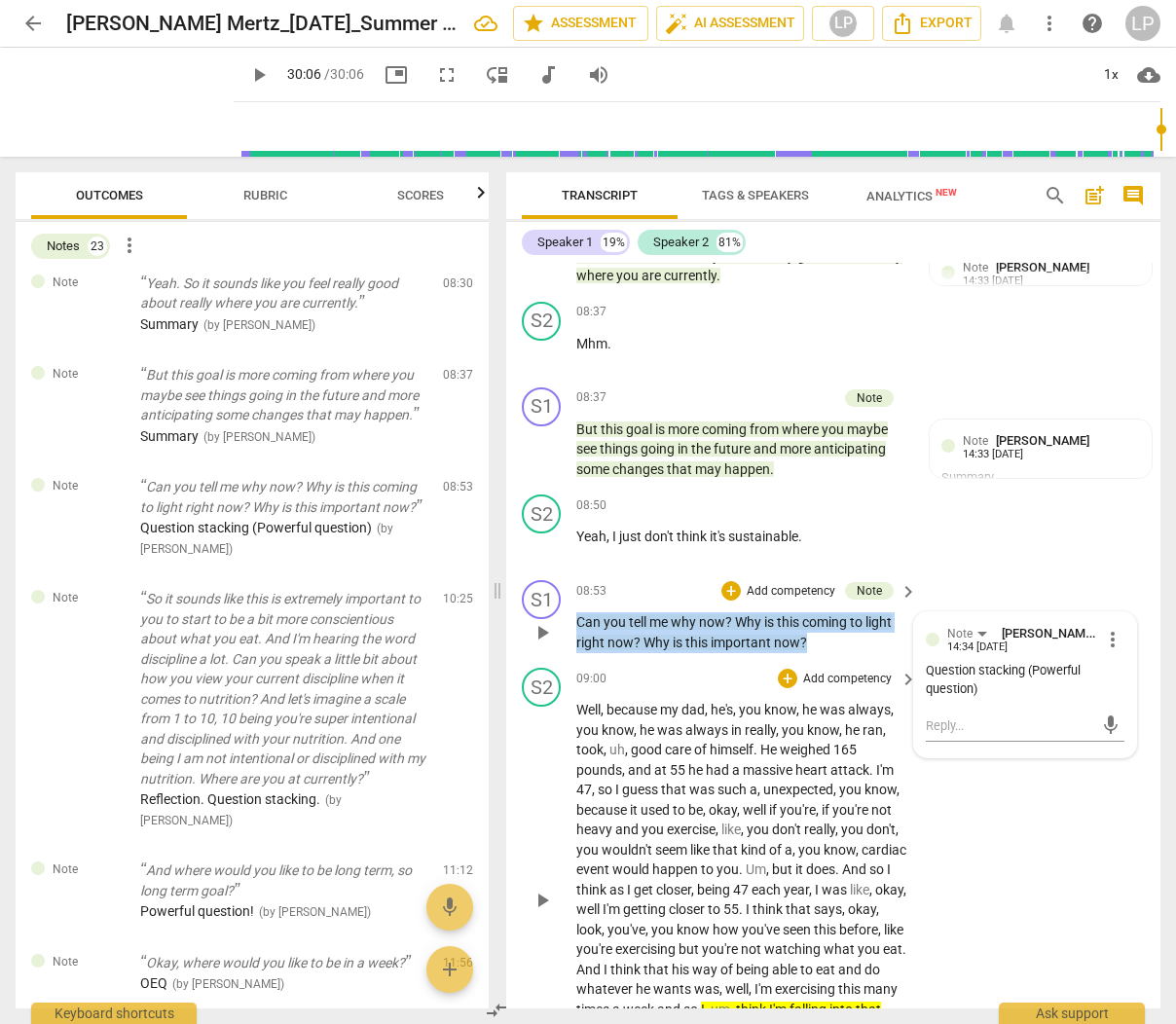 click on "S1 play_arrow pause 08:53 + Add competency Note keyboard_arrow_right Can   you   tell   me   why   now ?   Why   is   this   coming   to   light   right   now ?   Why   is   this   important   now ? Note [PERSON_NAME] 14:34 [DATE] more_vert Question stacking (Powerful question) mic" at bounding box center (833, 616) 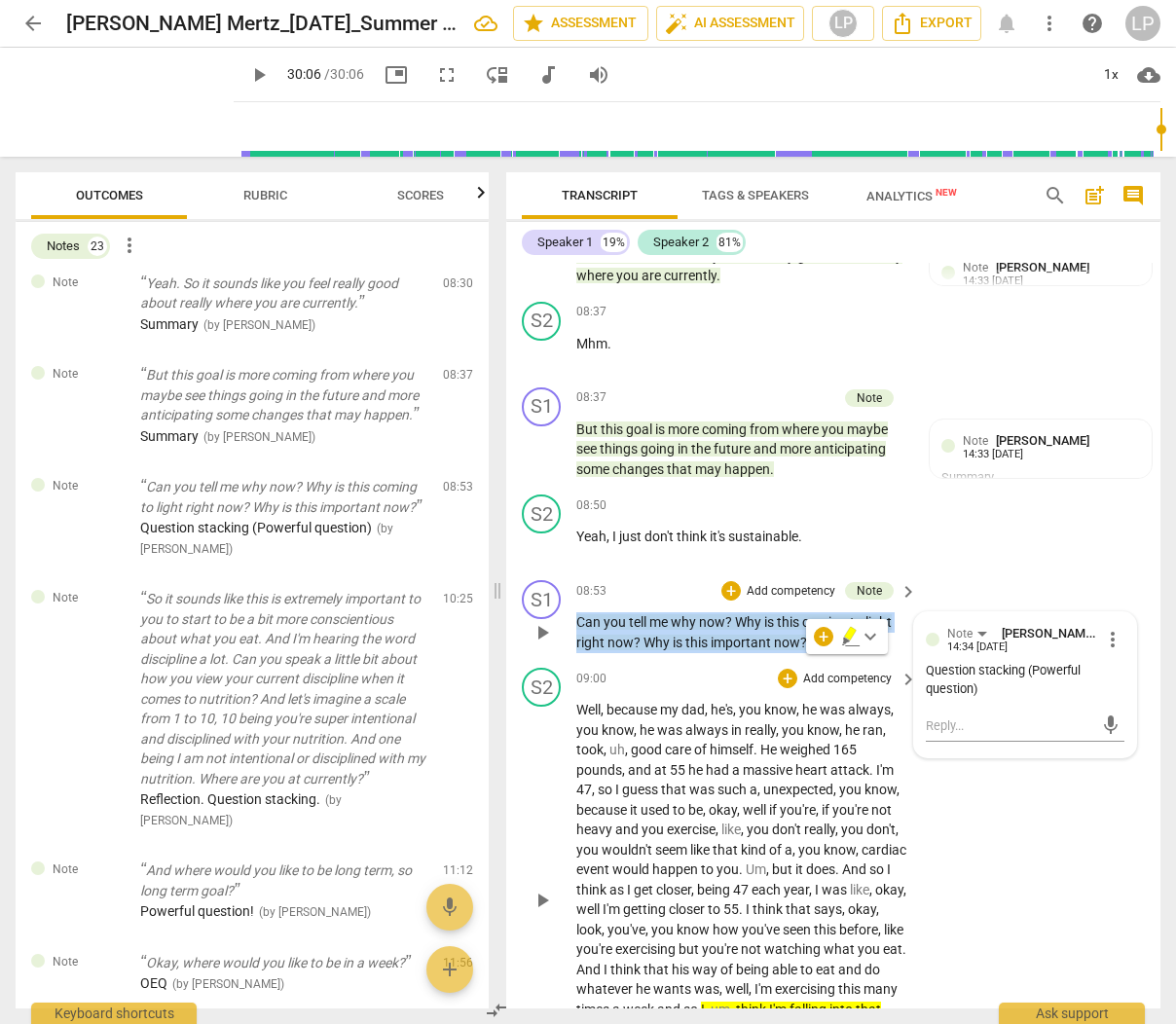 click on "Add competency" at bounding box center [790, 592] 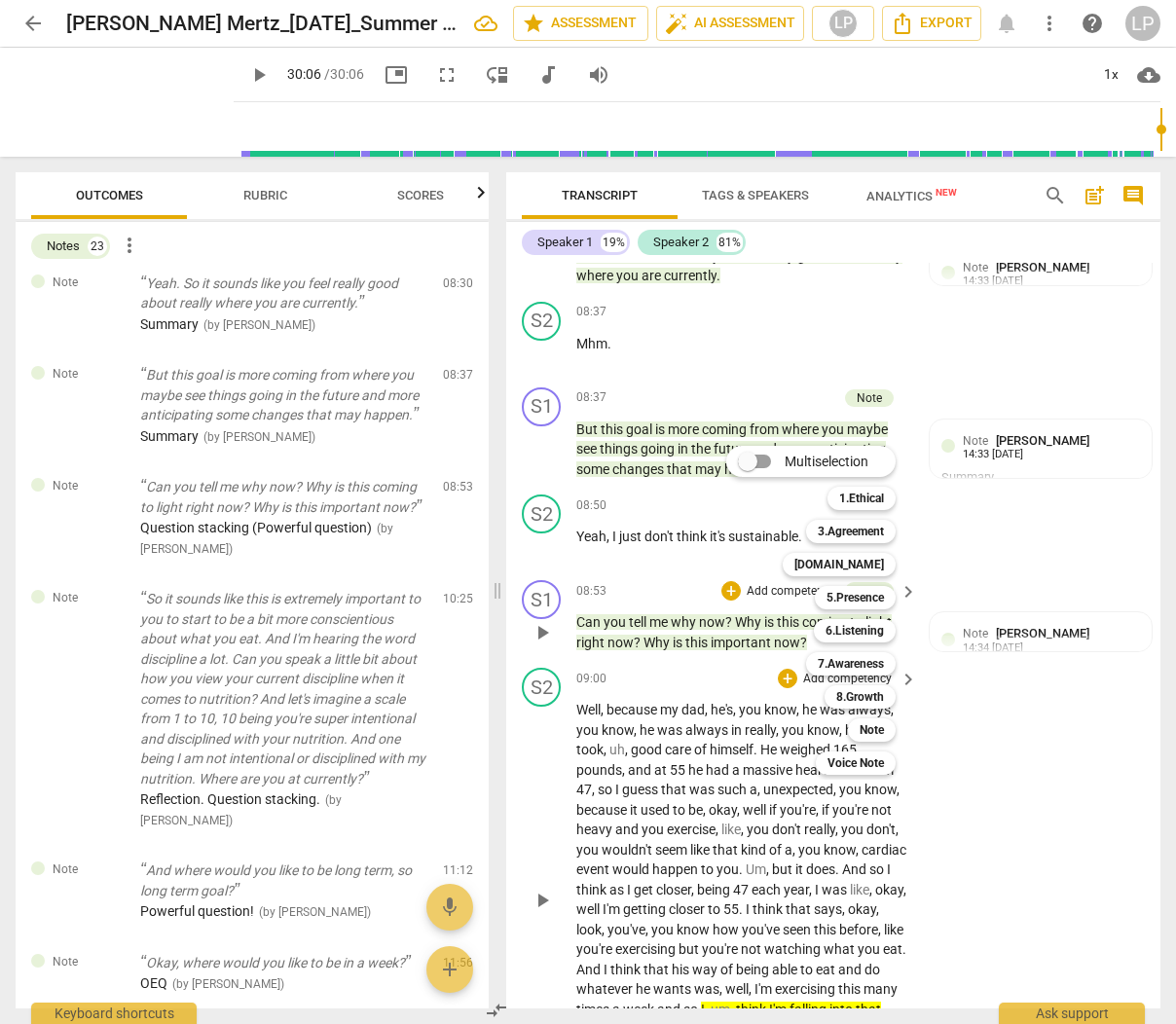 click on "Multiselection m 1.Ethical 1 3.Agreement 2 [DOMAIN_NAME] 3 5.Presence 4 6.Listening 5 7.Awareness 6 8.Growth 7 Note 8 Voice Note 9" at bounding box center (826, 610) 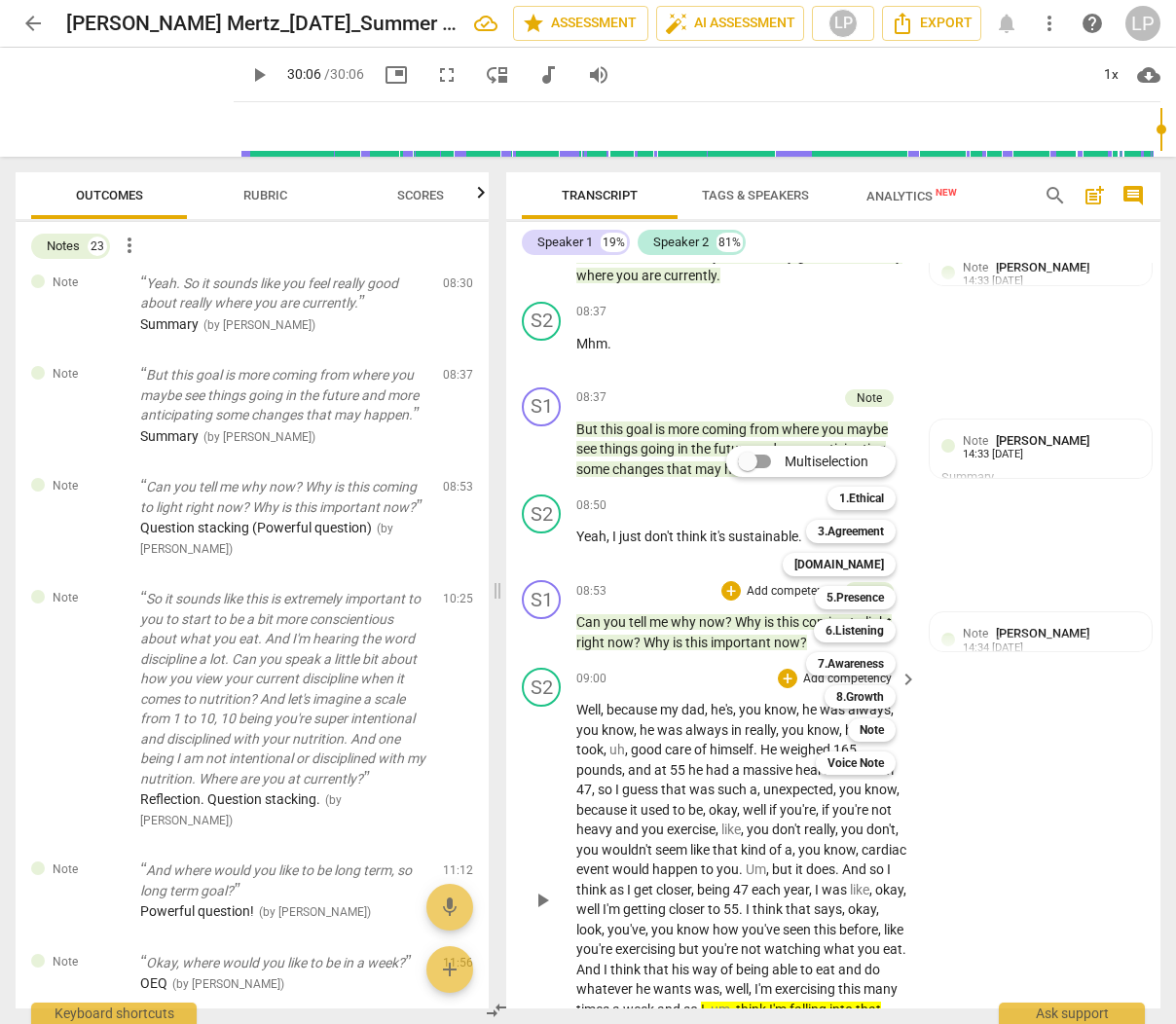 click on "Multiselection m 1.Ethical 1 3.Agreement 2 [DOMAIN_NAME] 3 5.Presence 4 6.Listening 5 7.Awareness 6 8.Growth 7 Note 8 Voice Note 9" at bounding box center (826, 610) 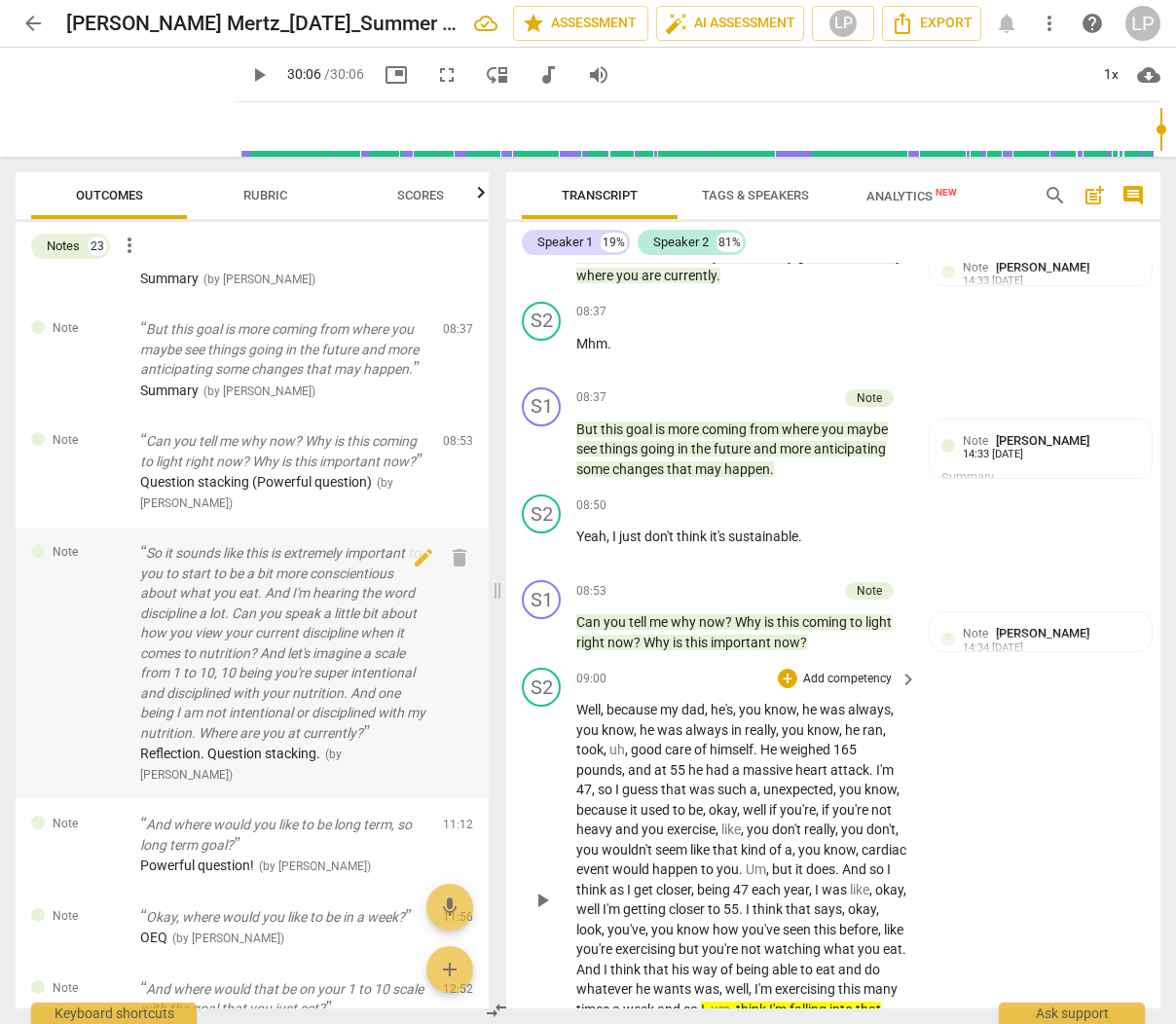 scroll, scrollTop: 831, scrollLeft: 0, axis: vertical 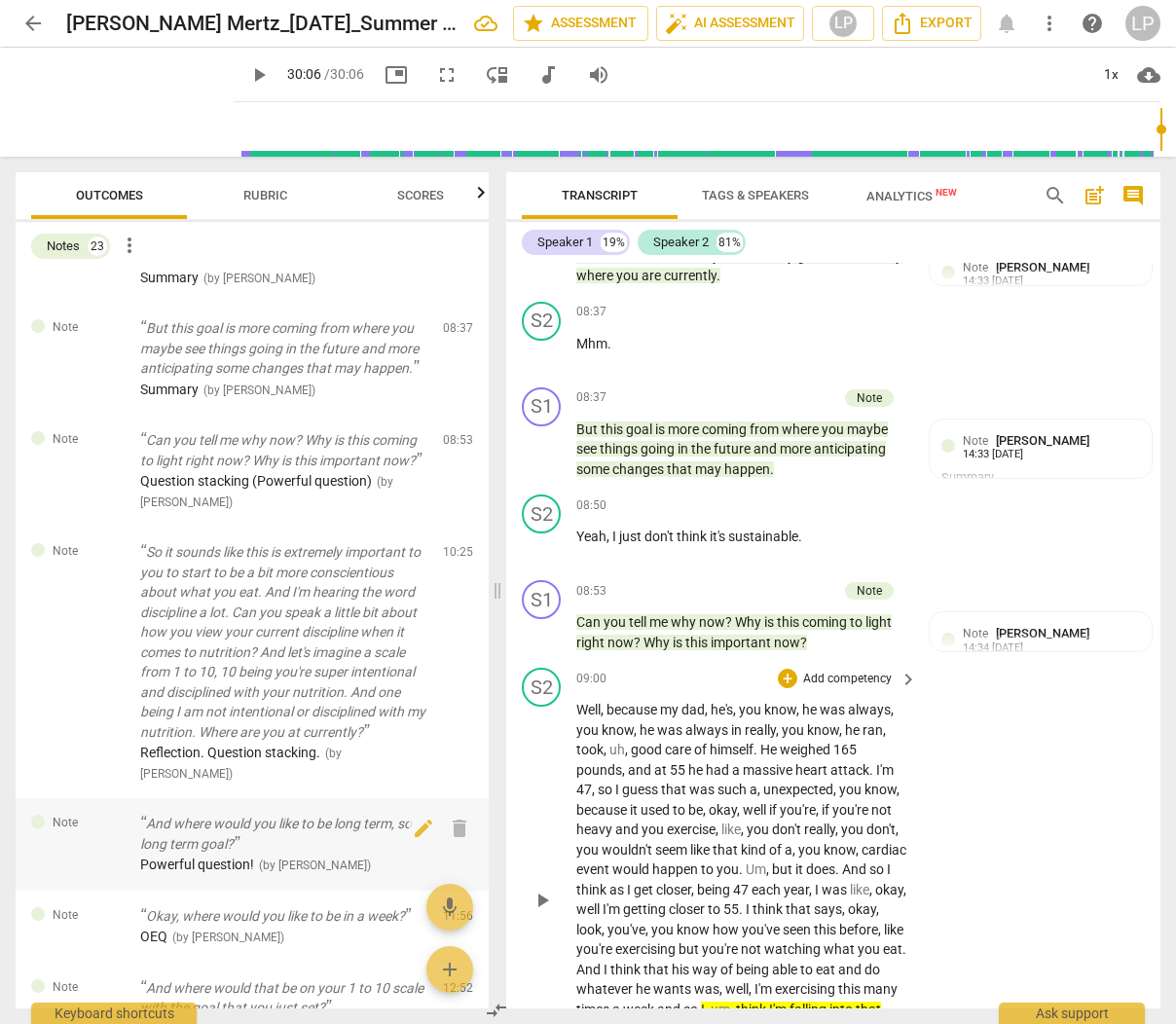 click on "Powerful question! ( by [PERSON_NAME] )" at bounding box center (283, 864) 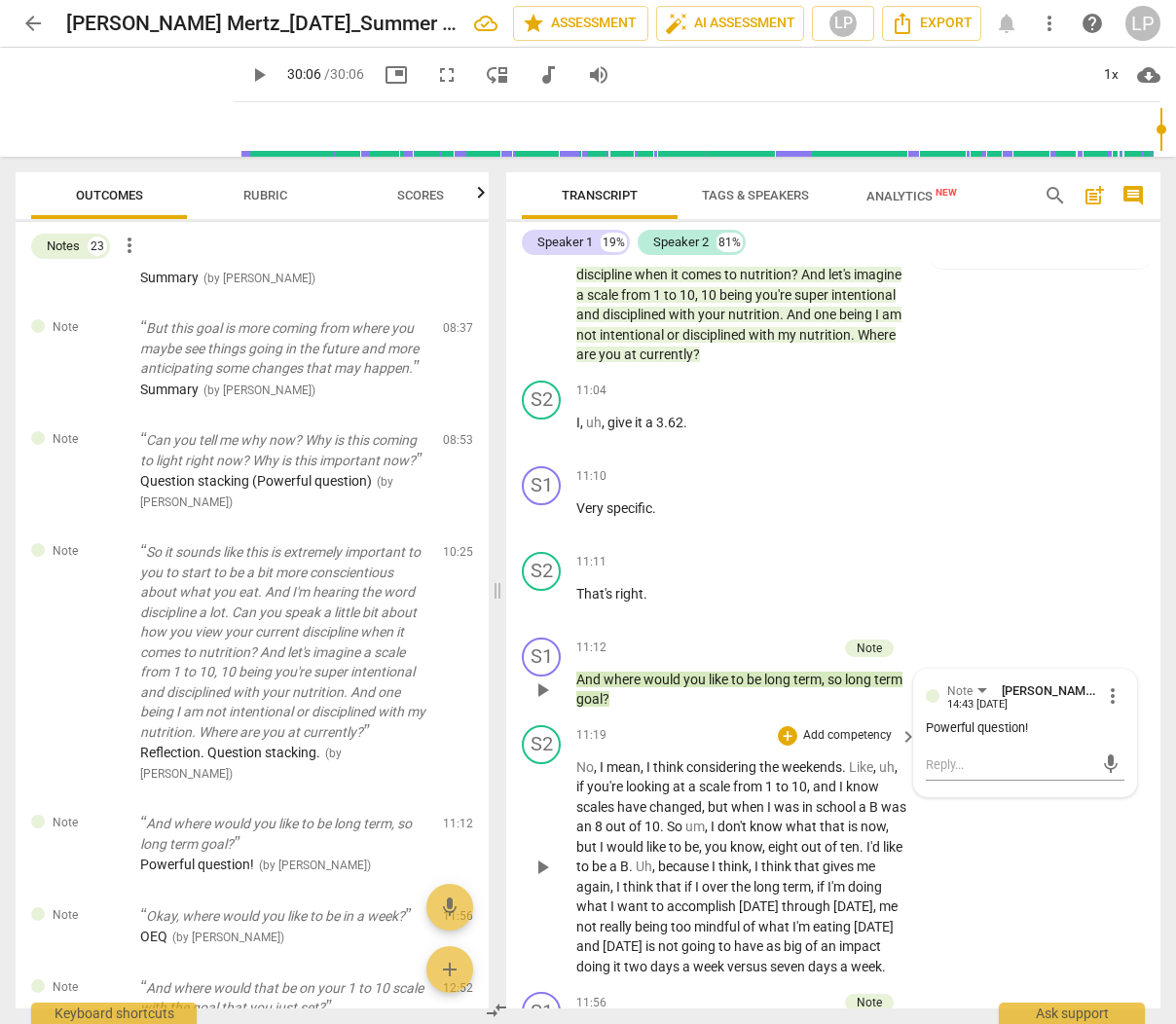scroll, scrollTop: 4896, scrollLeft: 0, axis: vertical 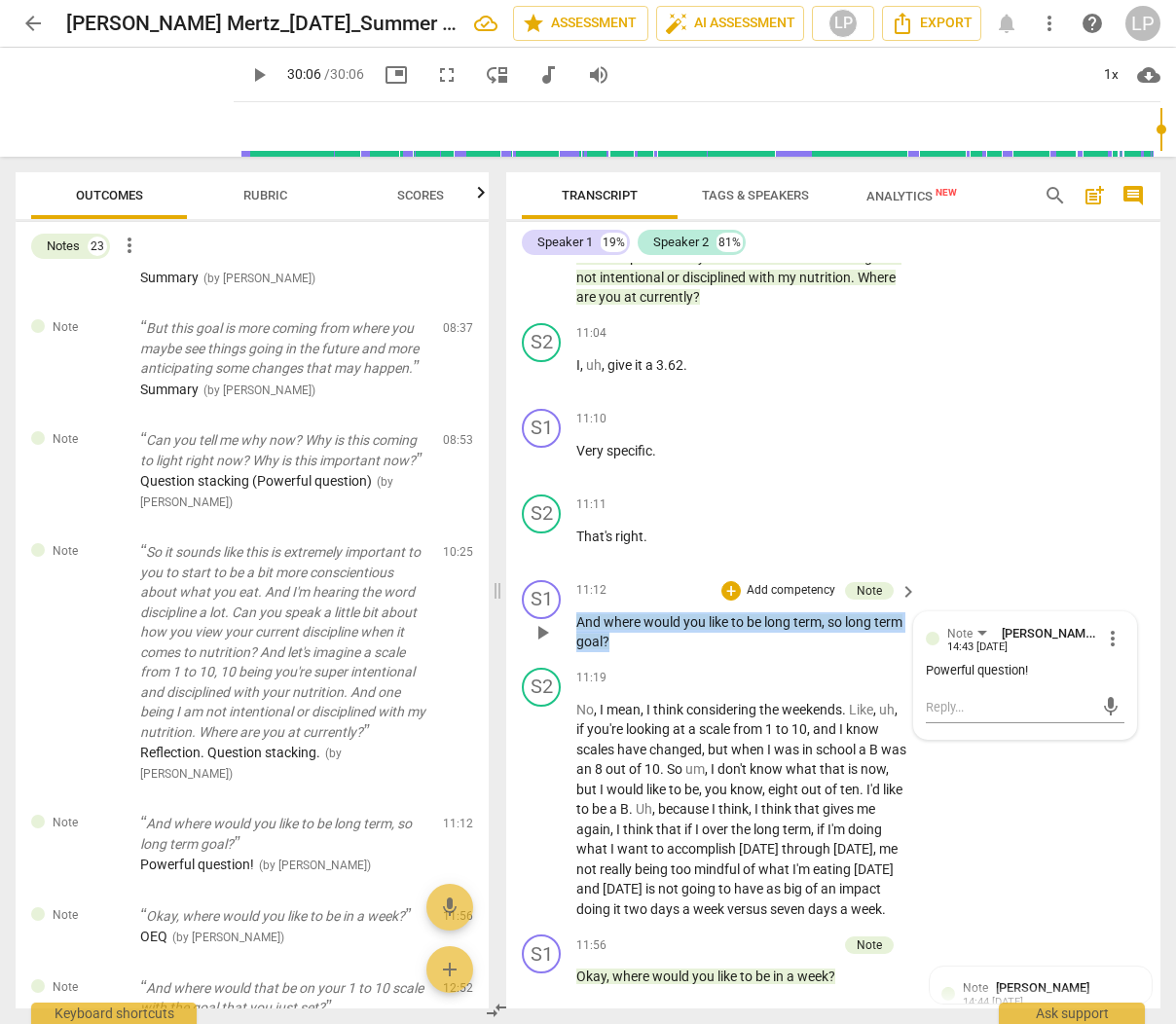 drag, startPoint x: 657, startPoint y: 656, endPoint x: 577, endPoint y: 639, distance: 81.78631 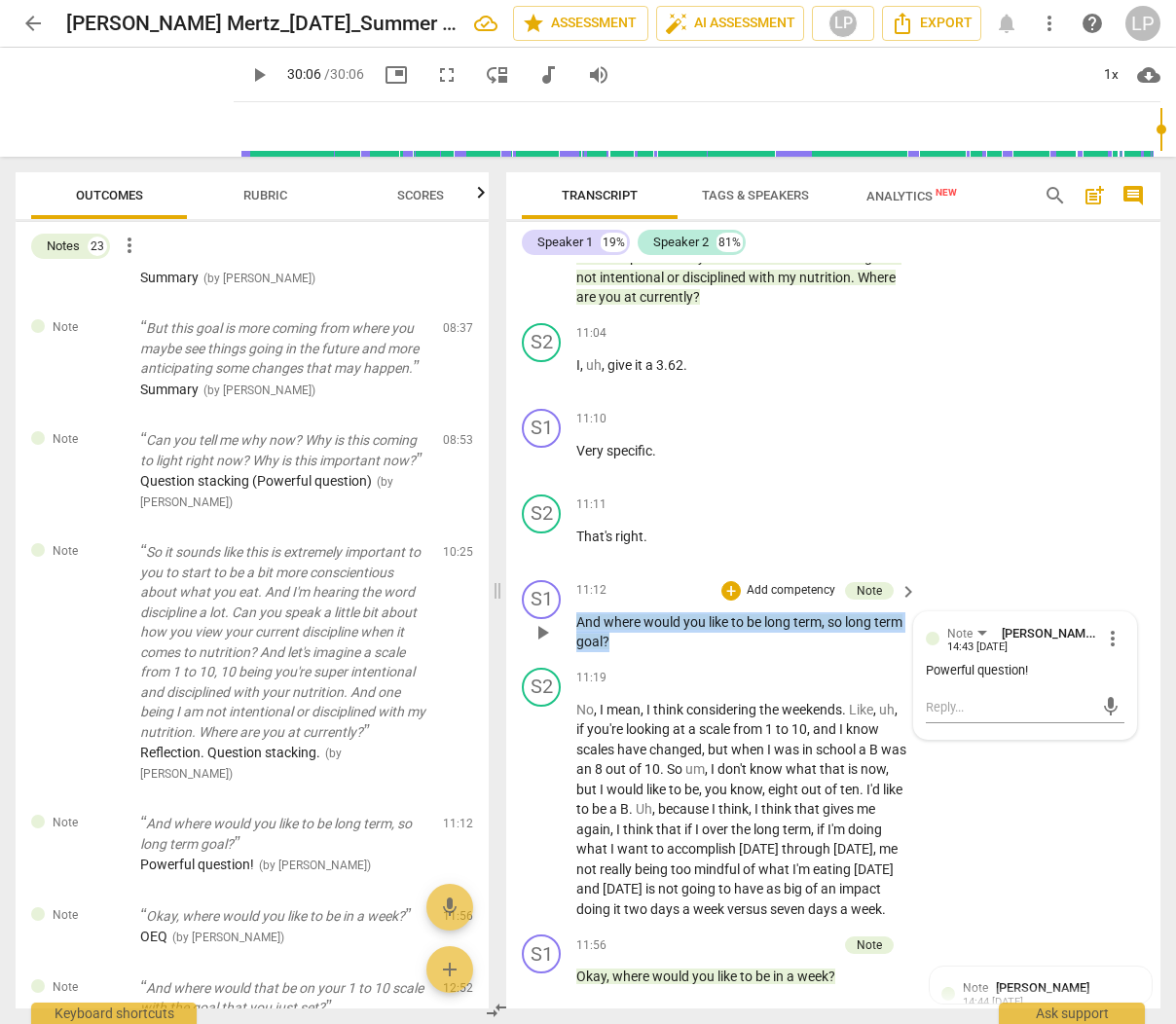 click on "And   where   would   you   like   to   be   long   term ,   so   long   term   goal ?" at bounding box center [742, 632] 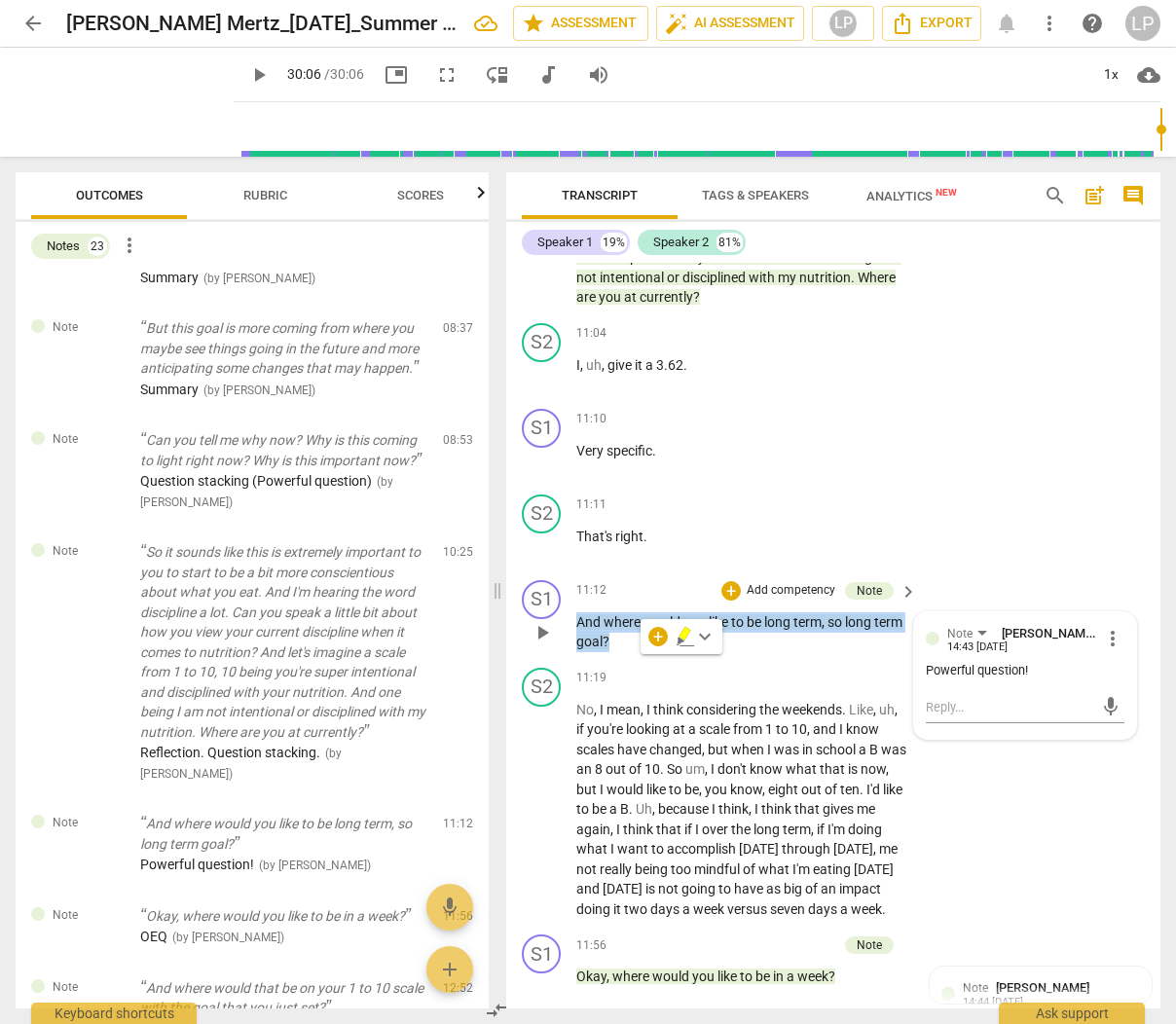 copy on "And   where   would   you   like   to   be   long   term ,   so   long   term   goal ?" 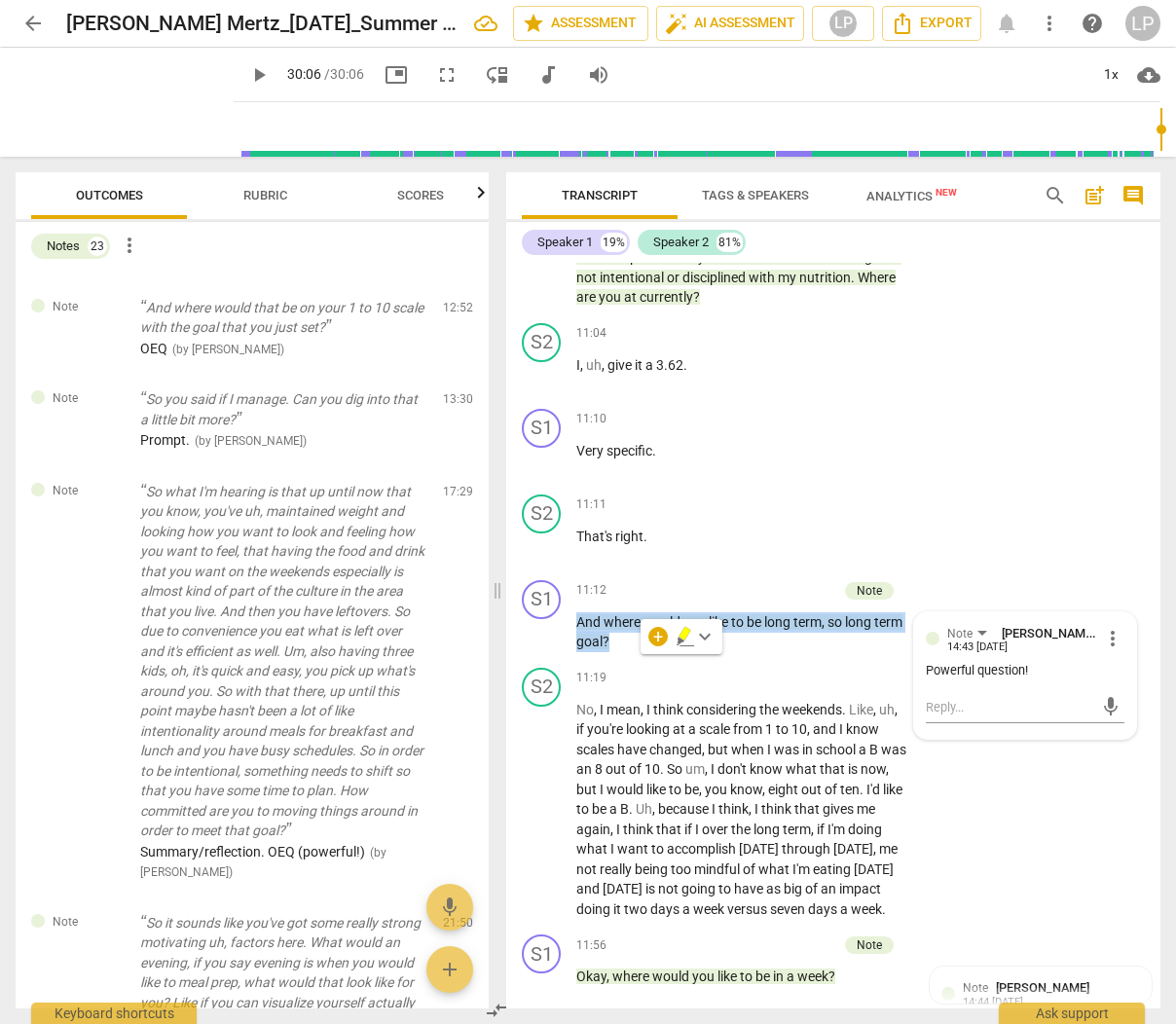 scroll, scrollTop: 1511, scrollLeft: 0, axis: vertical 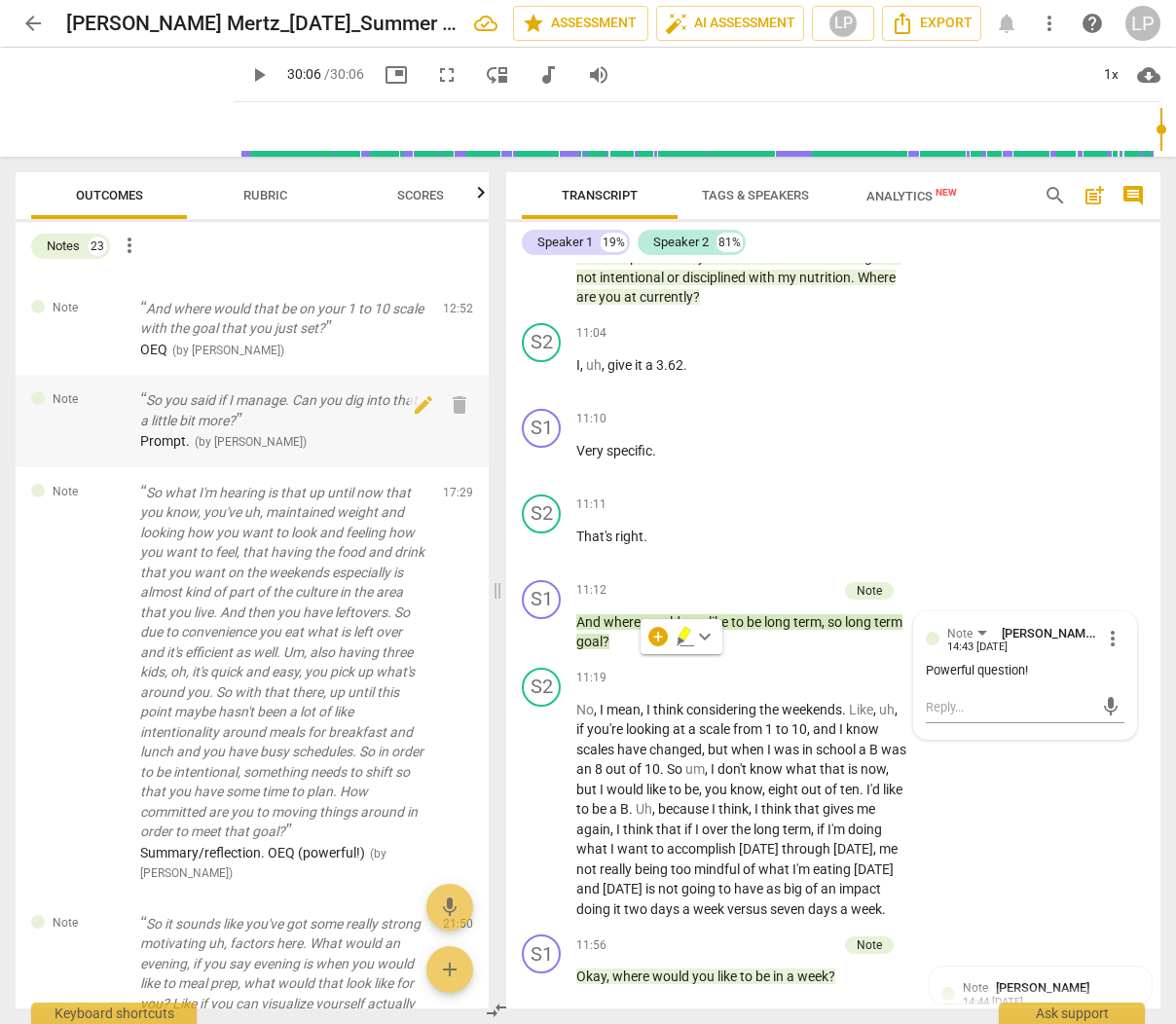 click on "So you said if I manage. Can you dig into that a little bit more?" at bounding box center (283, 410) 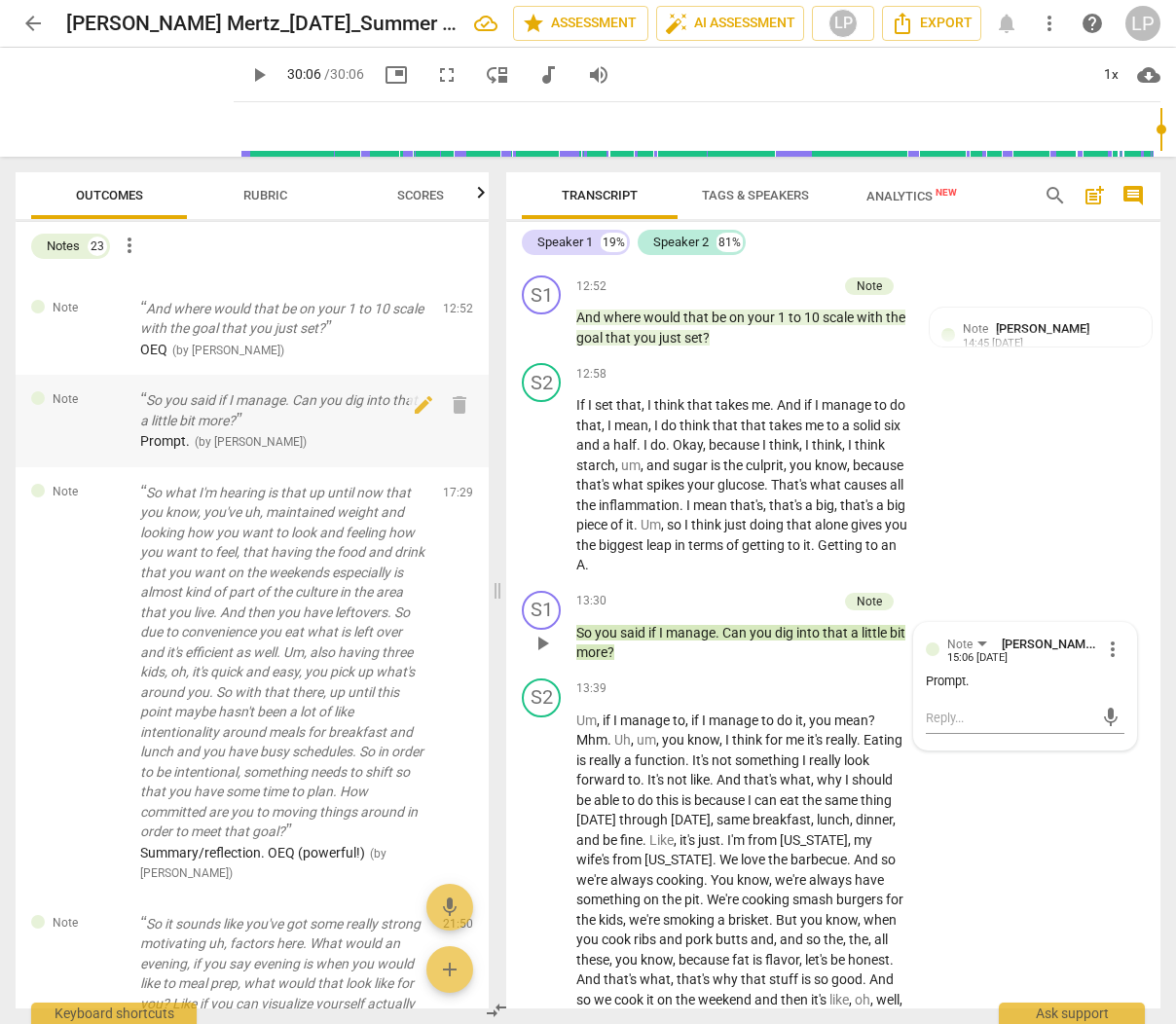 scroll, scrollTop: 6112, scrollLeft: 0, axis: vertical 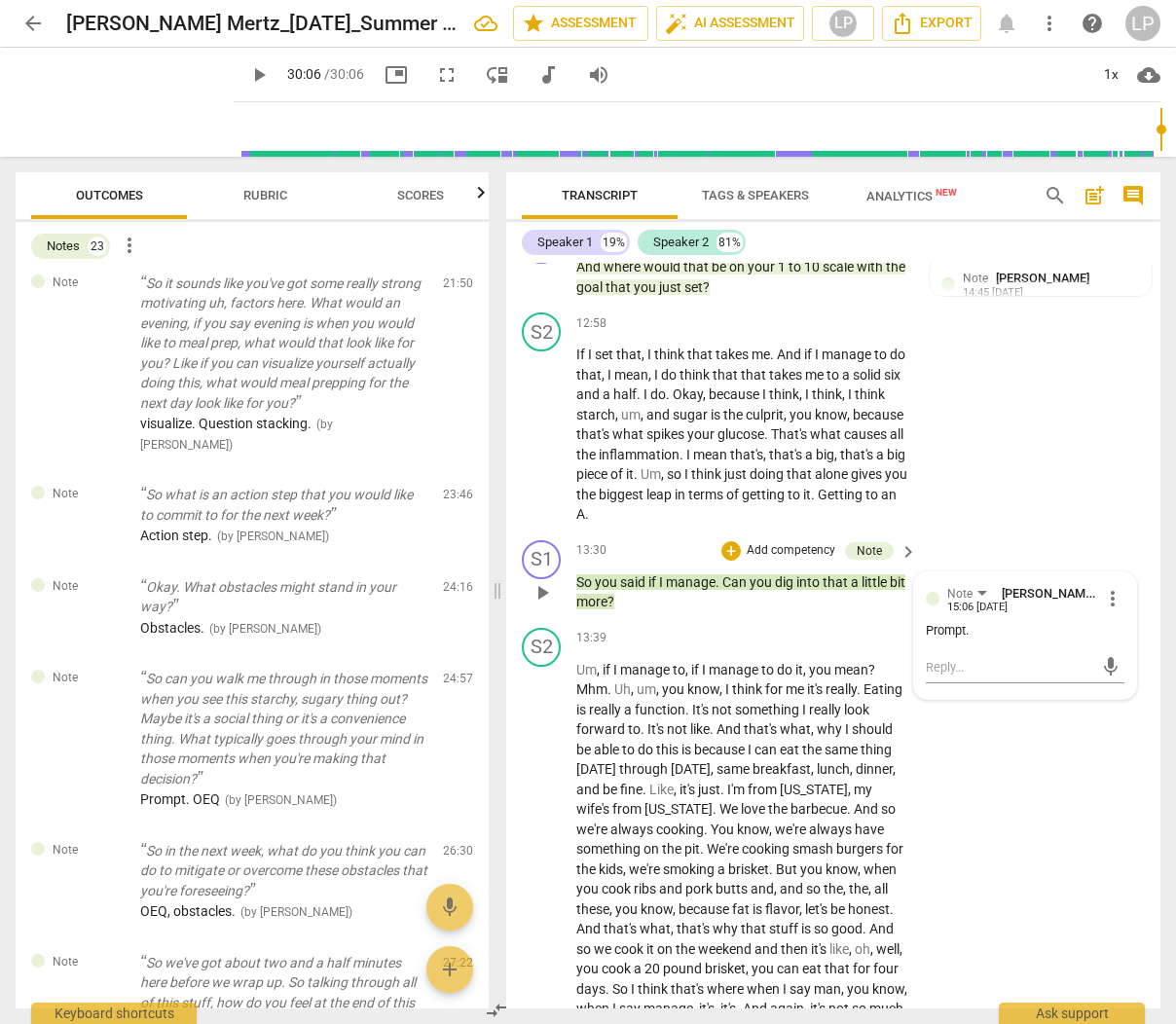 click on "So   you   said   if   I   manage .   Can   you   dig   into   that   a   little   bit   more ?" at bounding box center (742, 592) 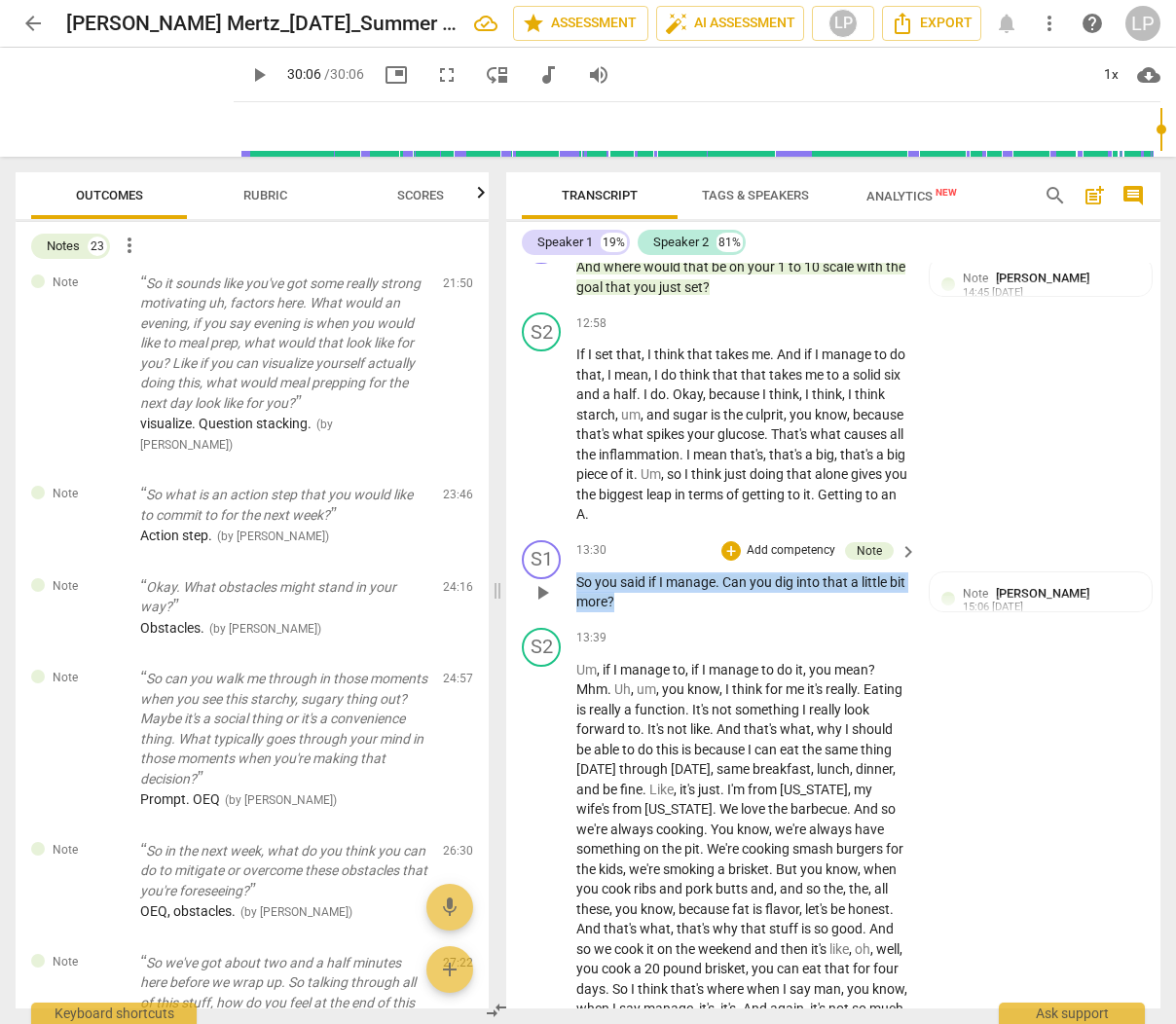 drag, startPoint x: 660, startPoint y: 666, endPoint x: 575, endPoint y: 640, distance: 88.88757 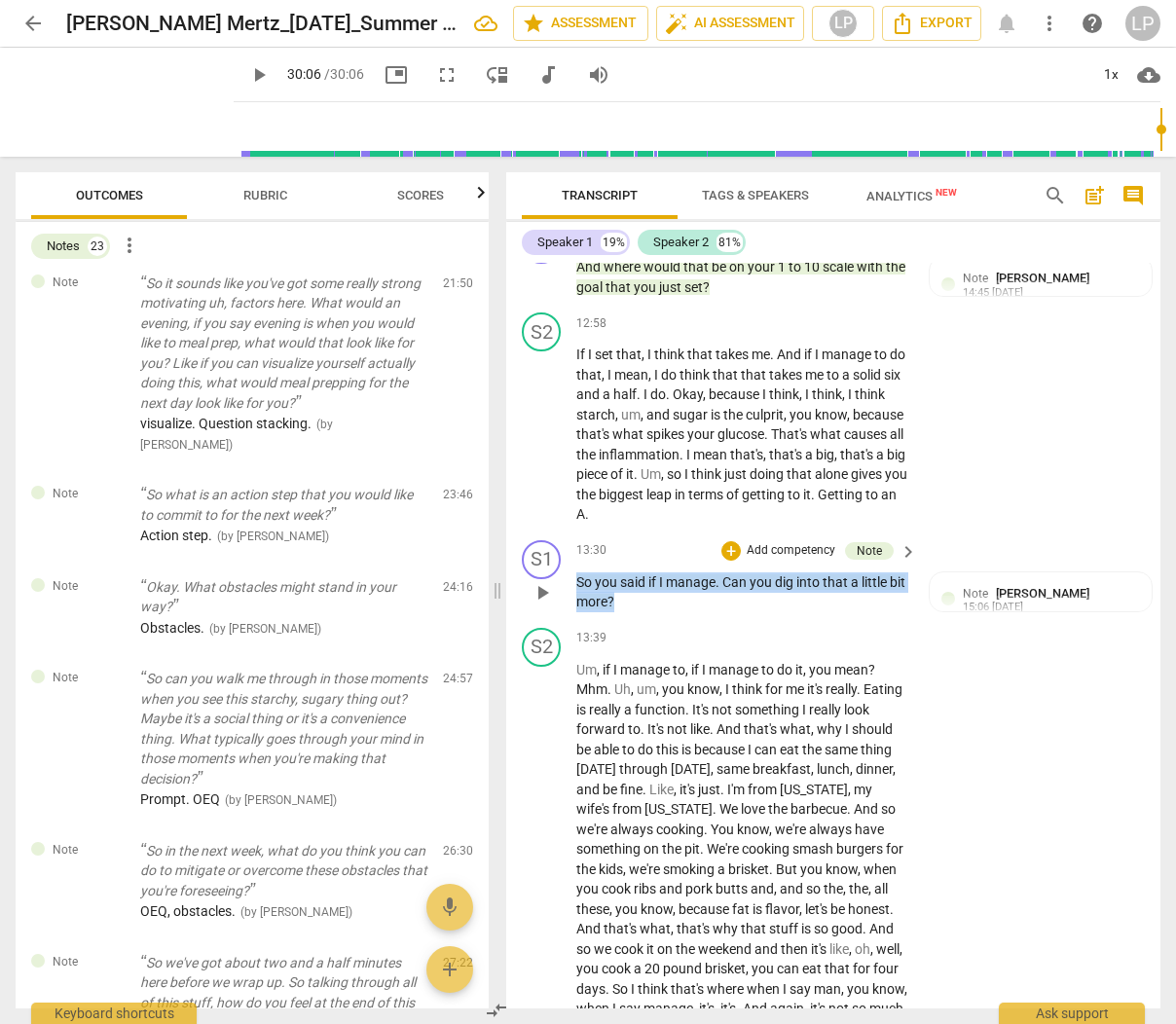 click on "S1 play_arrow pause 13:30 + Add competency Note keyboard_arrow_right So   you   said   if   I   manage .   Can   you   dig   into   that   a   little   bit   more ? Note [PERSON_NAME] 15:06 [DATE] Prompt." at bounding box center (833, 576) 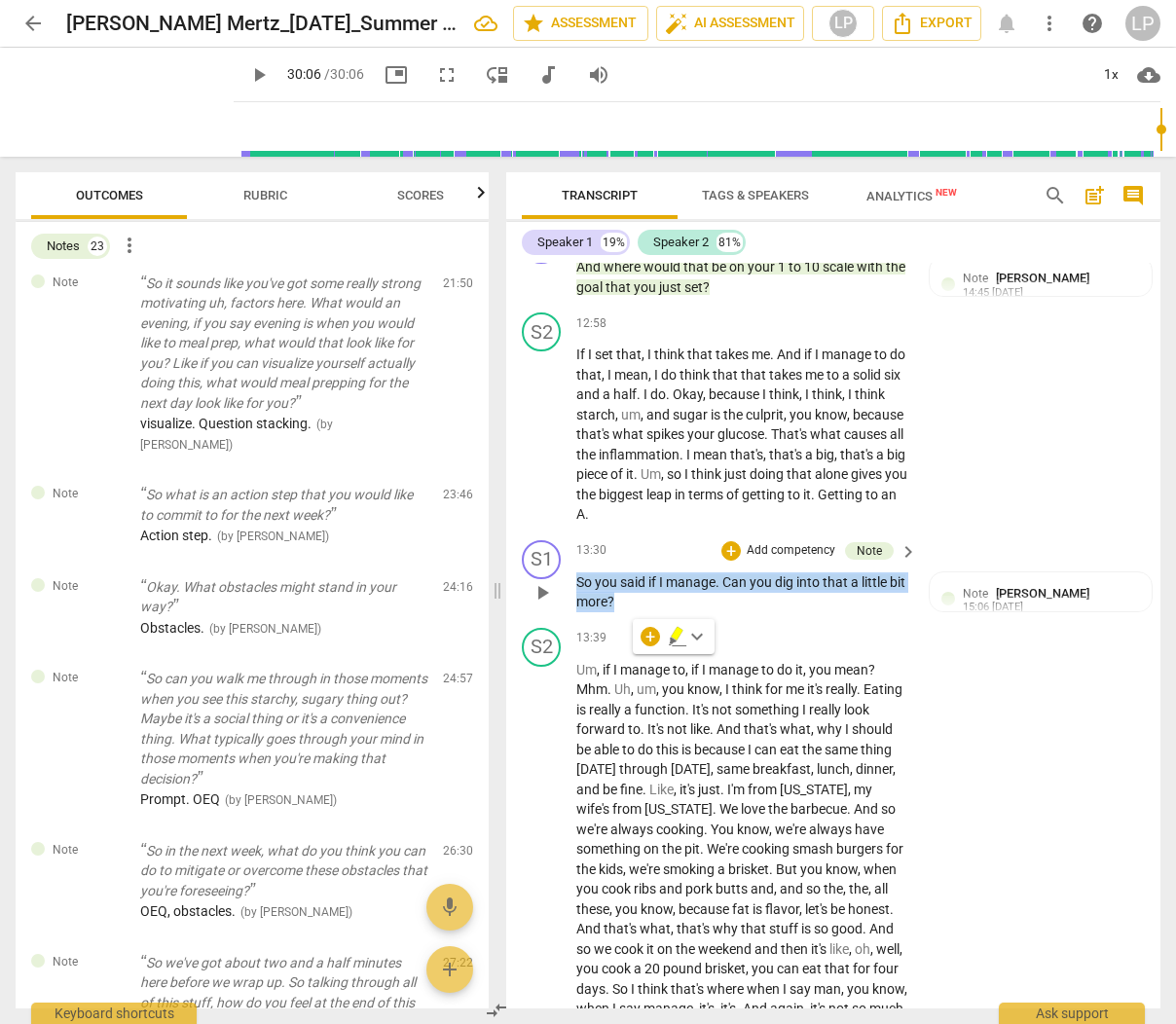 copy on "So   you   said   if   I   manage .   Can   you   dig   into   that   a   little   bit   more ?" 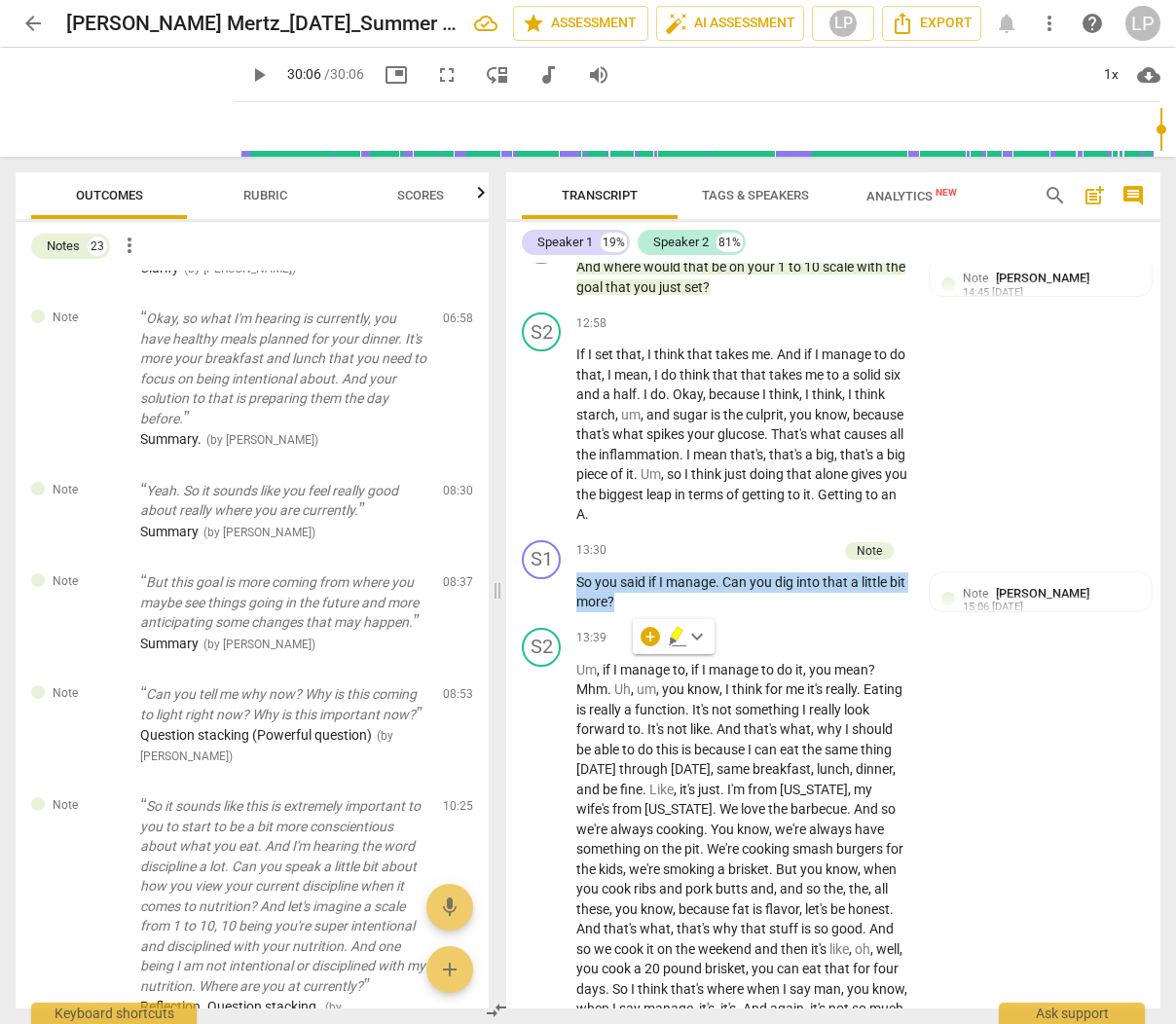 scroll, scrollTop: 587, scrollLeft: 0, axis: vertical 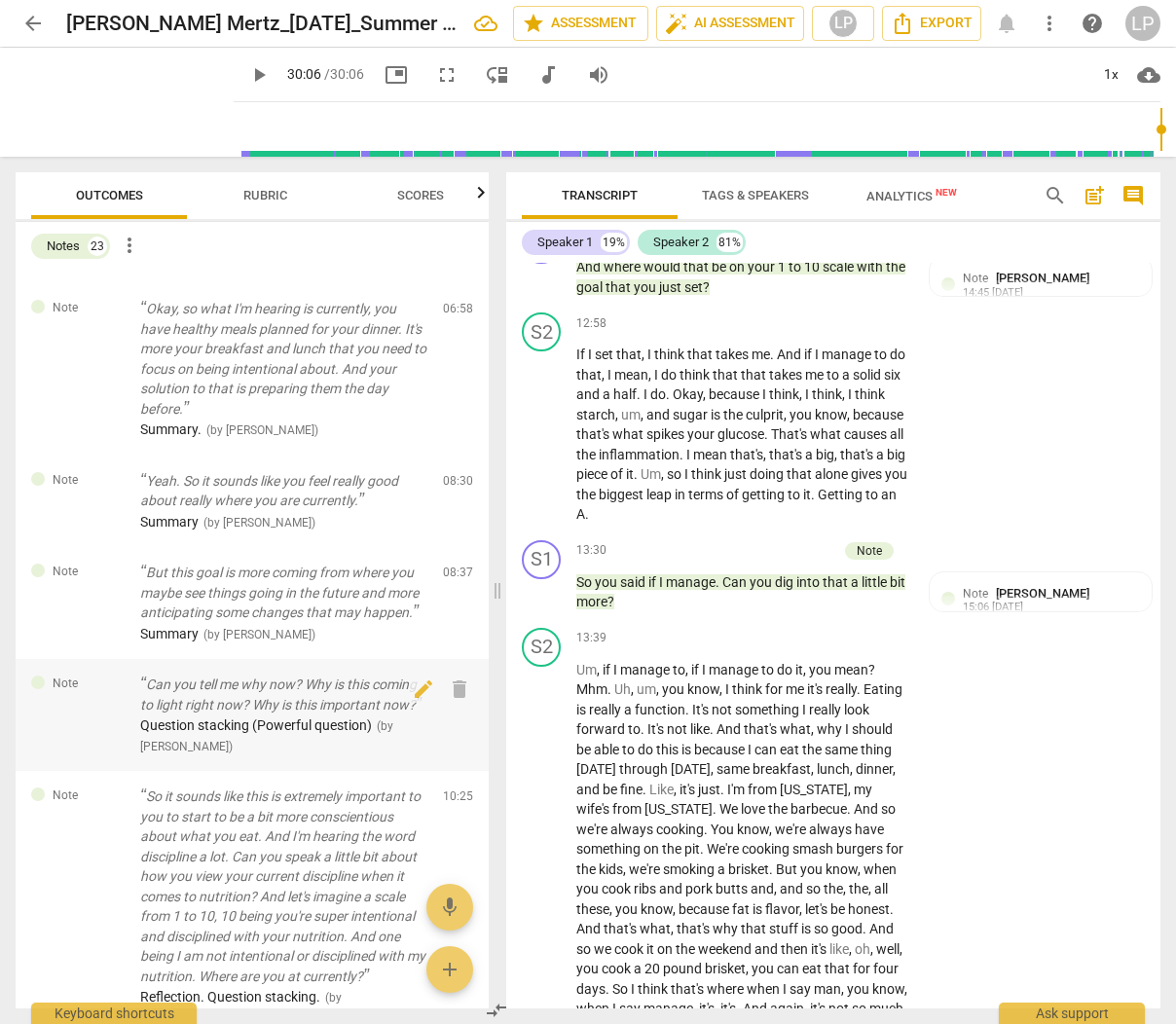 click on "Can you tell me why now? Why is this coming to light right now? Why is this important now?" at bounding box center [283, 694] 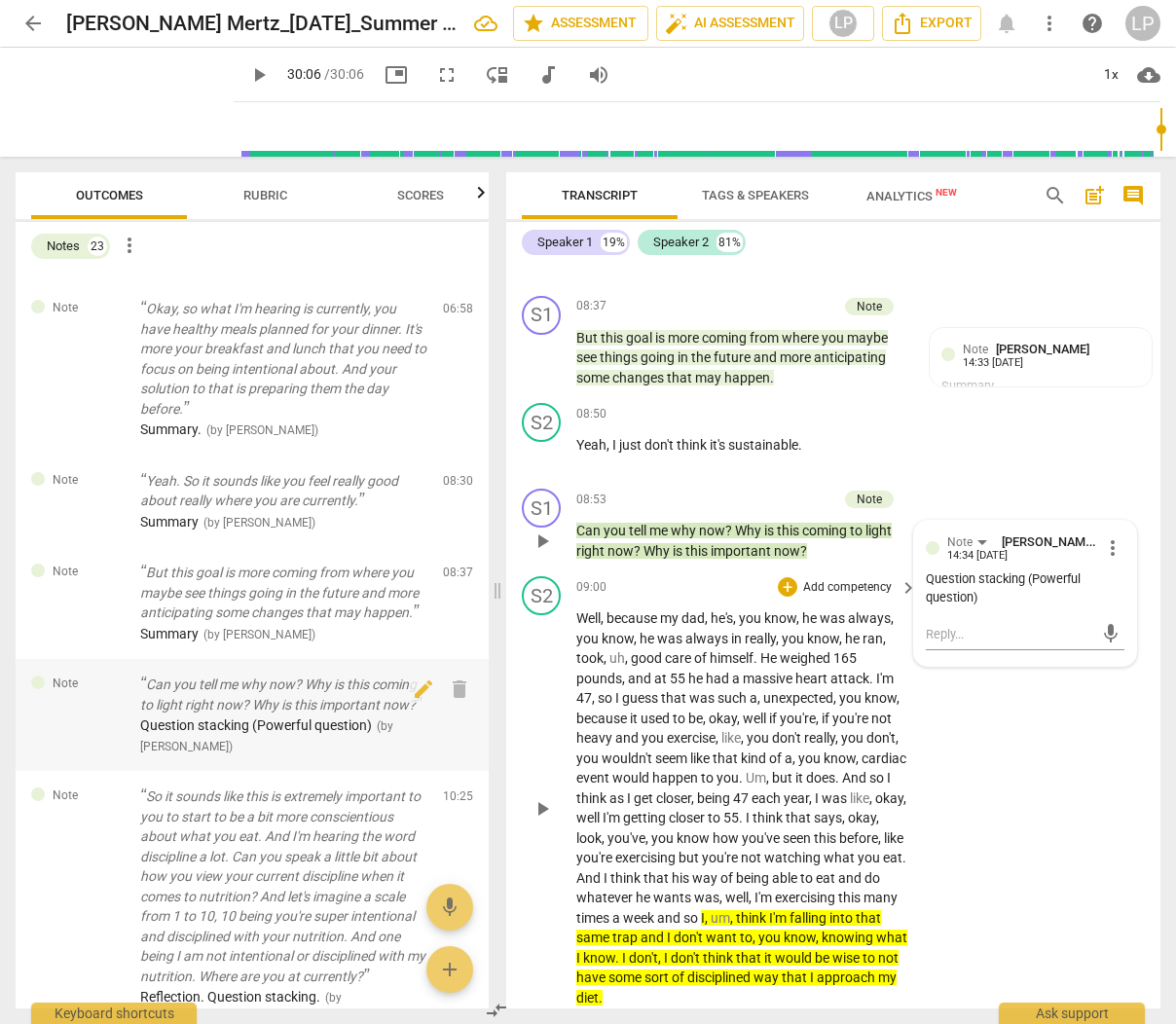 scroll, scrollTop: 3877, scrollLeft: 0, axis: vertical 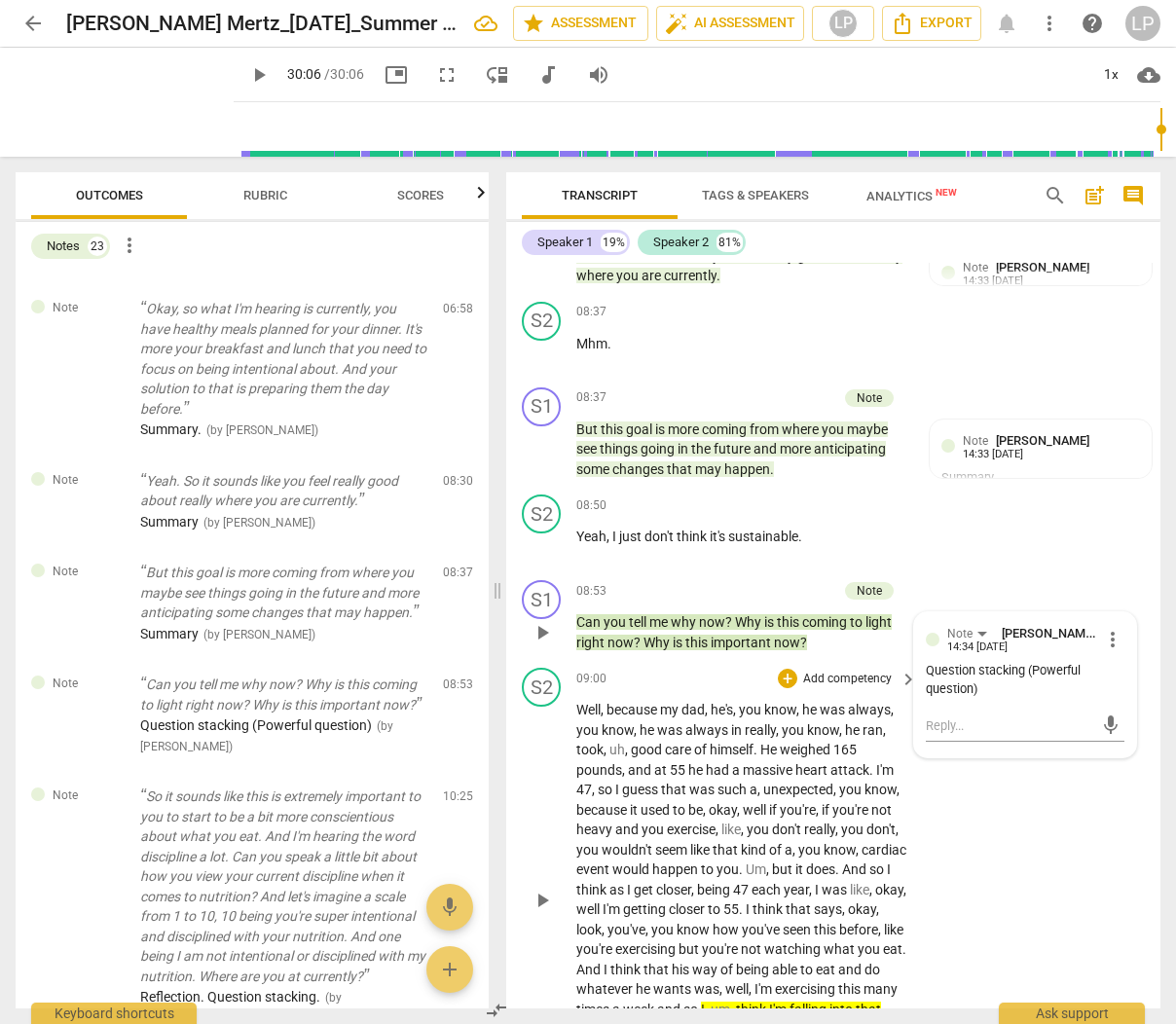 click on "Add competency" at bounding box center [847, 679] 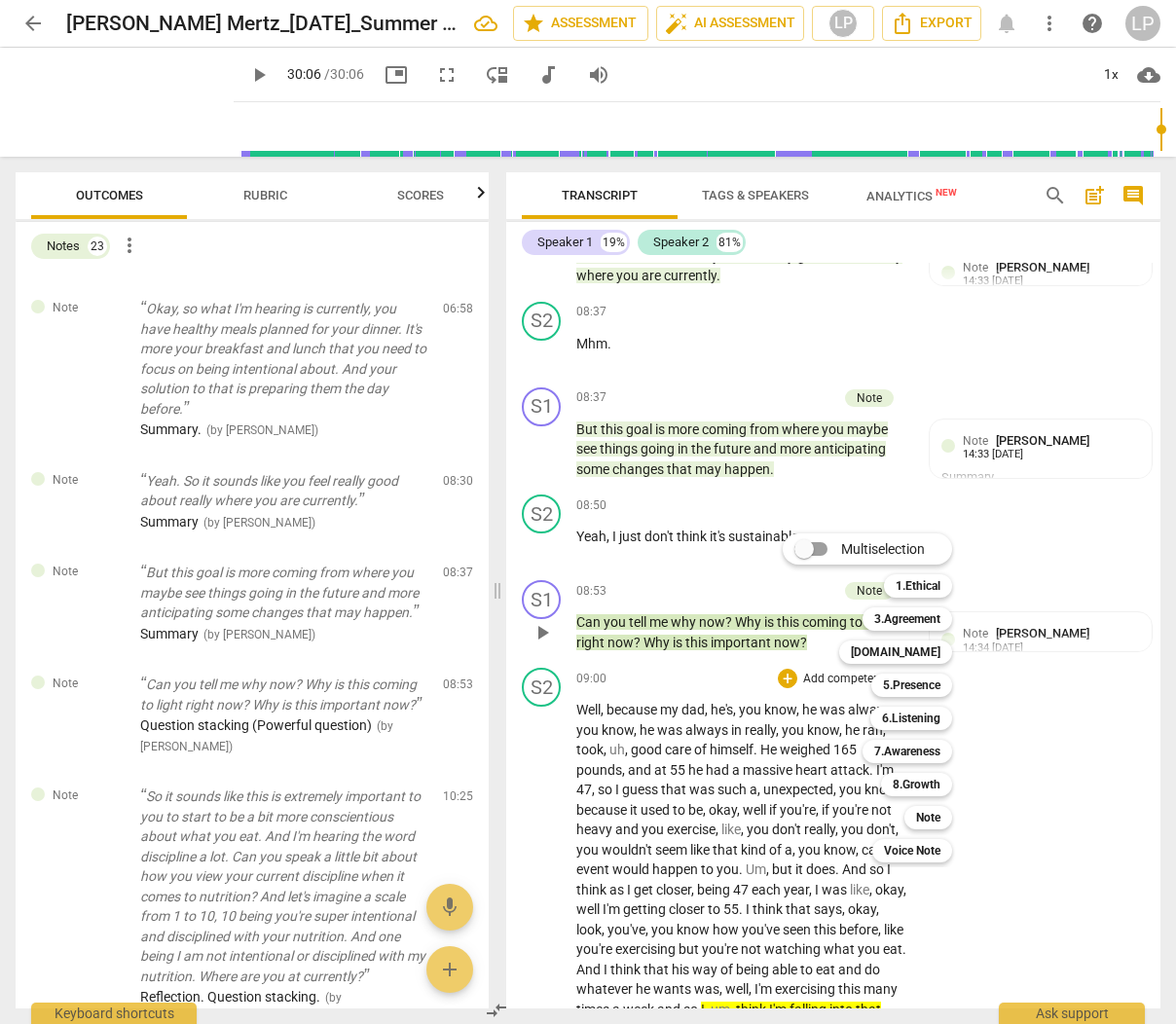 click on "Multiselection m 1.Ethical 1 3.Agreement 2 [DOMAIN_NAME] 3 5.Presence 4 6.Listening 5 7.Awareness 6 8.Growth 7 Note 8 Voice Note 9" at bounding box center (882, 698) 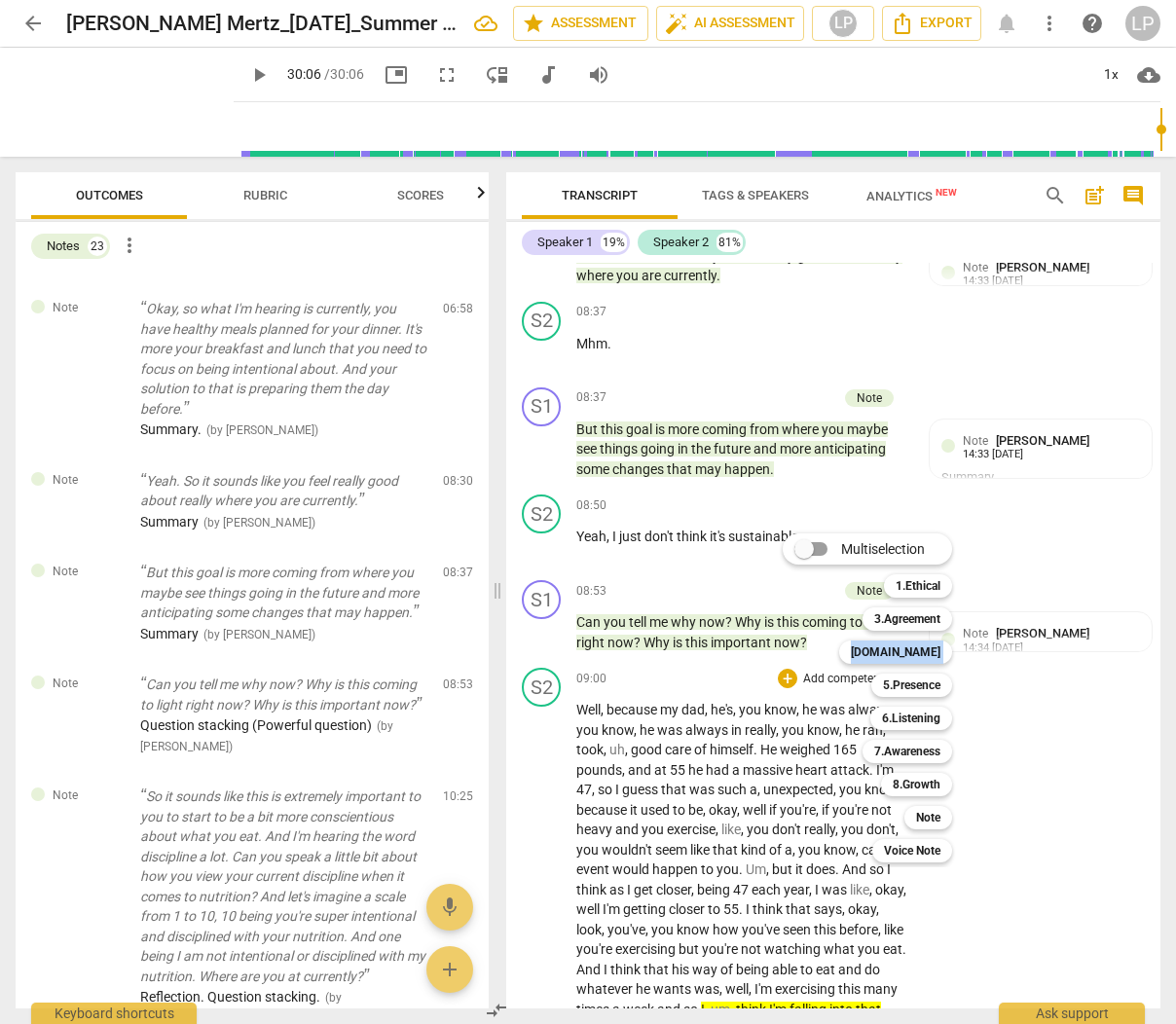 click on "Multiselection m 1.Ethical 1 3.Agreement 2 [DOMAIN_NAME] 3 5.Presence 4 6.Listening 5 7.Awareness 6 8.Growth 7 Note 8 Voice Note 9" at bounding box center [882, 698] 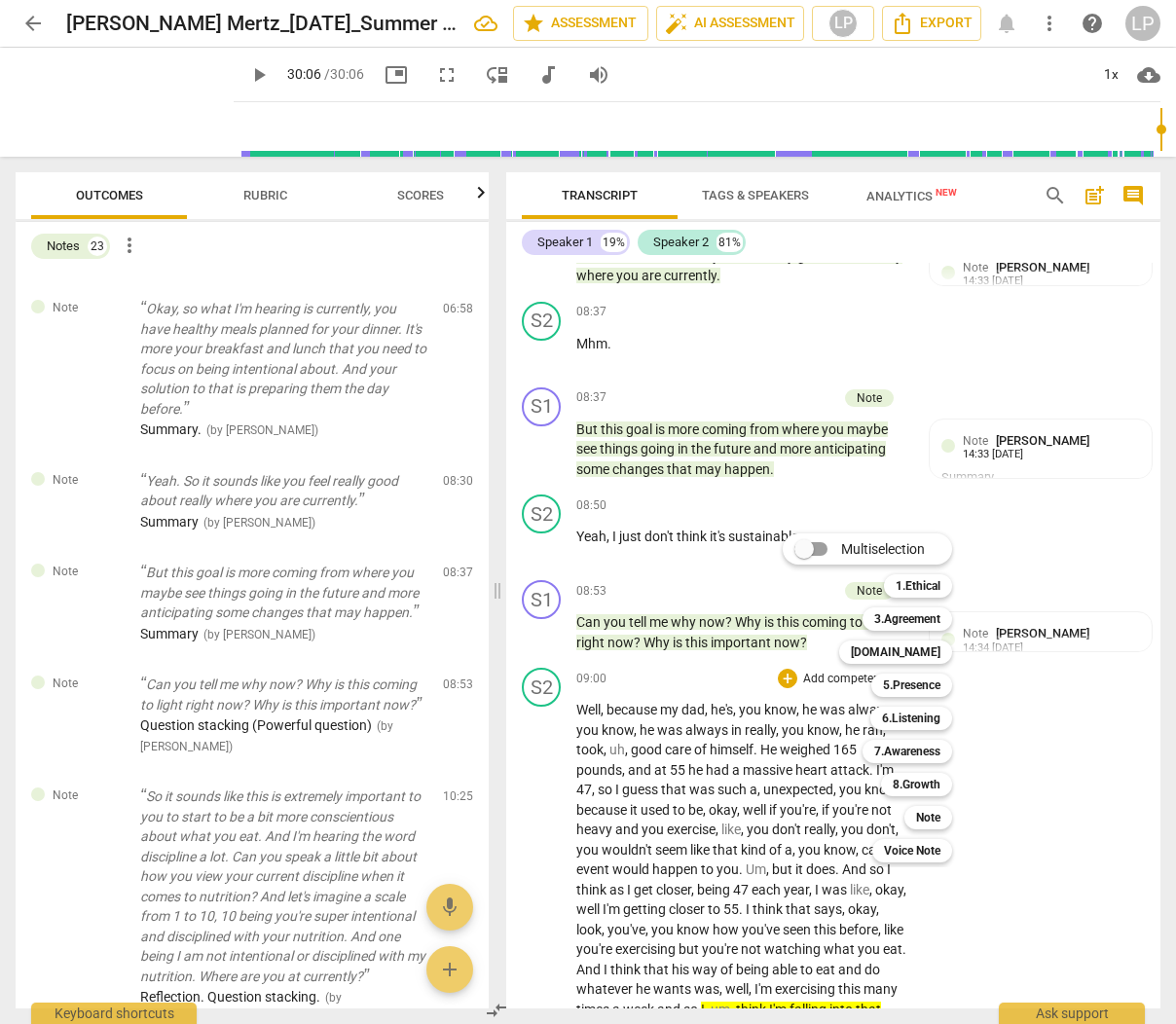 click at bounding box center [588, 512] 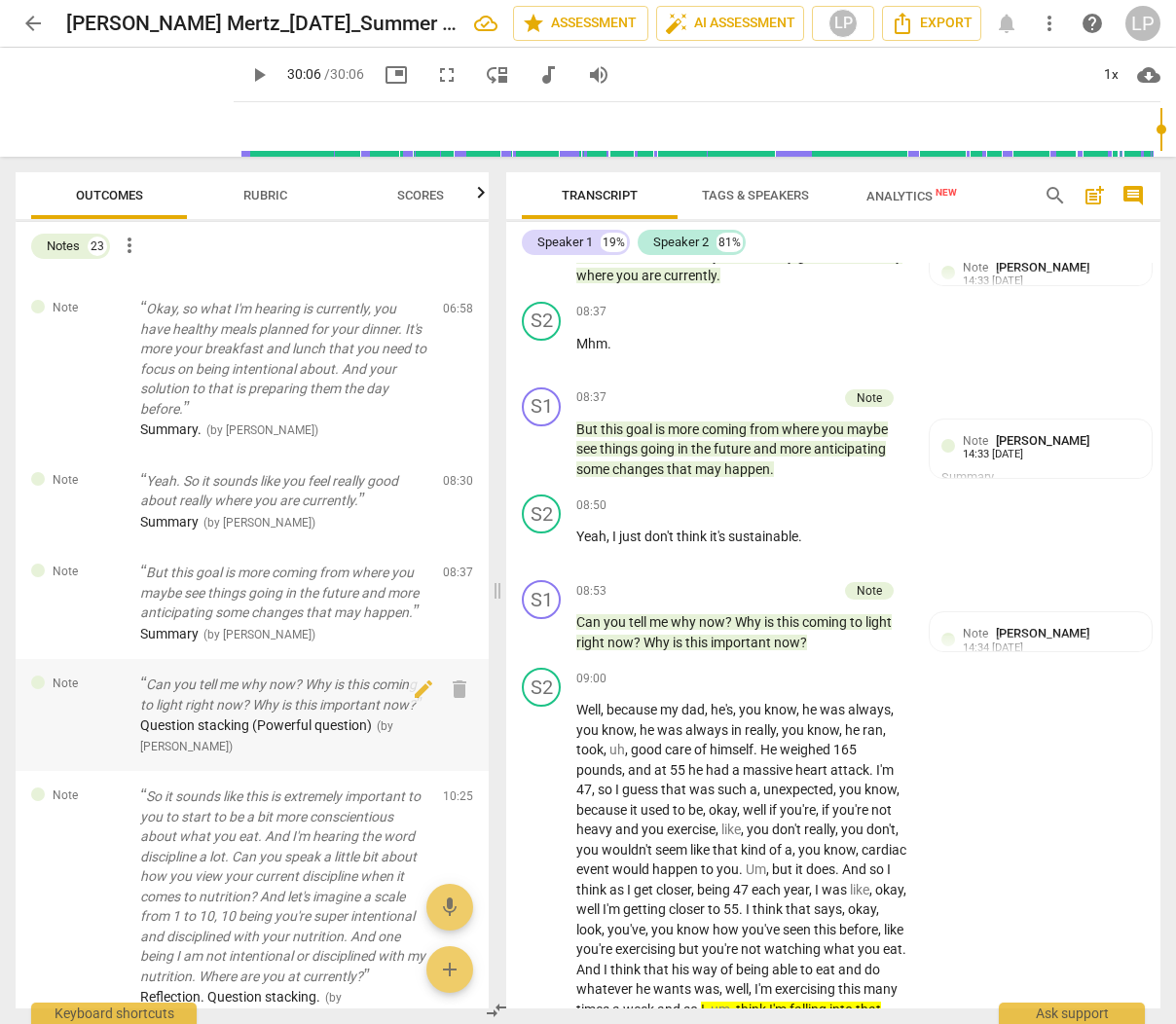click on "Can you tell me why now? Why is this coming to light right now? Why is this important now?" at bounding box center [283, 694] 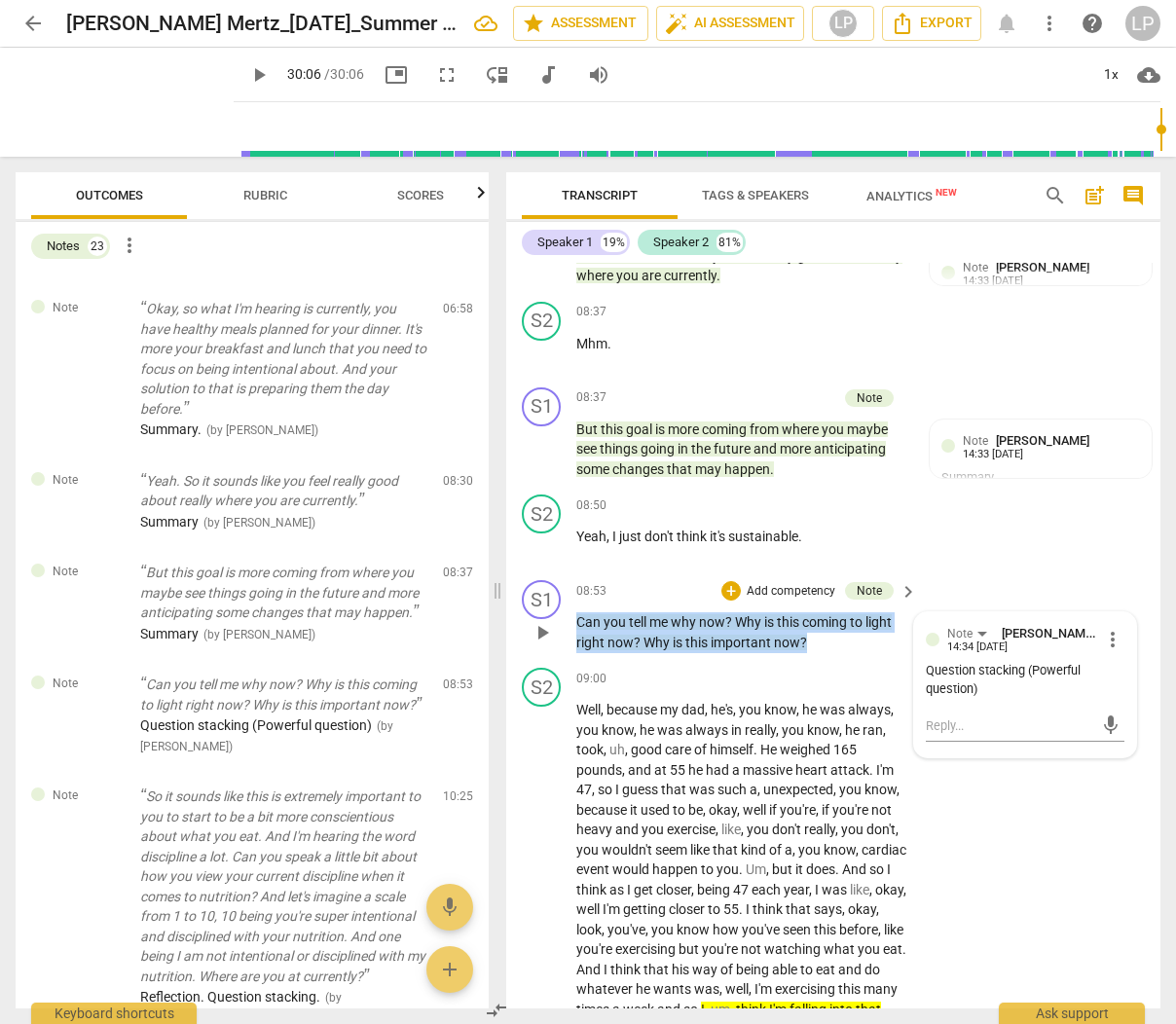 drag, startPoint x: 817, startPoint y: 663, endPoint x: 576, endPoint y: 646, distance: 241.59884 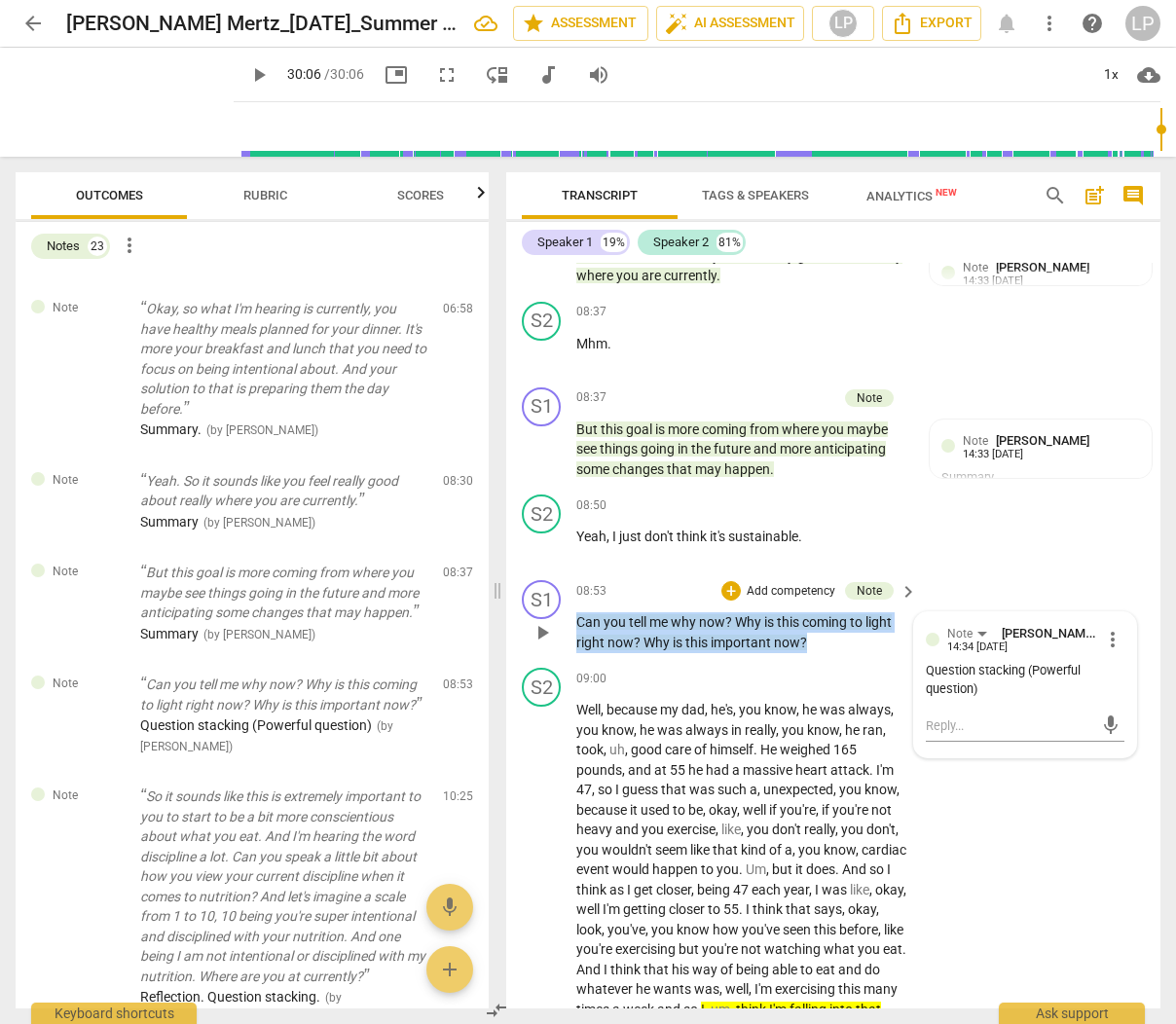 click on "Can   you   tell   me   why   now ?   Why   is   this   coming   to   light   right   now ?   Why   is   this   important   now ?" at bounding box center (742, 632) 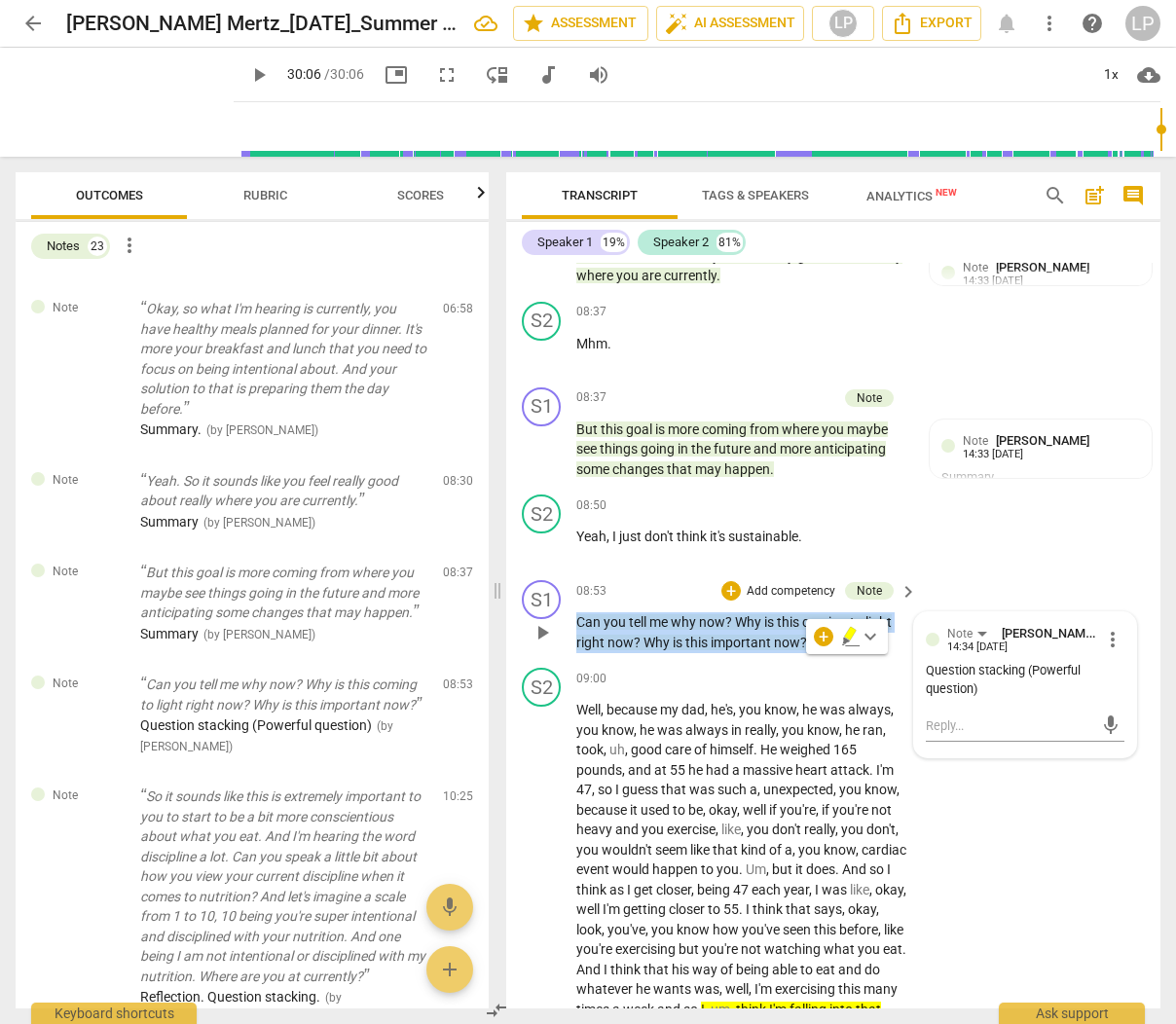 copy on "Can   you   tell   me   why   now ?   Why   is   this   coming   to   light   right   now ?   Why   is   this   important   now ?" 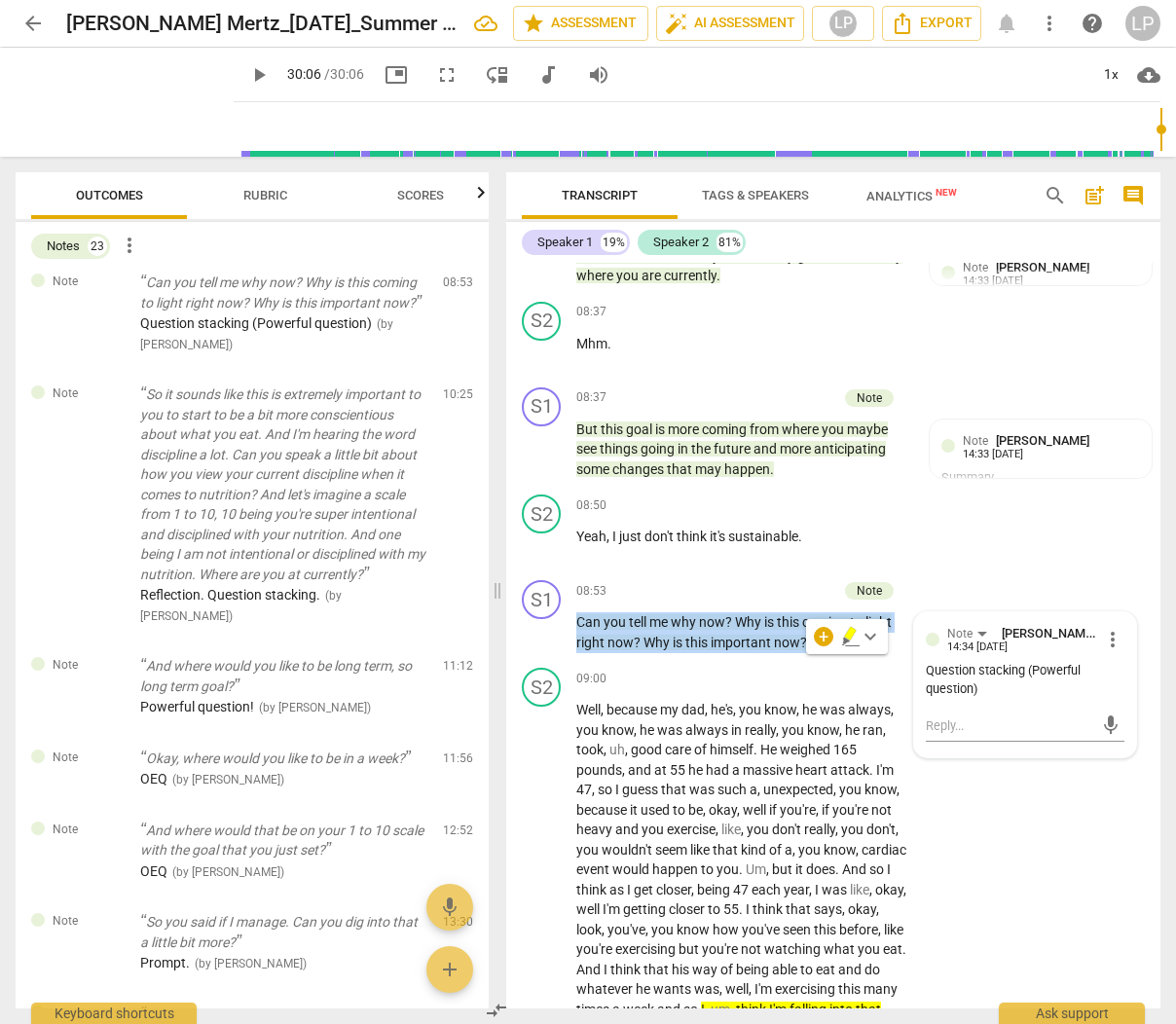 scroll, scrollTop: 958, scrollLeft: 0, axis: vertical 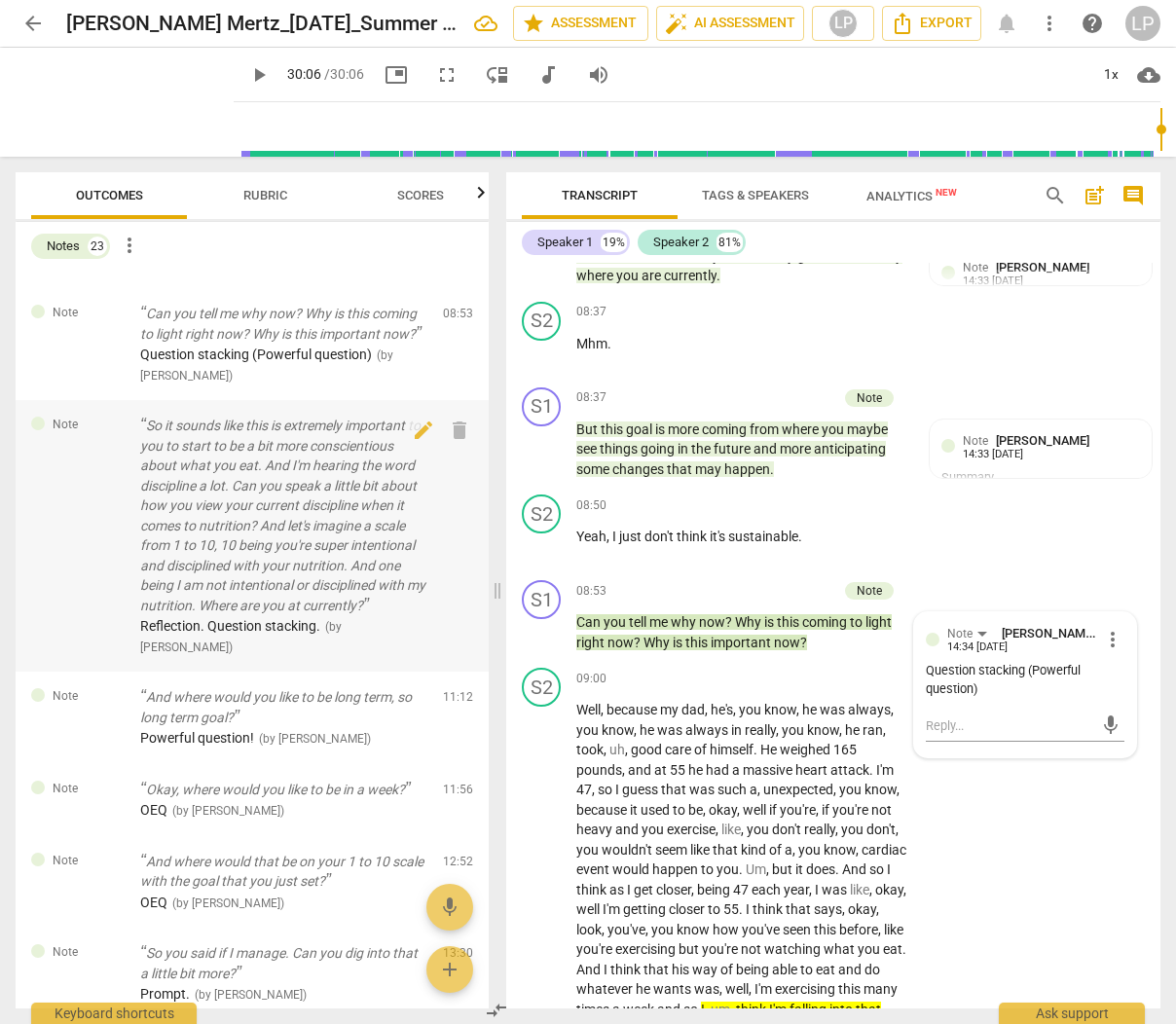 click on "So it sounds like this is extremely important to you to start to be a bit more conscientious about what you eat. And I'm hearing the word discipline a lot. Can you speak a little bit about how you view your current discipline when it comes to nutrition? And let's imagine a scale from 1 to 10, 10 being you're super intentional and disciplined with your nutrition. And one being I am not intentional or disciplined with my nutrition. Where are you at currently?" at bounding box center [283, 515] 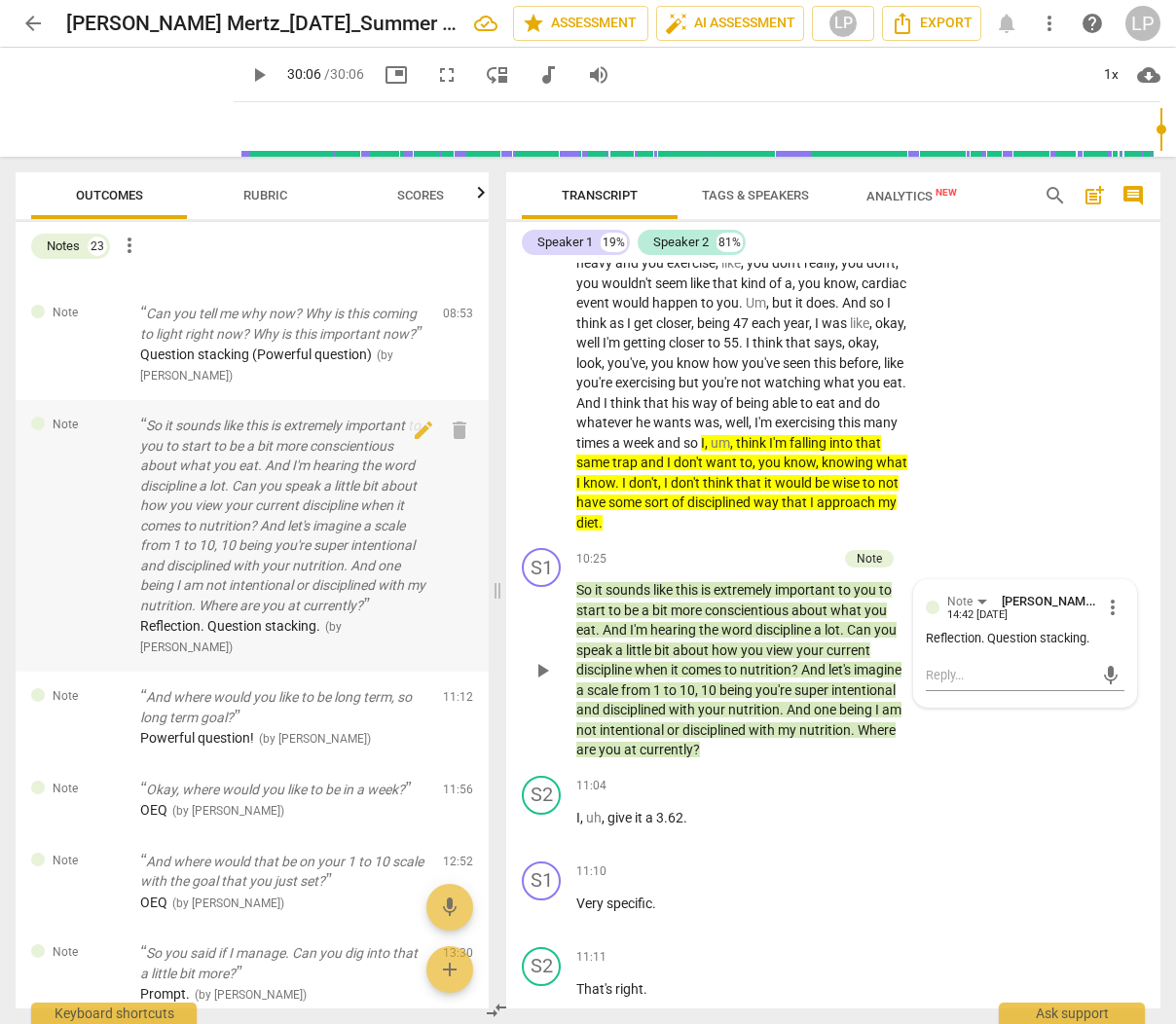 scroll, scrollTop: 4481, scrollLeft: 0, axis: vertical 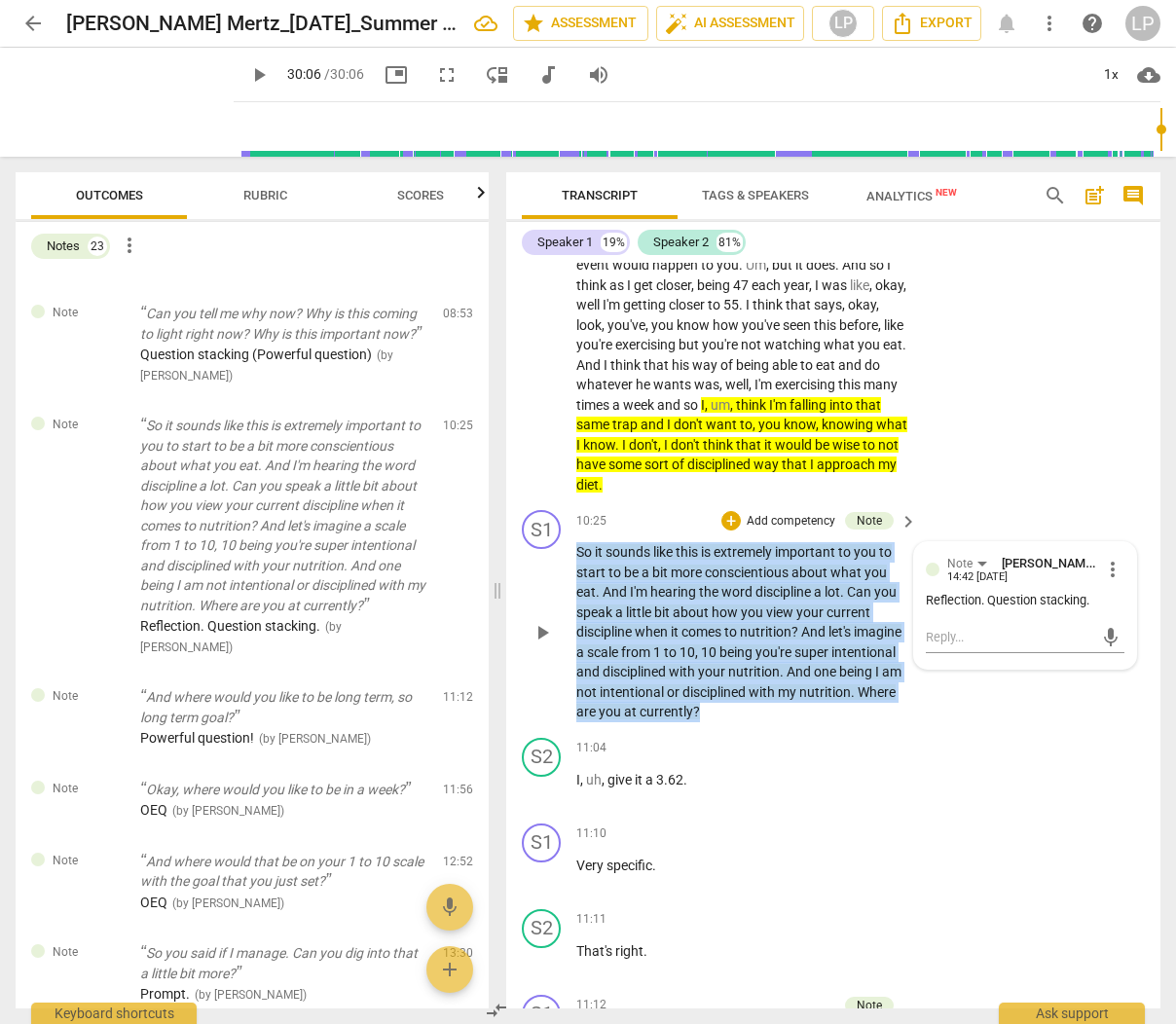 drag, startPoint x: 820, startPoint y: 727, endPoint x: 552, endPoint y: 574, distance: 308.5984 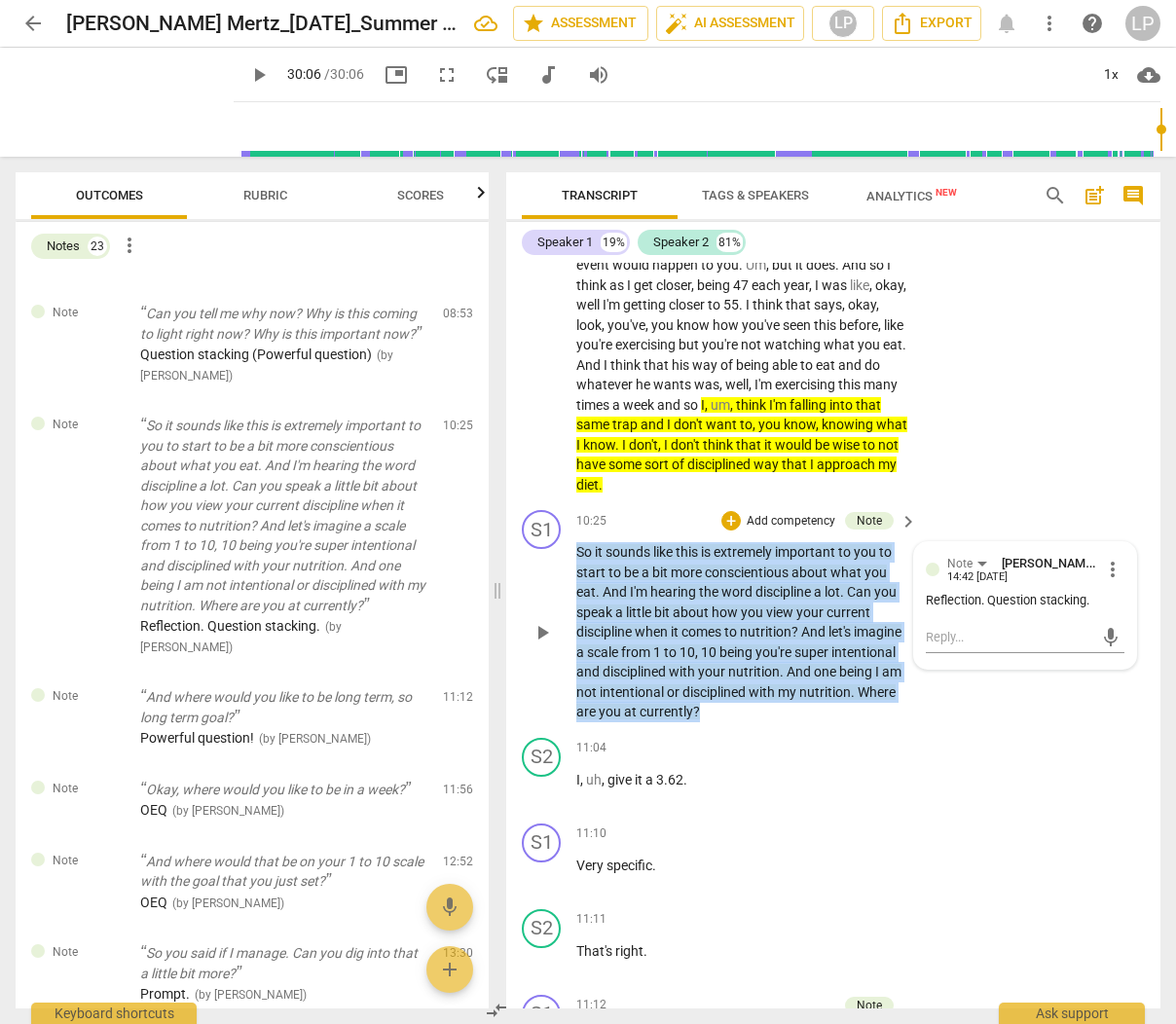 click on "S1 play_arrow pause 10:25 + Add competency Note keyboard_arrow_right So   it   sounds   like   this   is   extremely   important   to   you   to   start   to   be   a   bit   more   conscientious   about   what   you   eat .   And   I'm   hearing   the   word   discipline   a   lot .   Can   you   speak   a   little   bit   about   how   you   view   your   current   discipline   when   it   comes   to   nutrition ?   And   let's   imagine   a   scale   from   1   to   10 ,   10   being   you're   super   intentional   and   disciplined   with   your   nutrition .   And   one   being   I   am   not   intentional   or   disciplined   with   my   nutrition .   Where   are   you   at   currently ? Note [PERSON_NAME] 14:42 [DATE] more_vert Reflection. Question stacking. mic" at bounding box center [833, 616] 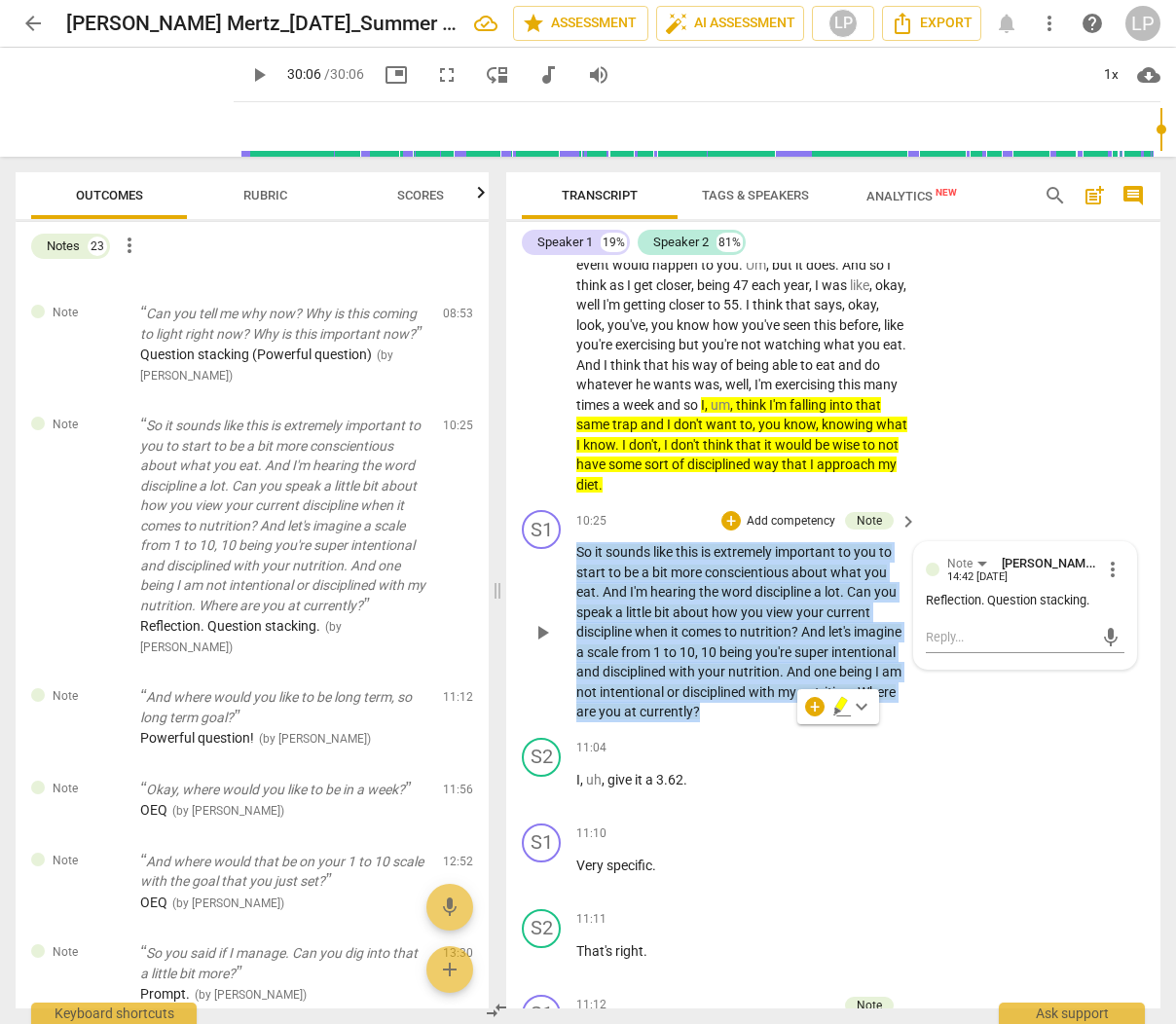 copy on "So   it   sounds   like   this   is   extremely   important   to   you   to   start   to   be   a   bit   more   conscientious   about   what   you   eat .   And   I'm   hearing   the   word   discipline   a   lot .   Can   you   speak   a   little   bit   about   how   you   view   your   current   discipline   when   it   comes   to   nutrition ?   And   let's   imagine   a   scale   from   1   to   10 ,   10   being   you're   super   intentional   and   disciplined   with   your   nutrition .   And   one   being   I   am   not   intentional   or   disciplined   with   my   nutrition .   Where   are   you   at   currently ?" 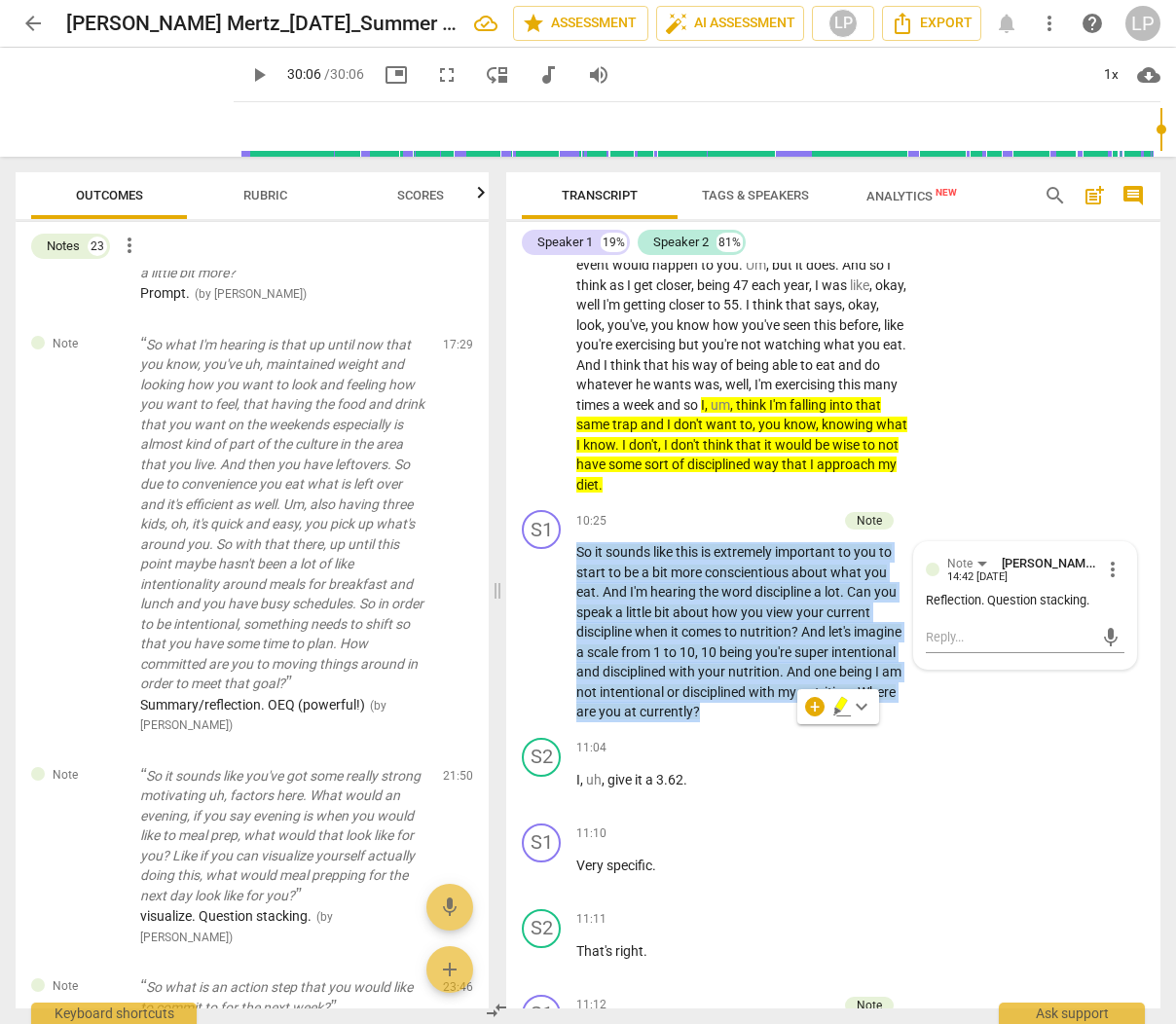 scroll, scrollTop: 1678, scrollLeft: 0, axis: vertical 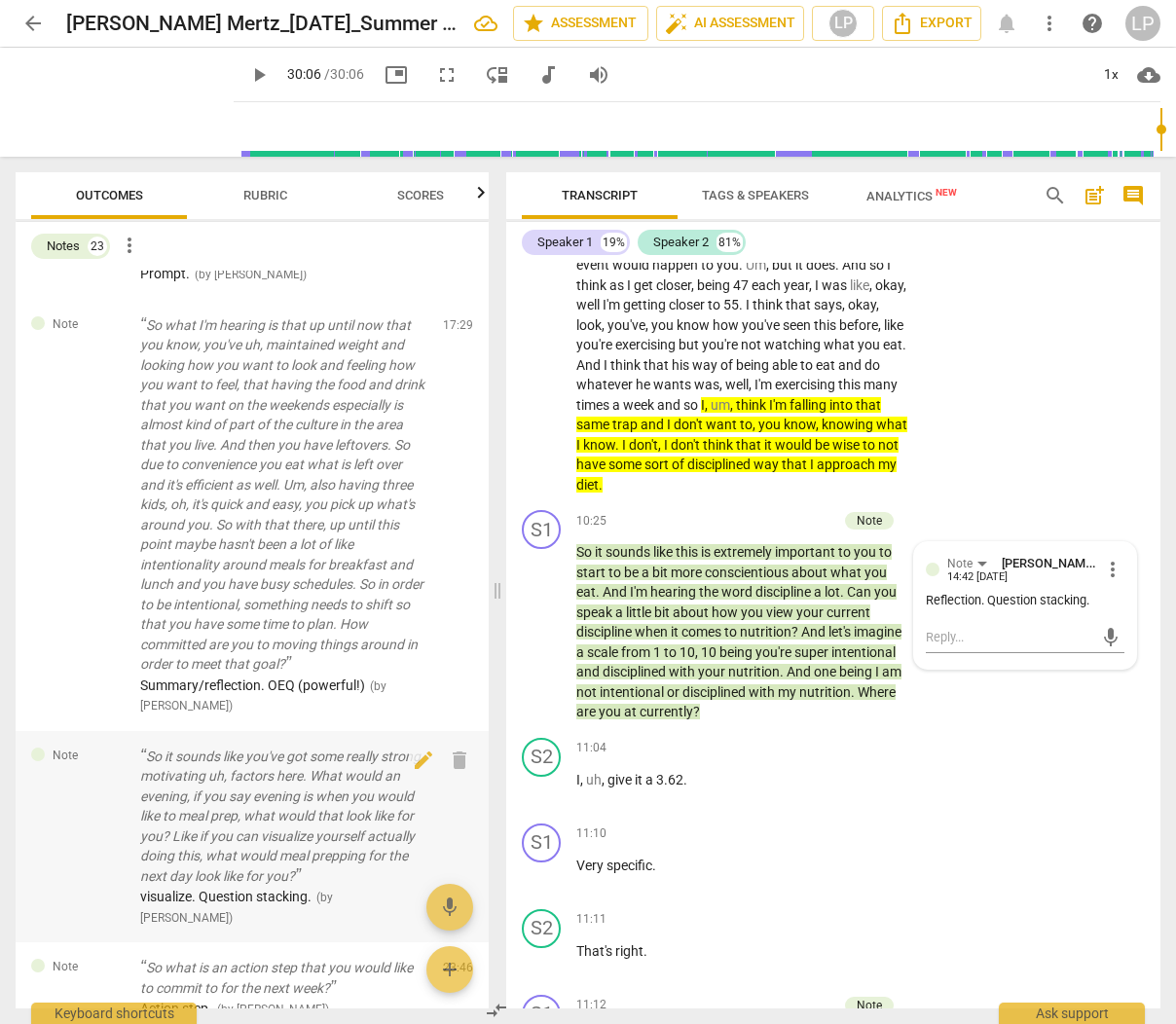 click on "So it sounds like you've got some really strong motivating uh, factors here. What would an evening, if you say evening is when you would like to meal prep, what would that look like for you? Like if you can visualize yourself actually doing this, what would meal prepping for the next day look like for you?" at bounding box center (283, 817) 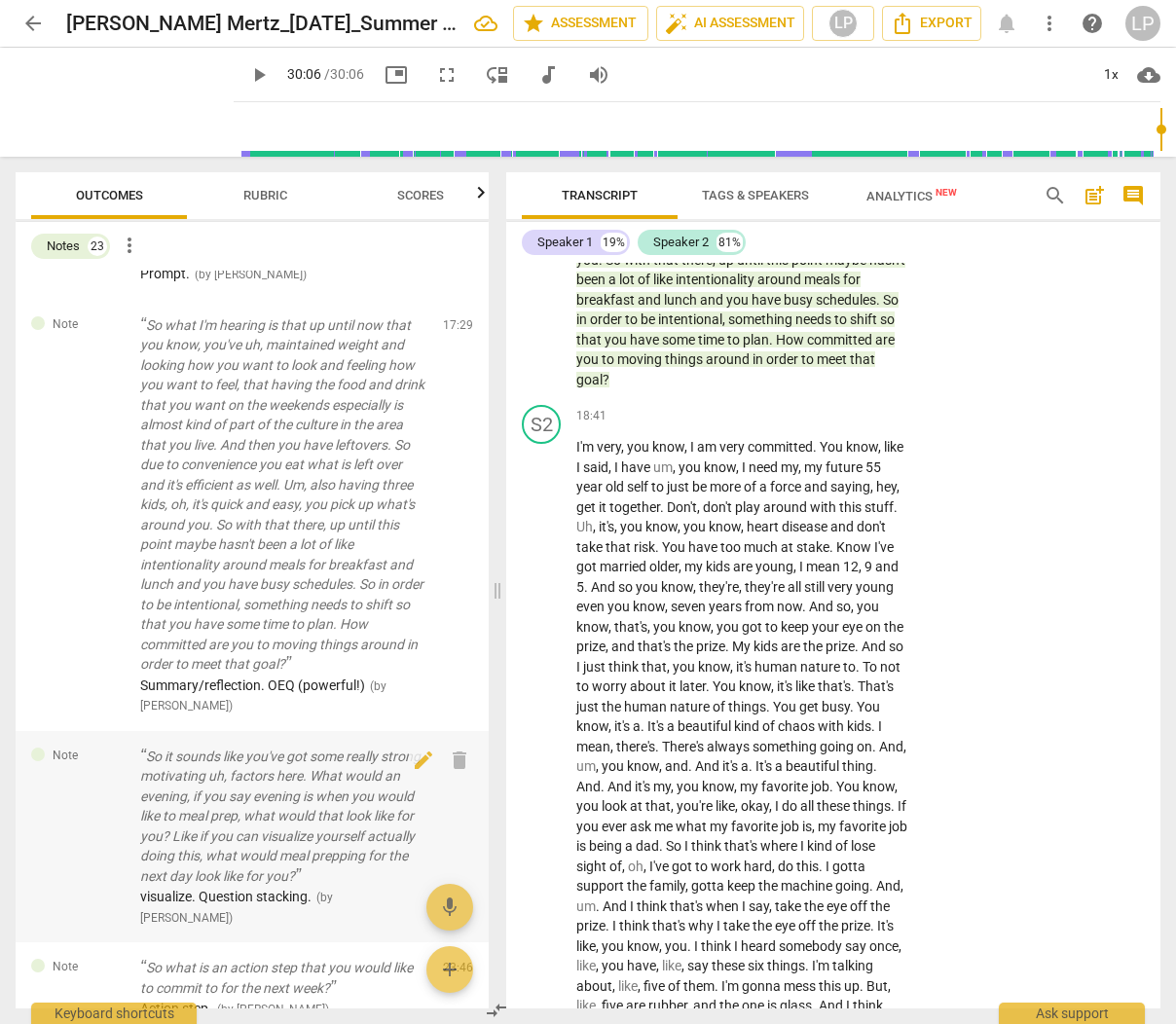 scroll, scrollTop: 9190, scrollLeft: 0, axis: vertical 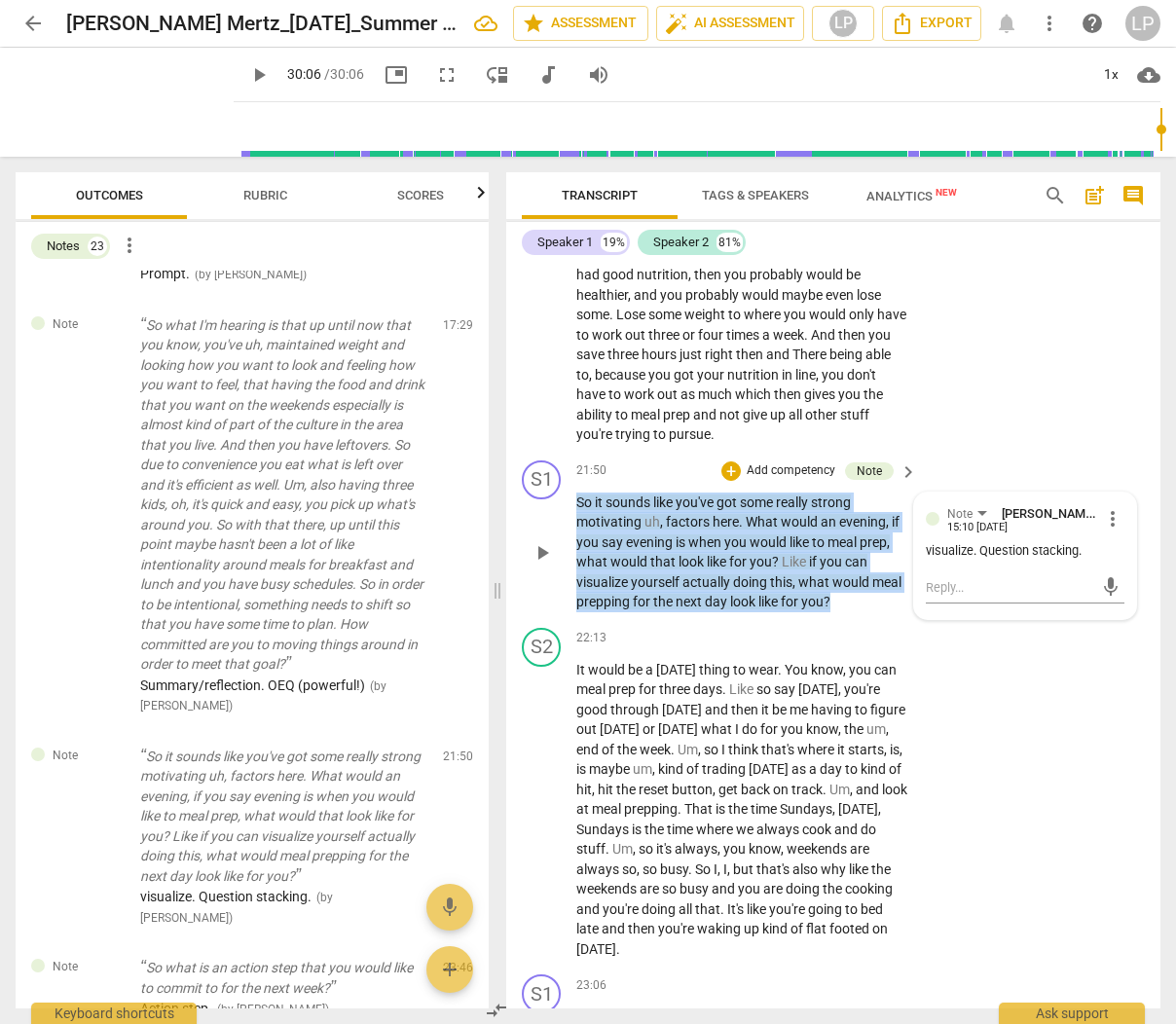 drag, startPoint x: 838, startPoint y: 696, endPoint x: 580, endPoint y: 607, distance: 272.9194 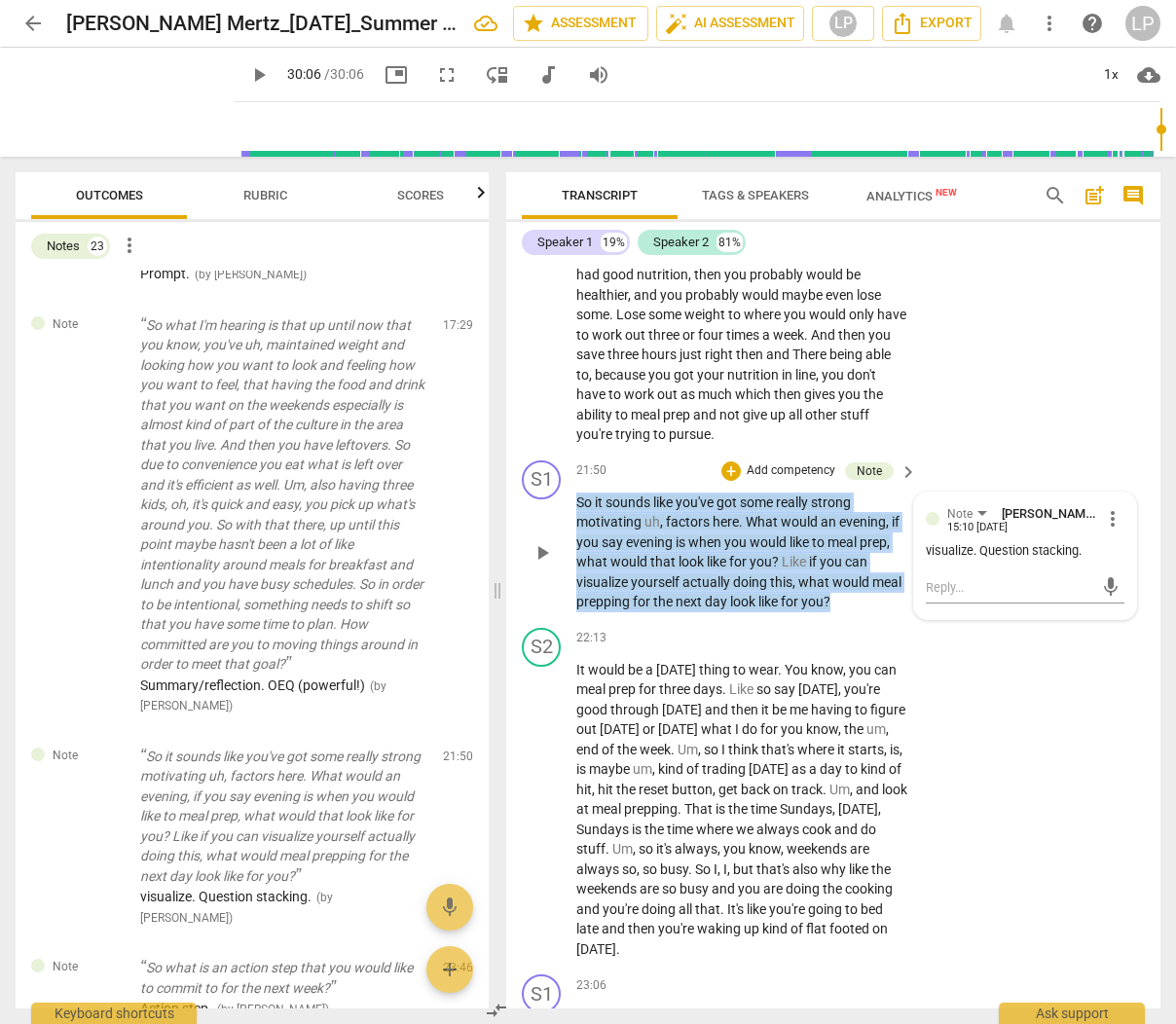 click on "So   it   sounds   like   you've   got   some   really   strong   motivating   uh ,   factors   here .   What   would   an   evening ,   if   you   say   evening   is   when   you   would   like   to   meal   prep ,   what   would   that   look   like   for   you ?   Like   if   you   can   visualize   yourself   actually   doing   this ,   what   would   meal   prepping   for   the   next   day   look   like   for   you ?" at bounding box center [742, 552] 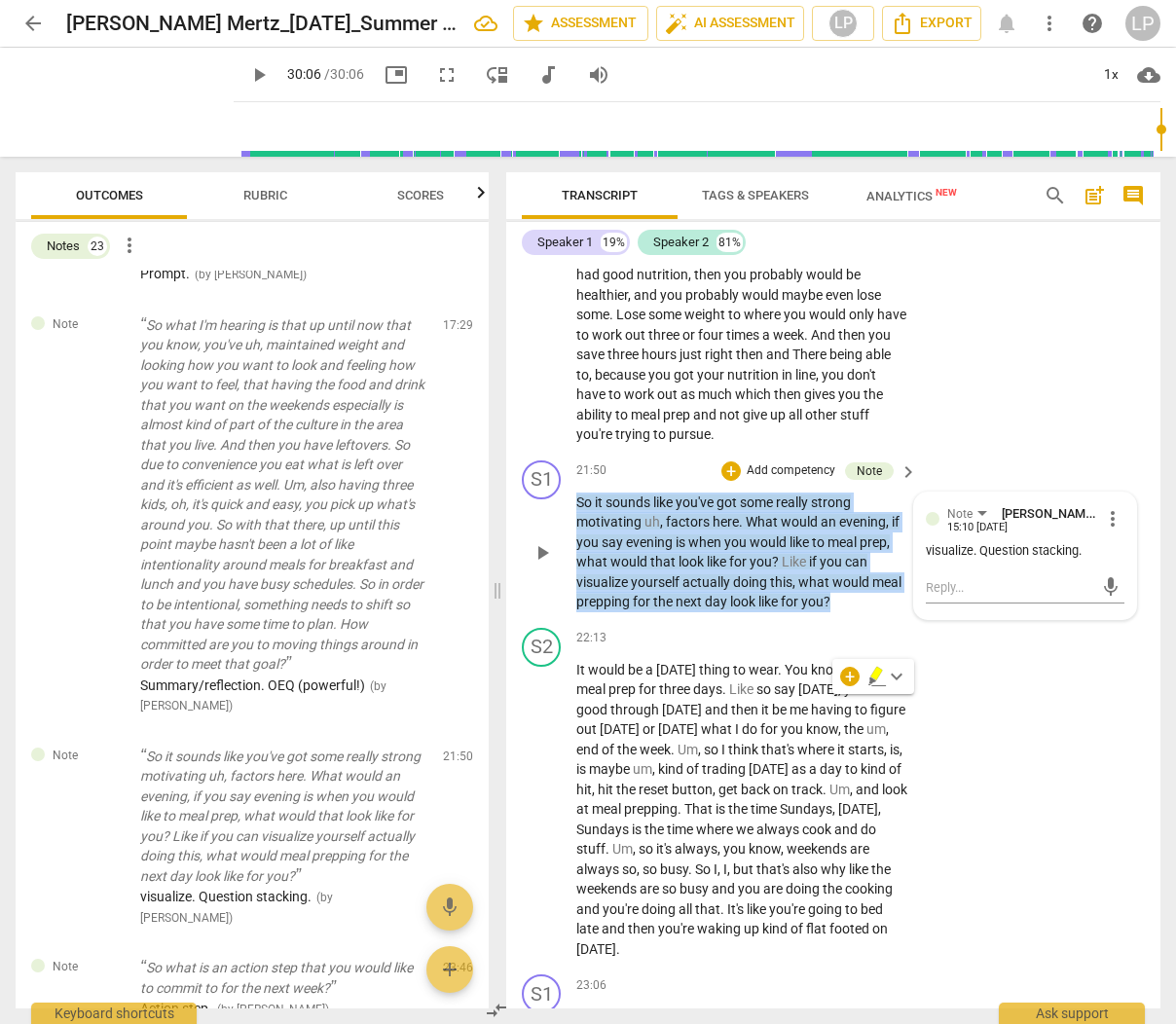 copy on "So   it   sounds   like   you've   got   some   really   strong   motivating   uh ,   factors   here .   What   would   an   evening ,   if   you   say   evening   is   when   you   would   like   to   meal   prep ,   what   would   that   look   like   for   you ?   Like   if   you   can   visualize   yourself   actually   doing   this ,   what   would   meal   prepping   for   the   next   day   look   like   for   you ?" 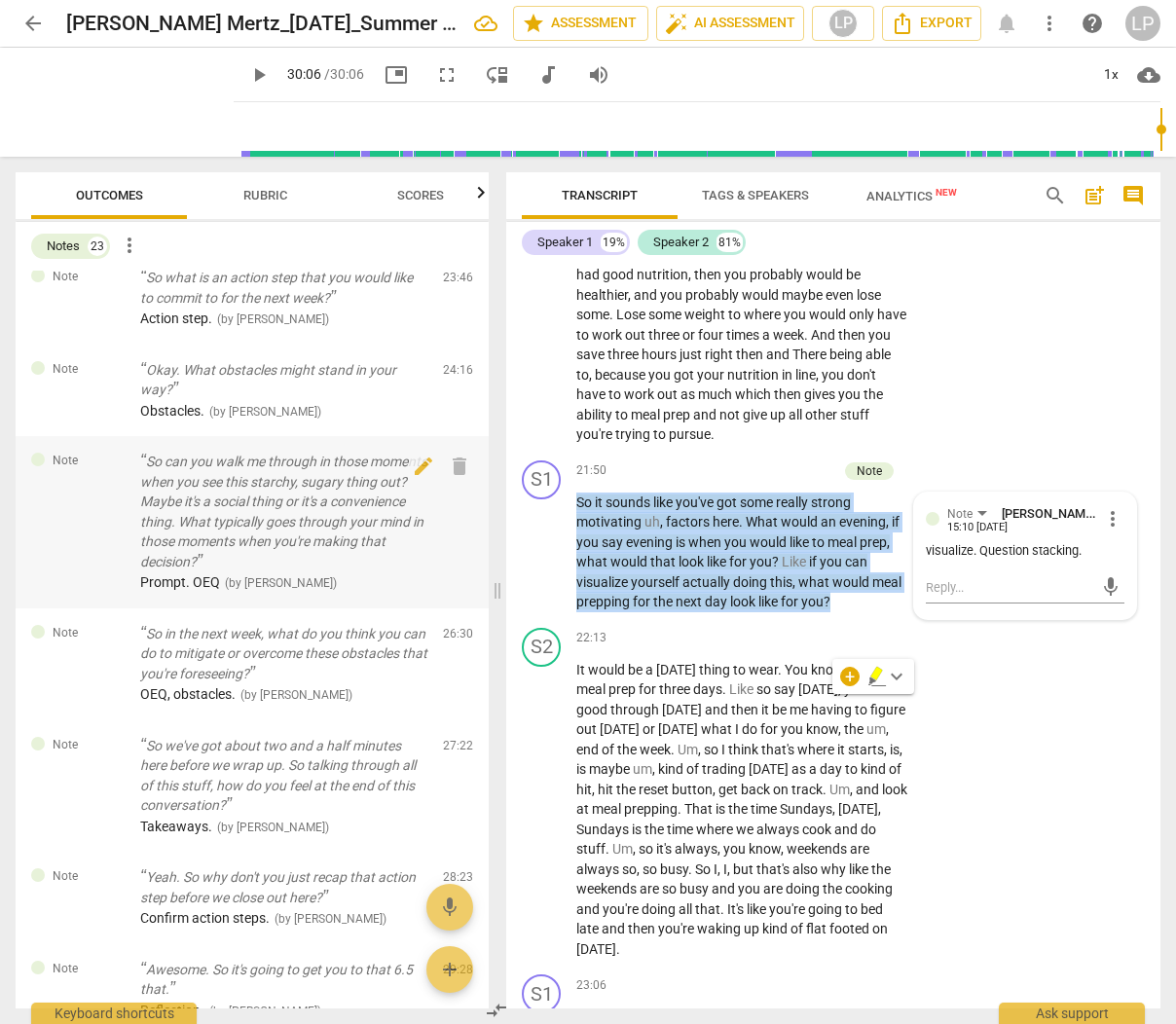 scroll, scrollTop: 2170, scrollLeft: 0, axis: vertical 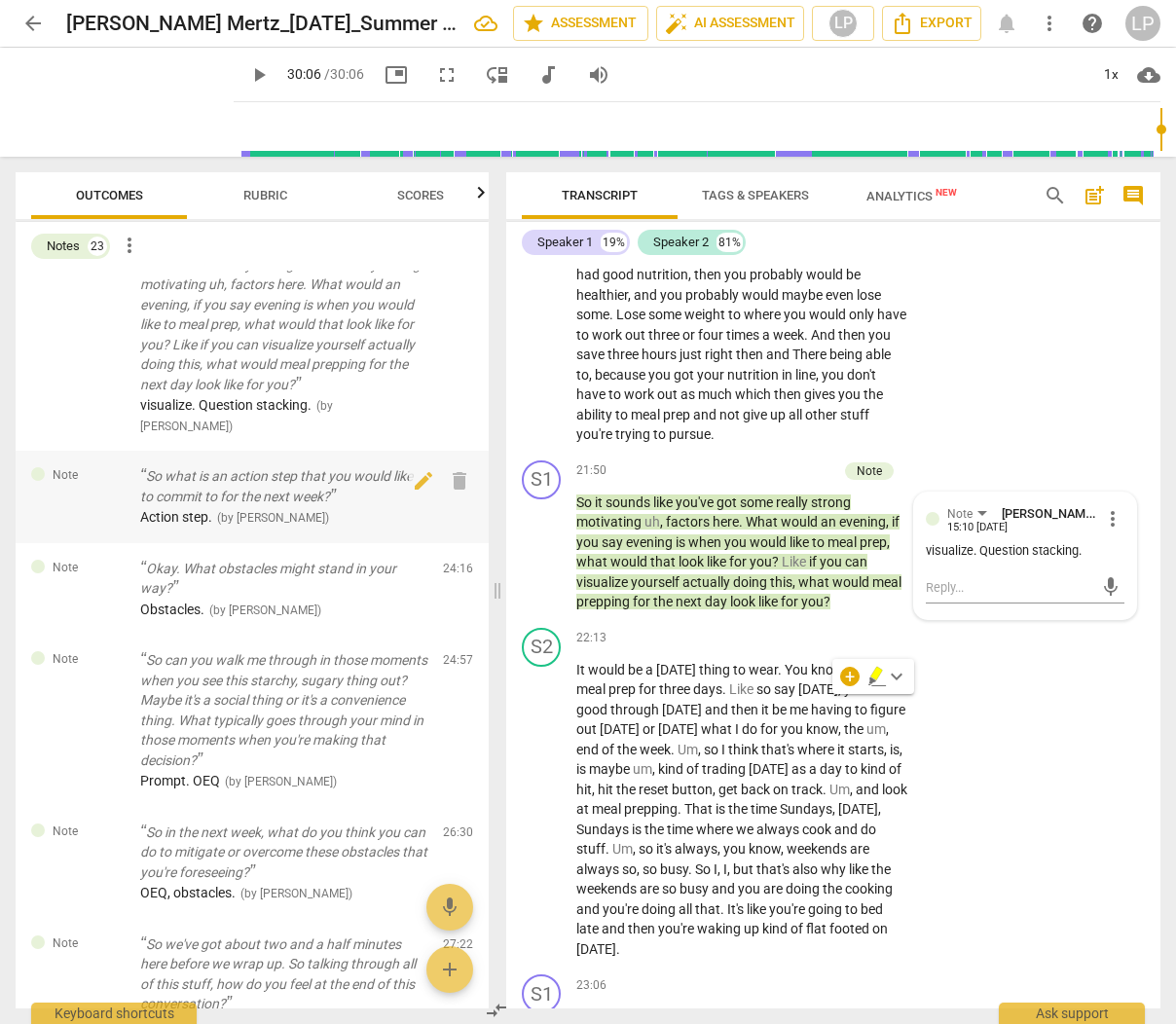 click on "So what is an action step that you would like to commit to for the next week?" at bounding box center (283, 486) 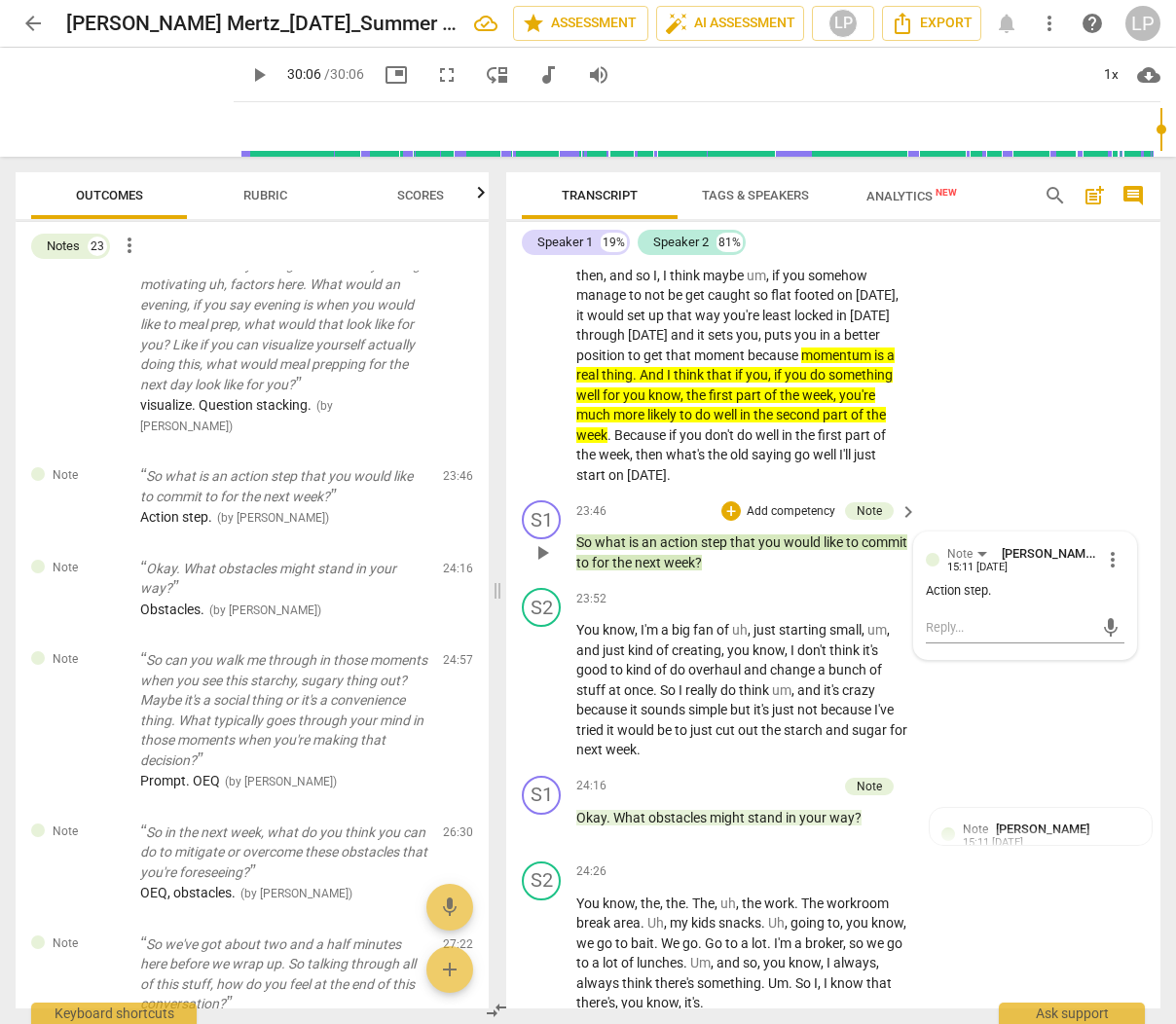 scroll, scrollTop: 10037, scrollLeft: 0, axis: vertical 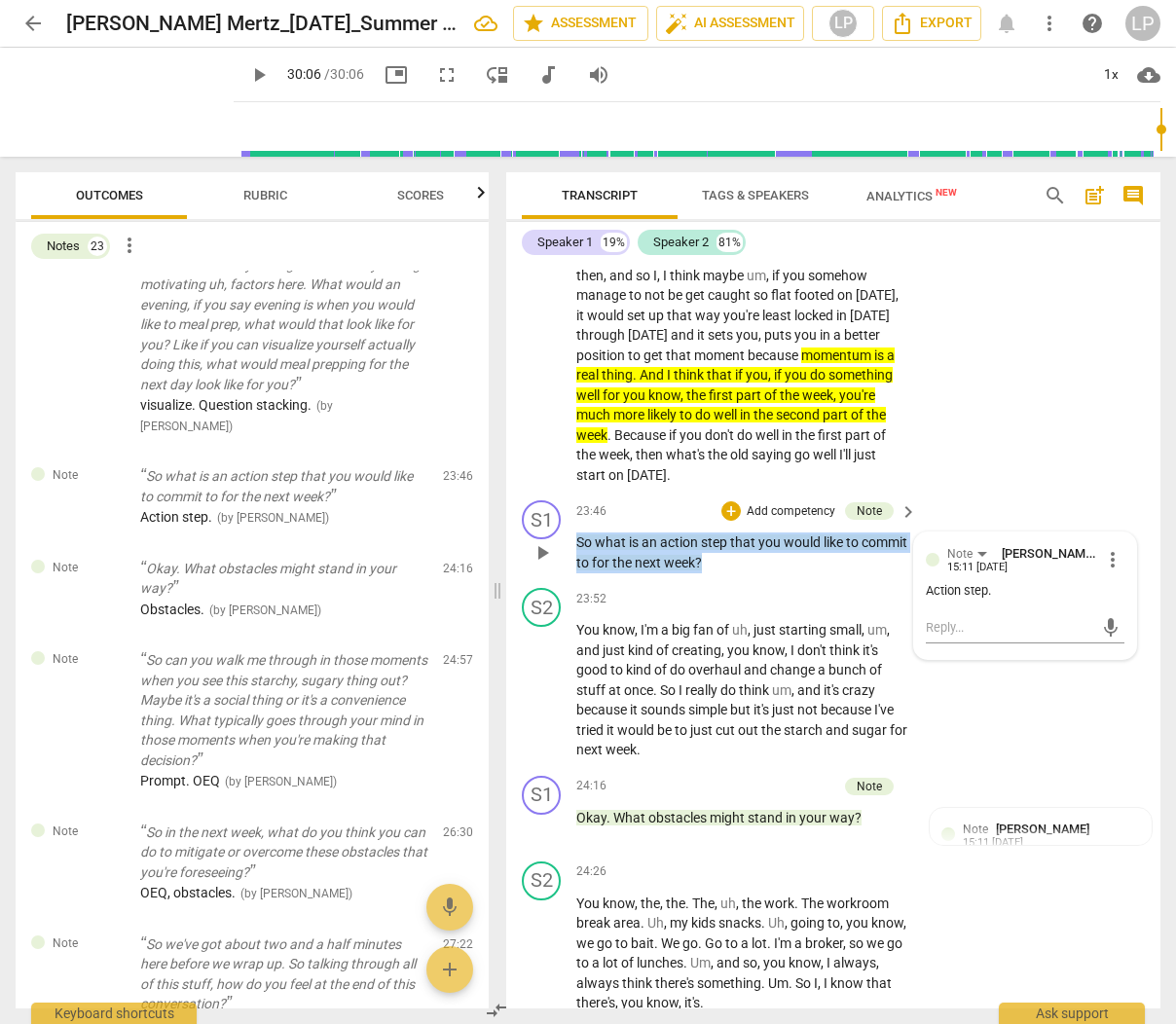 drag, startPoint x: 774, startPoint y: 658, endPoint x: 555, endPoint y: 638, distance: 219.91135 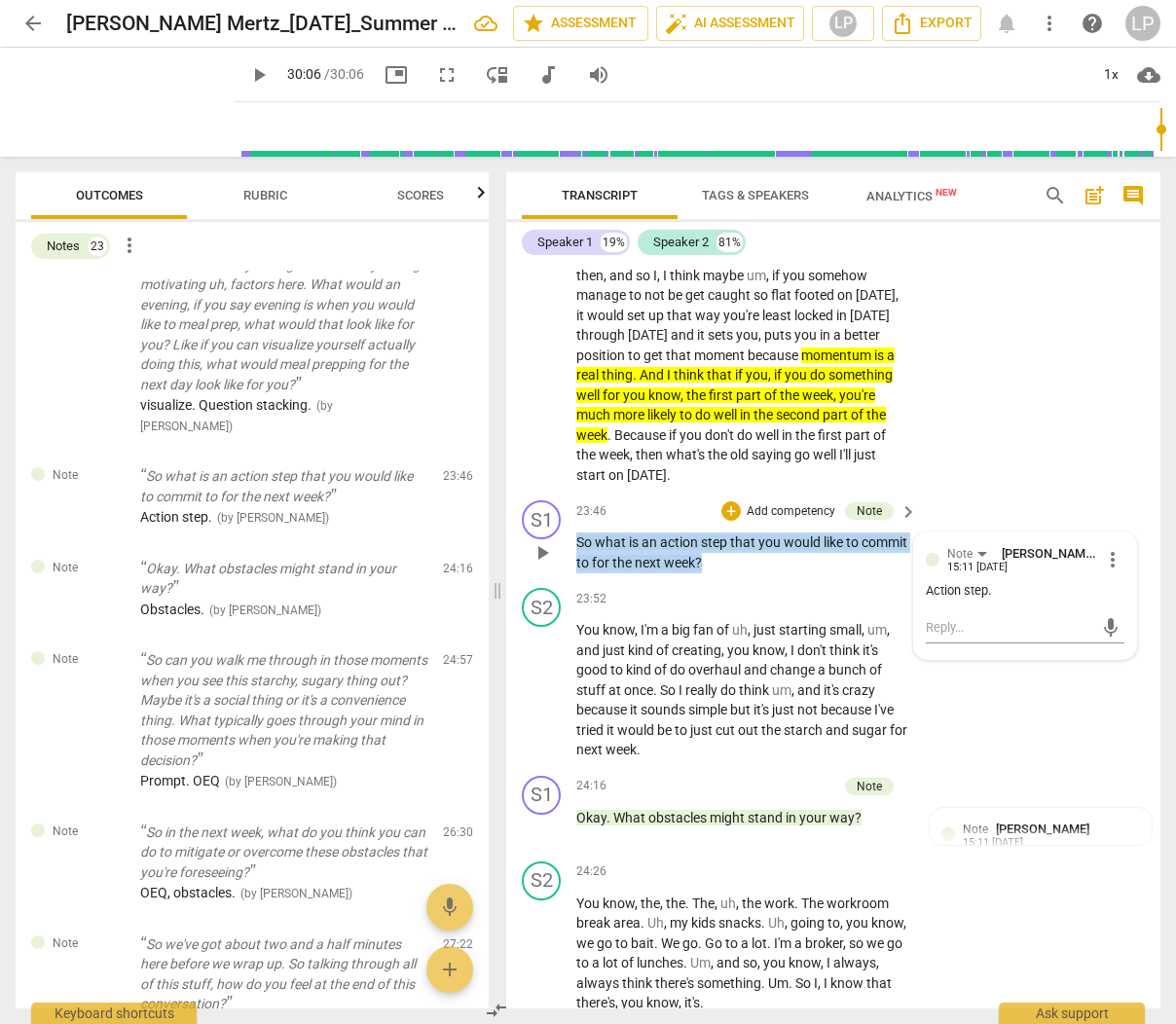 click on "S1 play_arrow pause 23:46 + Add competency Note keyboard_arrow_right So   what   is   an   action   step   that   you   would   like   to   commit   to   for   the   next   week ? Note [PERSON_NAME] 15:11 [DATE] more_vert Action step. mic" at bounding box center [833, 536] 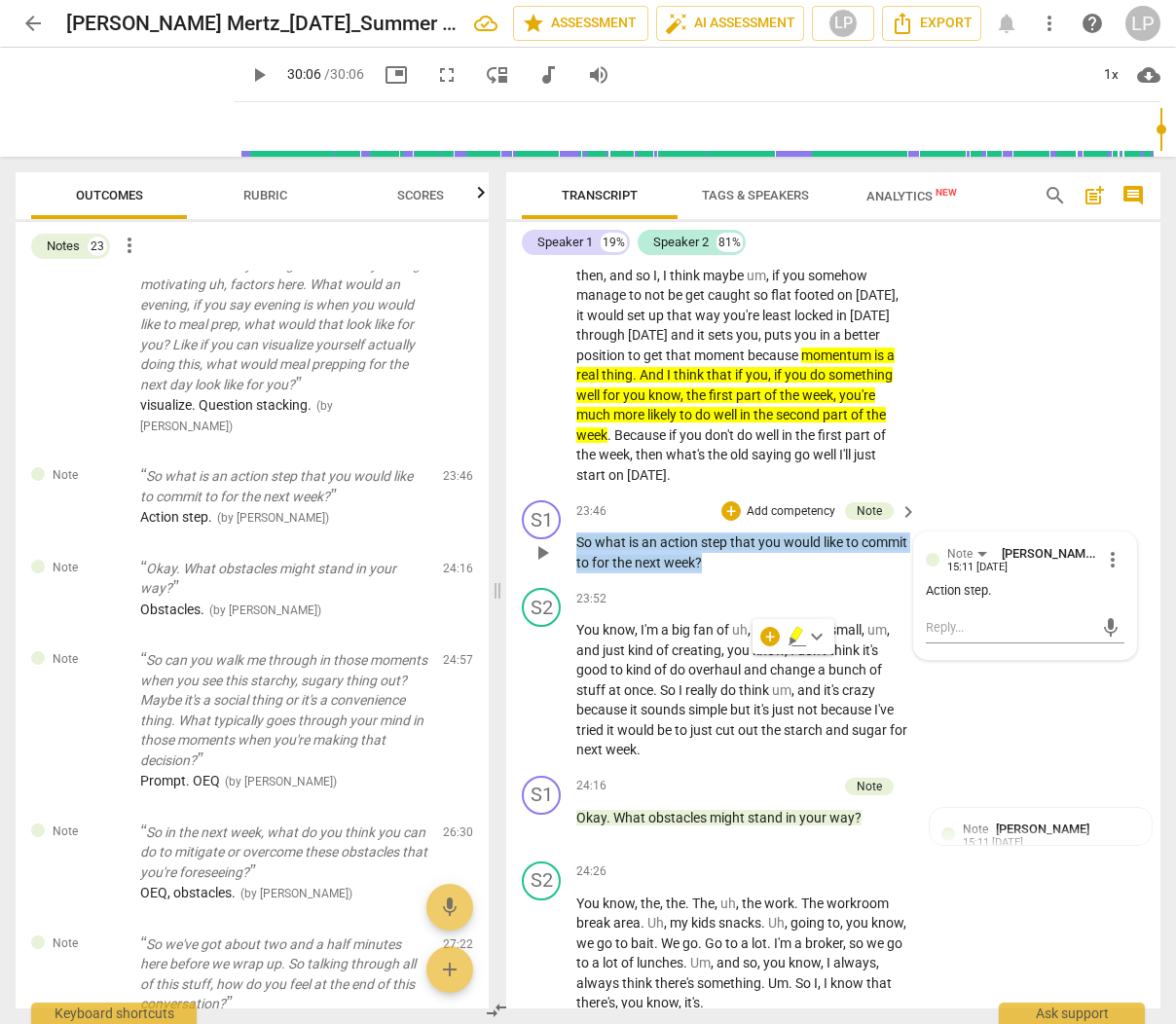 copy on "So   what   is   an   action   step   that   you   would   like   to   commit   to   for   the   next   week ?" 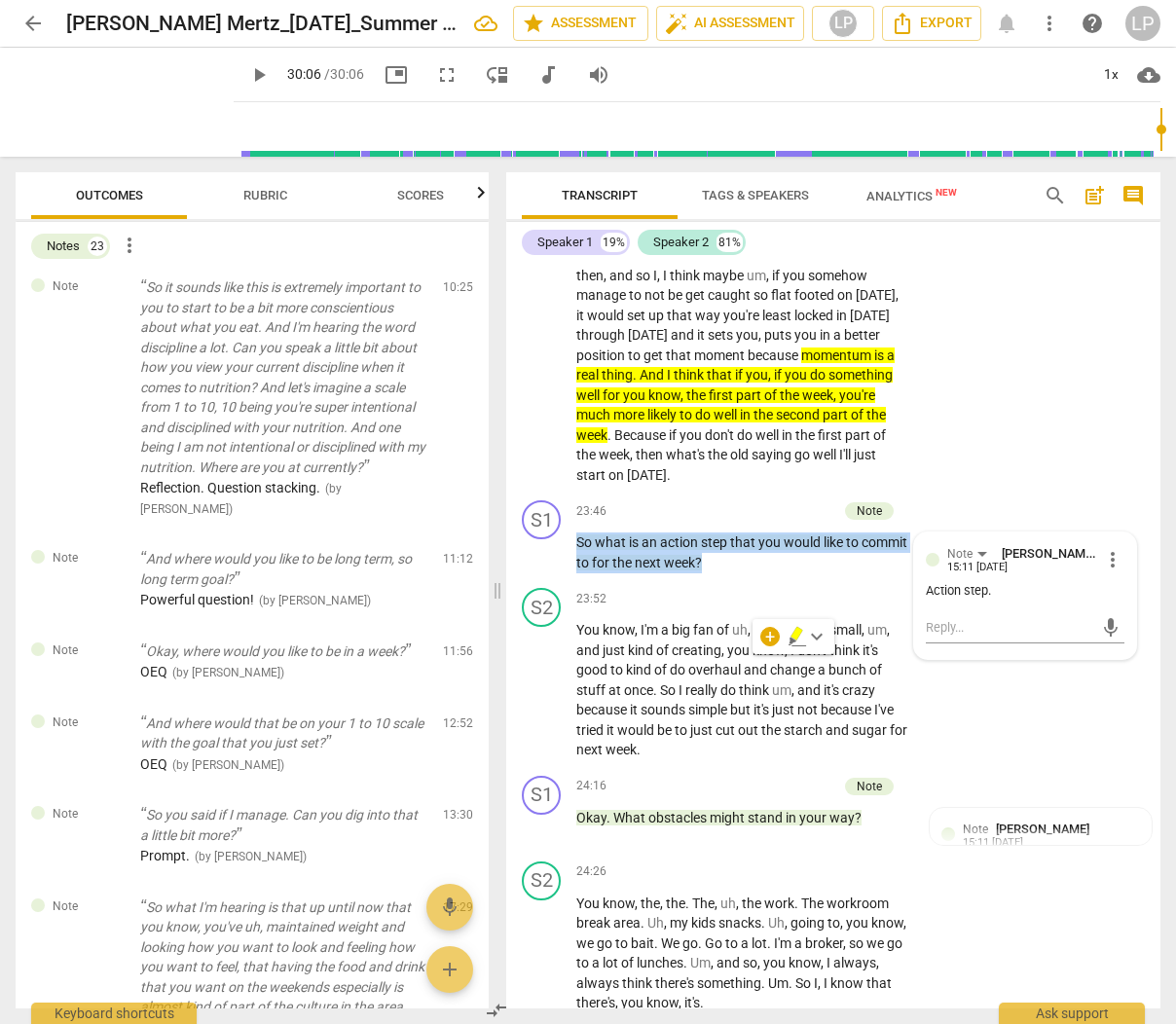 scroll, scrollTop: 0, scrollLeft: 0, axis: both 